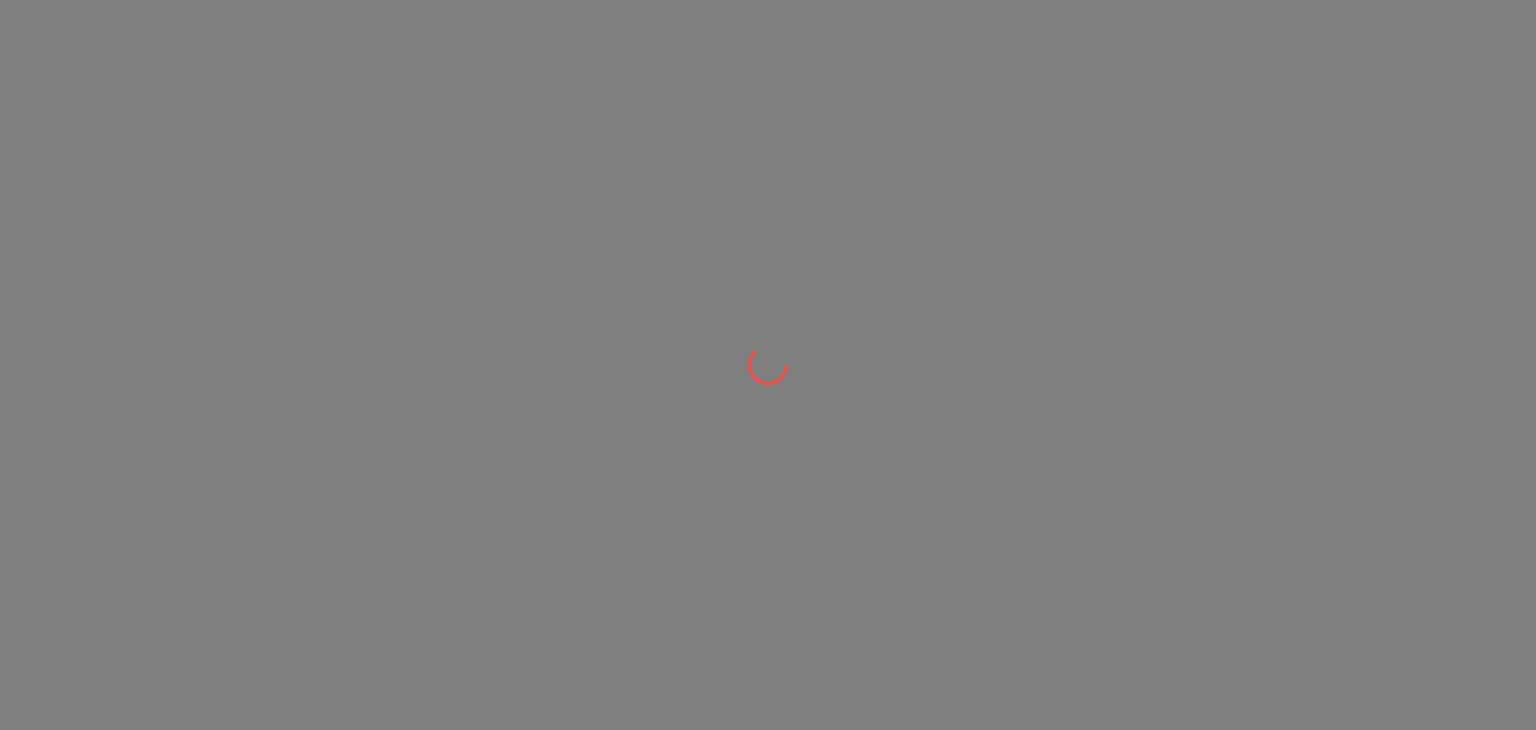 scroll, scrollTop: 0, scrollLeft: 0, axis: both 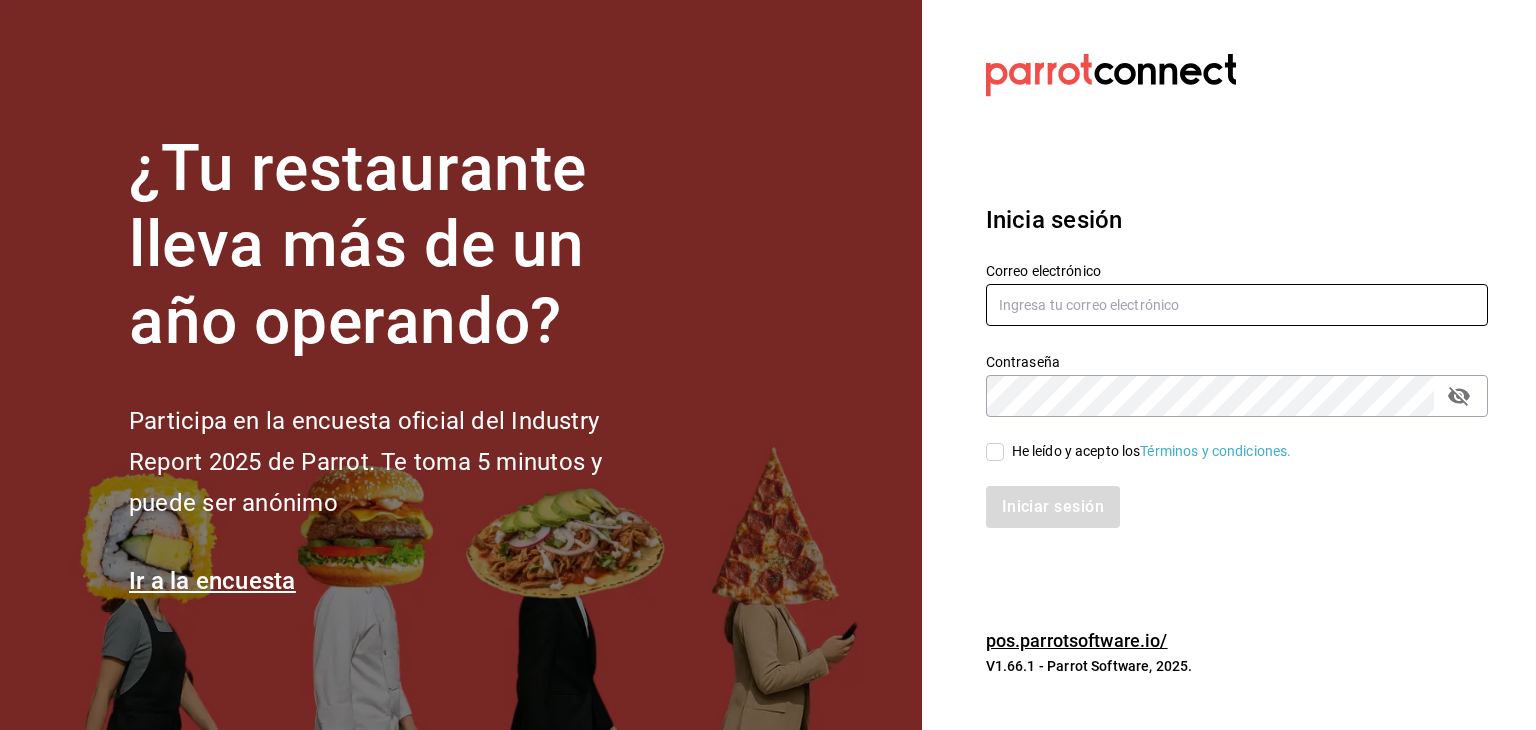 click at bounding box center [1237, 305] 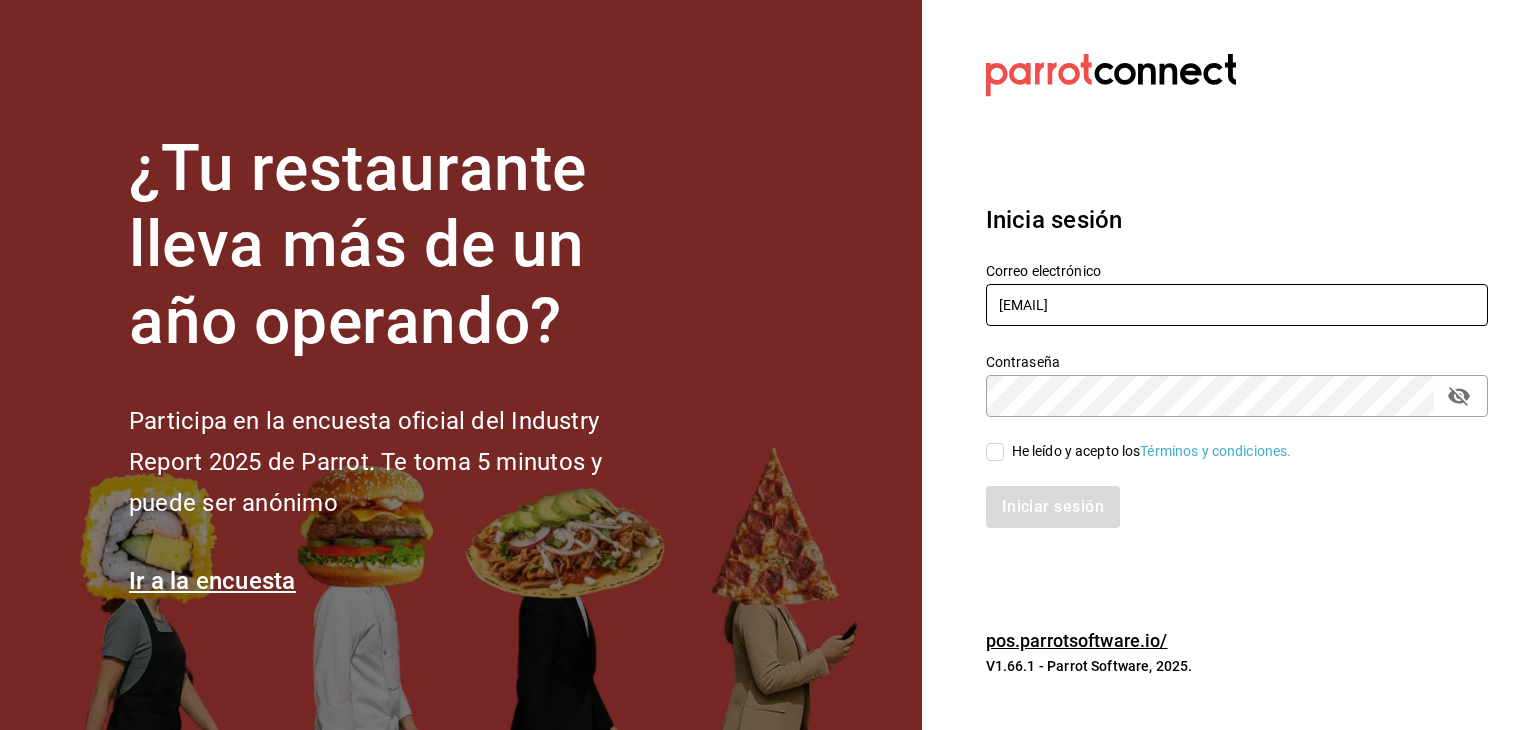 type on "cargc@live.com" 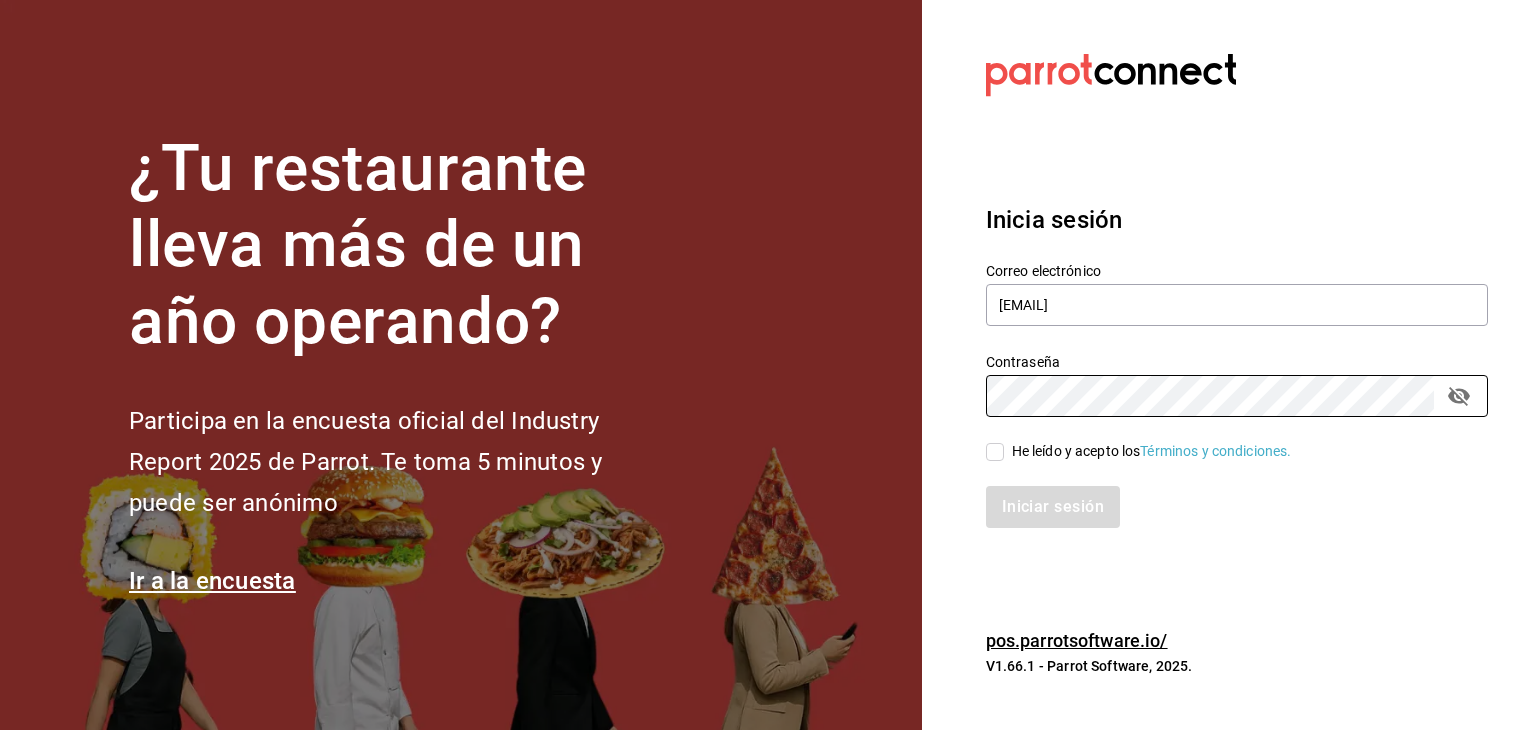 click on "He leído y acepto los  Términos y condiciones." at bounding box center (1152, 451) 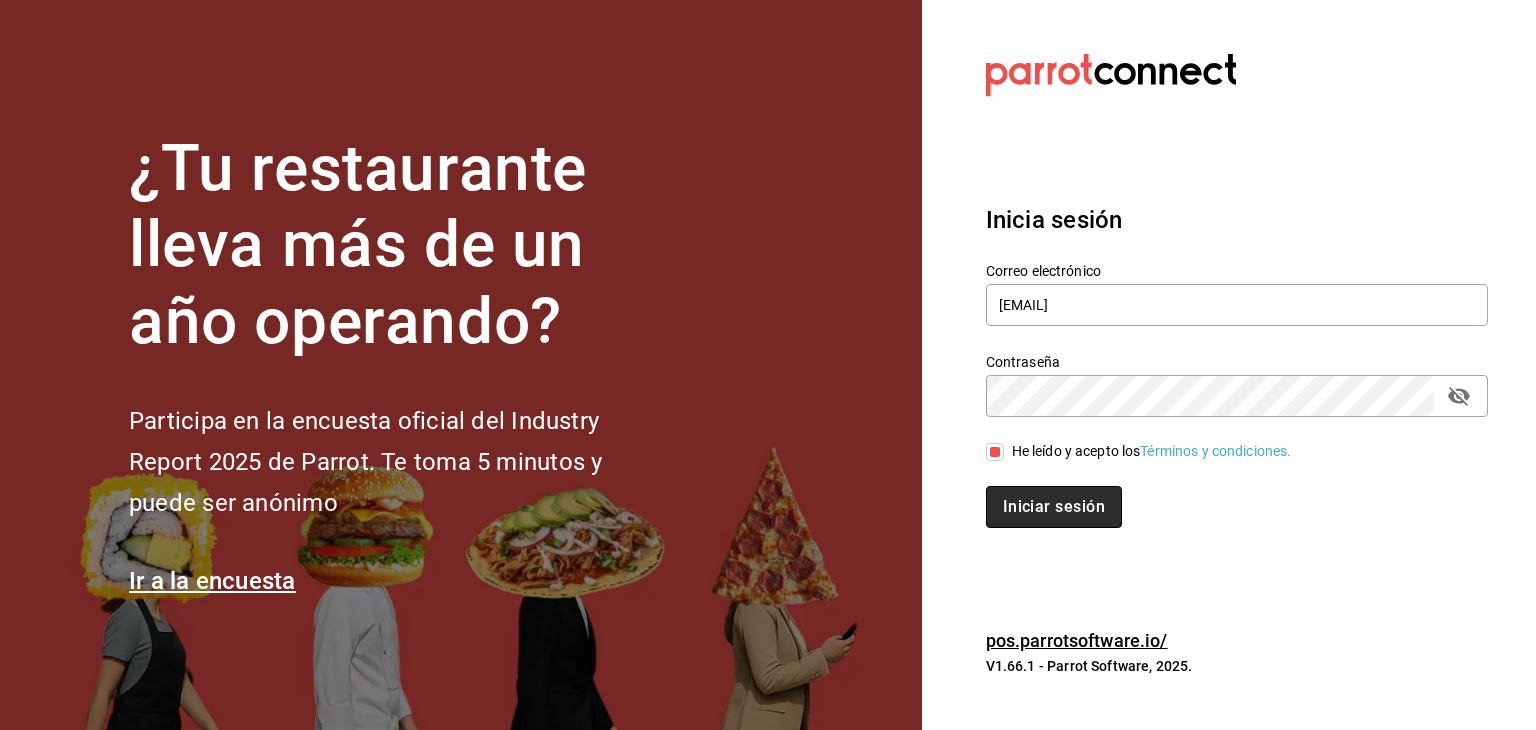 click on "Iniciar sesión" at bounding box center [1054, 507] 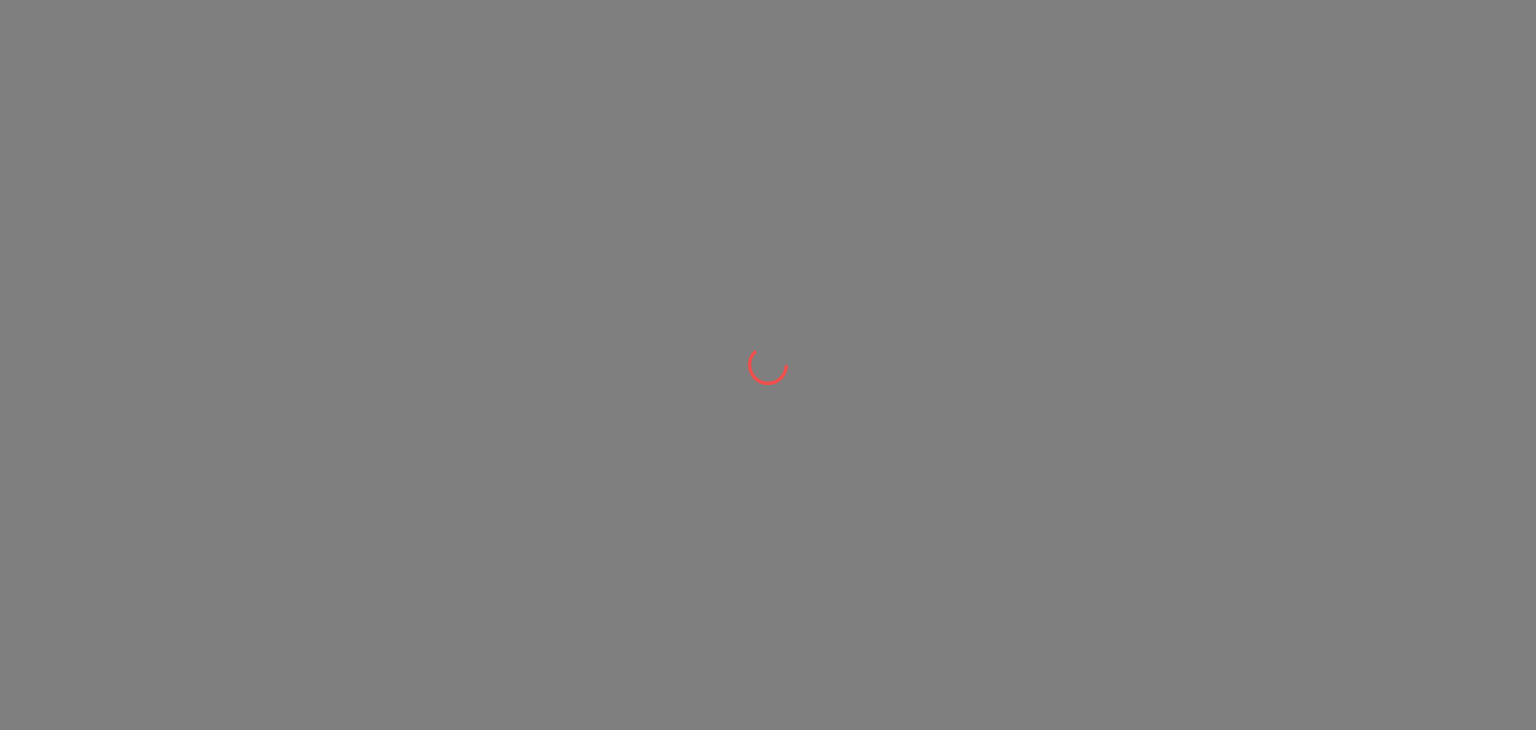 scroll, scrollTop: 0, scrollLeft: 0, axis: both 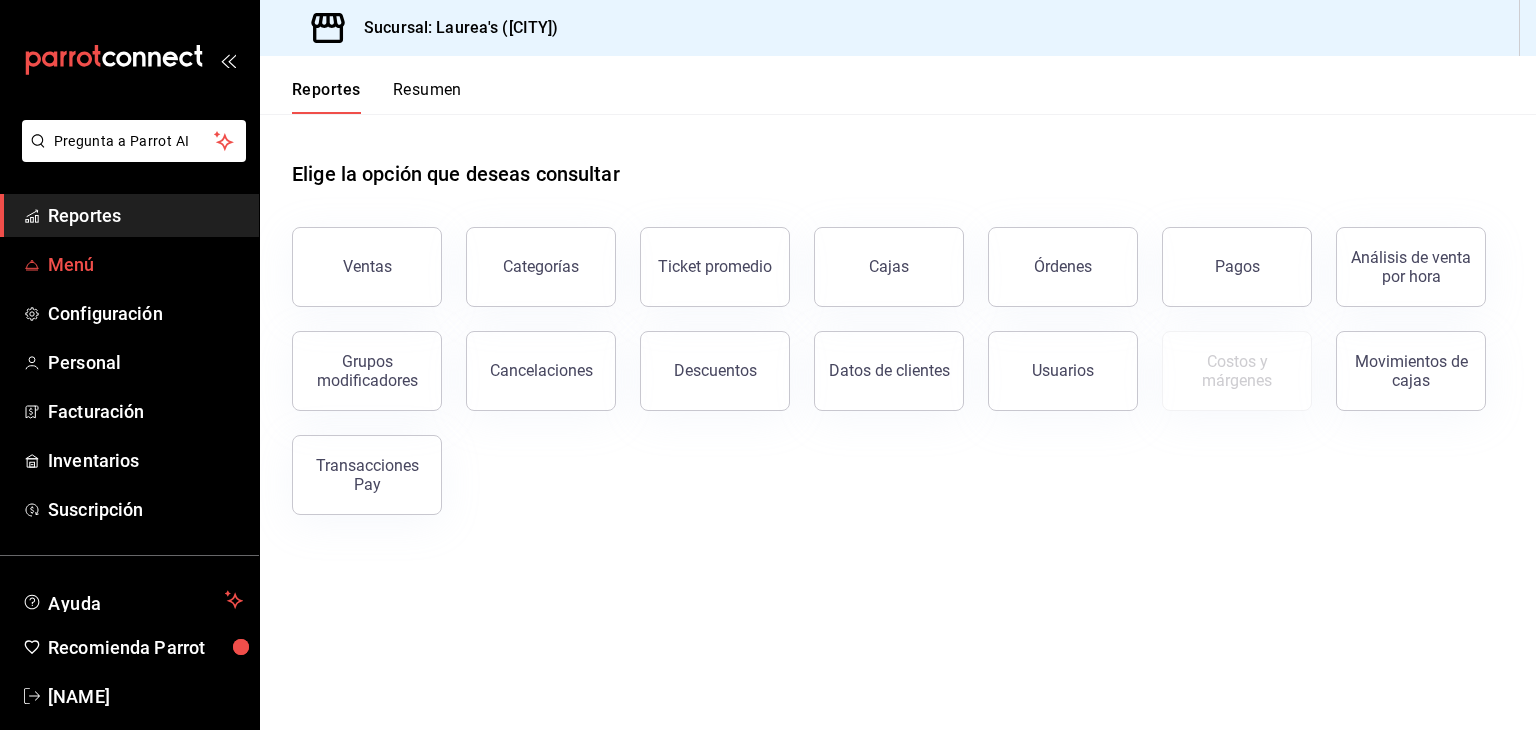 click on "Menú" at bounding box center [145, 264] 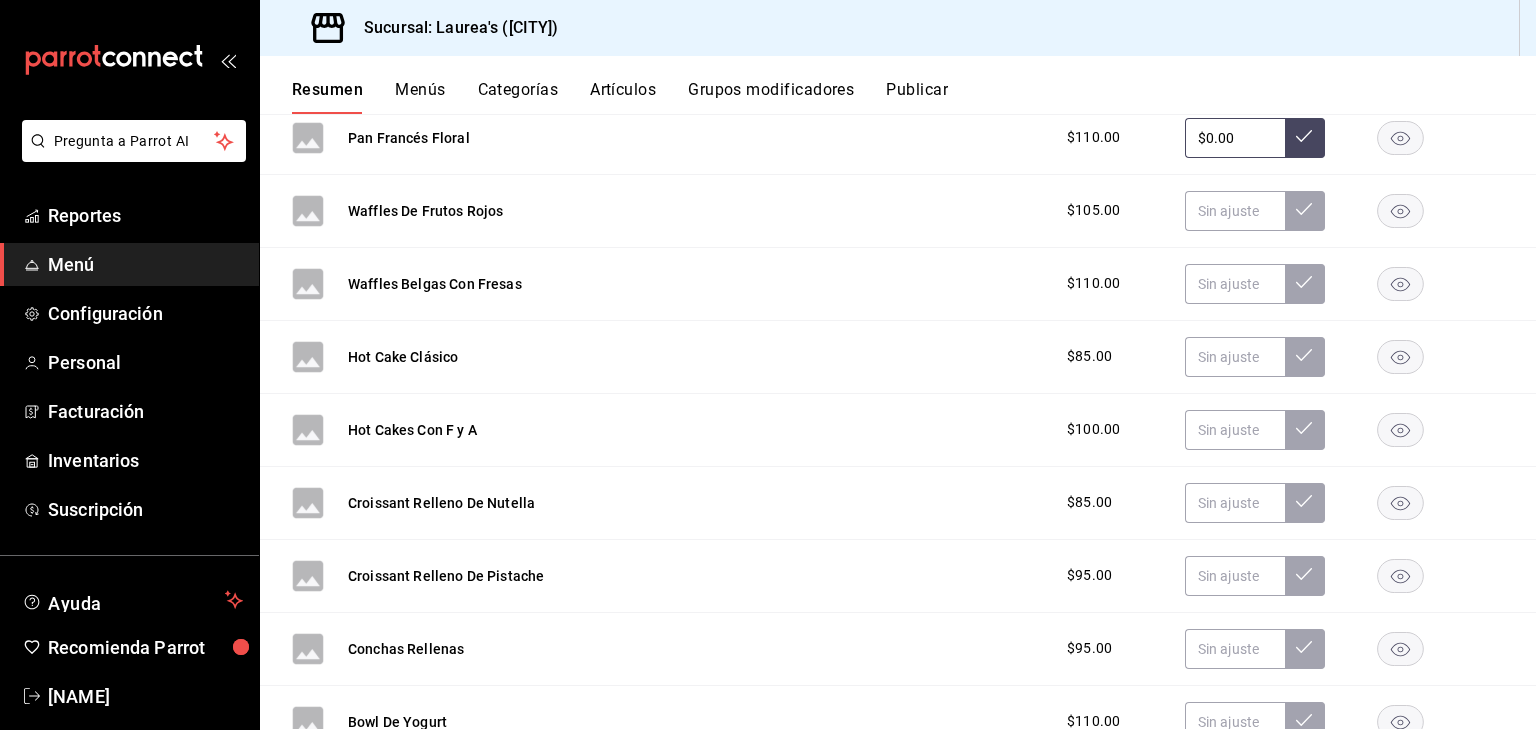 scroll, scrollTop: 200, scrollLeft: 0, axis: vertical 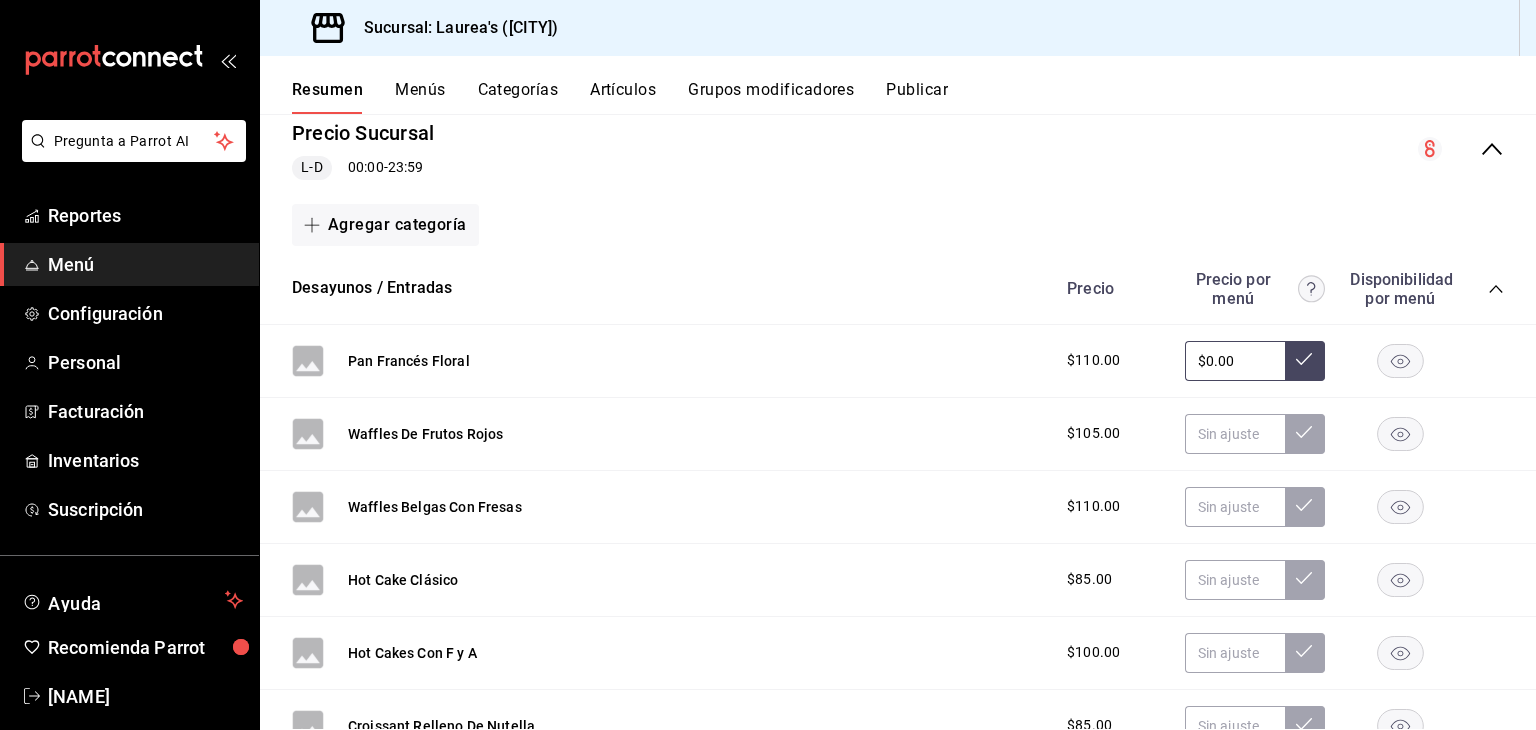 drag, startPoint x: 1232, startPoint y: 358, endPoint x: 1035, endPoint y: 321, distance: 200.4445 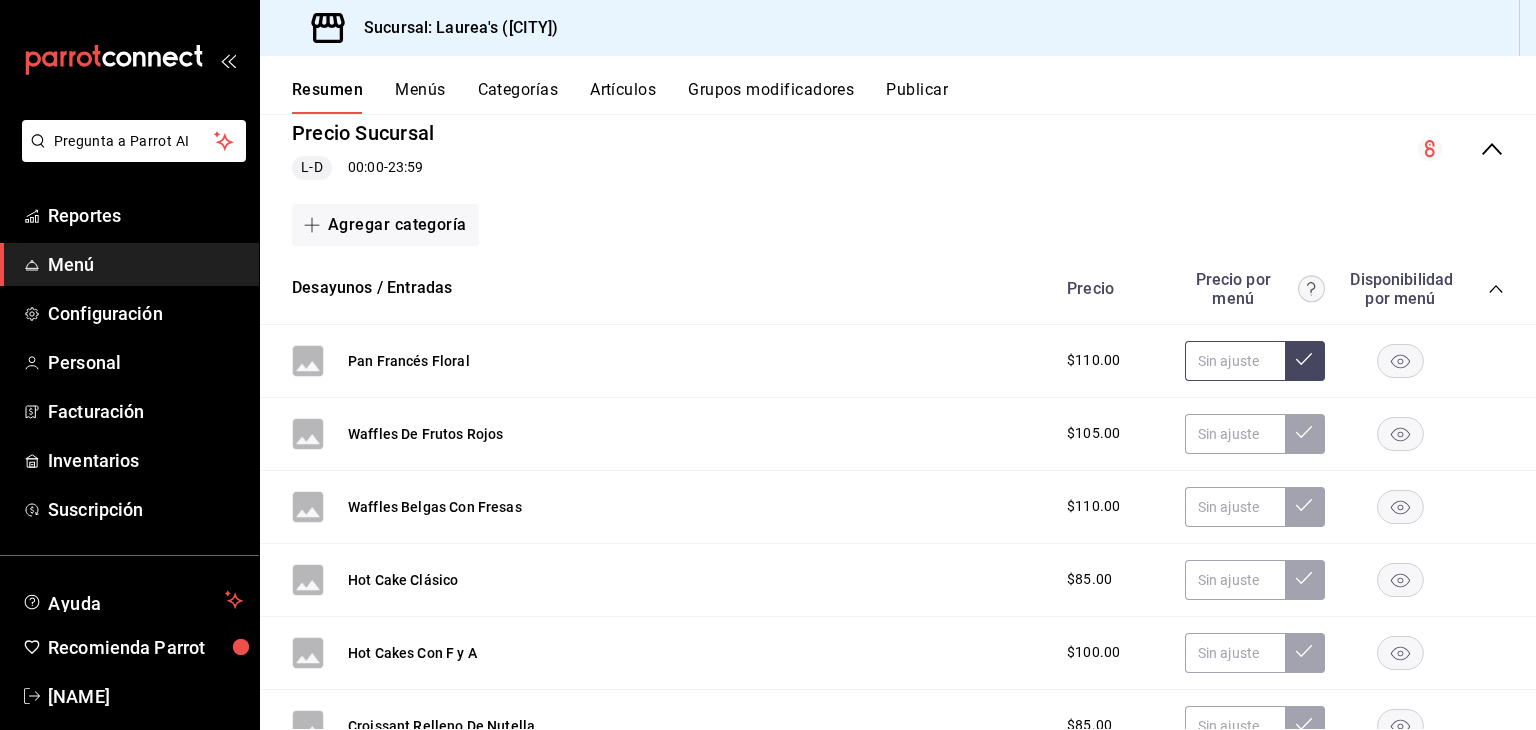 type 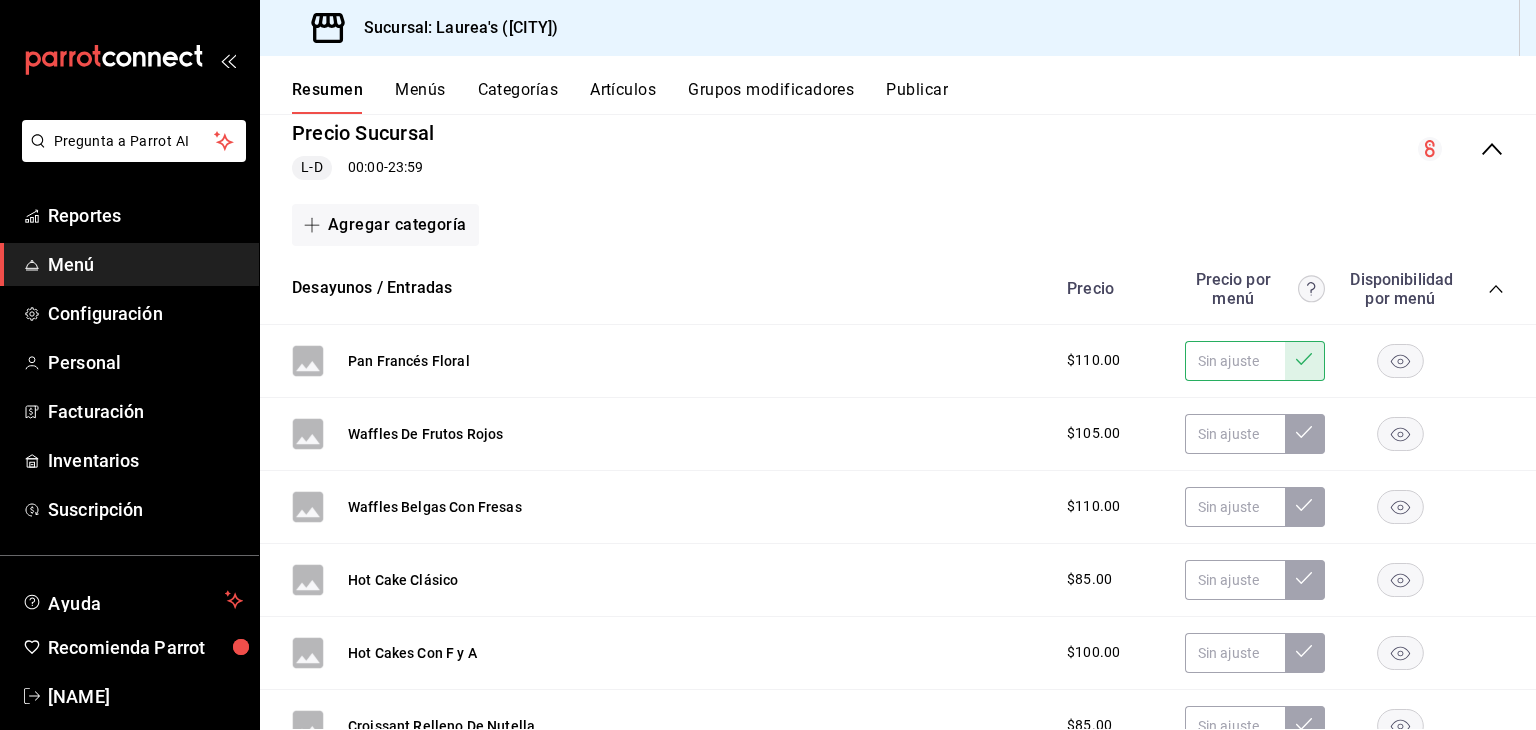 scroll, scrollTop: 100, scrollLeft: 0, axis: vertical 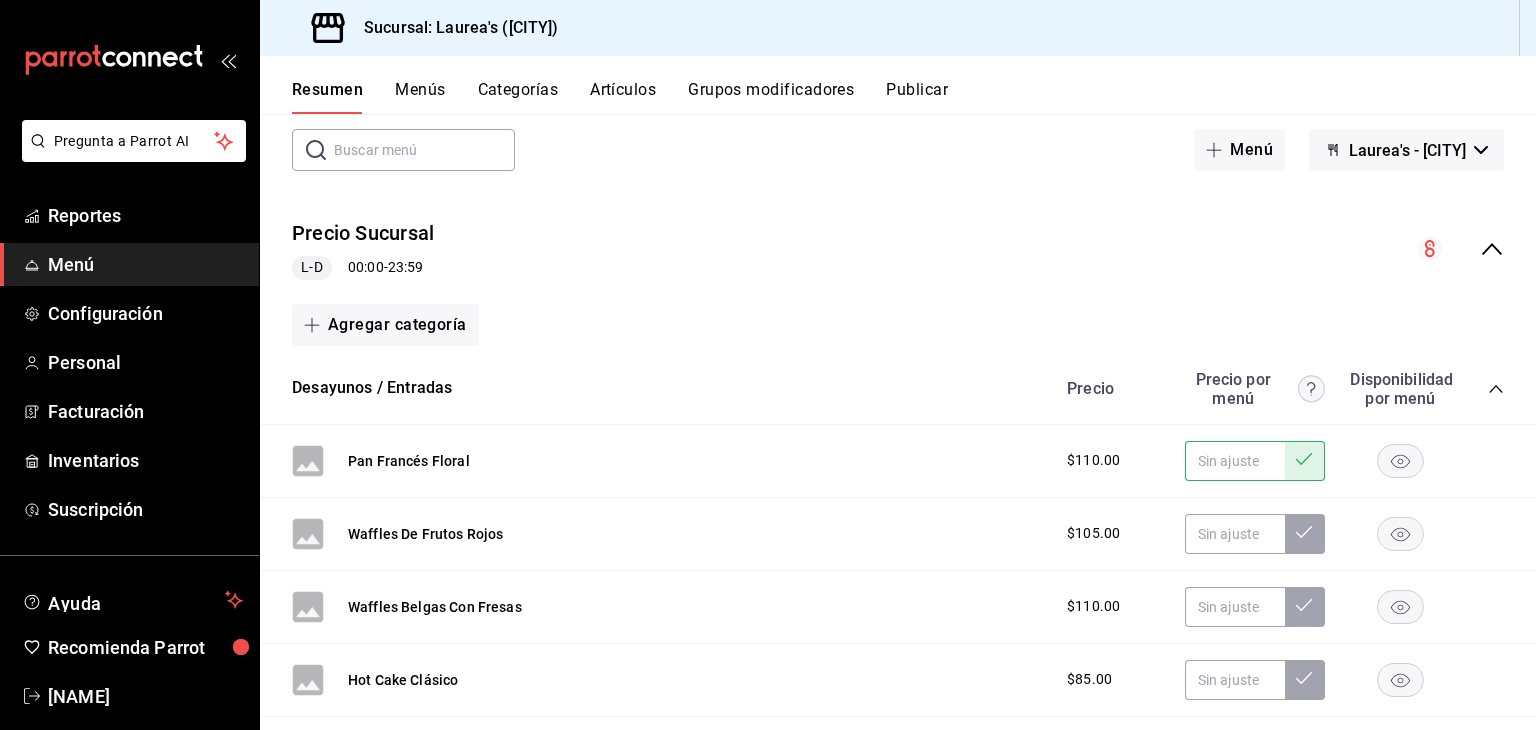 click on "Precio Sucursal" at bounding box center [363, 233] 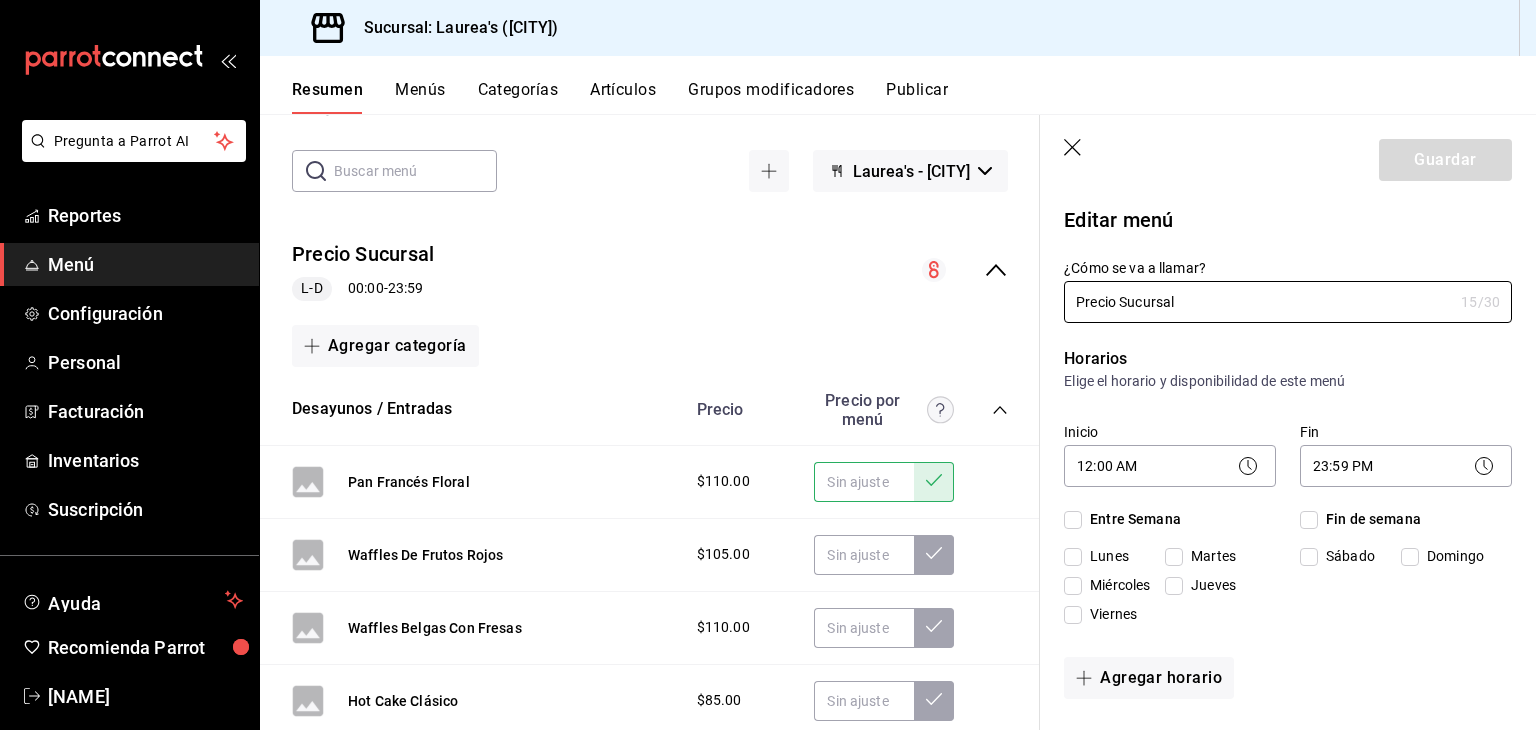 checkbox on "true" 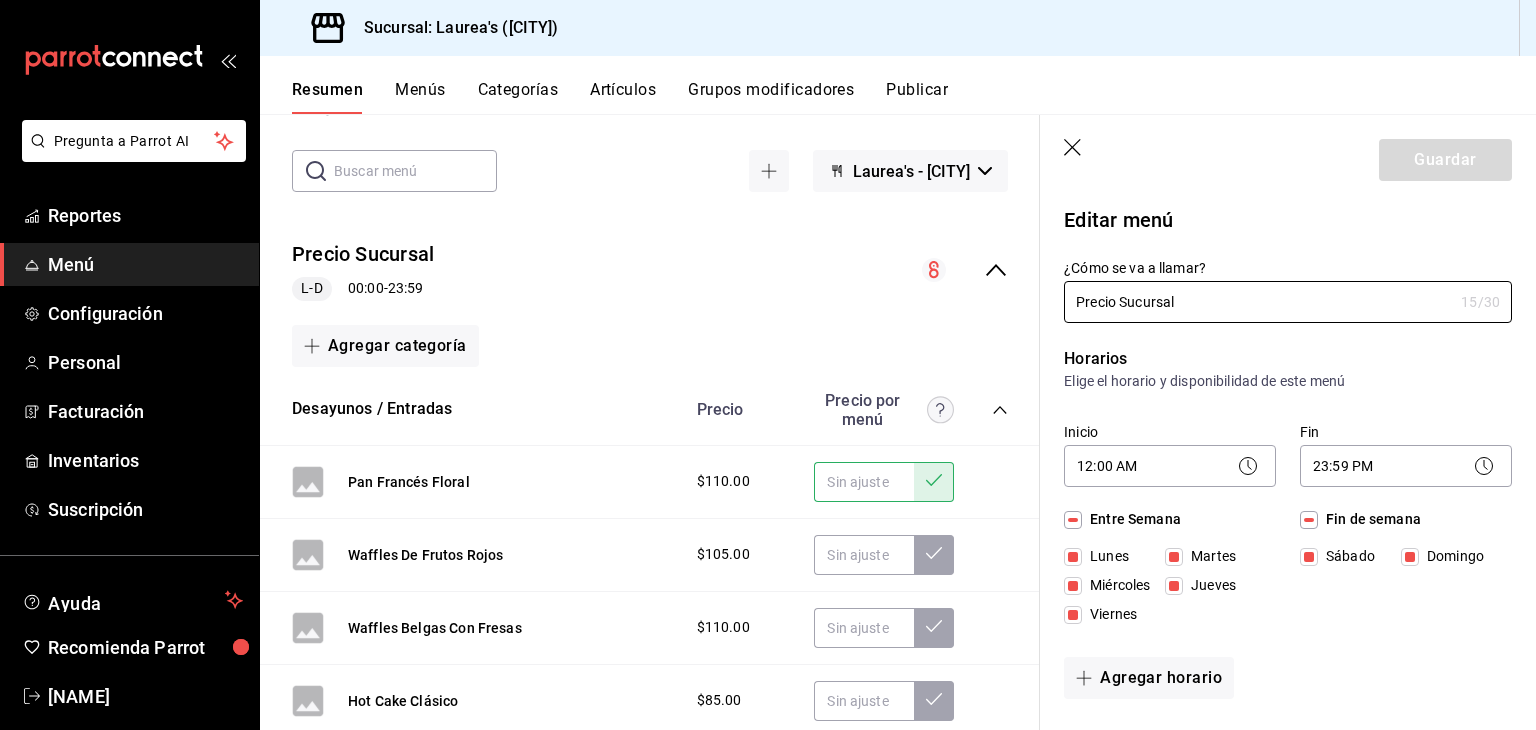 click on "$110.00" at bounding box center (723, 481) 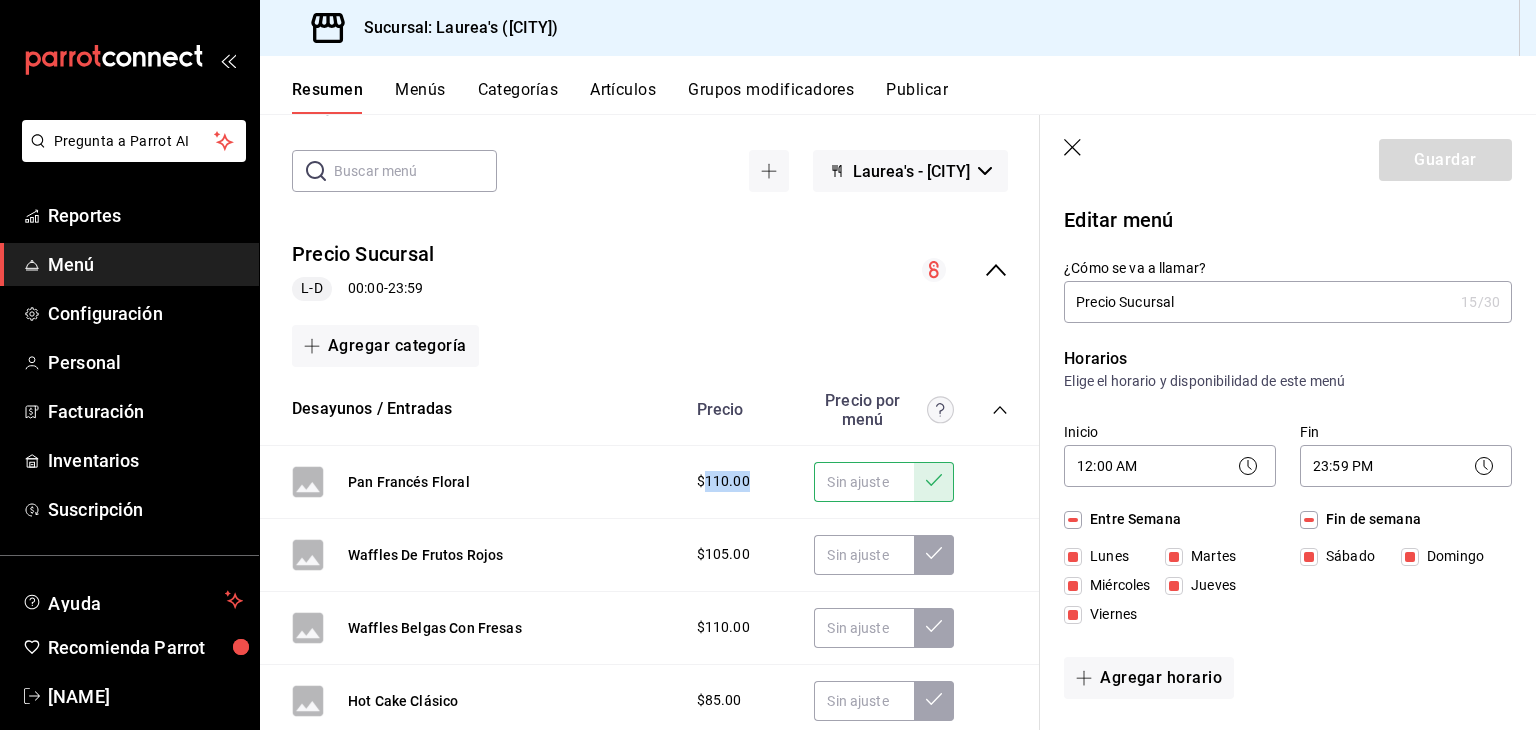 click on "$110.00" at bounding box center [723, 481] 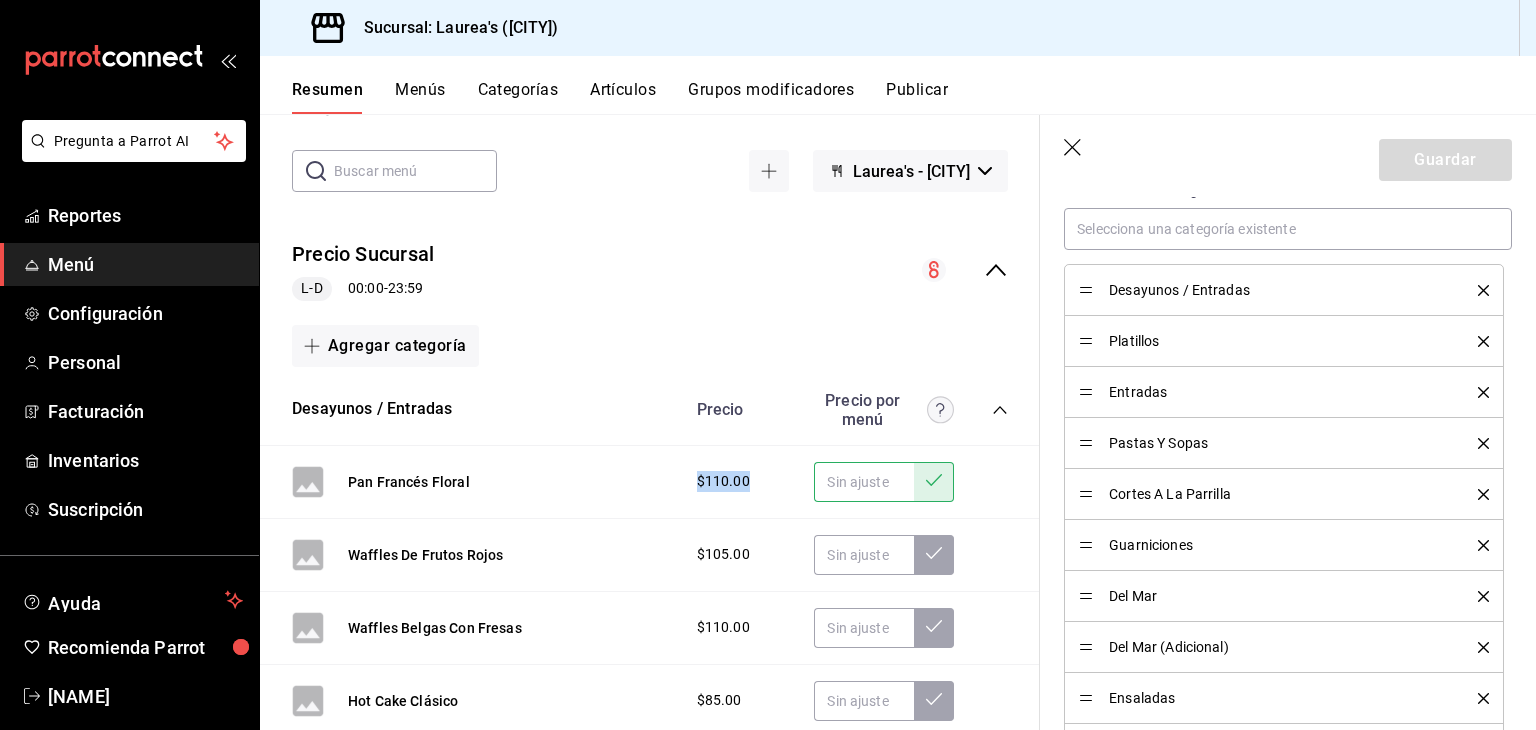 scroll, scrollTop: 400, scrollLeft: 0, axis: vertical 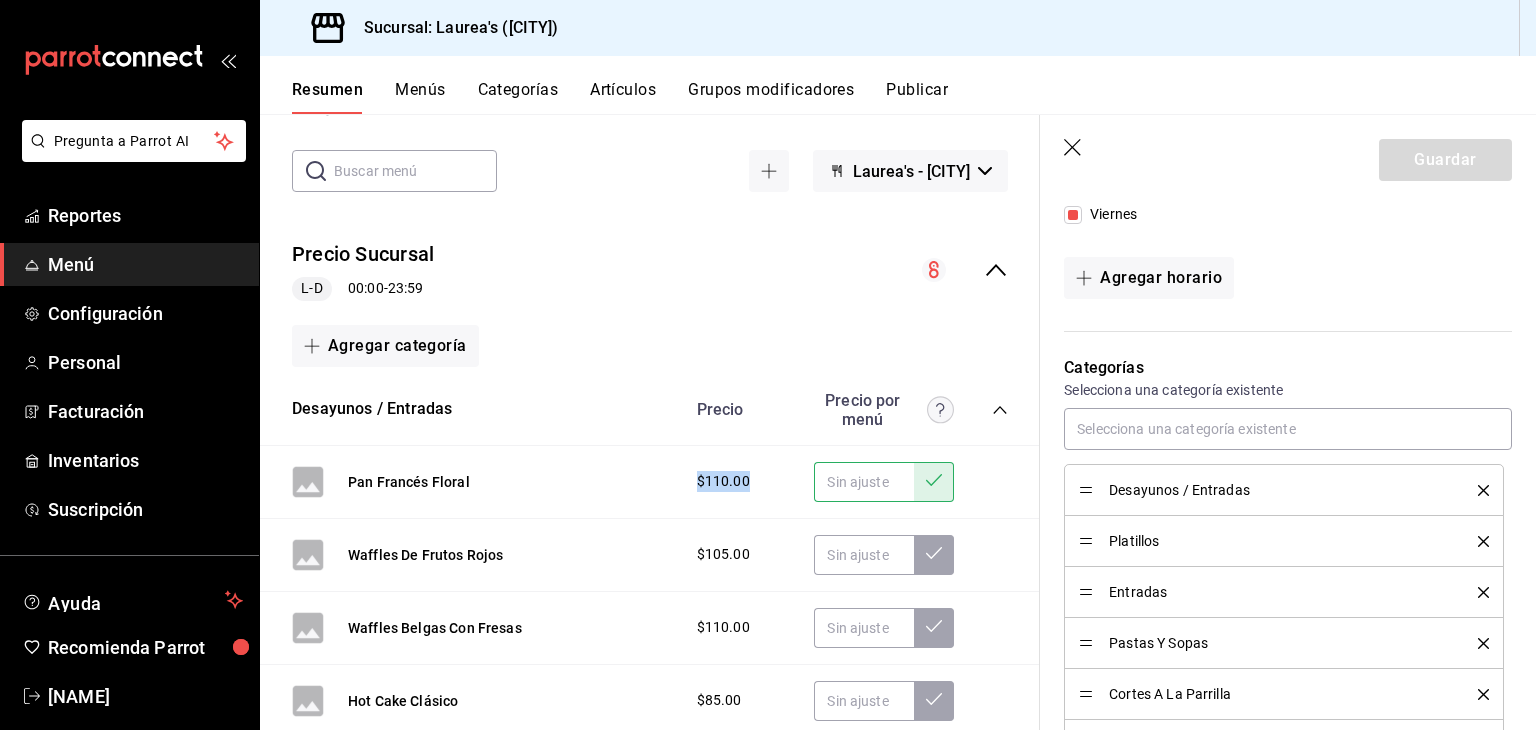click 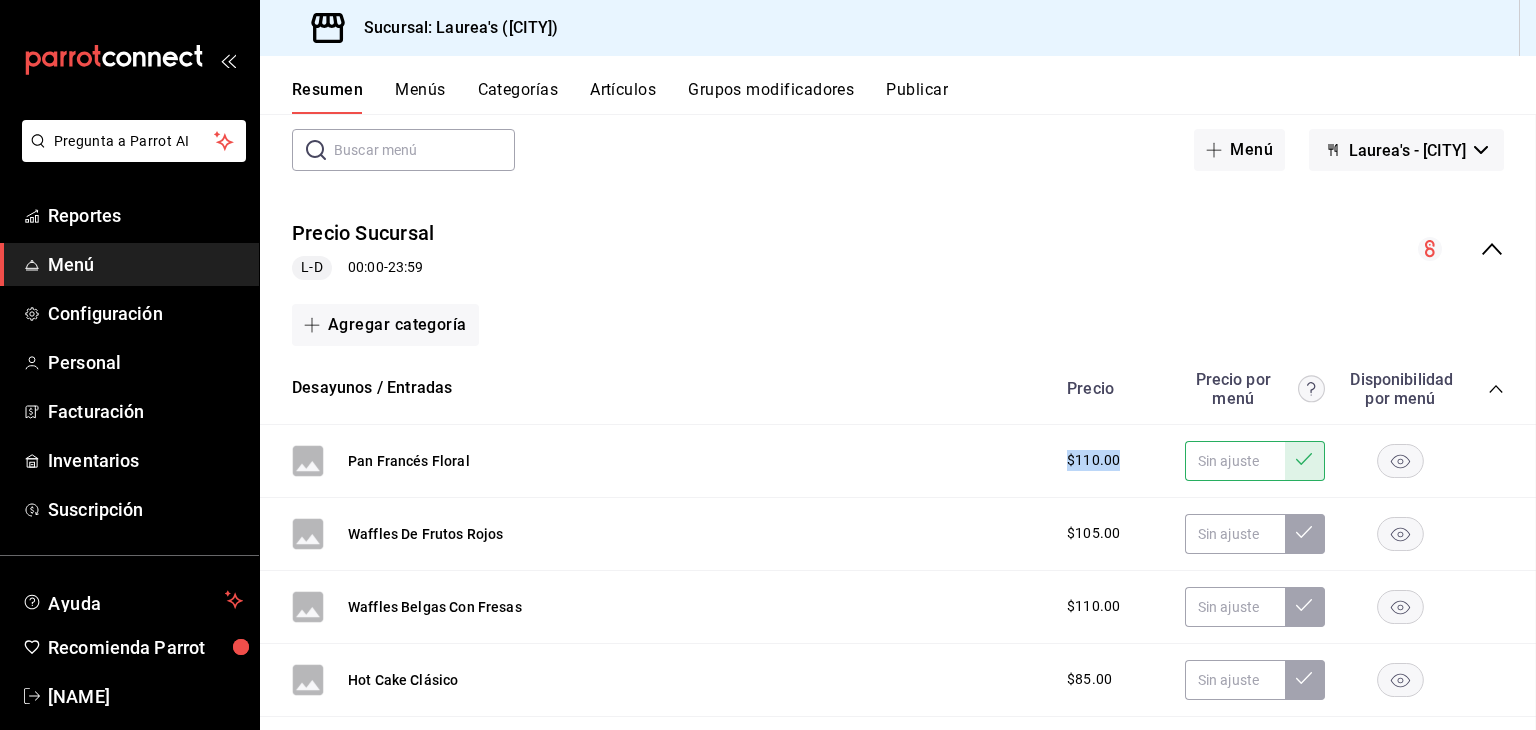 checkbox on "false" 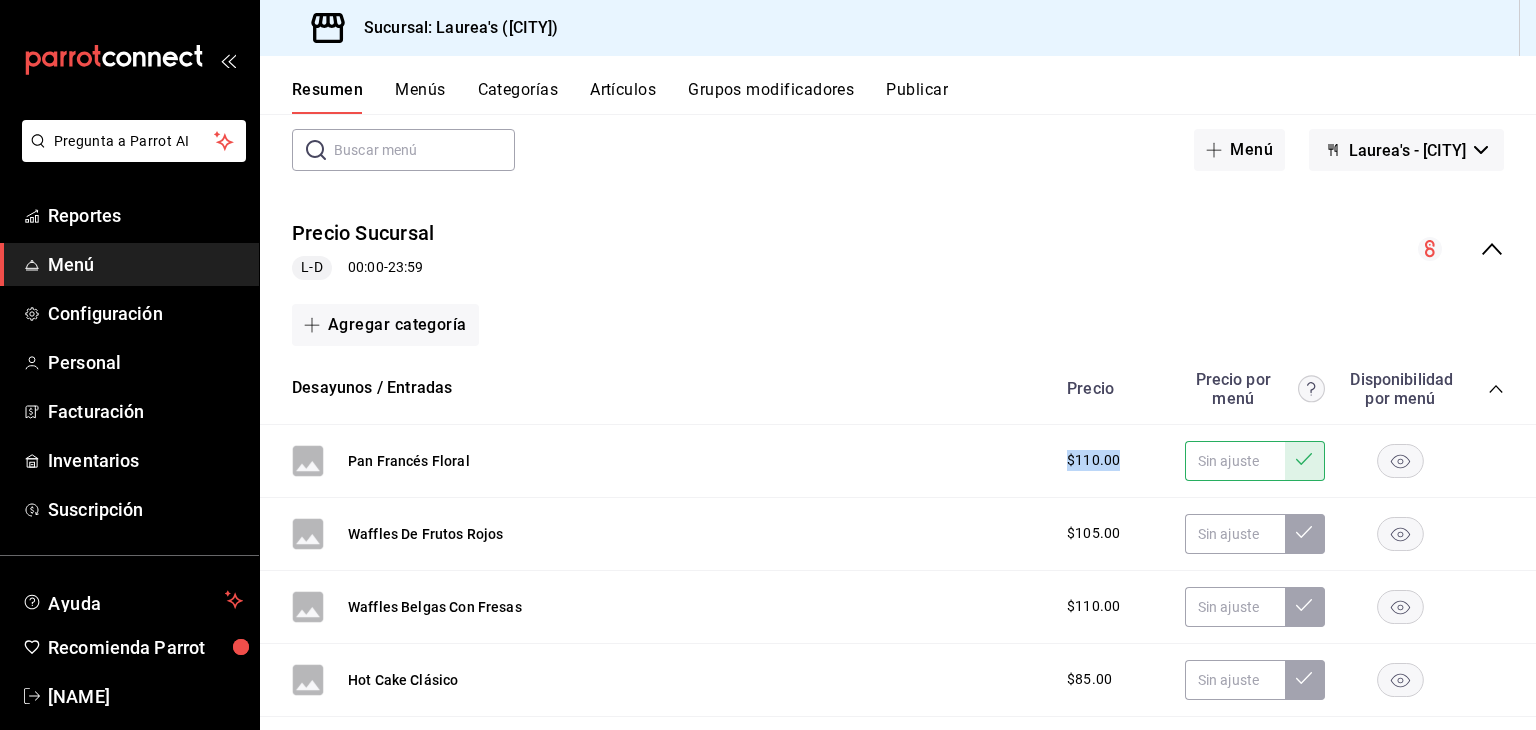click on "Categorías" at bounding box center (518, 97) 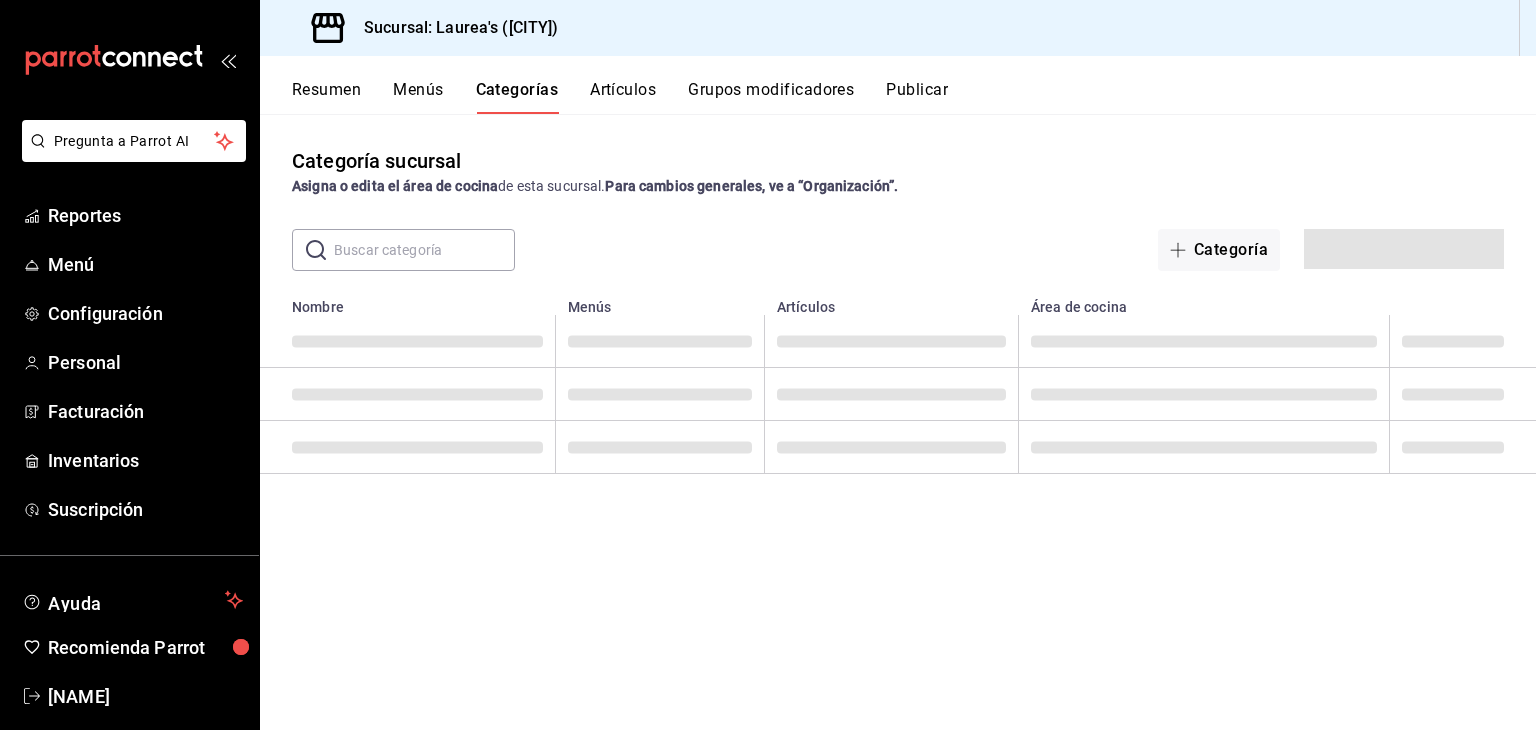 click on "Menús" at bounding box center (418, 97) 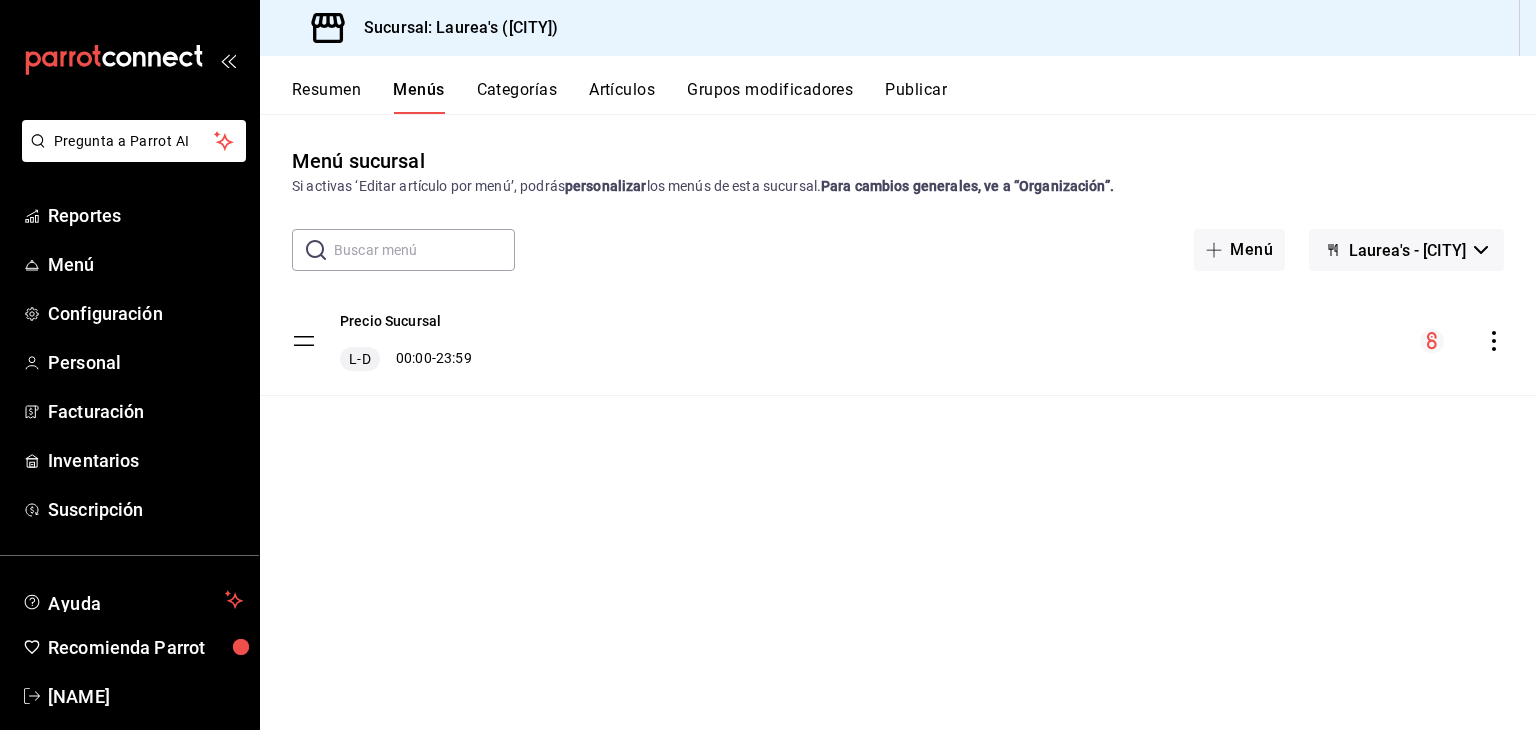 click on "Precio Sucursal" at bounding box center [390, 321] 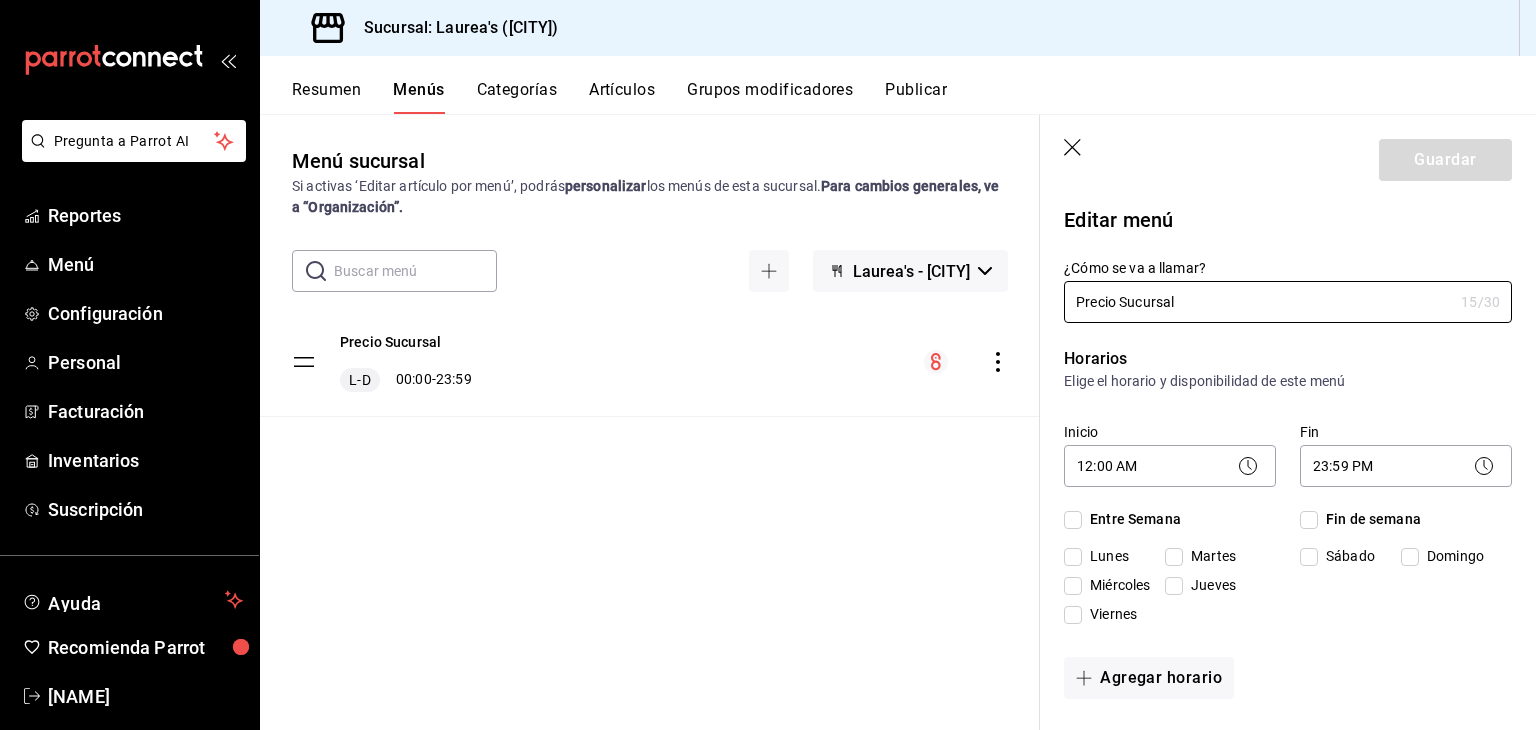 checkbox on "true" 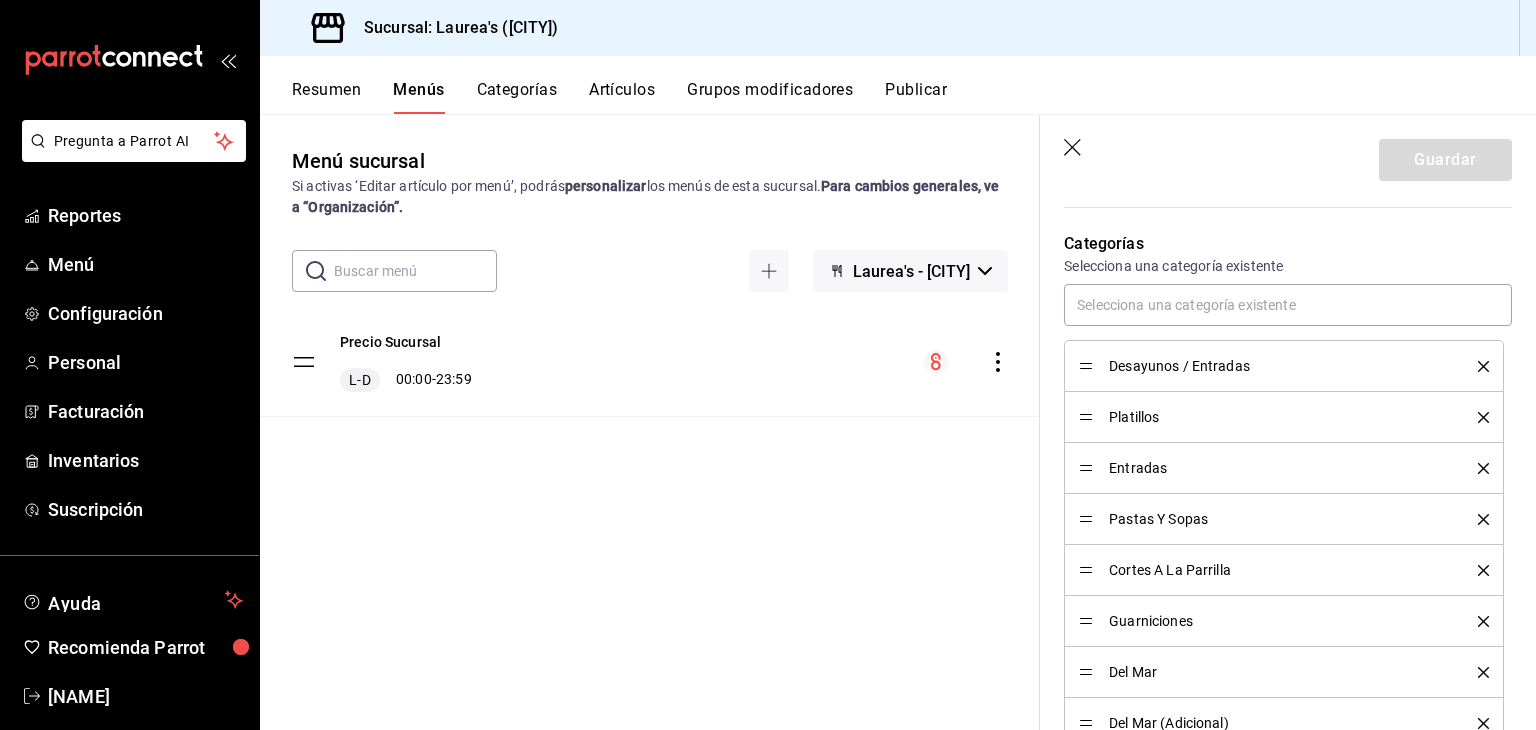 scroll, scrollTop: 500, scrollLeft: 0, axis: vertical 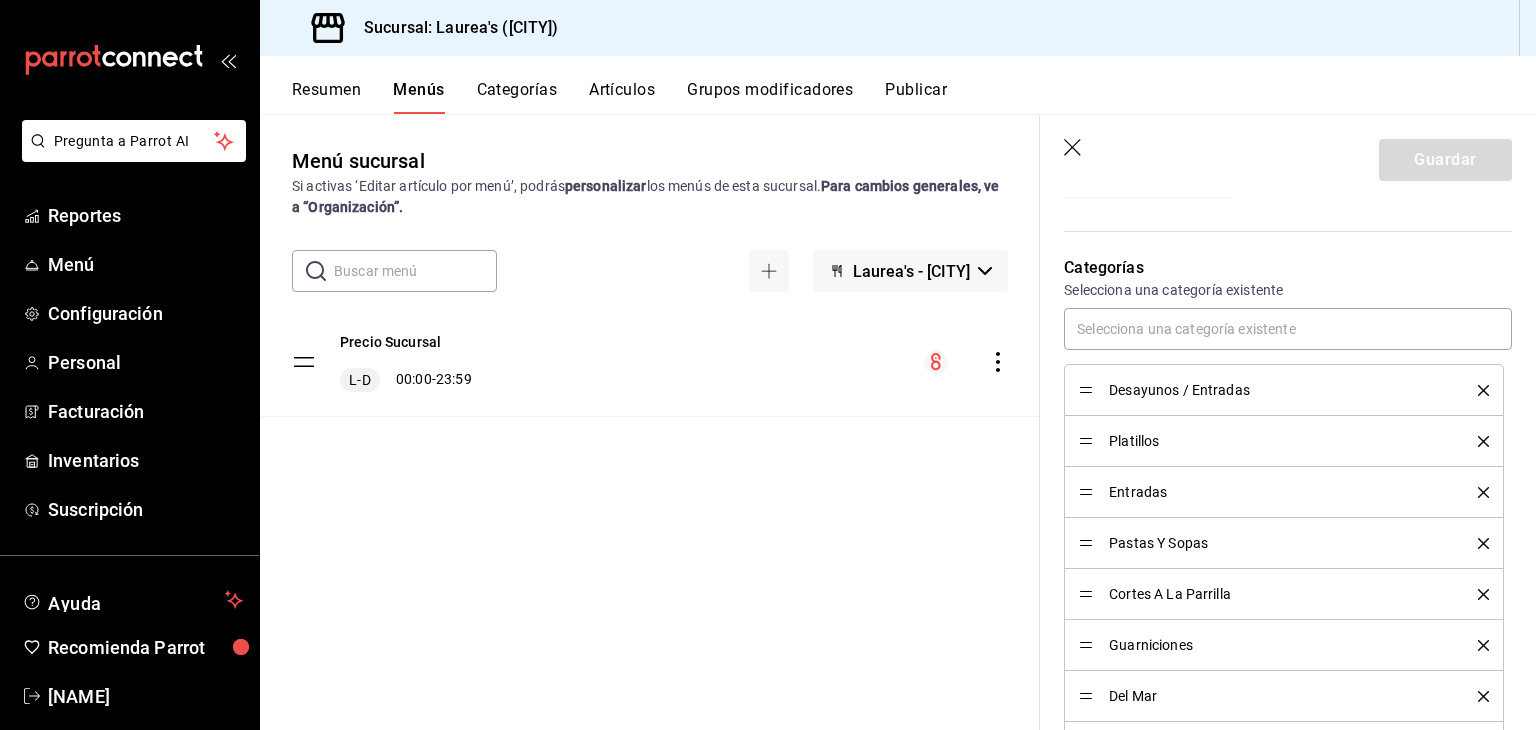 click on "Desayunos / Entradas" at bounding box center (1284, 390) 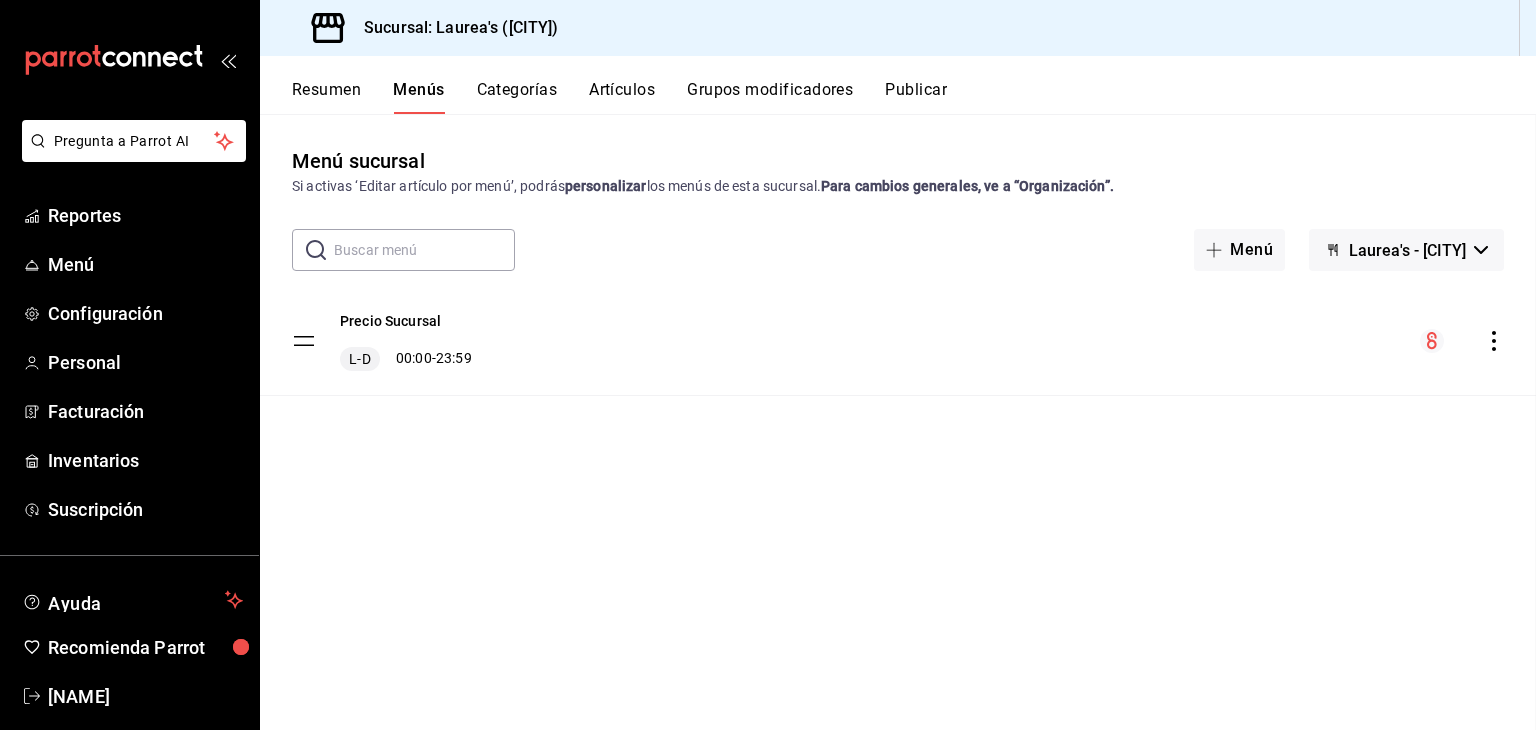 checkbox on "false" 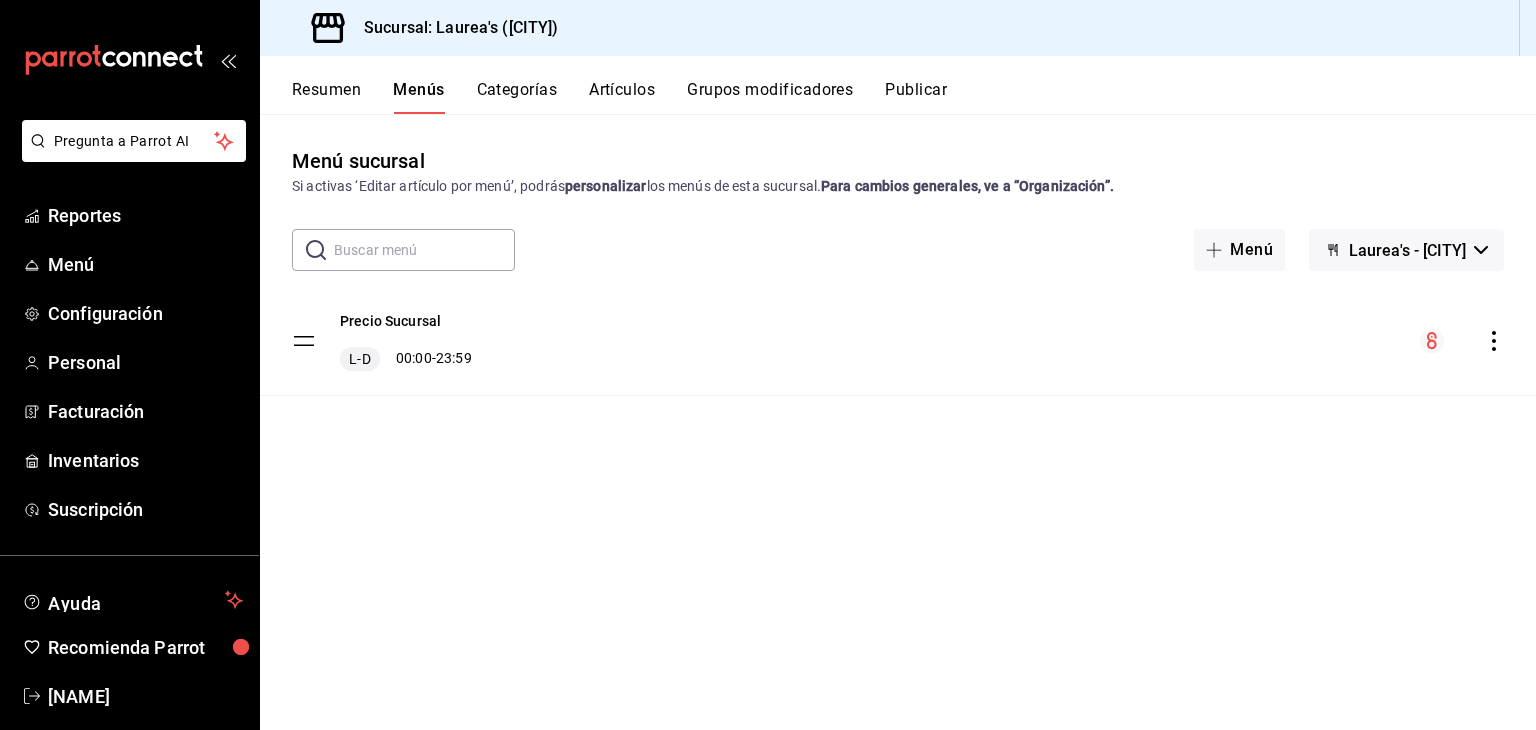 click on "Artículos" at bounding box center [622, 97] 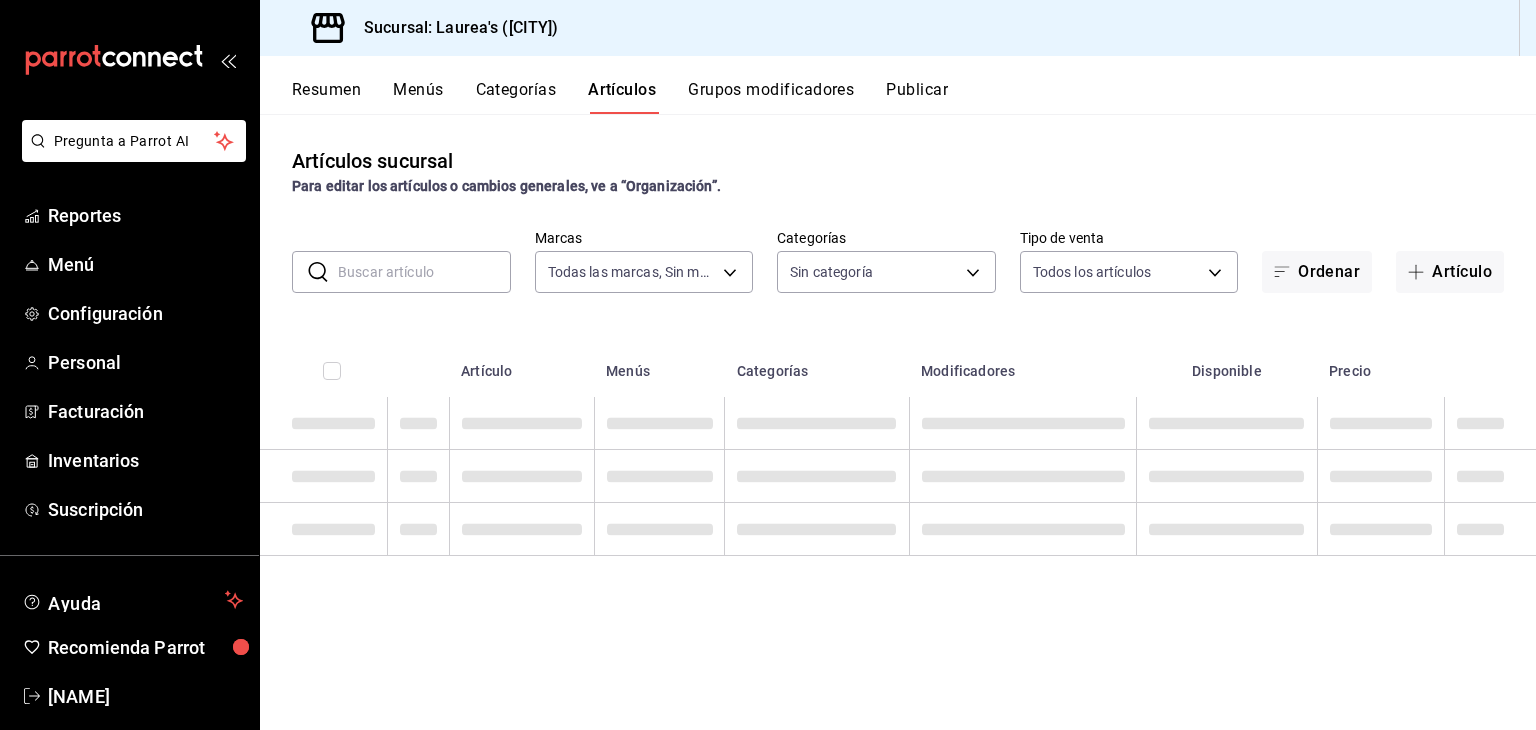 type on "7c749ec0-a870-4e3d-81e1-acde17211e35" 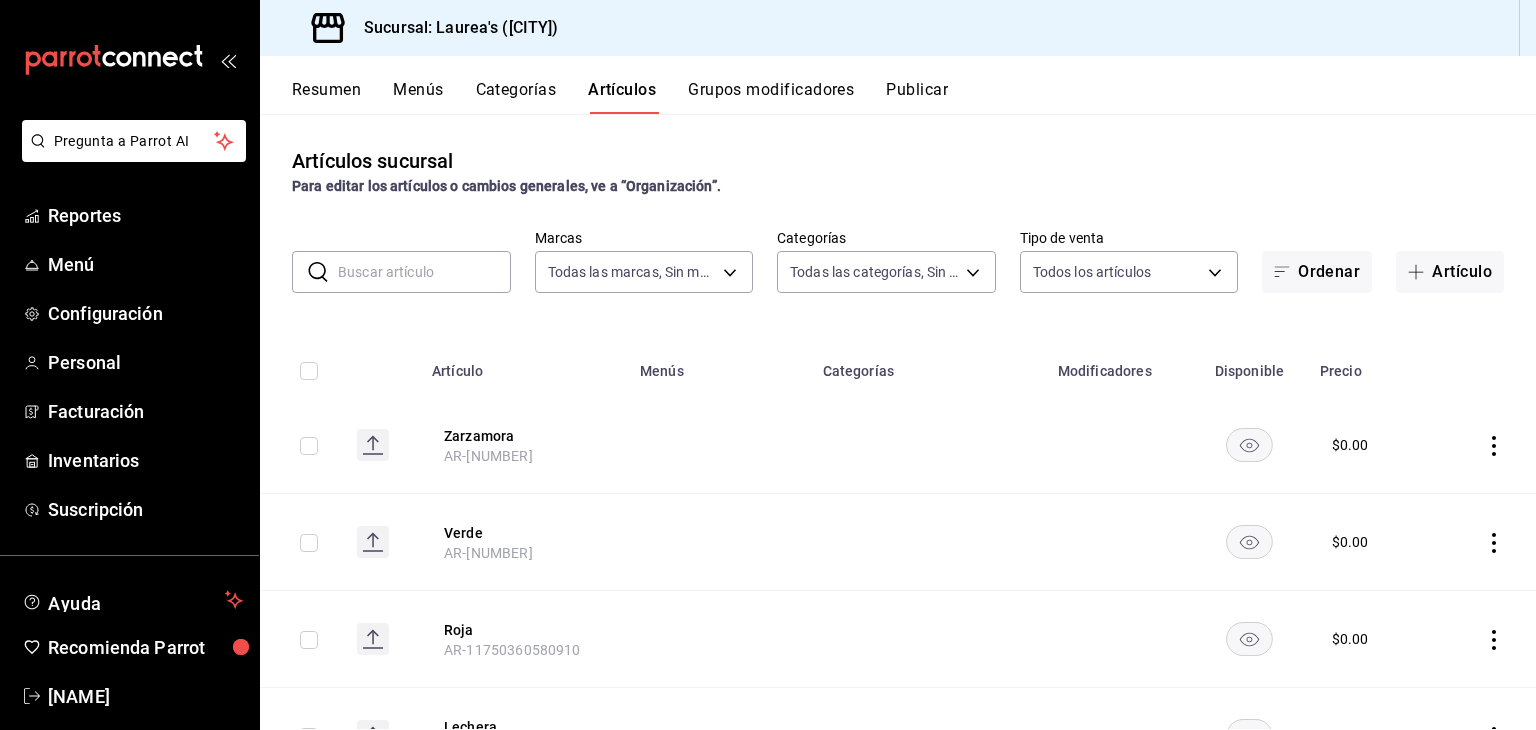 type on "[UUID],[UUID],[UUID],[UUID],[UUID],[UUID],[UUID],[UUID],[UUID],[UUID],[UUID],[UUID],[UUID],[UUID],[UUID],[UUID]" 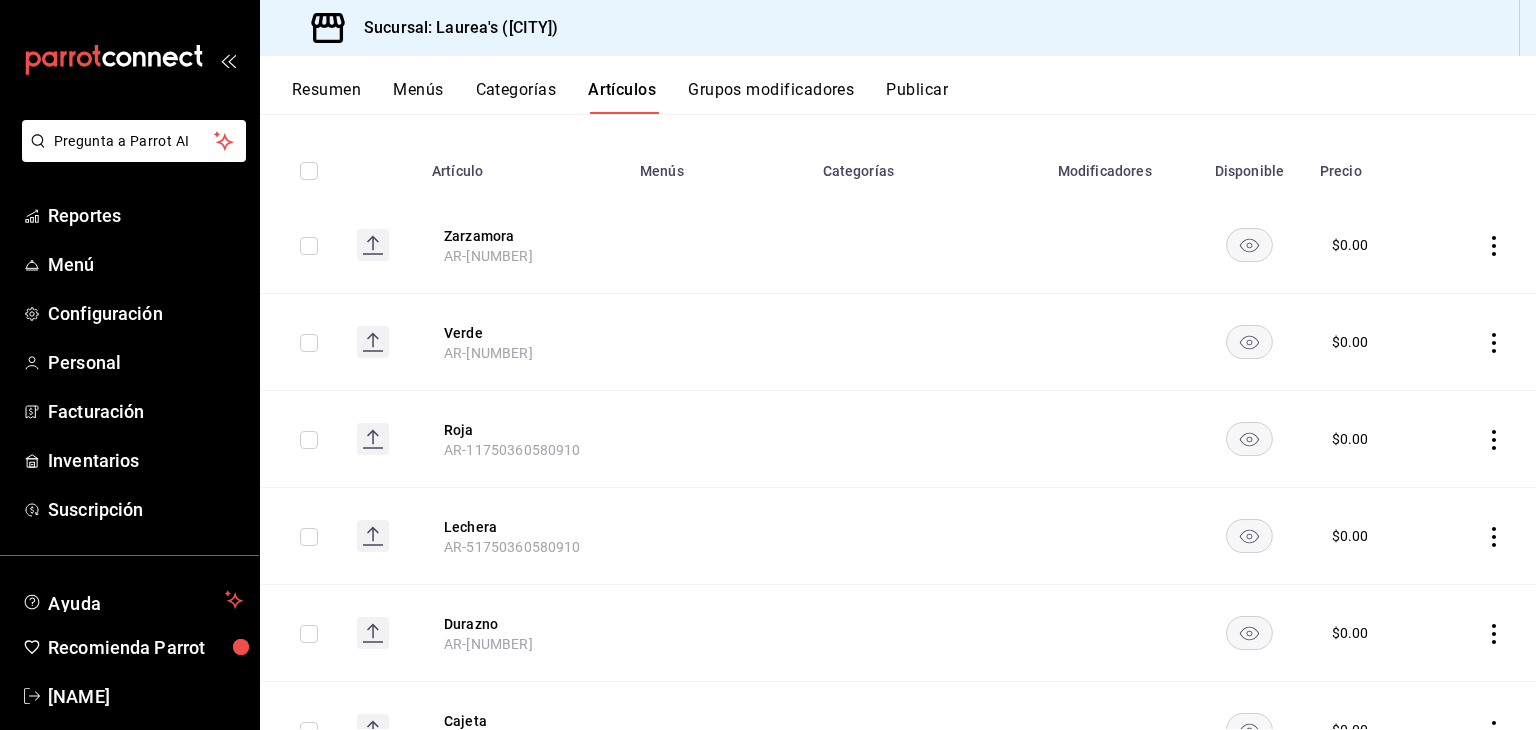 scroll, scrollTop: 0, scrollLeft: 0, axis: both 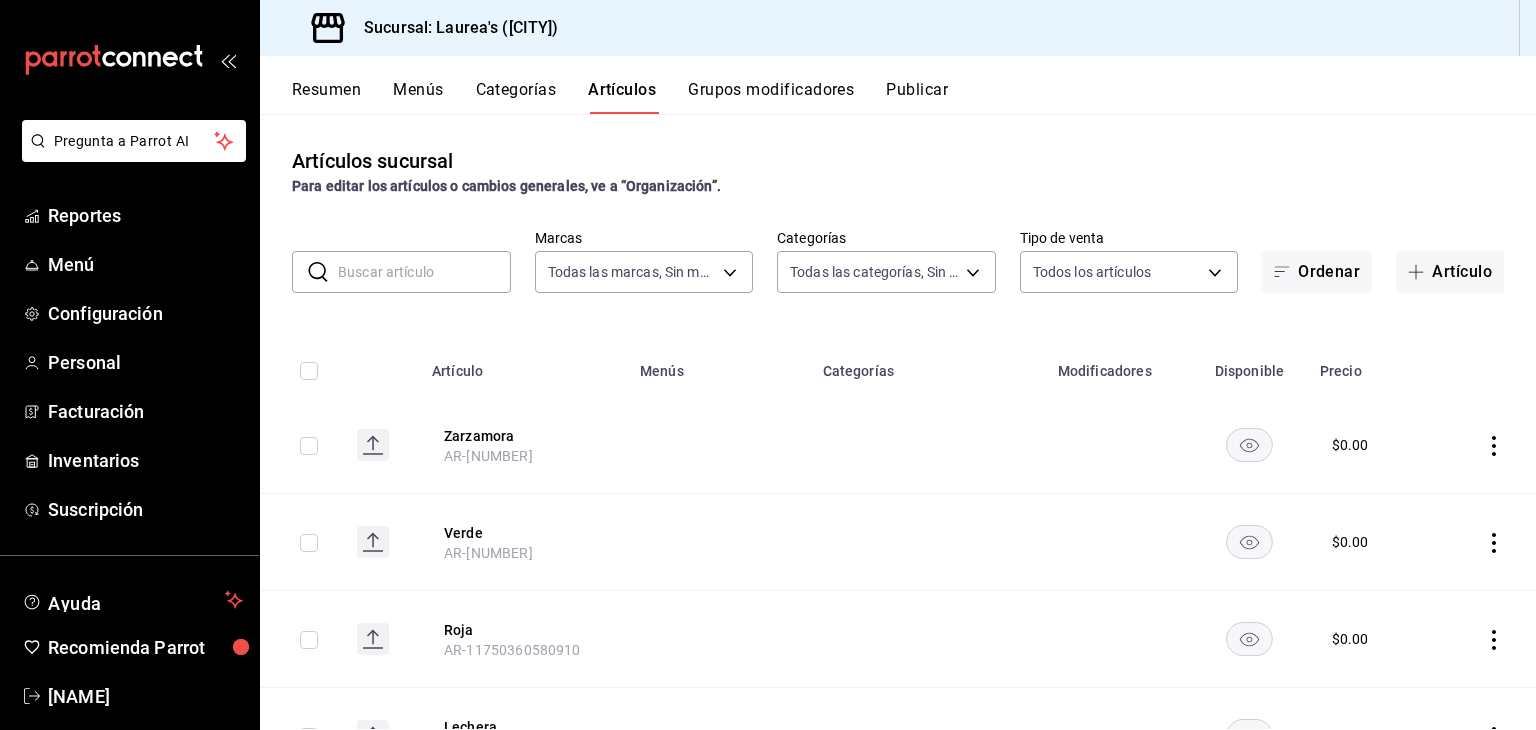 click at bounding box center (424, 272) 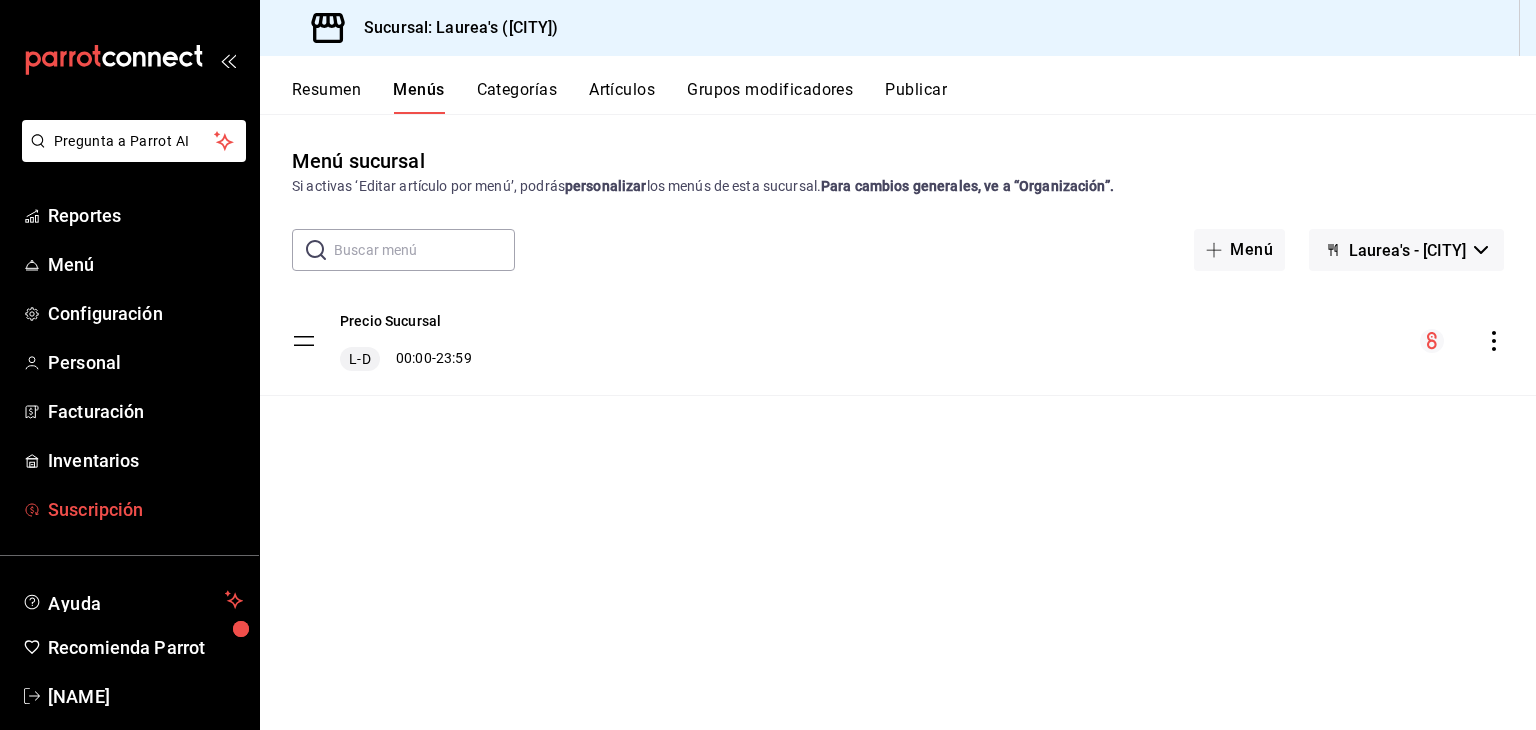 scroll, scrollTop: 24, scrollLeft: 0, axis: vertical 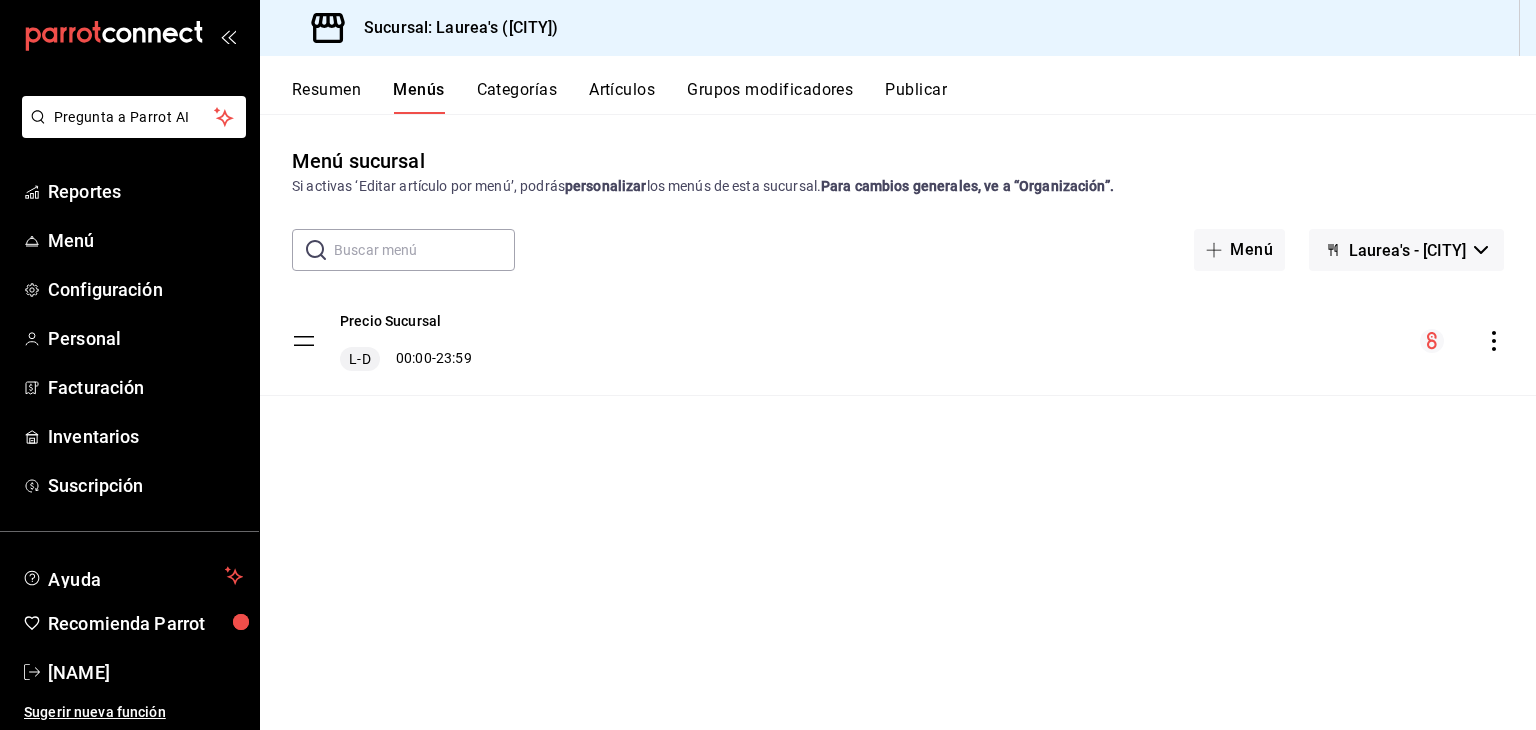 click on "Precio Sucursal L-D 00:00  -  23:59" at bounding box center (898, 341) 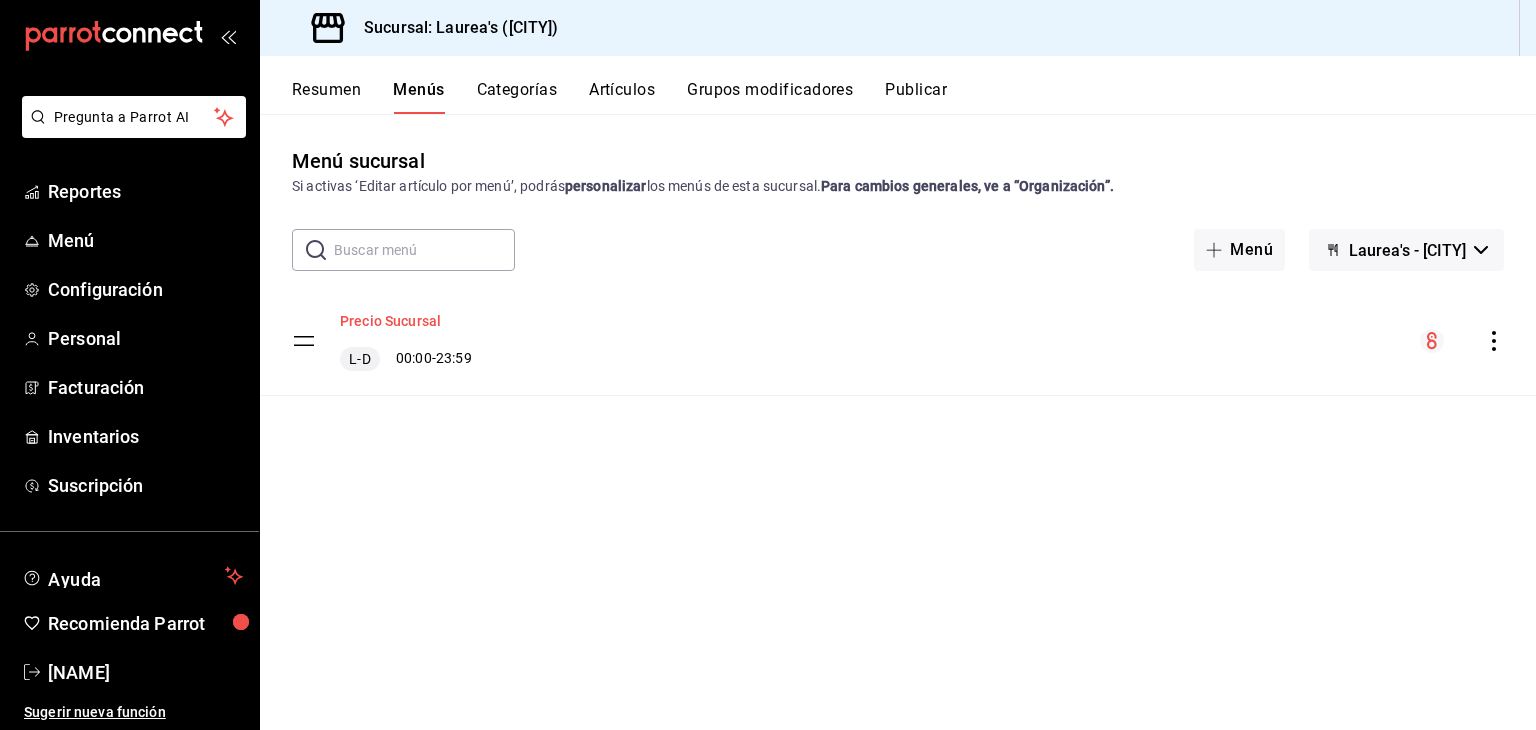 click on "Precio Sucursal" at bounding box center (390, 321) 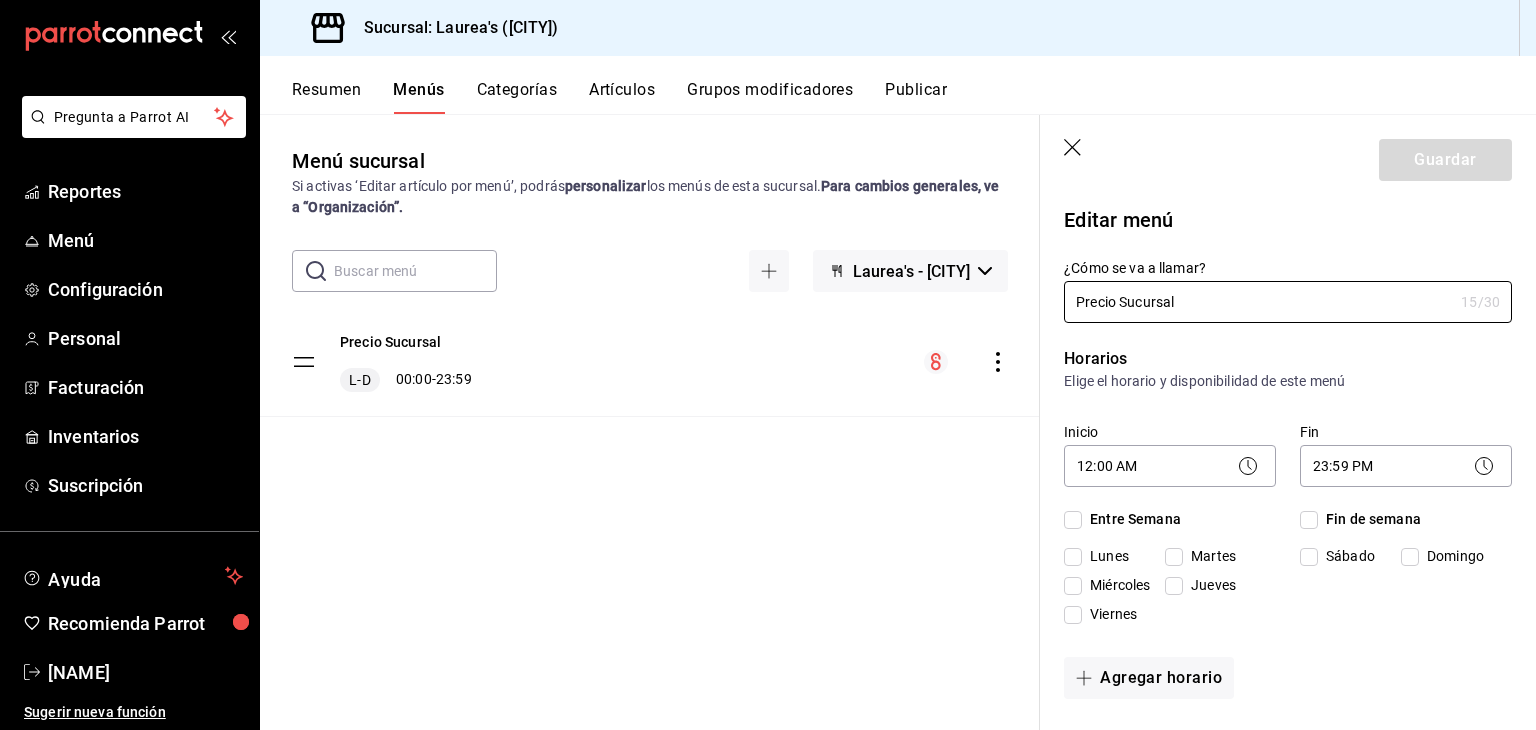 checkbox on "true" 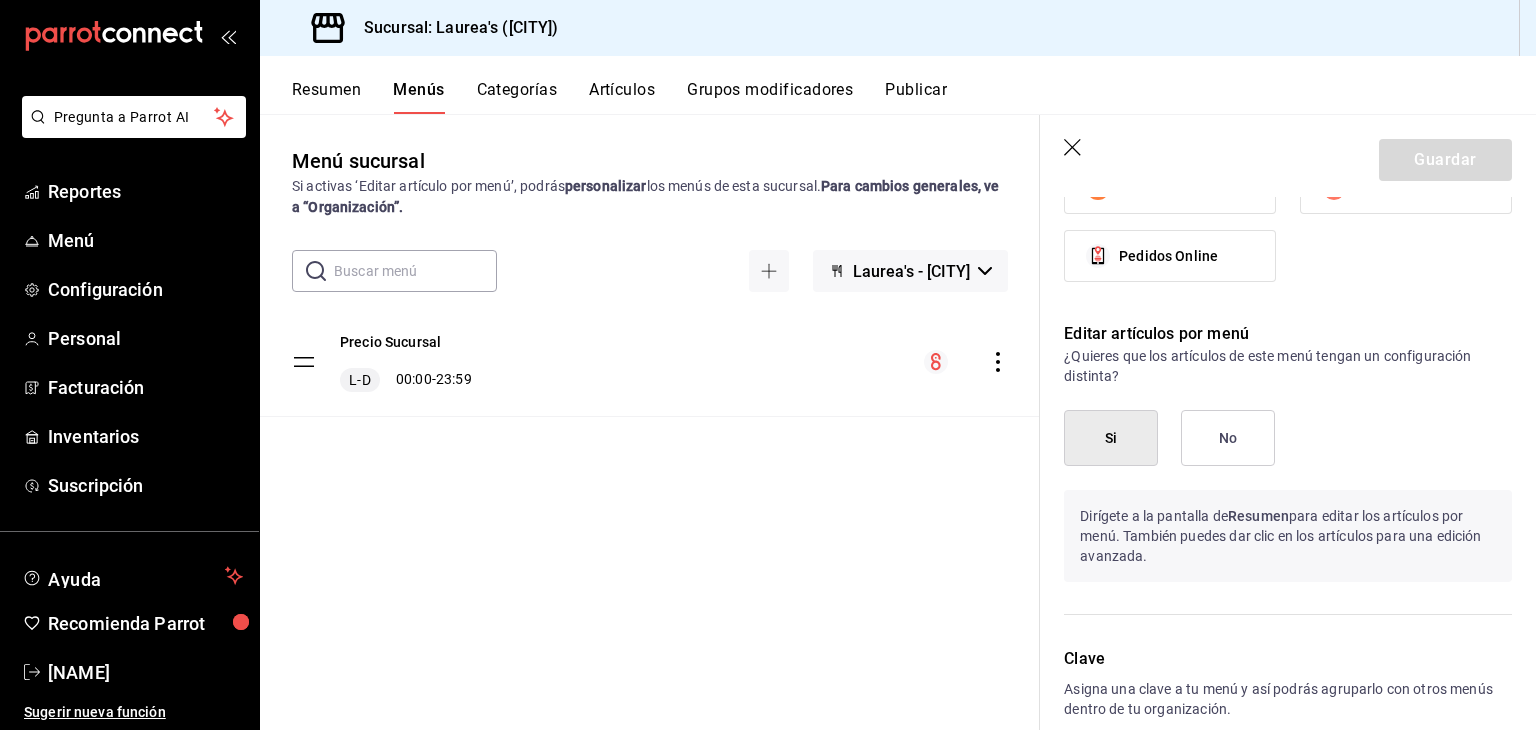 scroll, scrollTop: 1871, scrollLeft: 0, axis: vertical 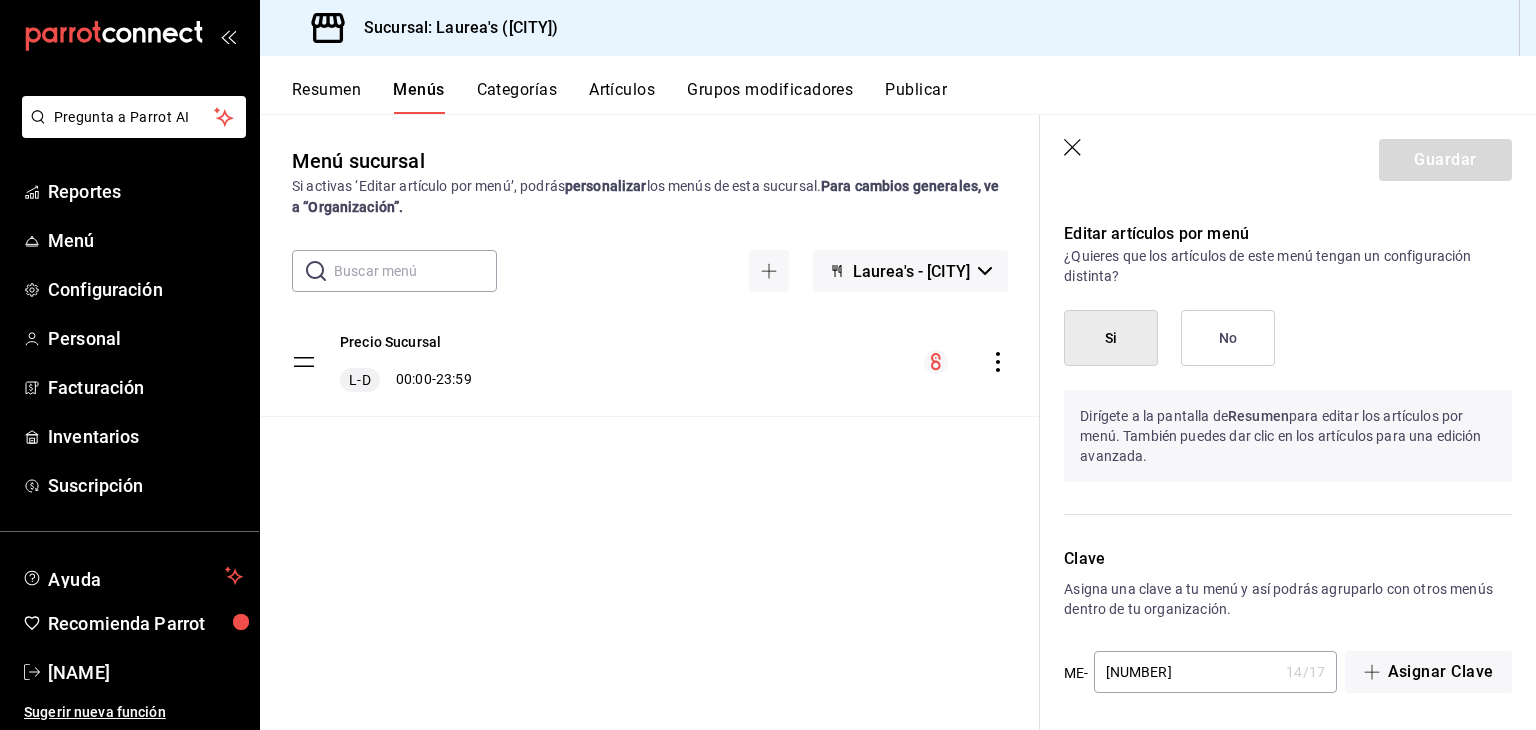 click on "Guardar" at bounding box center (1288, 156) 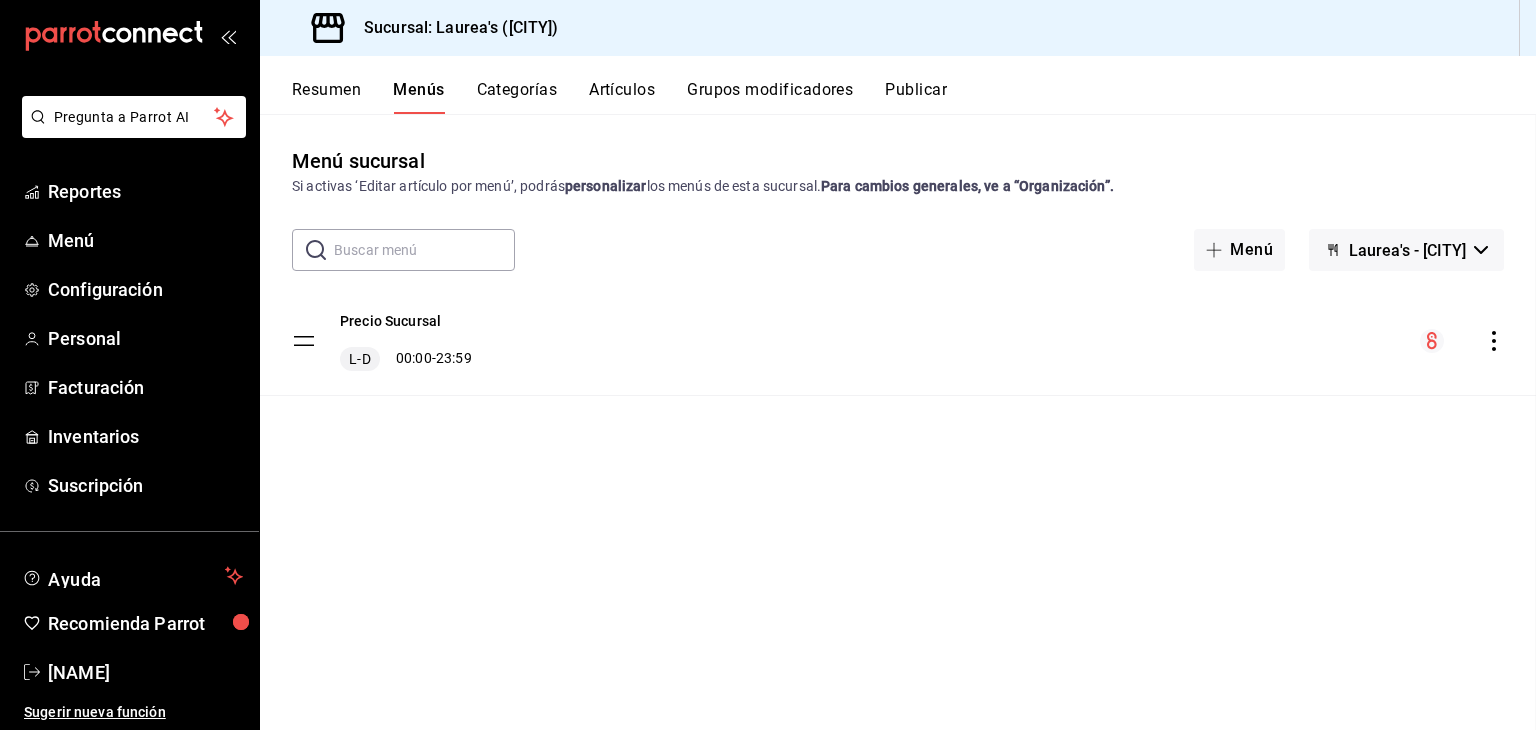 checkbox on "false" 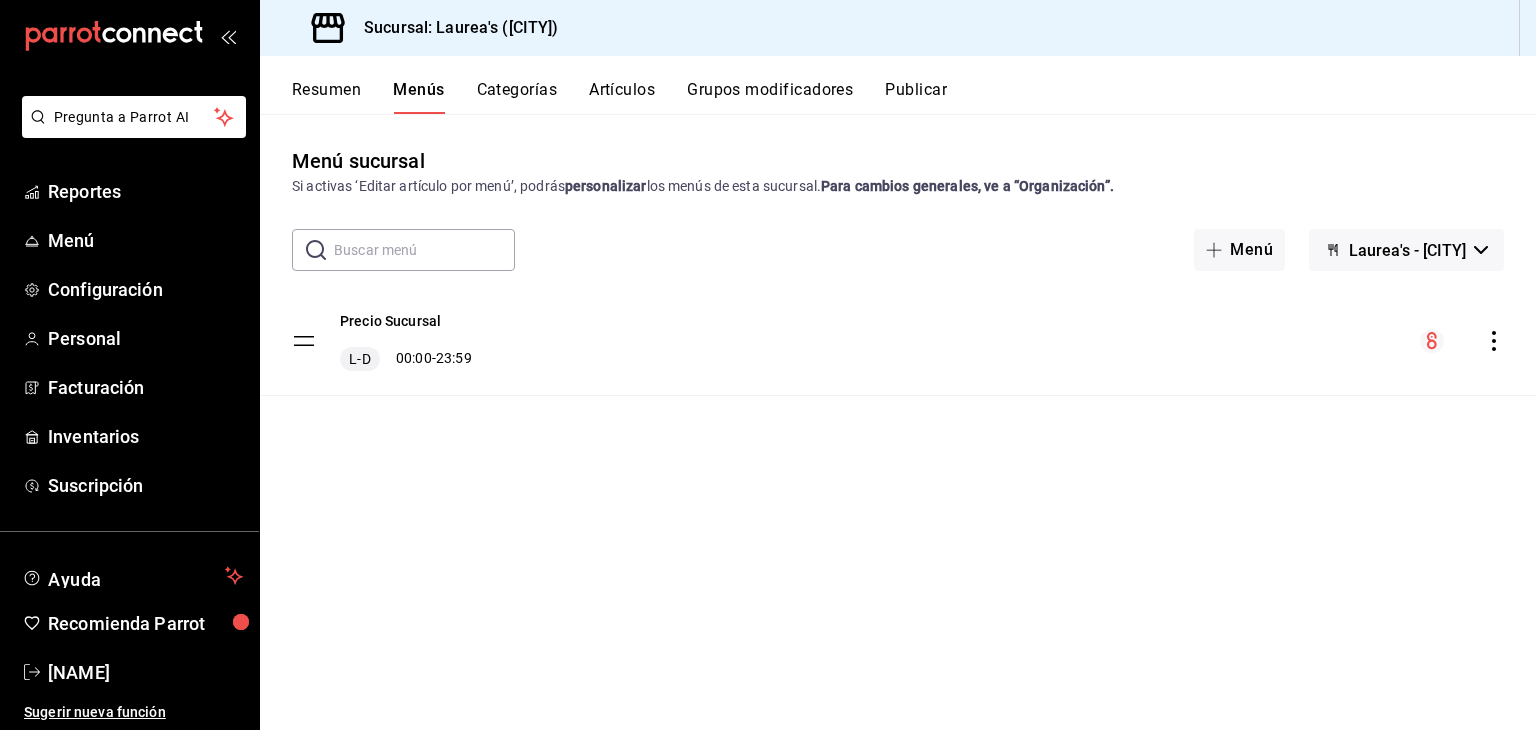 click on "Categorías" at bounding box center (517, 97) 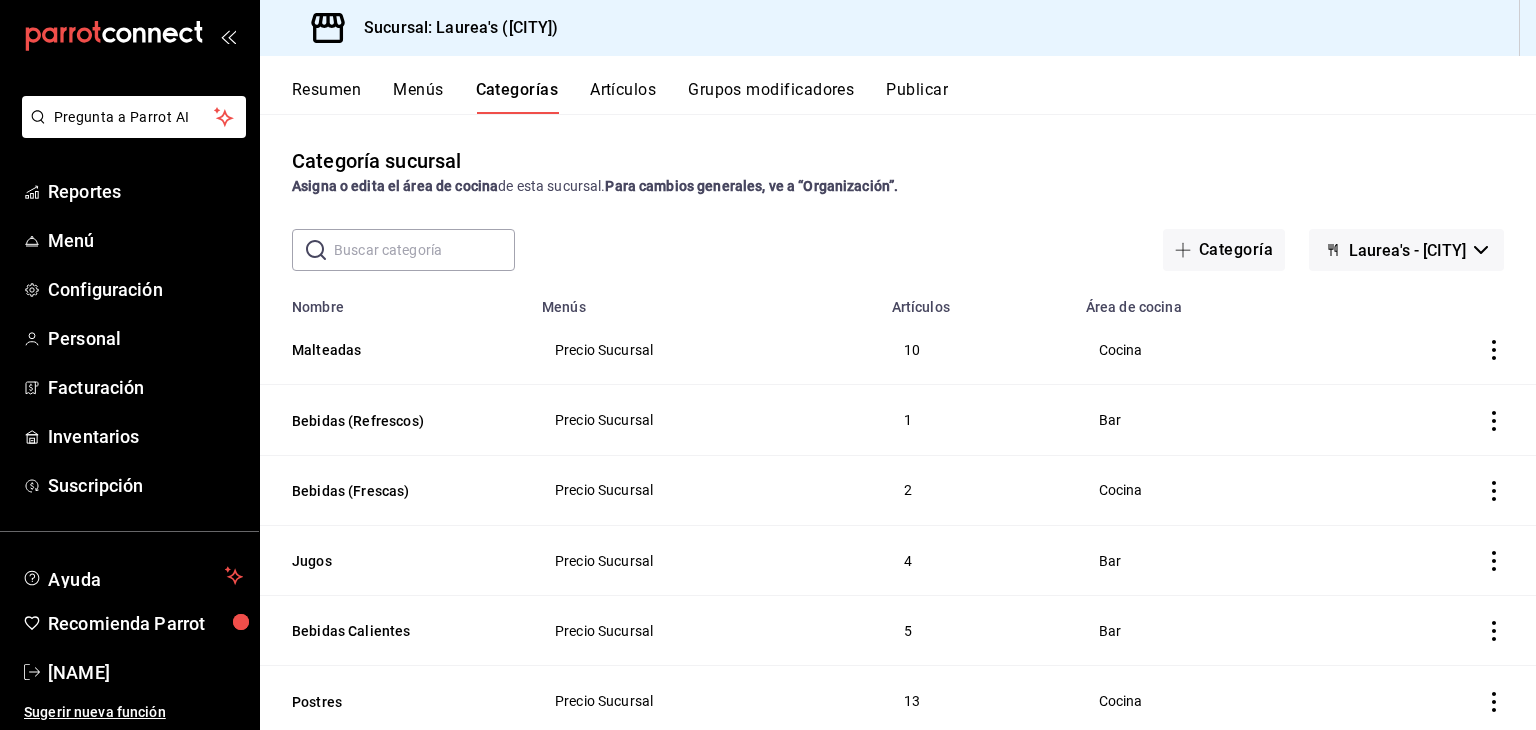 click on "10" at bounding box center (977, 350) 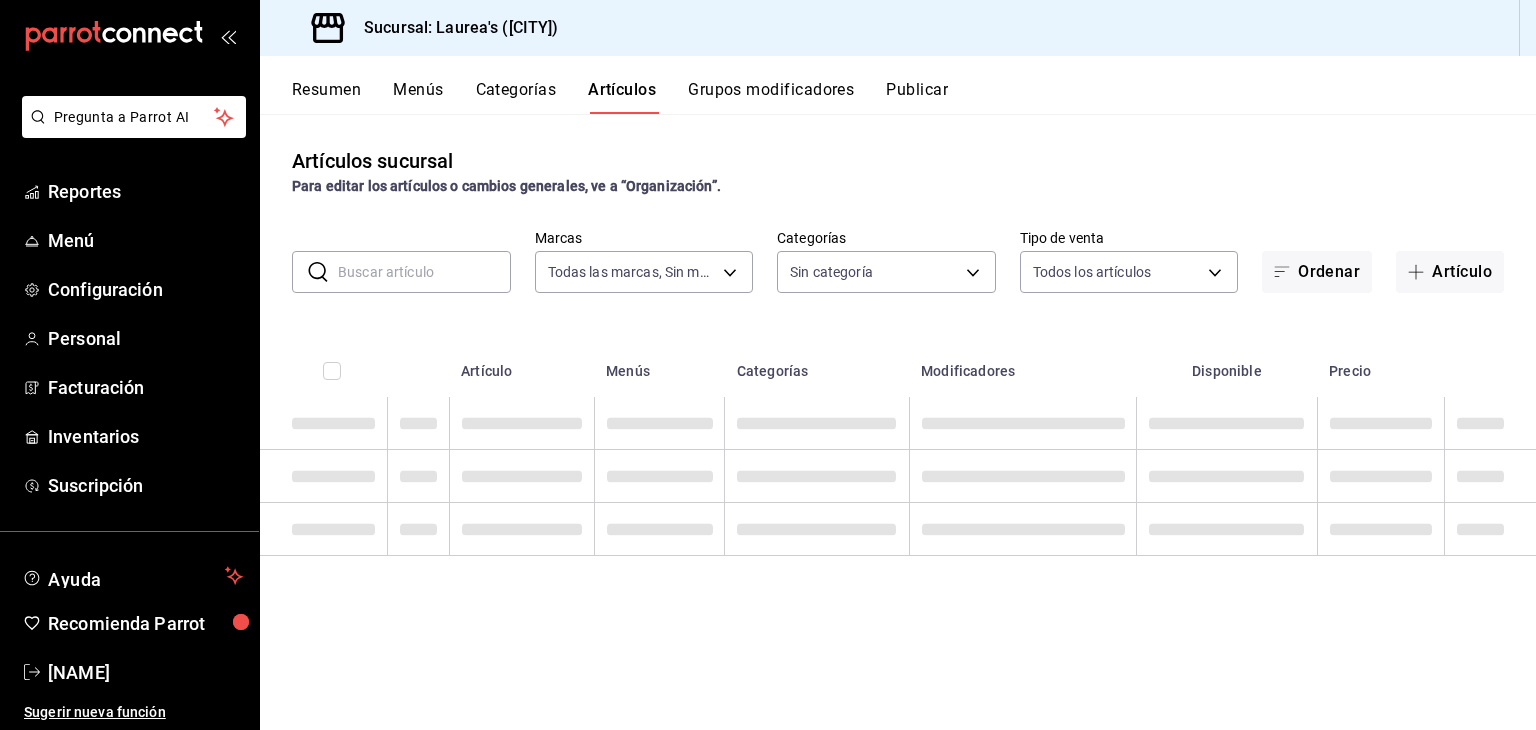 type on "7c749ec0-a870-4e3d-81e1-acde17211e35" 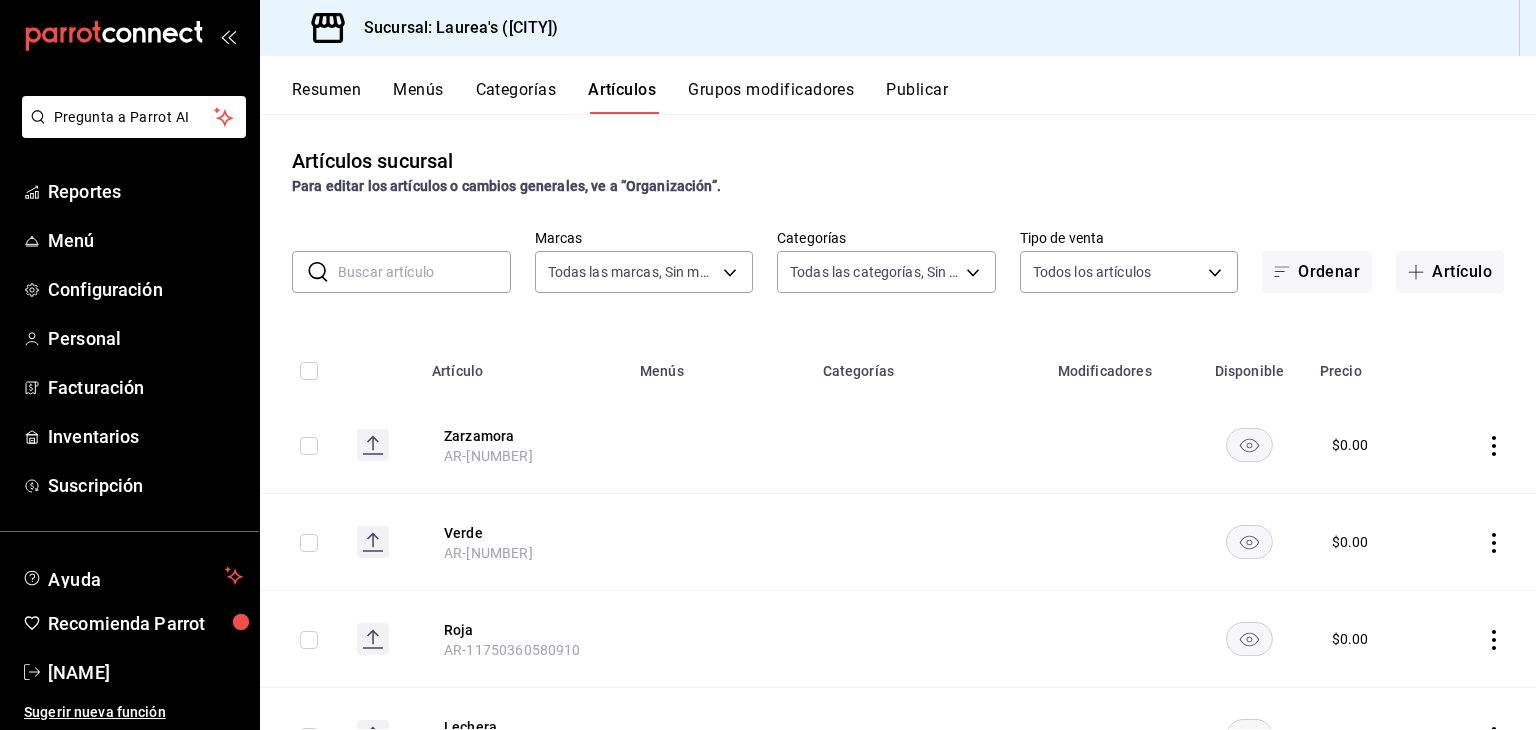 type on "[UUID],[UUID],[UUID],[UUID],[UUID],[UUID],[UUID],[UUID],[UUID],[UUID],[UUID],[UUID],[UUID],[UUID],[UUID],[UUID]" 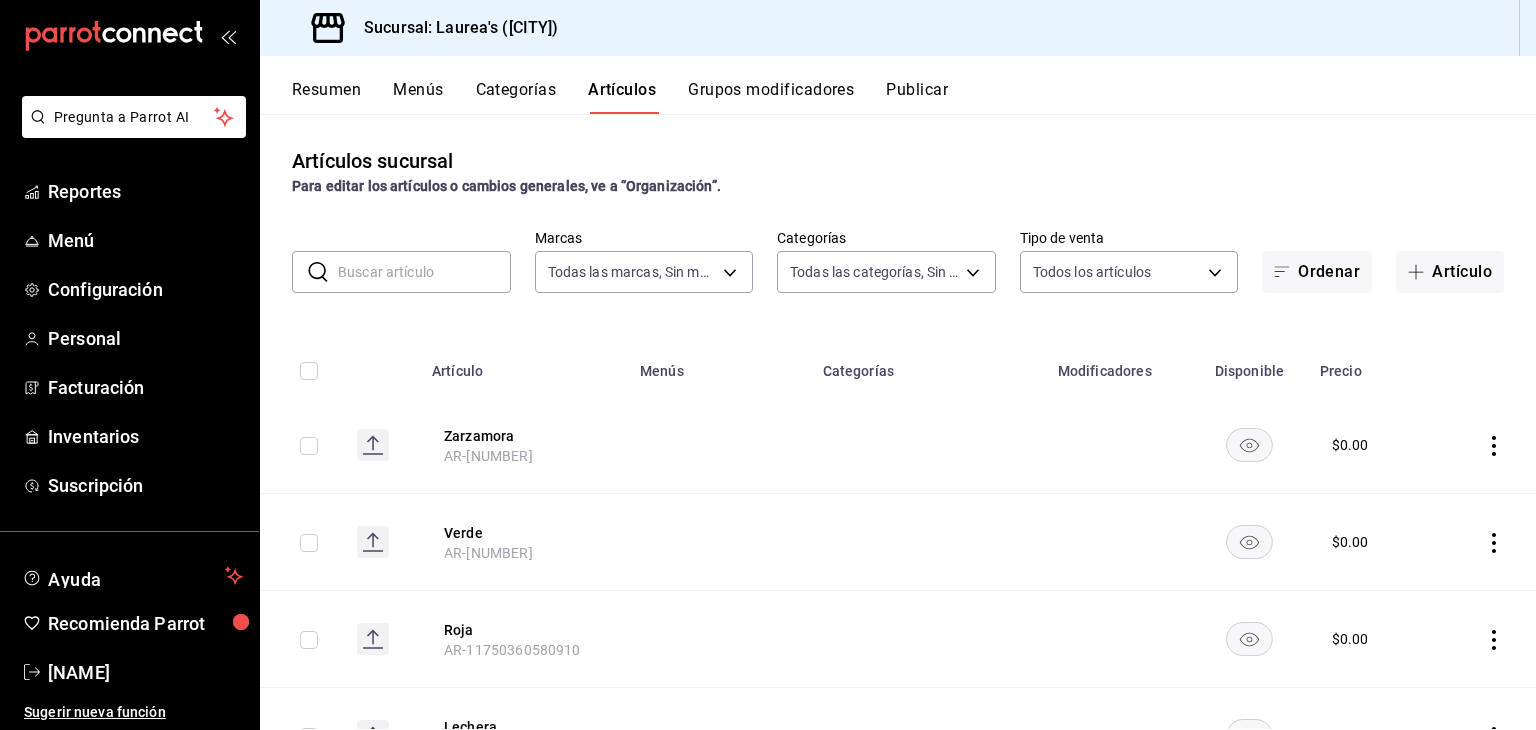 click on "$ 0.00" at bounding box center [1350, 445] 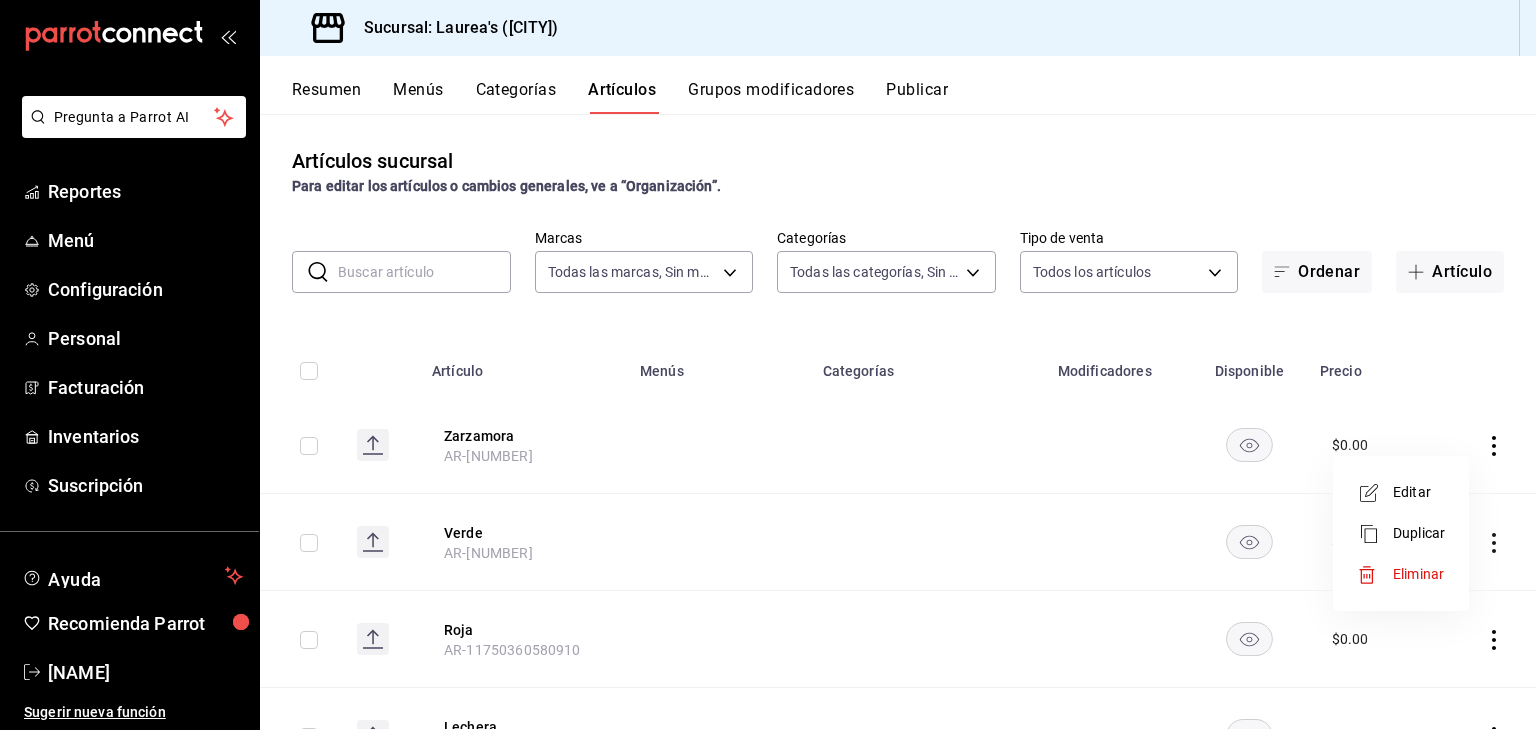 click at bounding box center [768, 365] 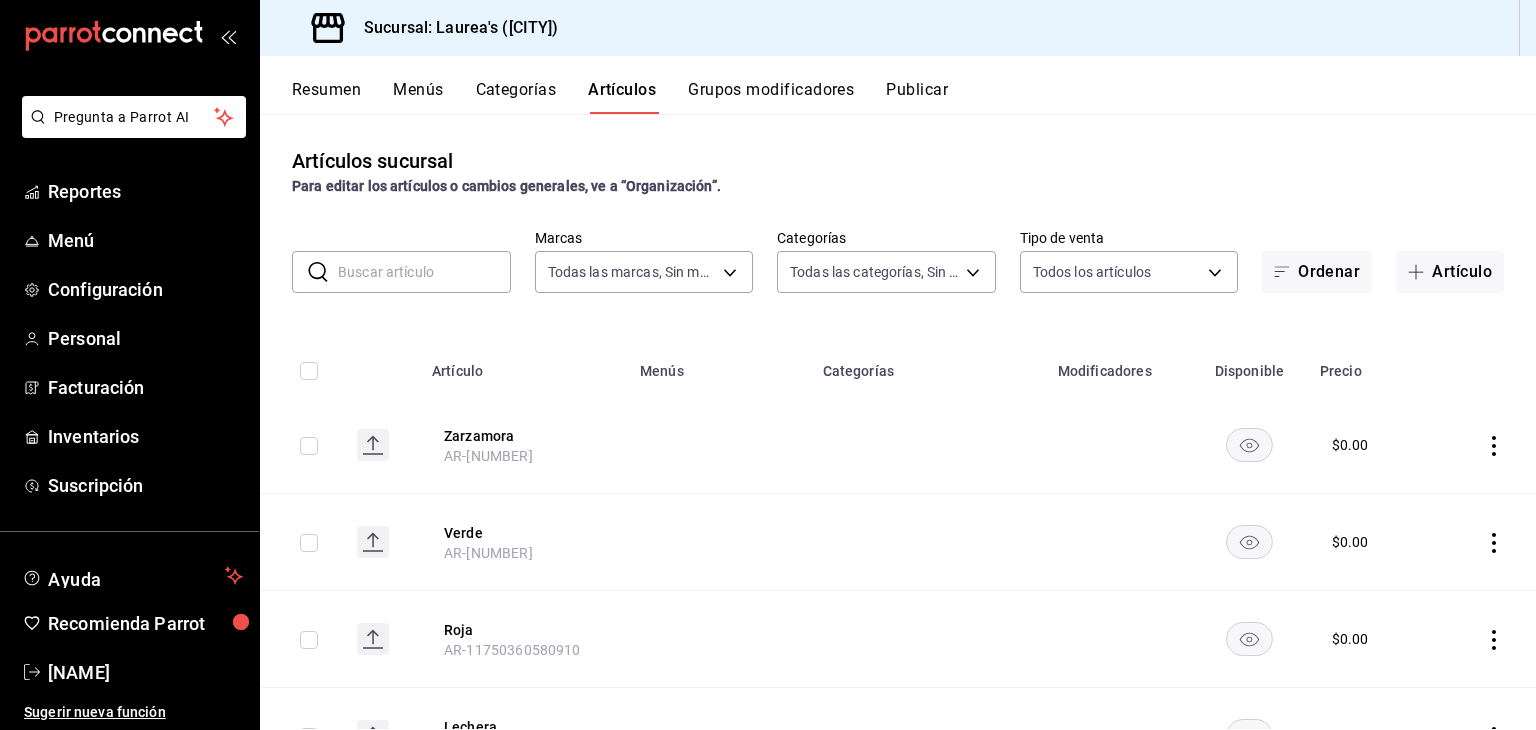 click at bounding box center (424, 272) 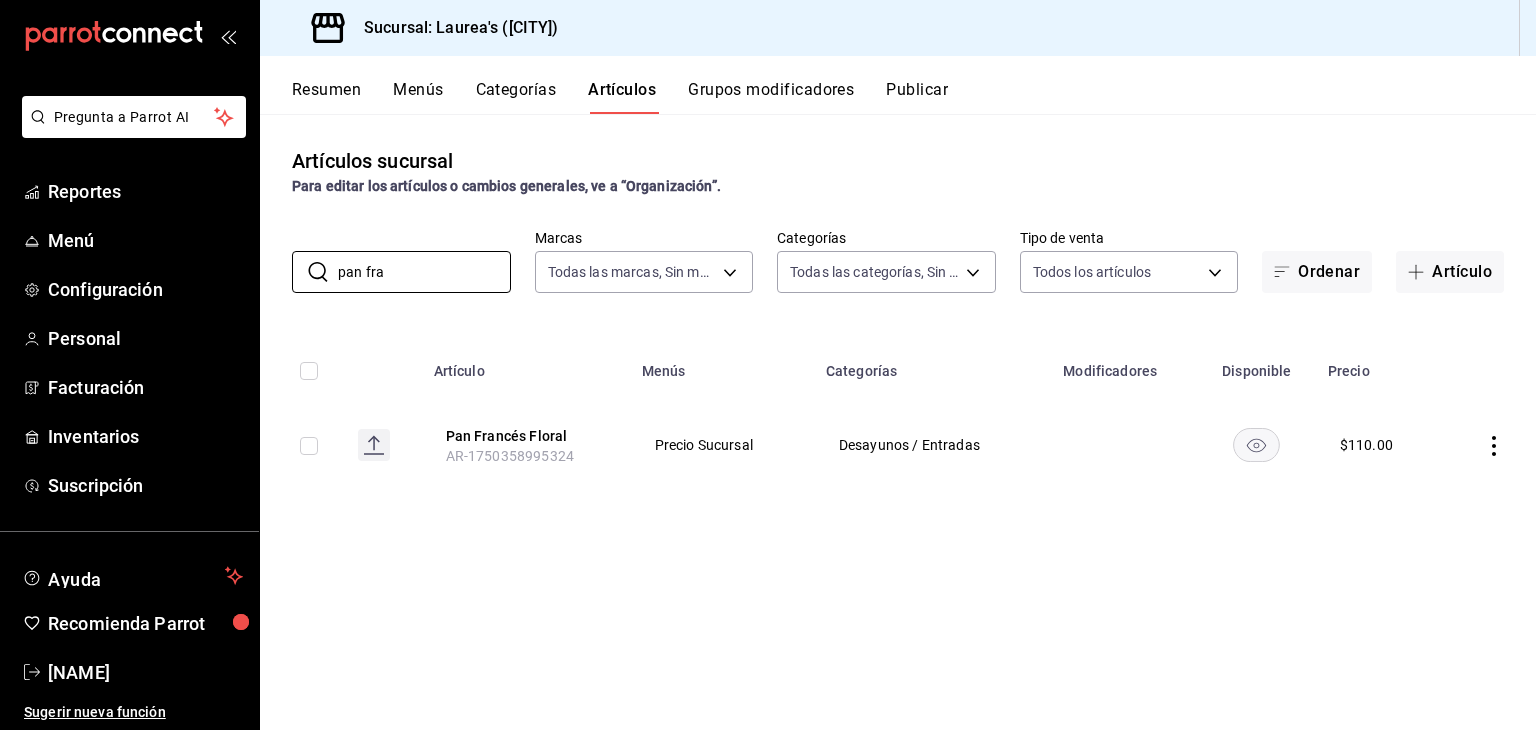 type on "pan fra" 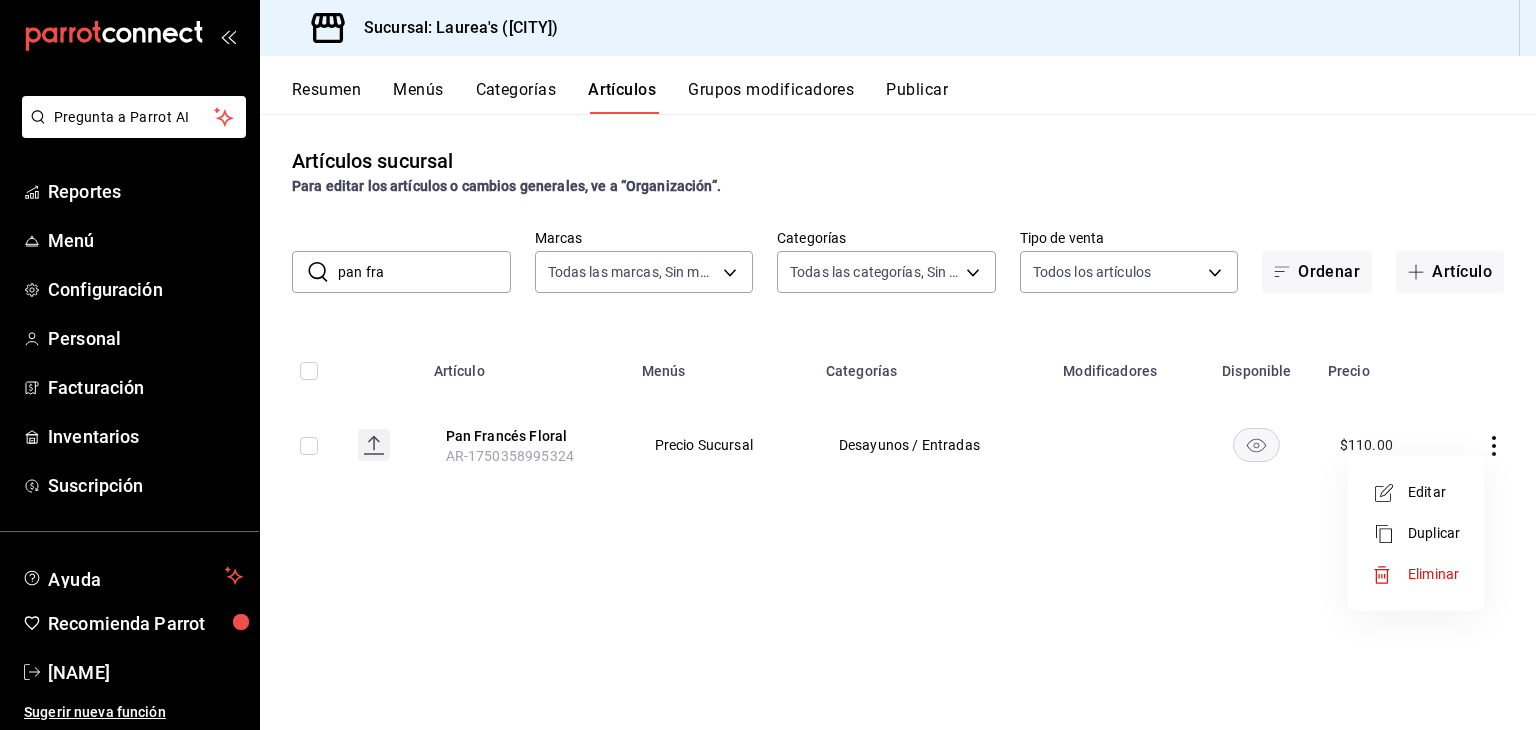 click at bounding box center [1390, 493] 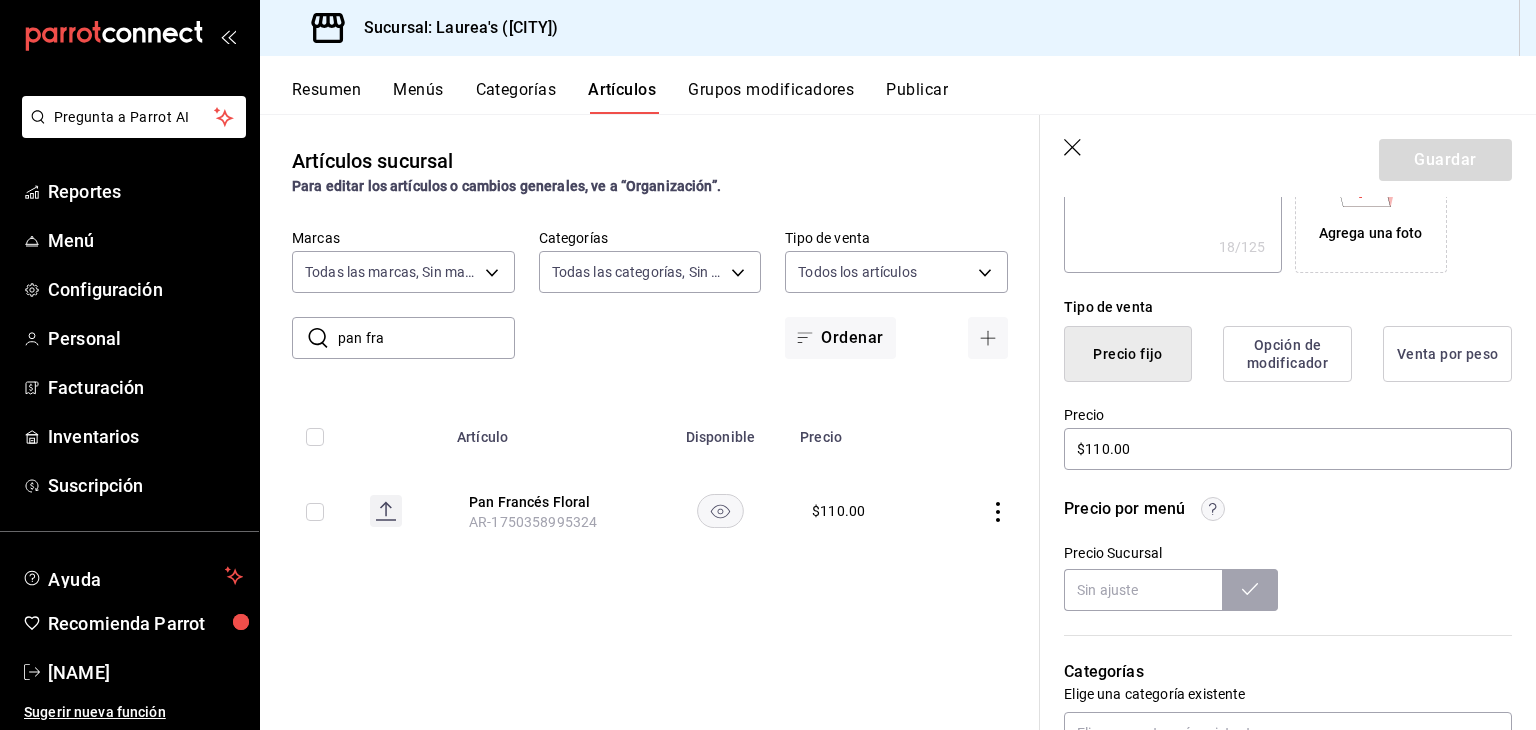 scroll, scrollTop: 400, scrollLeft: 0, axis: vertical 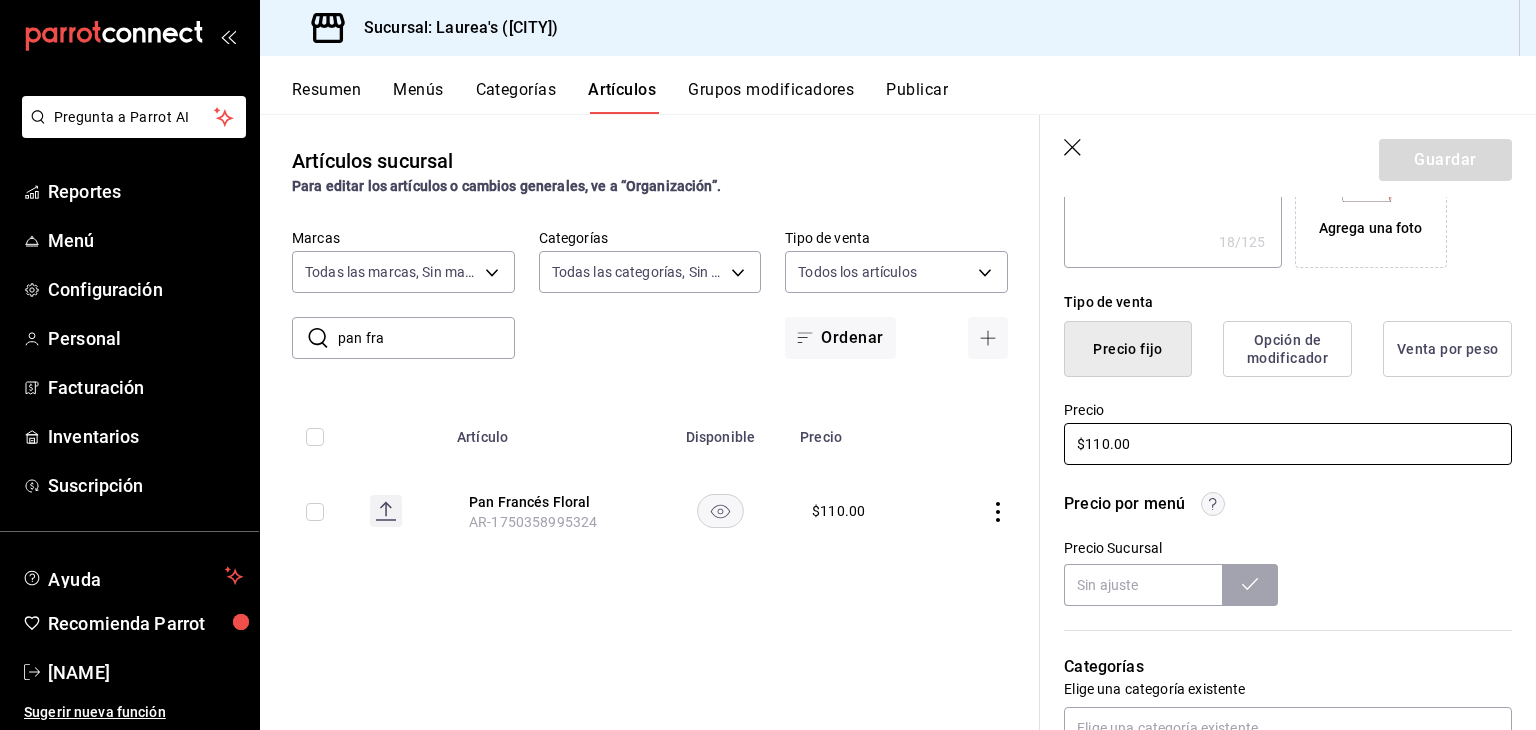 drag, startPoint x: 1131, startPoint y: 449, endPoint x: 1048, endPoint y: 441, distance: 83.38465 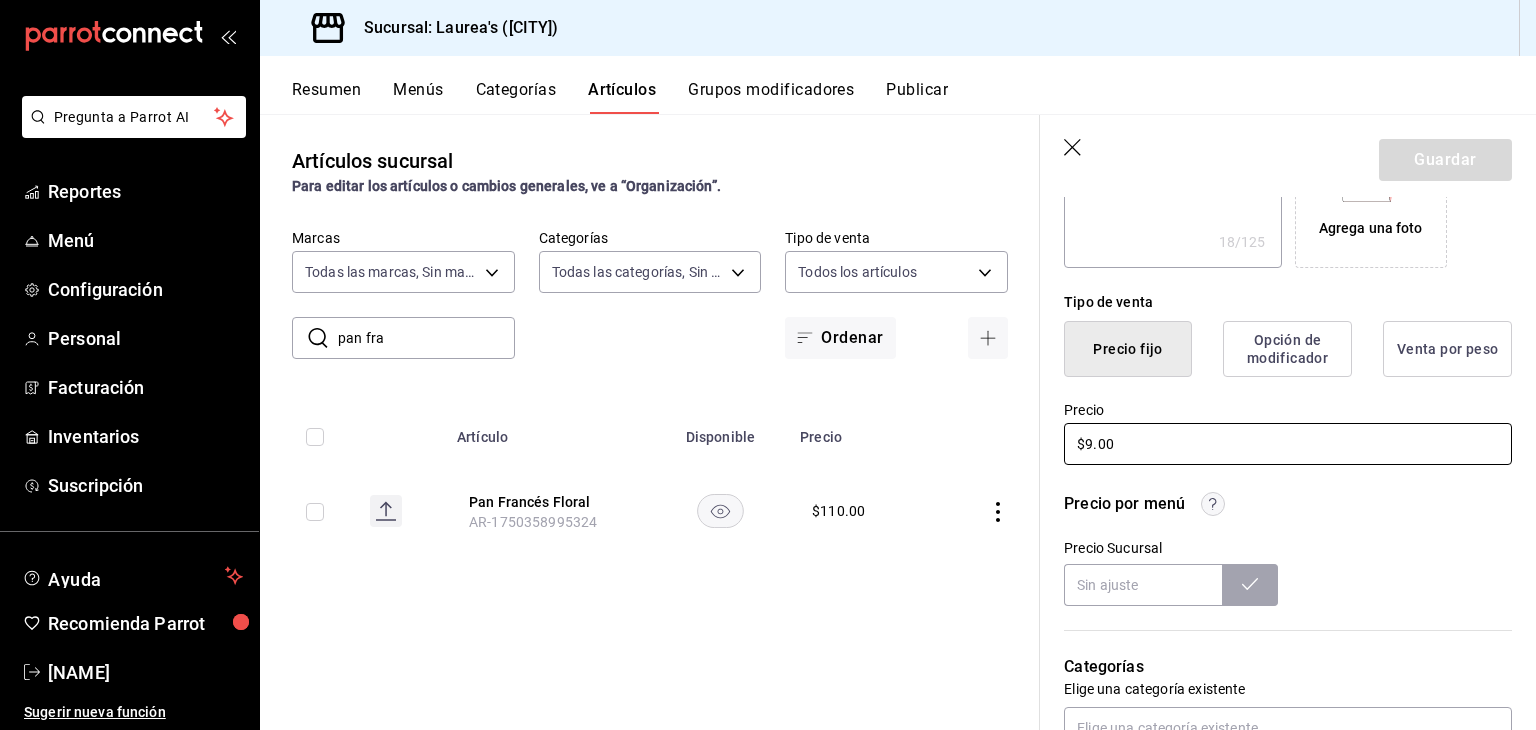 type on "x" 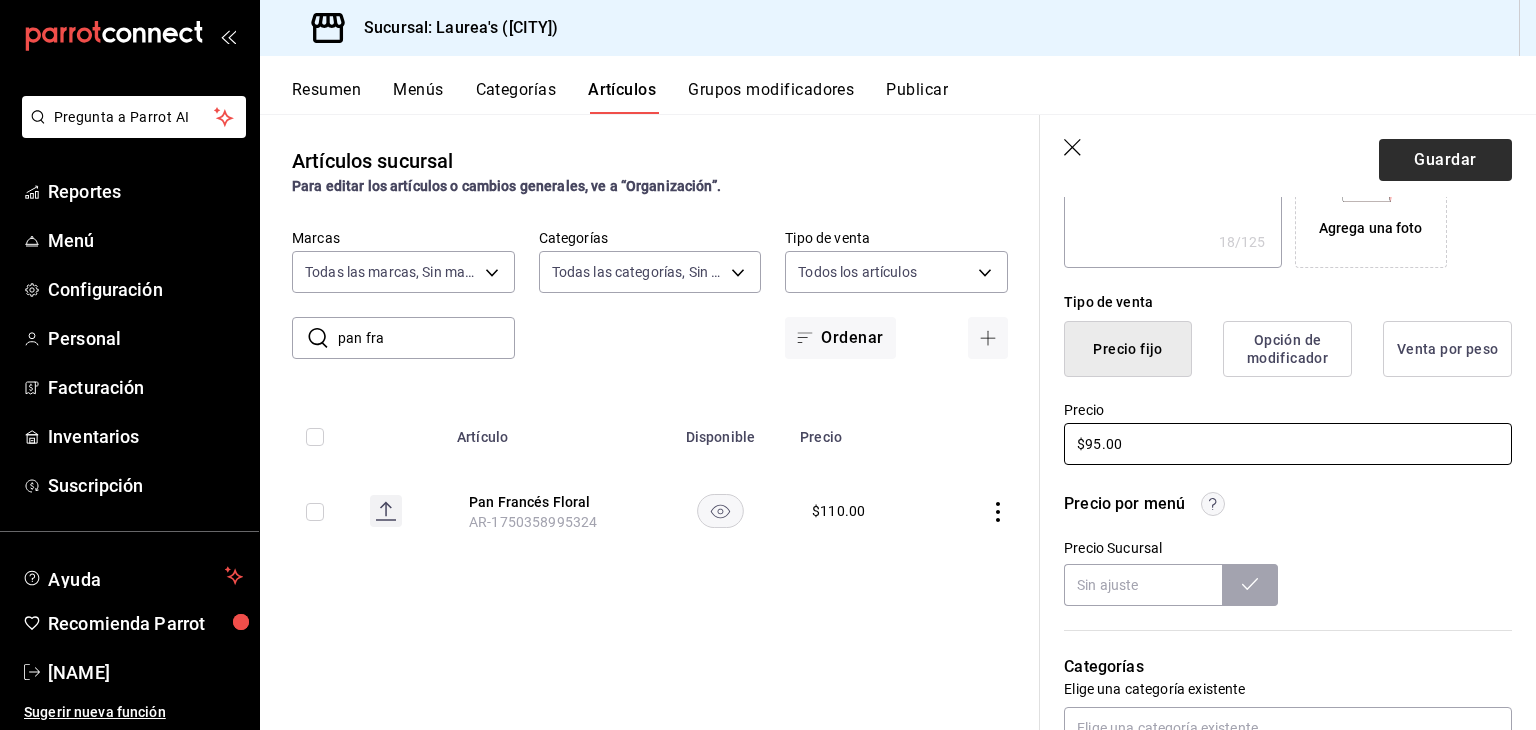 type on "$95.00" 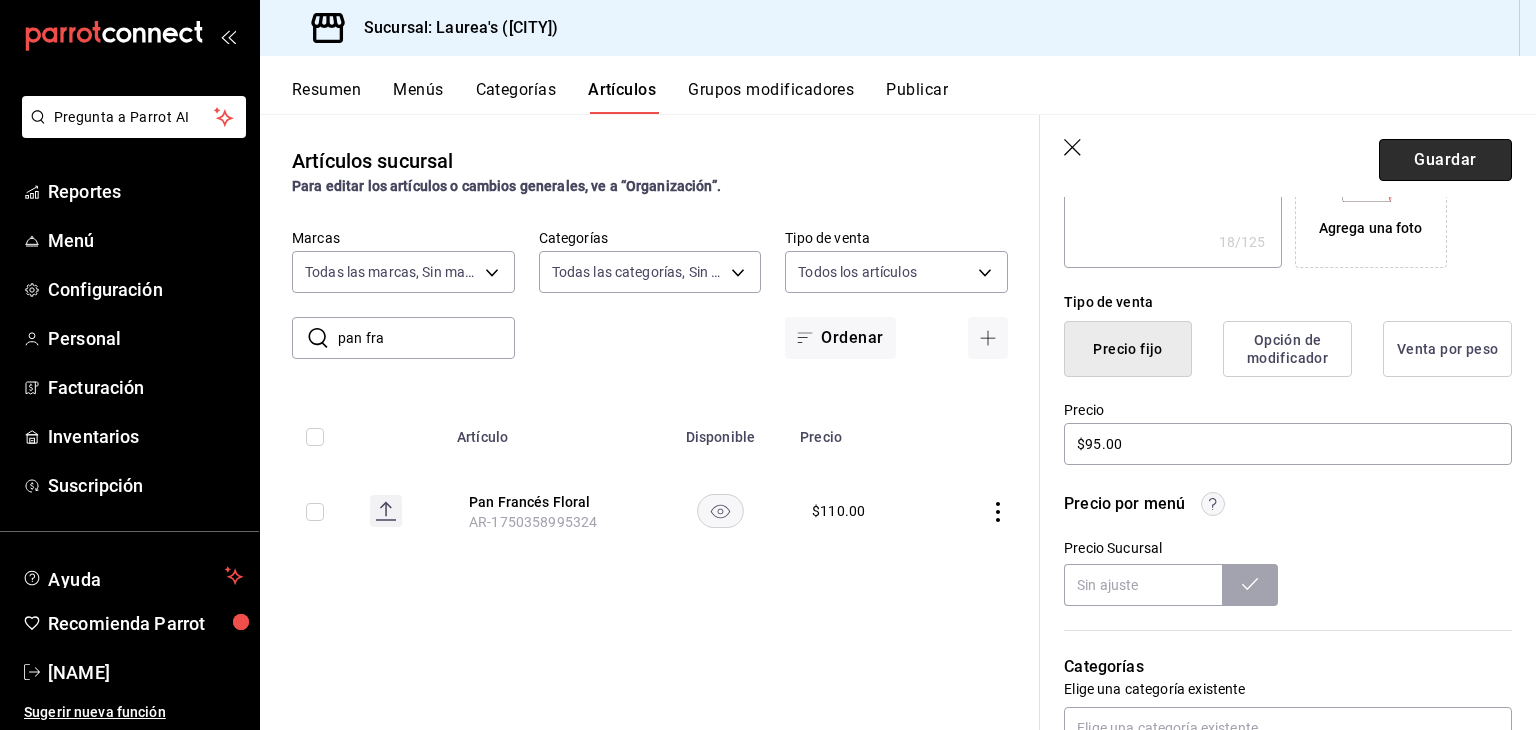 click on "Guardar" at bounding box center [1445, 160] 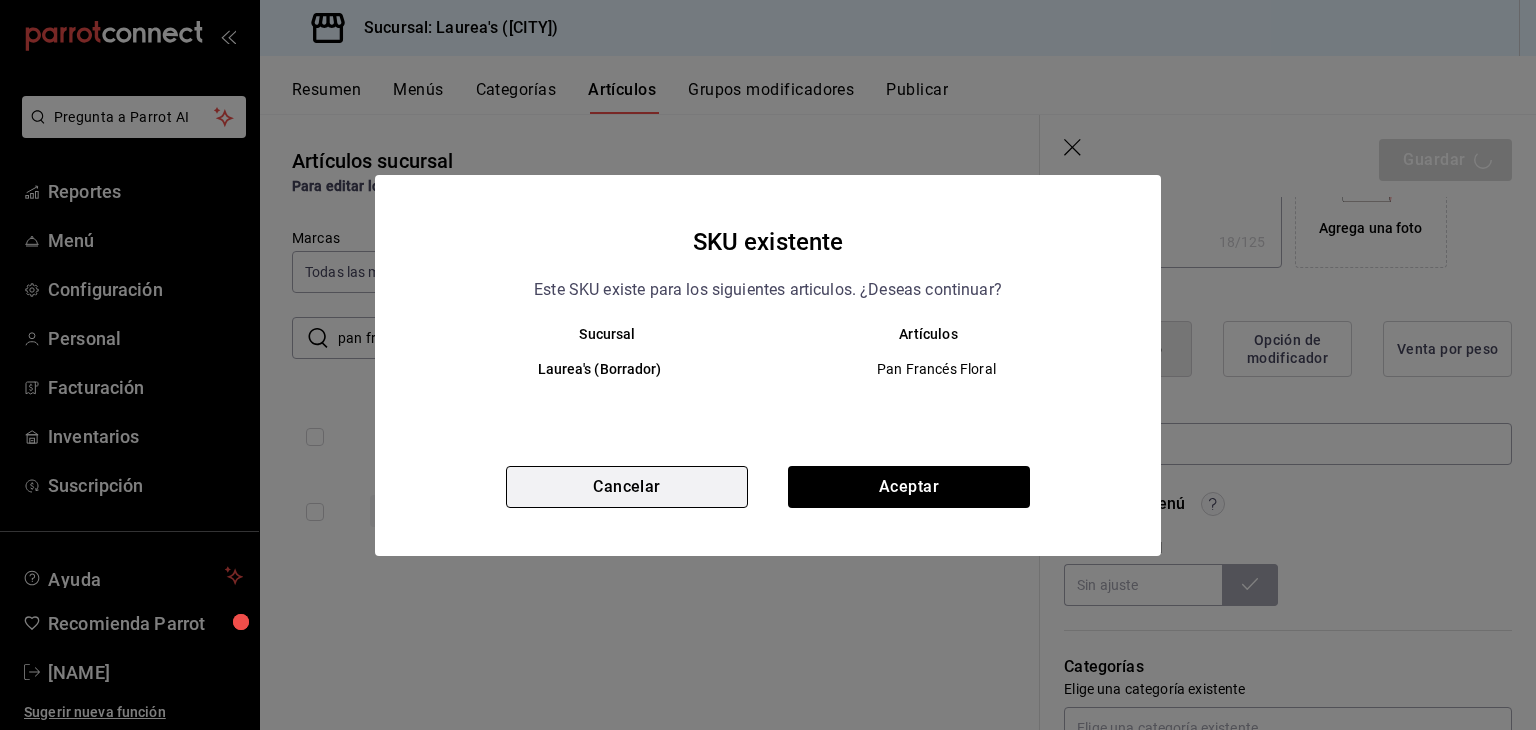 click on "Cancelar" at bounding box center [627, 487] 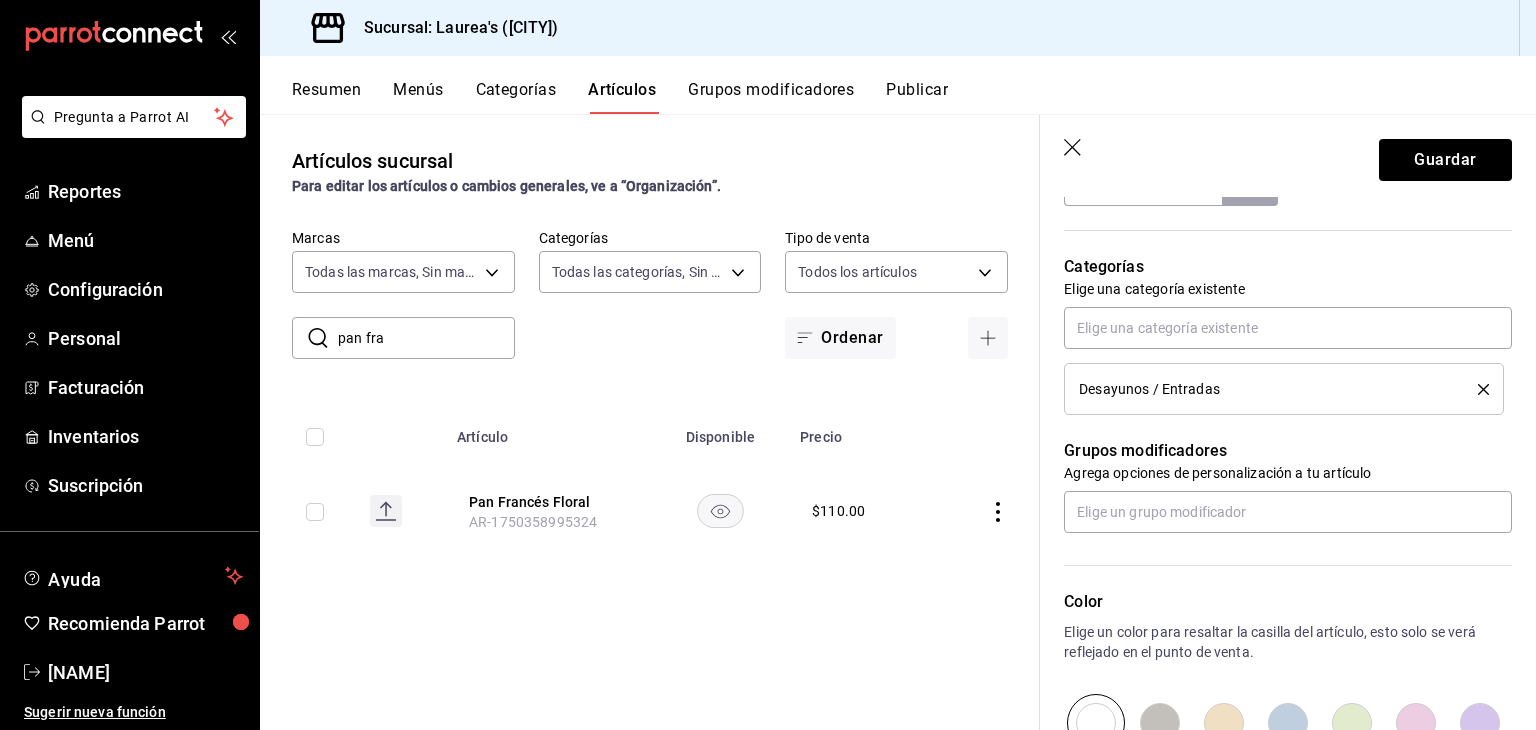 scroll, scrollTop: 1072, scrollLeft: 0, axis: vertical 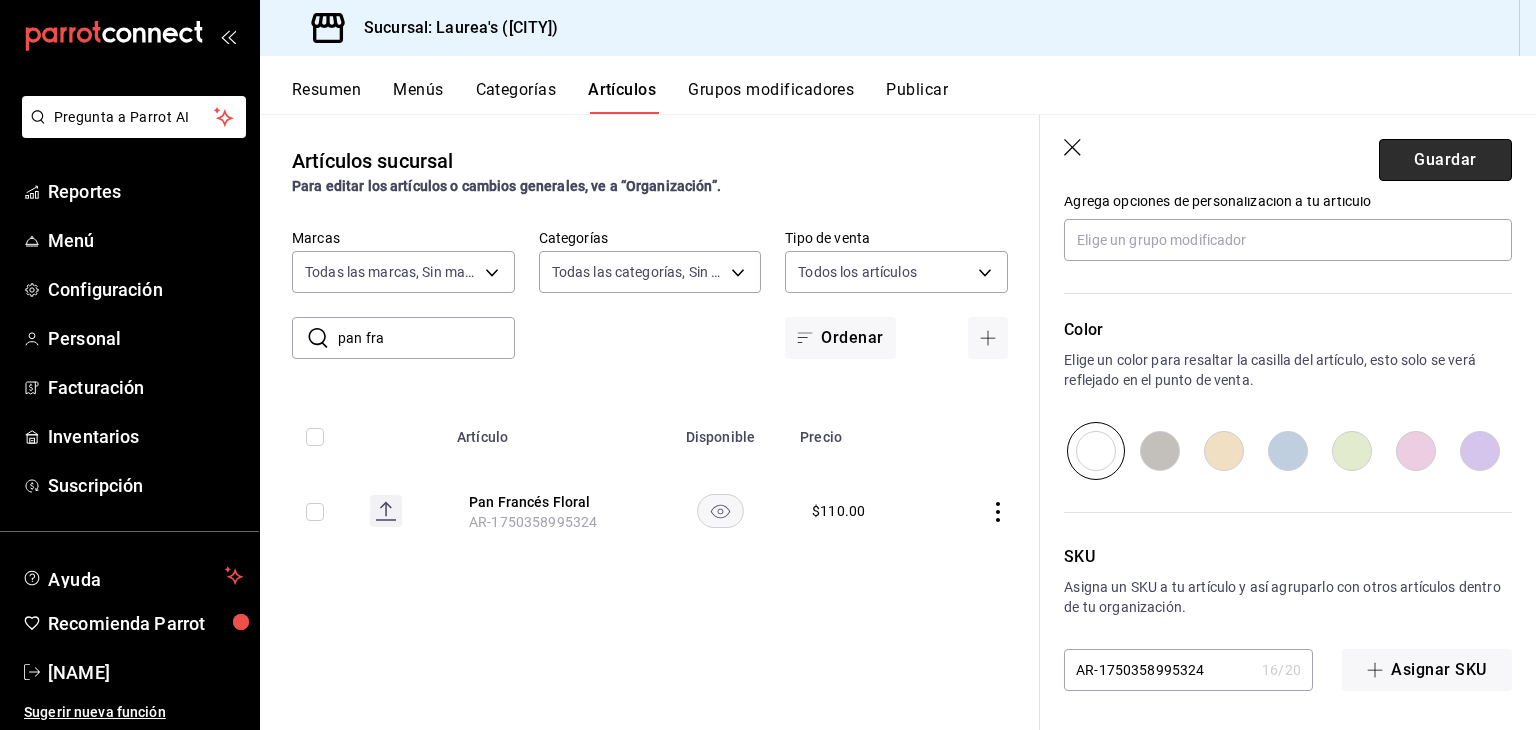 click on "Guardar" at bounding box center [1445, 160] 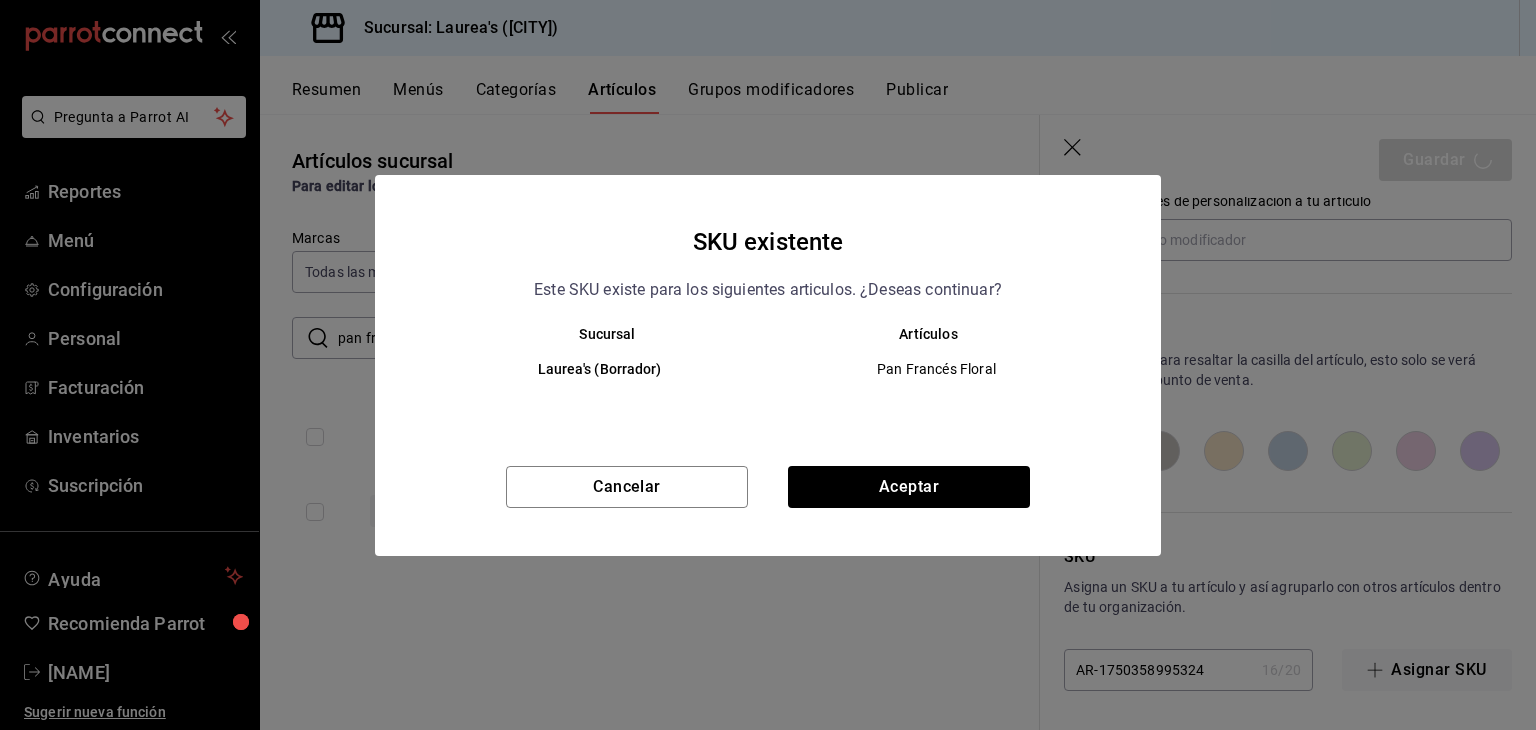 click on "Cancelar Aceptar" at bounding box center (768, 511) 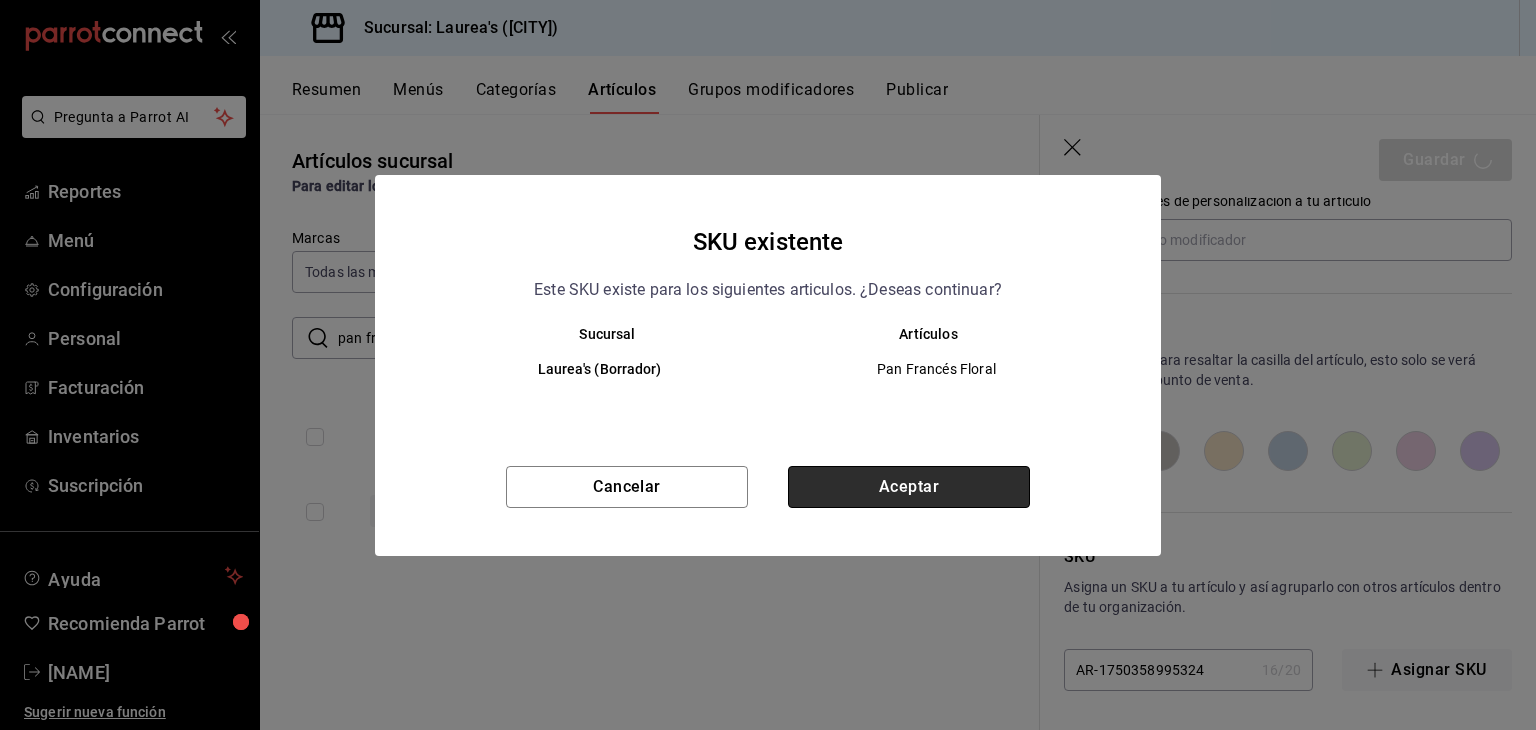 click on "Aceptar" at bounding box center [909, 487] 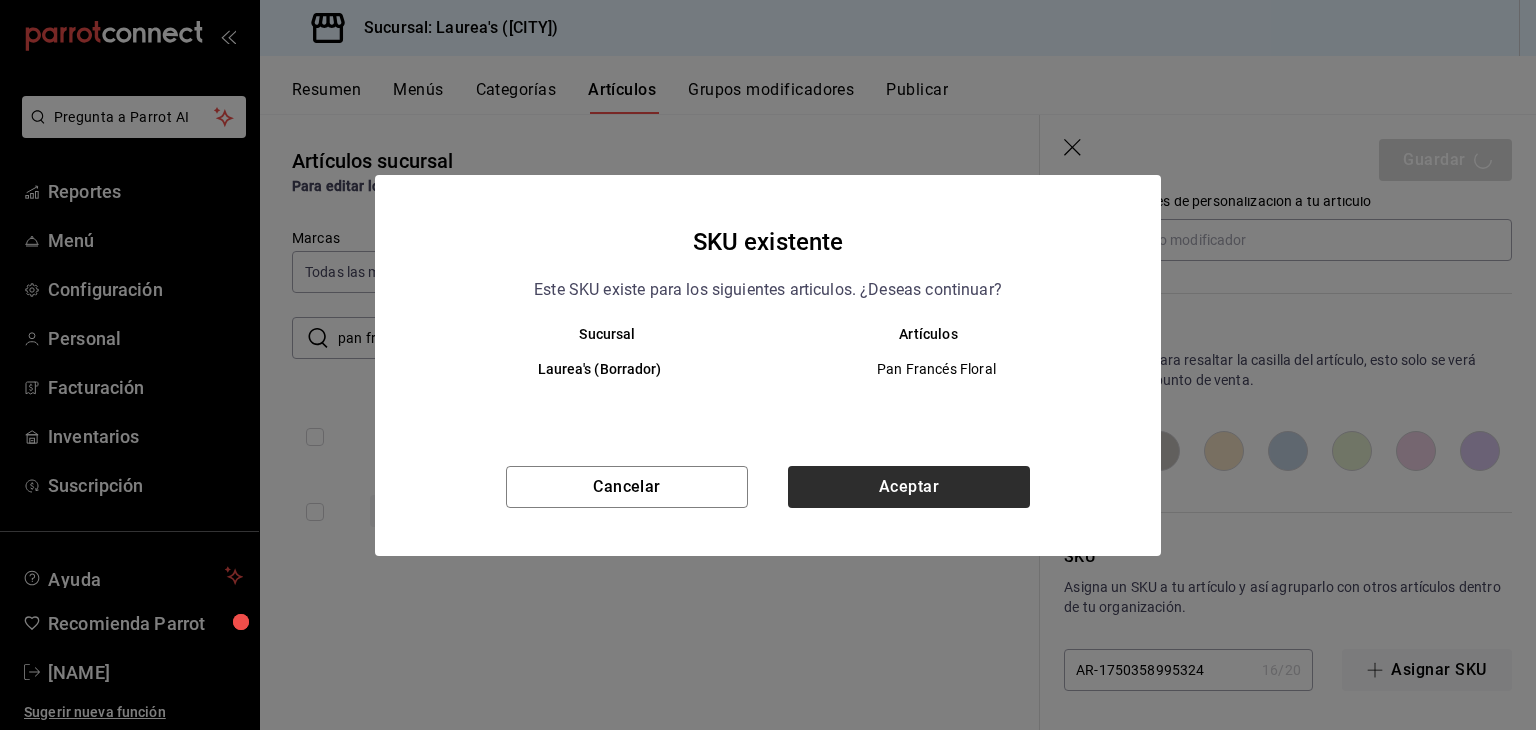 type on "x" 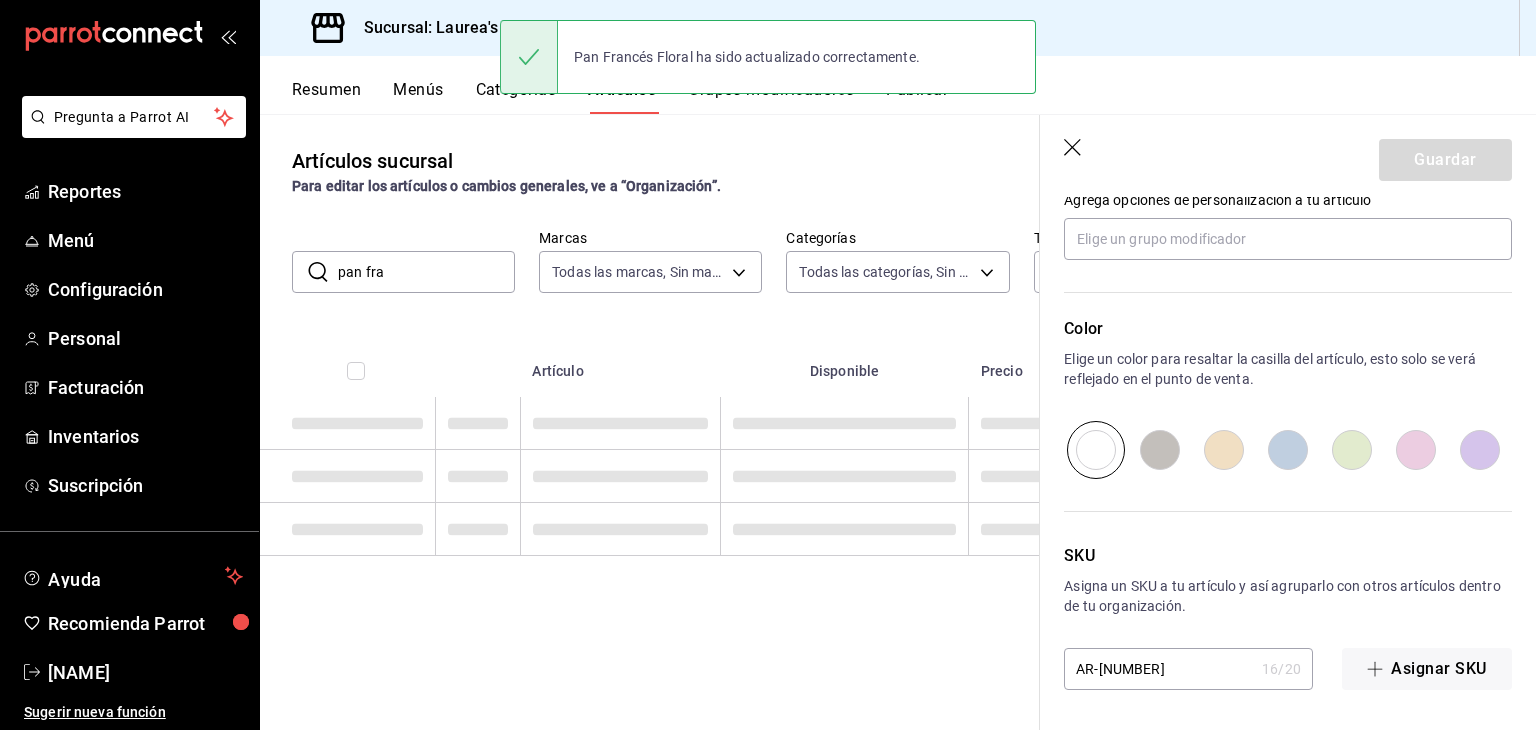 scroll, scrollTop: 0, scrollLeft: 0, axis: both 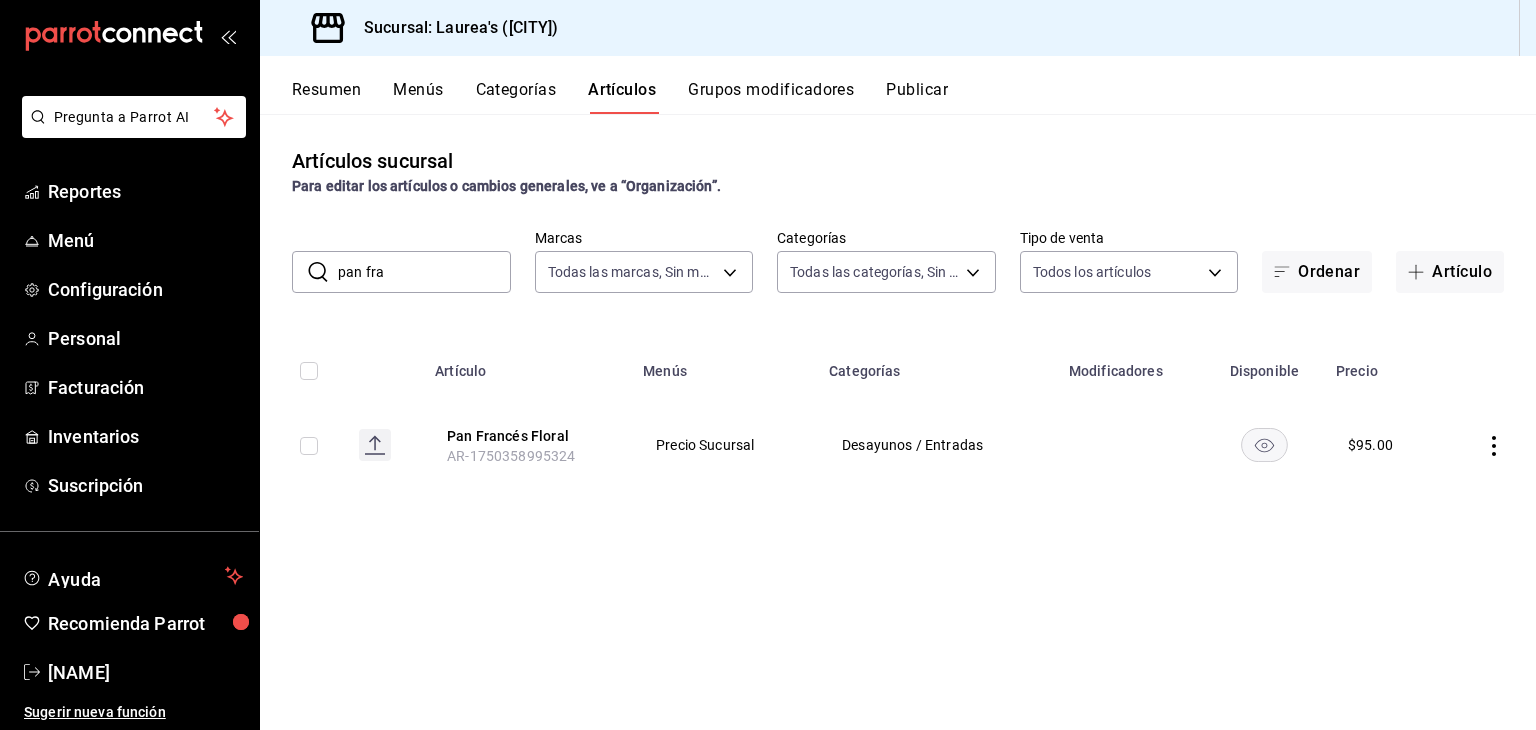 click on "Menús" at bounding box center (418, 97) 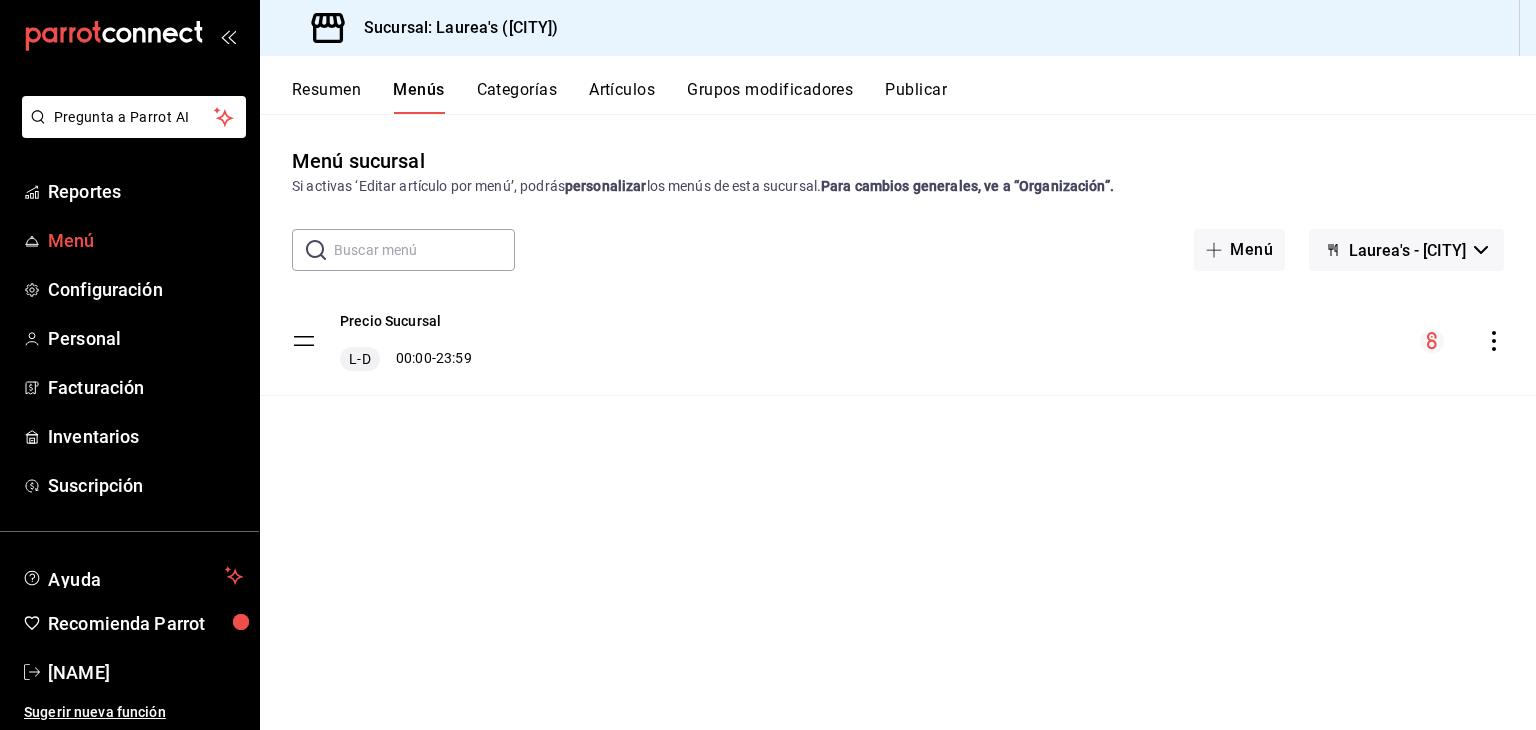 click on "Menú" at bounding box center [145, 240] 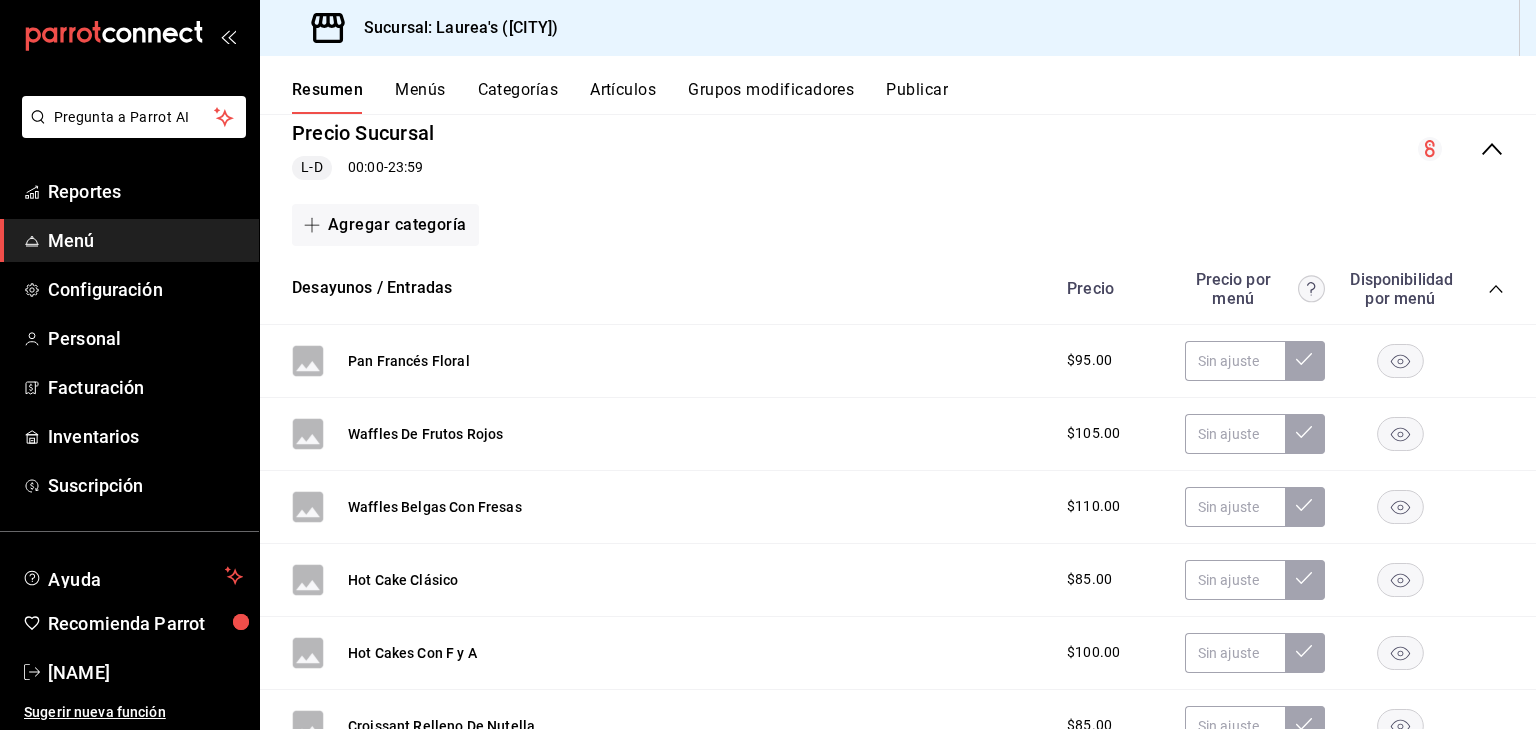 scroll, scrollTop: 0, scrollLeft: 0, axis: both 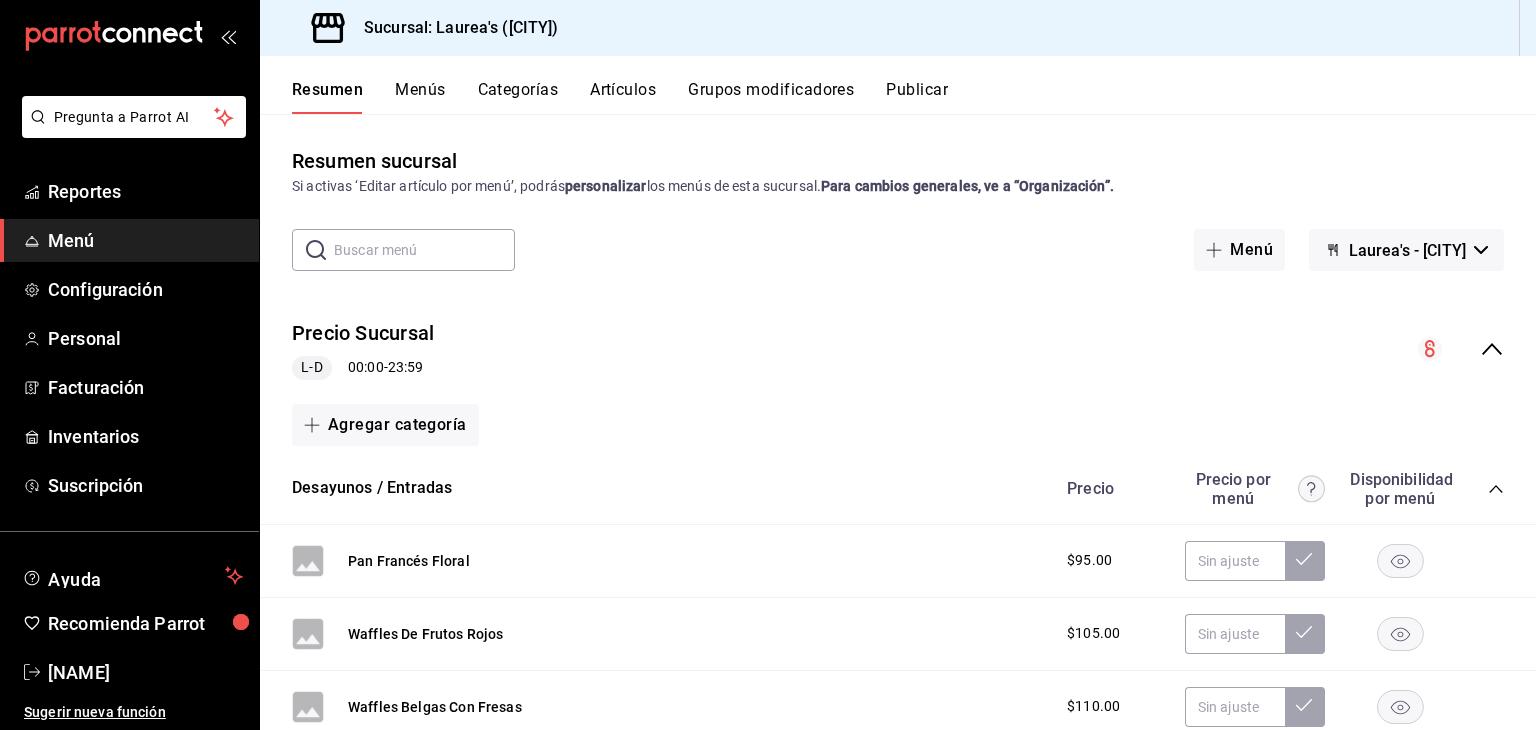 click on "Artículos" at bounding box center (623, 97) 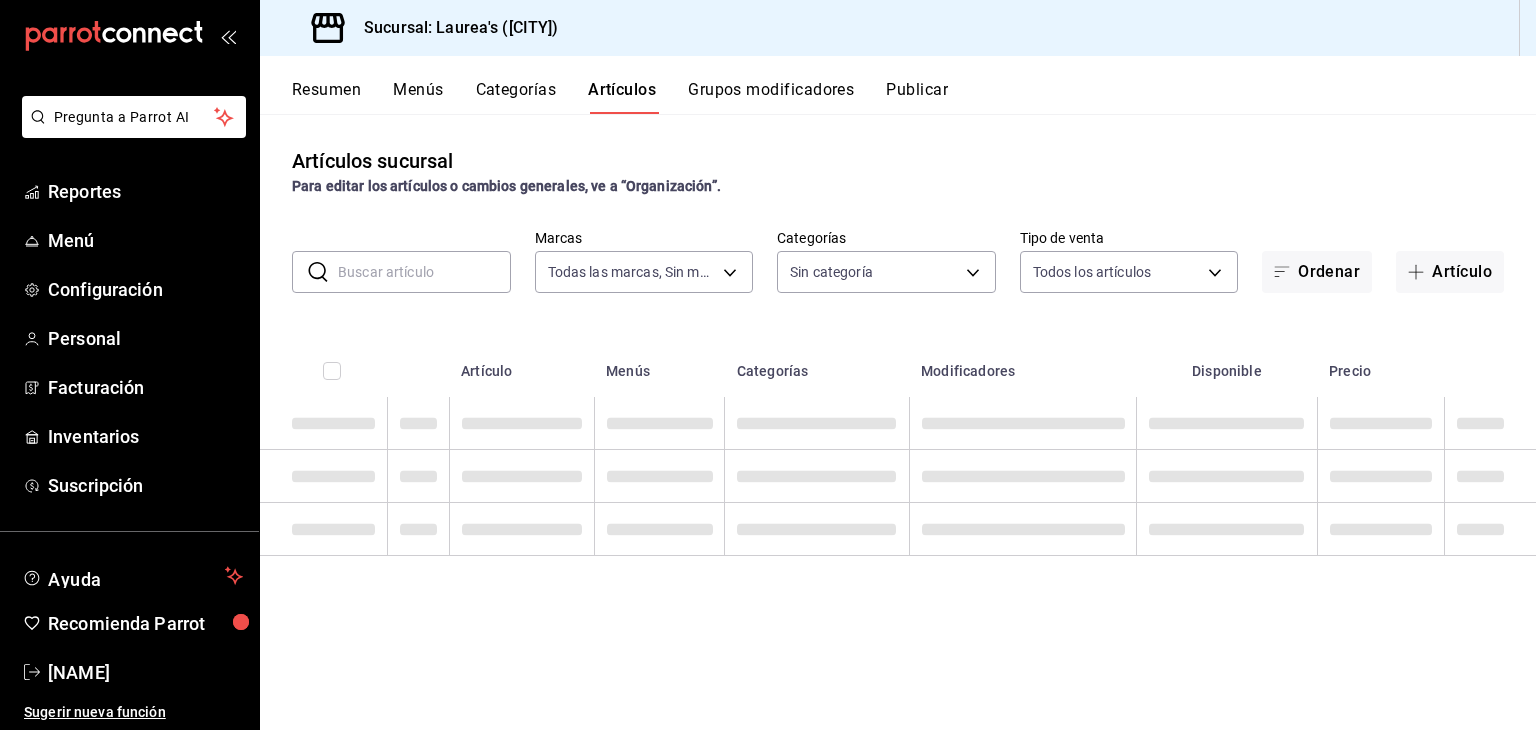 type on "7c749ec0-a870-4e3d-81e1-acde17211e35" 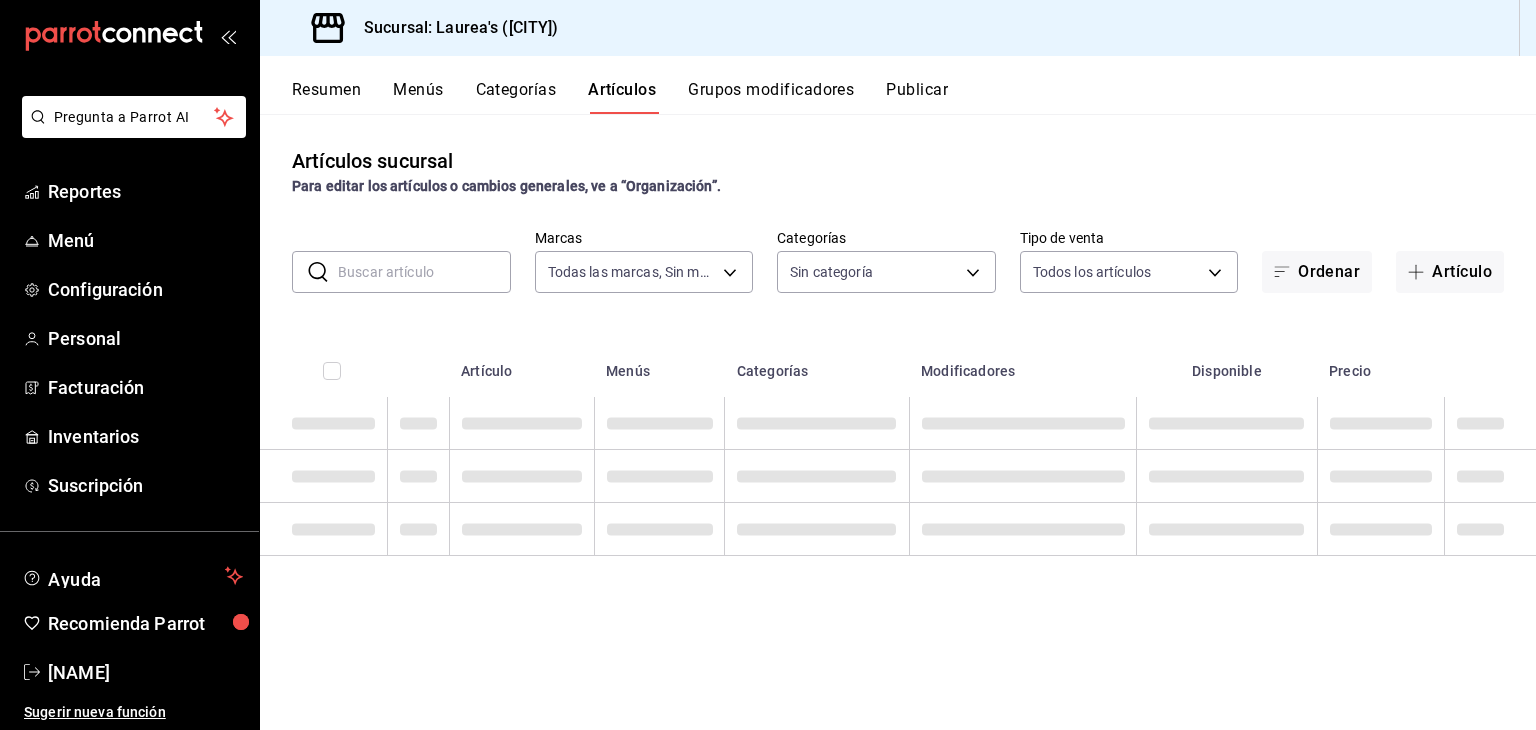 type on "[UUID],[UUID],[UUID],[UUID],[UUID],[UUID],[UUID],[UUID],[UUID],[UUID],[UUID],[UUID],[UUID],[UUID],[UUID],[UUID]" 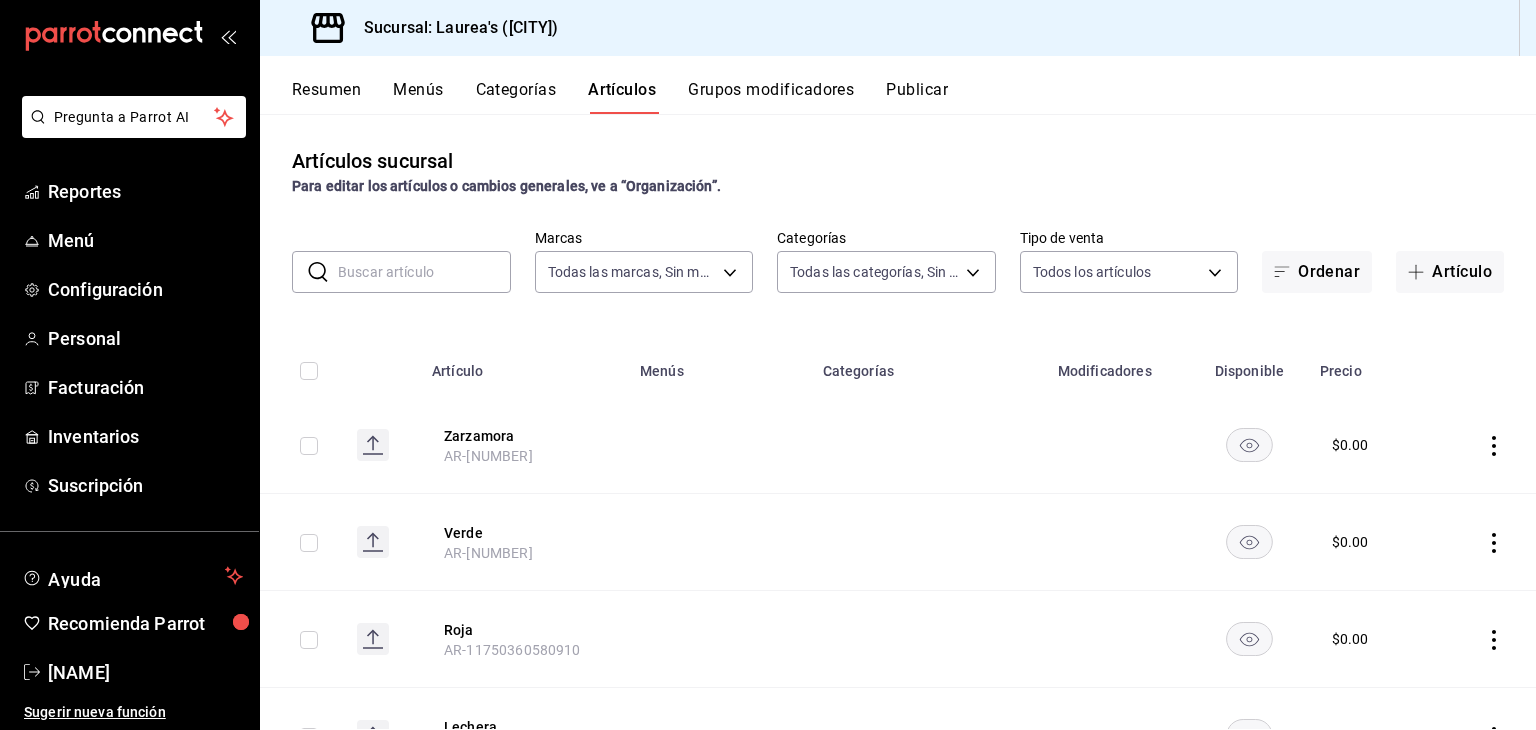 click at bounding box center (424, 272) 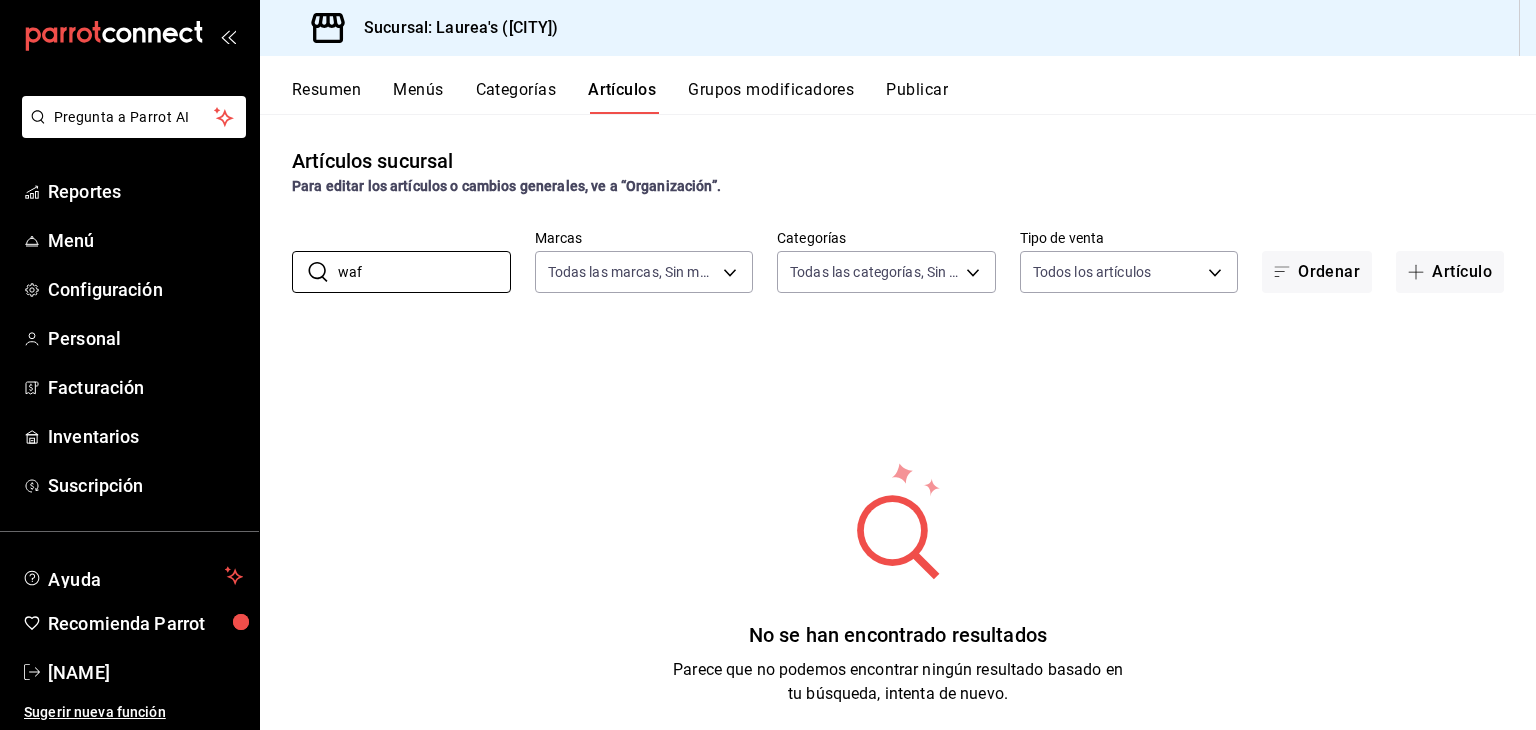 type on "wa" 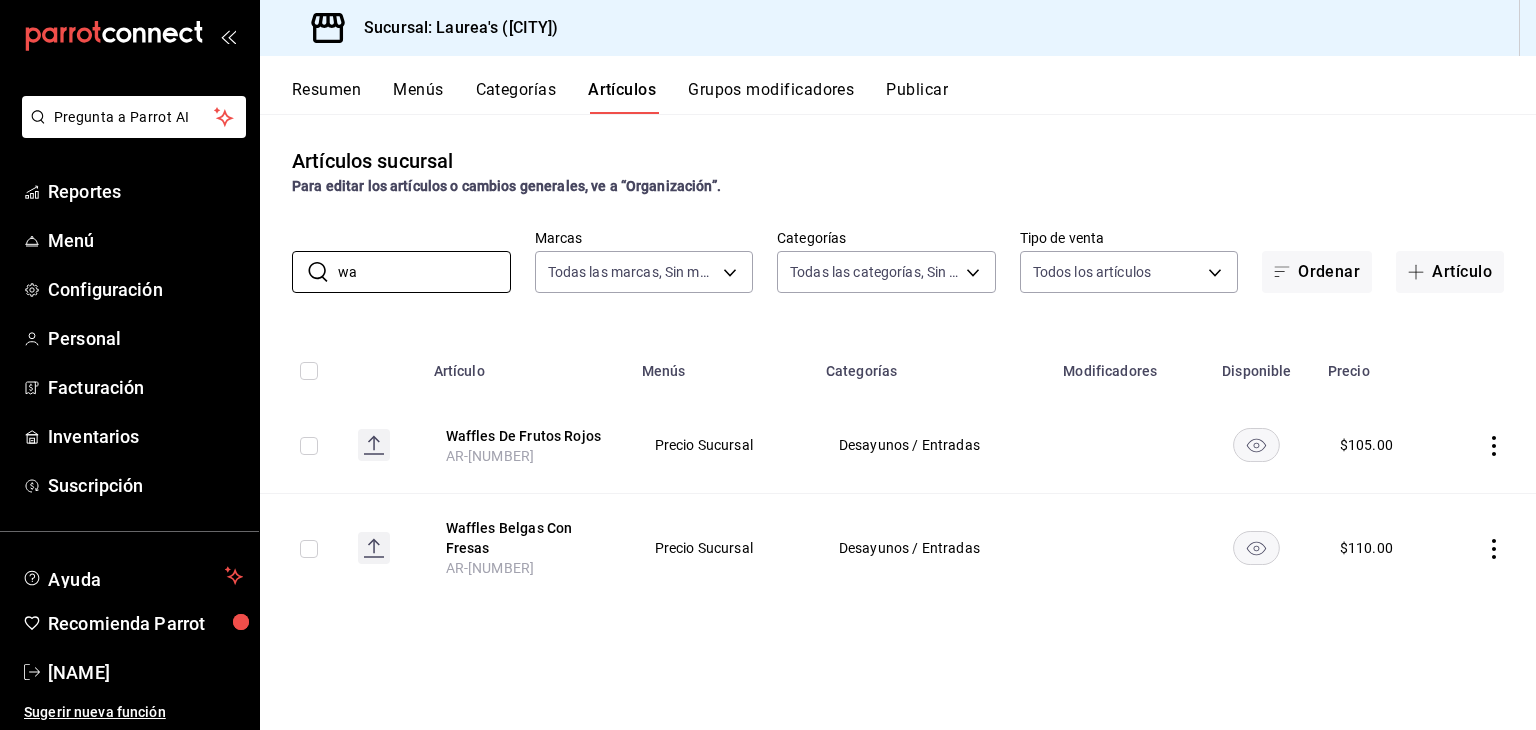 drag, startPoint x: 377, startPoint y: 270, endPoint x: 284, endPoint y: 254, distance: 94.36631 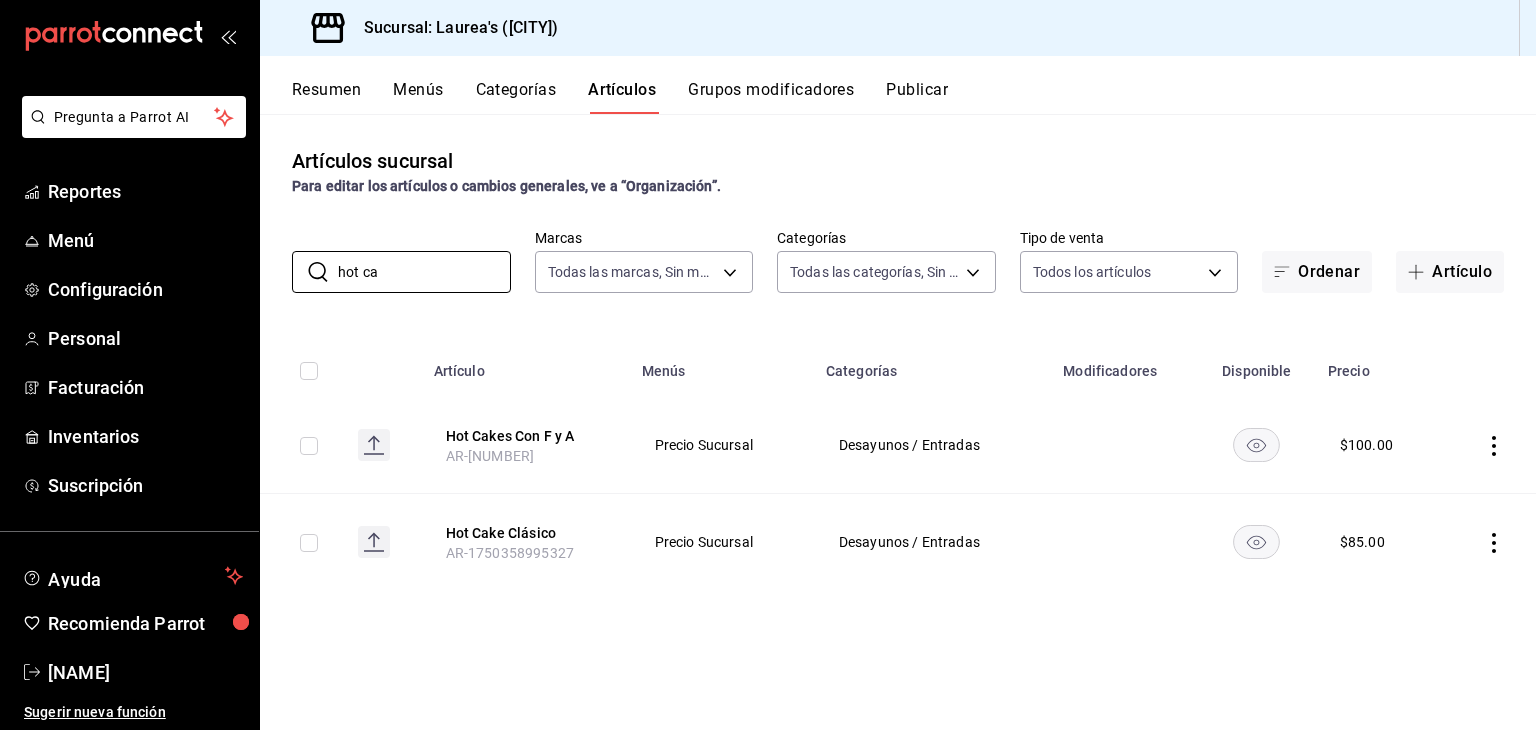 type on "hot ca" 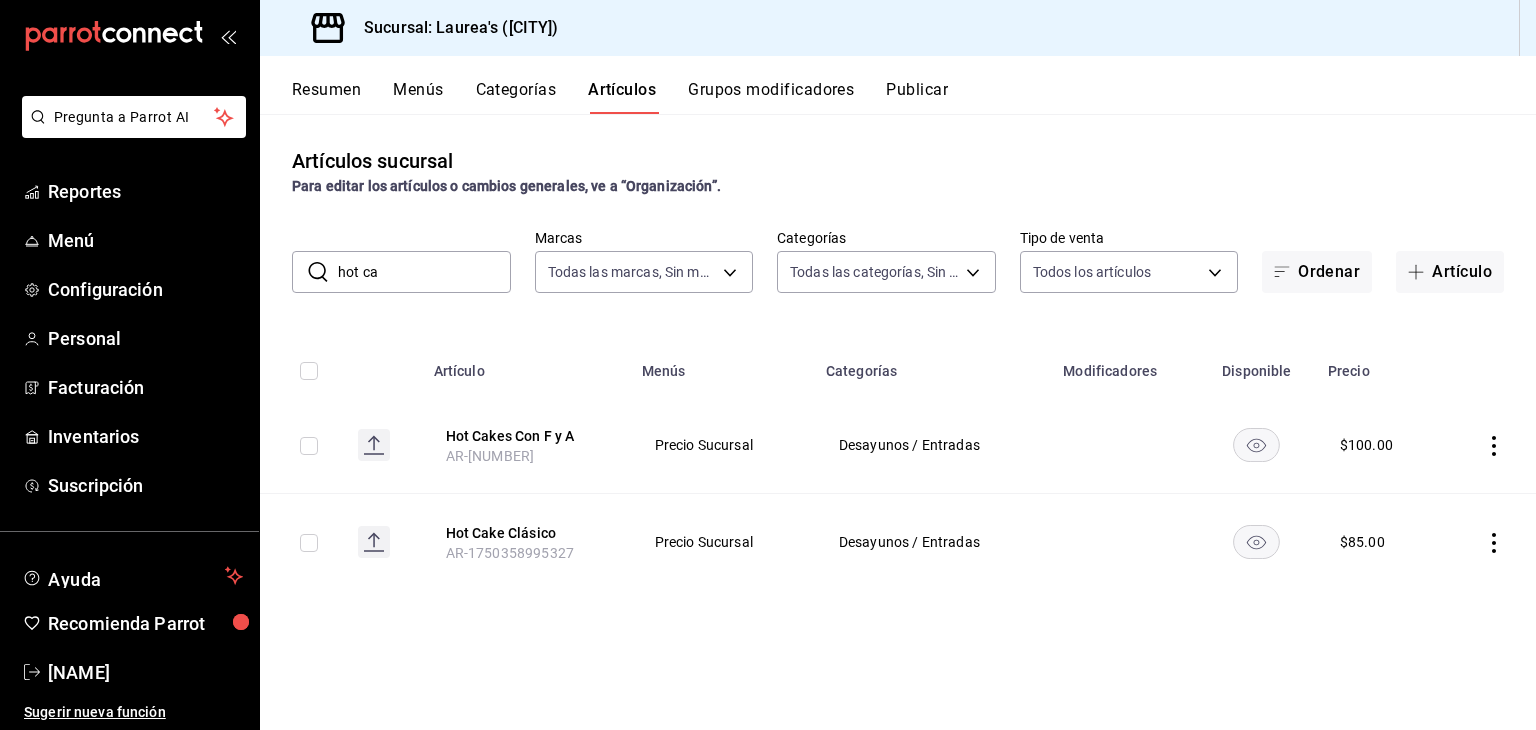 click 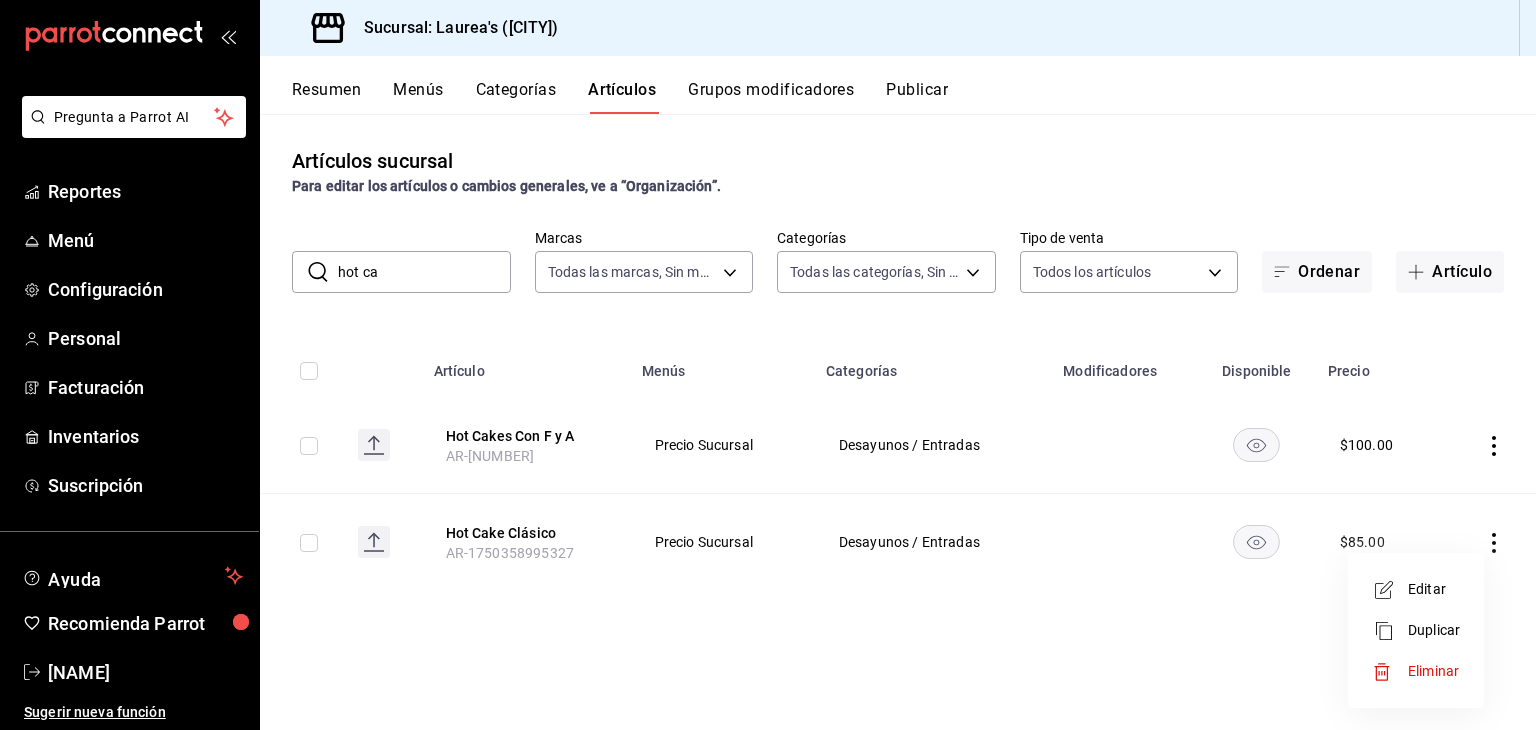 click at bounding box center (1390, 590) 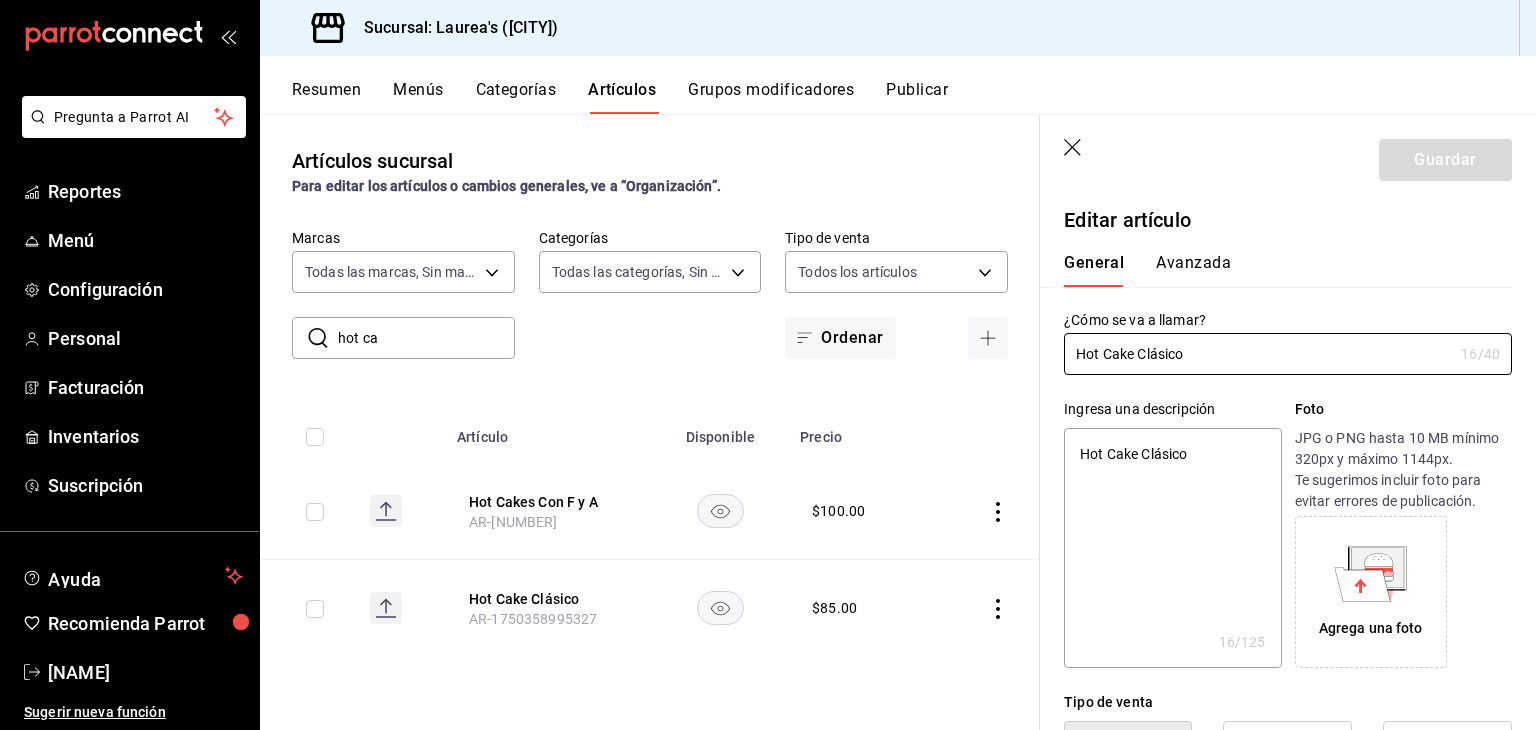 type on "x" 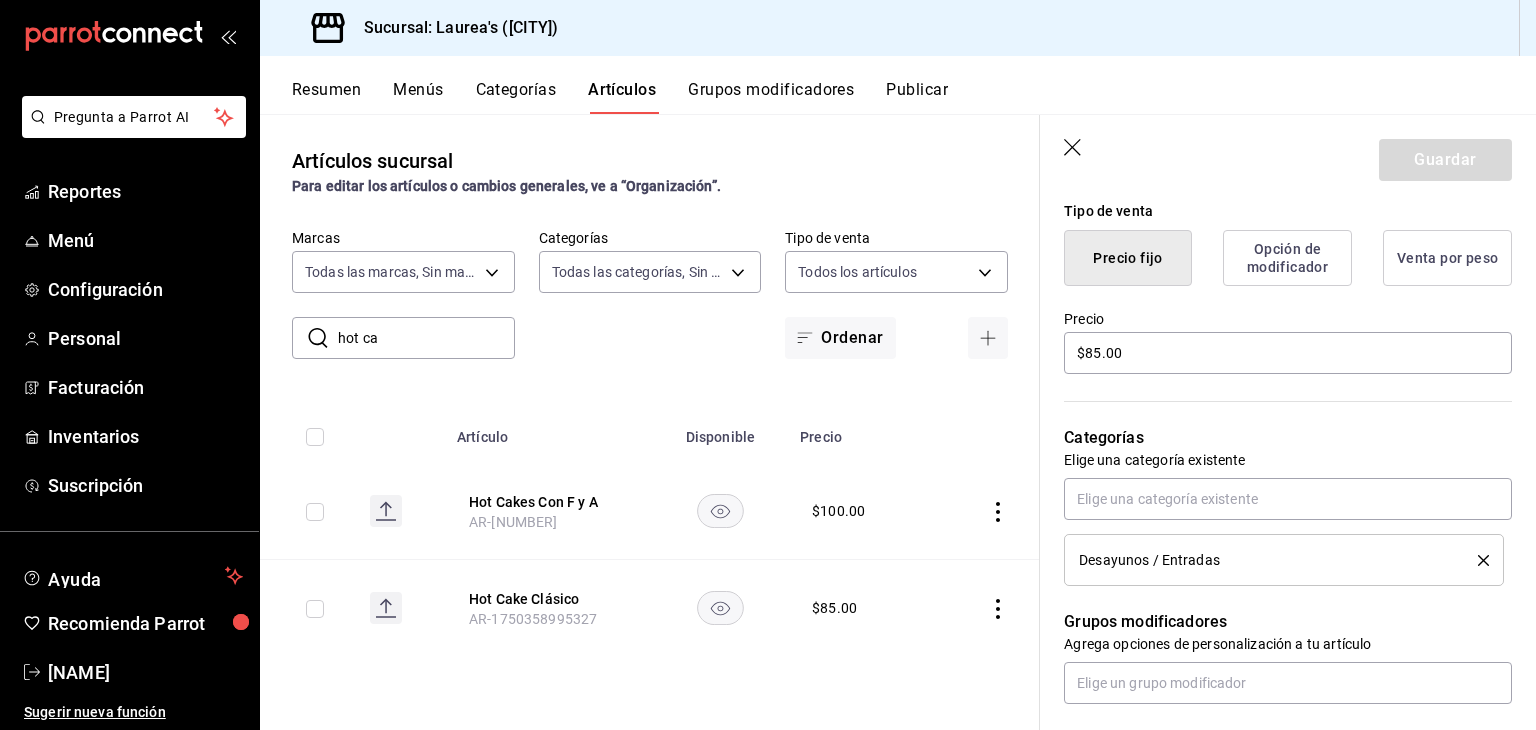 scroll, scrollTop: 500, scrollLeft: 0, axis: vertical 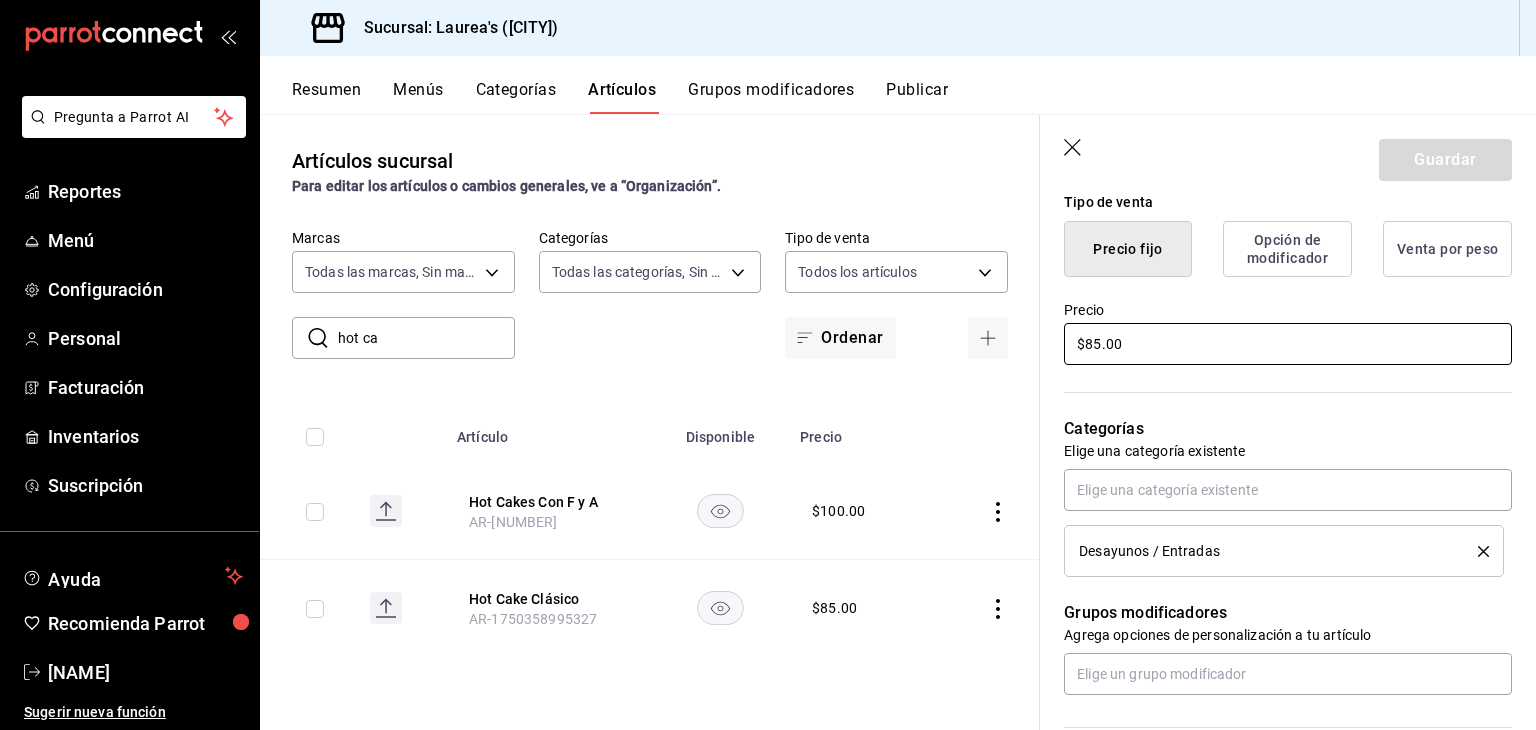 drag, startPoint x: 1135, startPoint y: 352, endPoint x: 883, endPoint y: 311, distance: 255.31354 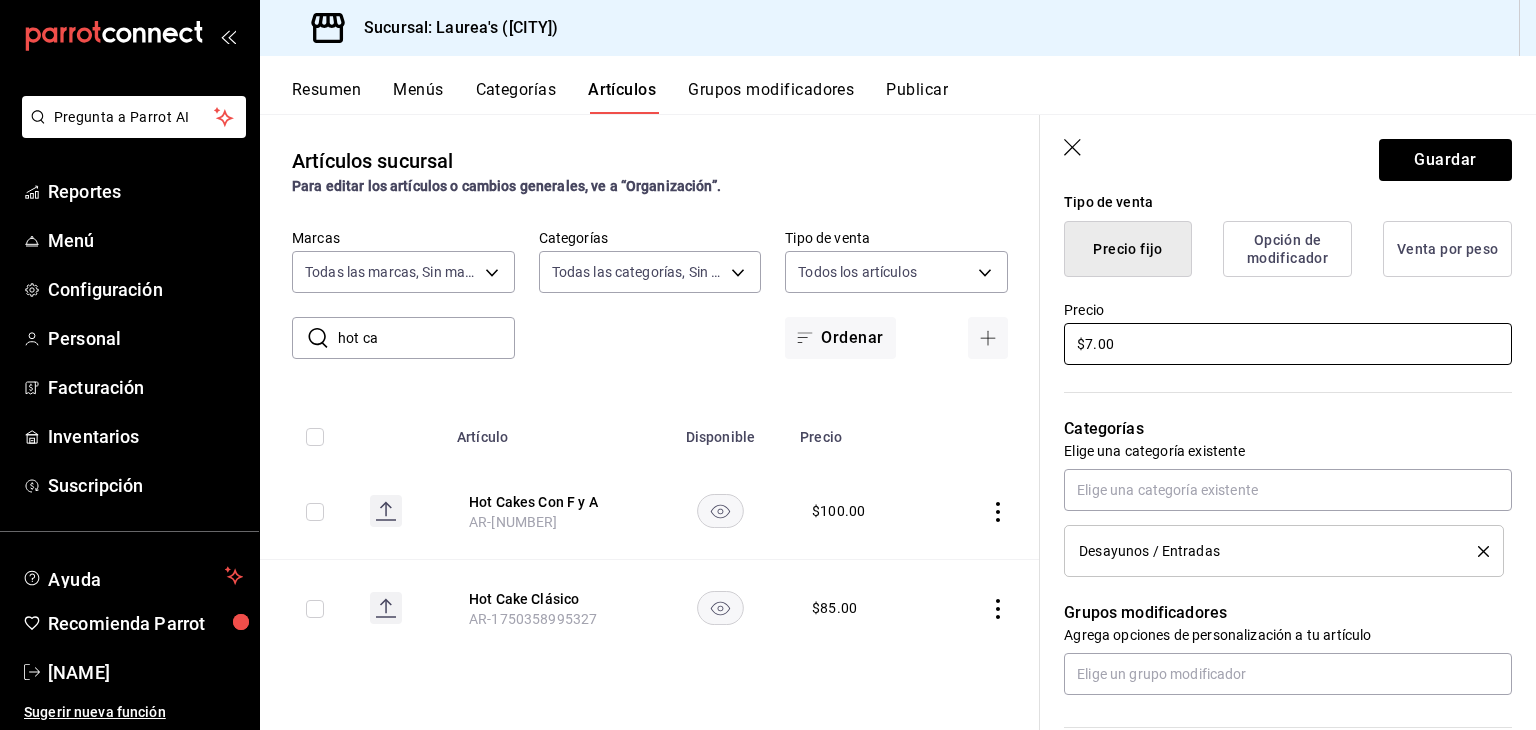 type on "x" 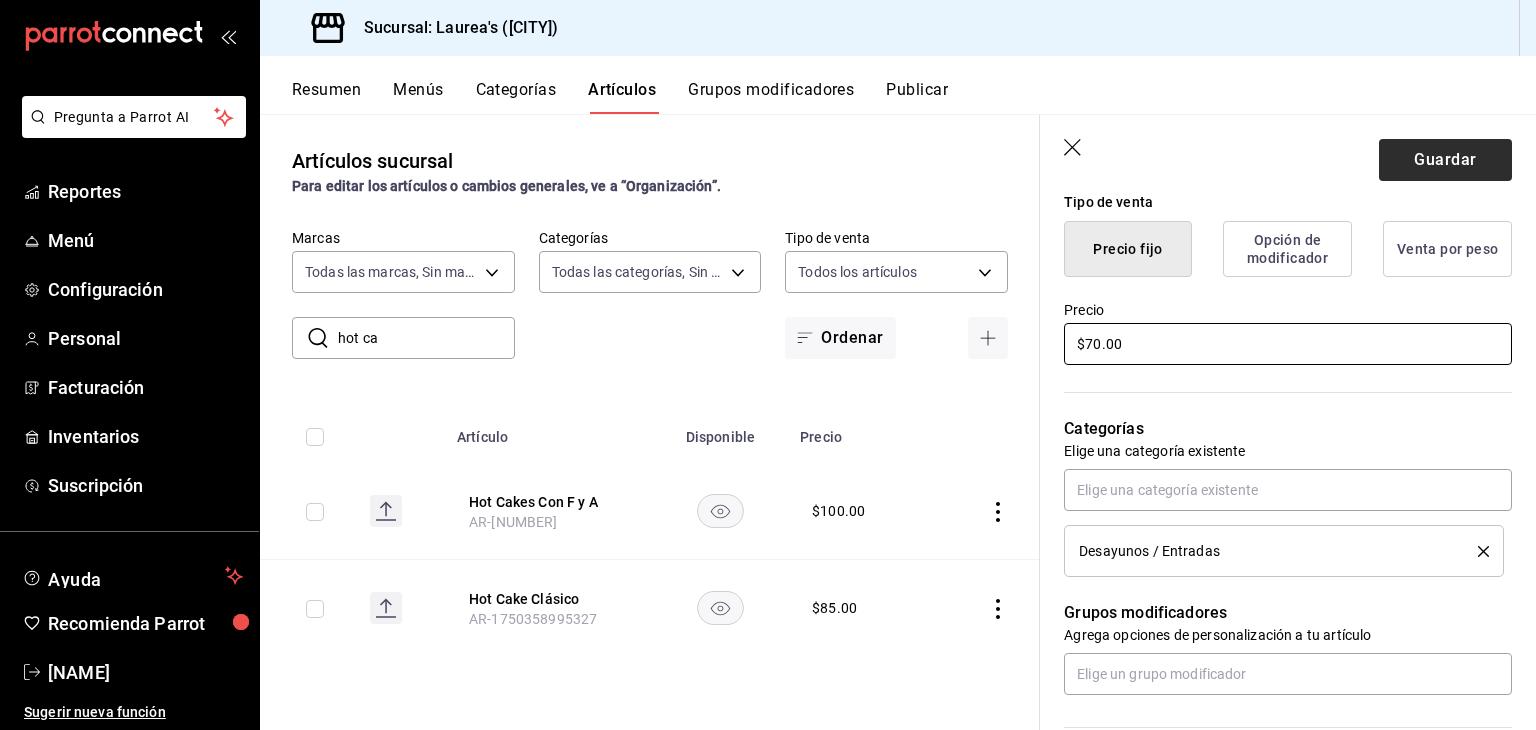 type on "$70.00" 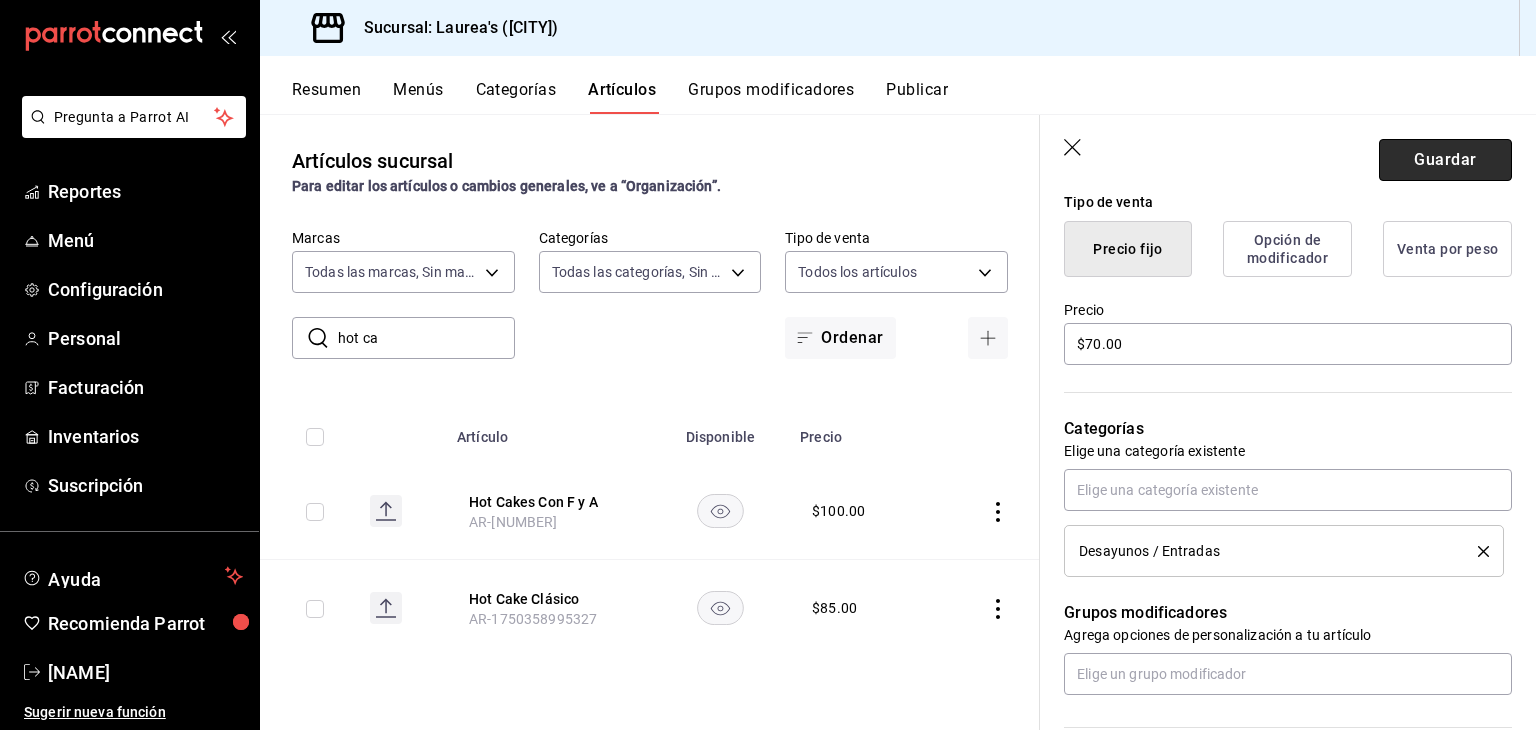 click on "Guardar" at bounding box center [1445, 160] 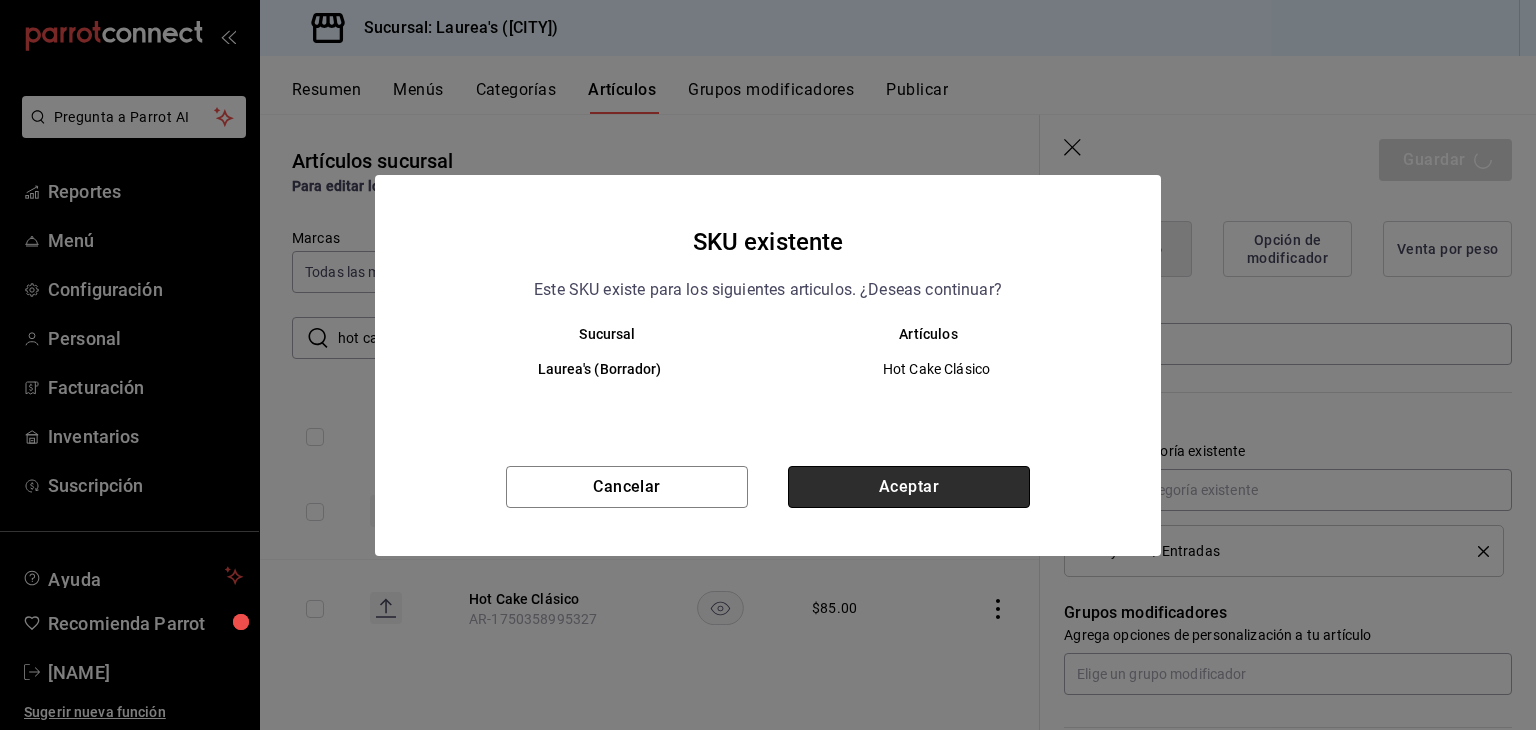click on "Aceptar" at bounding box center [909, 487] 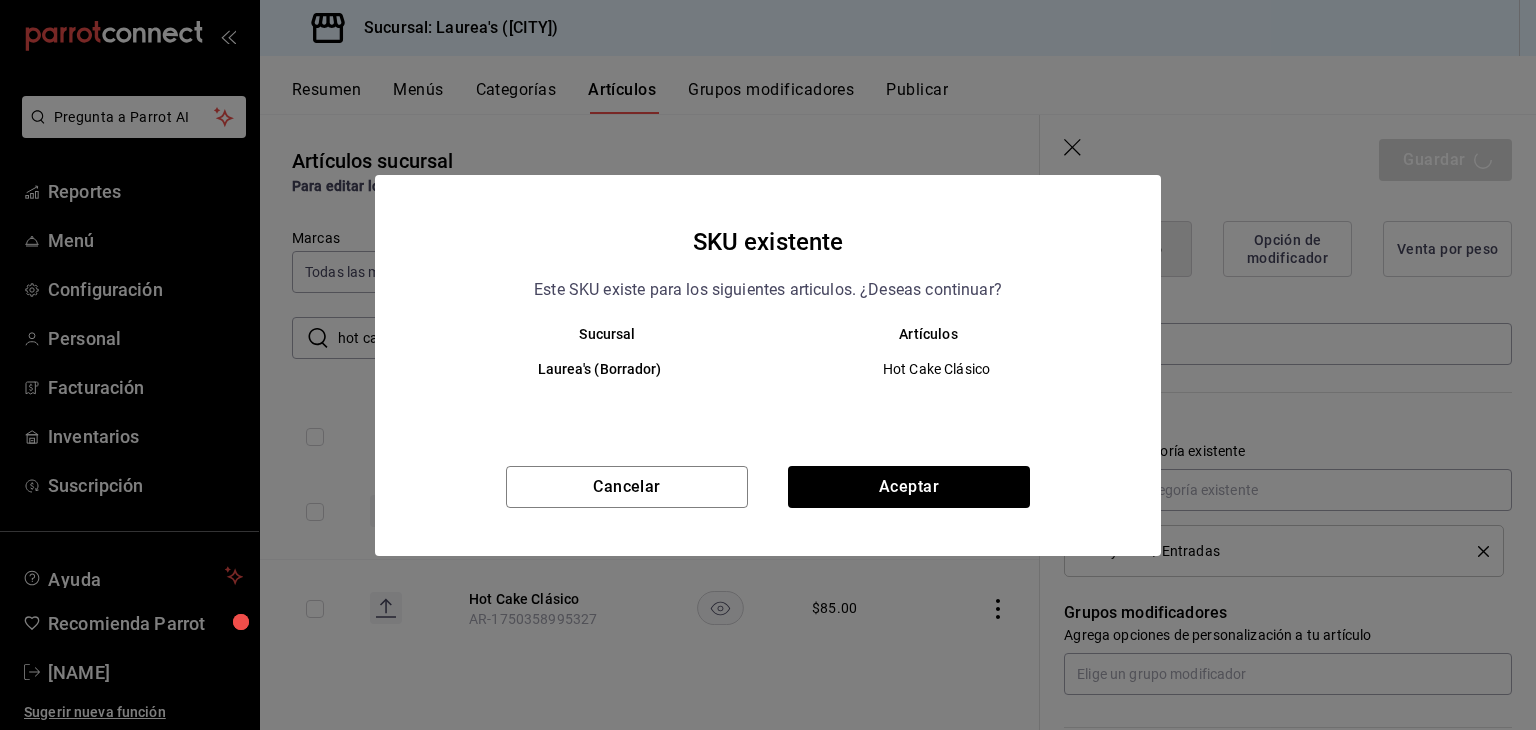 type on "x" 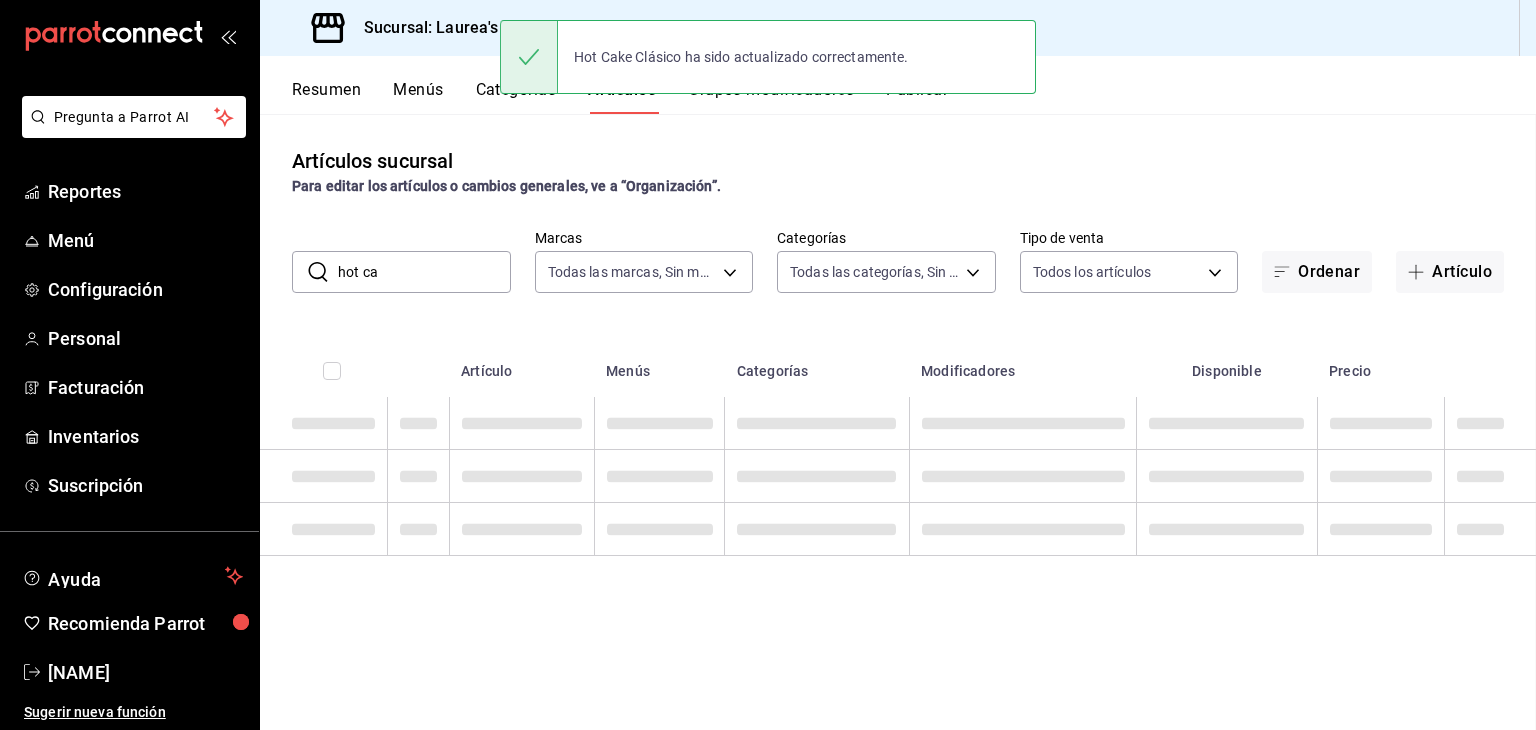 scroll, scrollTop: 0, scrollLeft: 0, axis: both 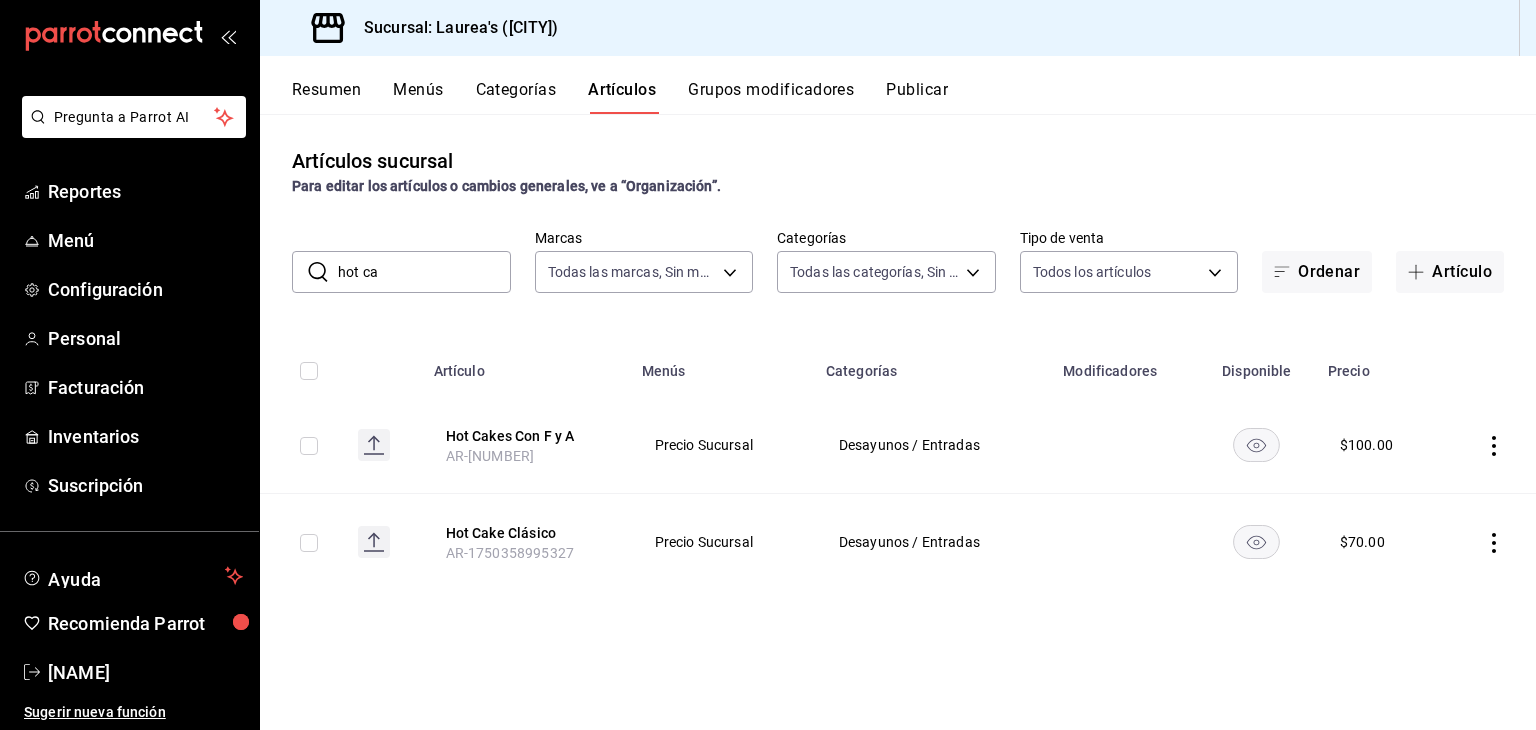 click 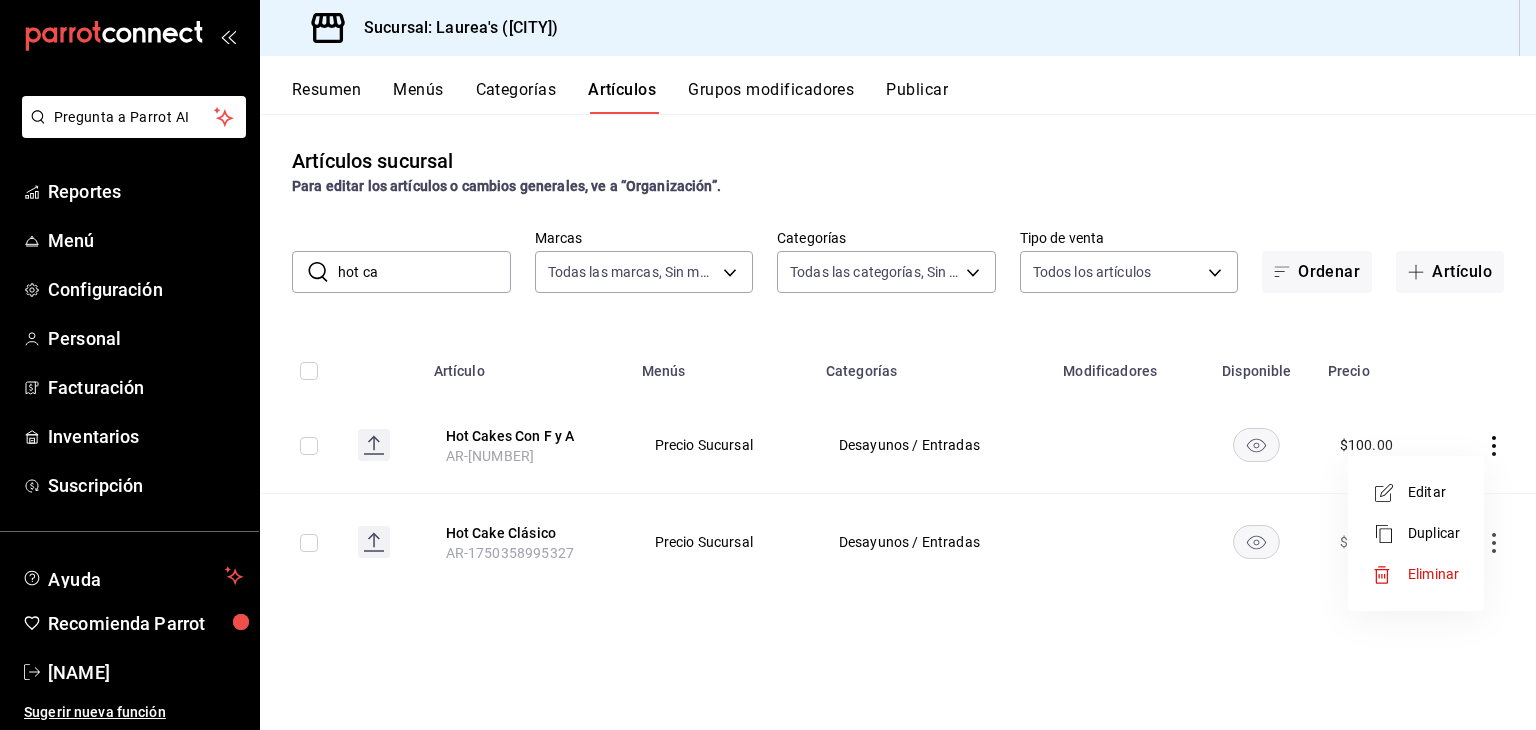 click 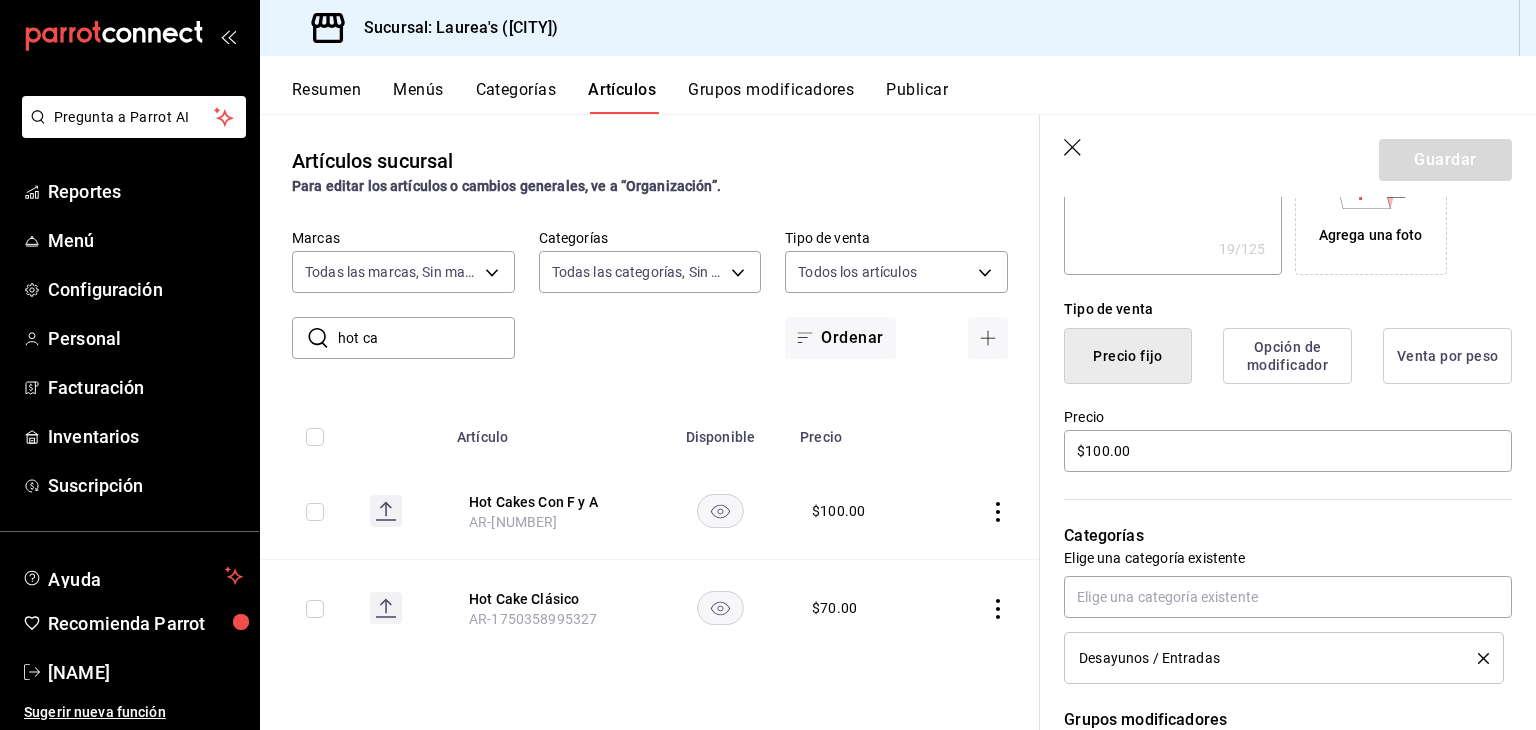 scroll, scrollTop: 500, scrollLeft: 0, axis: vertical 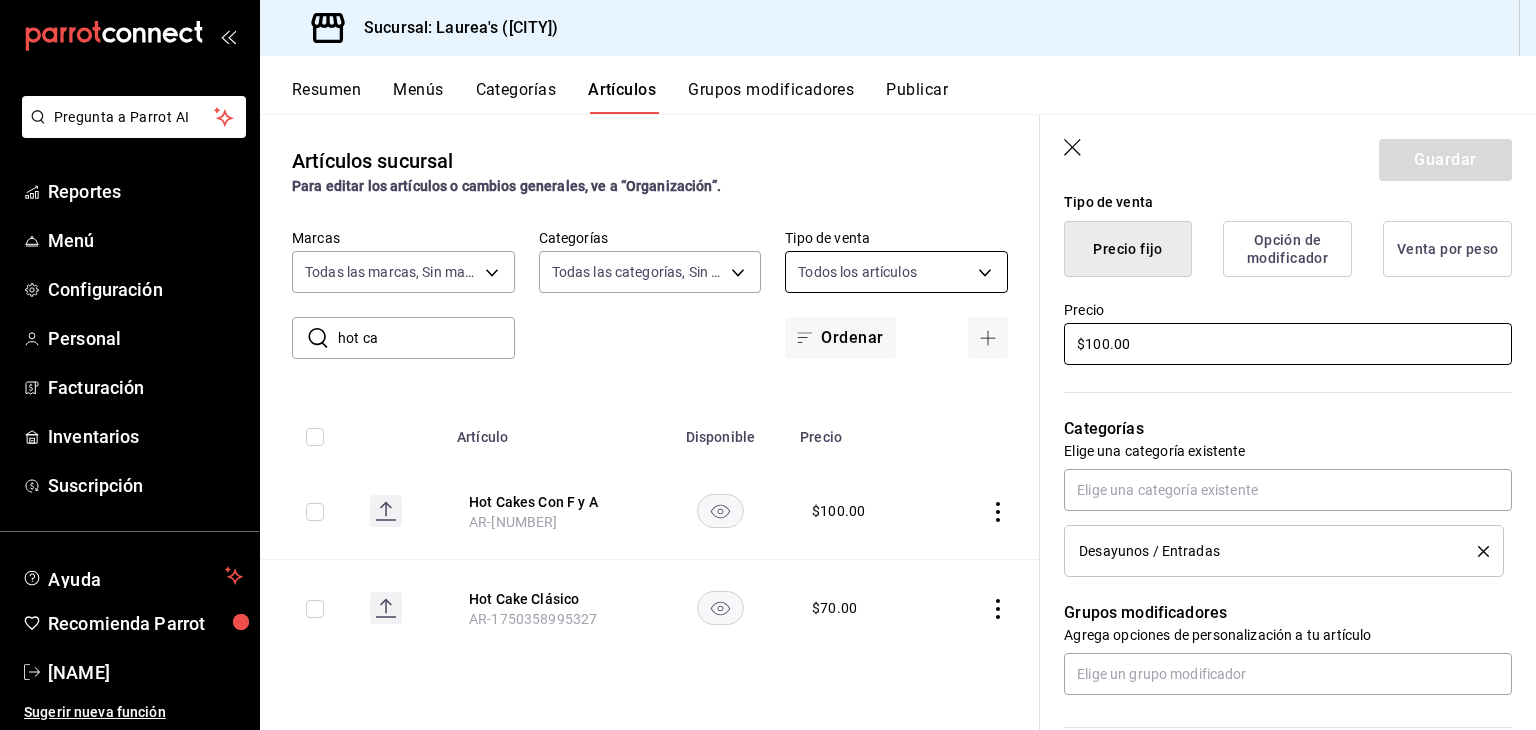 drag, startPoint x: 1128, startPoint y: 332, endPoint x: 829, endPoint y: 281, distance: 303.31833 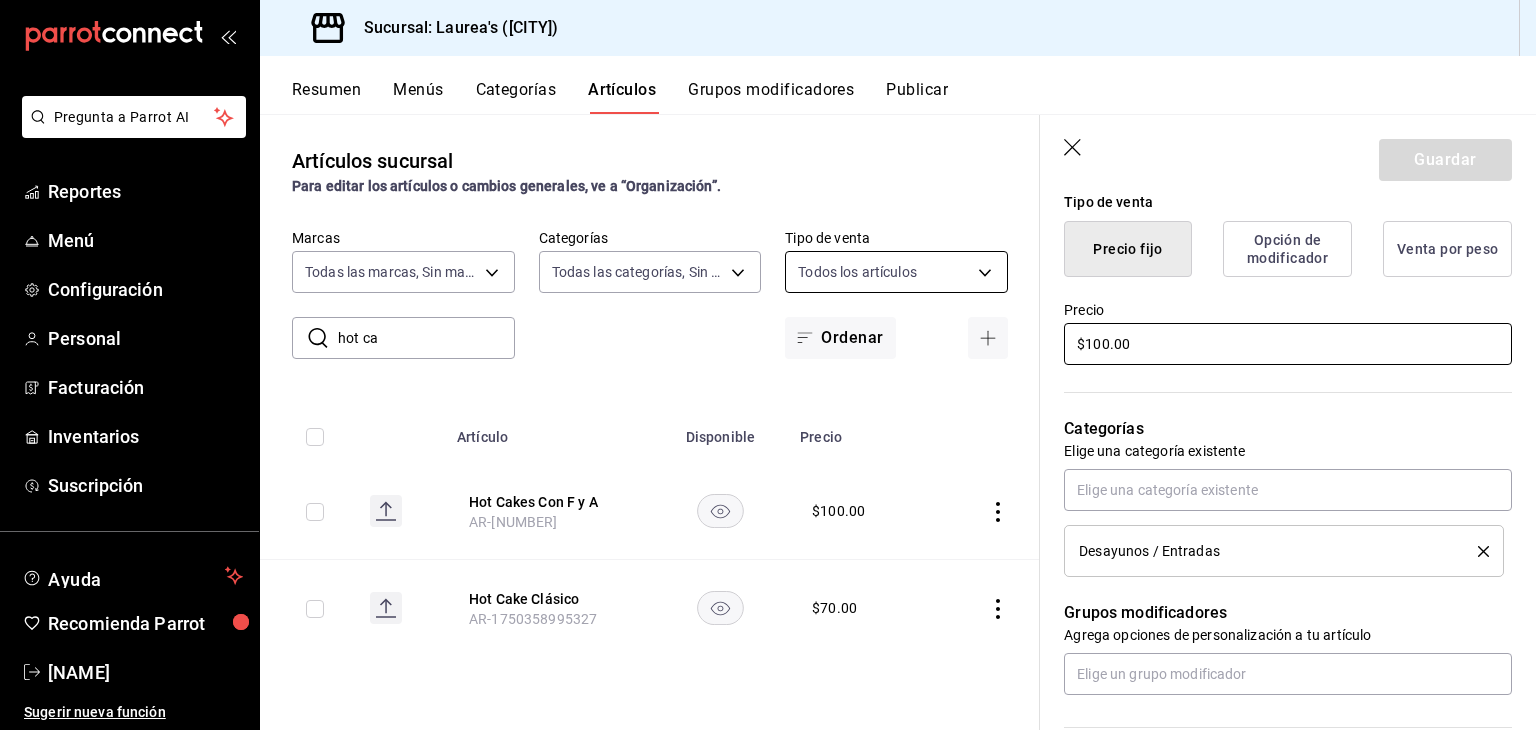 type on "$8.00" 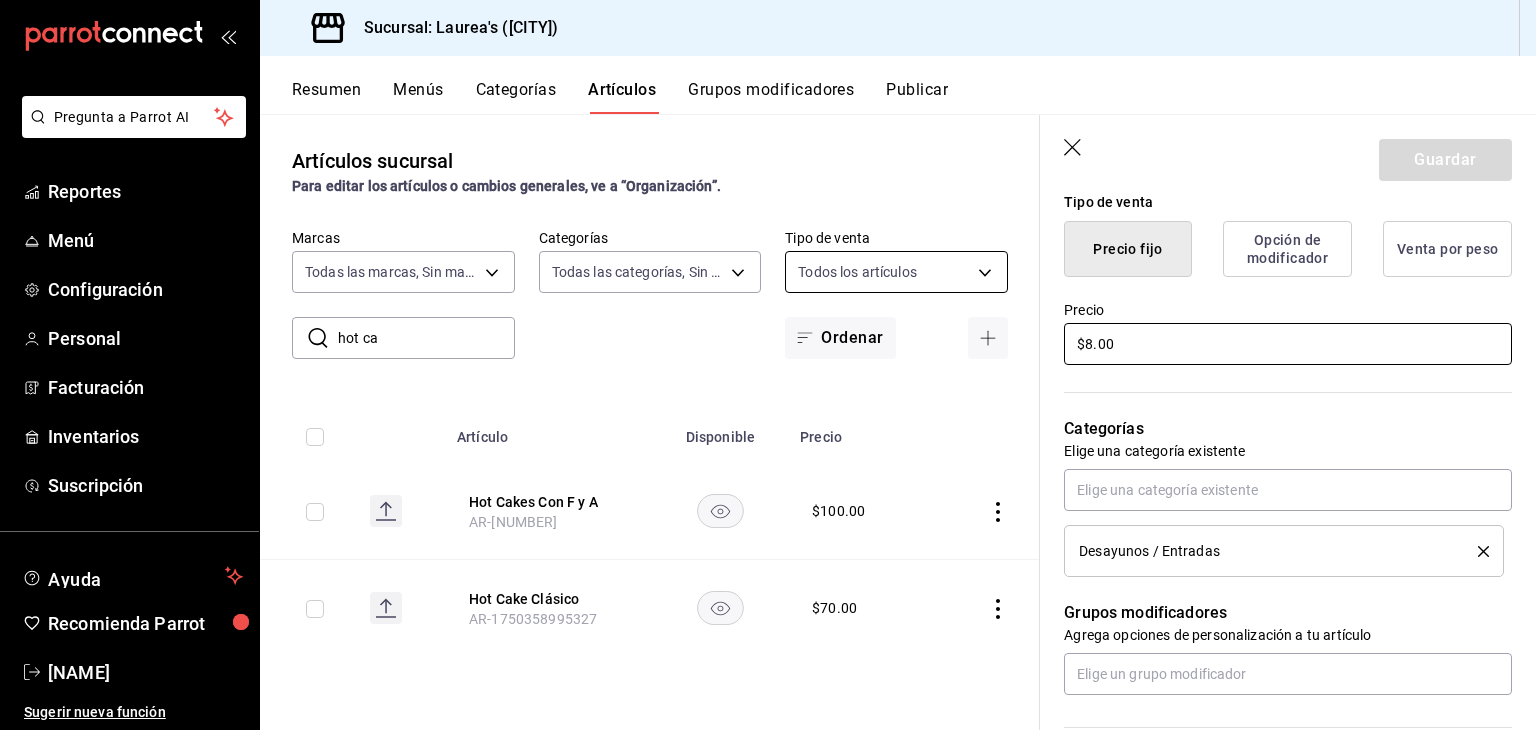 type on "x" 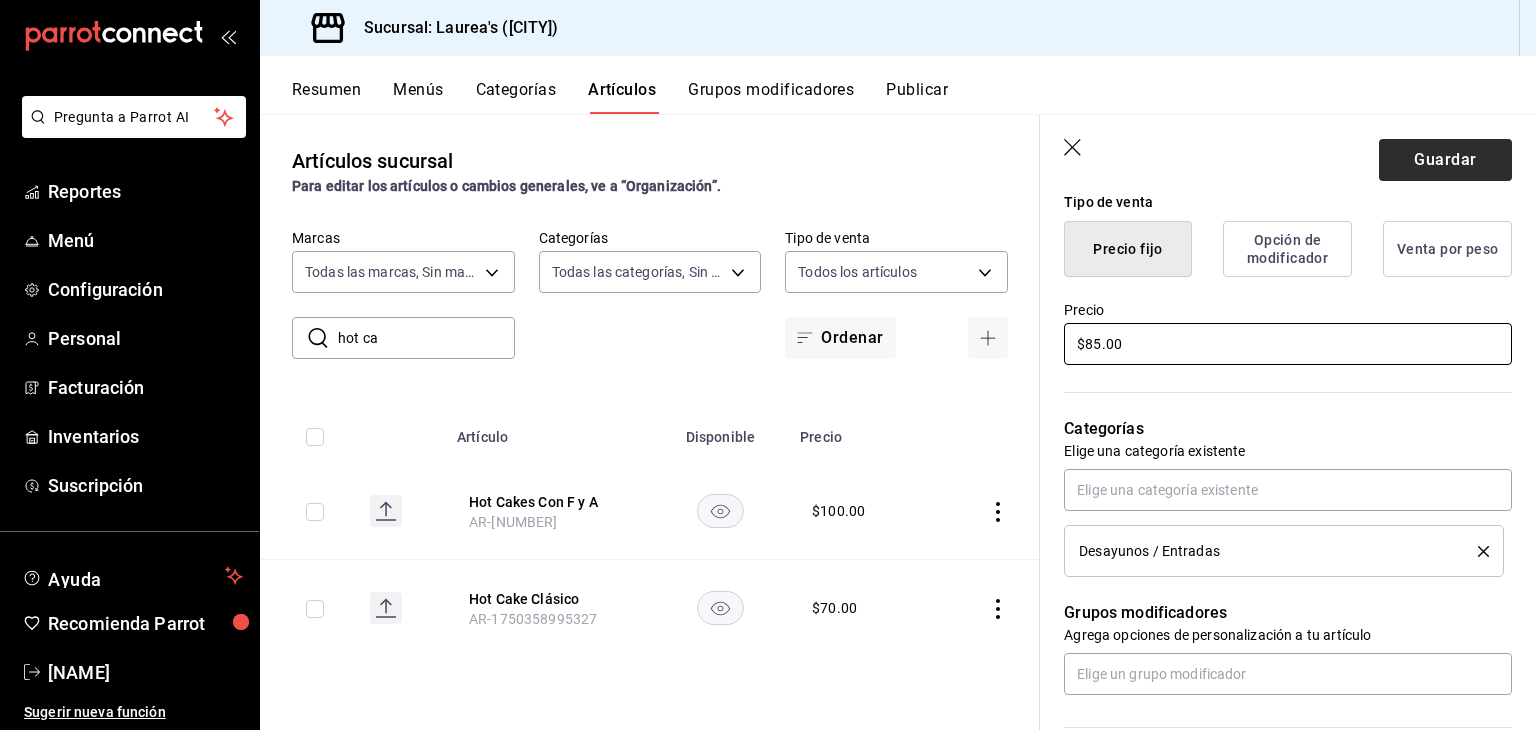 type on "$85.00" 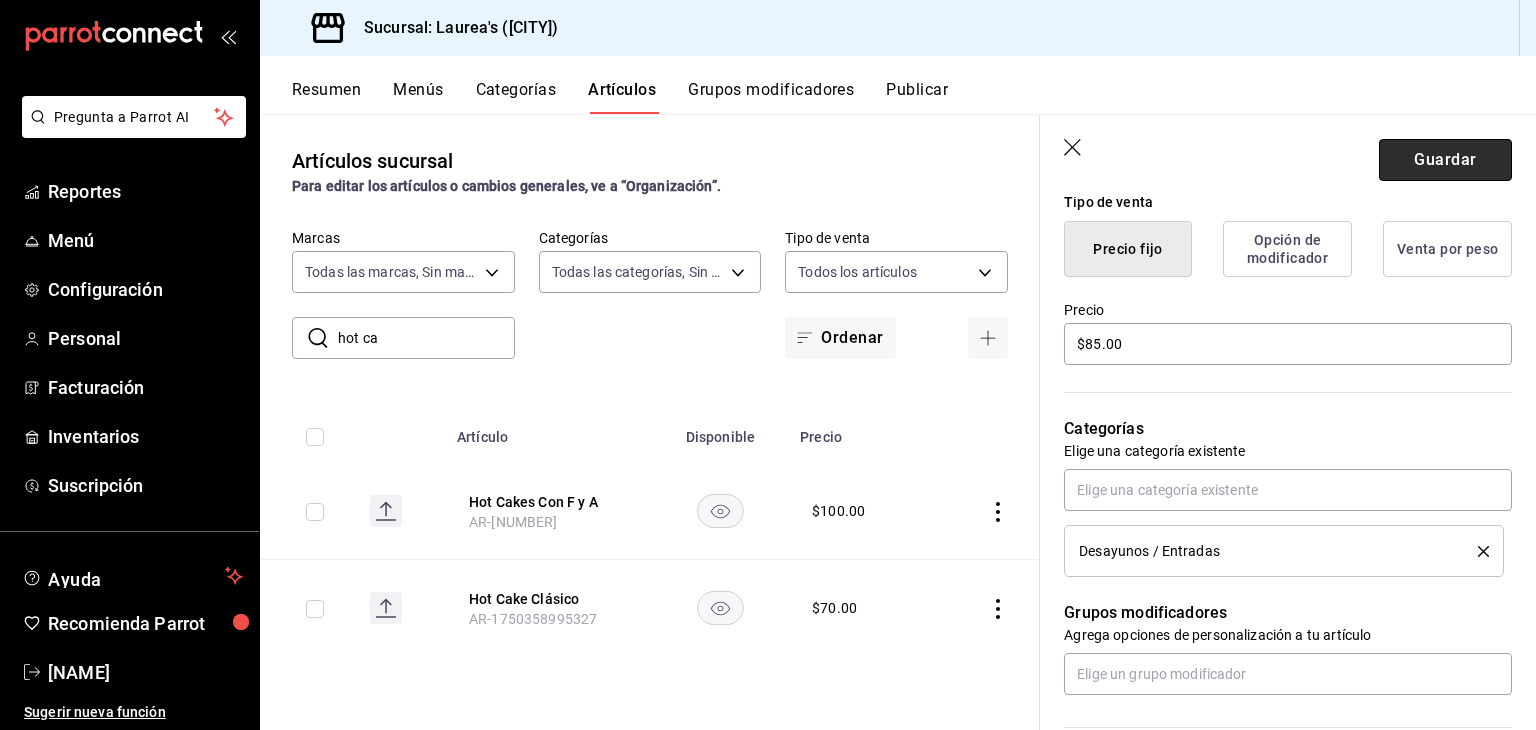 click on "Guardar" at bounding box center (1445, 160) 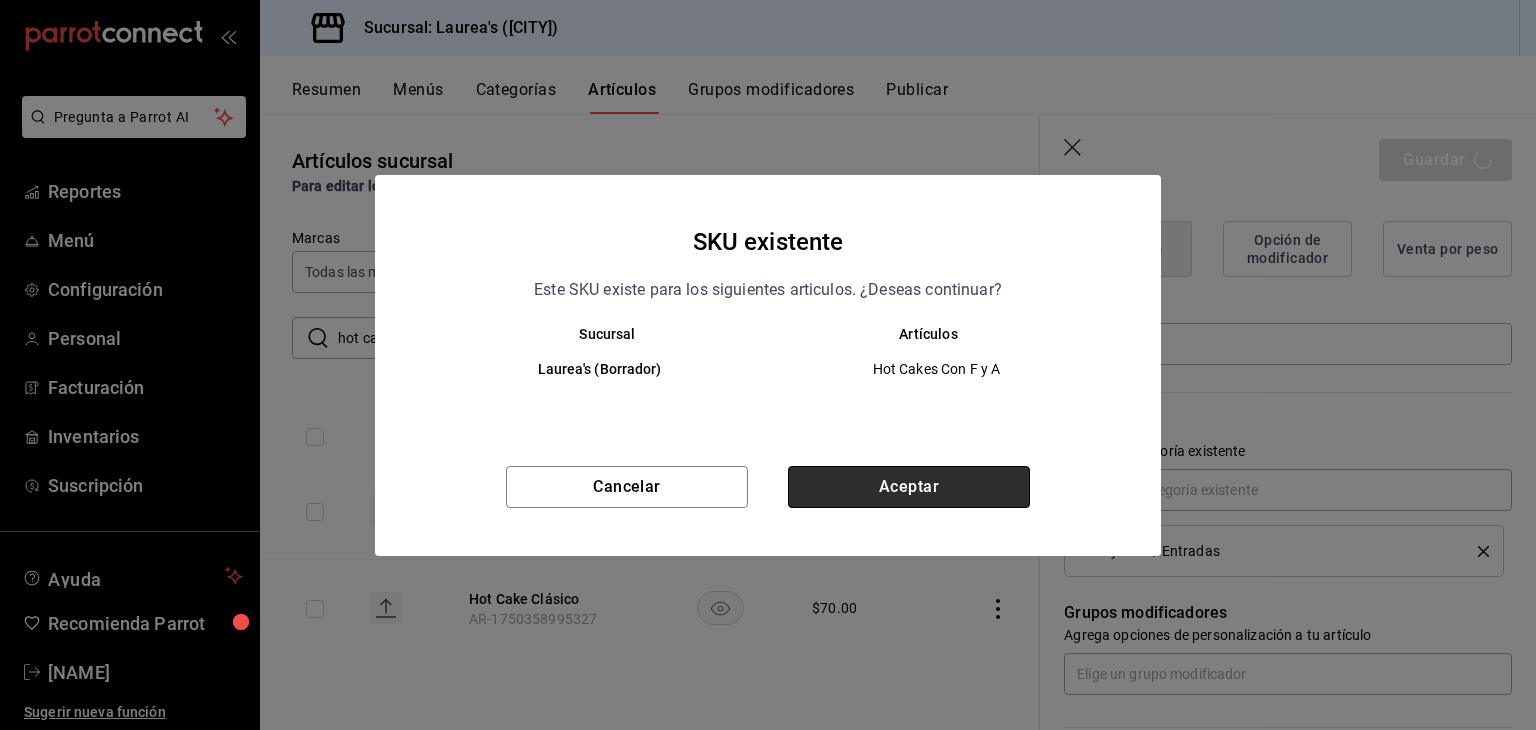 click on "Aceptar" at bounding box center [909, 487] 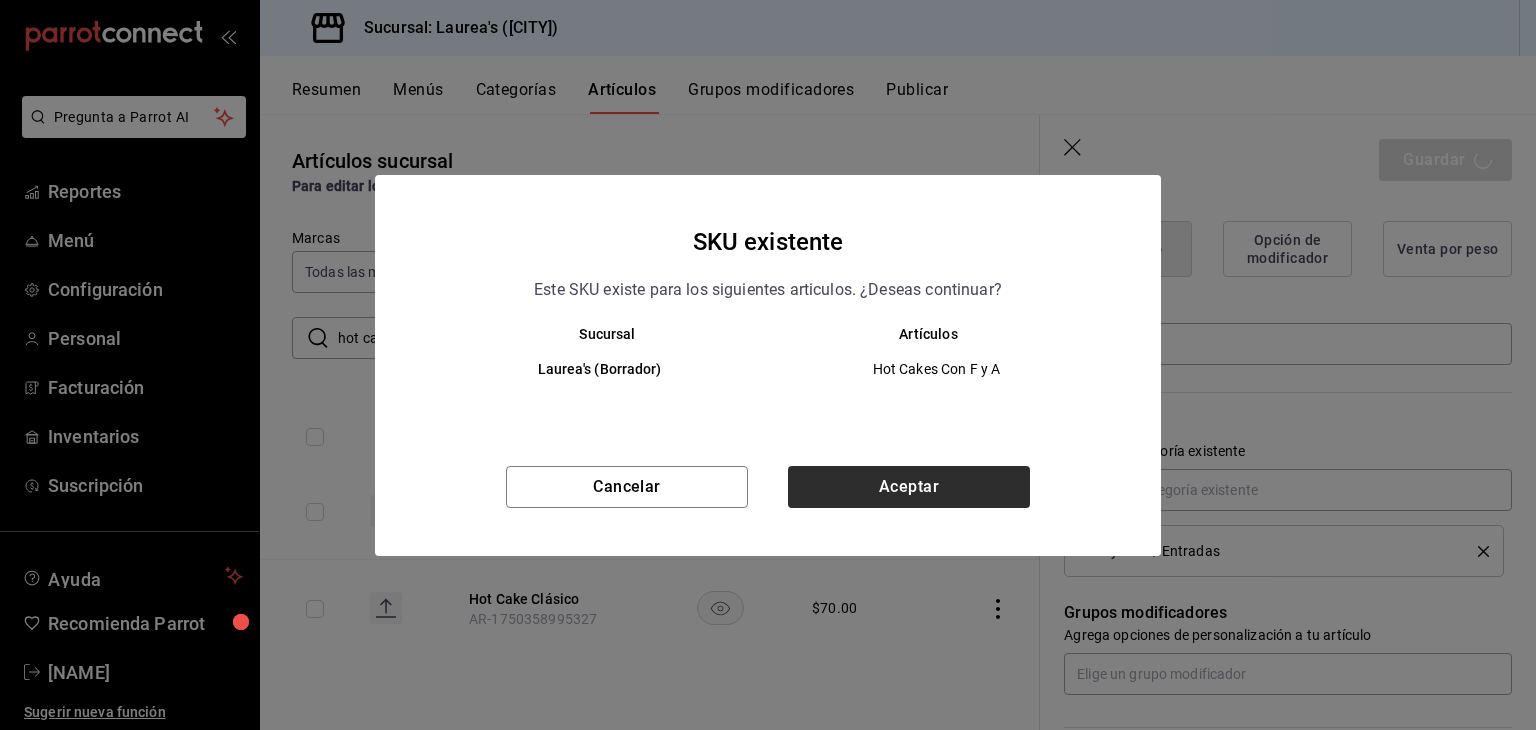 type on "x" 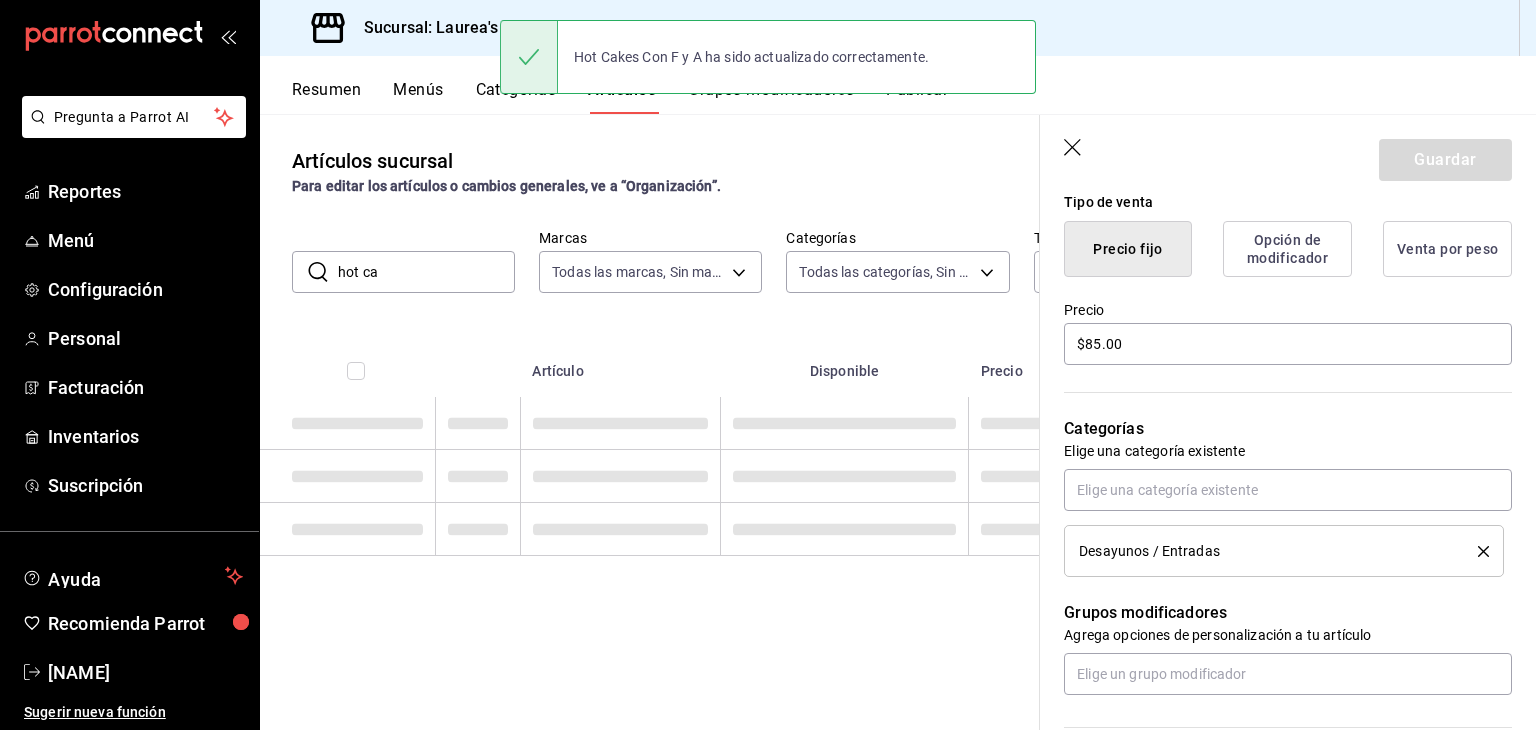 scroll, scrollTop: 0, scrollLeft: 0, axis: both 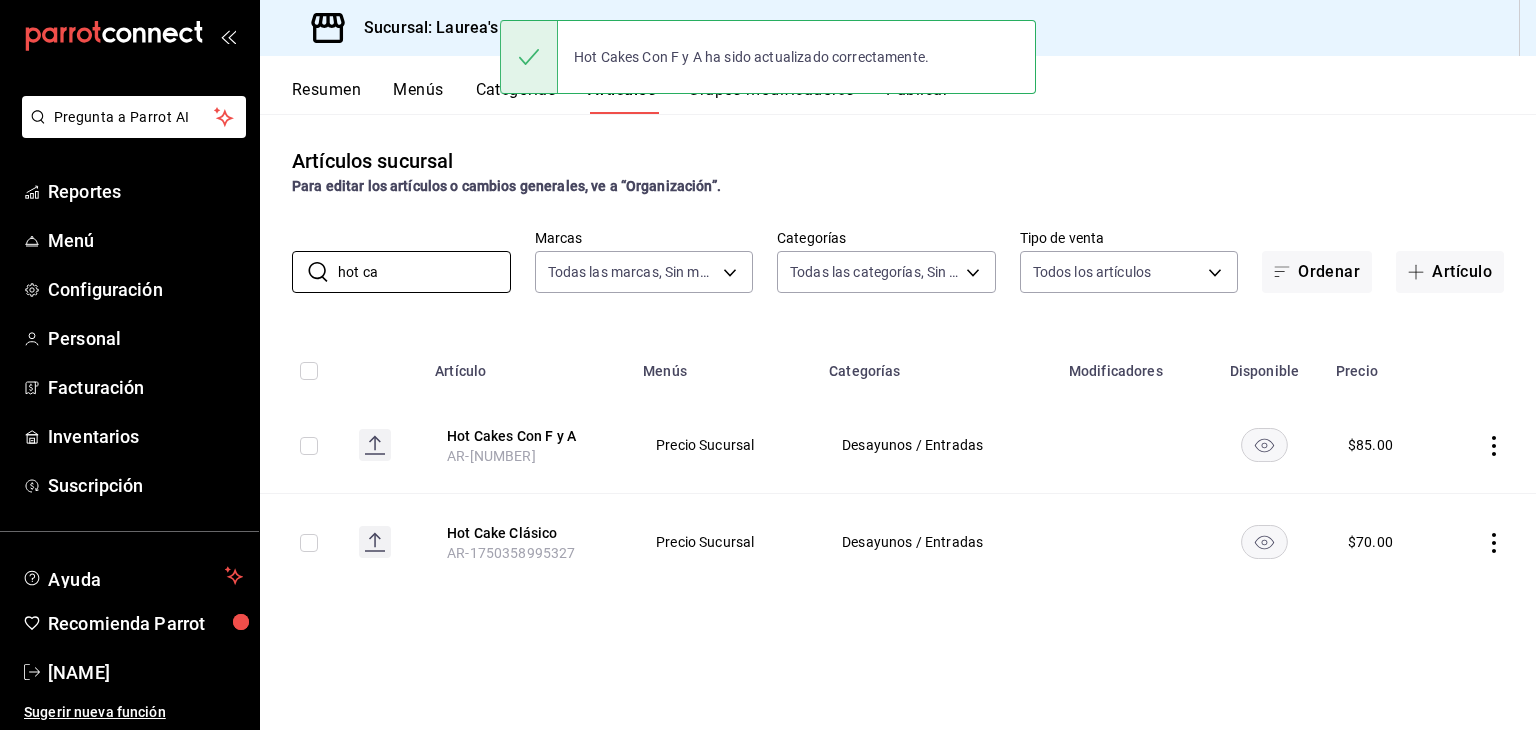 drag, startPoint x: 396, startPoint y: 261, endPoint x: 272, endPoint y: 245, distance: 125.028 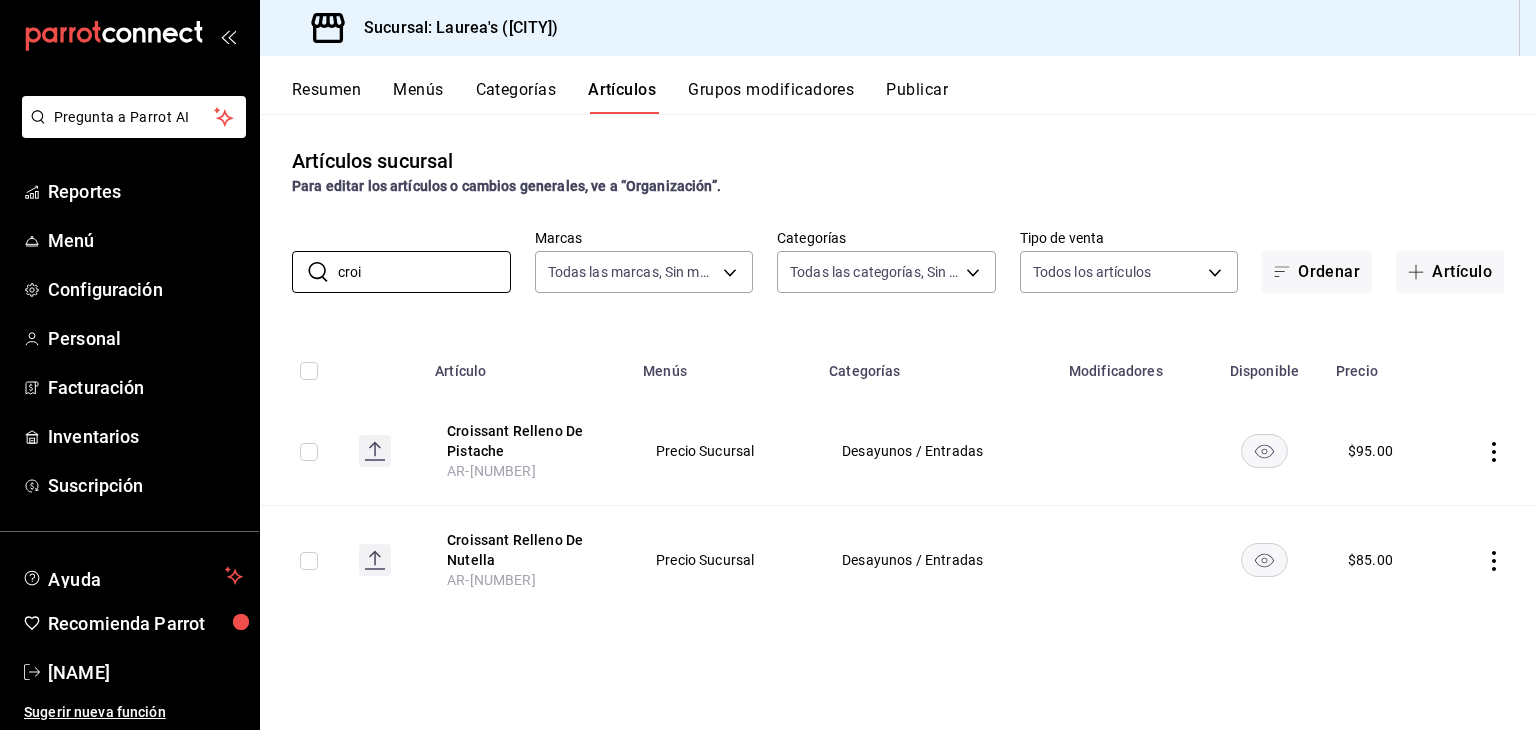 type on "croi" 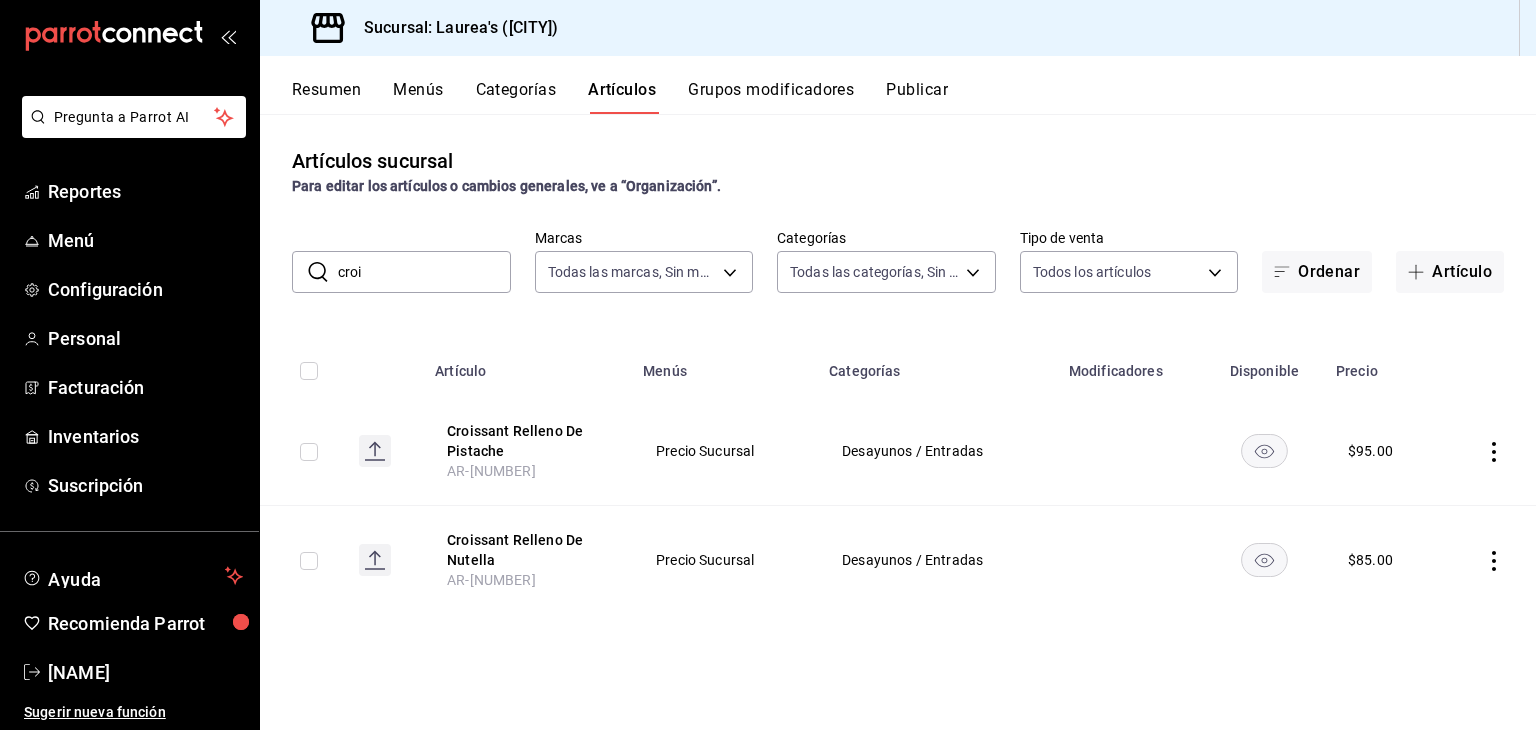click 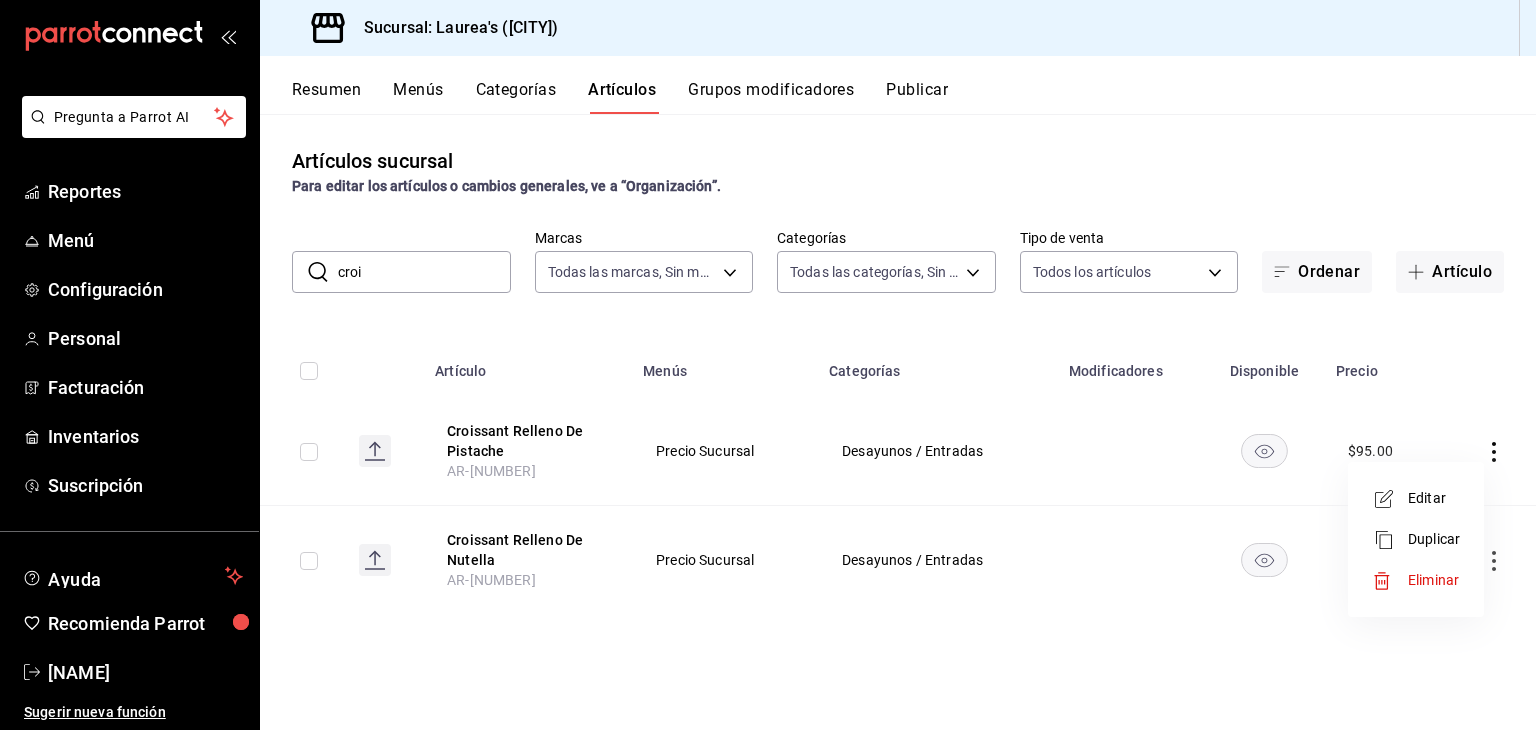 click on "Editar" at bounding box center [1434, 498] 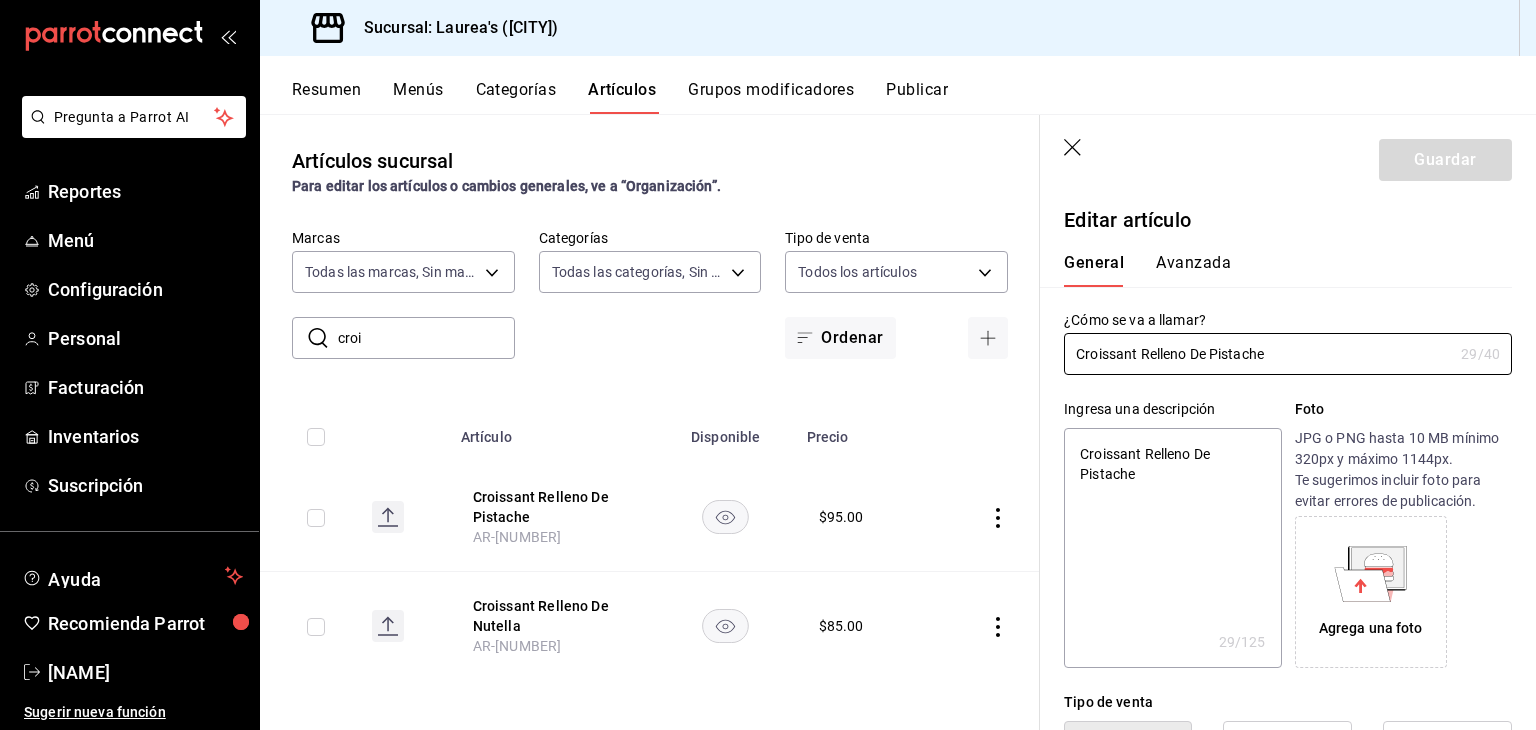 scroll, scrollTop: 400, scrollLeft: 0, axis: vertical 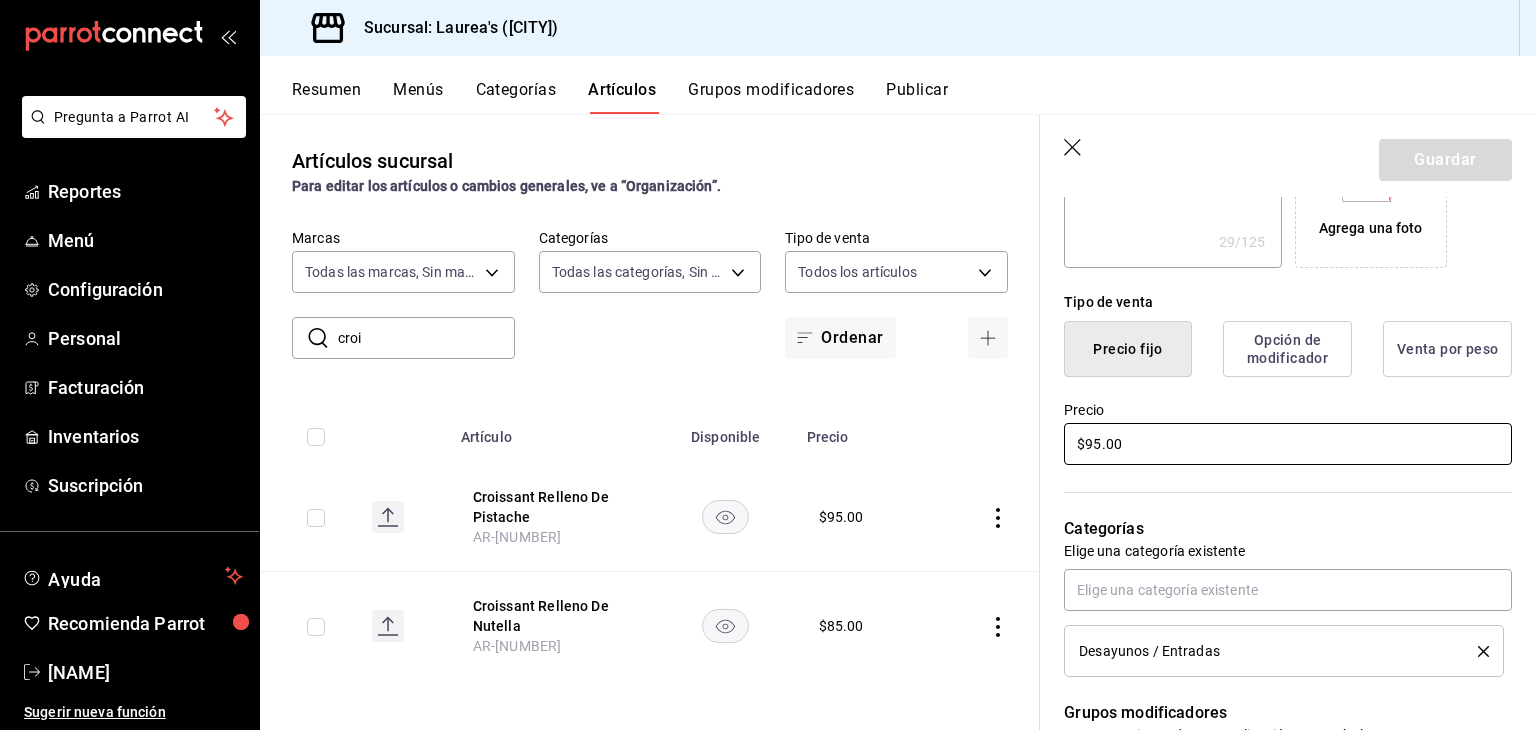 drag, startPoint x: 1068, startPoint y: 427, endPoint x: 864, endPoint y: 397, distance: 206.19408 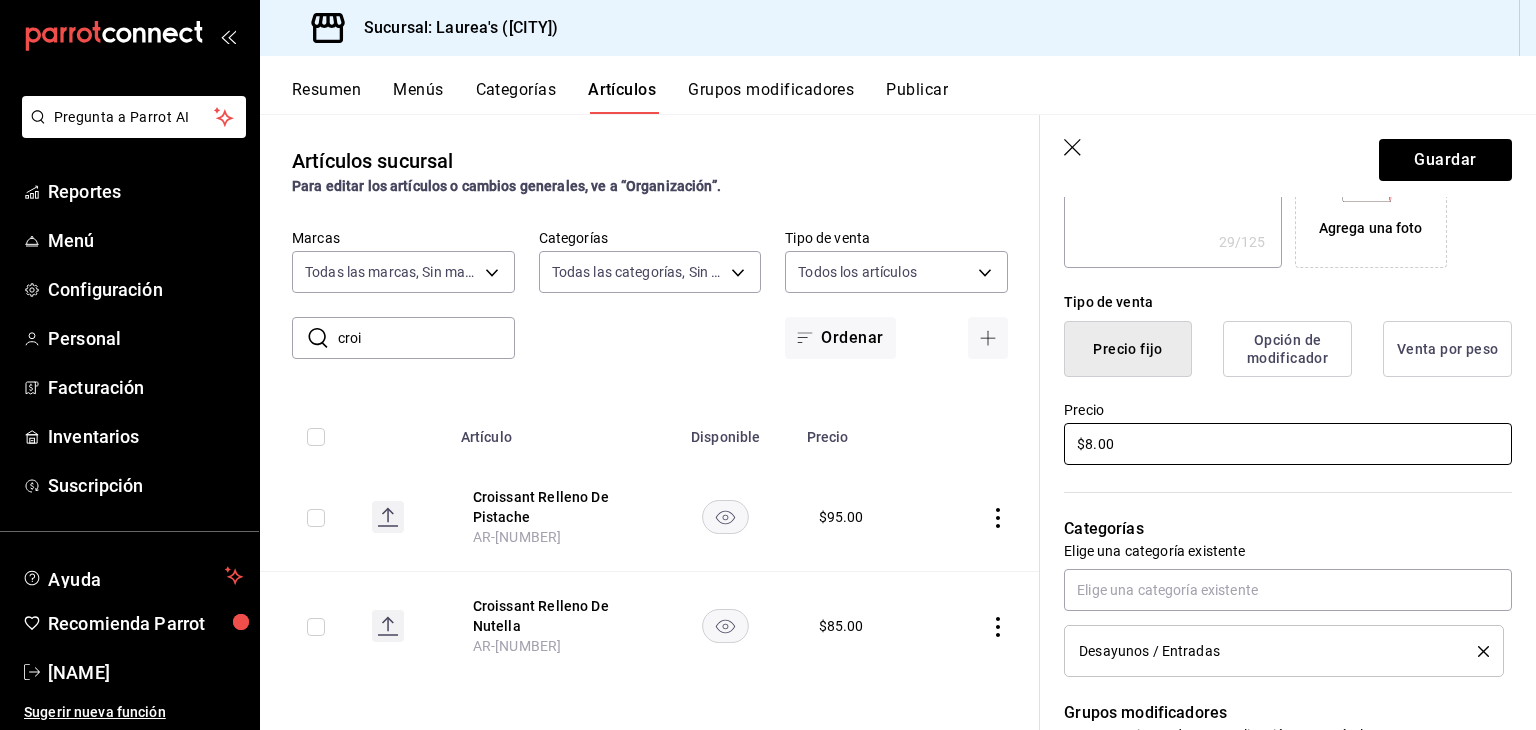 type on "x" 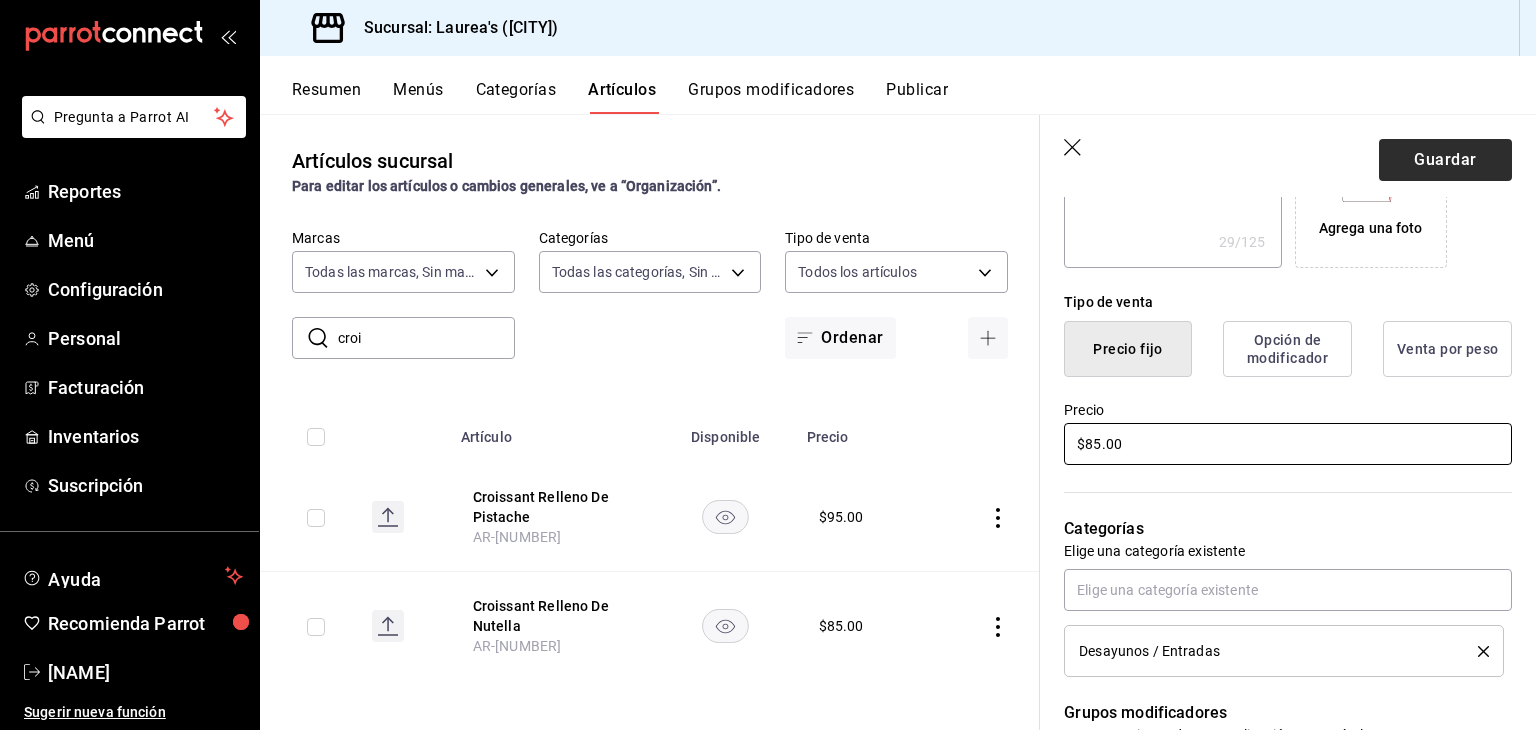 type on "$85.00" 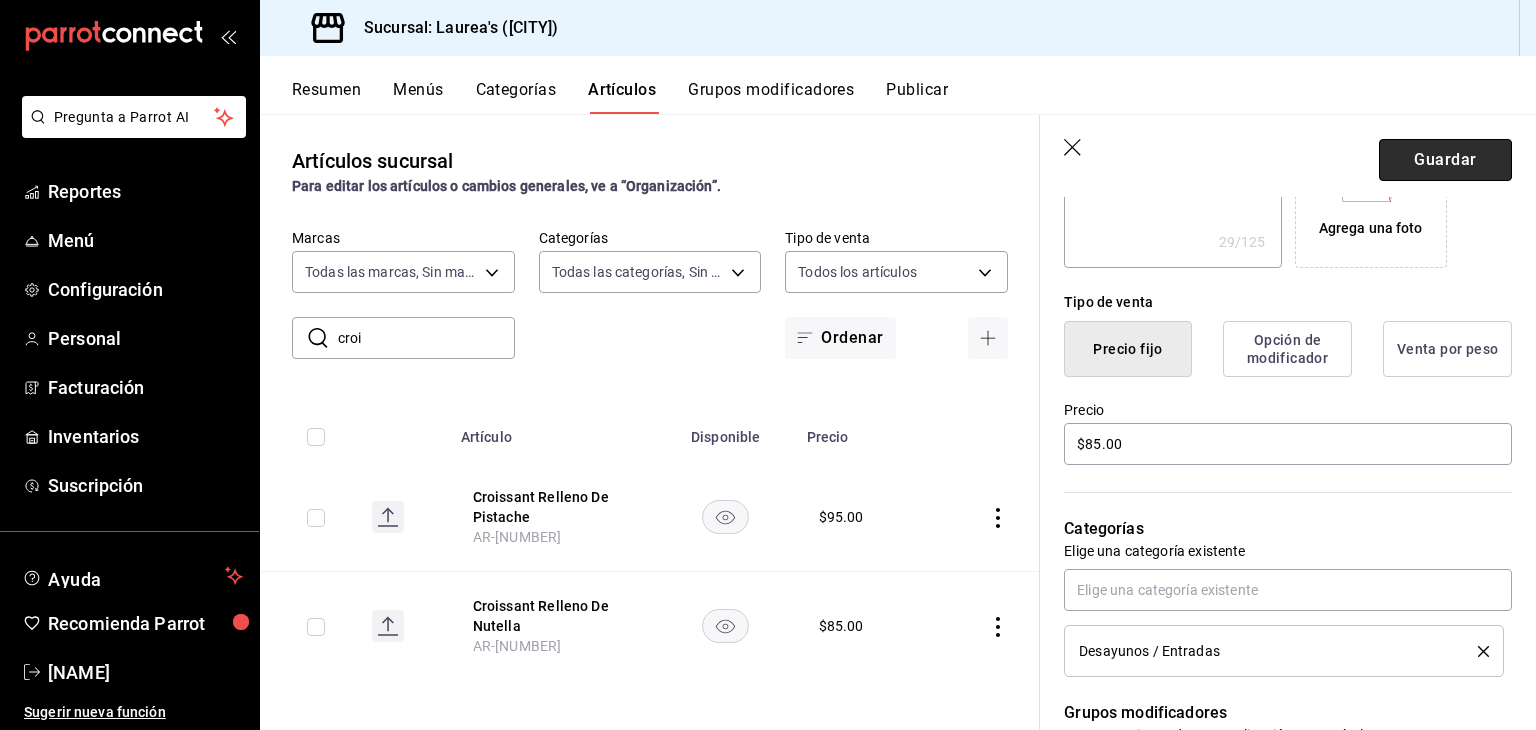 click on "Guardar" at bounding box center [1445, 160] 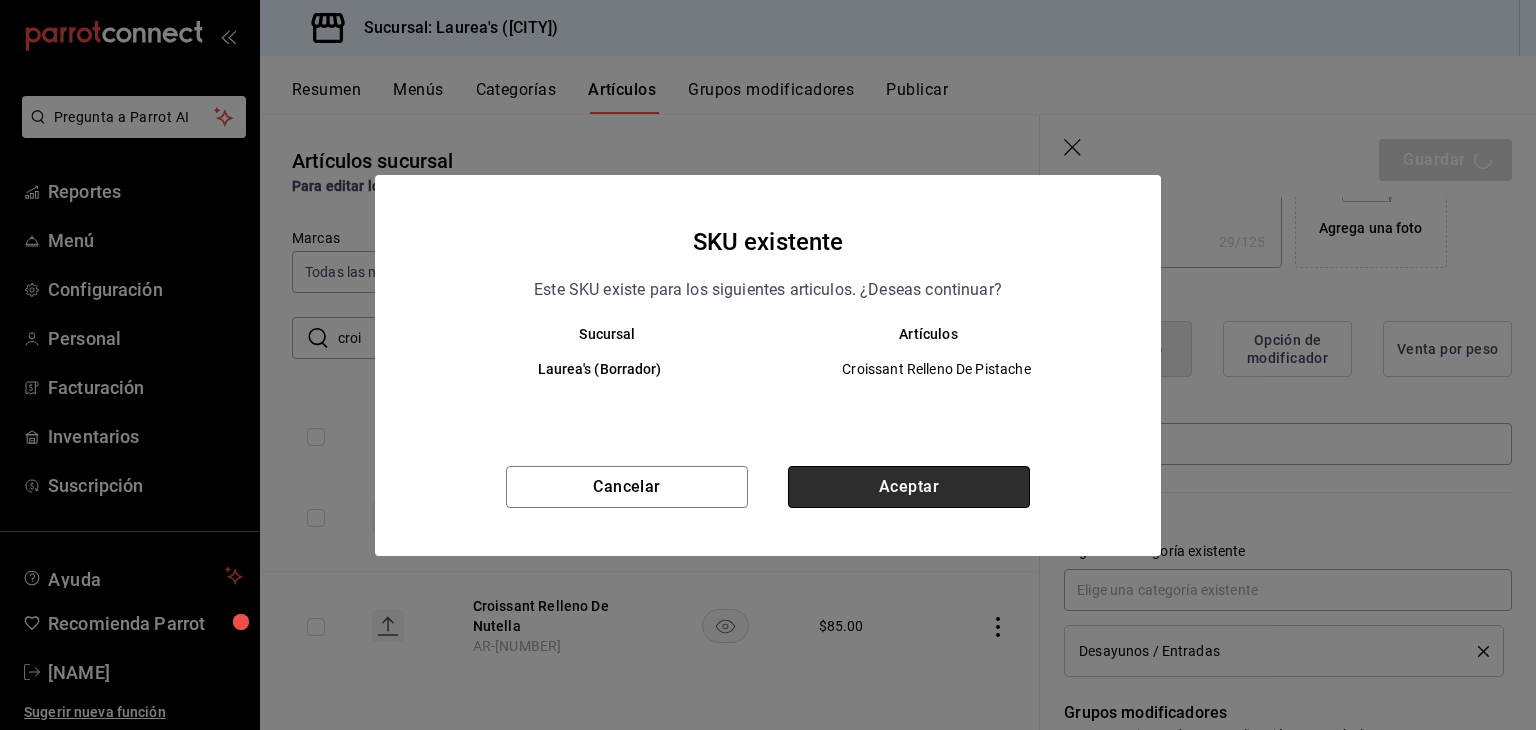 click on "Aceptar" at bounding box center (909, 487) 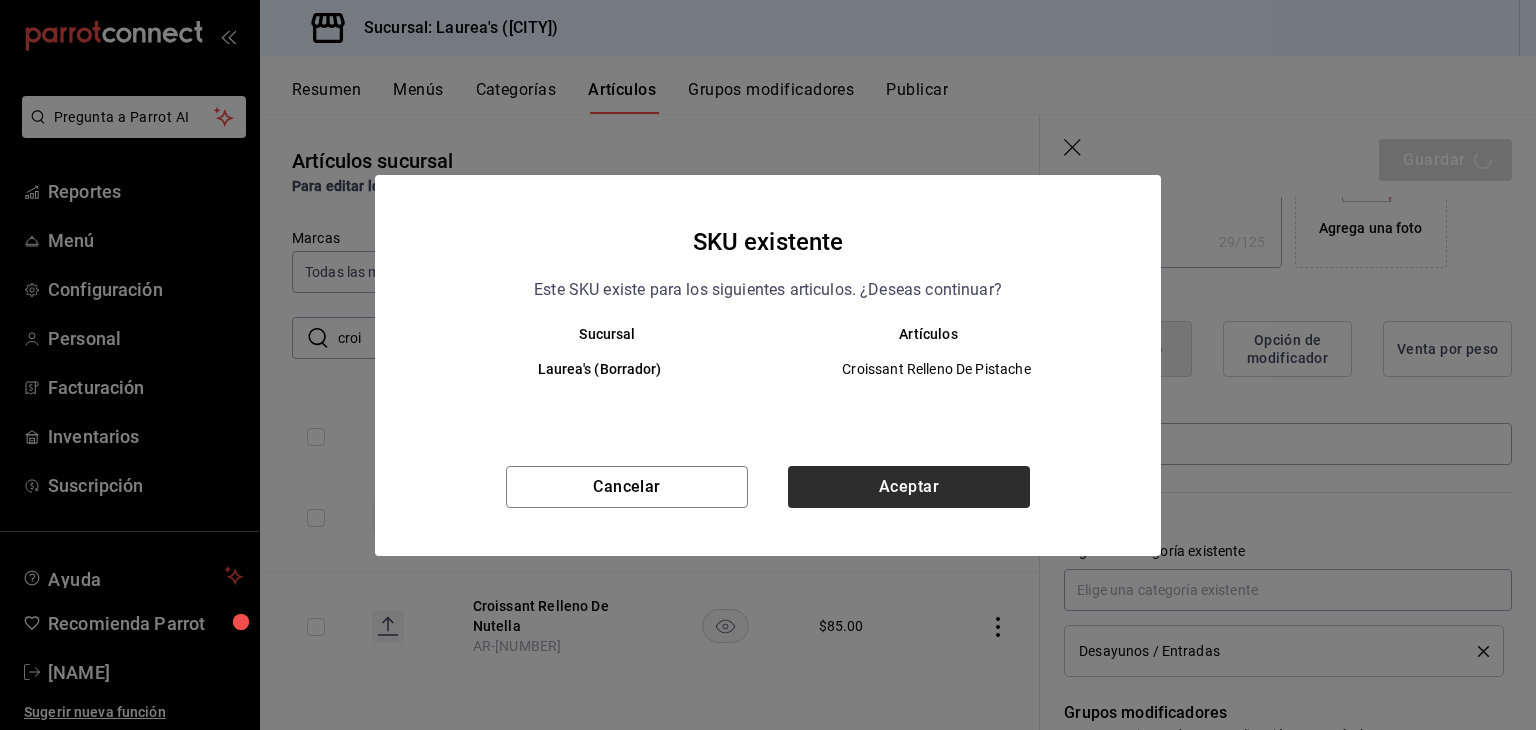 type on "x" 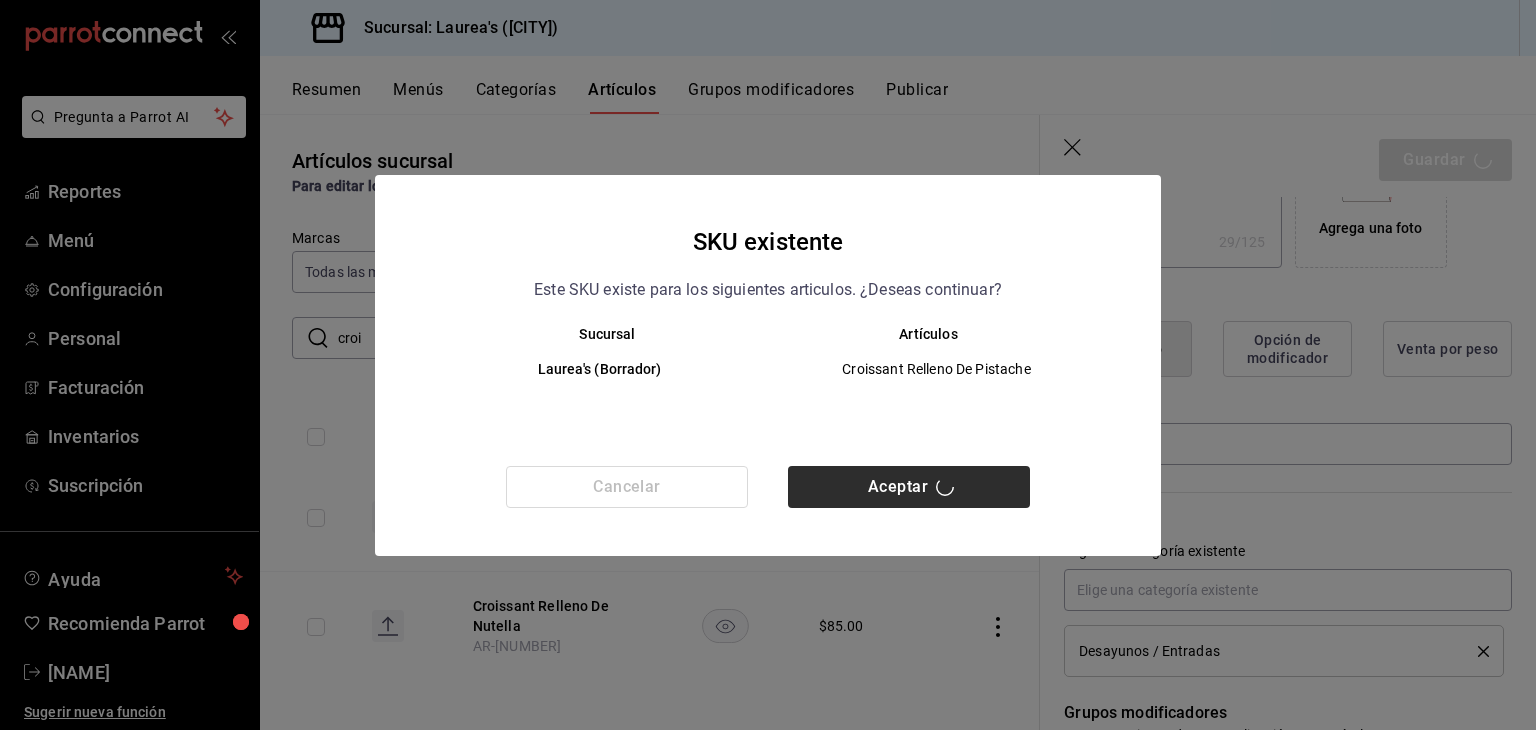 type 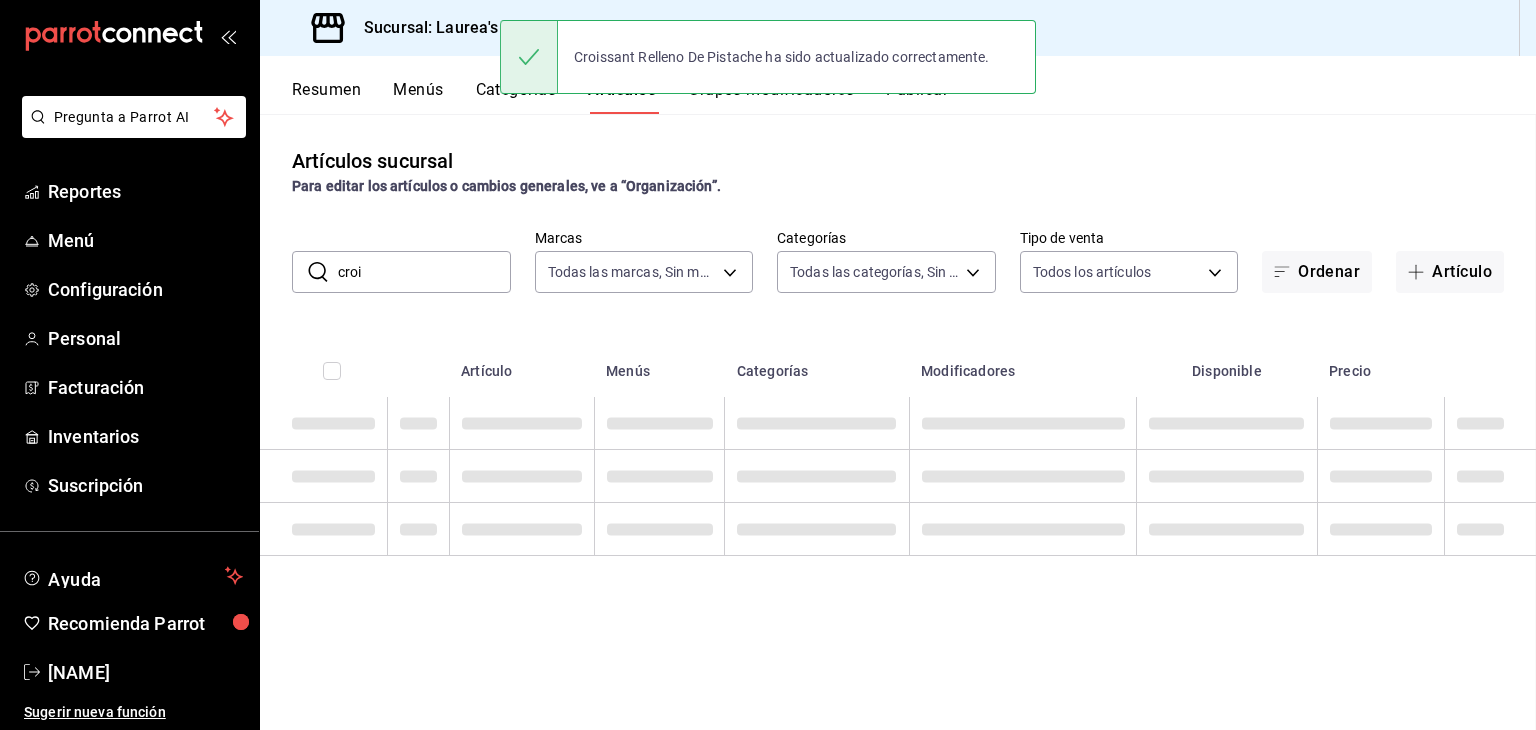 scroll, scrollTop: 0, scrollLeft: 0, axis: both 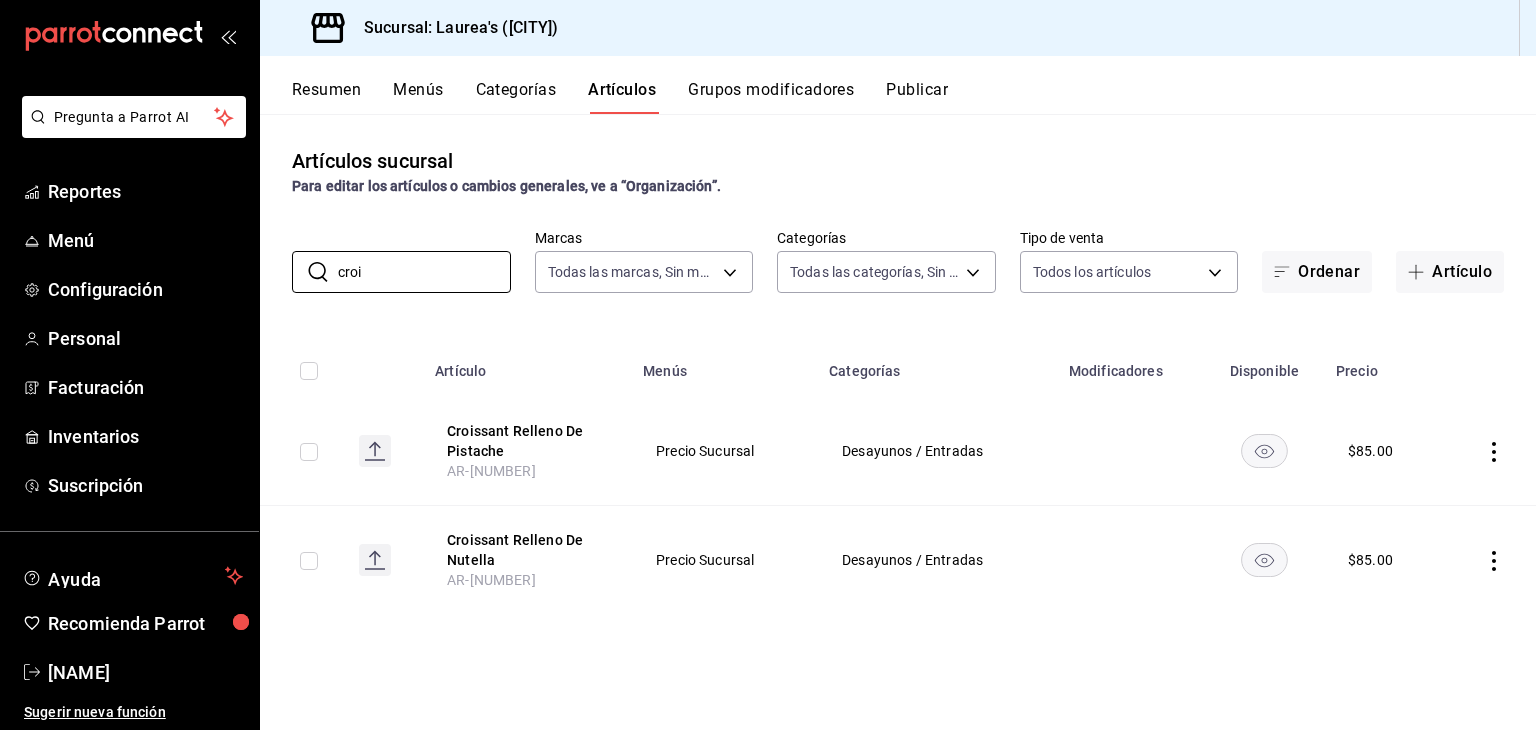 drag, startPoint x: 396, startPoint y: 268, endPoint x: 271, endPoint y: 264, distance: 125.06398 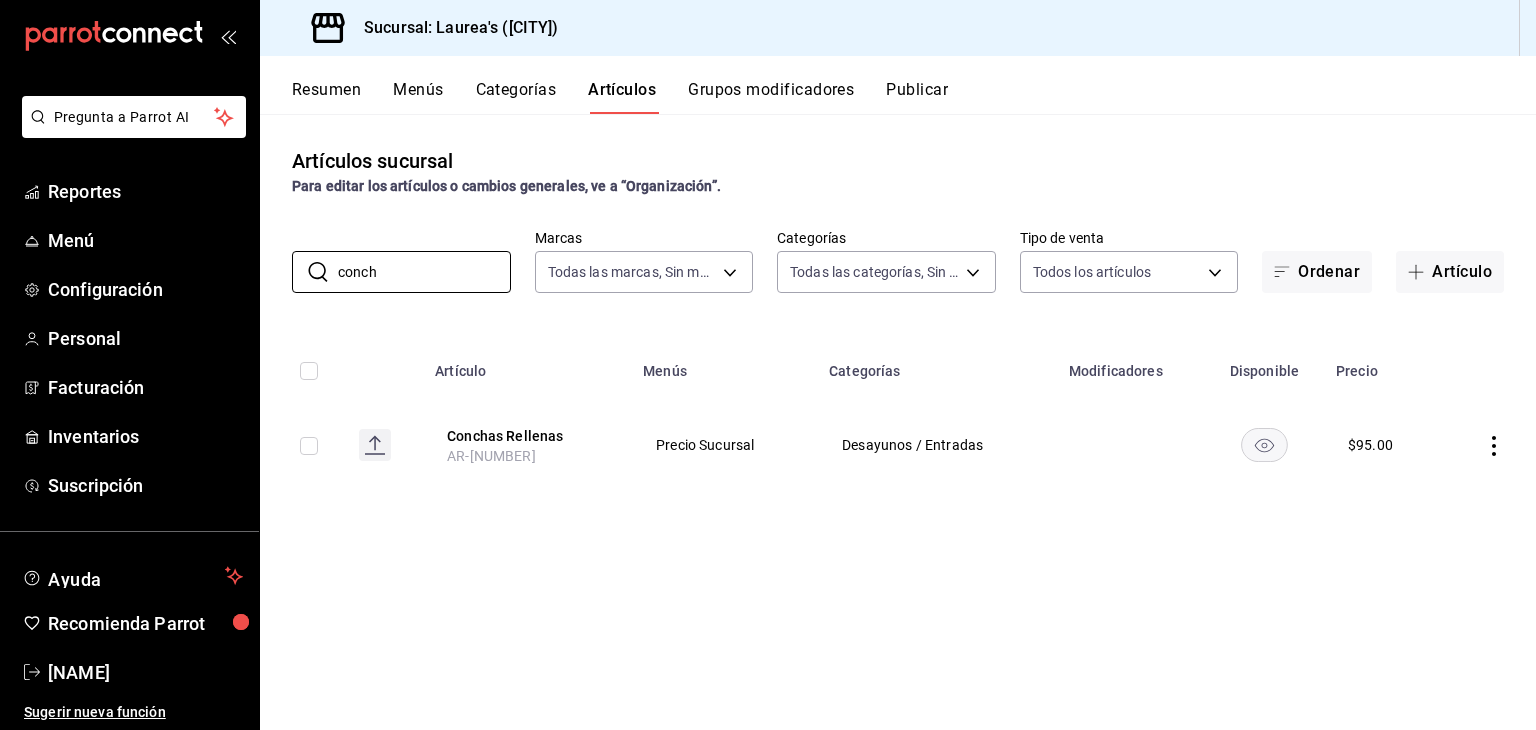 click at bounding box center [1488, 445] 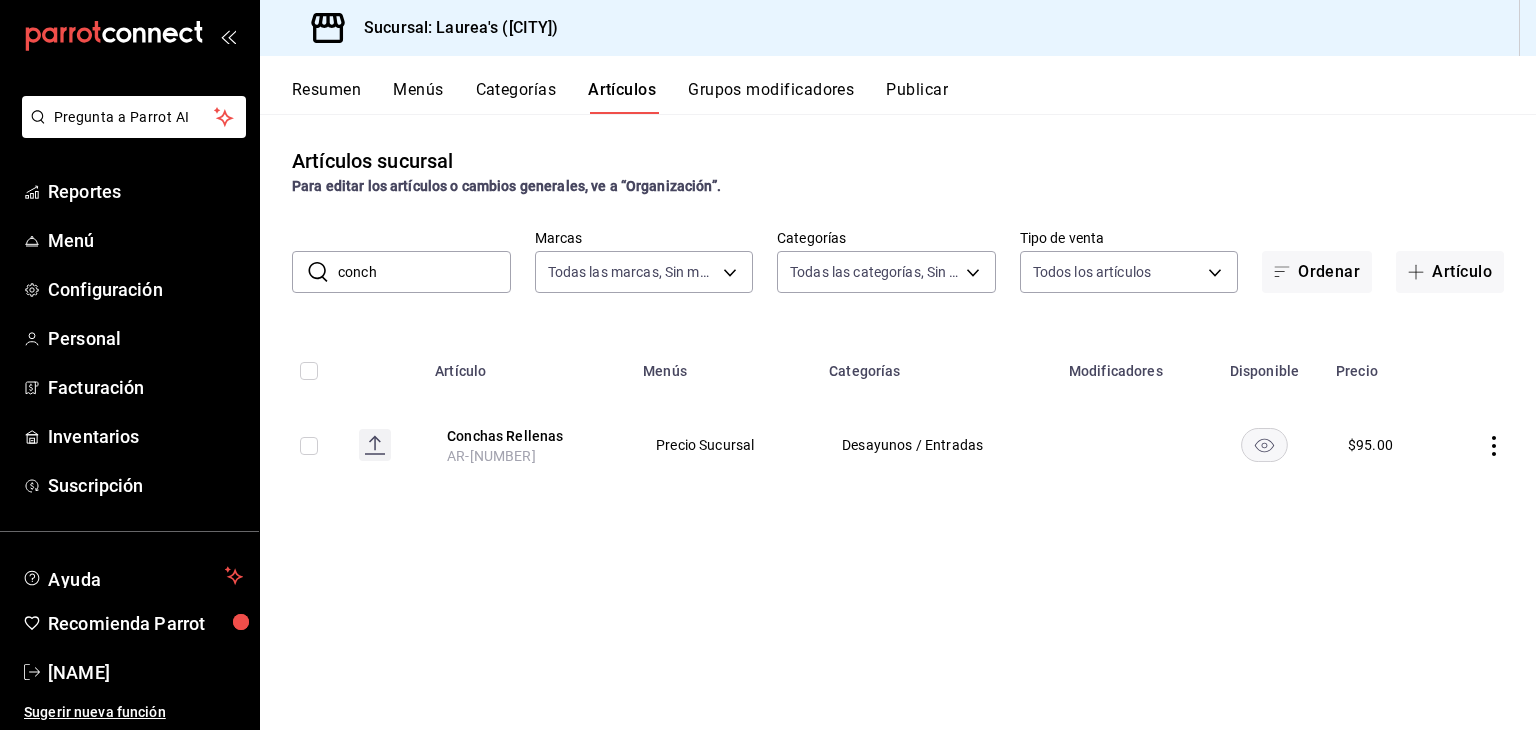 click 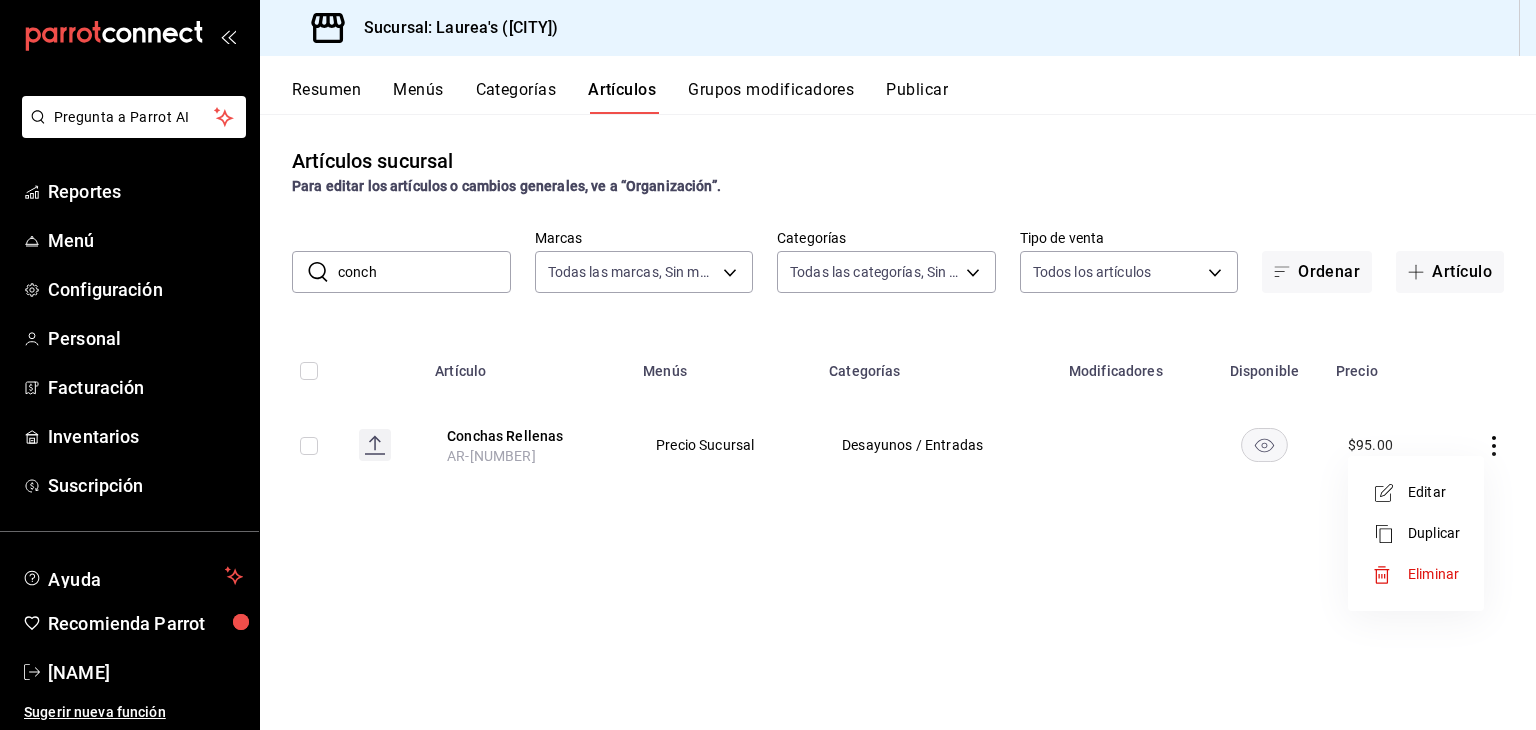 click at bounding box center (1390, 493) 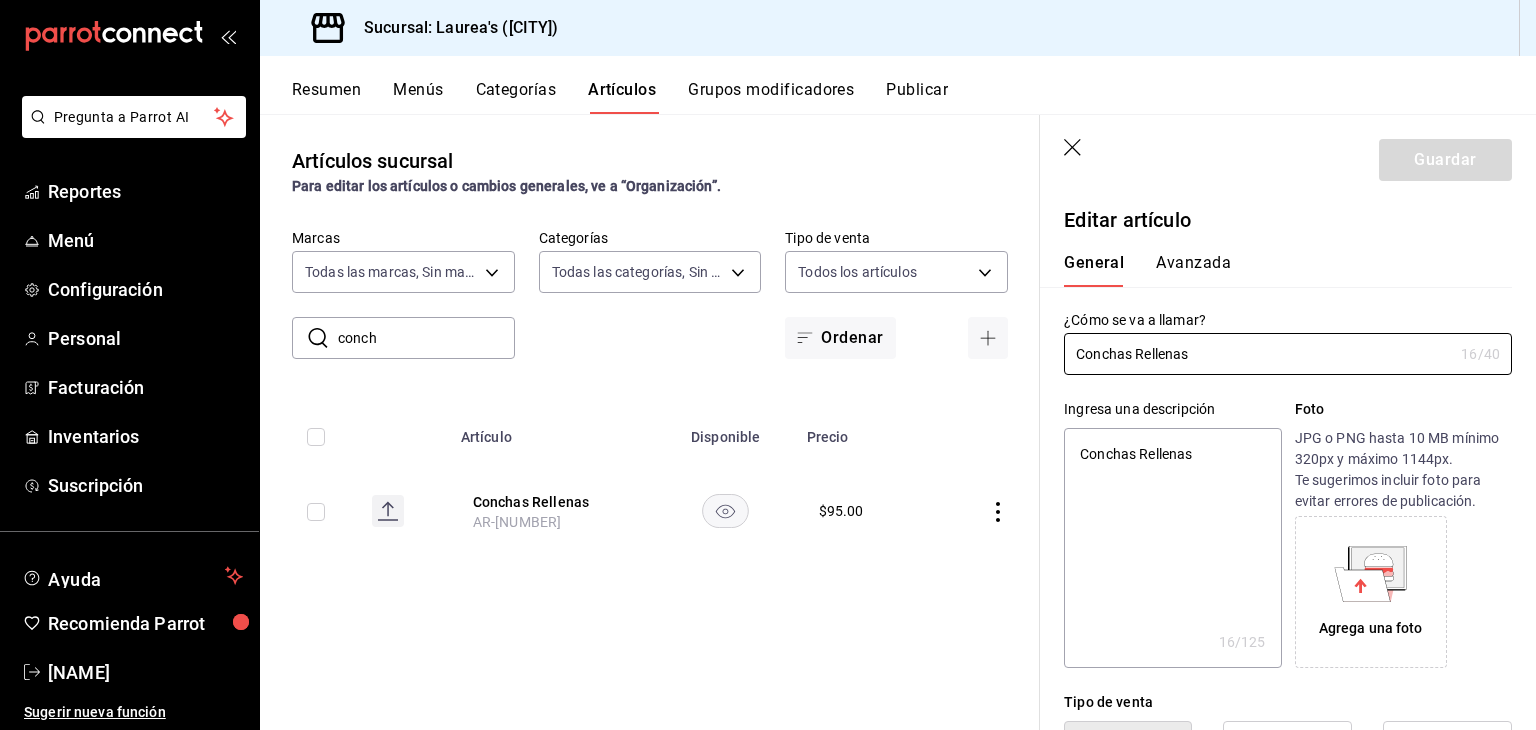 click on "Guardar" at bounding box center [1288, 156] 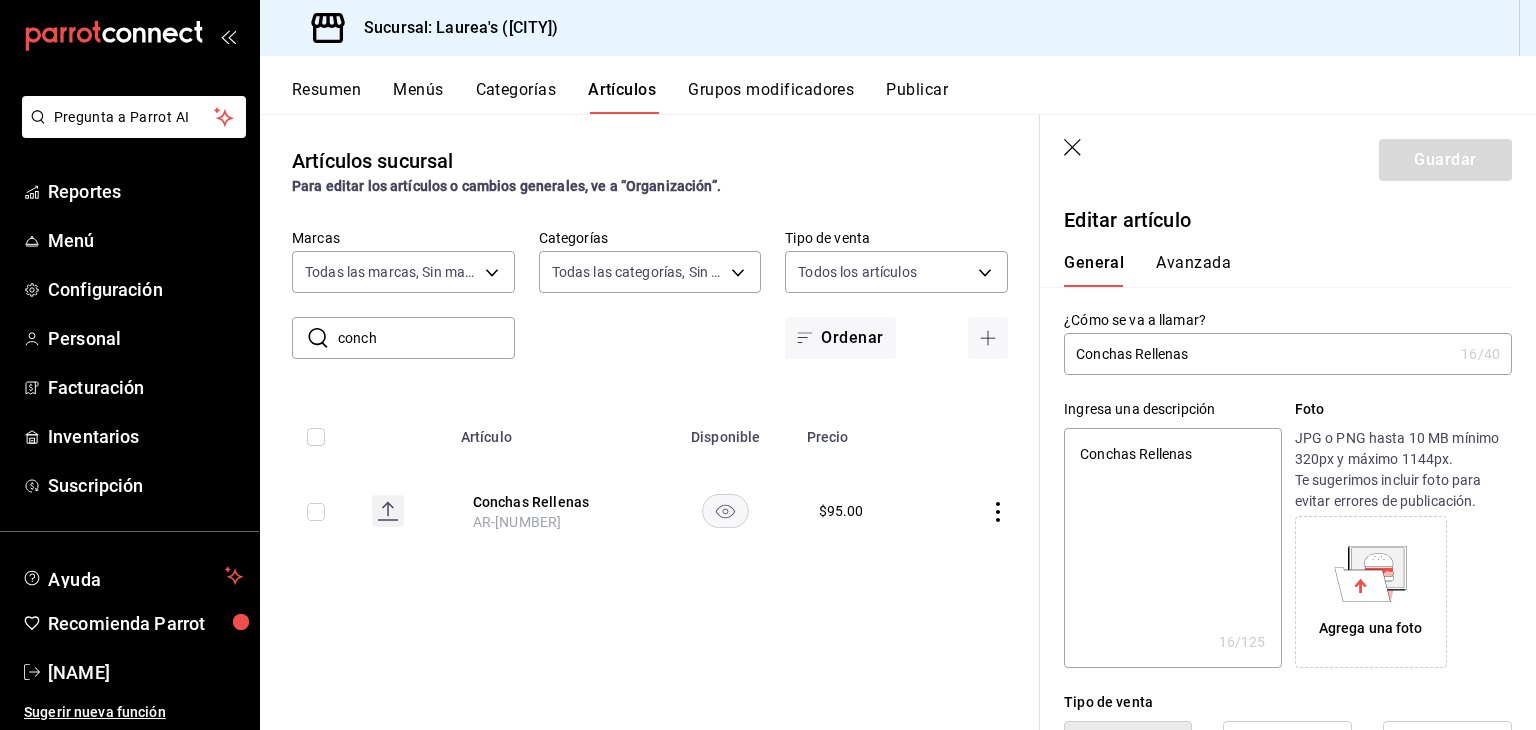 click 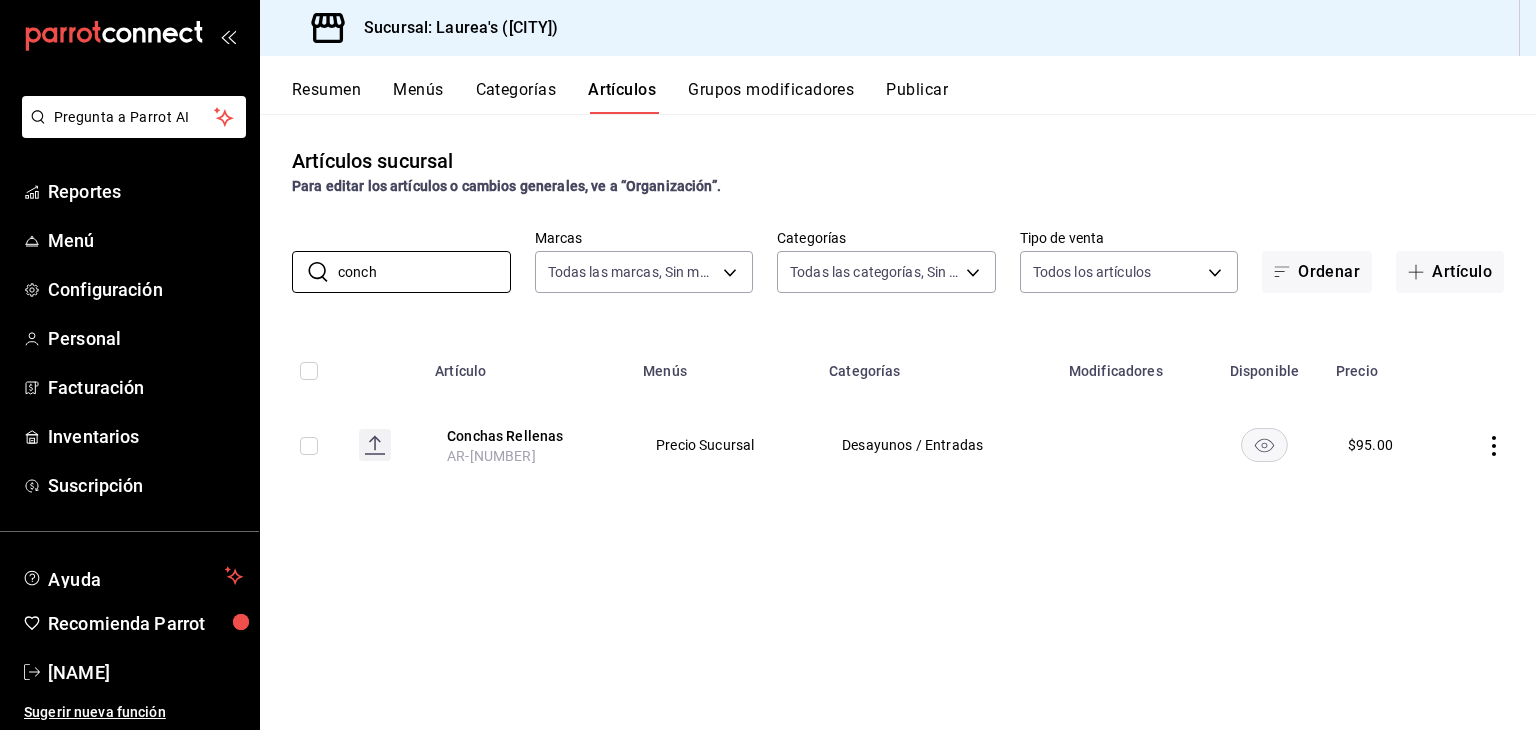 drag, startPoint x: 429, startPoint y: 285, endPoint x: 182, endPoint y: 263, distance: 247.97783 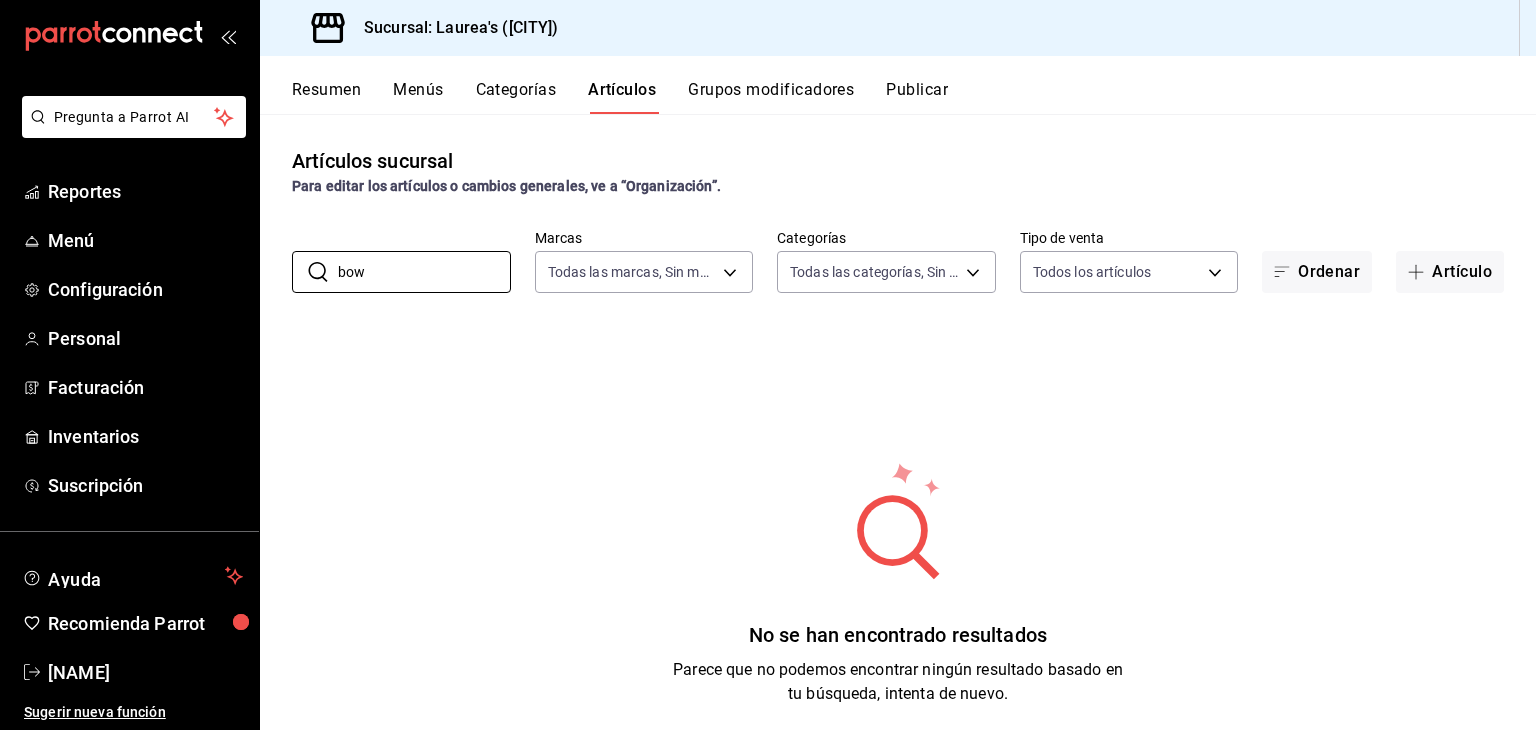 type on "bowl" 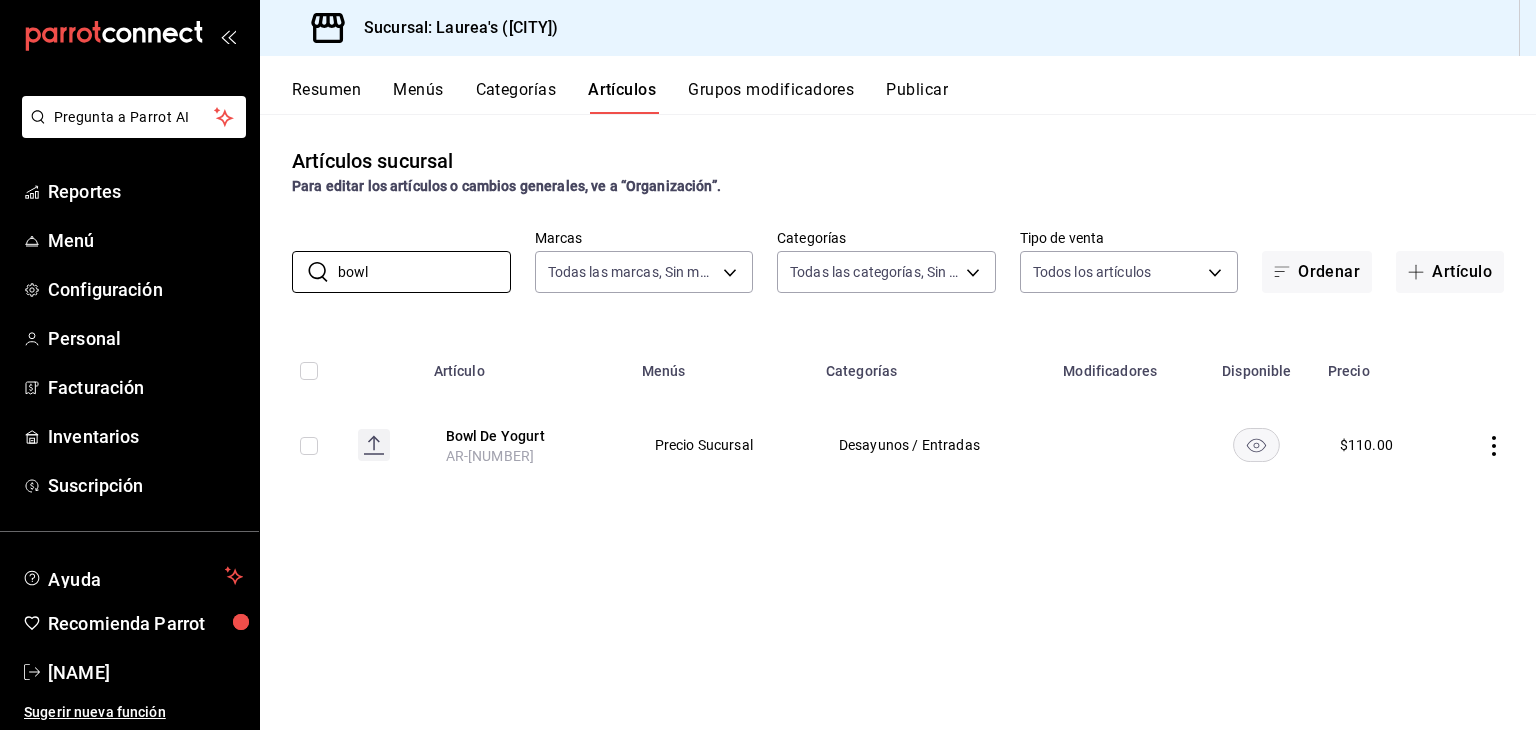 drag, startPoint x: 486, startPoint y: 264, endPoint x: 263, endPoint y: 264, distance: 223 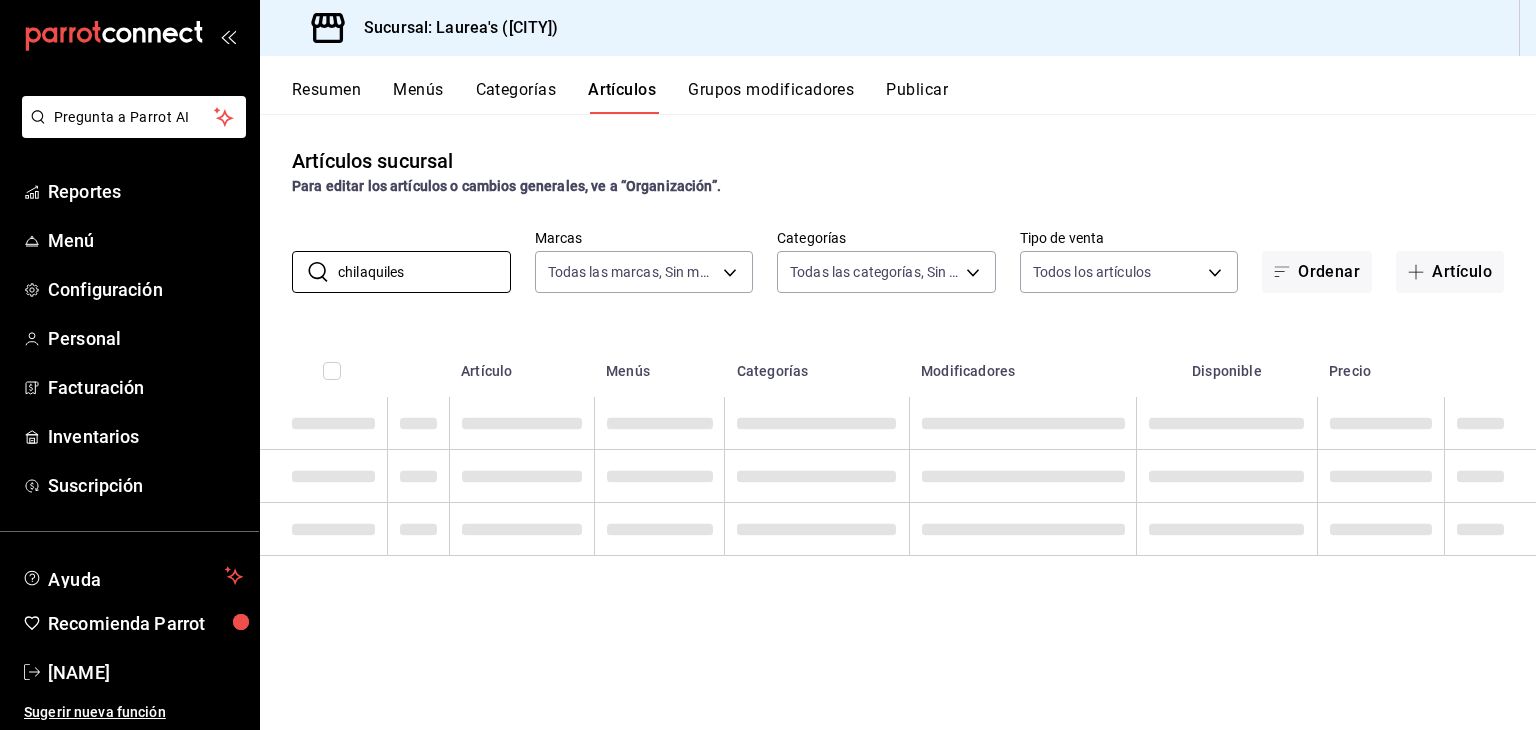 type on "chilaquiles" 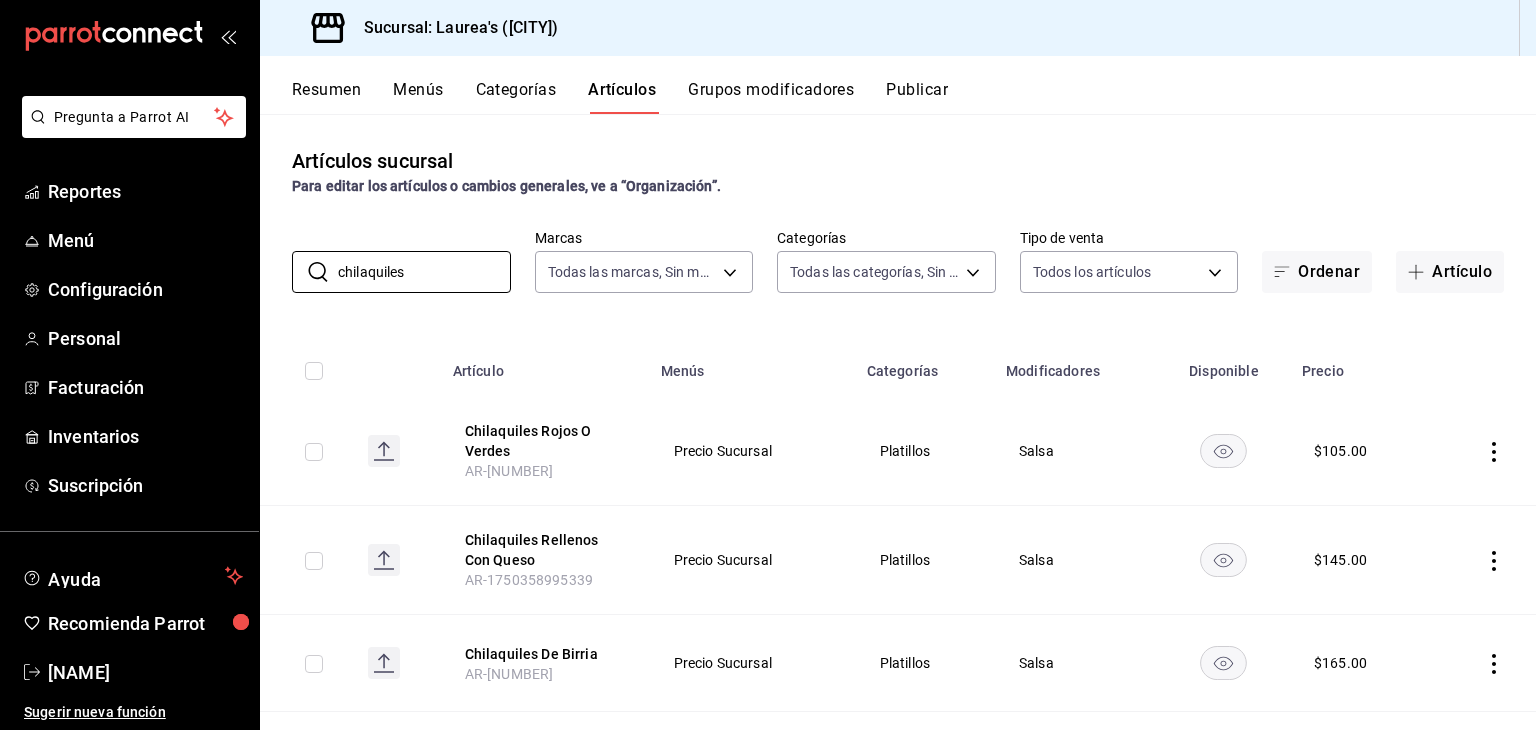 click 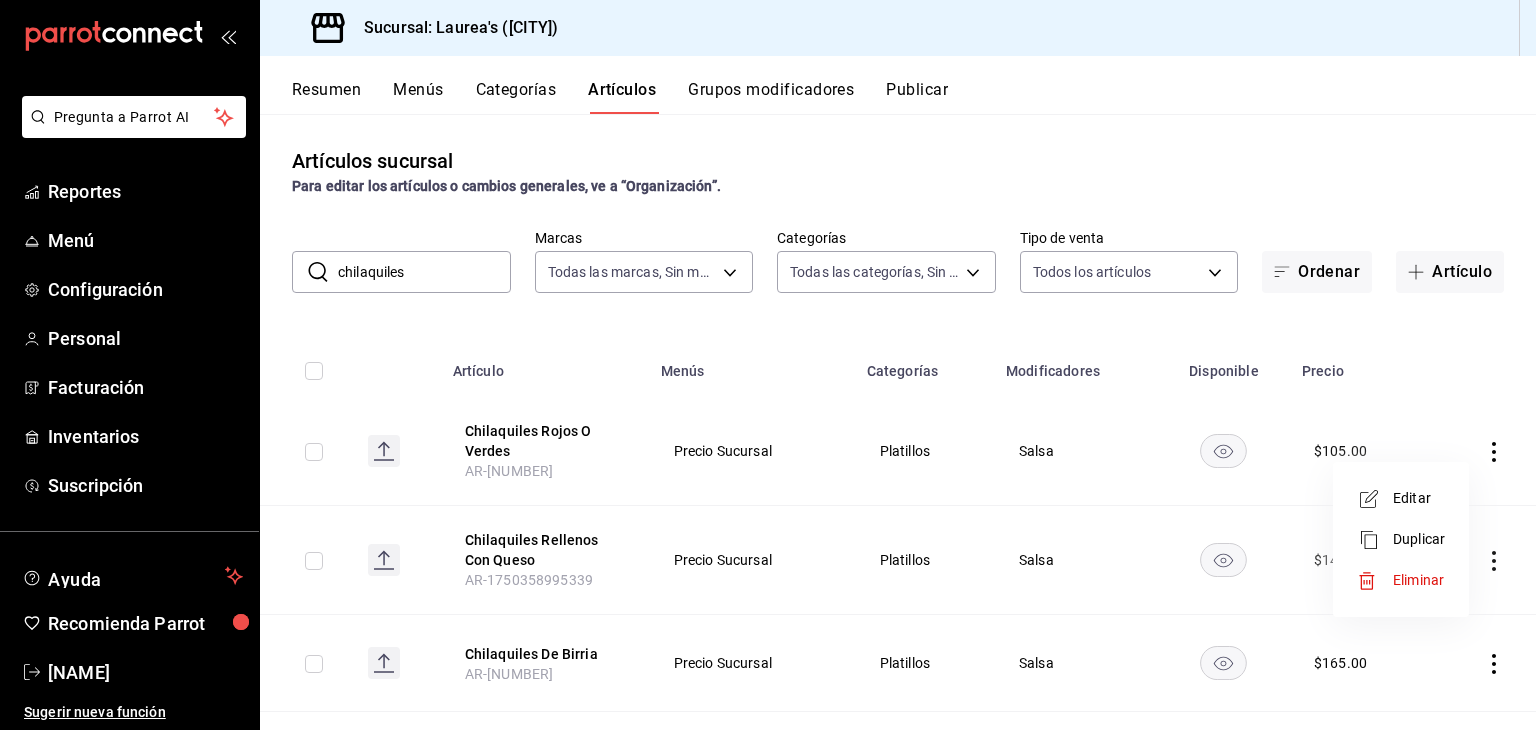 click at bounding box center (1375, 499) 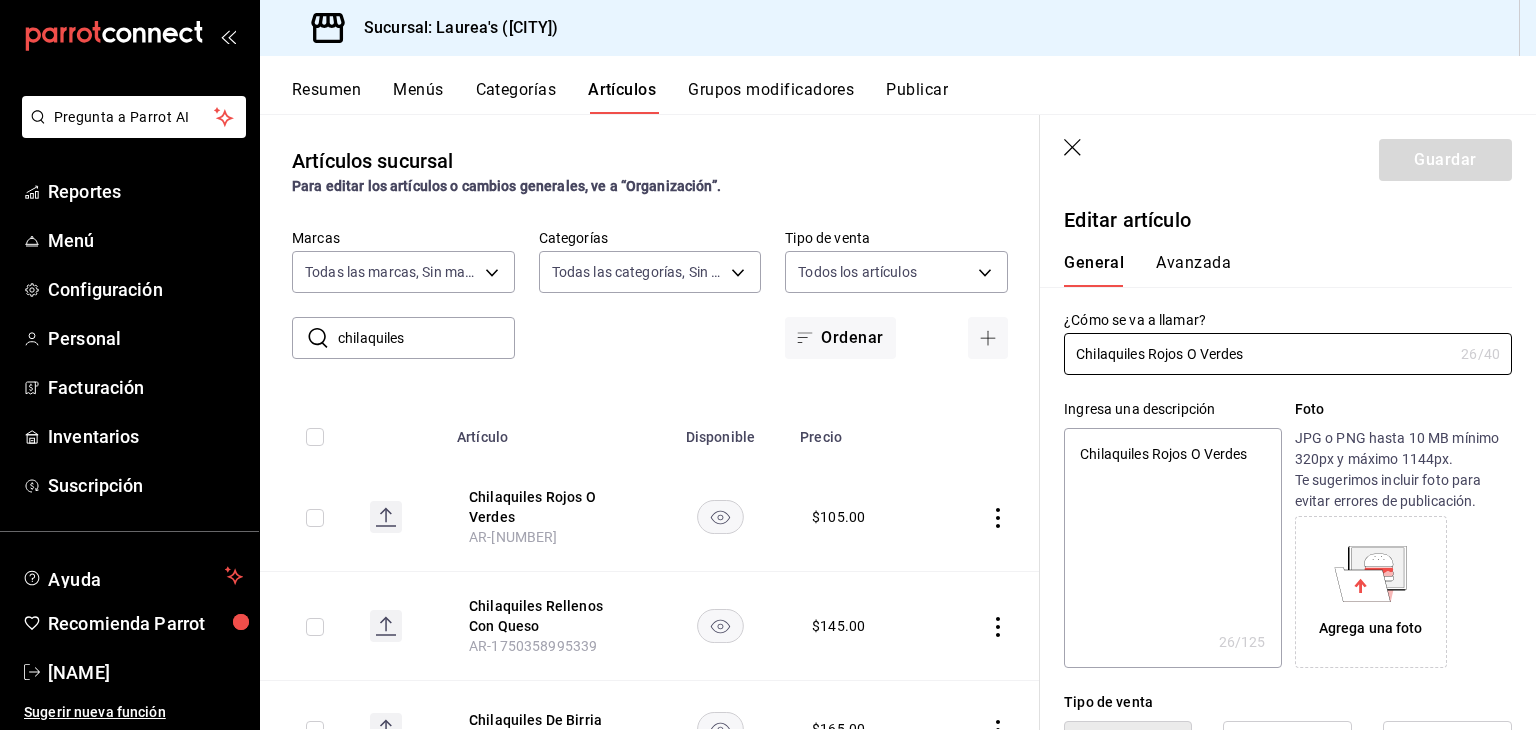 type on "x" 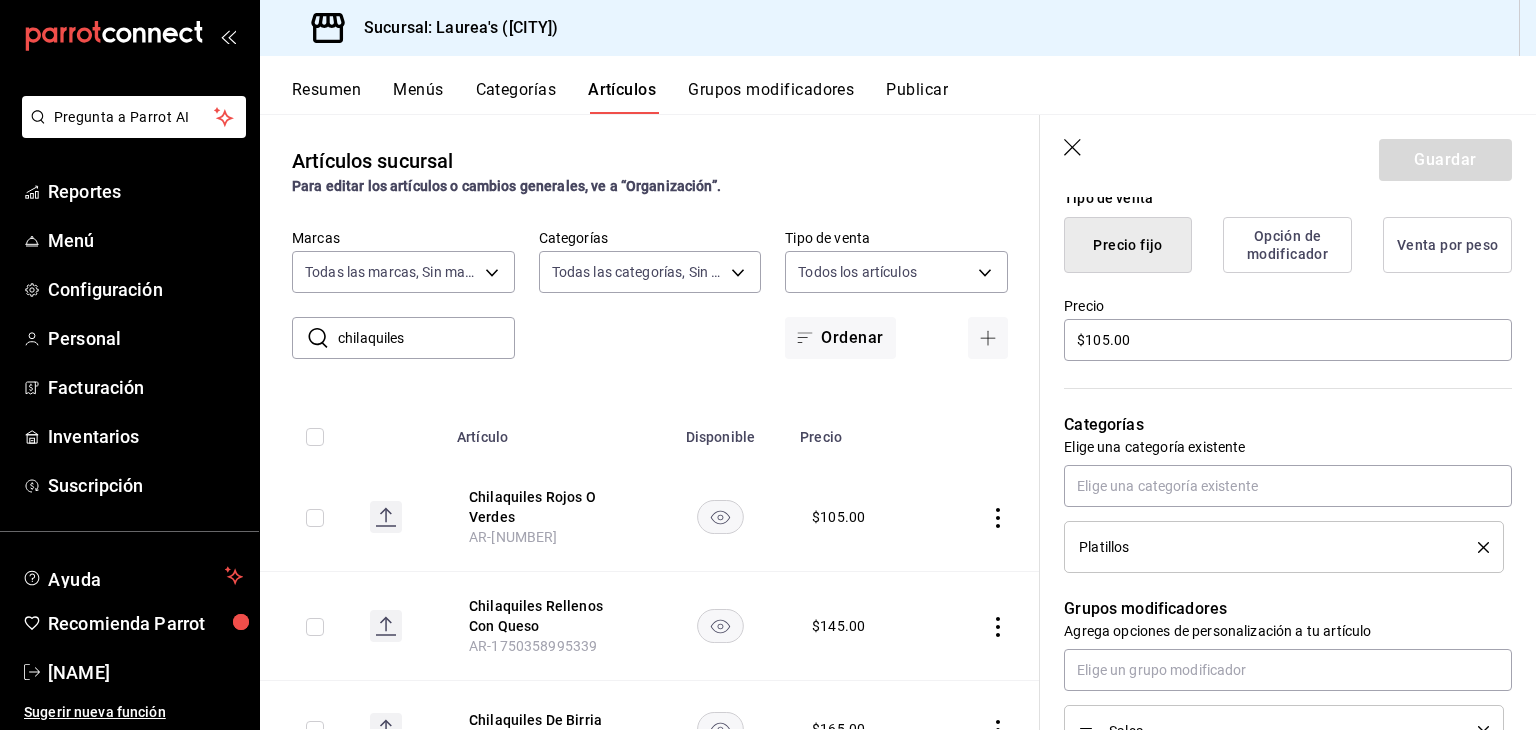 scroll, scrollTop: 500, scrollLeft: 0, axis: vertical 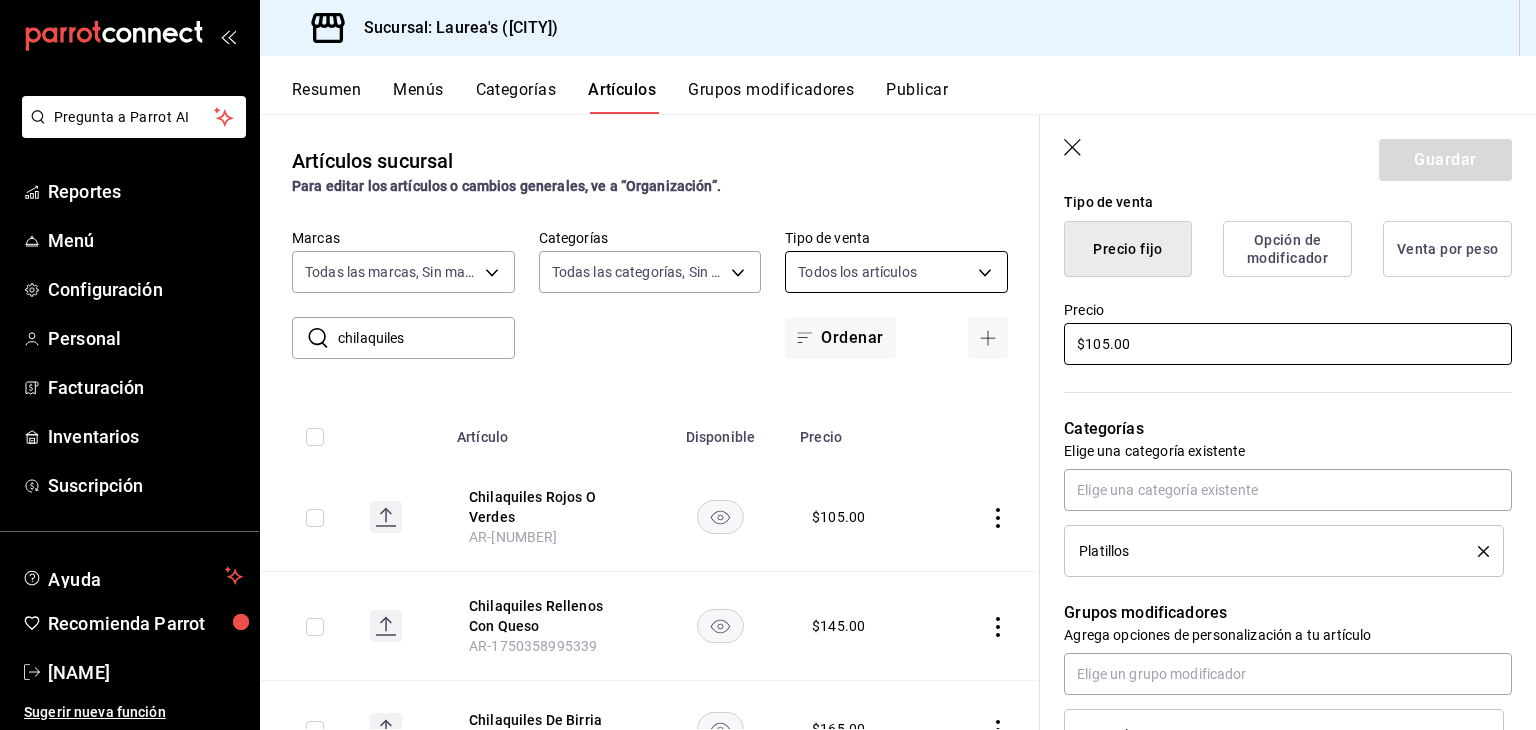 drag, startPoint x: 1136, startPoint y: 345, endPoint x: 852, endPoint y: 287, distance: 289.86203 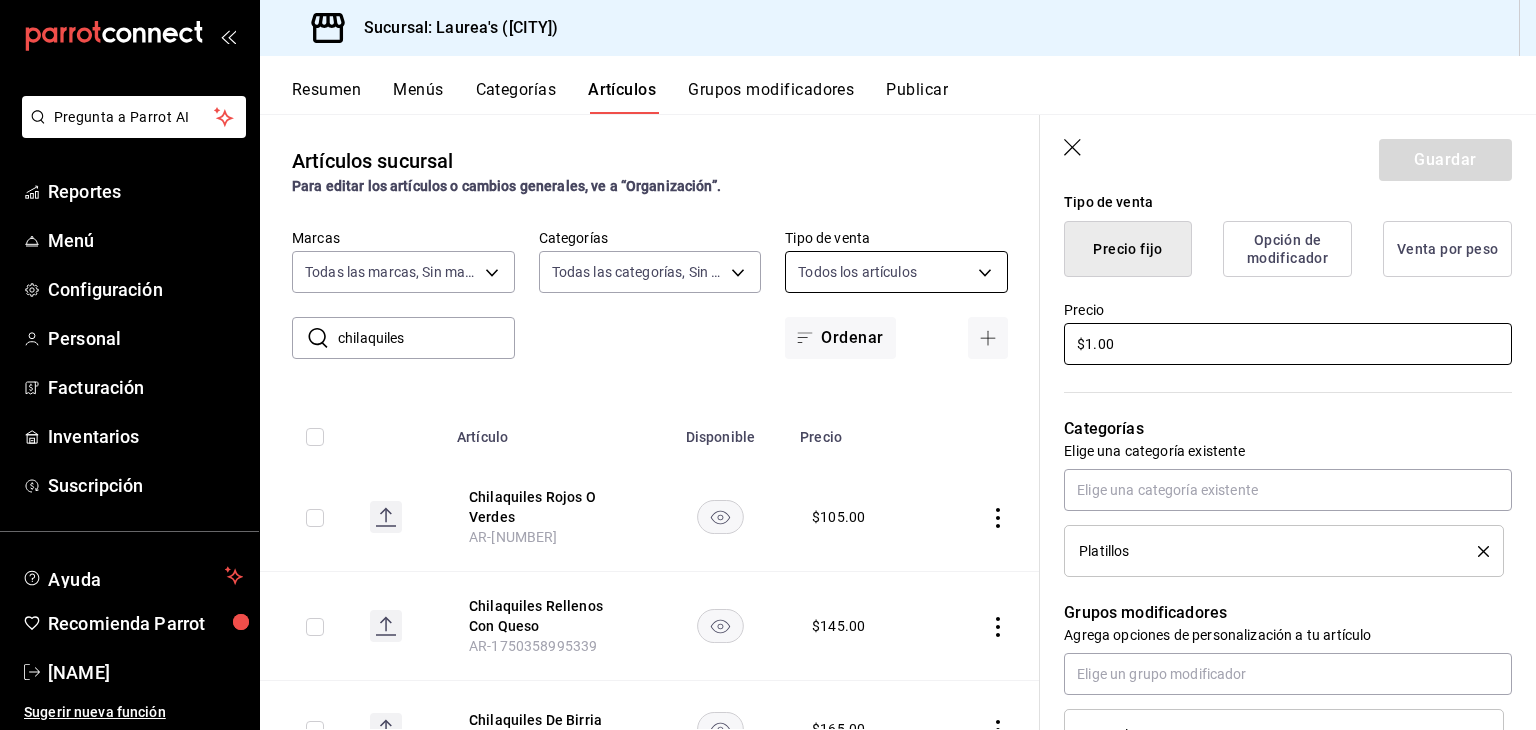 type on "x" 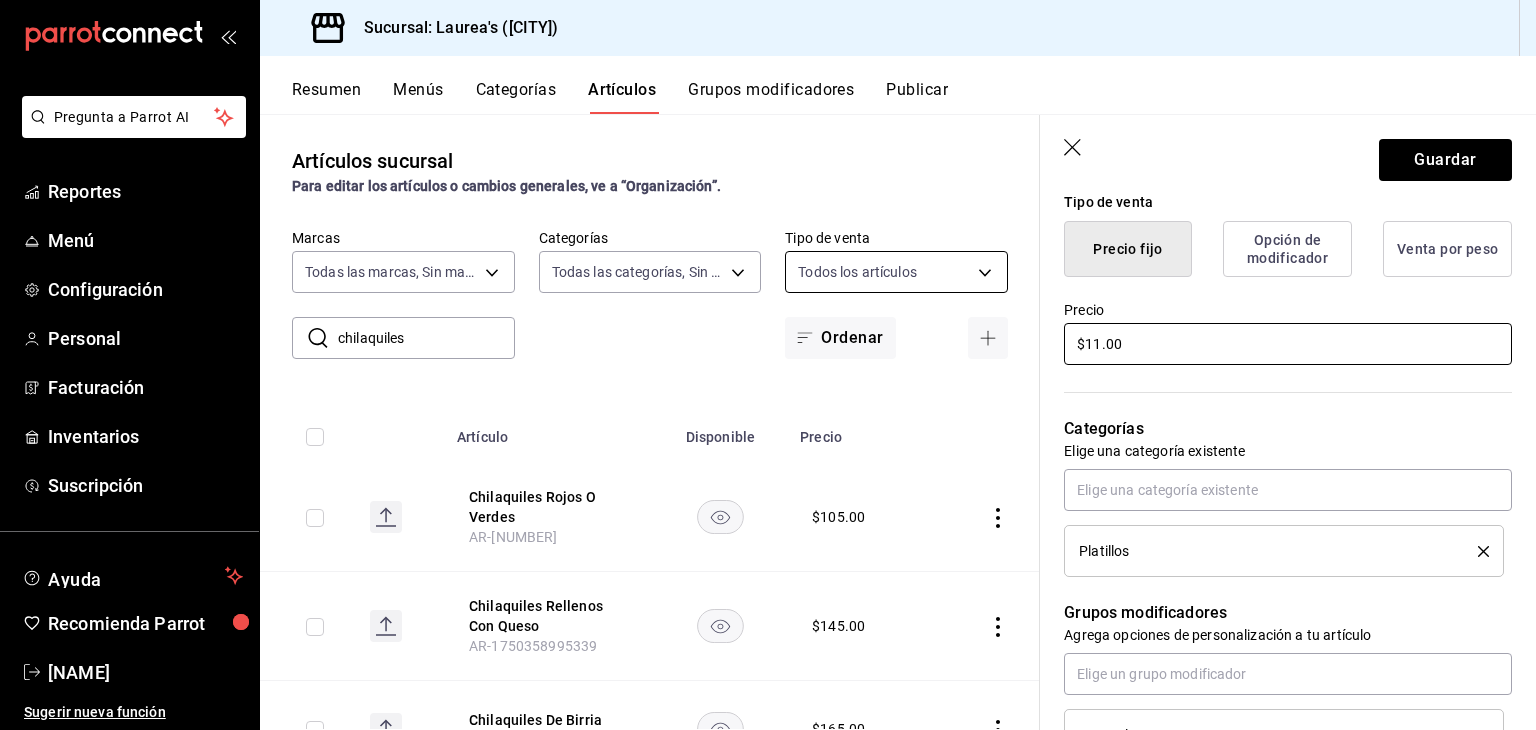 type on "x" 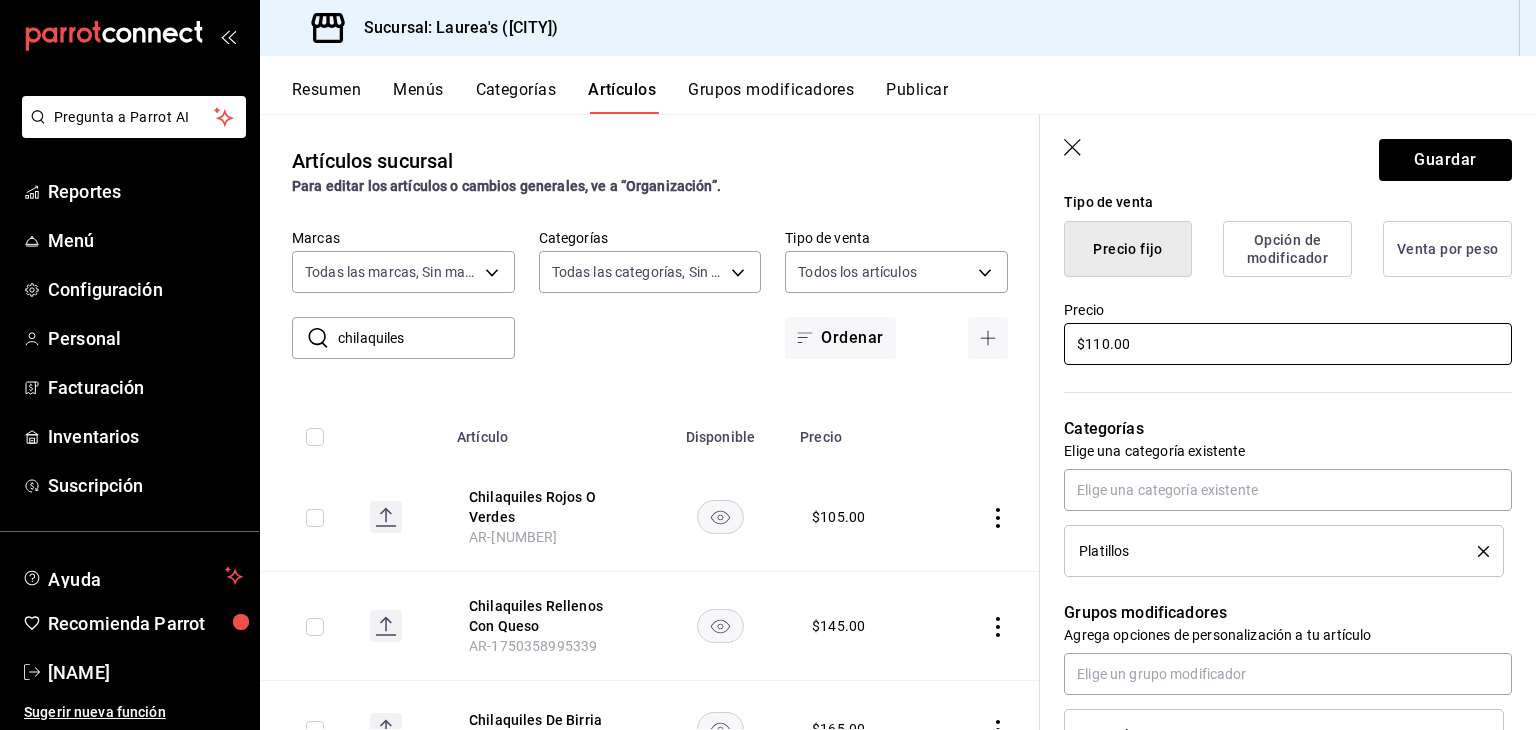 type on "$110.00" 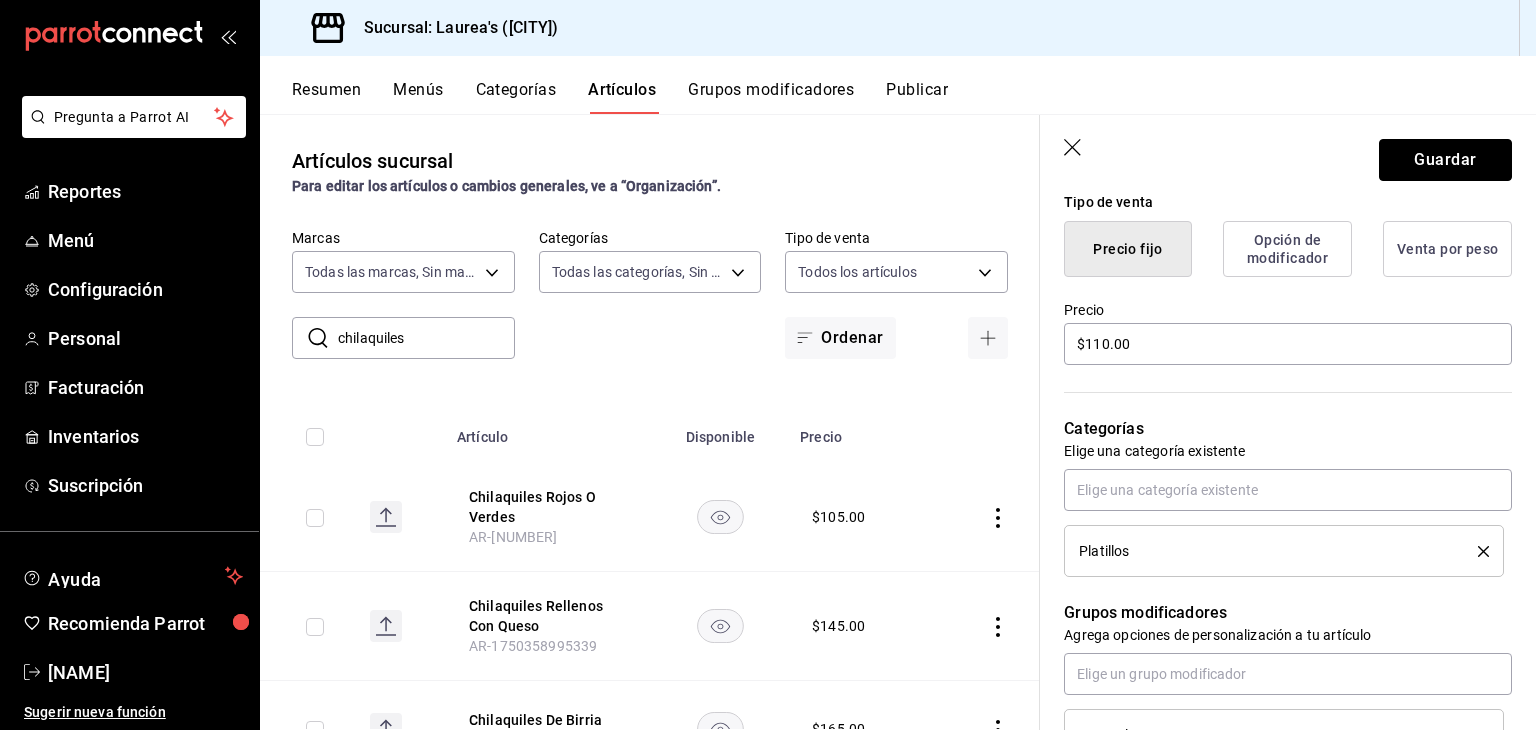 click on "Guardar" at bounding box center [1445, 160] 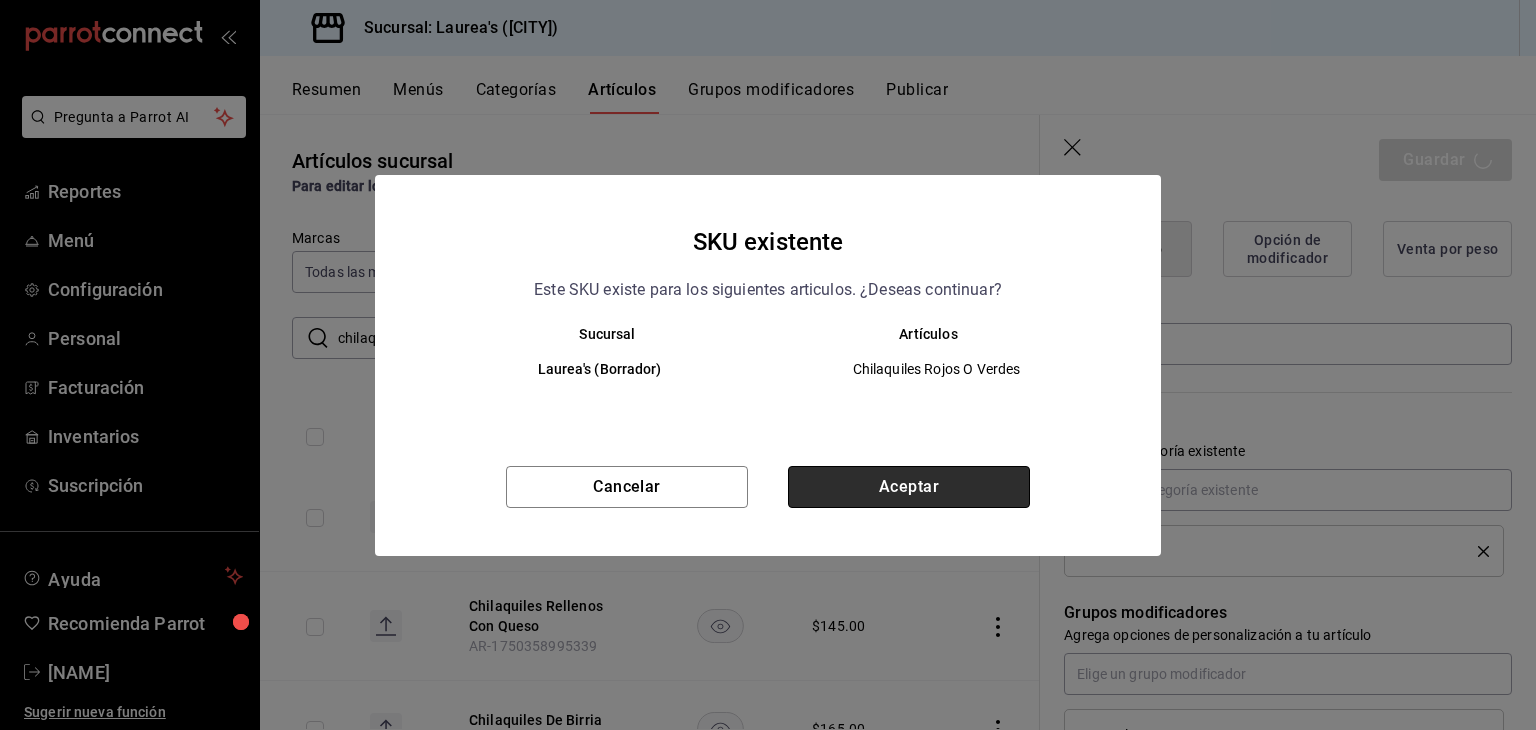 click on "Aceptar" at bounding box center [909, 487] 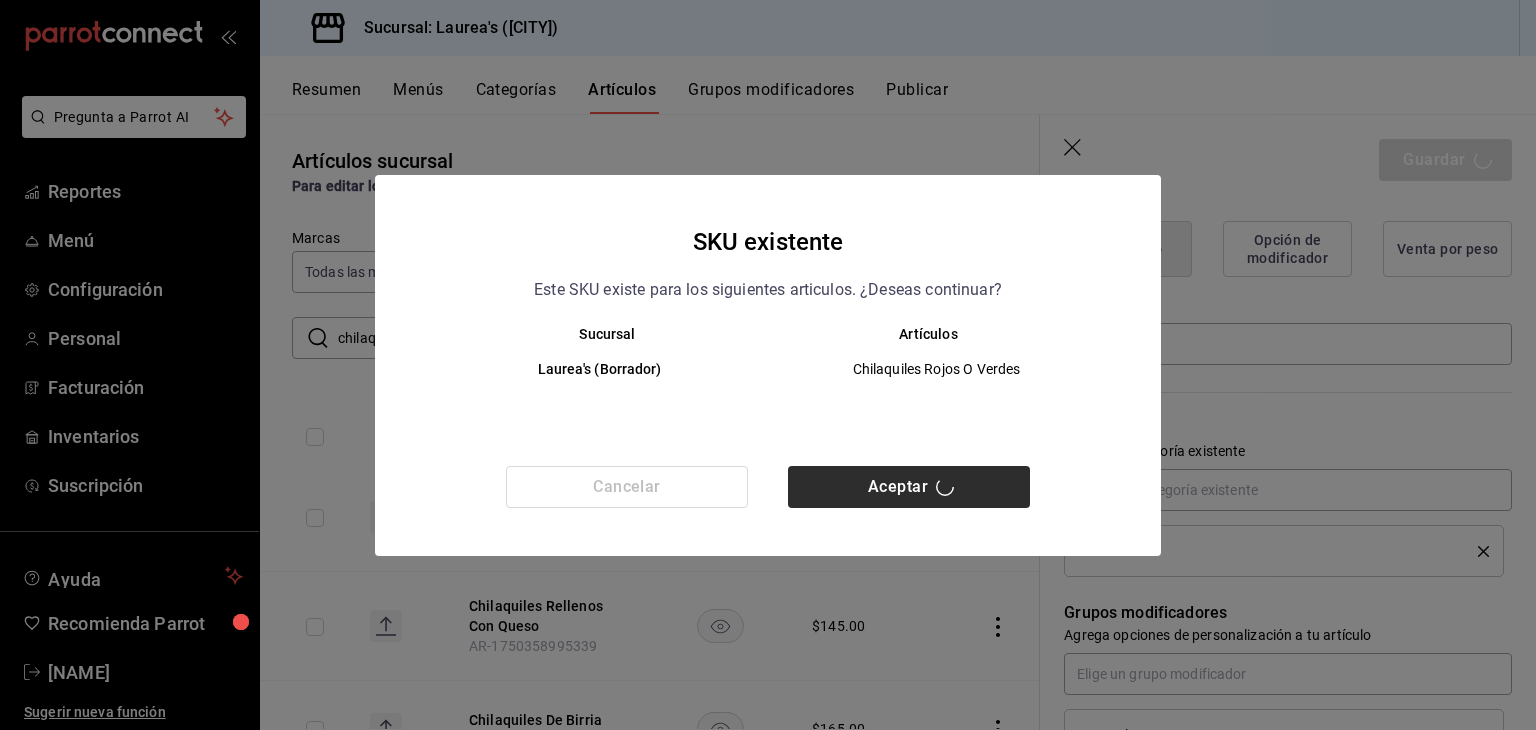 type on "x" 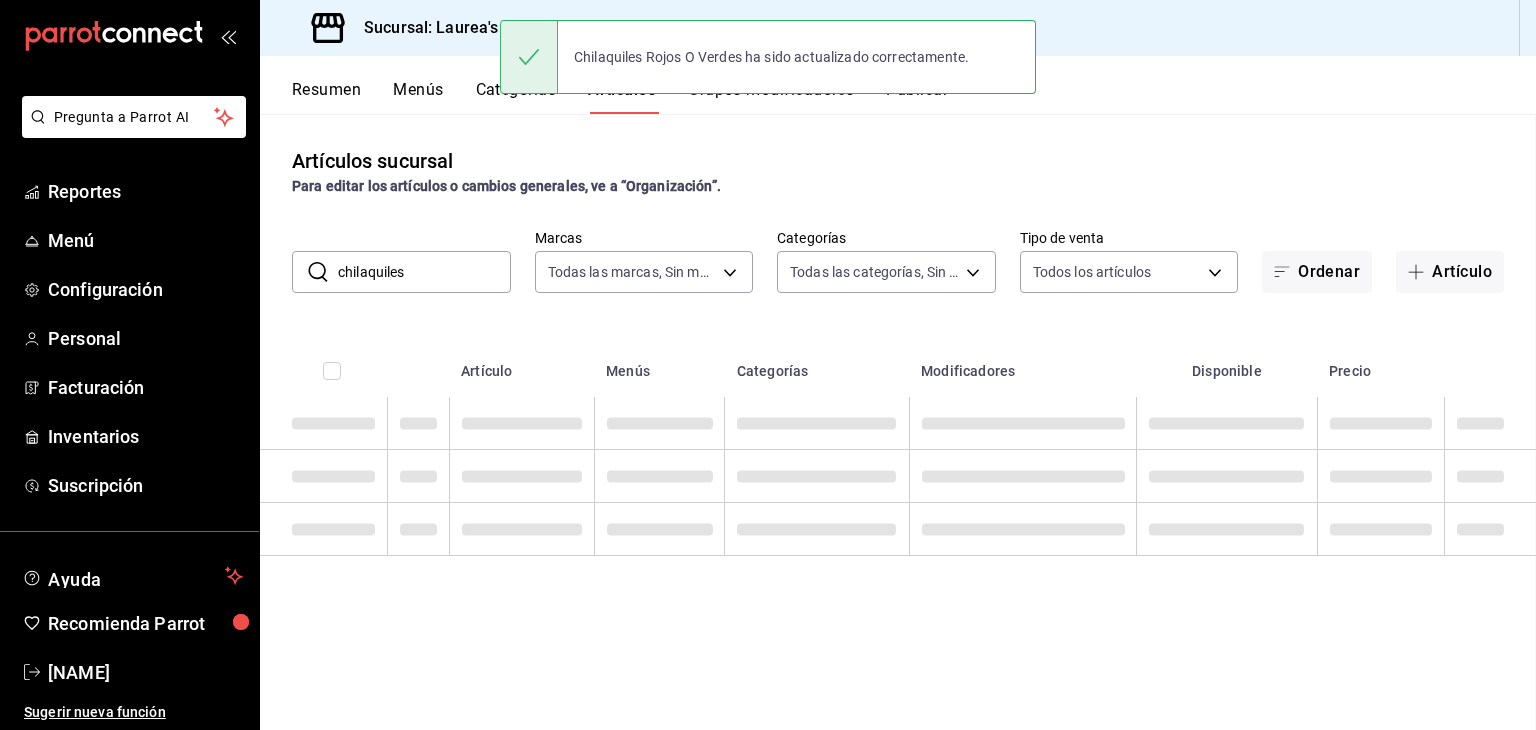 scroll, scrollTop: 0, scrollLeft: 0, axis: both 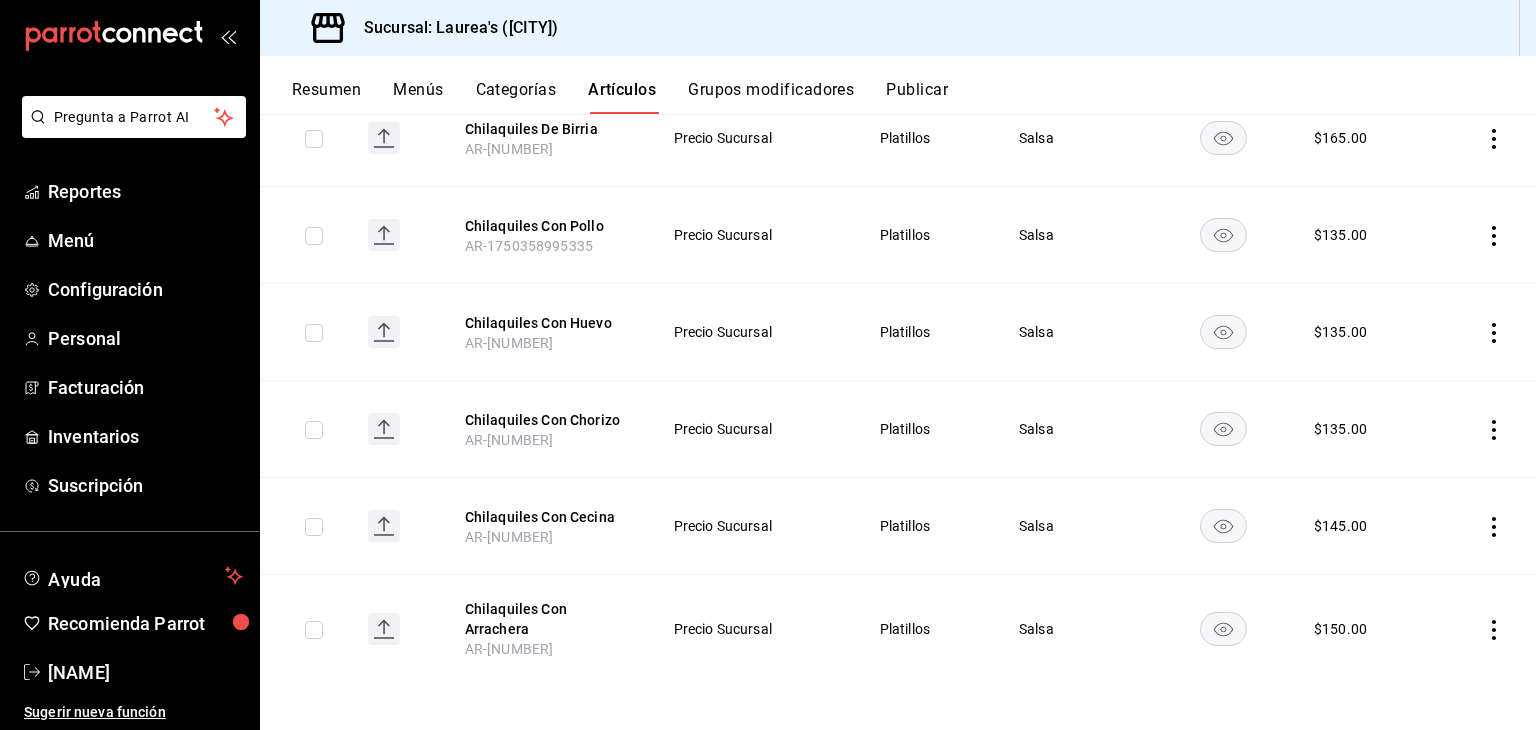 click 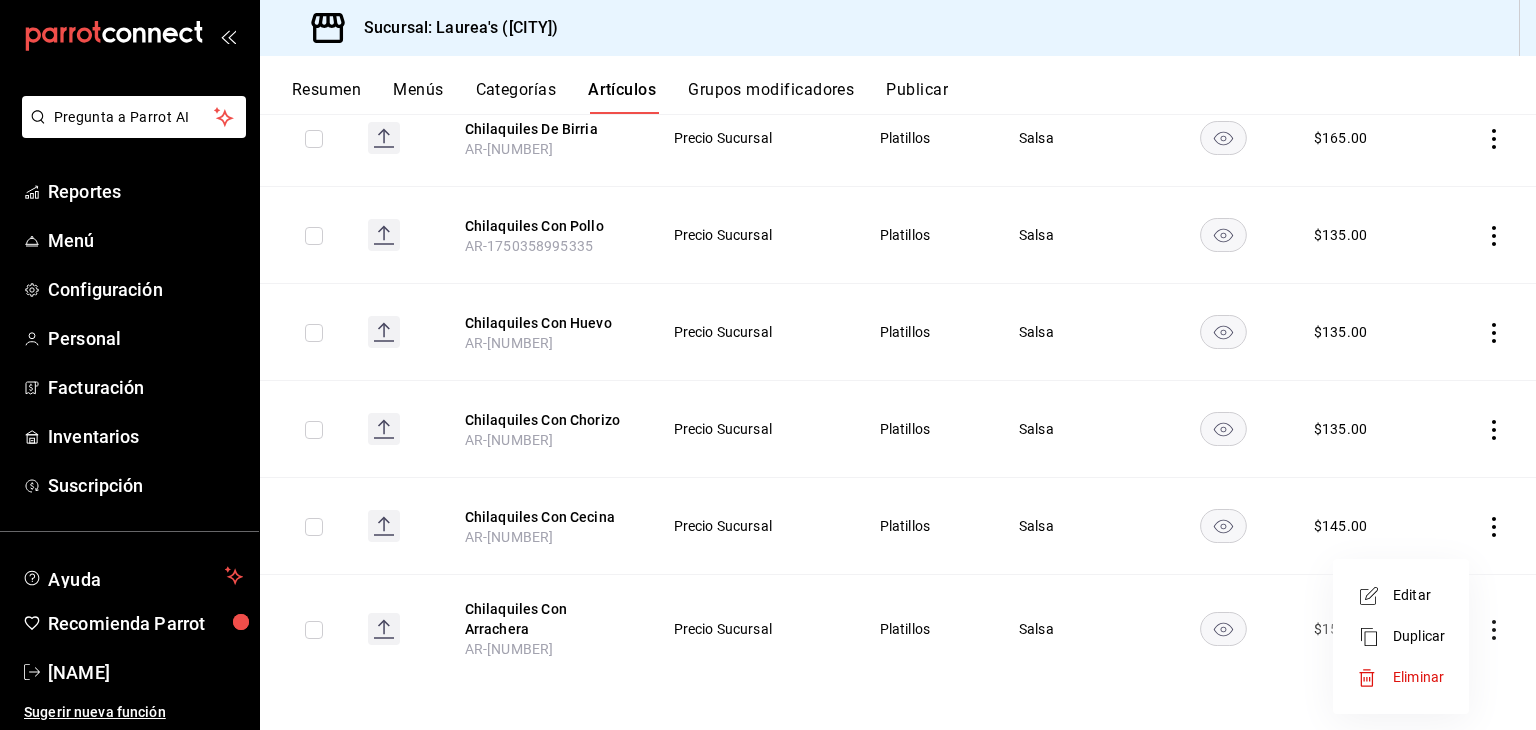 click on "Editar" at bounding box center [1419, 595] 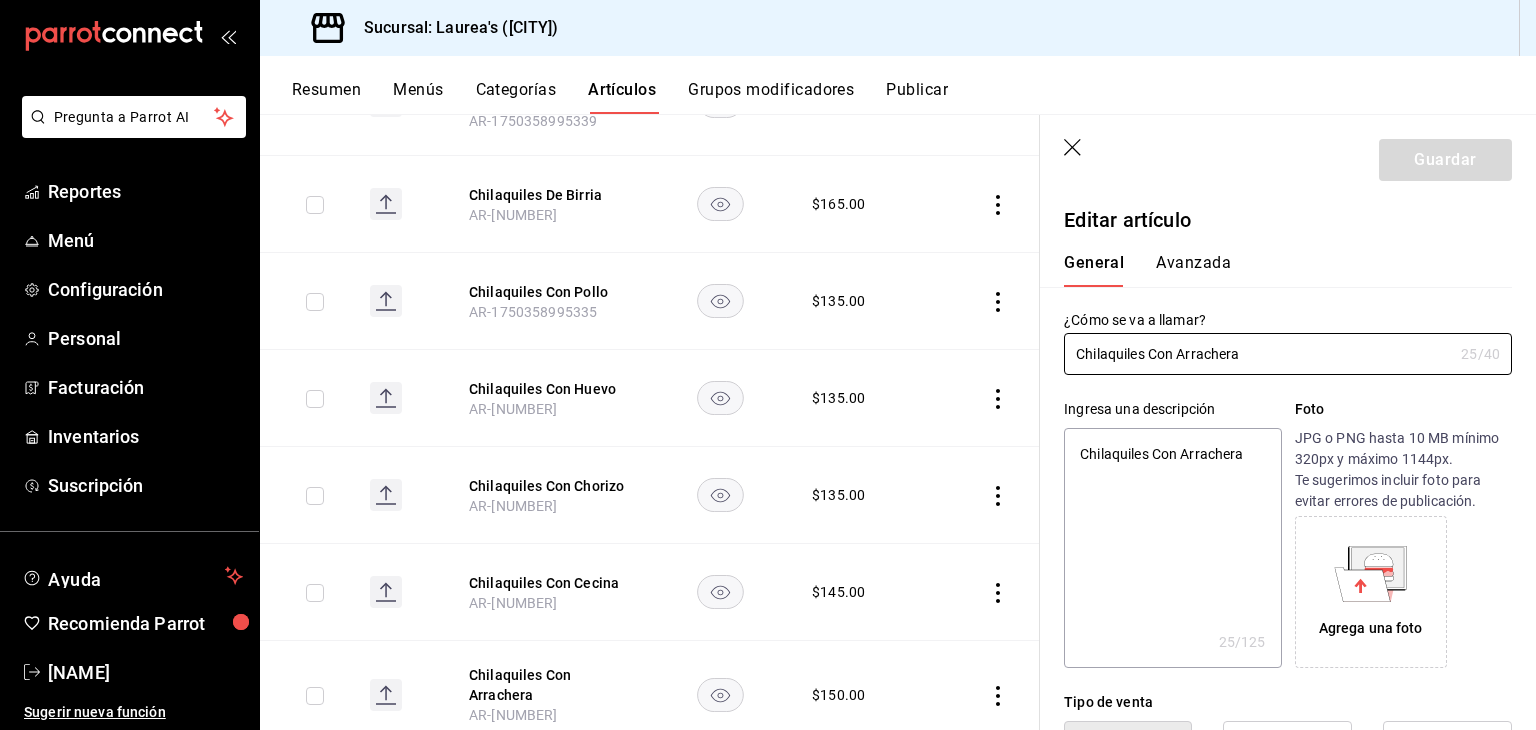 type on "x" 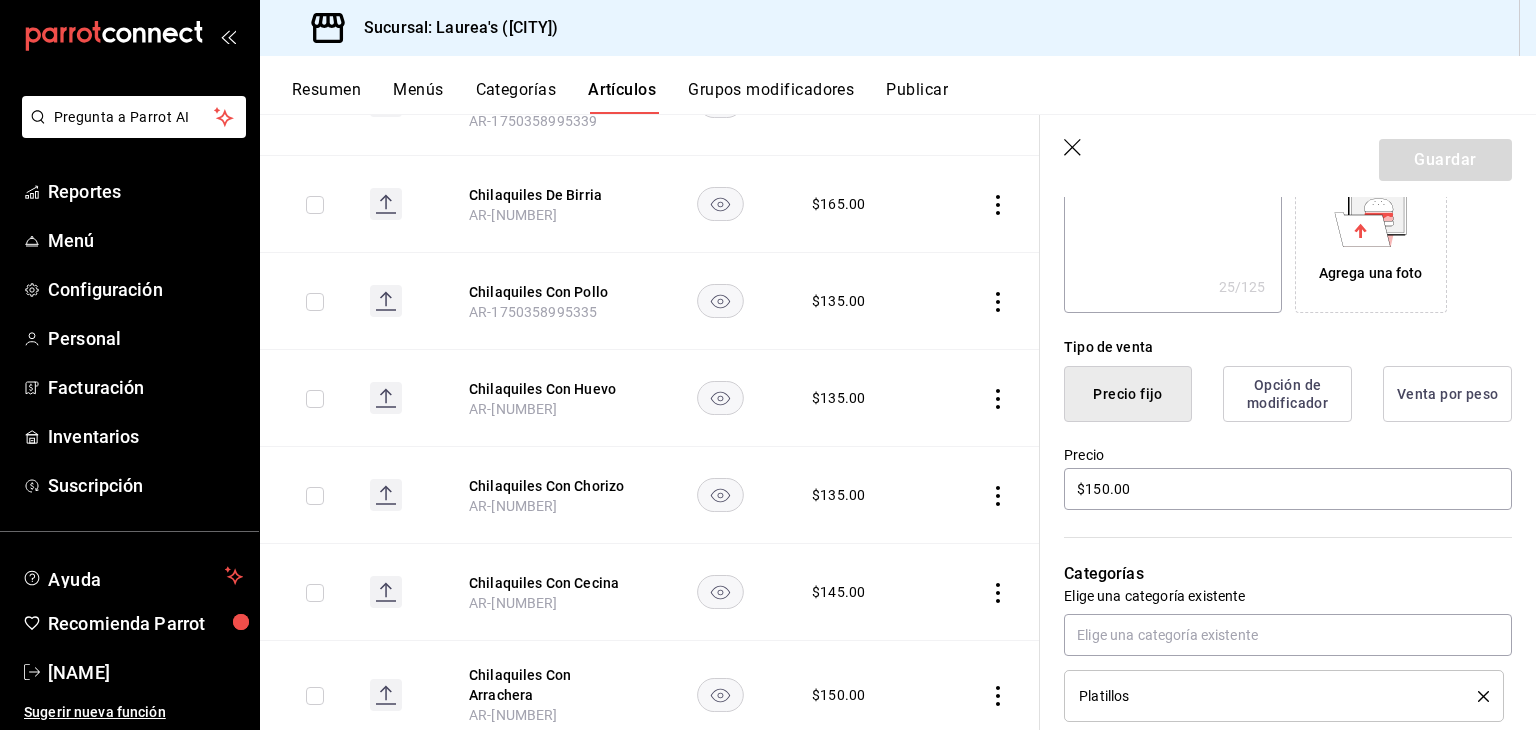 scroll, scrollTop: 500, scrollLeft: 0, axis: vertical 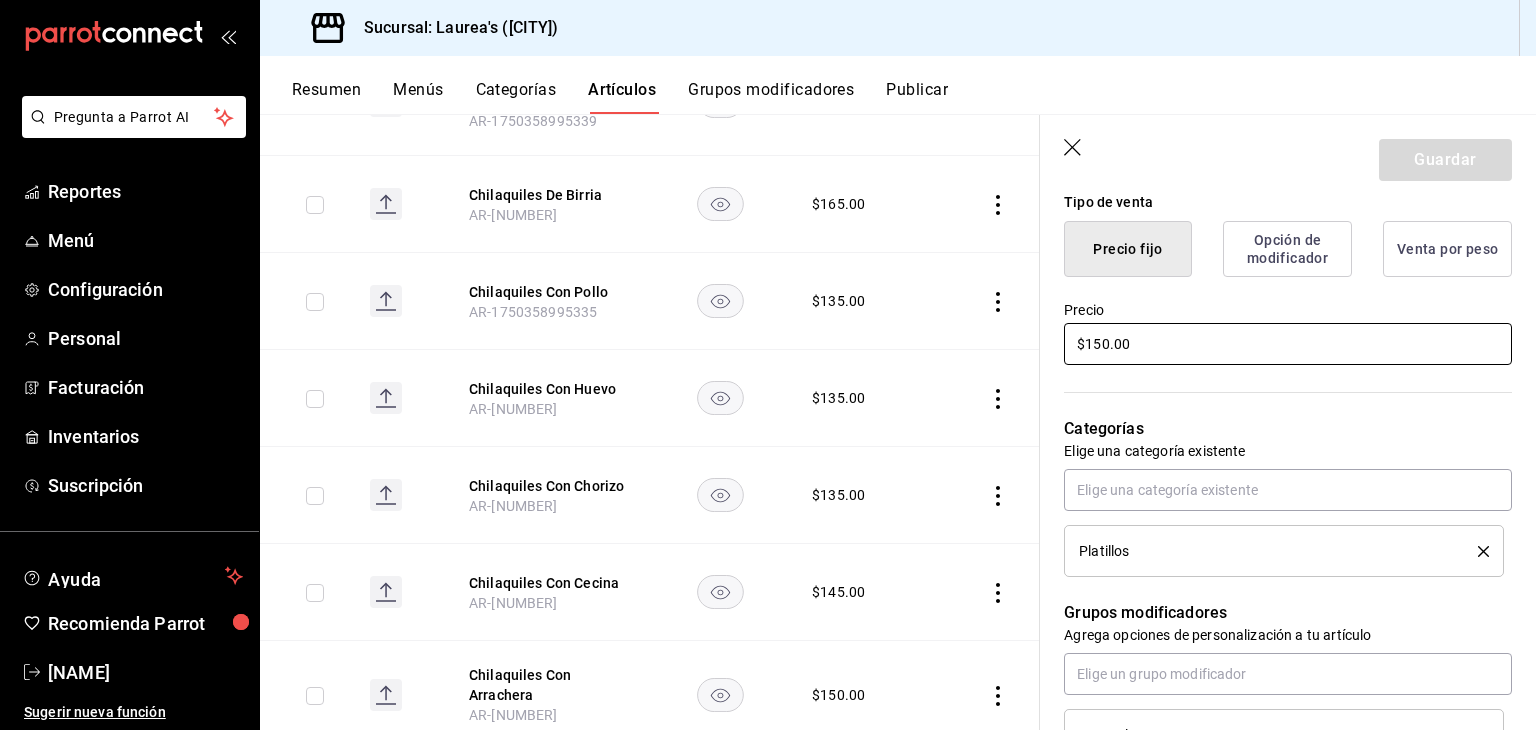 drag, startPoint x: 1165, startPoint y: 337, endPoint x: 1027, endPoint y: 382, distance: 145.15164 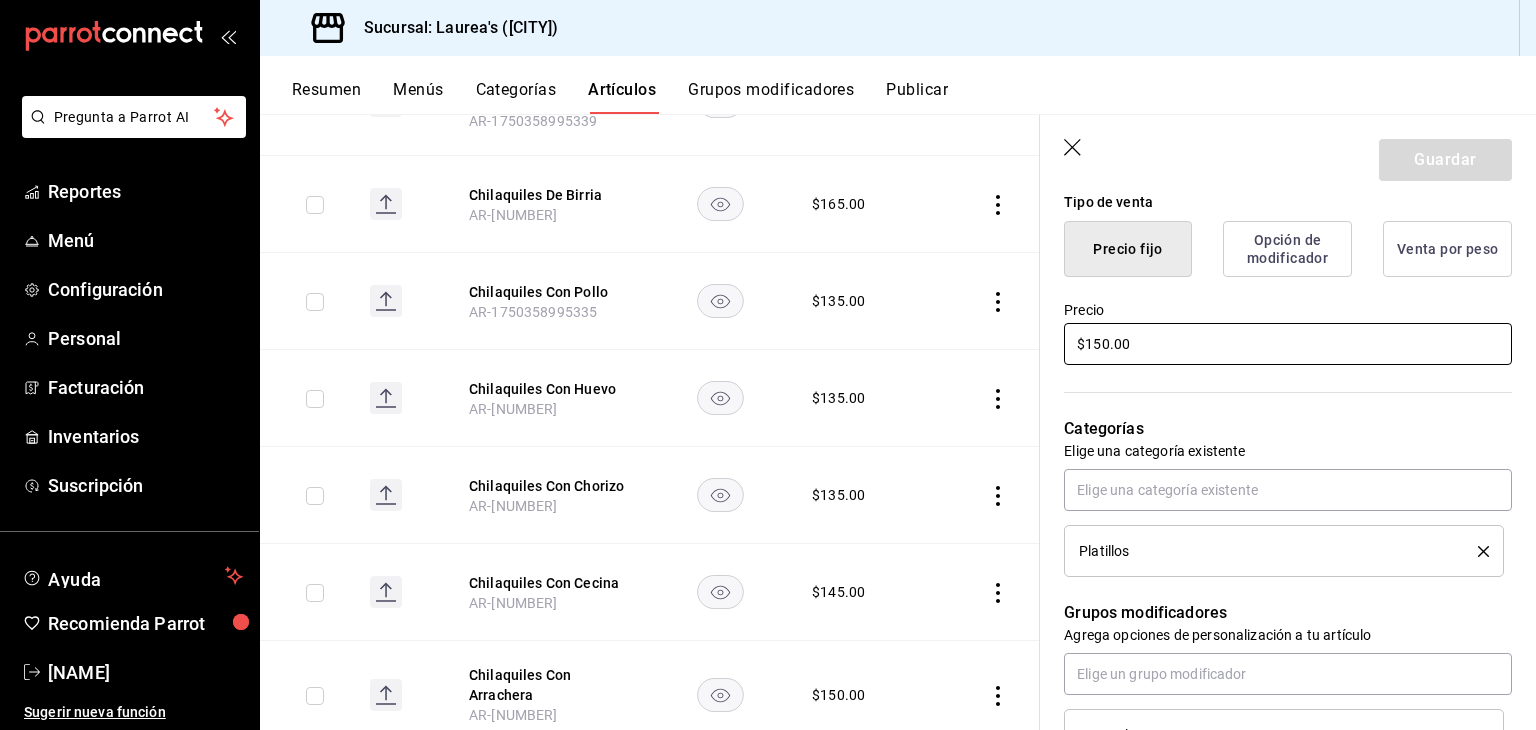 click on "Artículos sucursal Para editar los artículos o cambios generales, ve a “Organización”. ​ chilaquiles ​ Marcas Todas las marcas, Sin marca [UUID] Categorías Todas las categorías, Sin categoría [UUID],[UUID],[UUID],[UUID],[UUID],[UUID],[UUID],[UUID],[UUID],[UUID],[UUID],[UUID],[UUID],[UUID],[UUID],[UUID] Tipo de venta Todos los artículos ALL Ordenar Artículo Disponible Precio Chilaquiles Rojos O Verdes AR-[NUMBER] $ [PRICE] Chilaquiles Rellenos Con Queso" at bounding box center (898, 422) 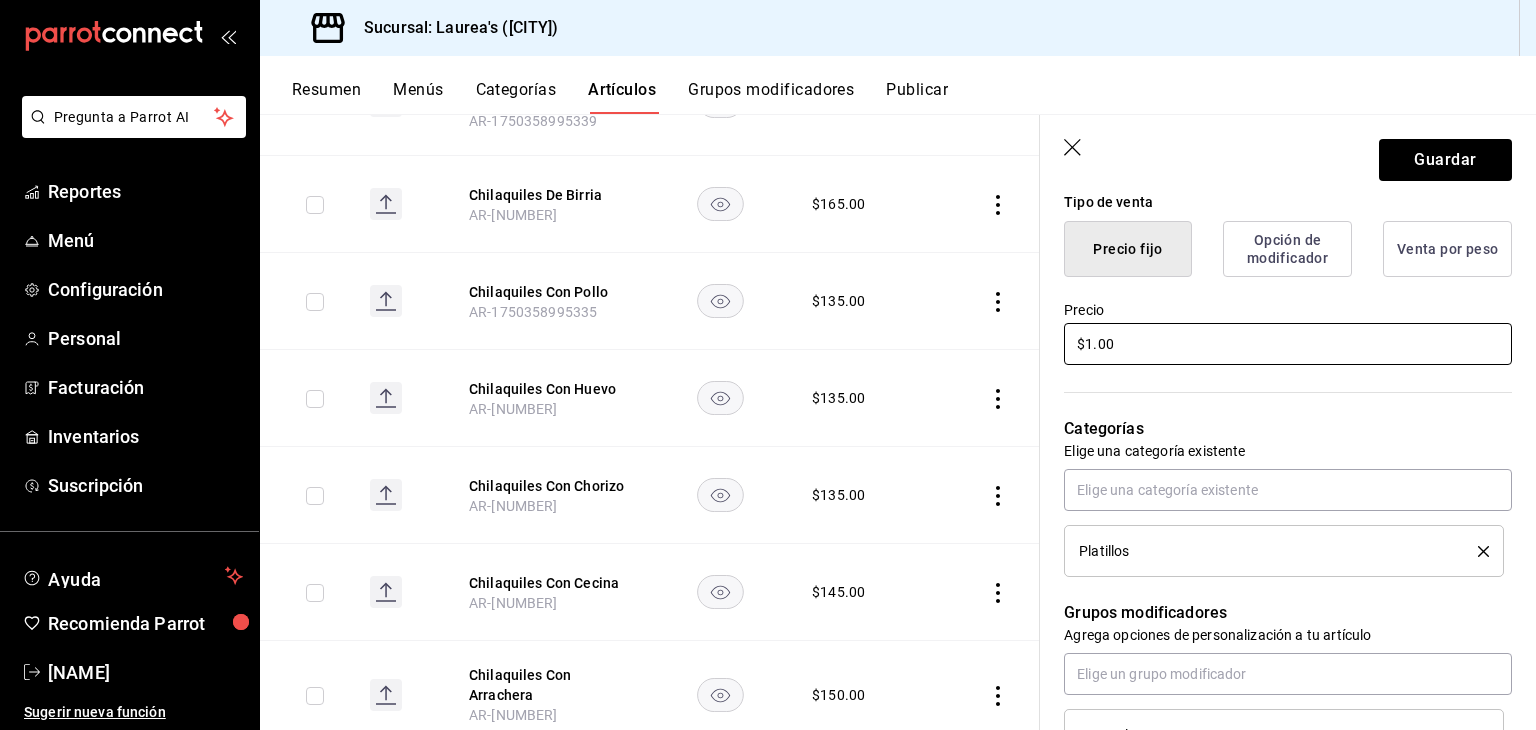 type on "x" 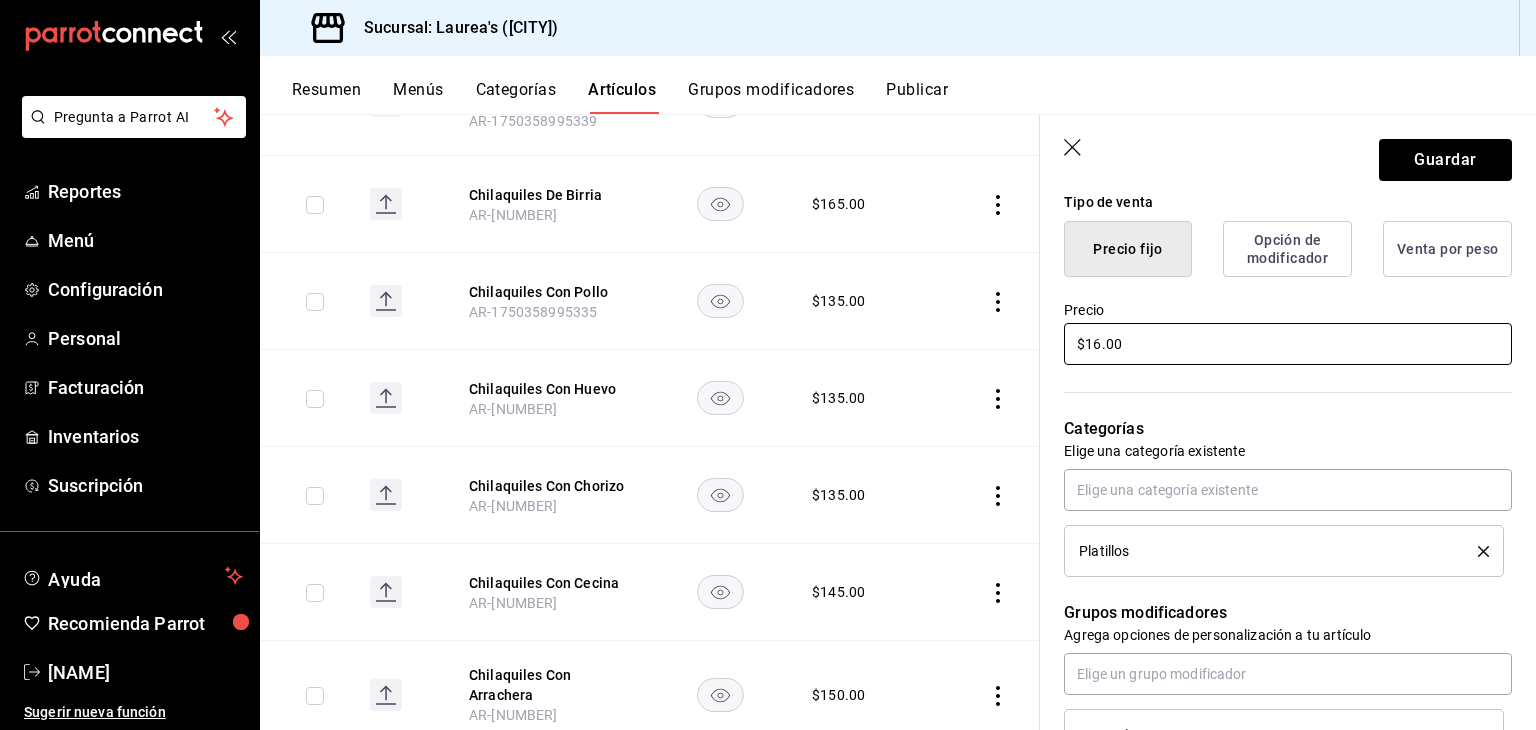 type on "$165.00" 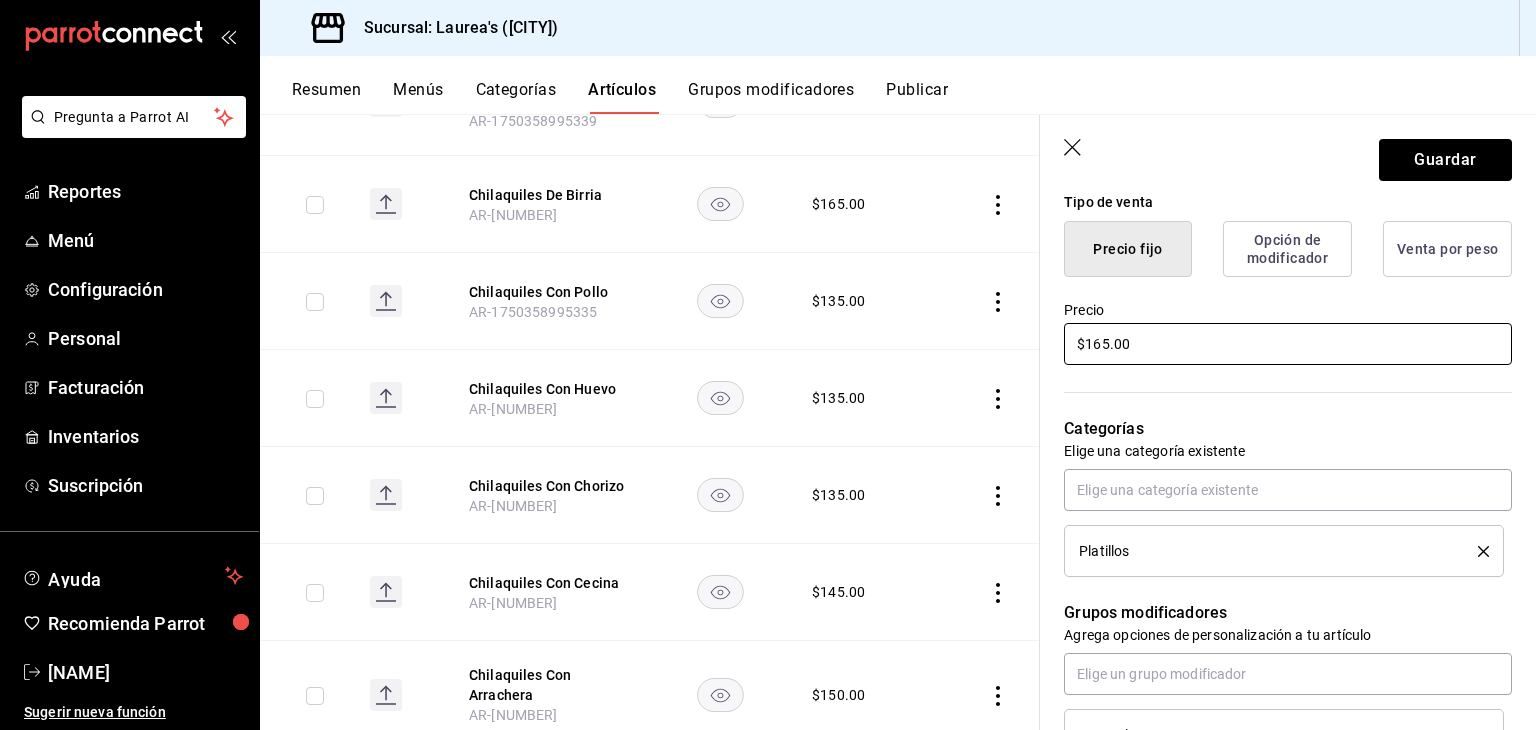 type on "x" 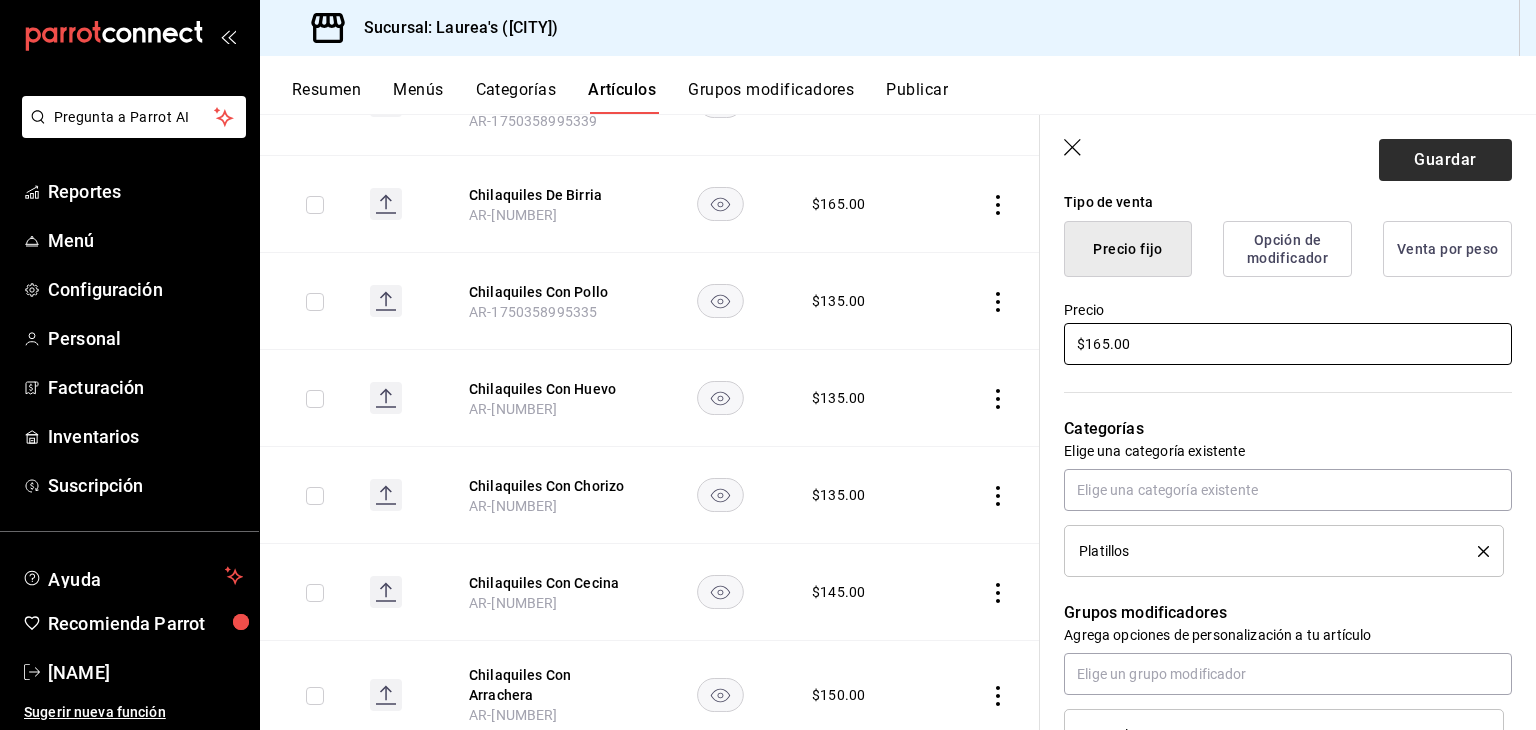 type on "$165.00" 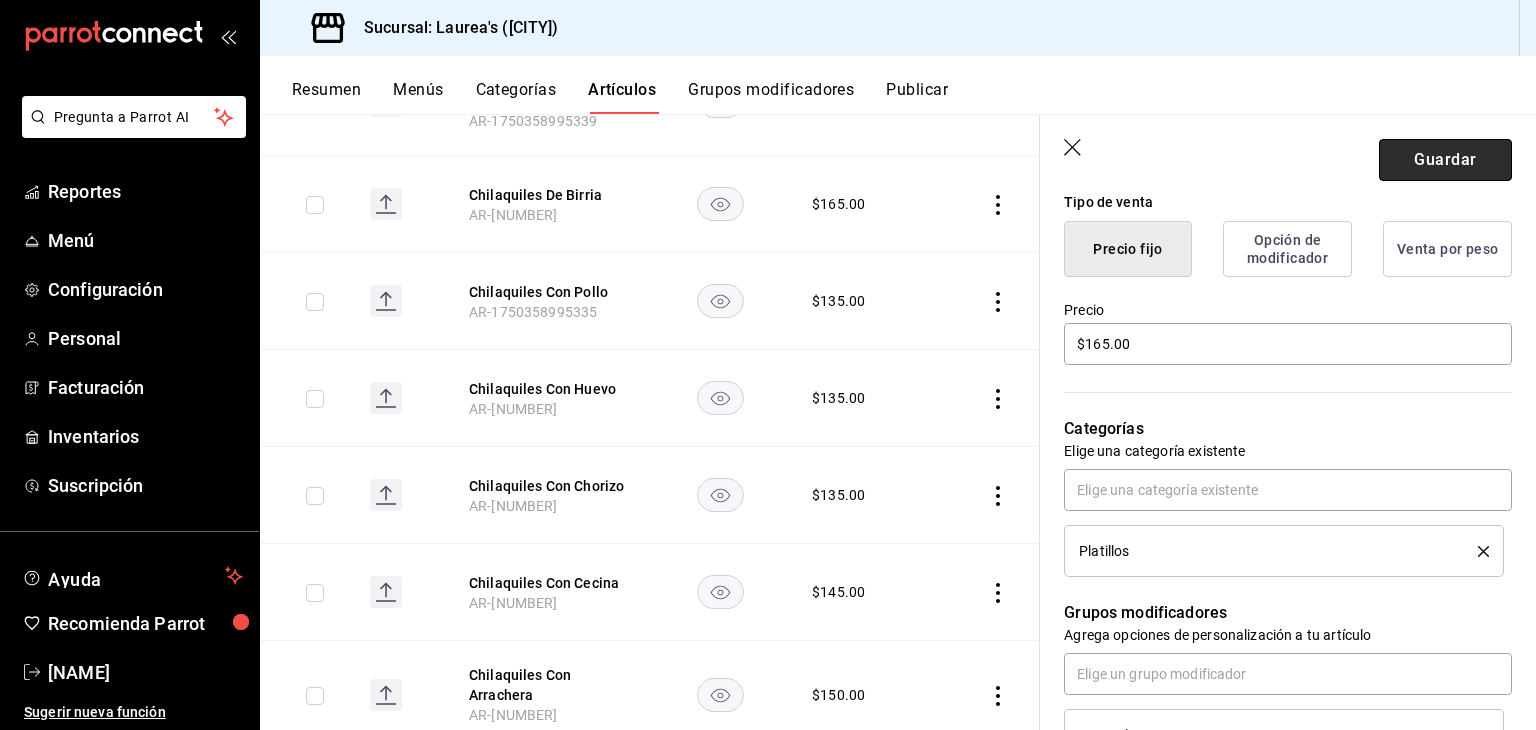 click on "Guardar" at bounding box center [1445, 160] 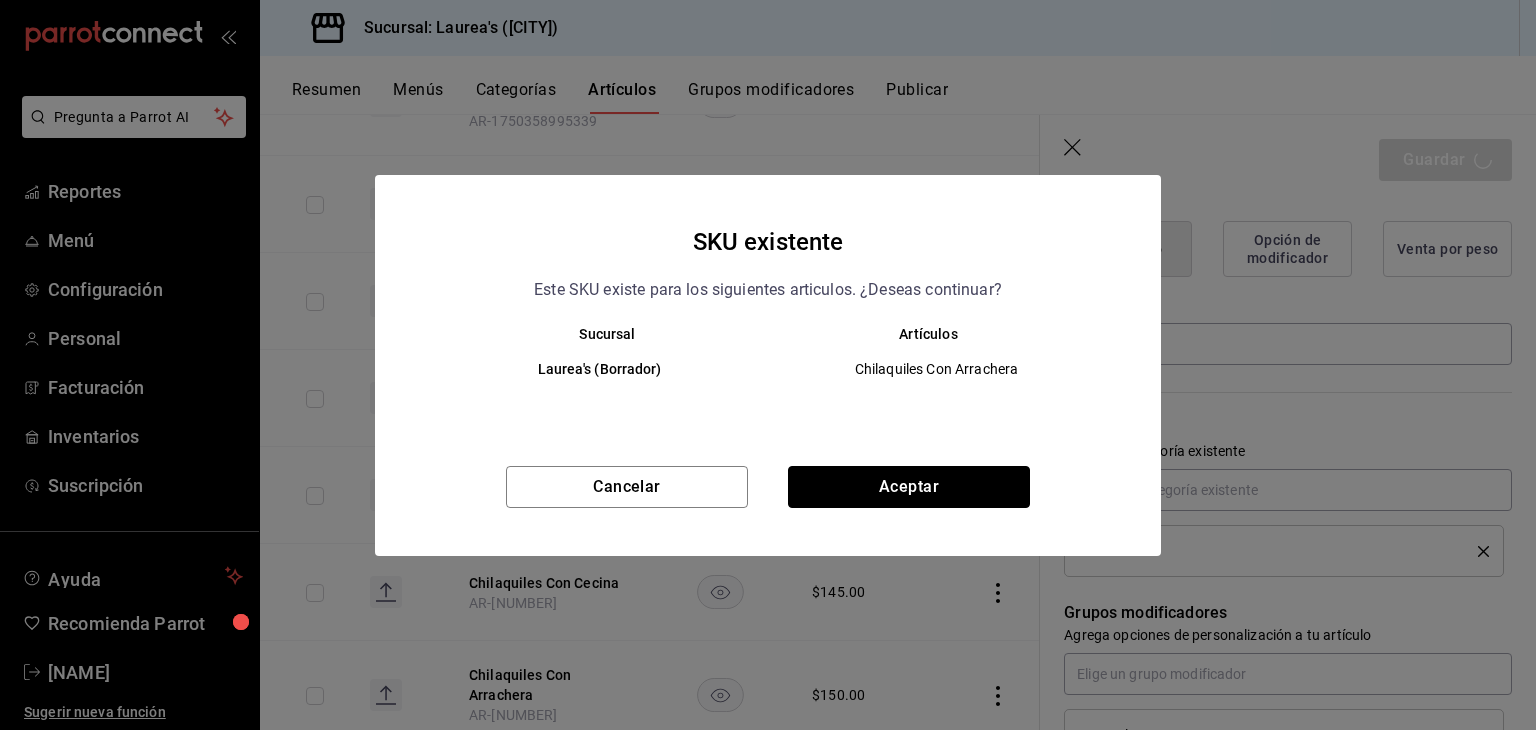 click on "Aceptar" at bounding box center (909, 487) 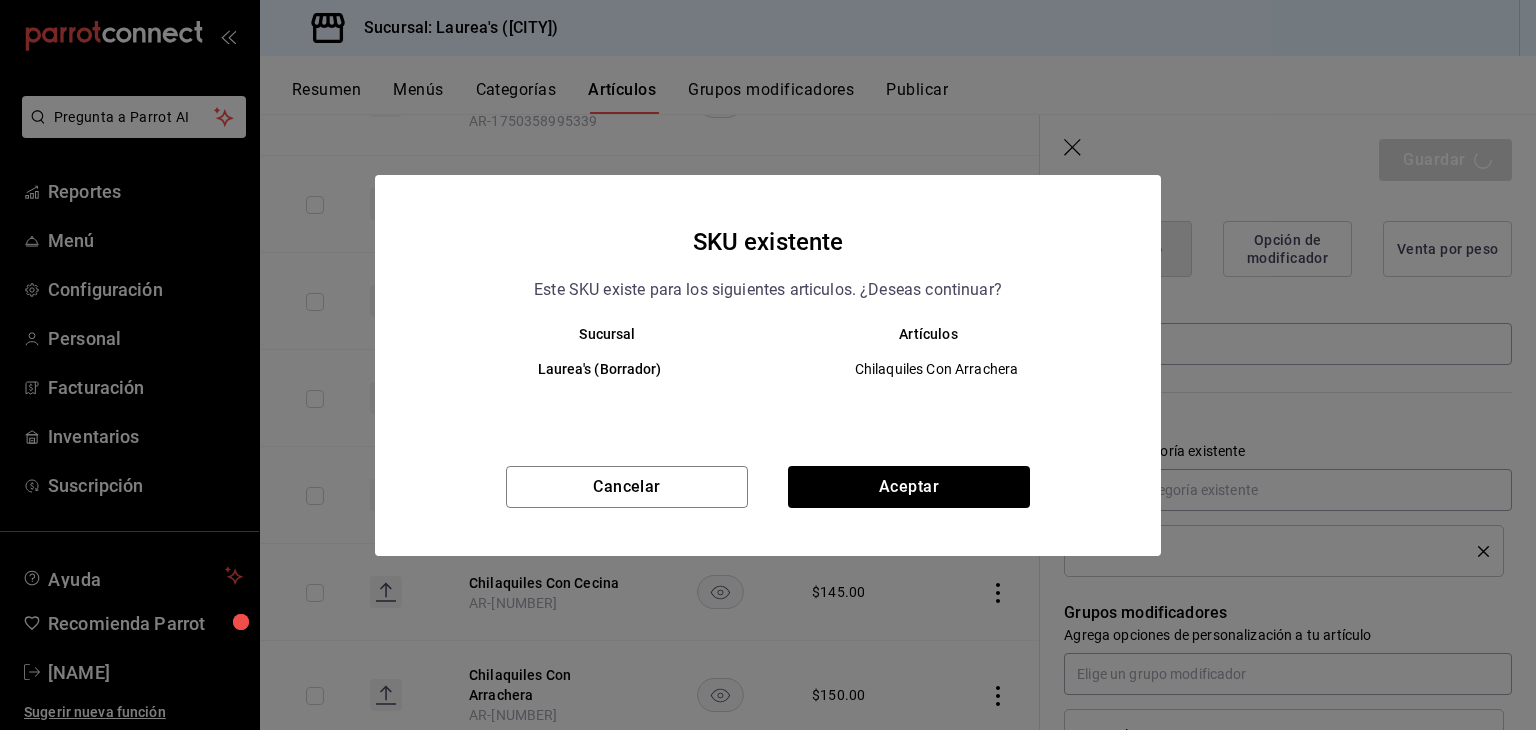 type on "x" 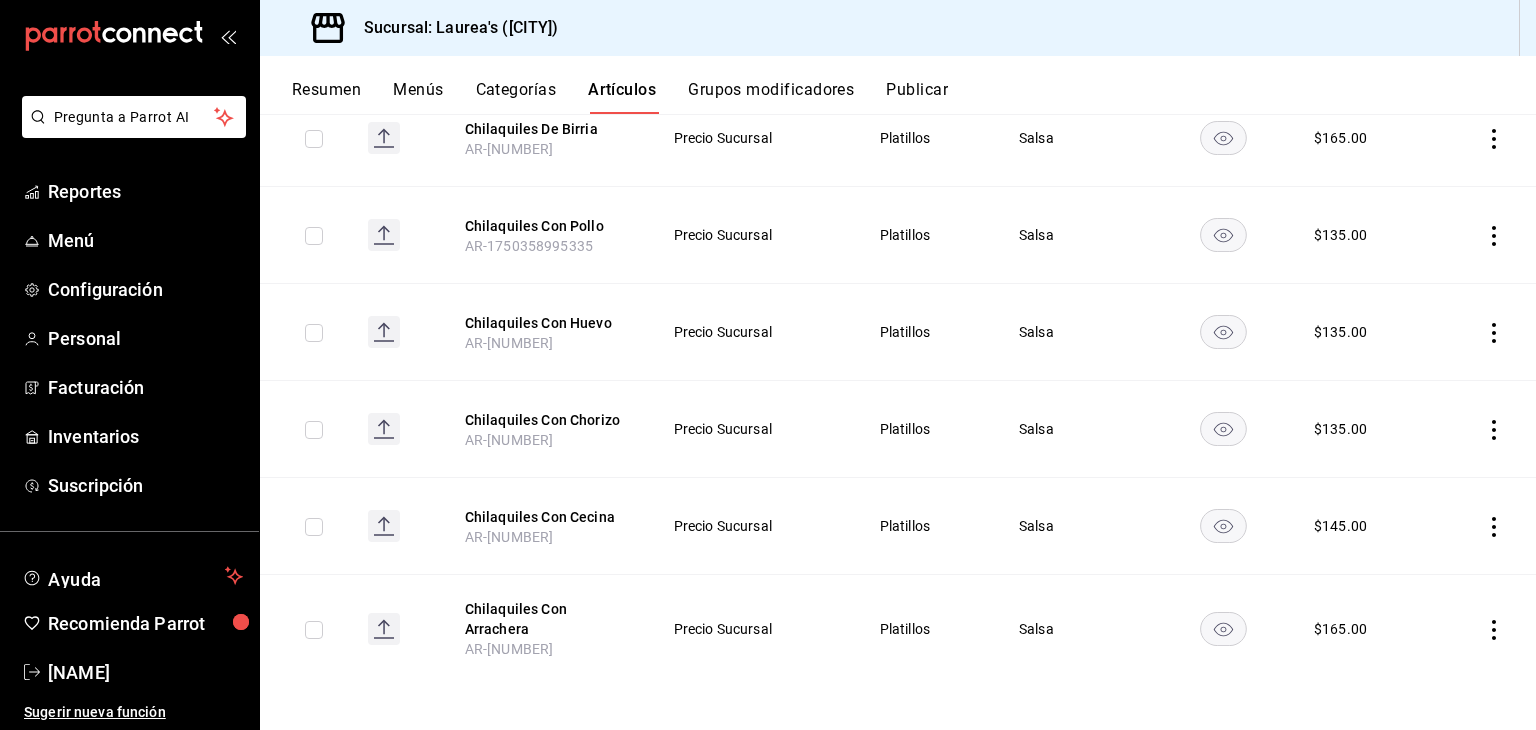 scroll, scrollTop: 0, scrollLeft: 0, axis: both 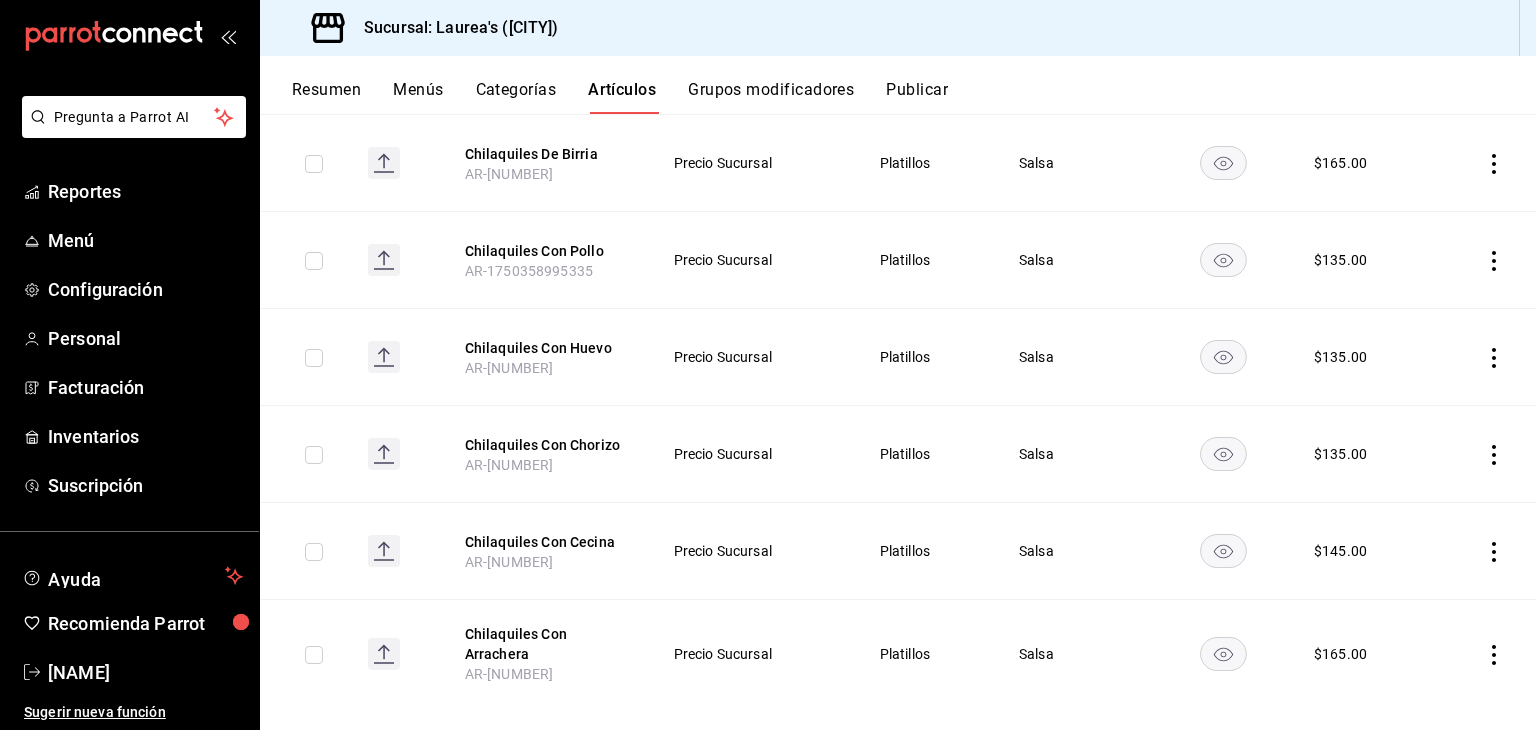 click at bounding box center [1483, 551] 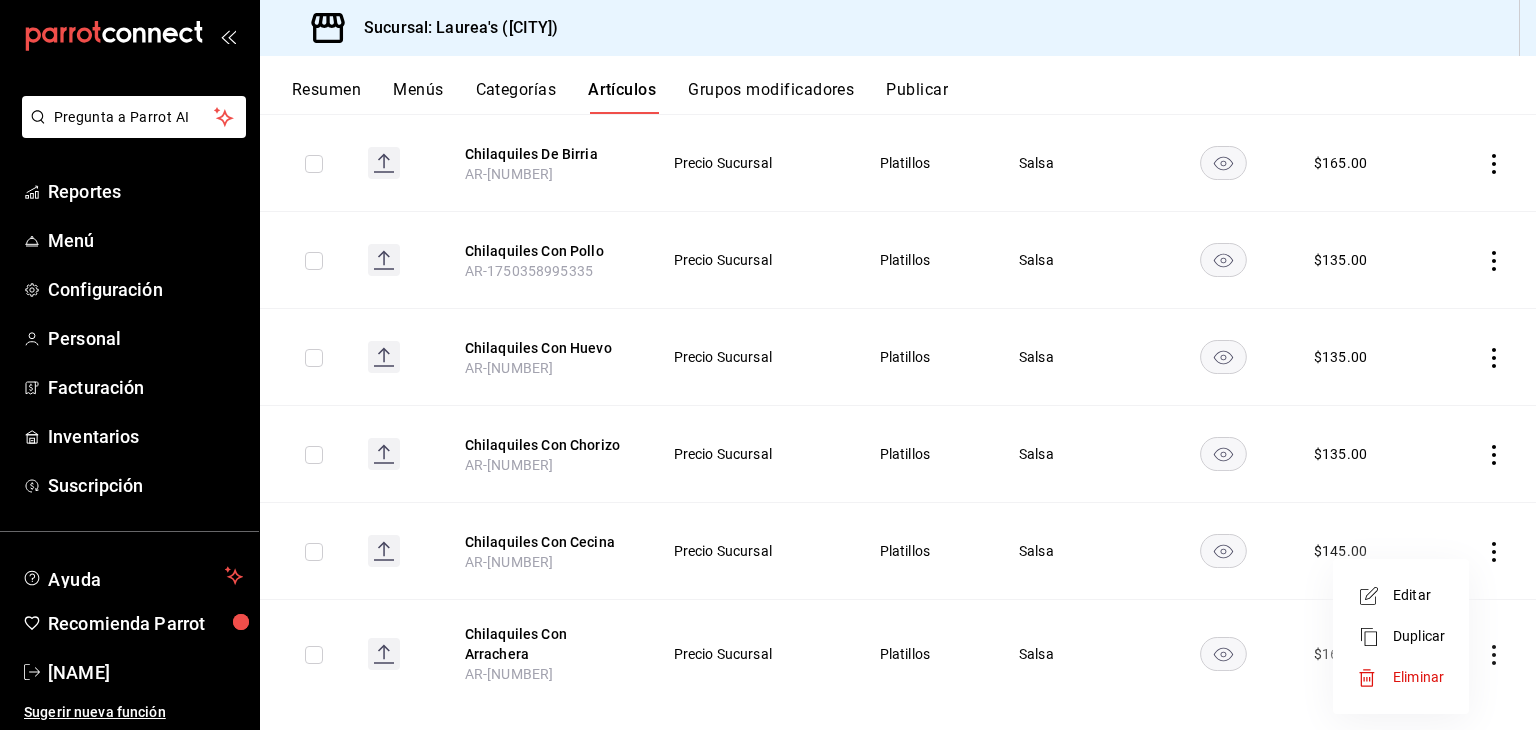 click on "Editar" at bounding box center (1419, 595) 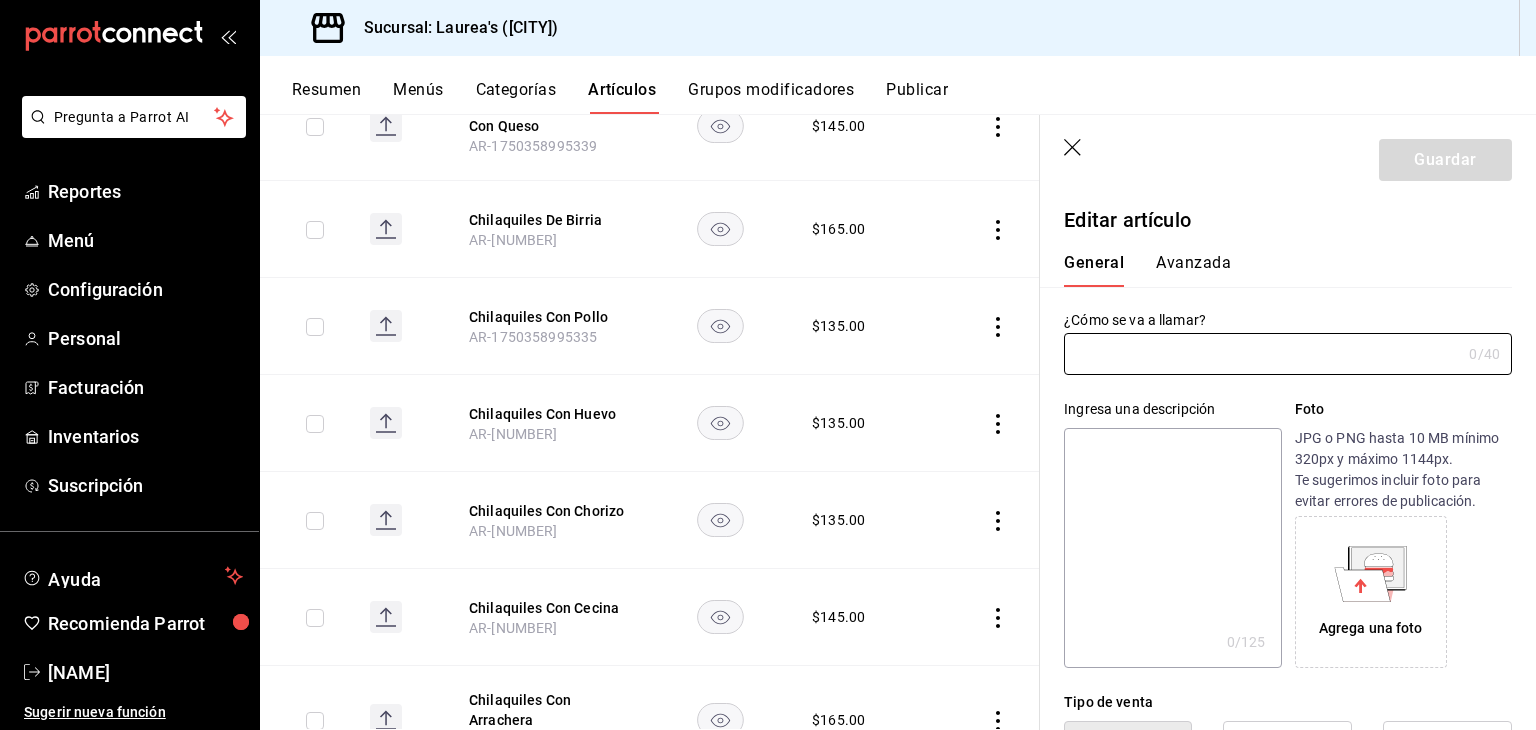 type on "Chilaquiles Con Cecina" 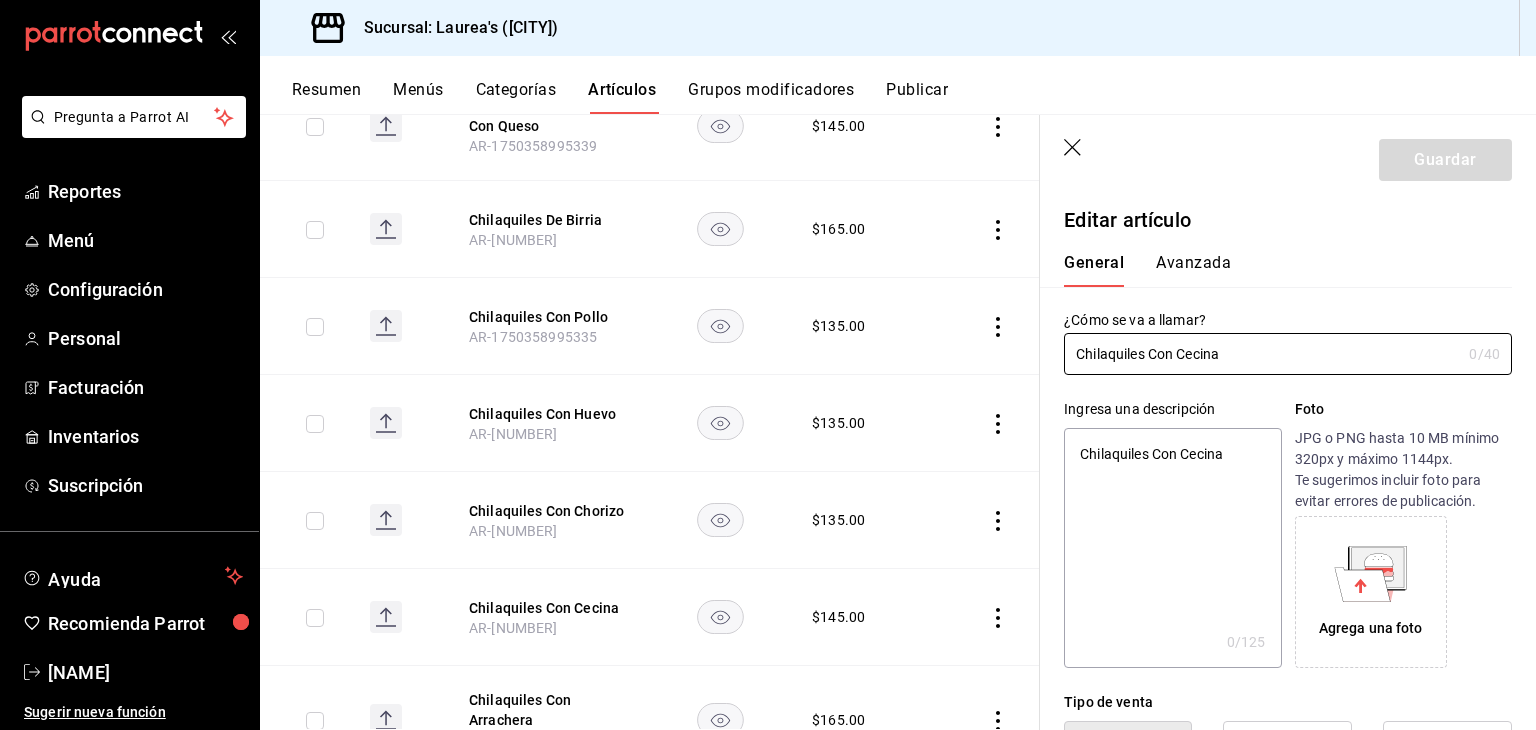 type on "x" 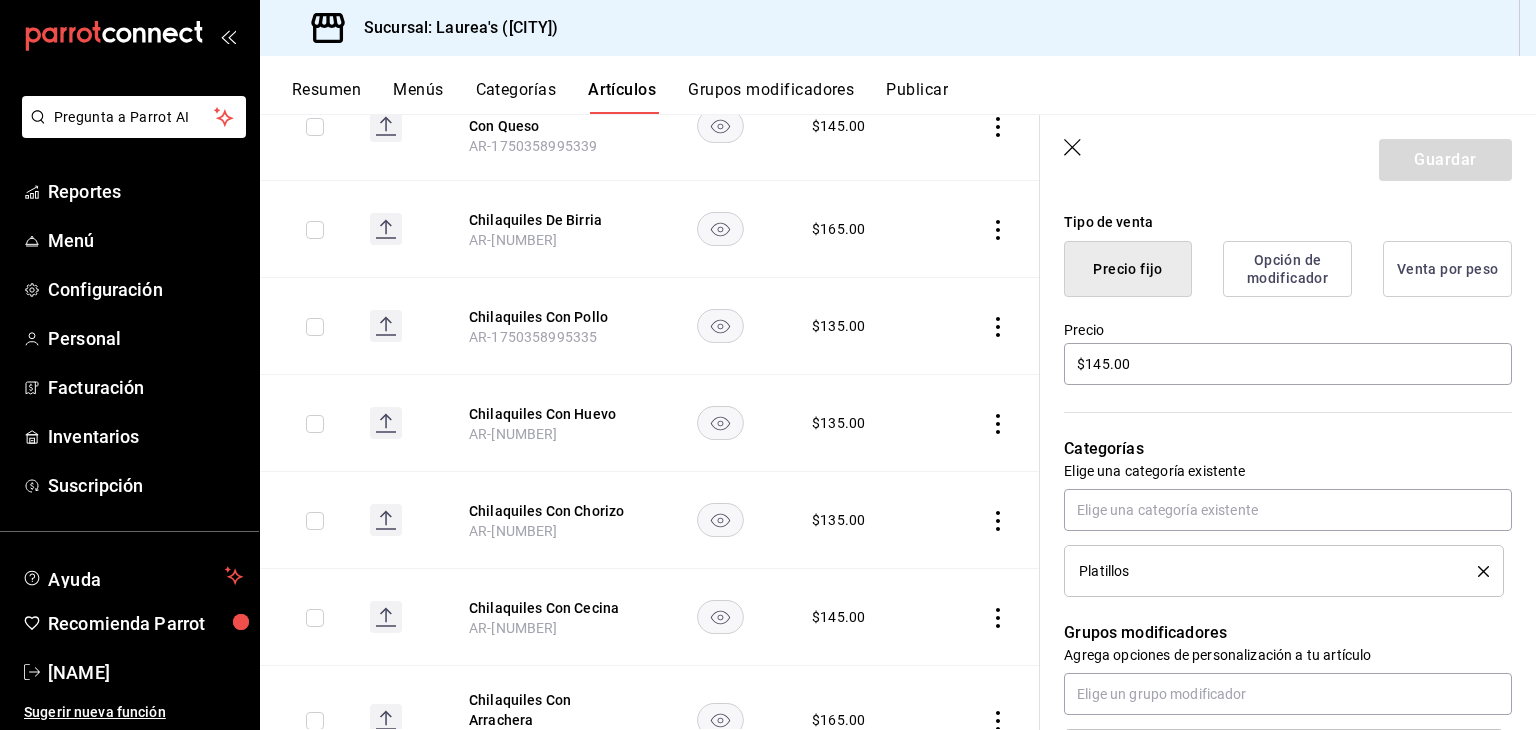 scroll, scrollTop: 600, scrollLeft: 0, axis: vertical 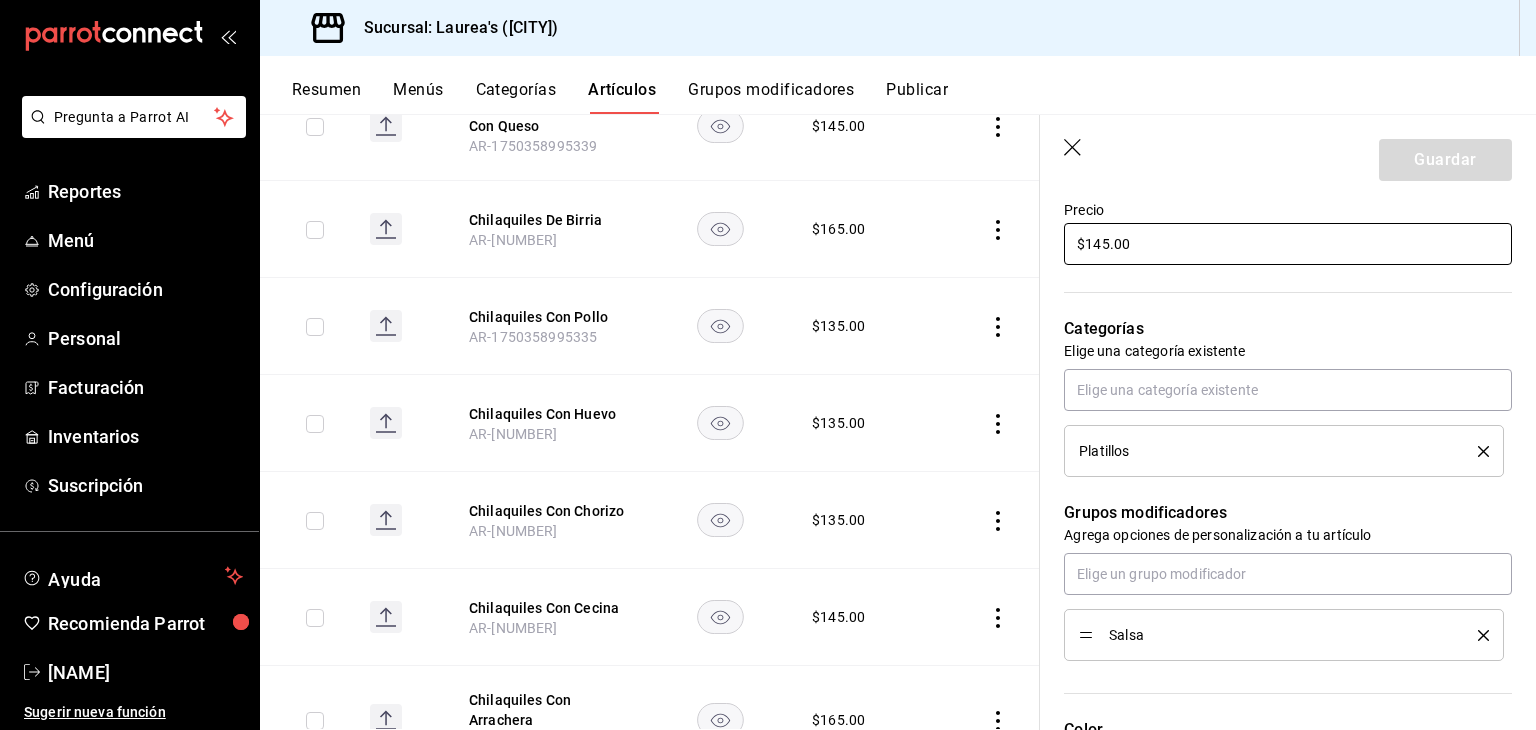 drag, startPoint x: 1126, startPoint y: 245, endPoint x: 1020, endPoint y: 238, distance: 106.23088 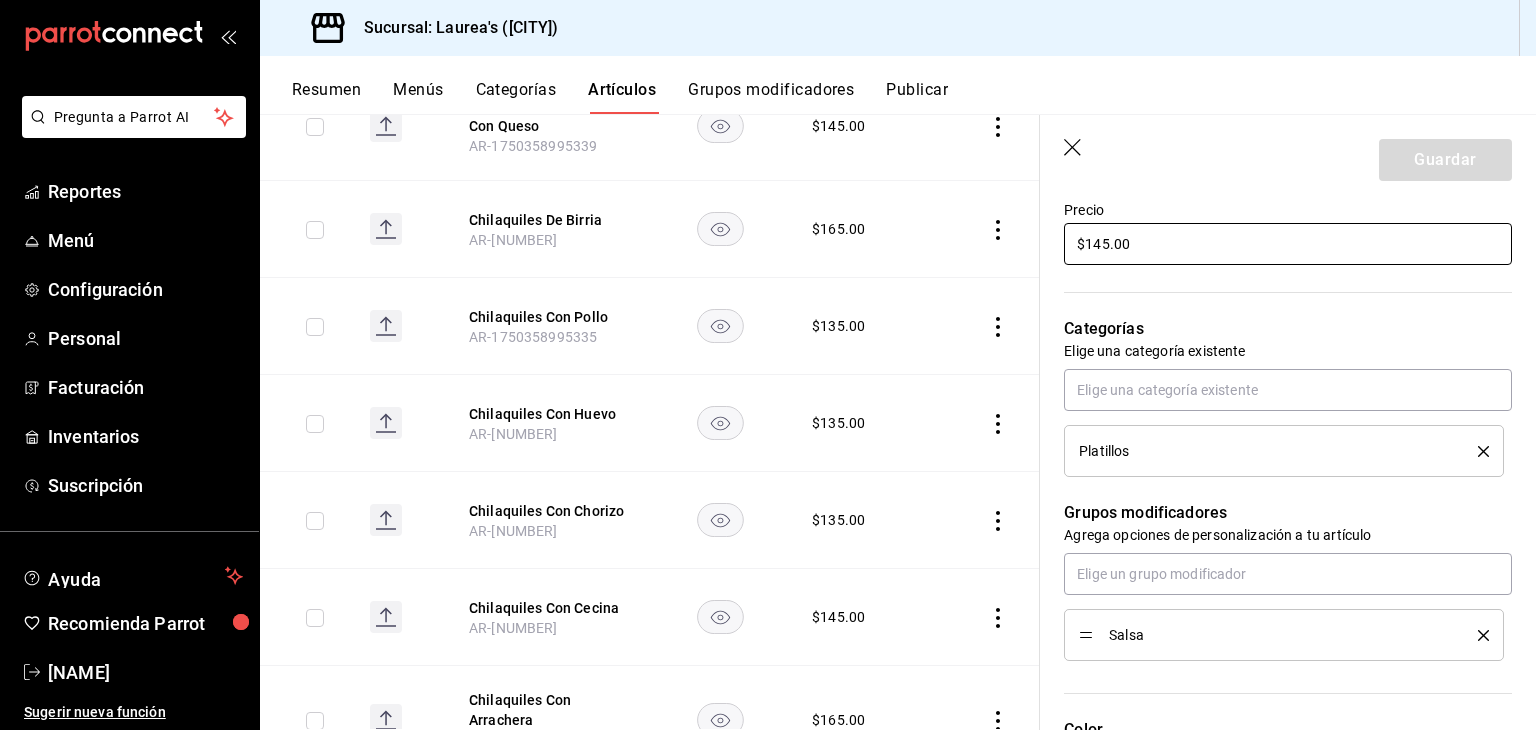type on "$1.00" 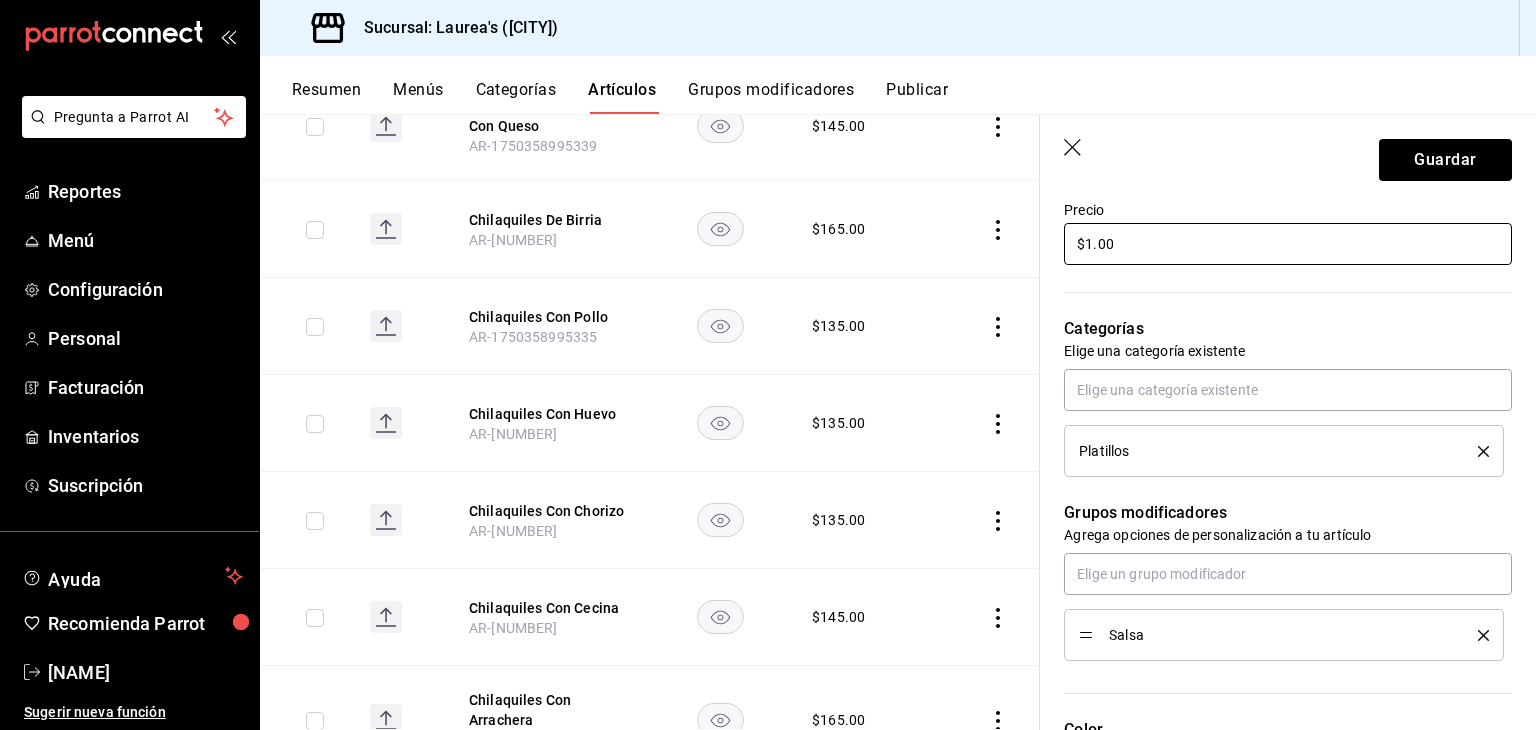 type on "x" 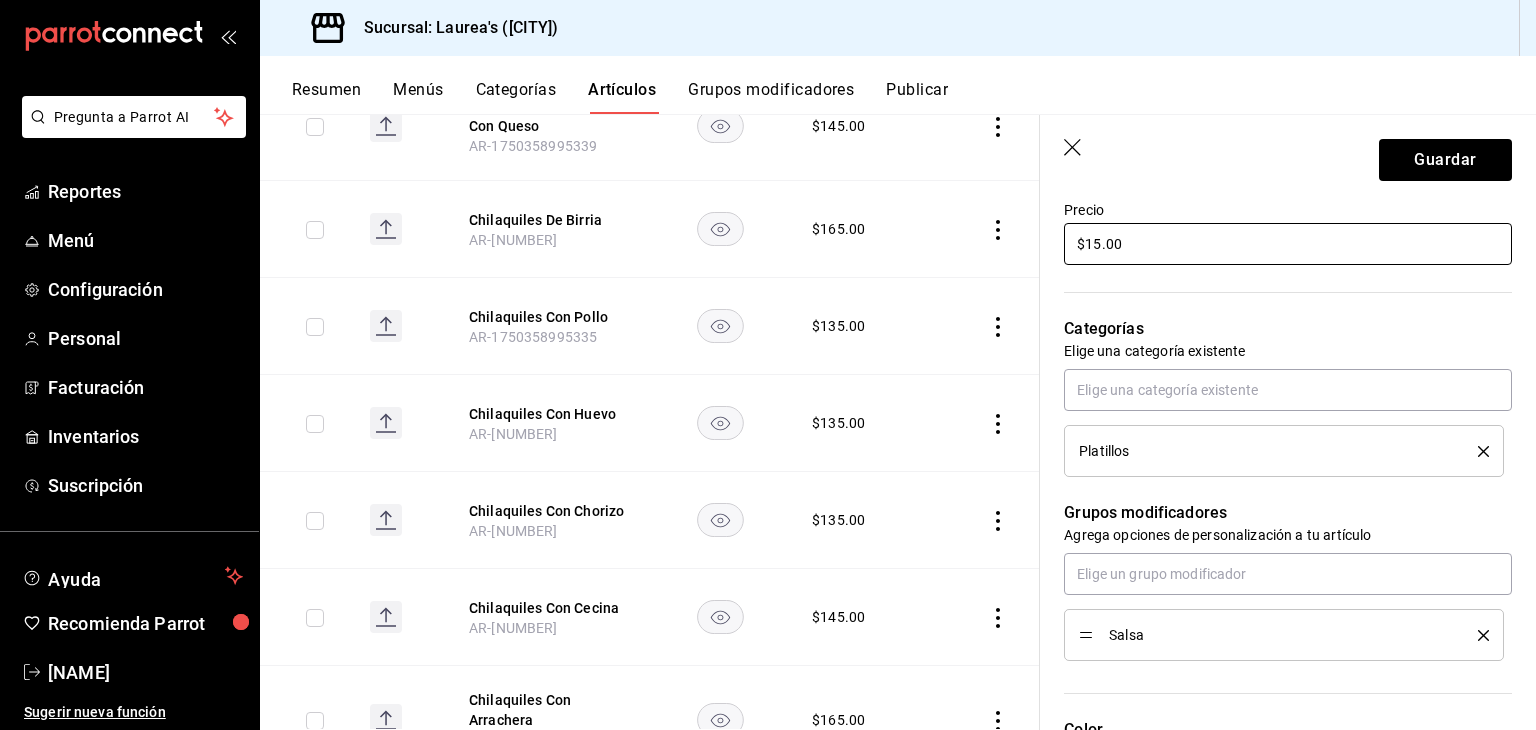type on "$150.00" 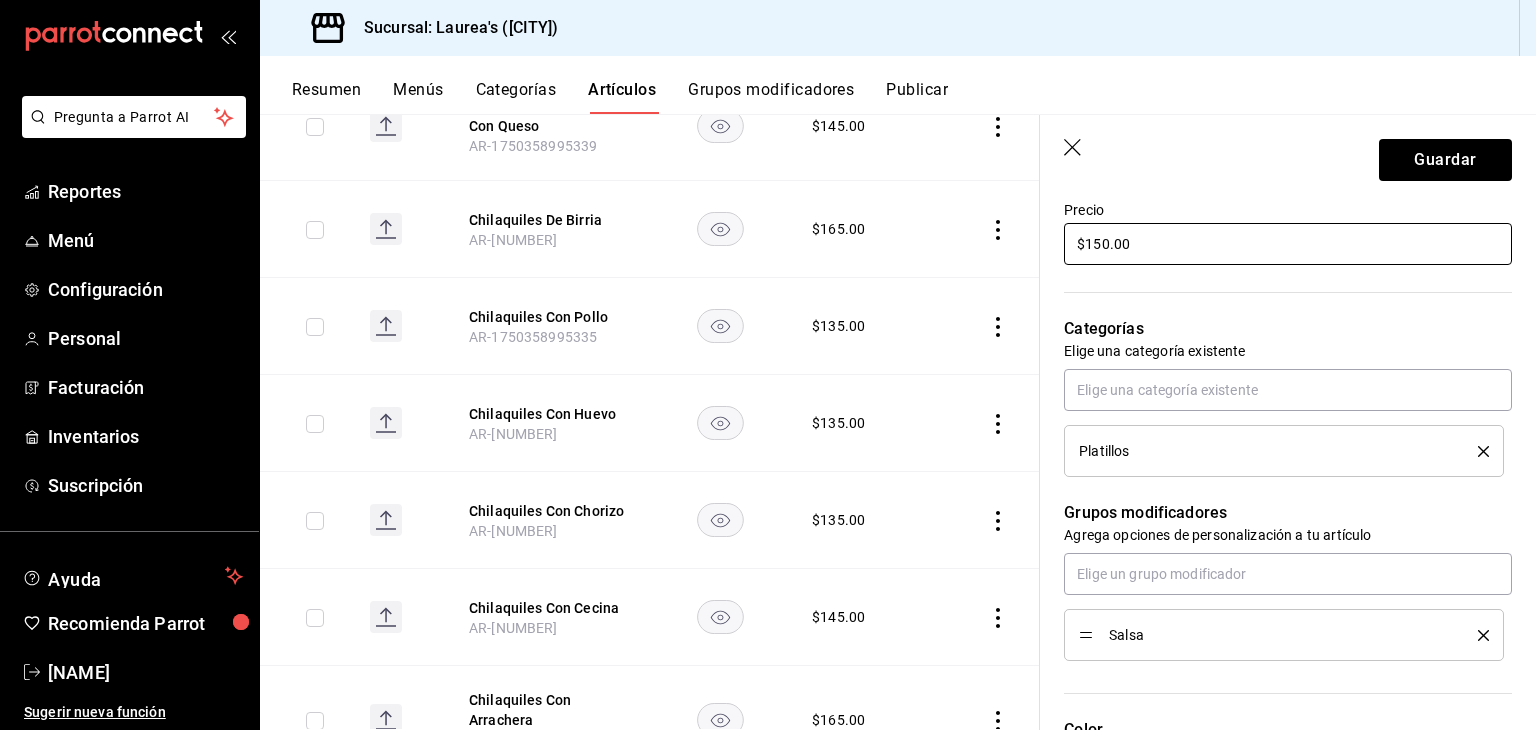 type on "x" 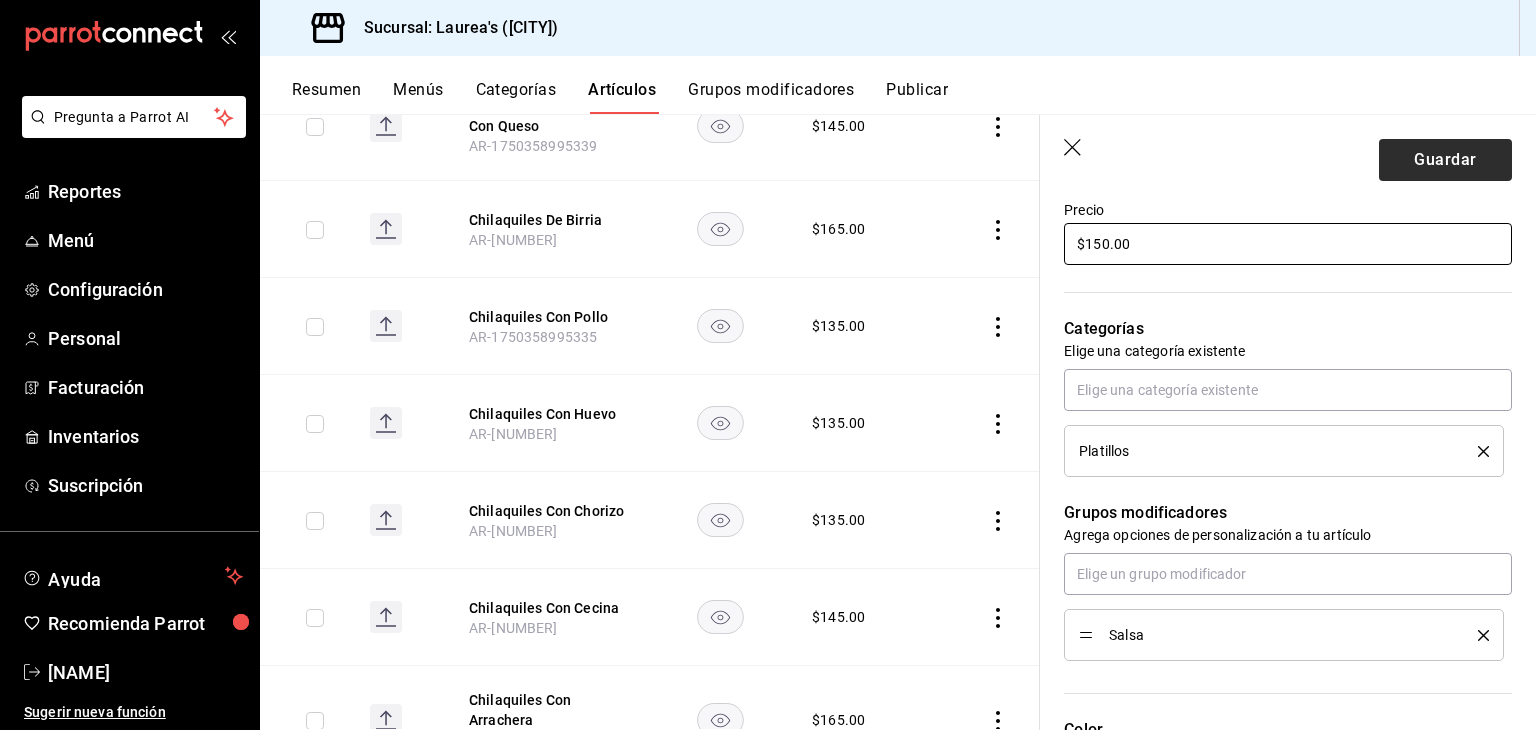 type on "$150.00" 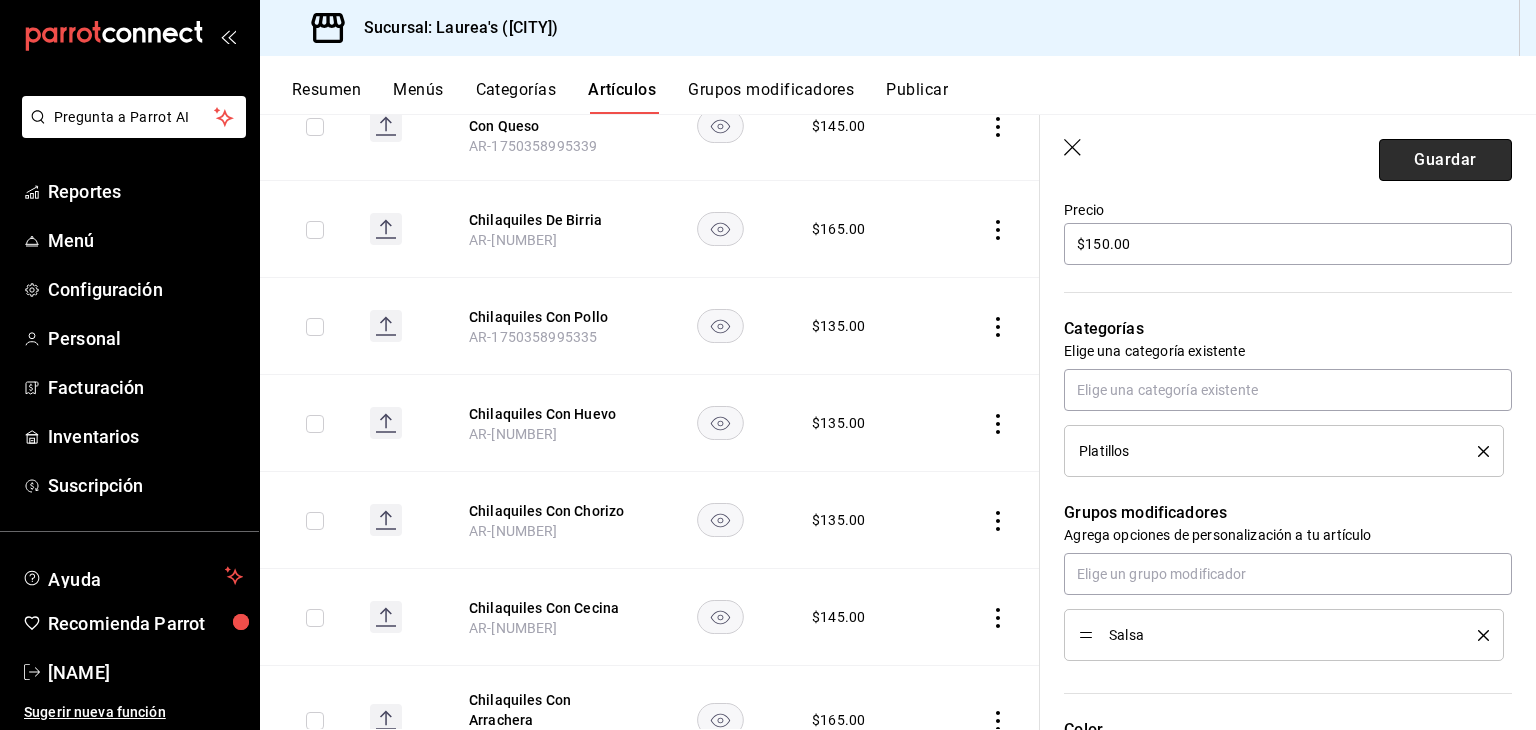 click on "Guardar" at bounding box center [1445, 160] 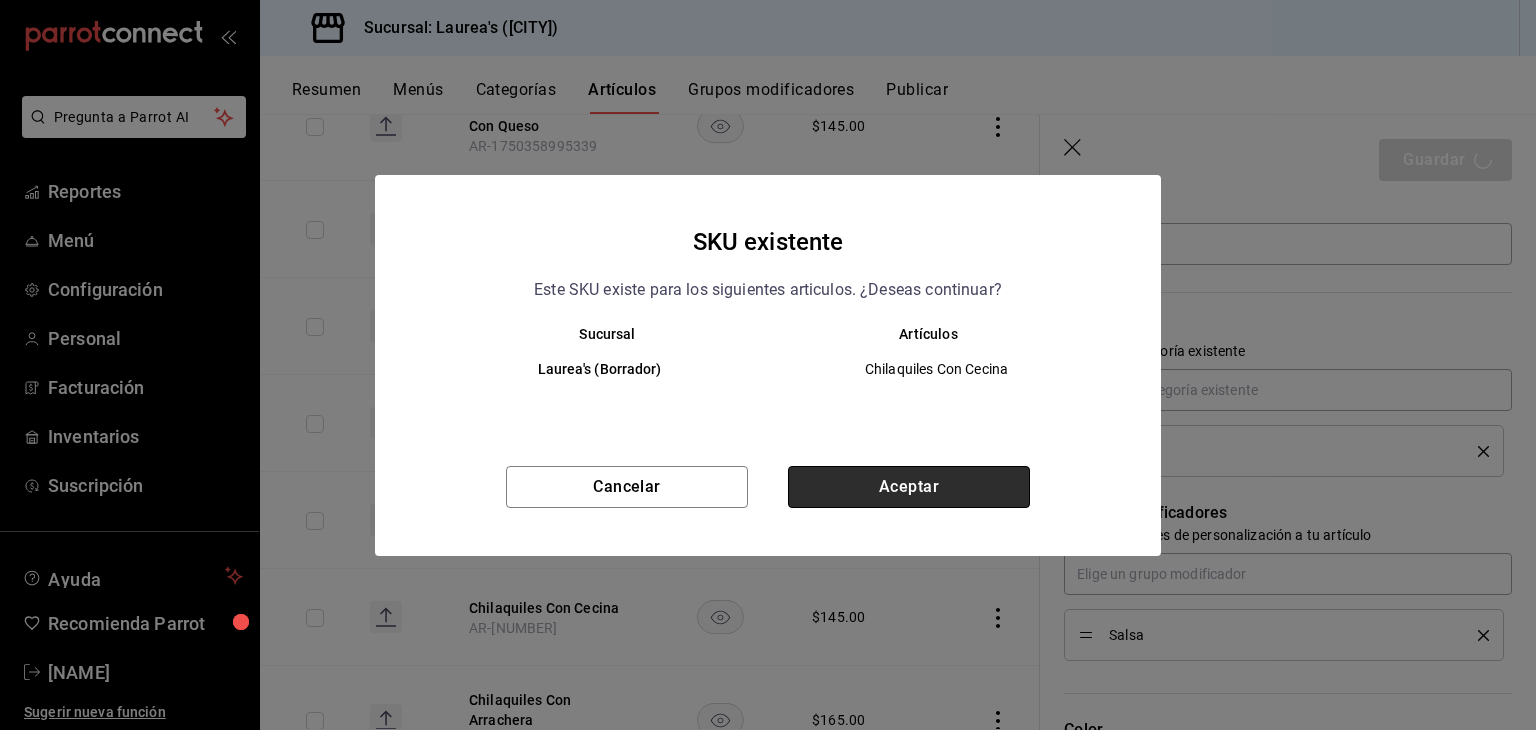 click on "Aceptar" at bounding box center [909, 487] 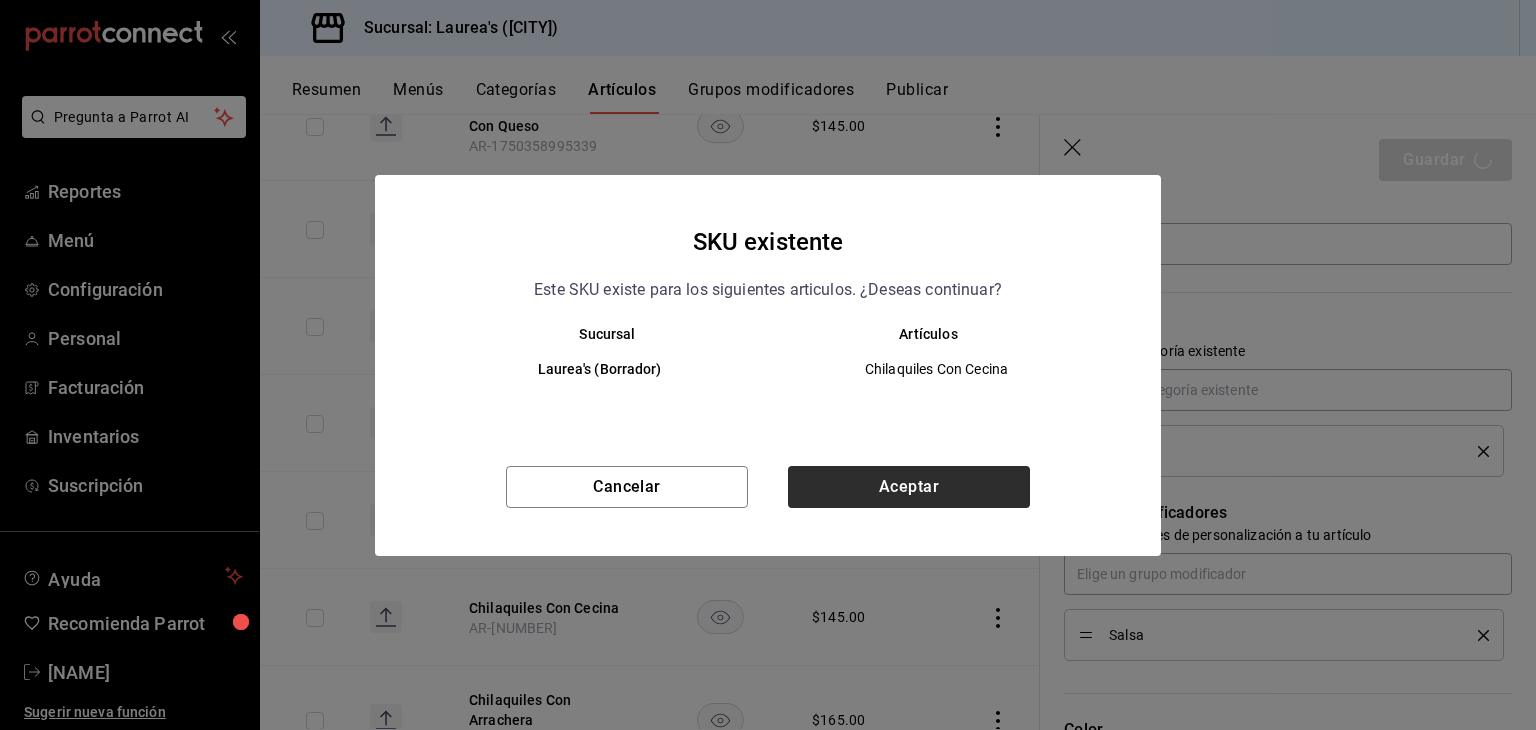 type on "x" 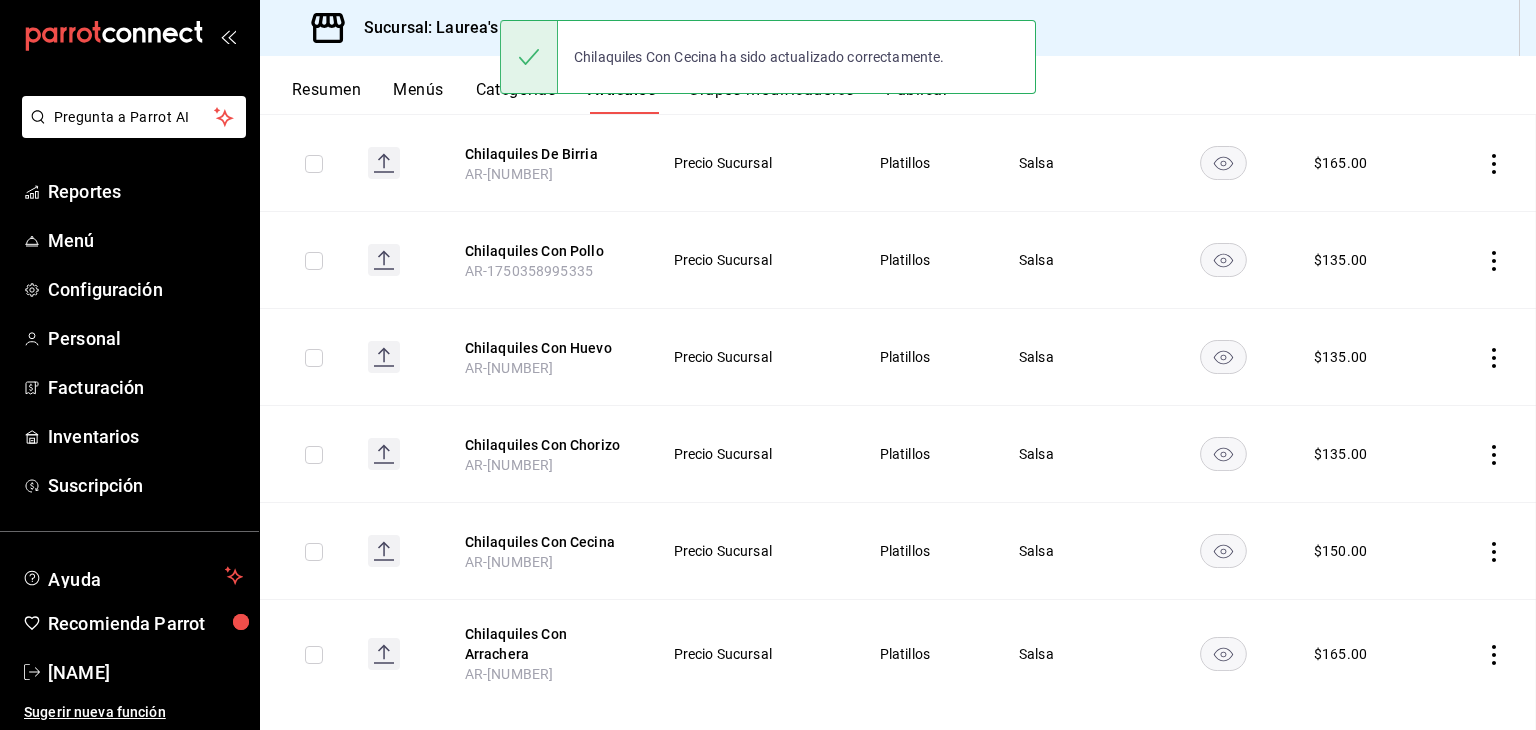 scroll, scrollTop: 0, scrollLeft: 0, axis: both 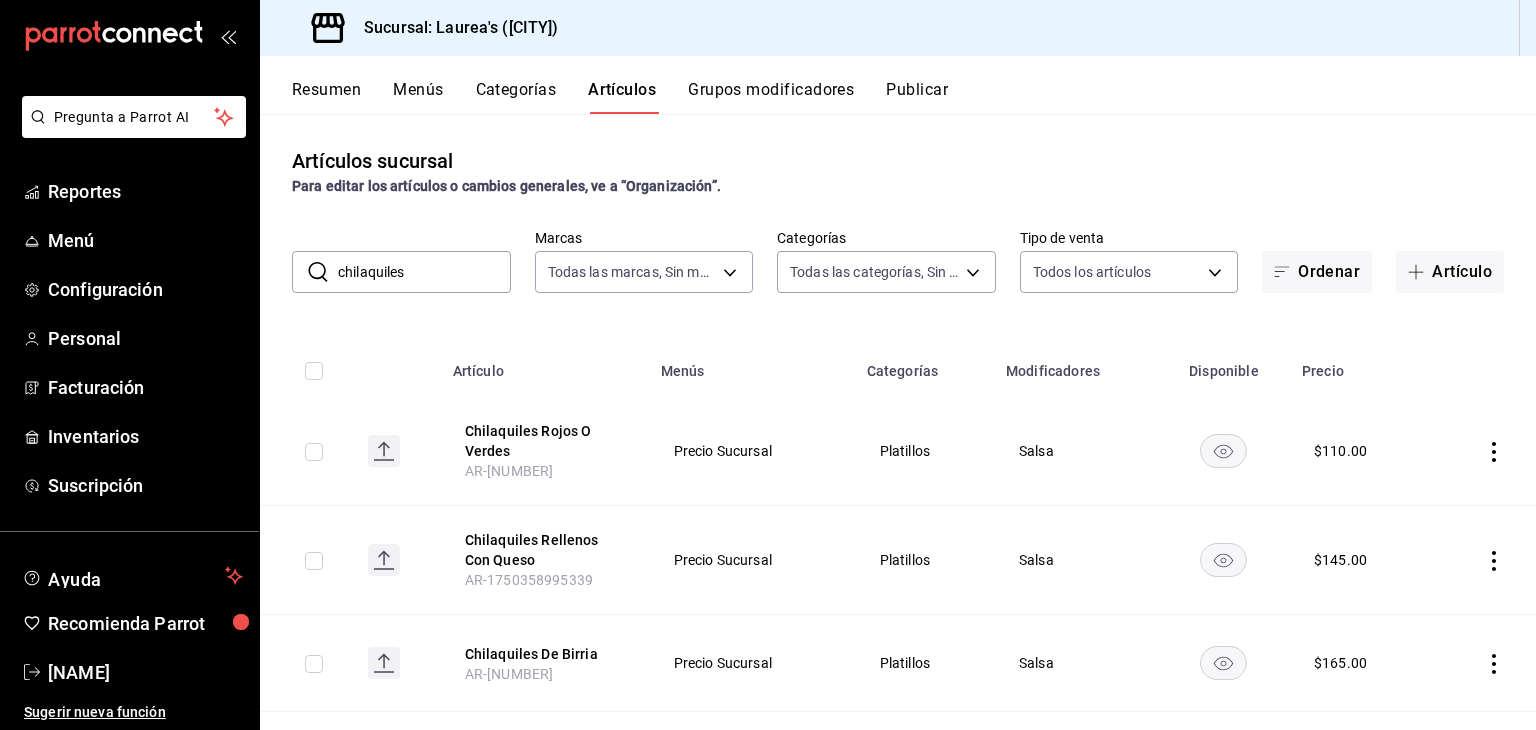 drag, startPoint x: 428, startPoint y: 269, endPoint x: 189, endPoint y: 215, distance: 245.02449 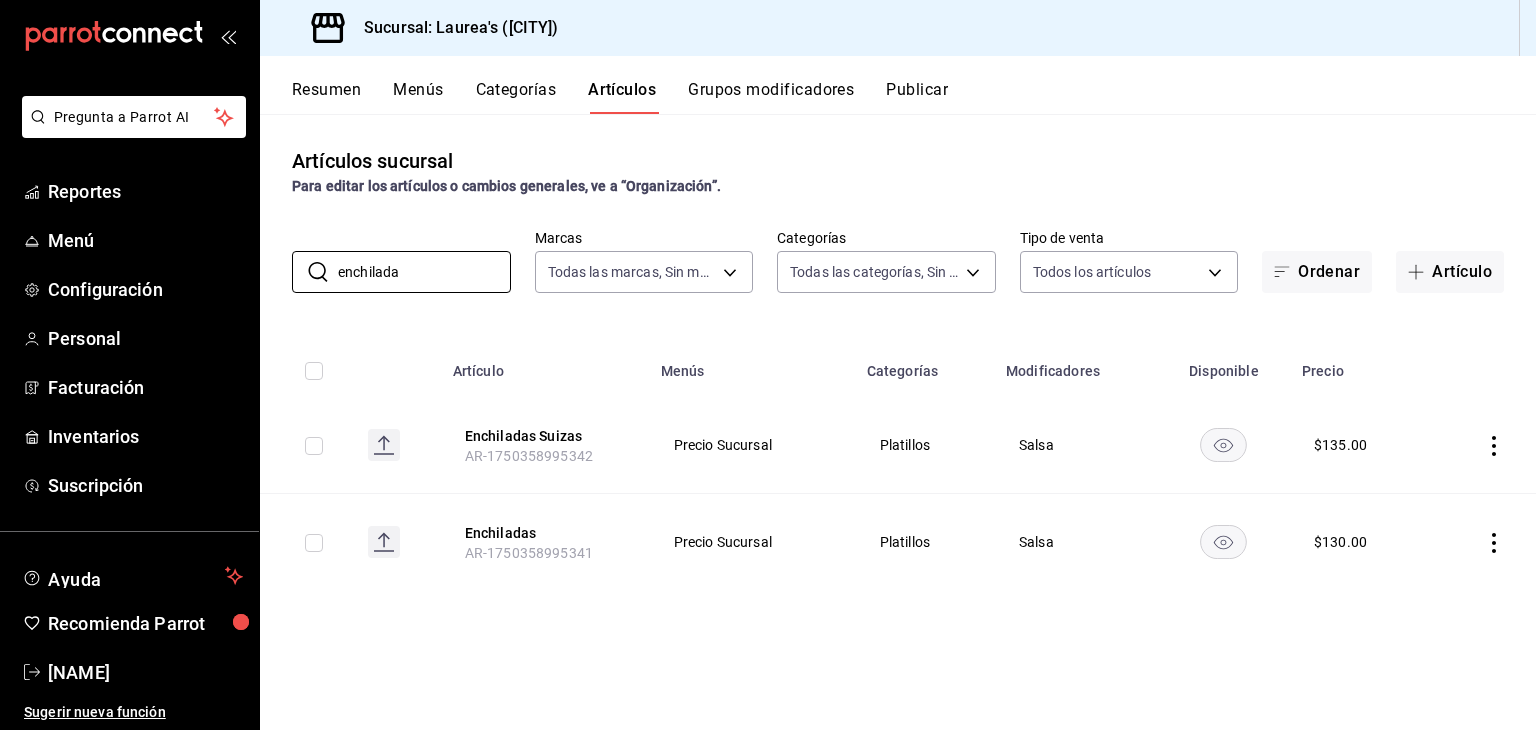 drag, startPoint x: 395, startPoint y: 268, endPoint x: 268, endPoint y: 249, distance: 128.41339 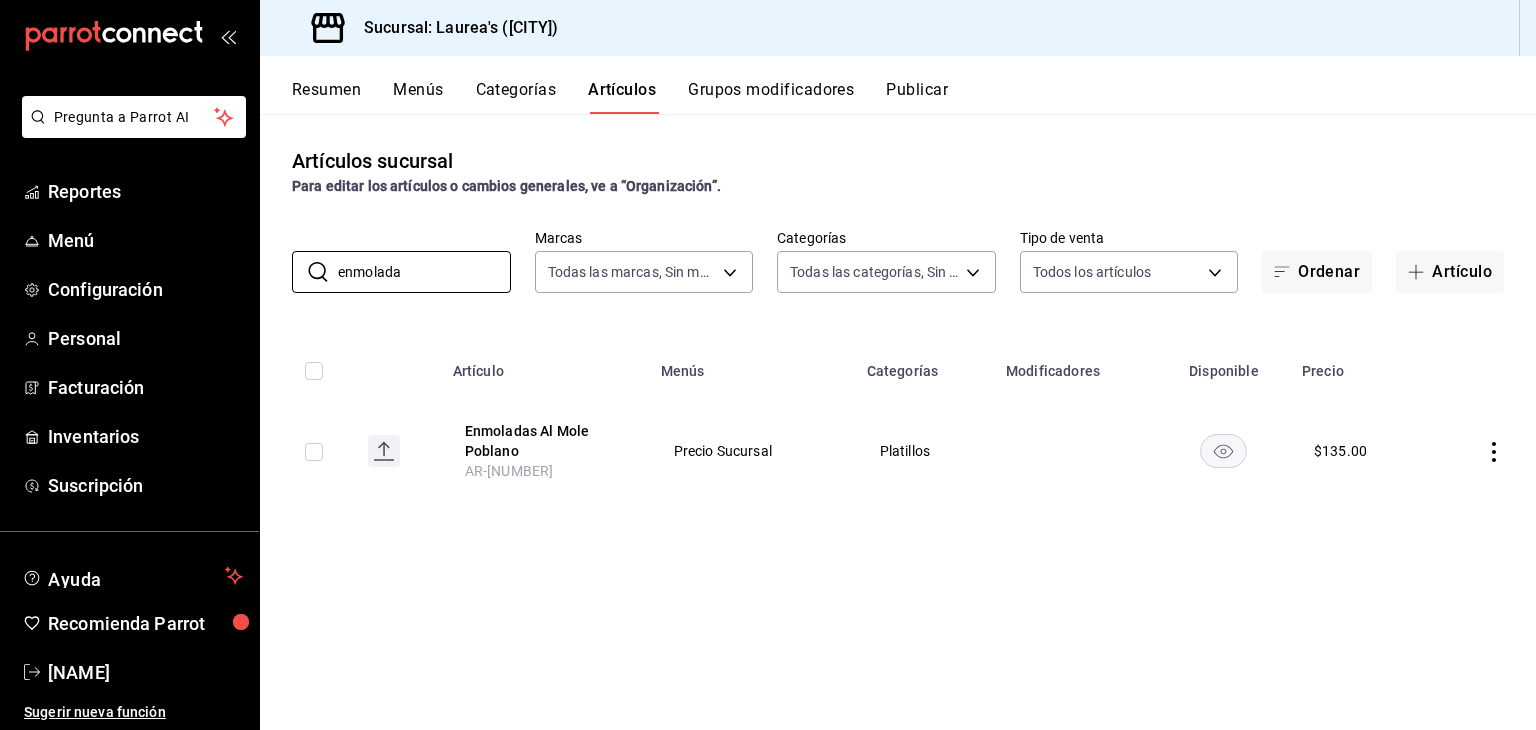 type on "enmolada" 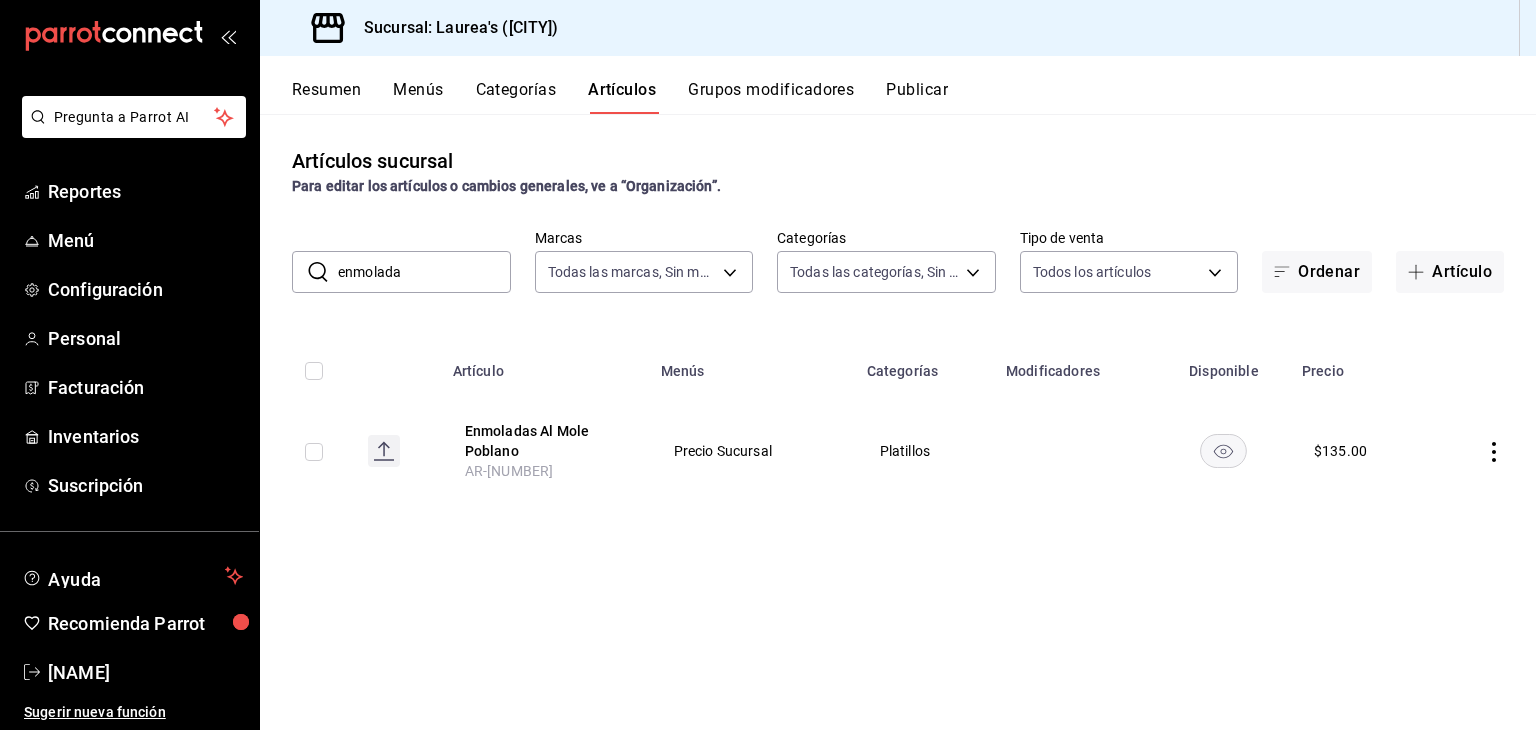 click 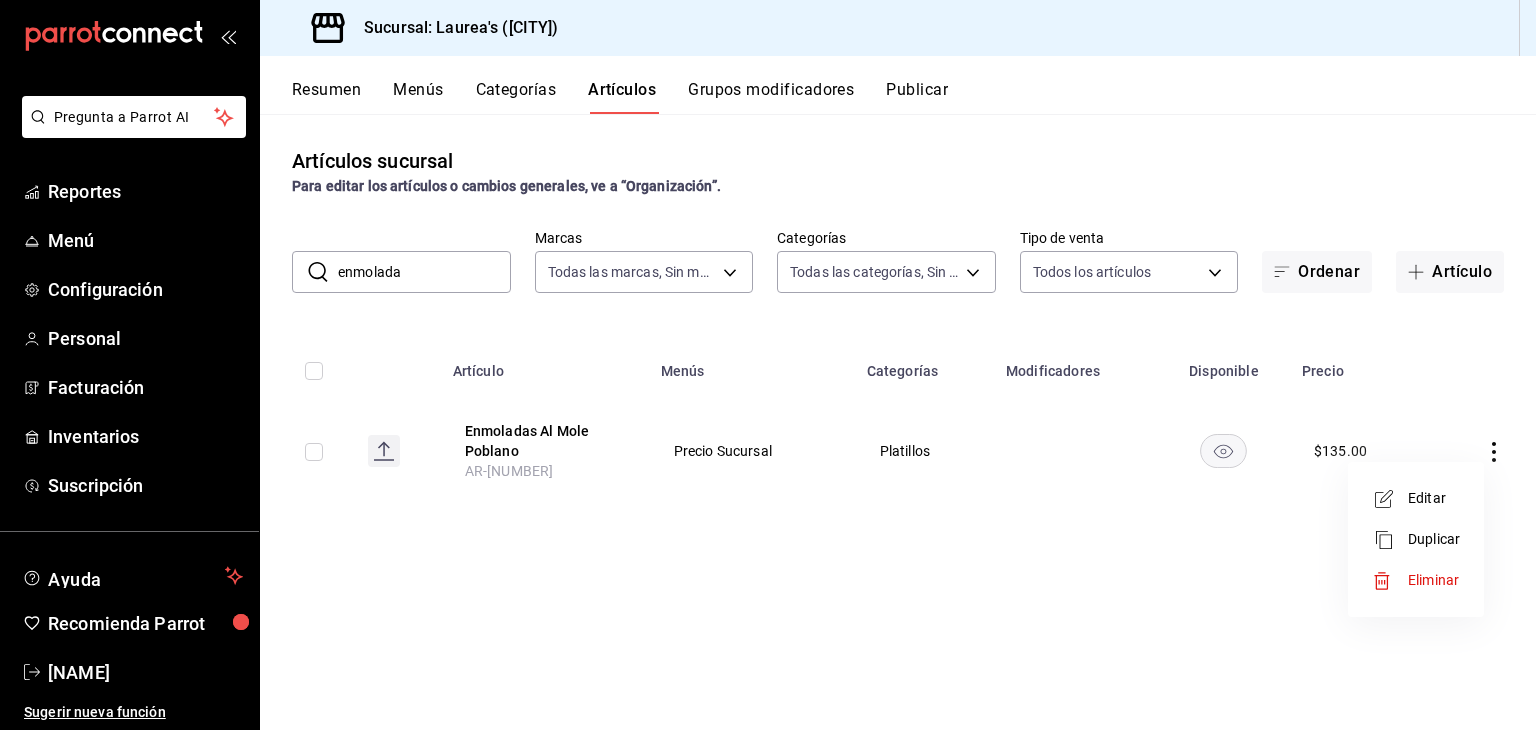 click on "Editar" at bounding box center (1434, 498) 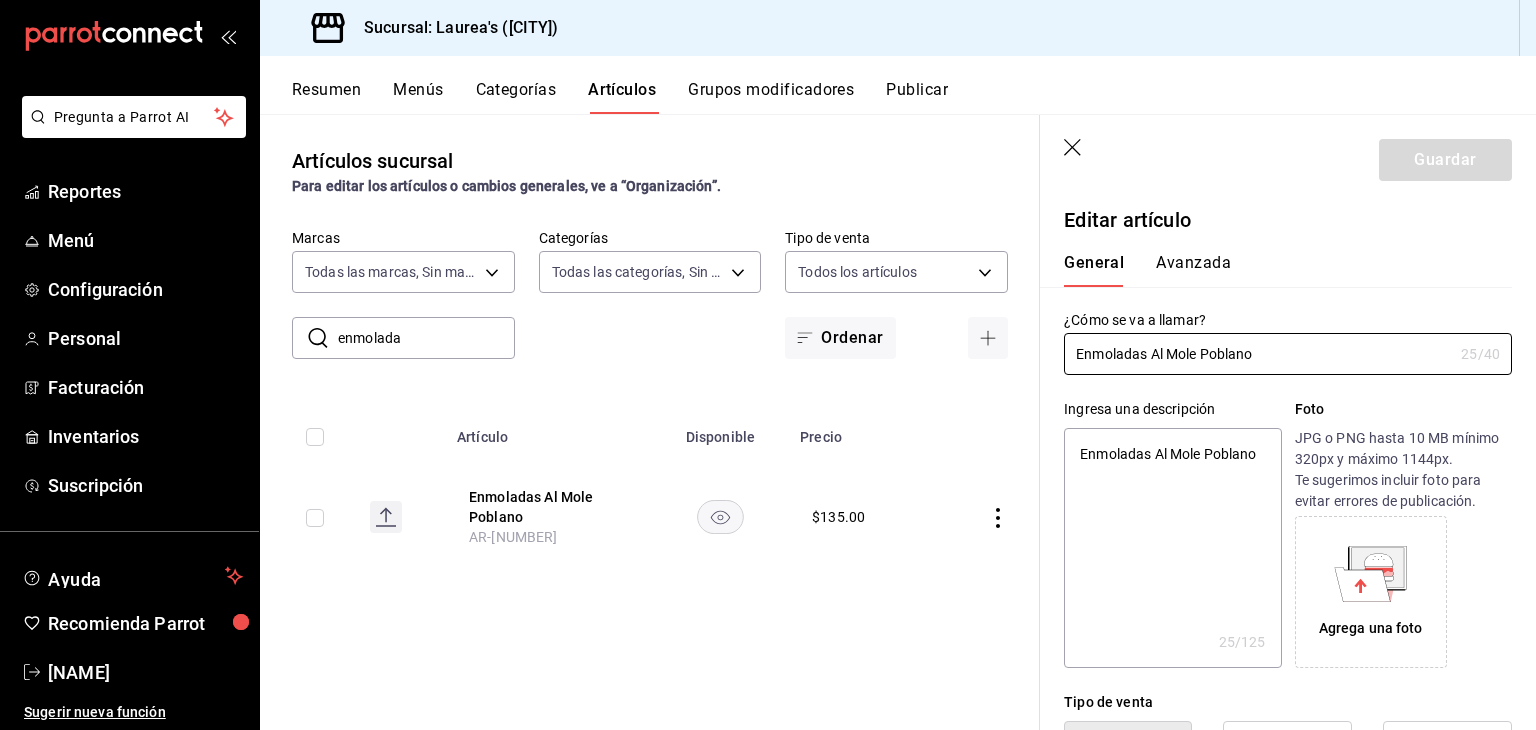 type on "x" 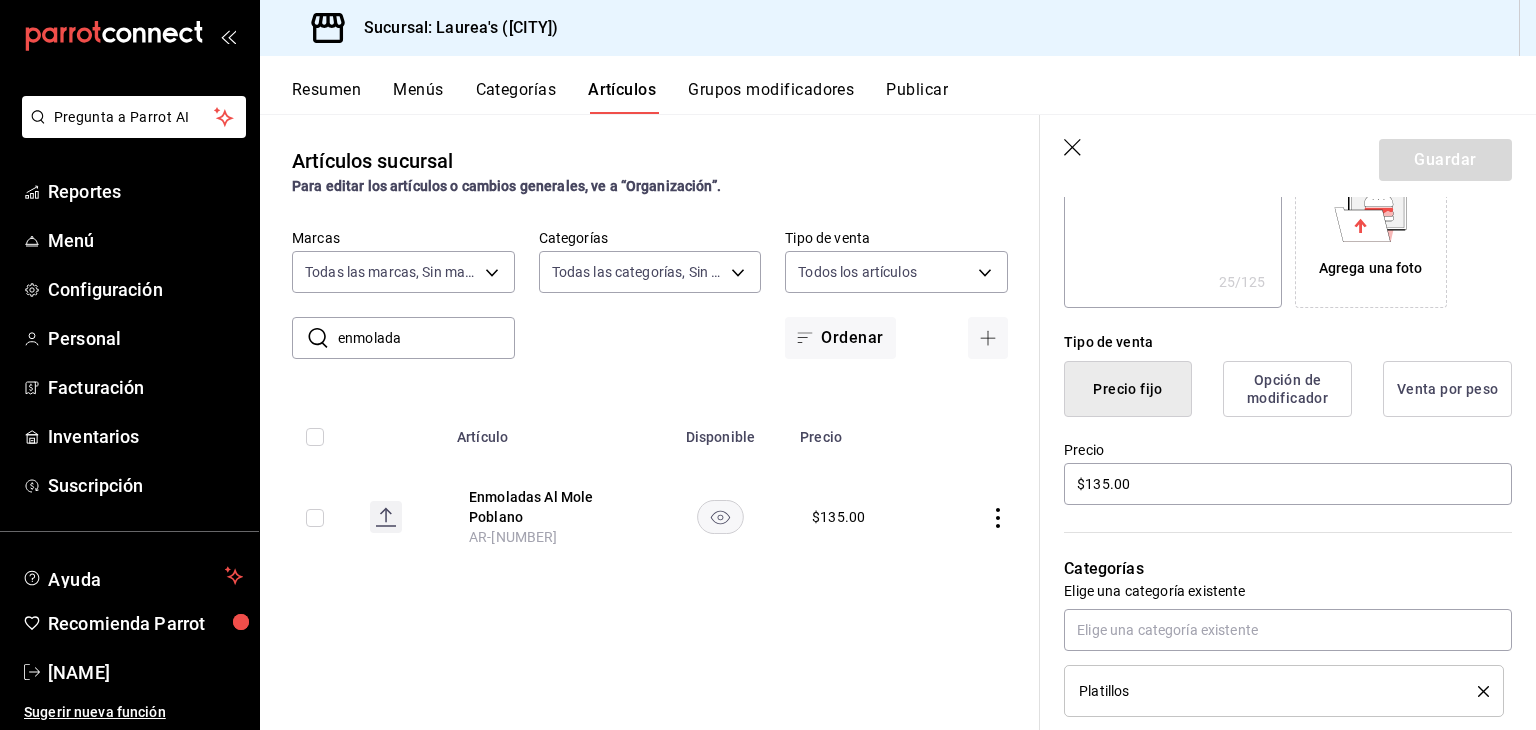 scroll, scrollTop: 400, scrollLeft: 0, axis: vertical 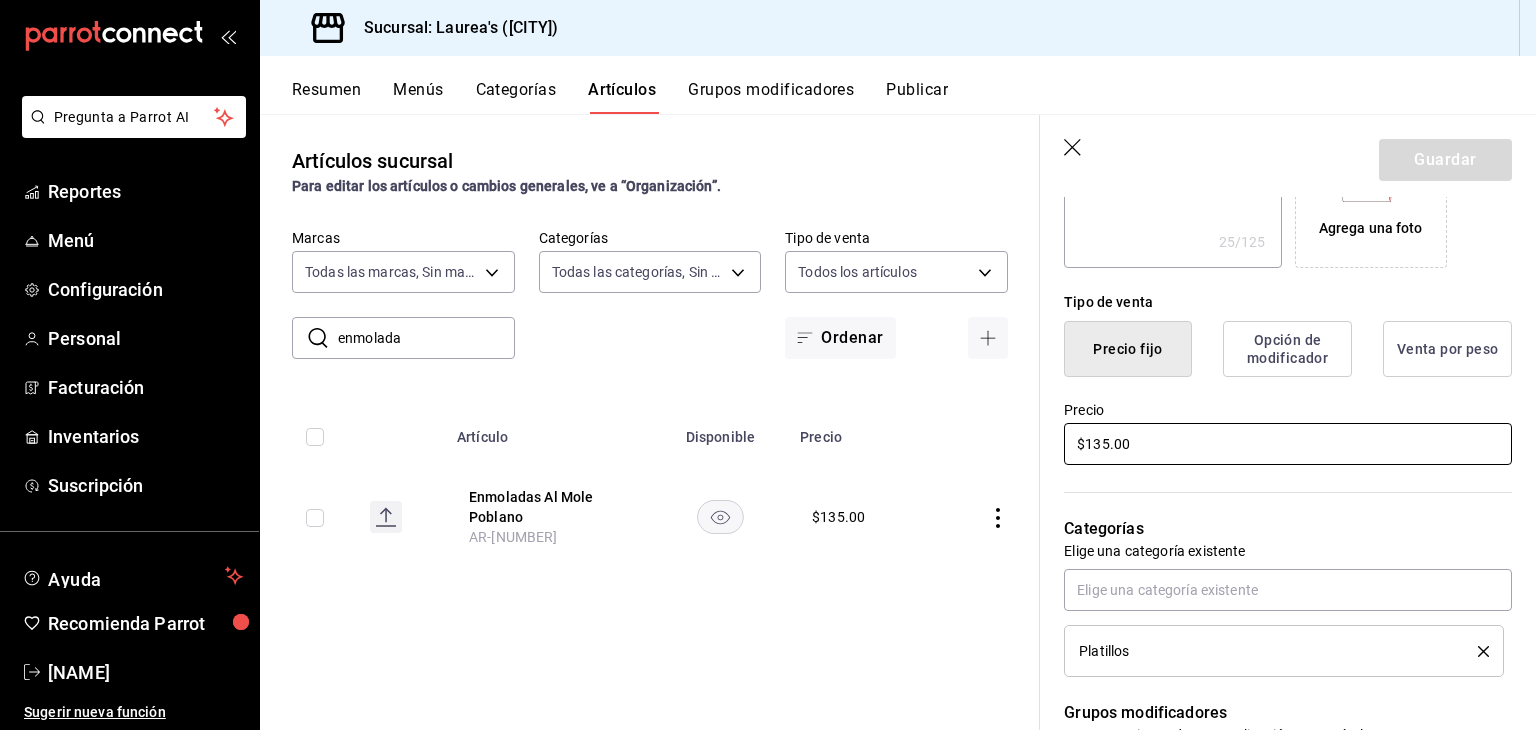 drag, startPoint x: 992, startPoint y: 417, endPoint x: 962, endPoint y: 417, distance: 30 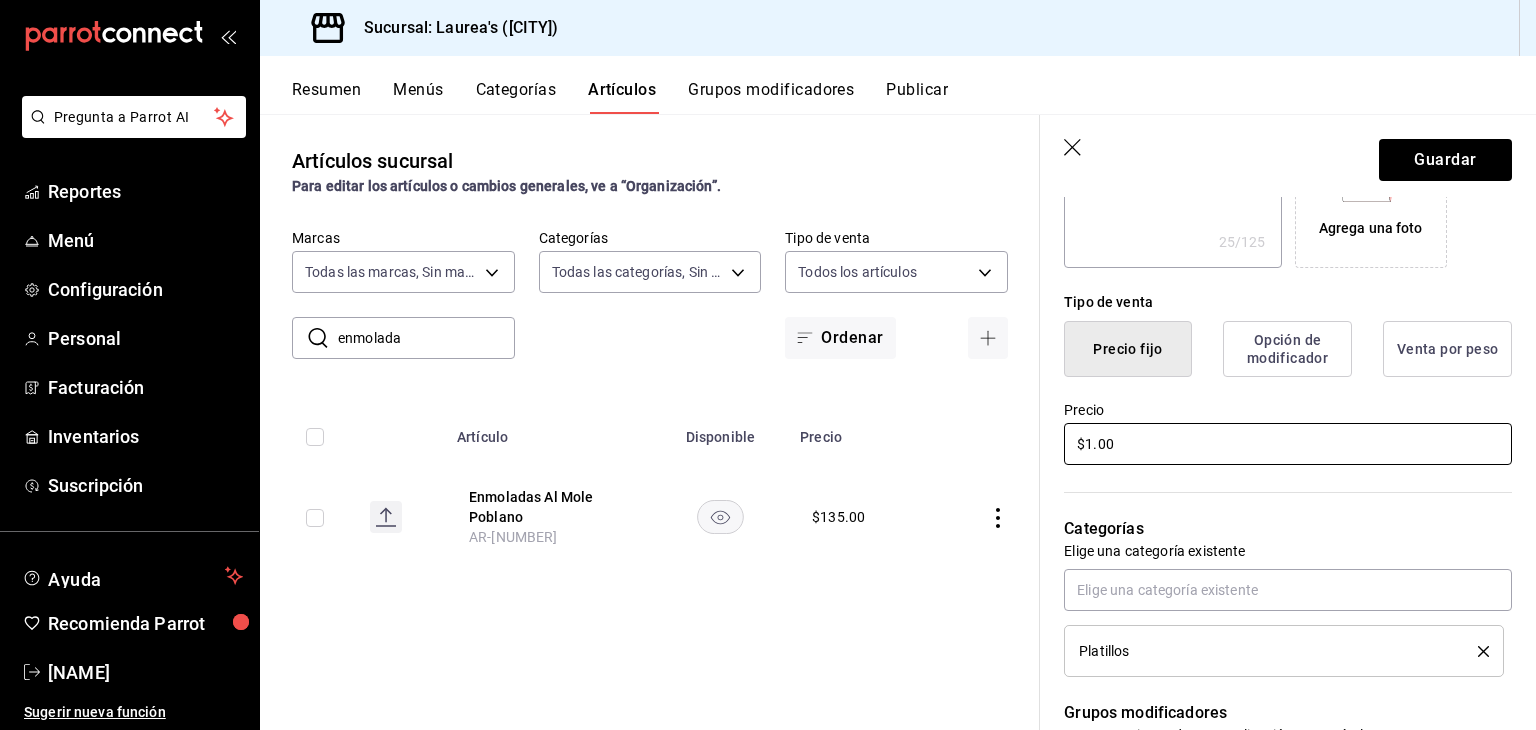 type on "x" 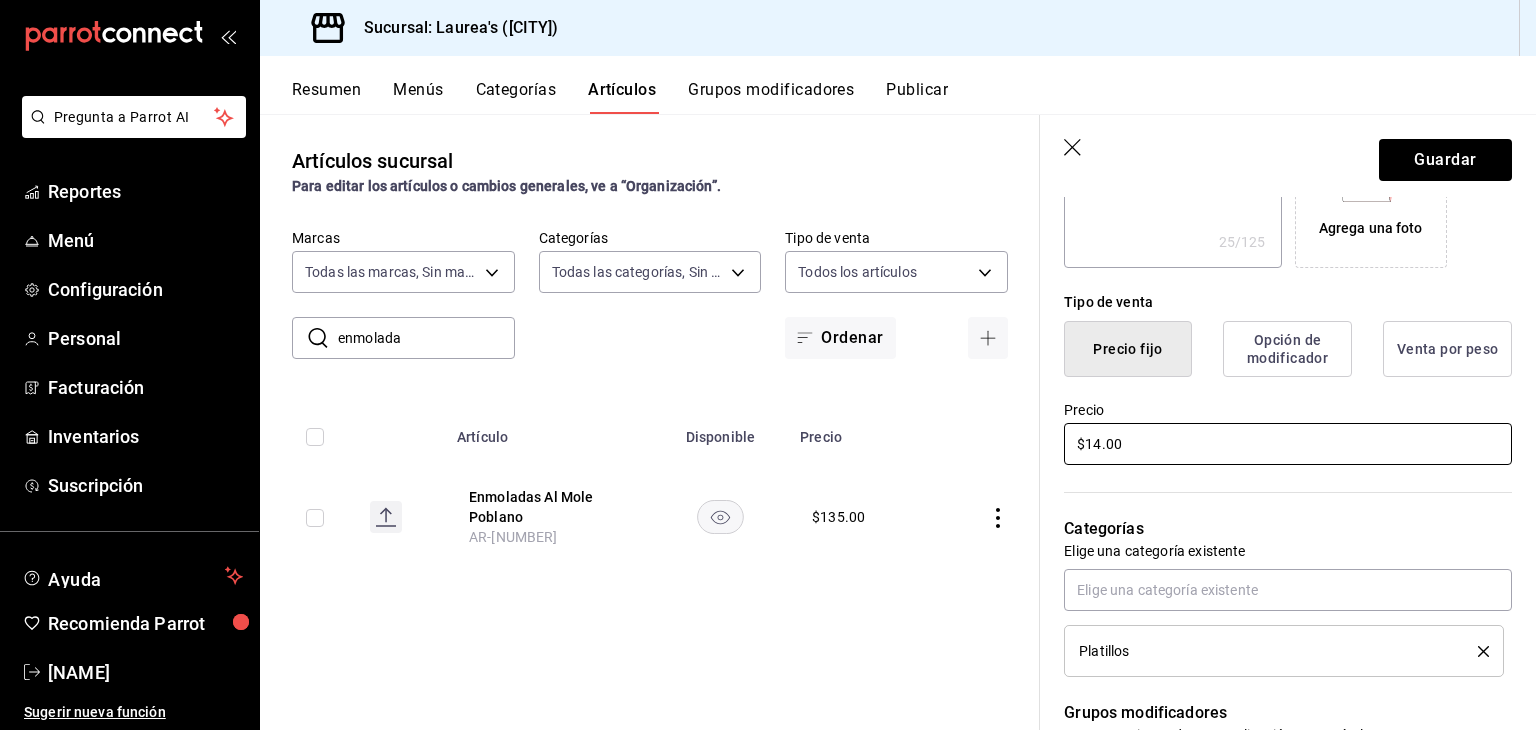 type on "x" 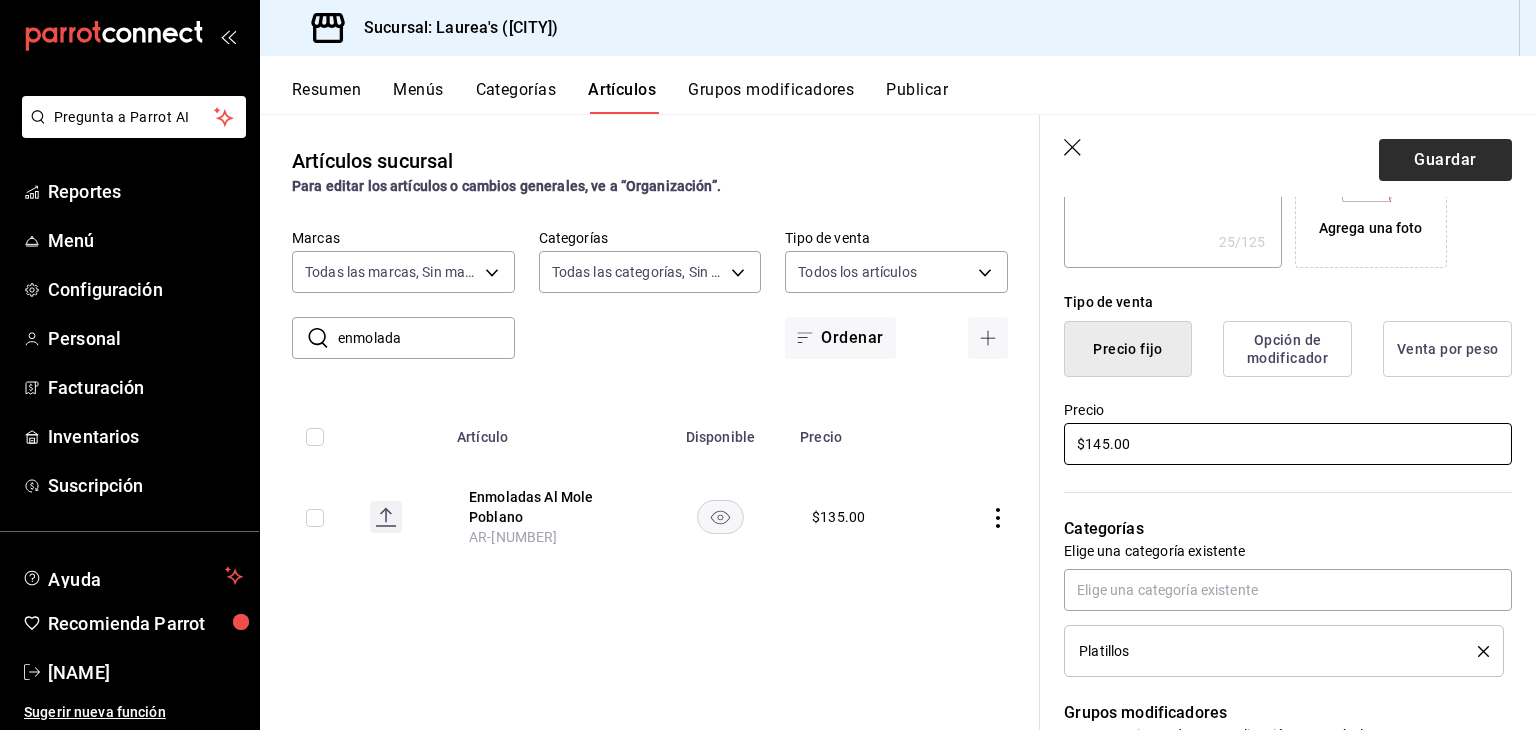 type on "$145.00" 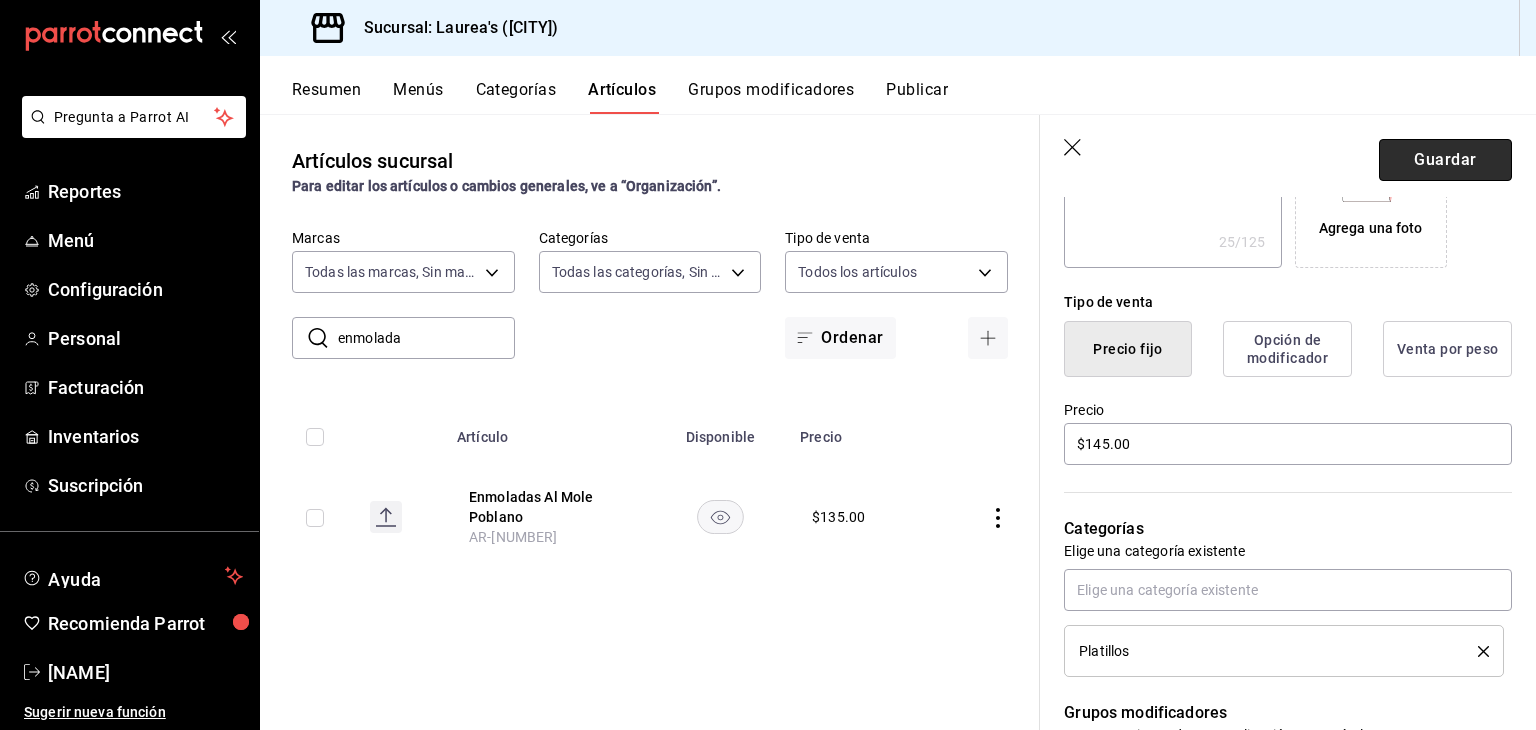 click on "Guardar" at bounding box center [1445, 160] 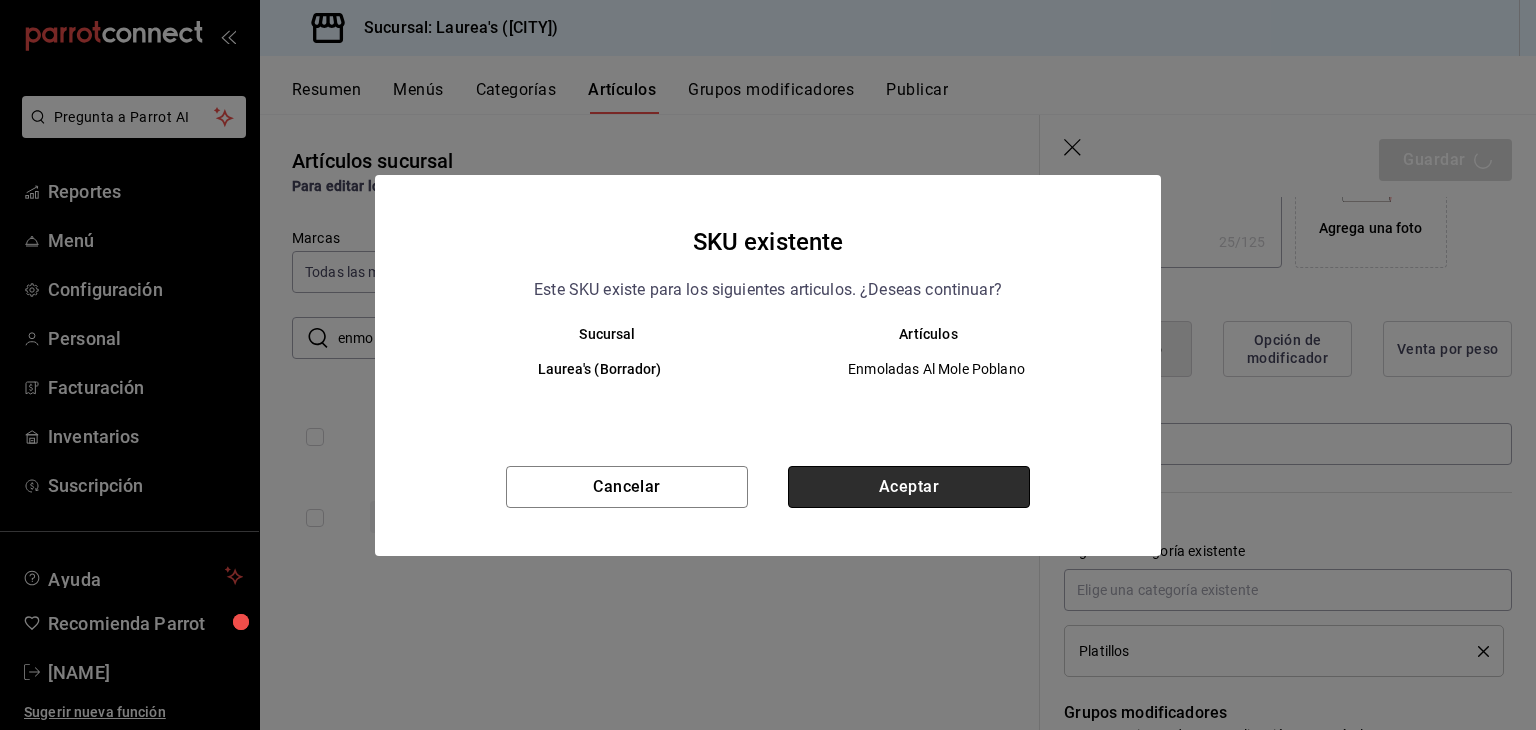 click on "Aceptar" at bounding box center (909, 487) 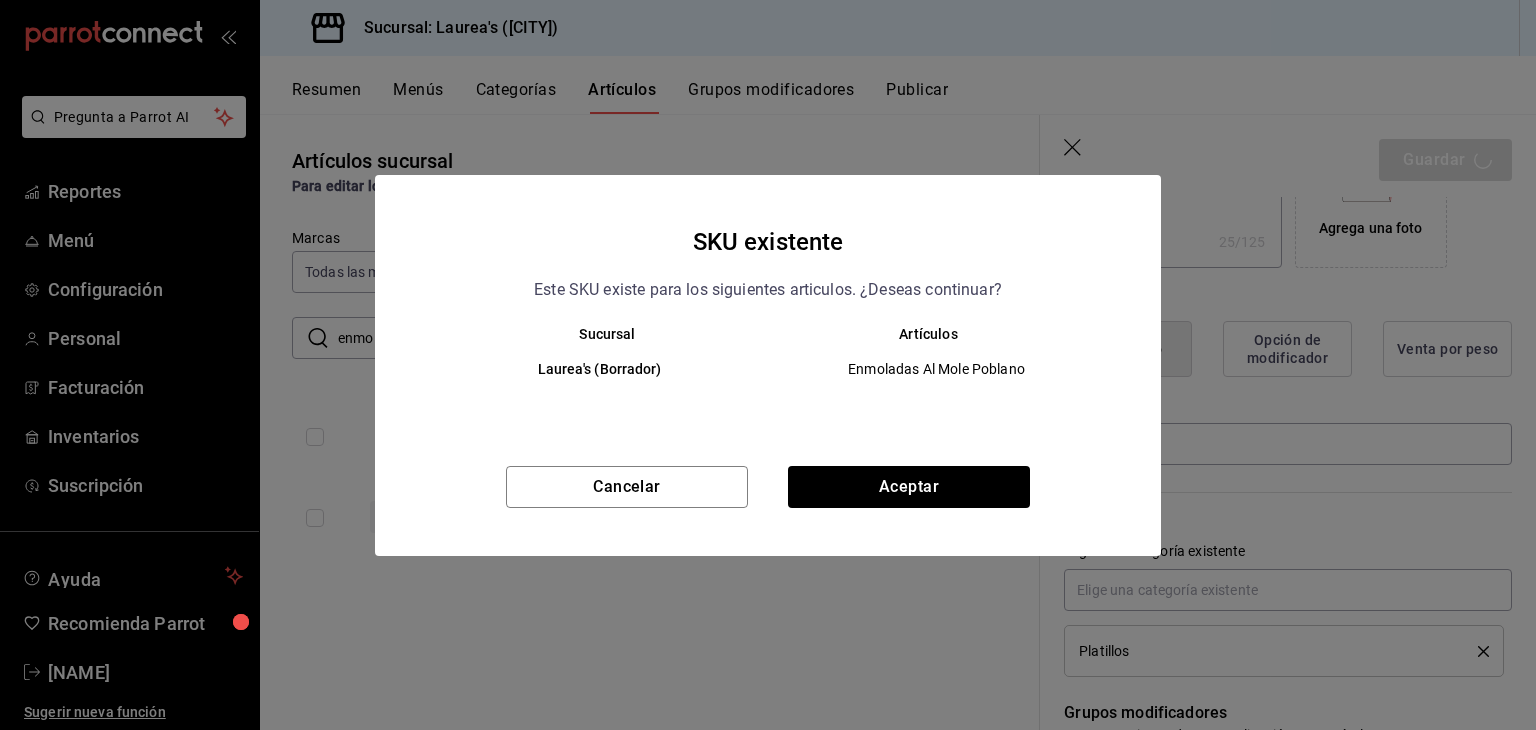 type on "x" 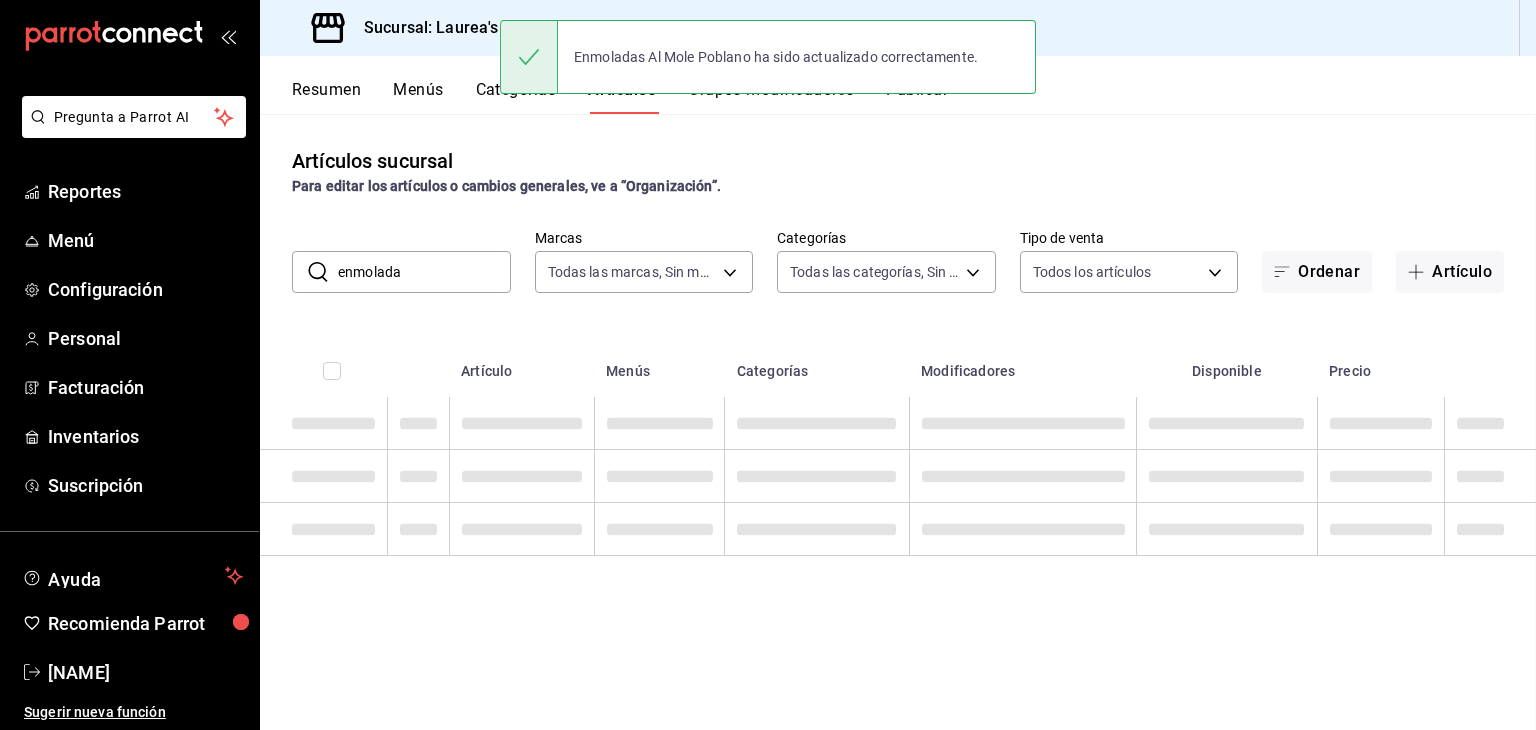 scroll, scrollTop: 0, scrollLeft: 0, axis: both 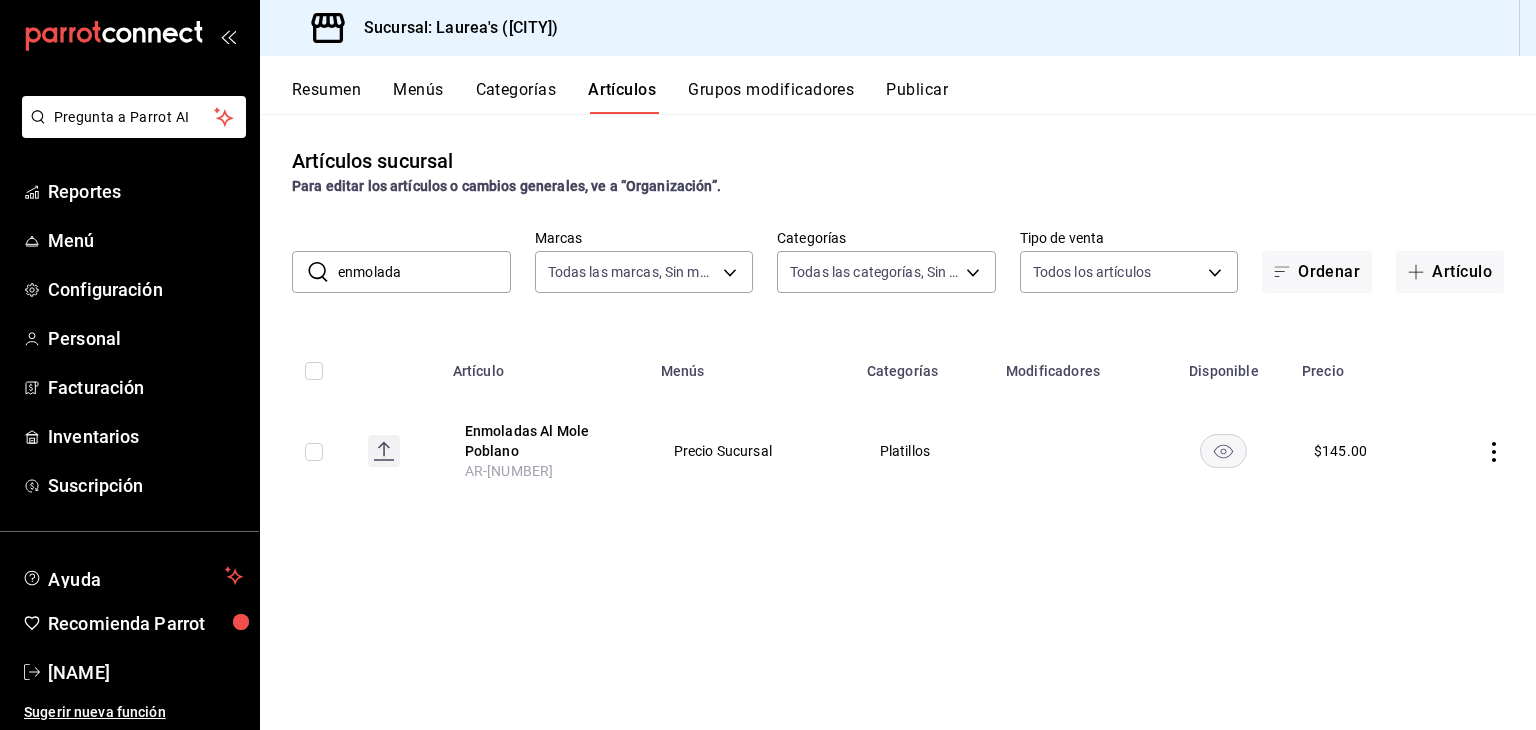 drag, startPoint x: 426, startPoint y: 278, endPoint x: 308, endPoint y: 257, distance: 119.85408 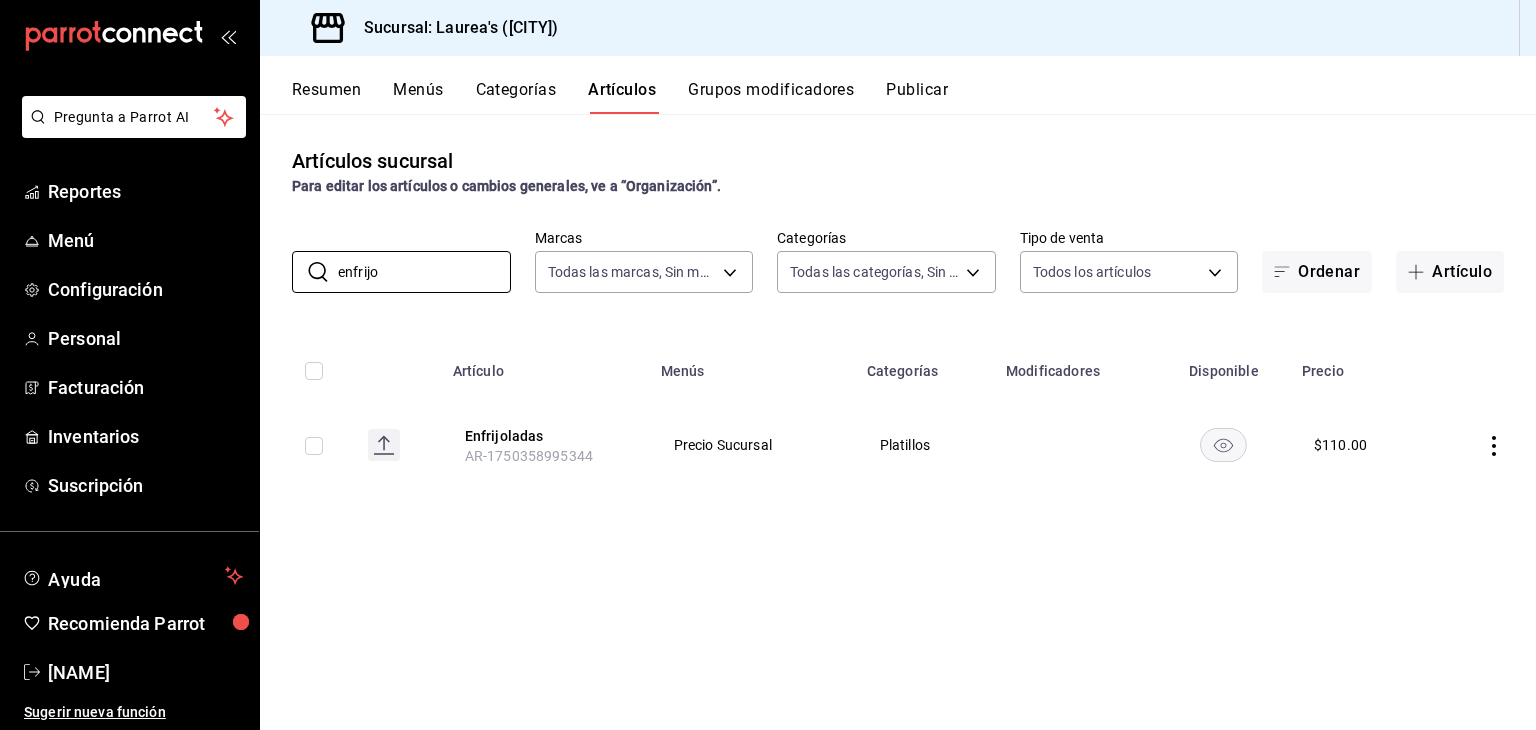 type on "enfrijo" 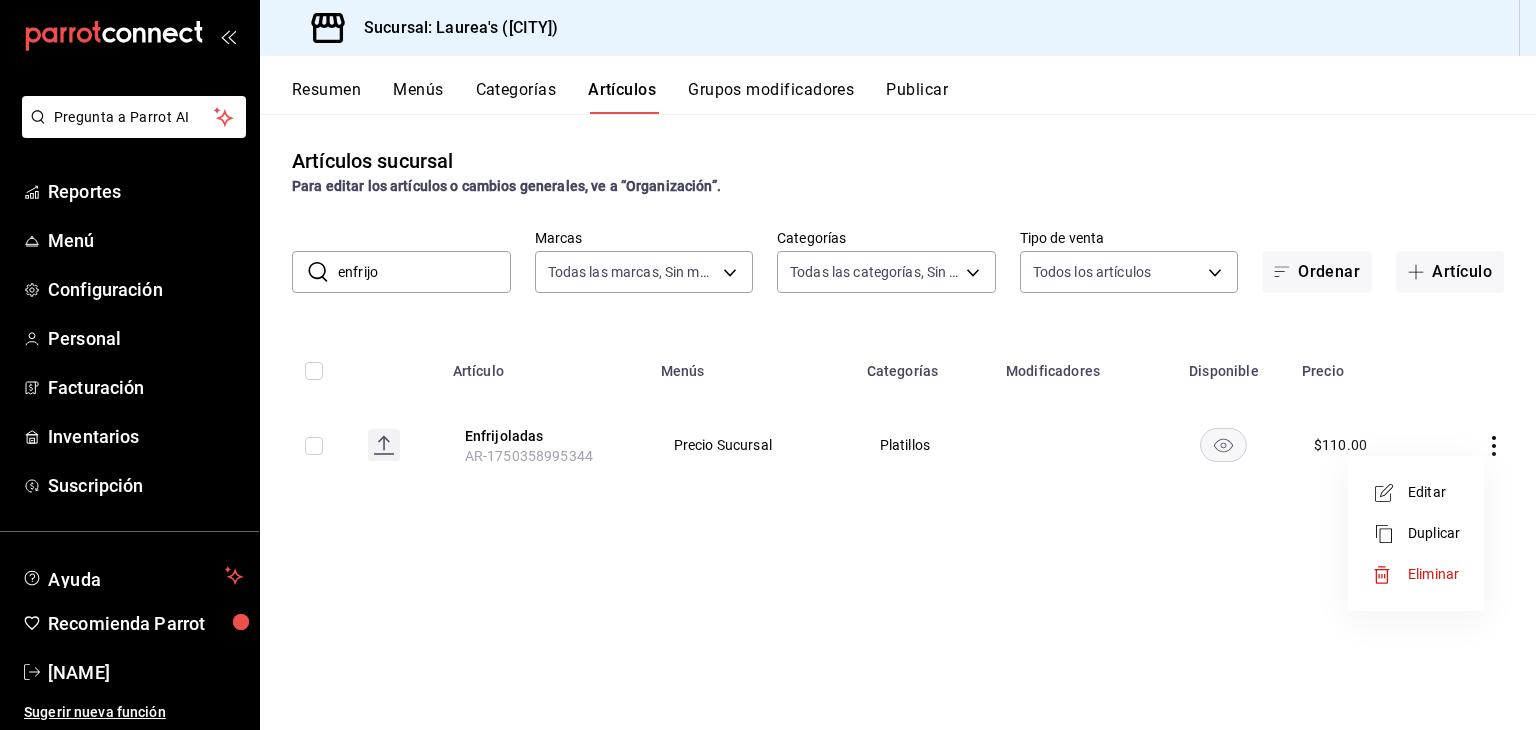 click on "Editar" at bounding box center (1434, 492) 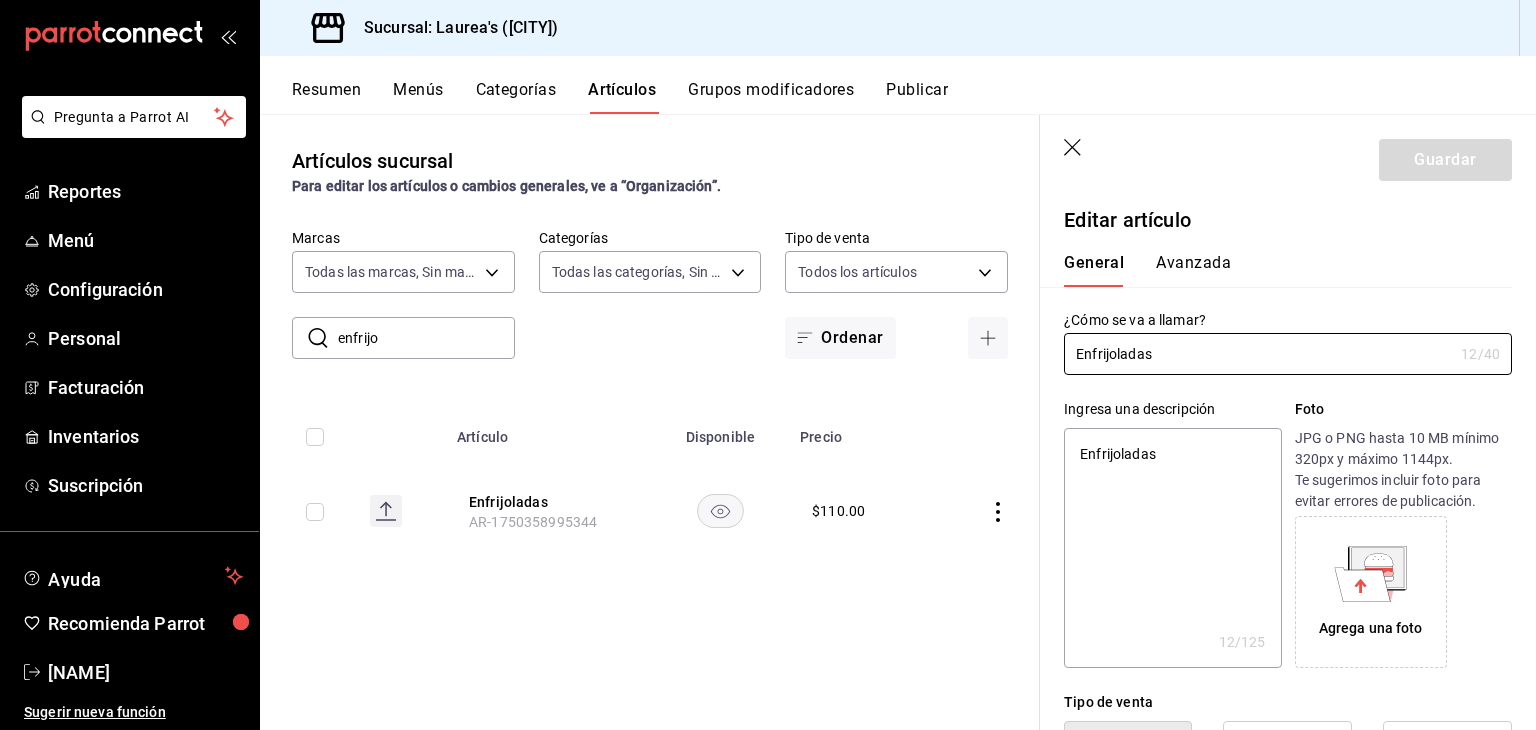 type on "x" 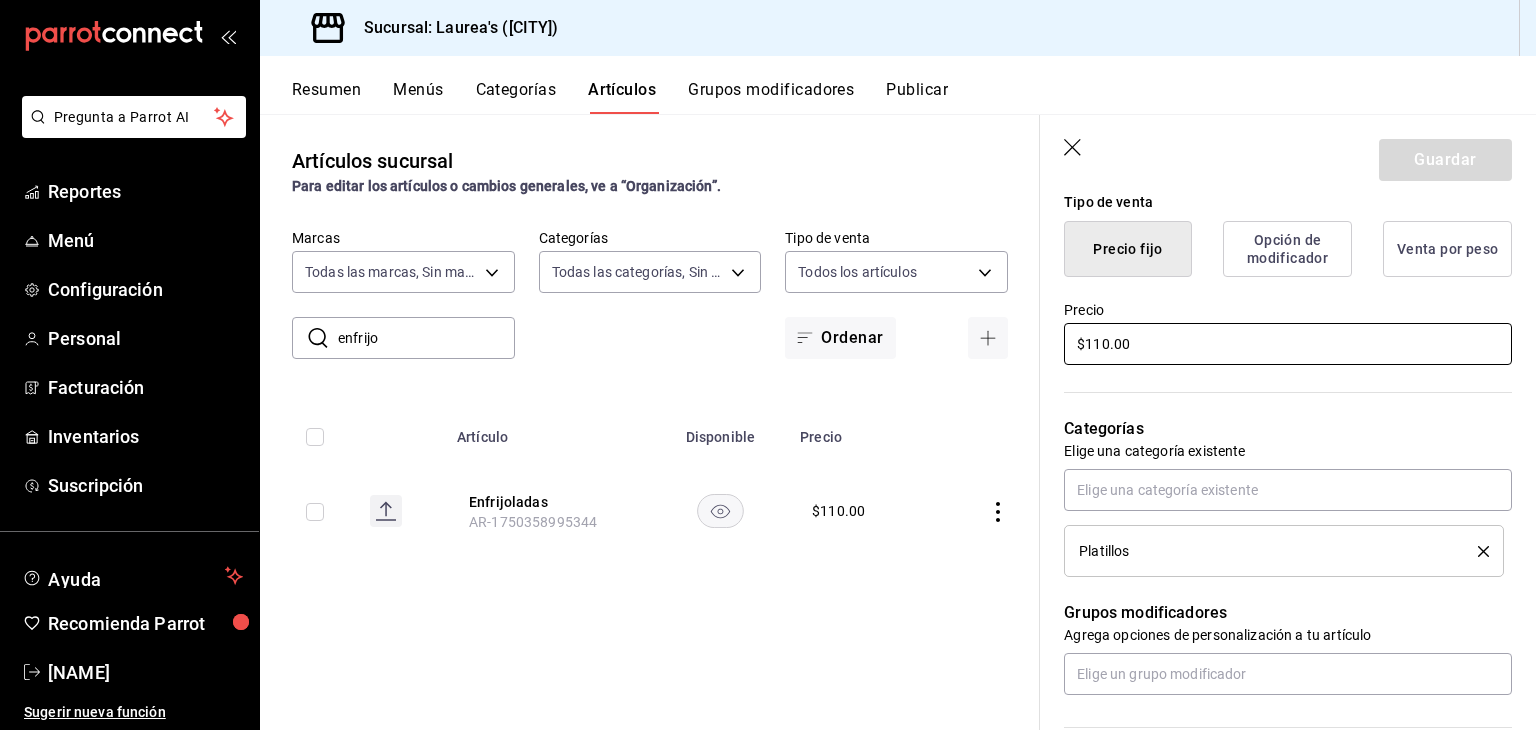 drag, startPoint x: 1114, startPoint y: 334, endPoint x: 974, endPoint y: 314, distance: 141.42136 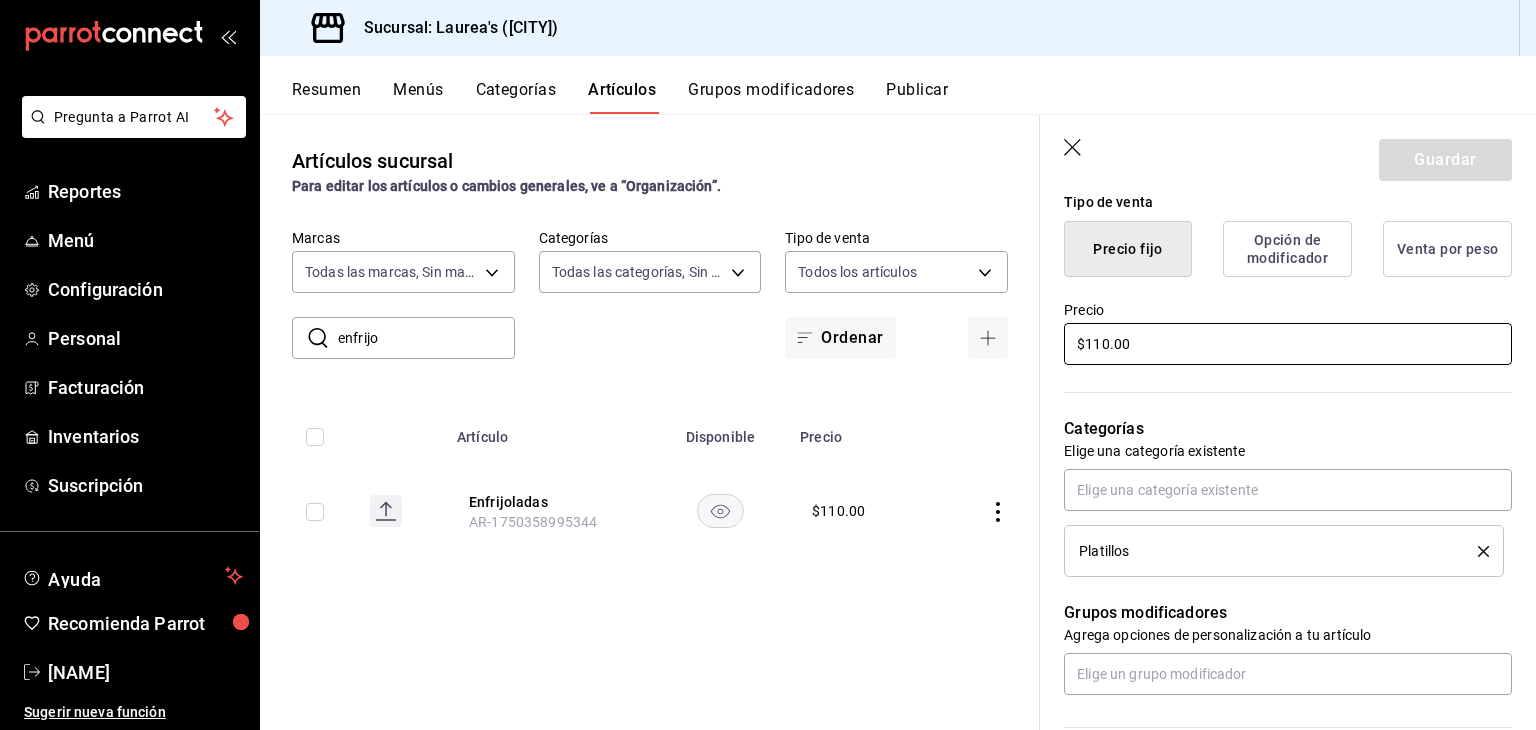type on "$1.00" 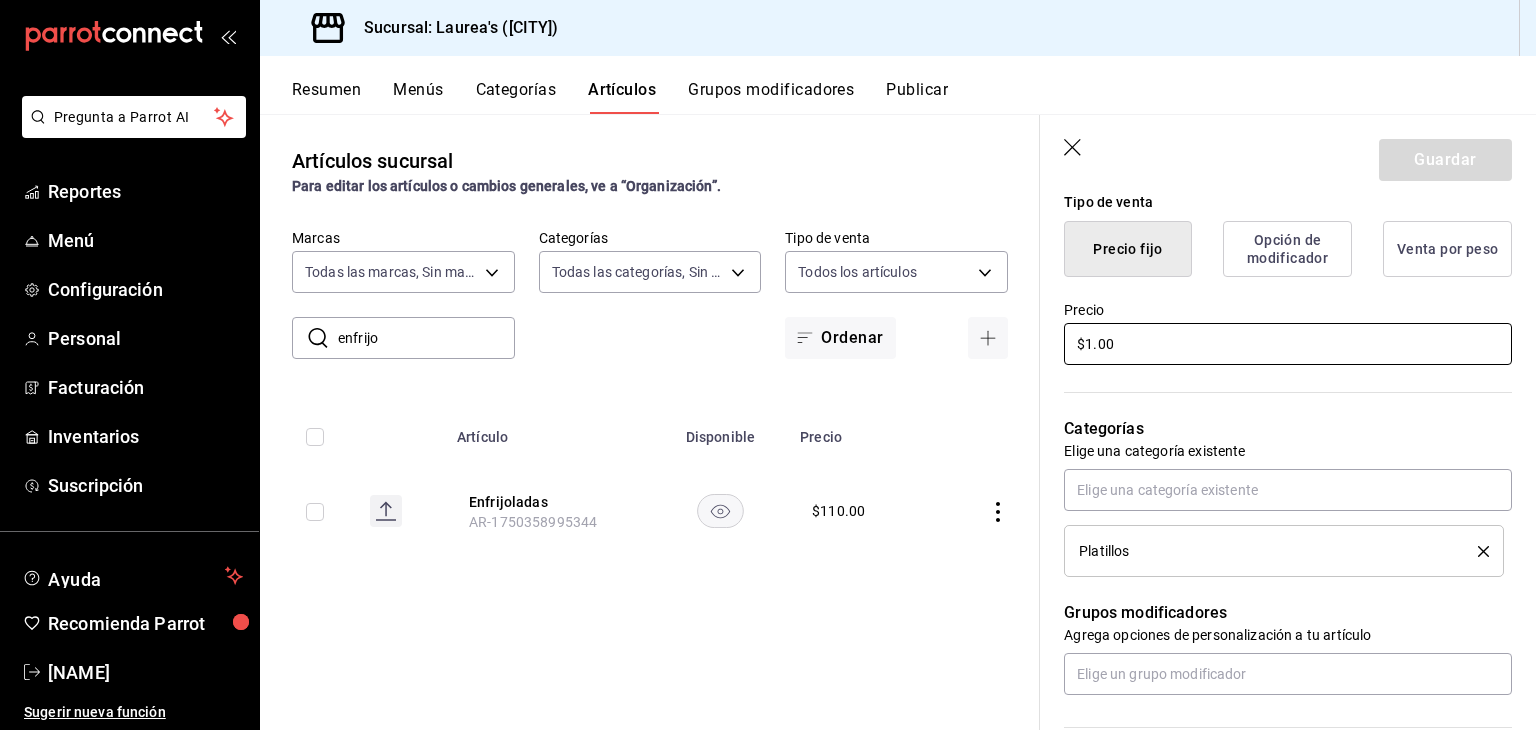 type on "x" 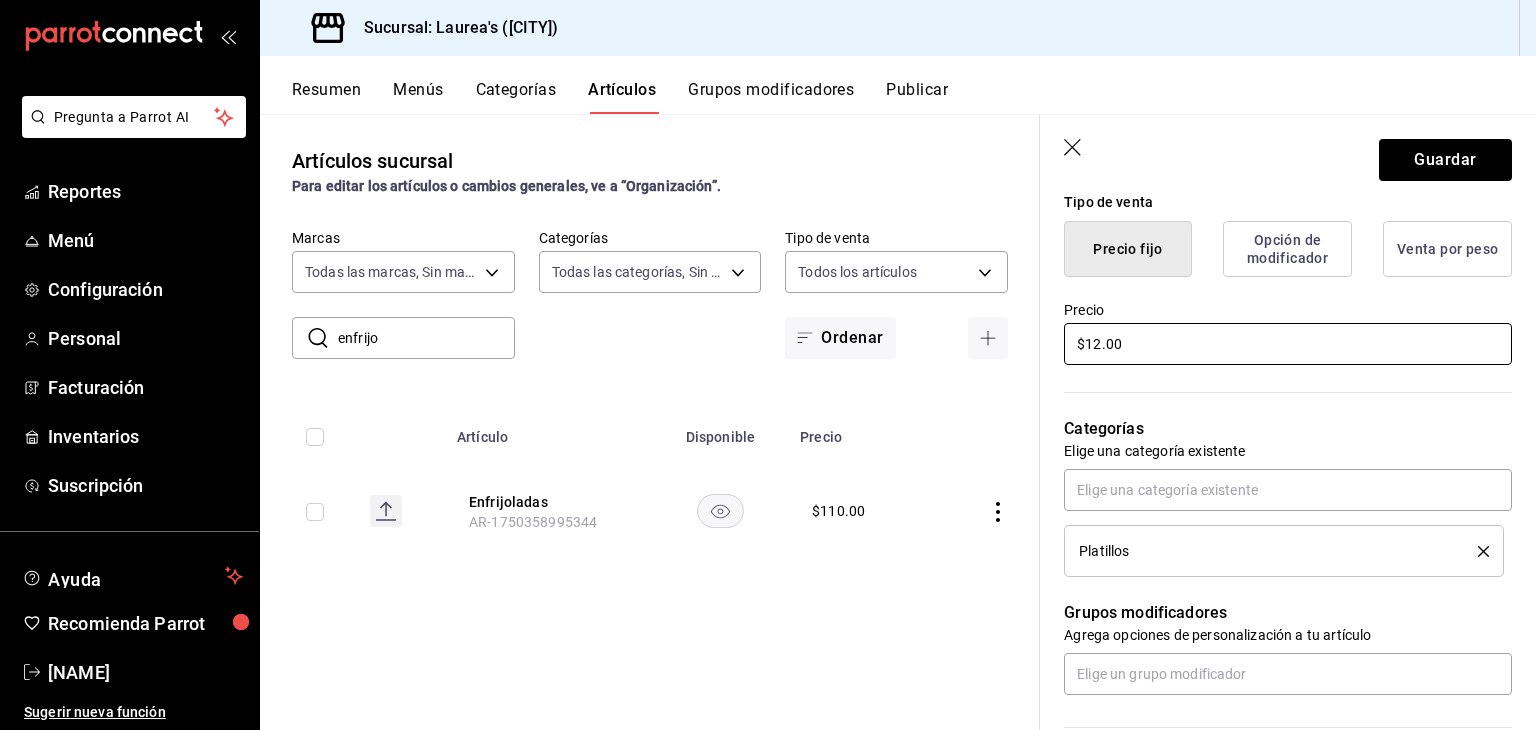 type on "x" 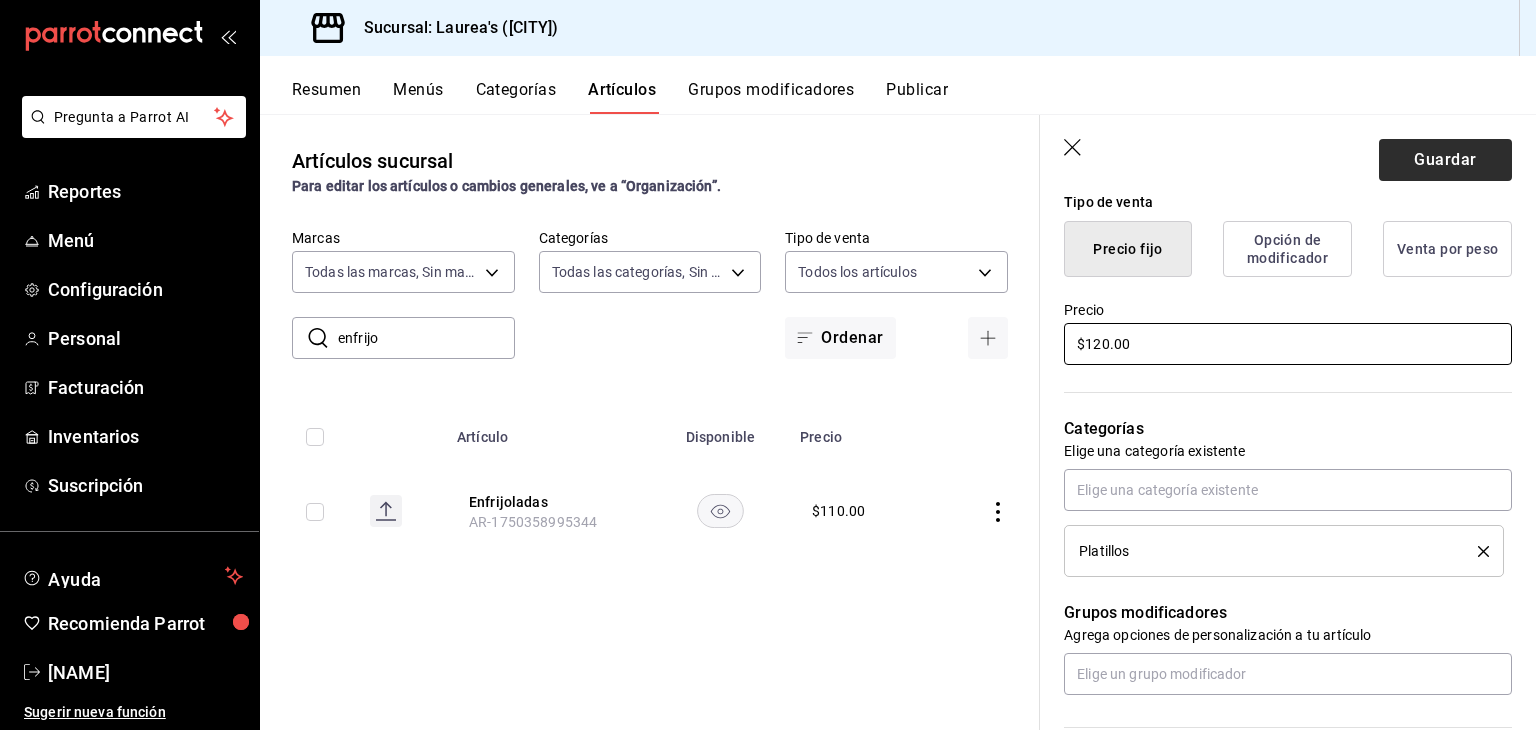 type on "$120.00" 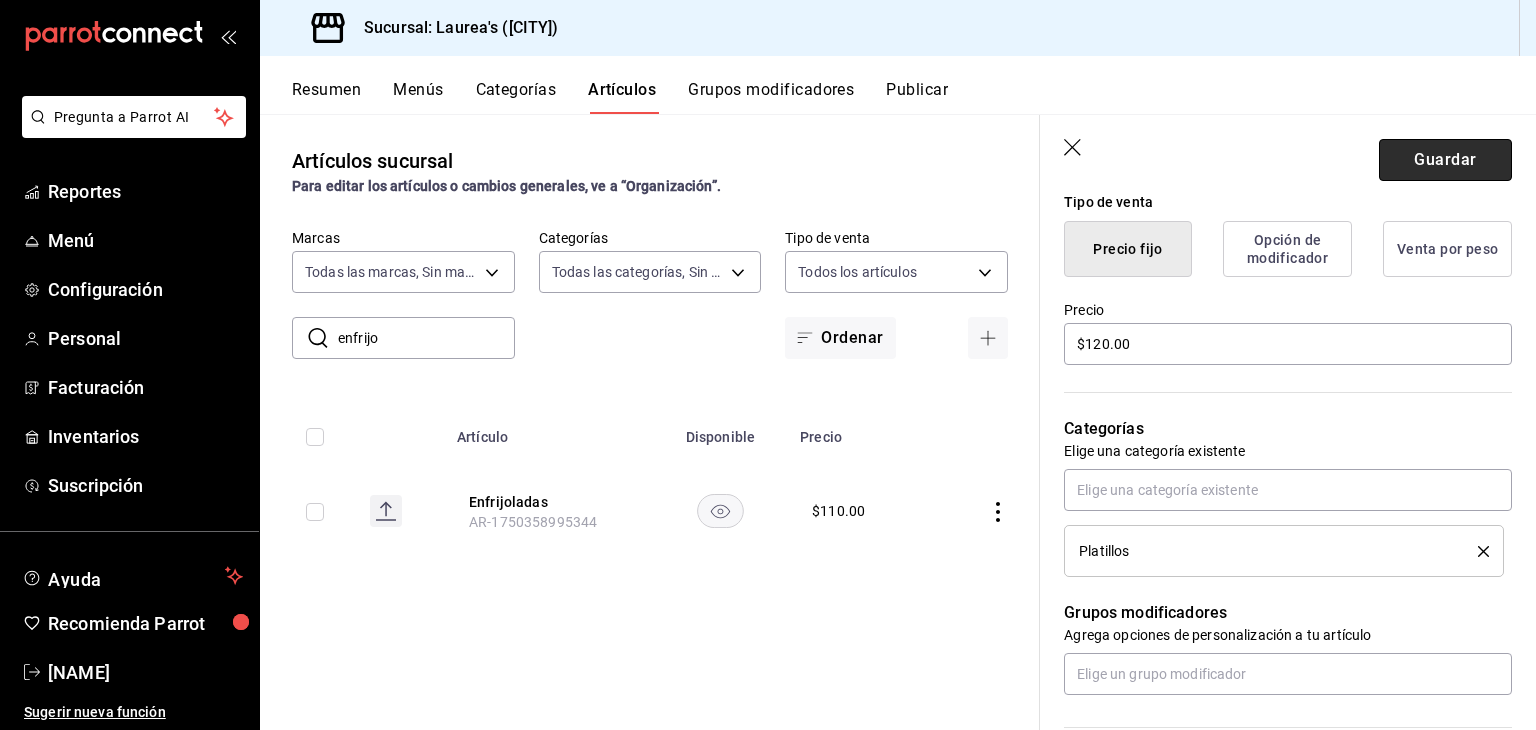 click on "Guardar" at bounding box center (1445, 160) 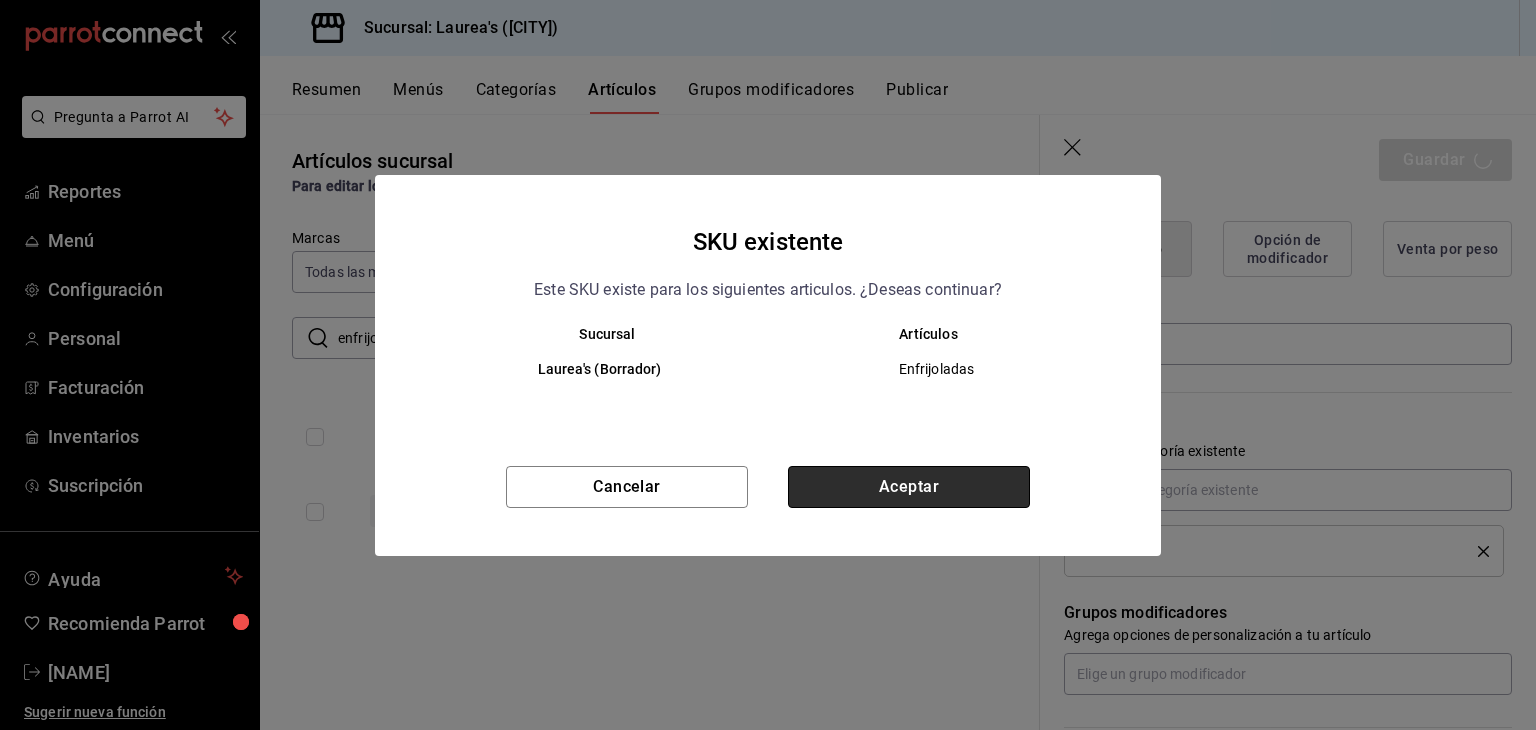 click on "Aceptar" at bounding box center [909, 487] 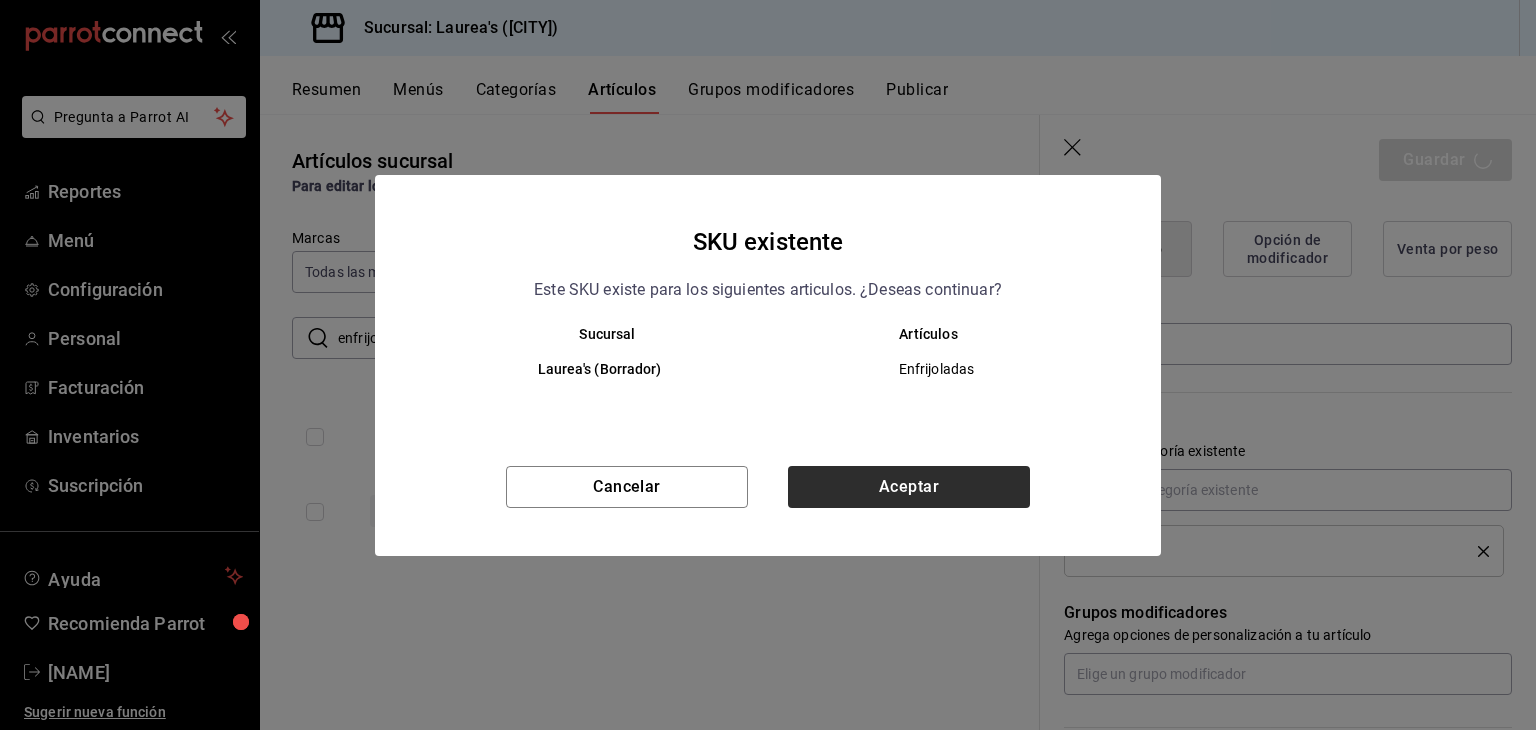 type on "x" 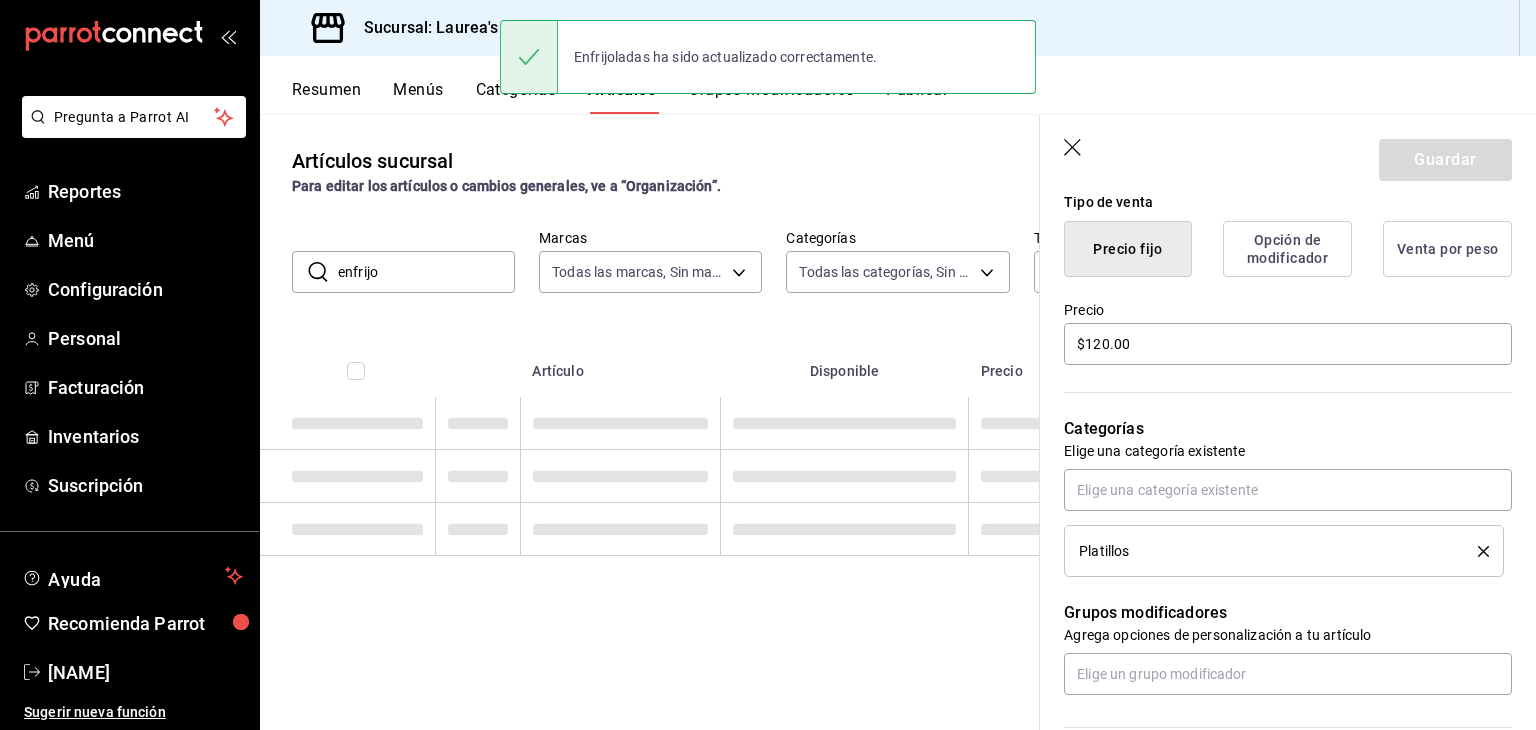 scroll, scrollTop: 0, scrollLeft: 0, axis: both 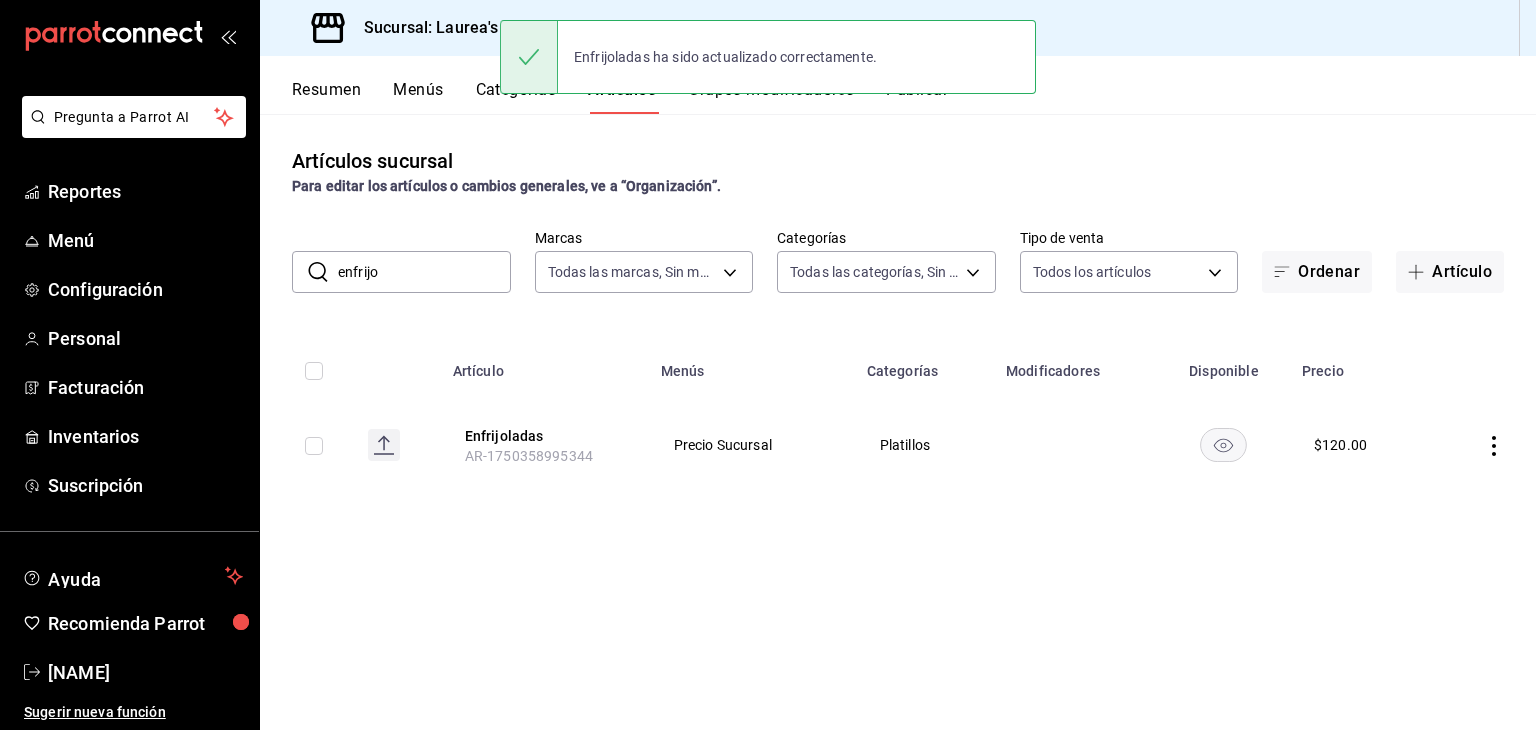 drag, startPoint x: 405, startPoint y: 265, endPoint x: 269, endPoint y: 245, distance: 137.46272 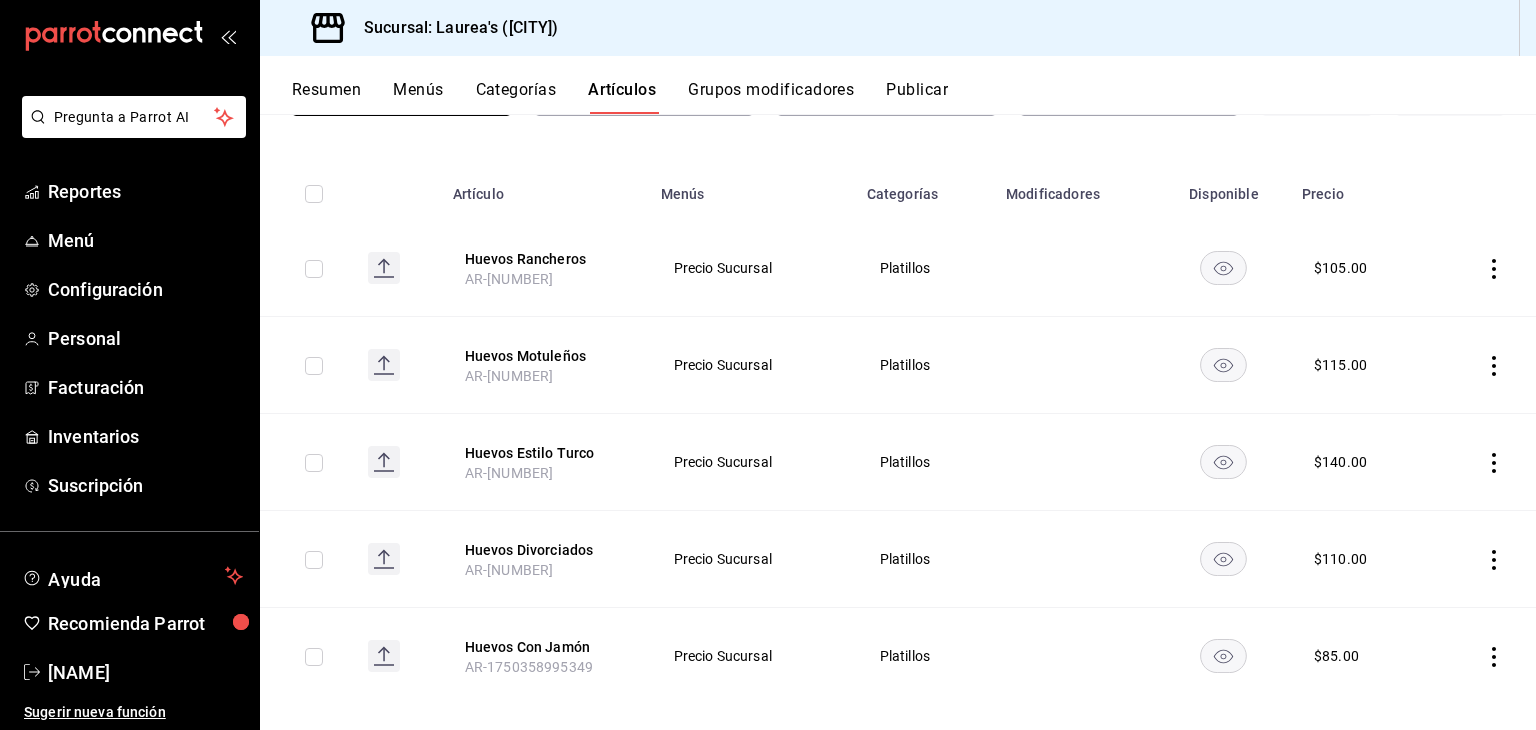 scroll, scrollTop: 199, scrollLeft: 0, axis: vertical 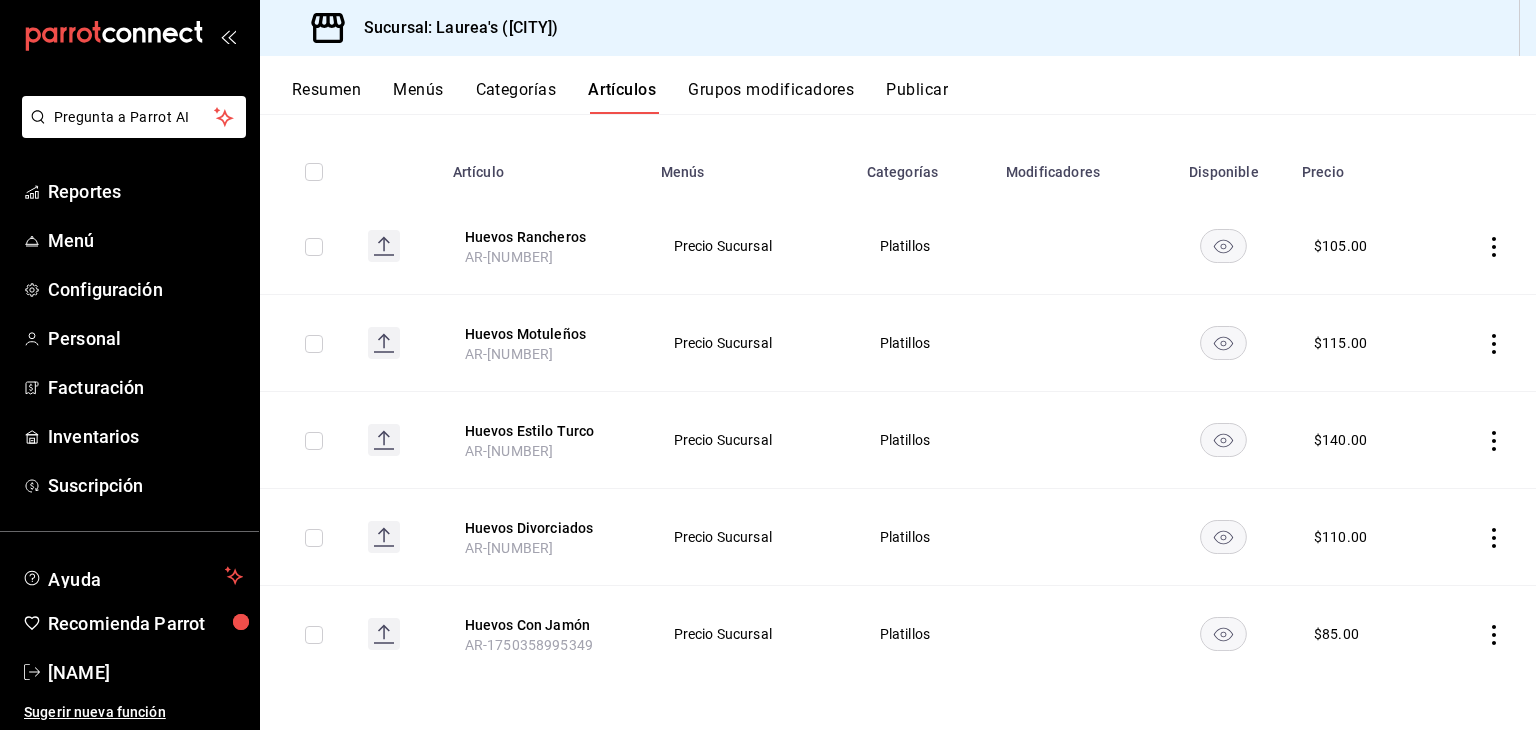 type on "huevos" 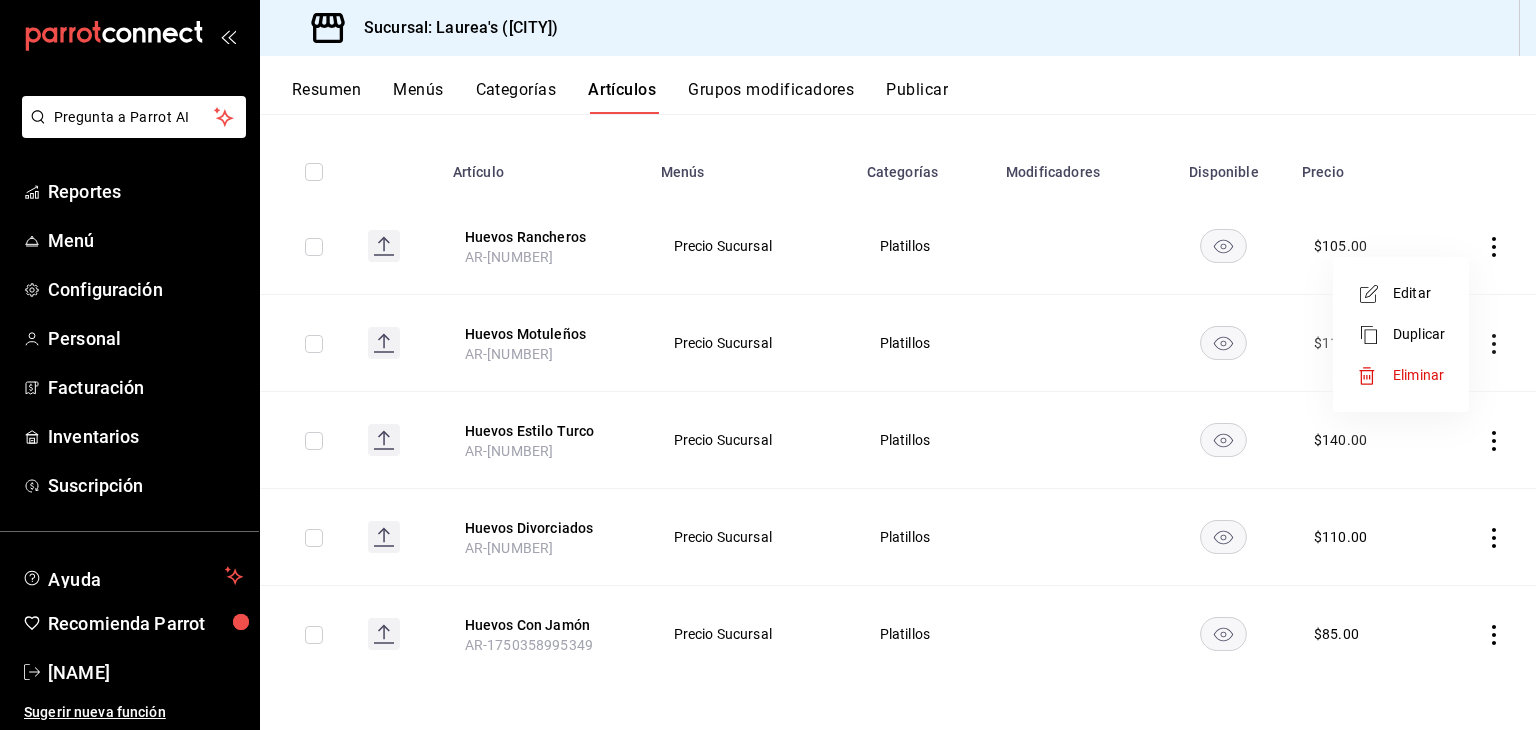click on "Editar" at bounding box center [1419, 293] 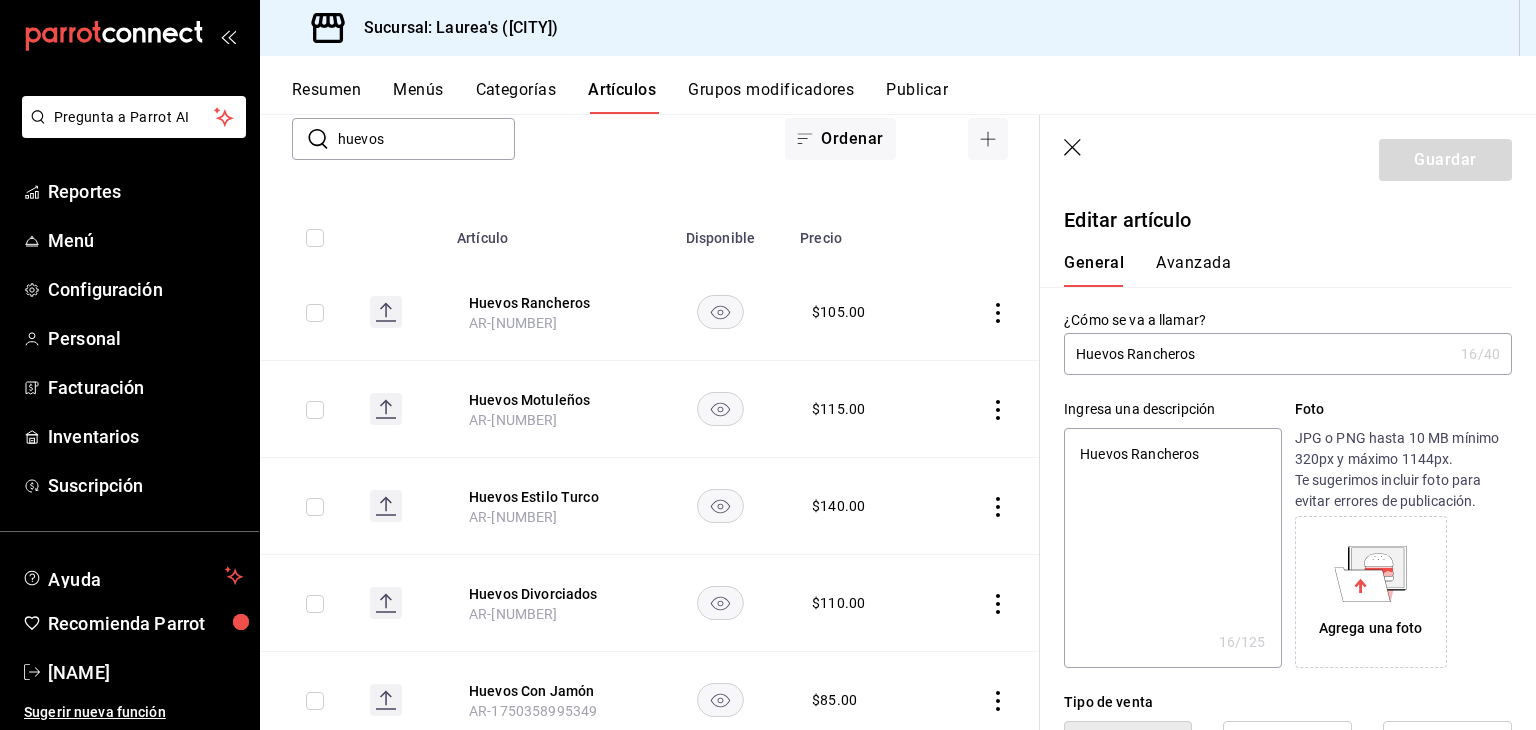 type on "x" 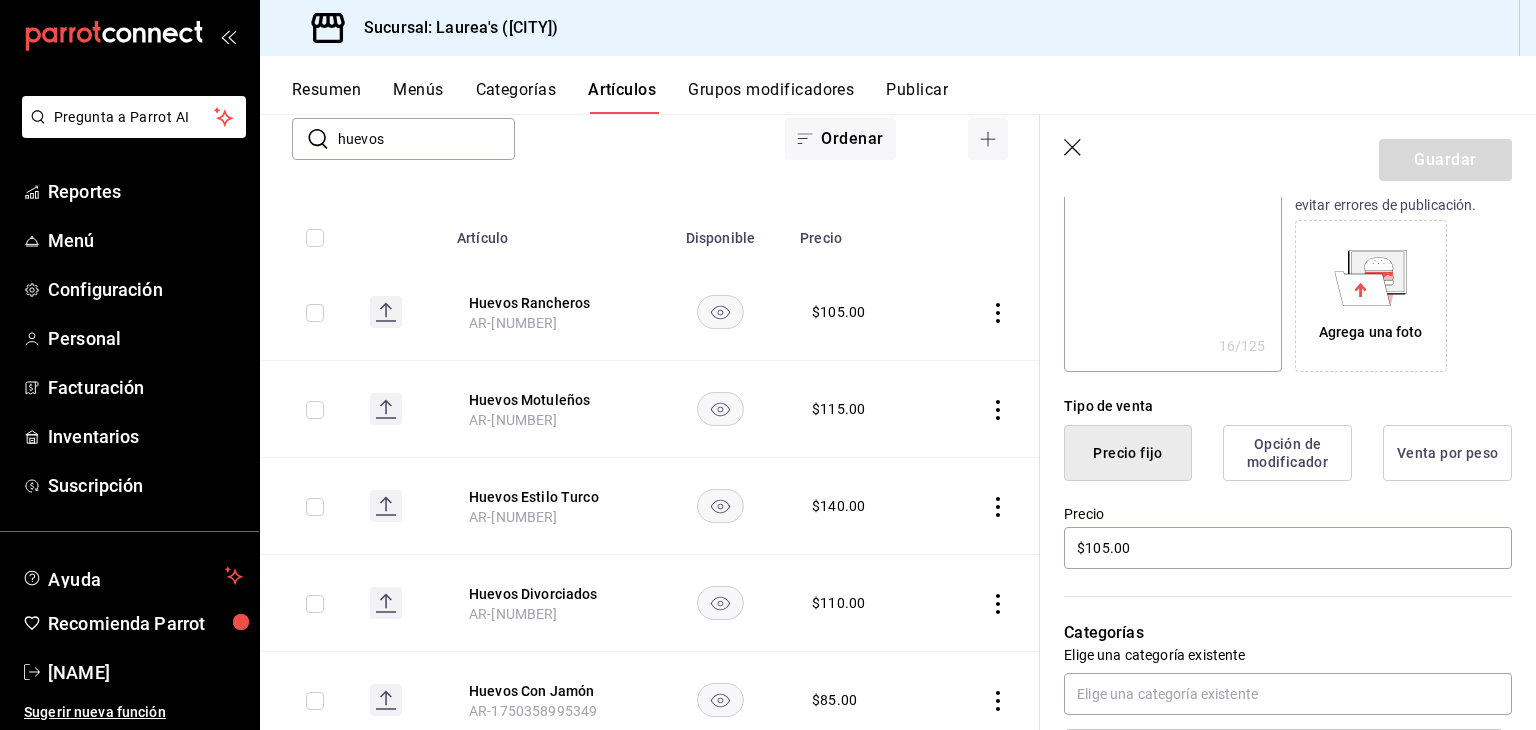 scroll, scrollTop: 400, scrollLeft: 0, axis: vertical 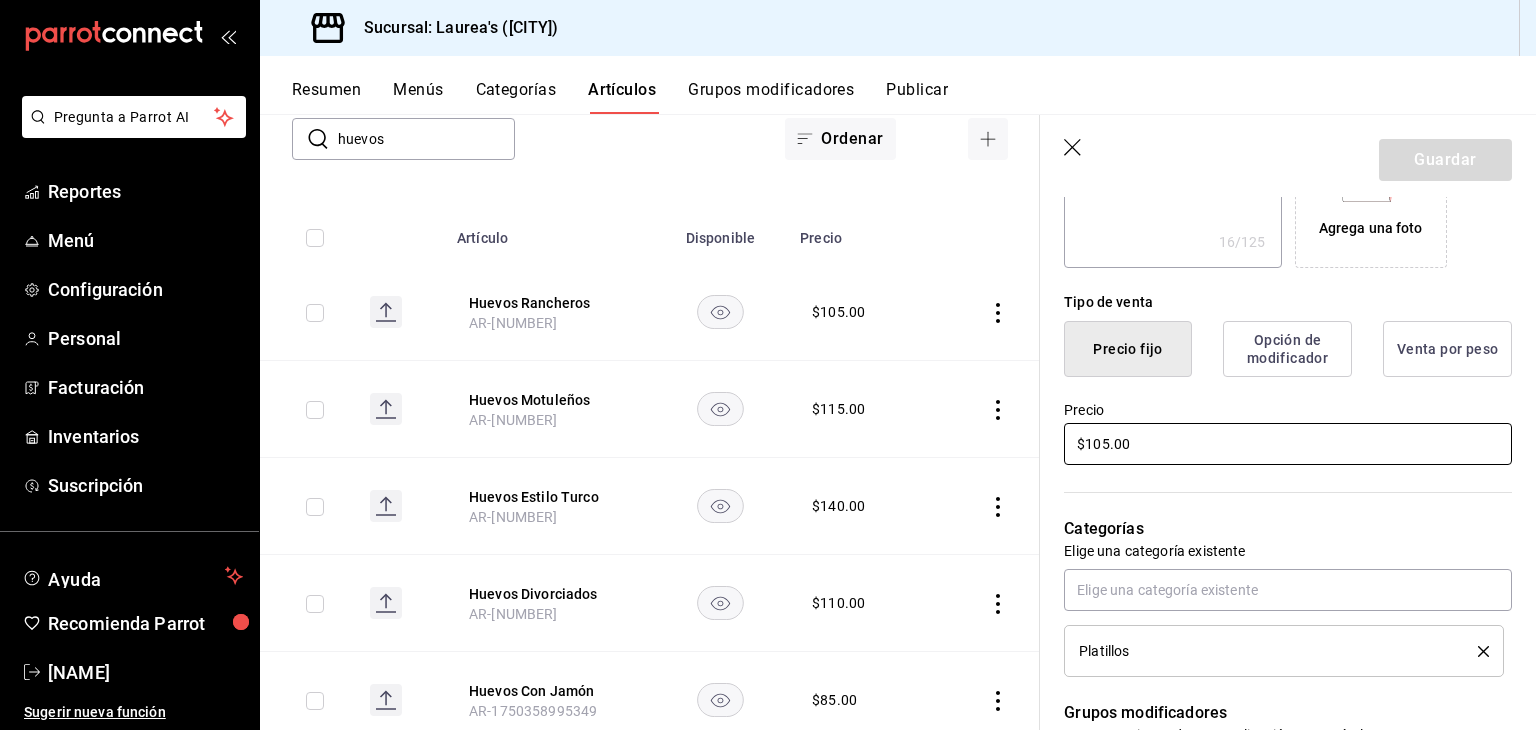 drag, startPoint x: 1038, startPoint y: 437, endPoint x: 976, endPoint y: 437, distance: 62 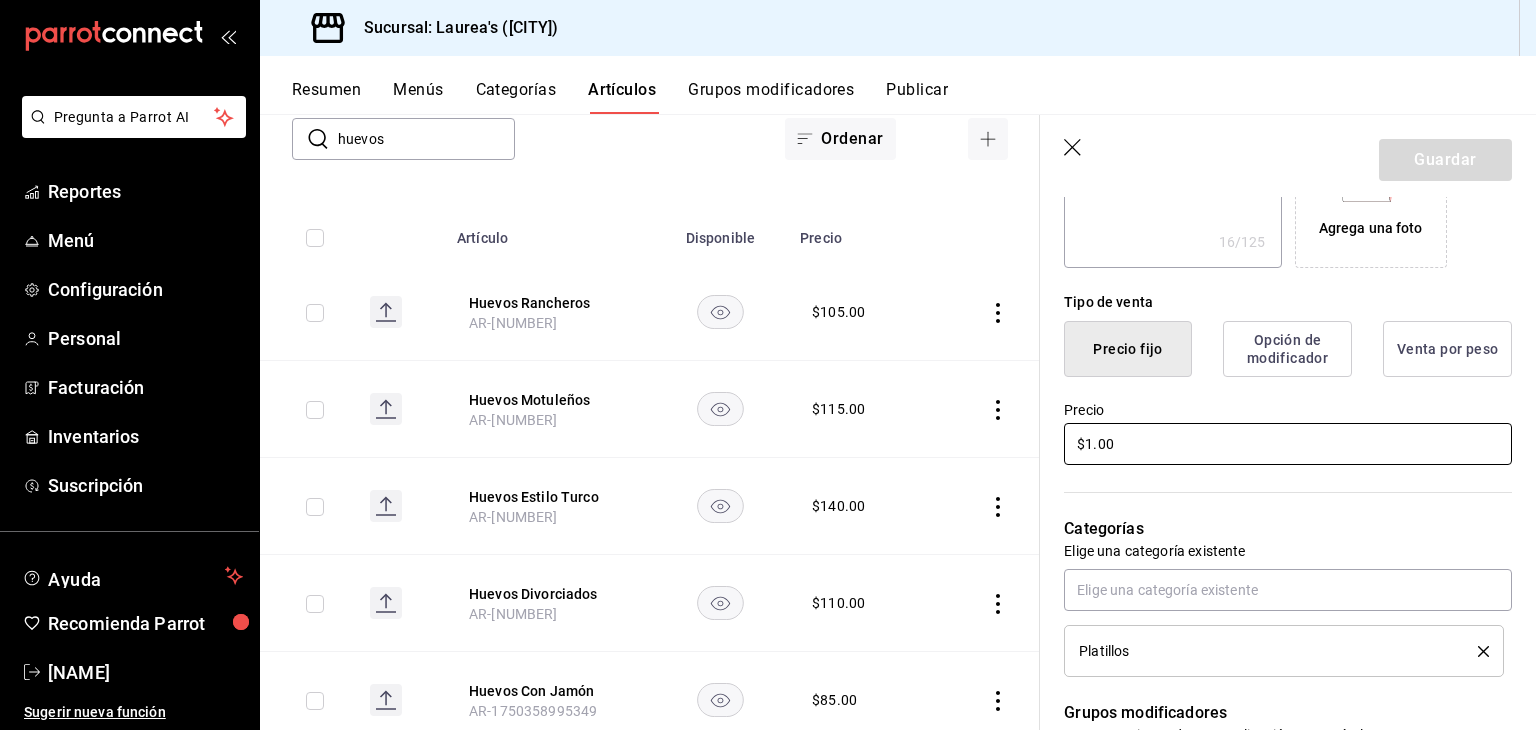 type on "x" 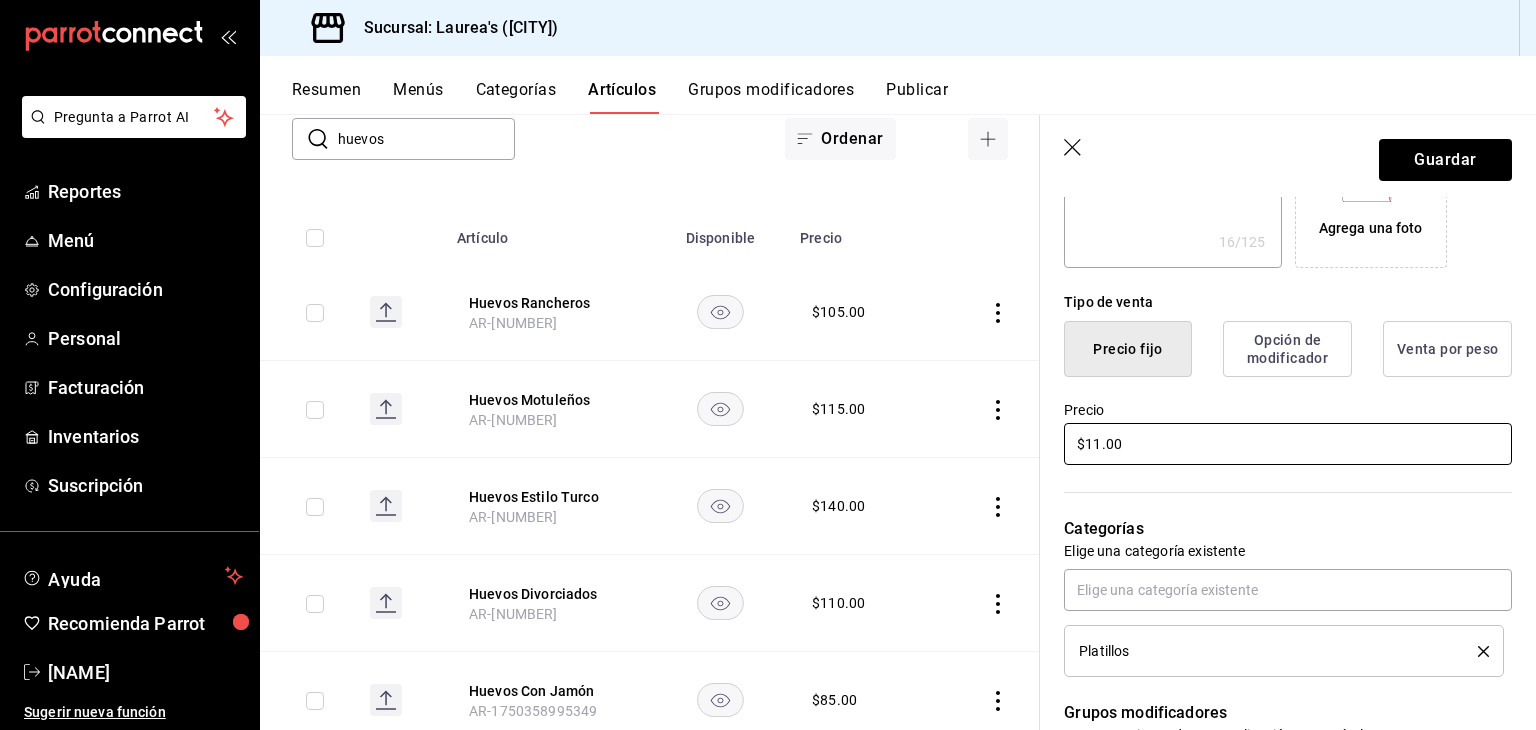type on "x" 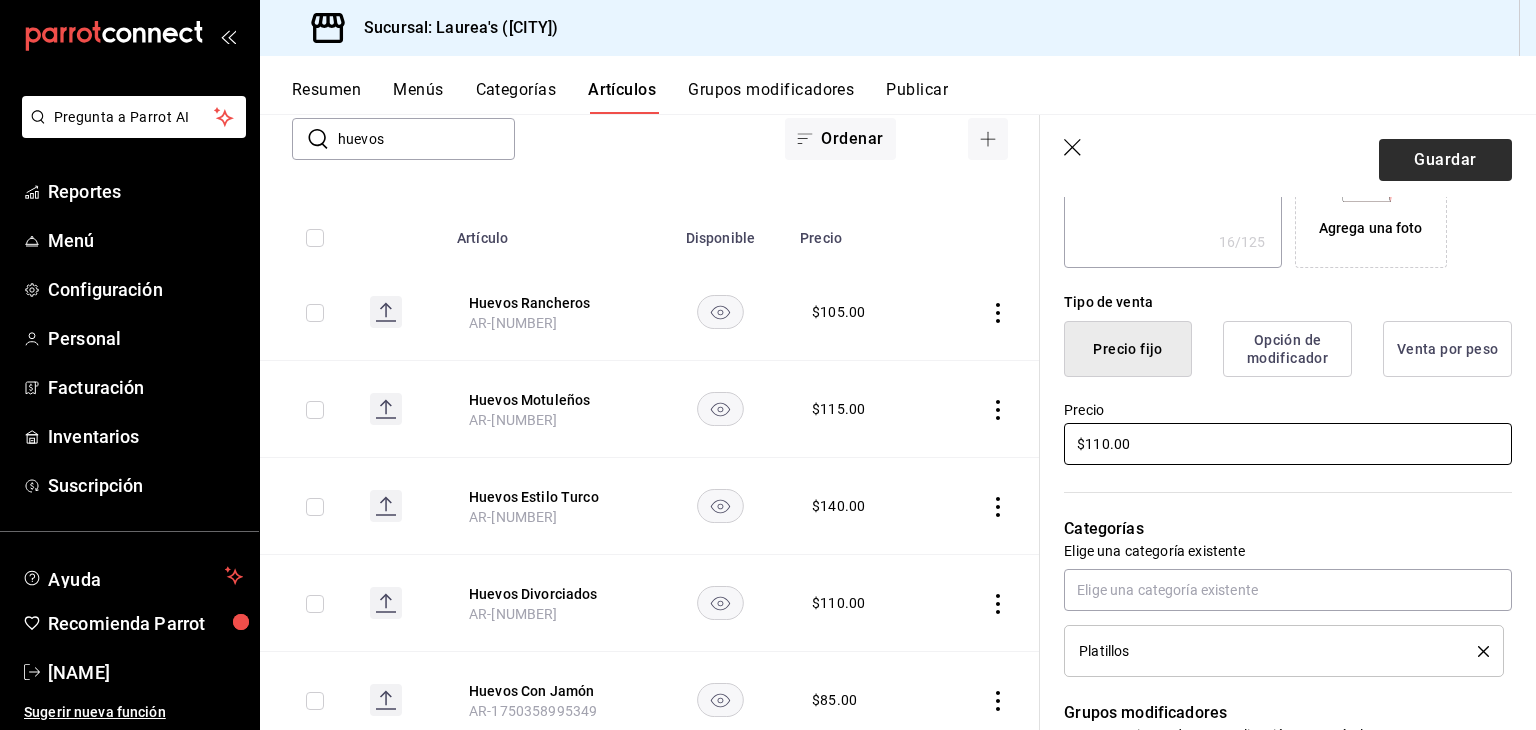 type on "$110.00" 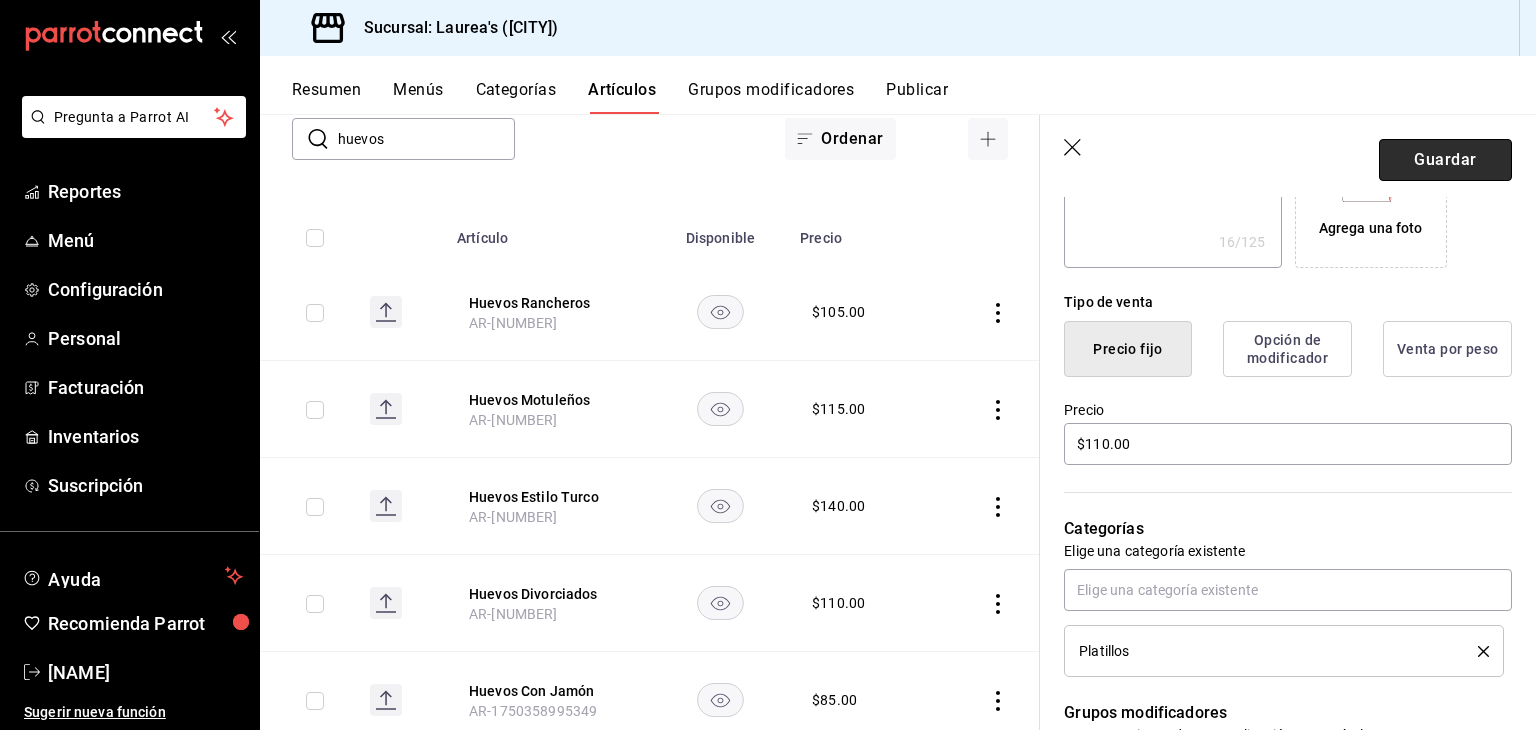 click on "Guardar" at bounding box center [1445, 160] 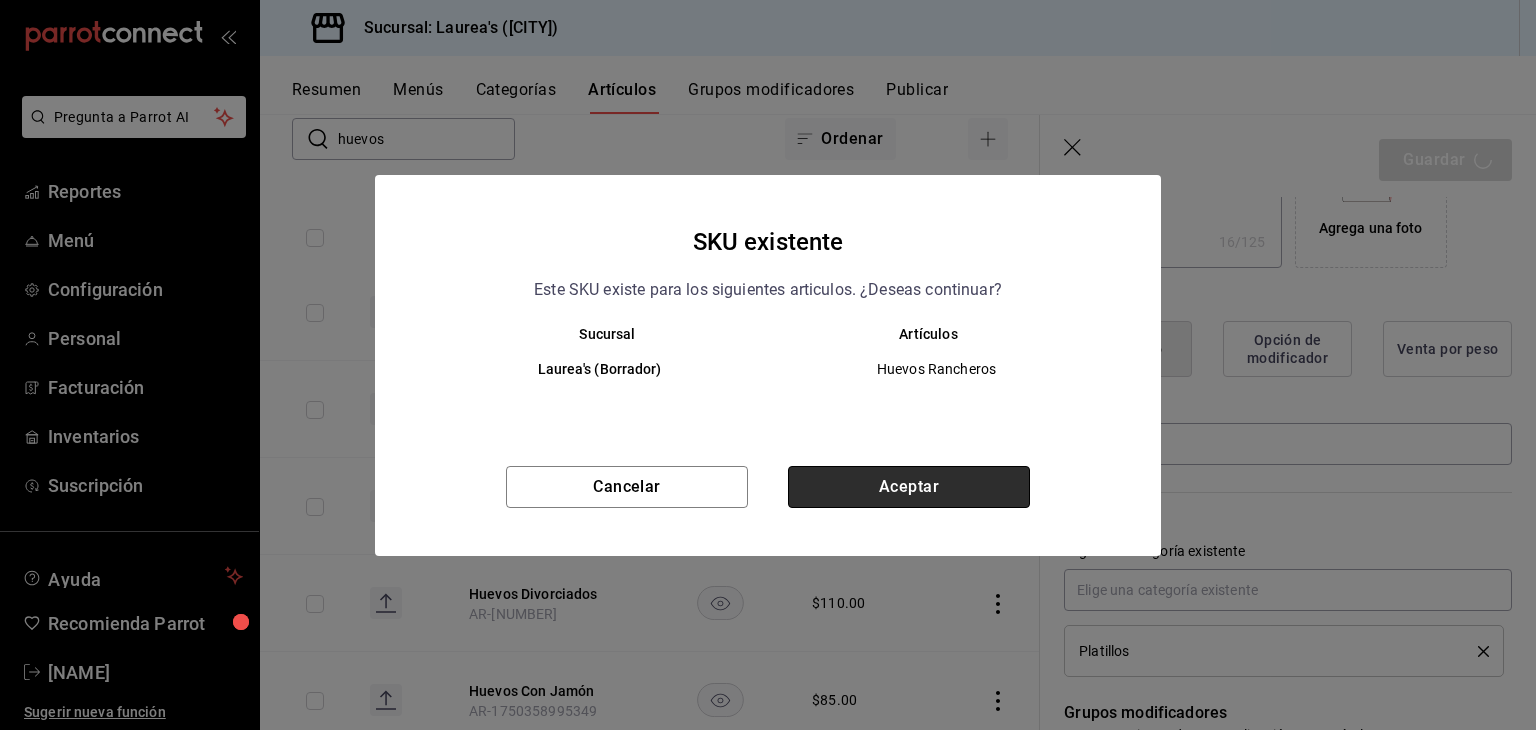 click on "Aceptar" at bounding box center (909, 487) 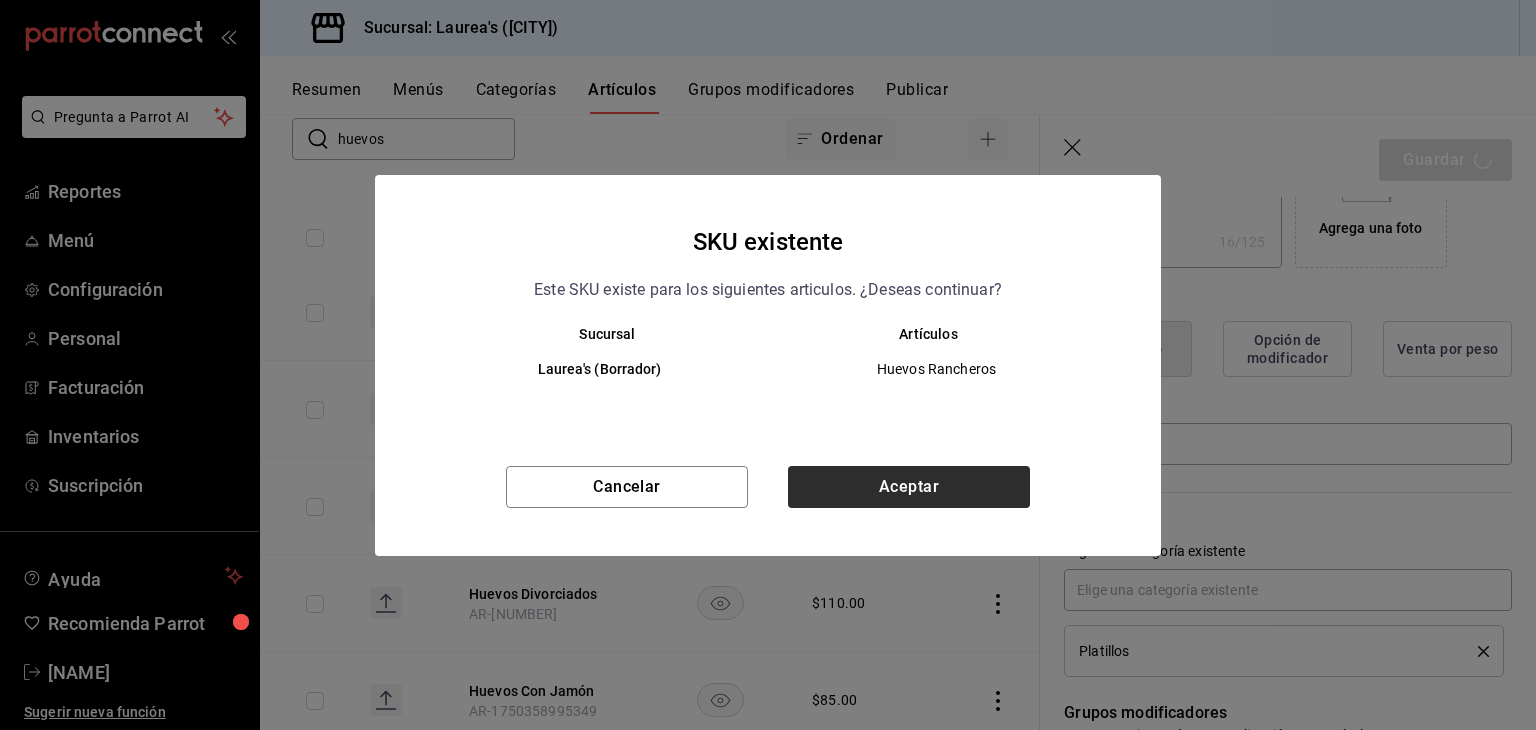 type on "x" 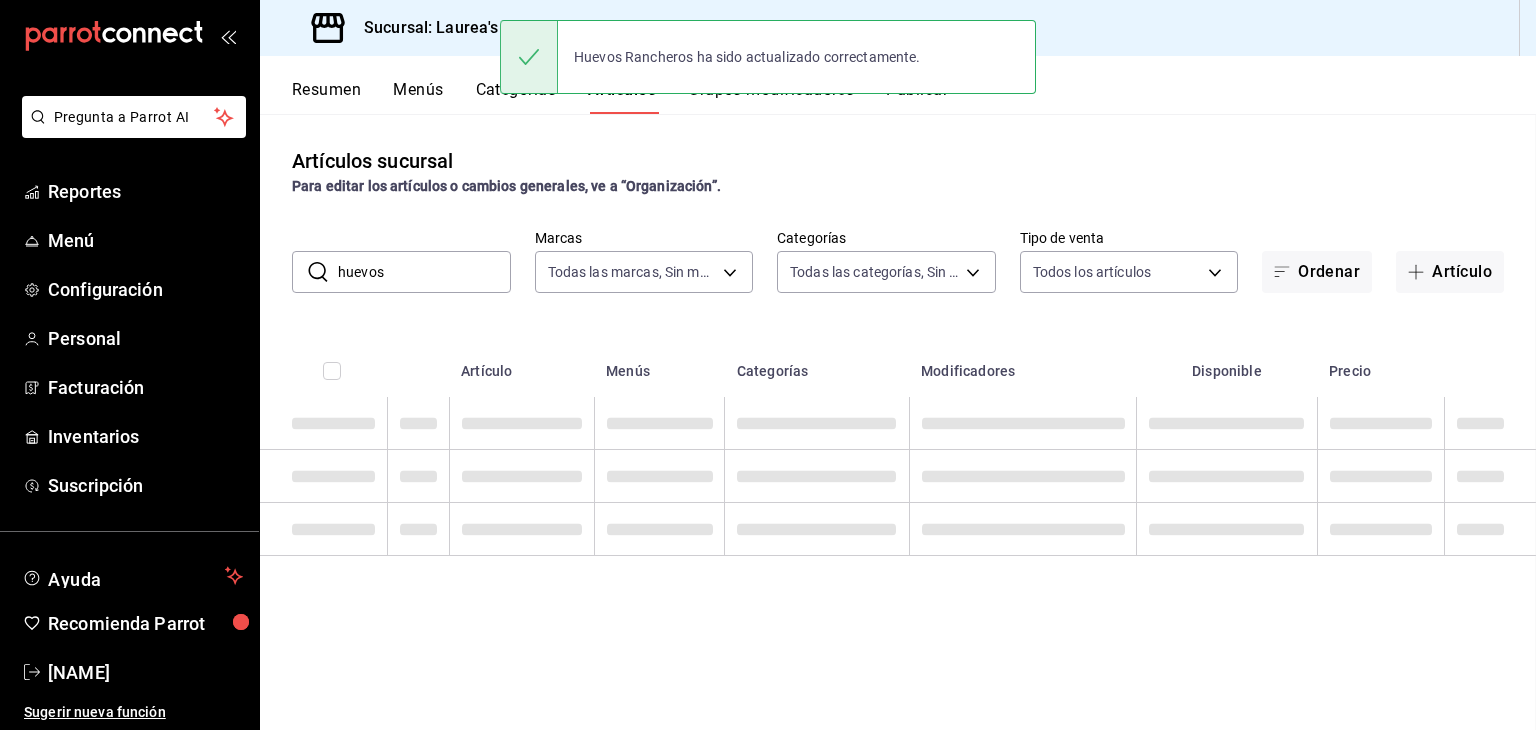 scroll, scrollTop: 0, scrollLeft: 0, axis: both 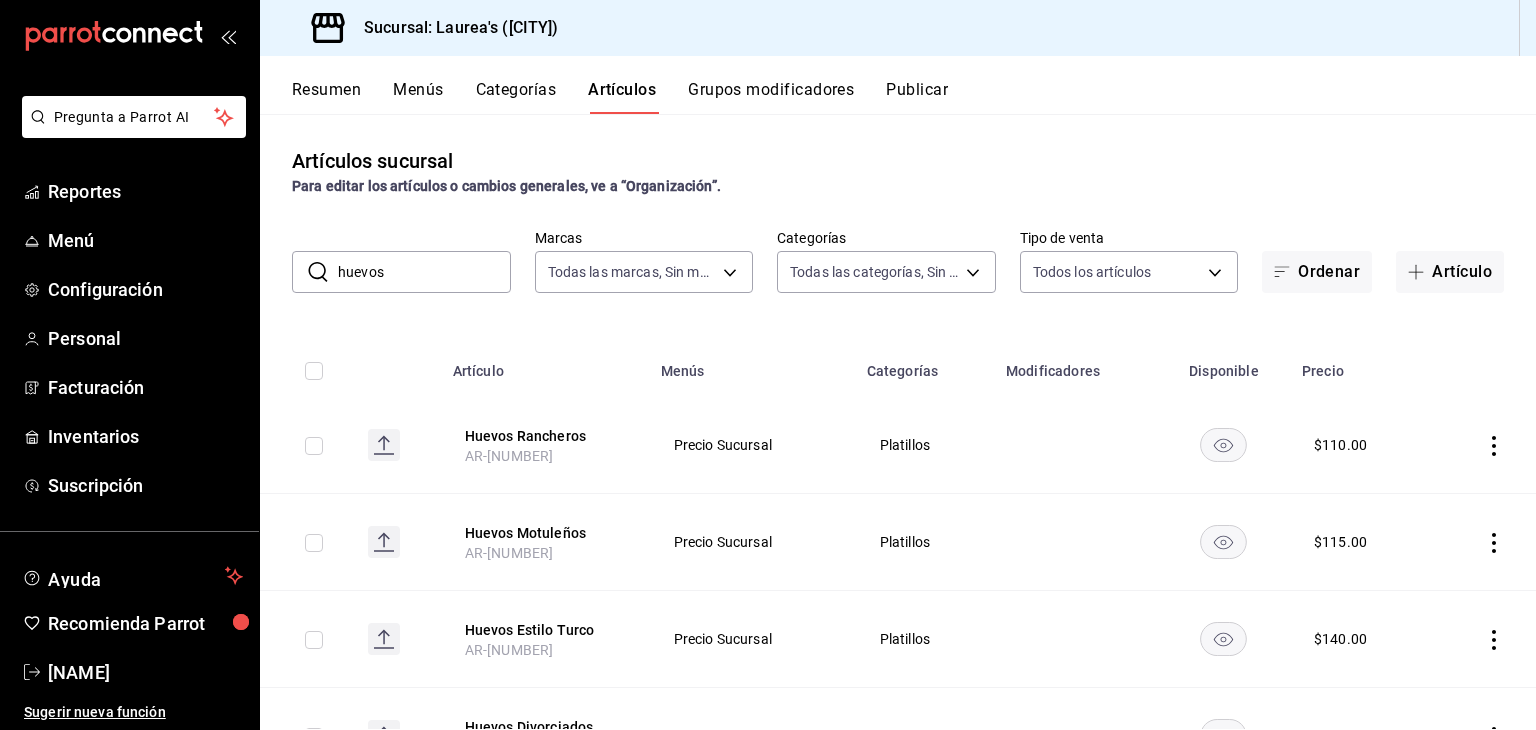 click on "huevos" at bounding box center (424, 272) 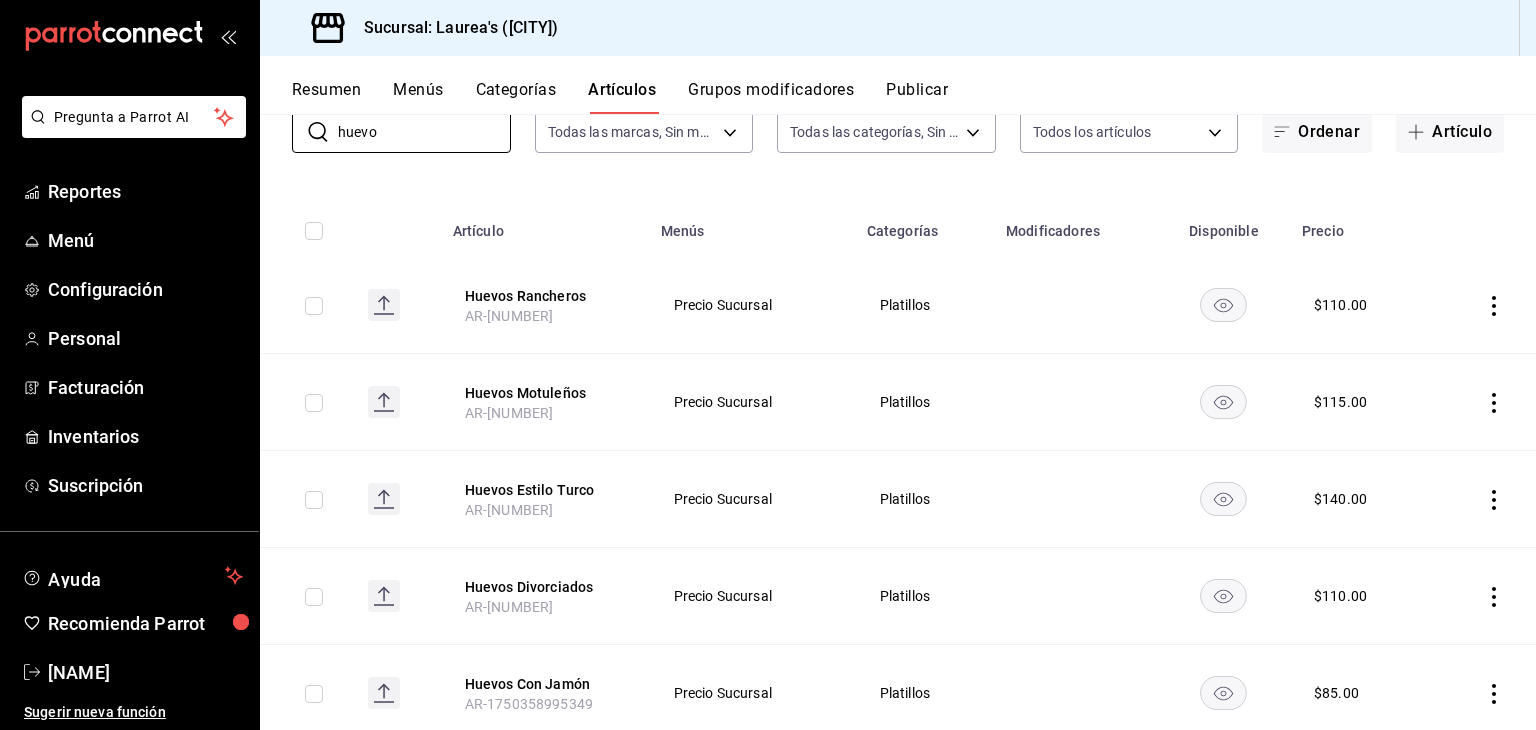 scroll, scrollTop: 0, scrollLeft: 0, axis: both 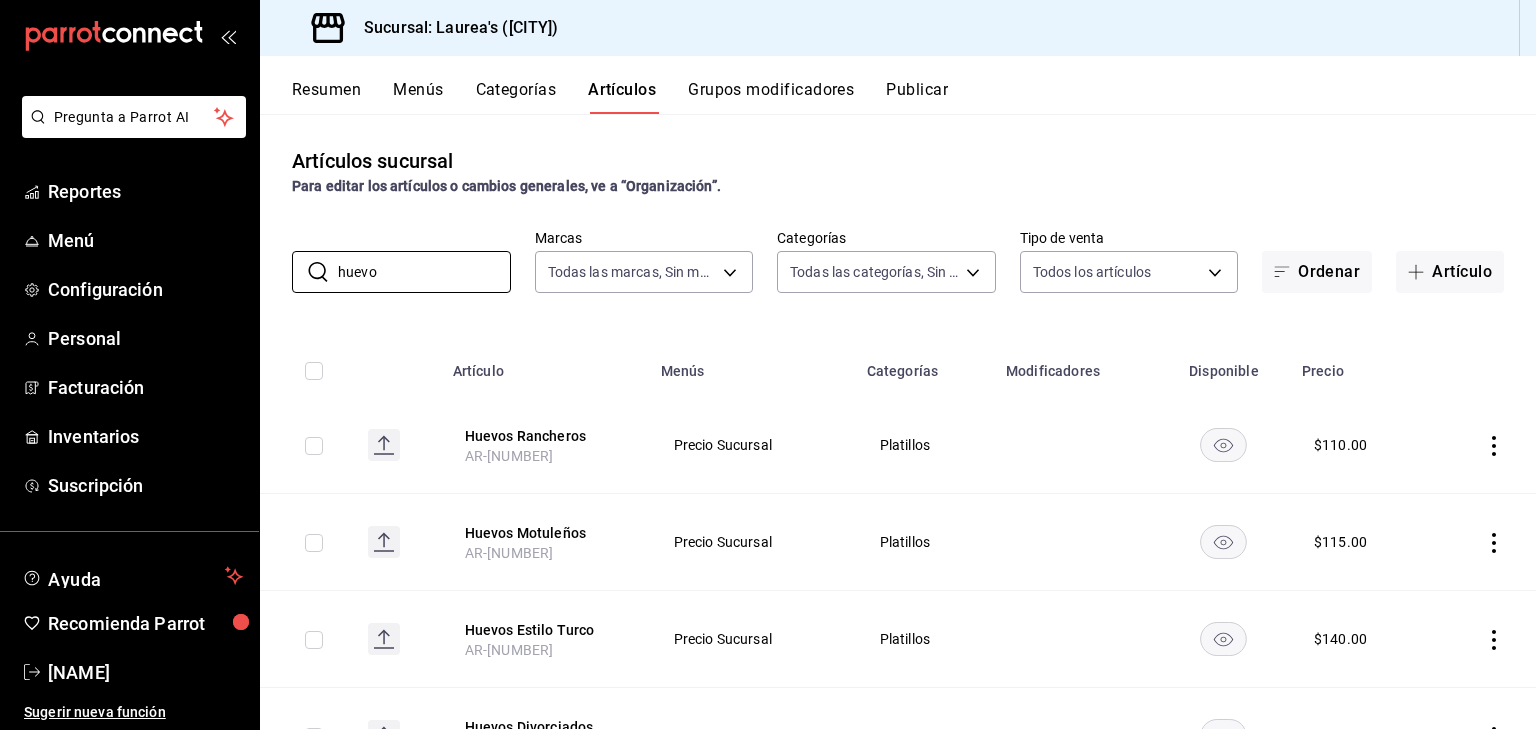 drag, startPoint x: 375, startPoint y: 265, endPoint x: 263, endPoint y: 257, distance: 112.28535 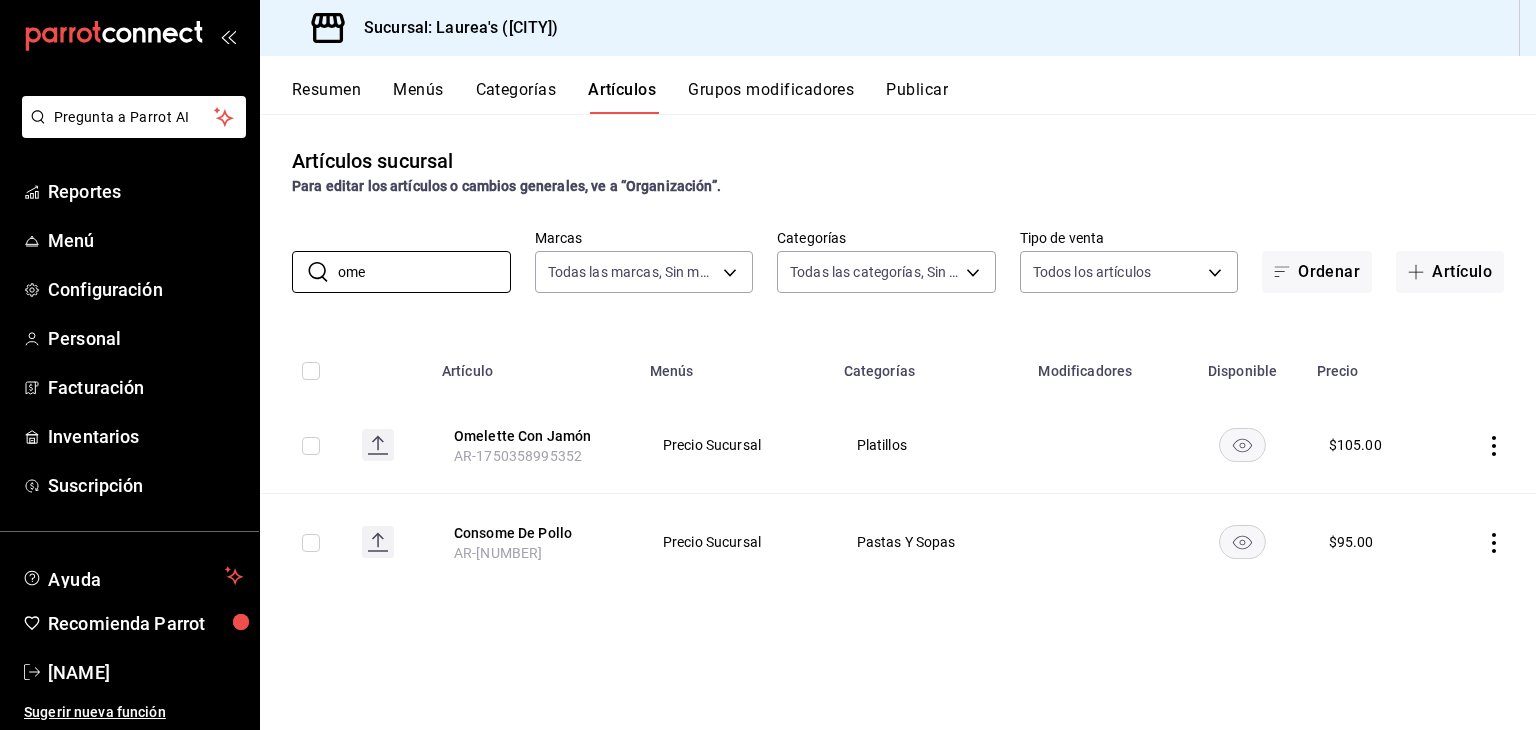 drag, startPoint x: 365, startPoint y: 274, endPoint x: 266, endPoint y: 264, distance: 99.50377 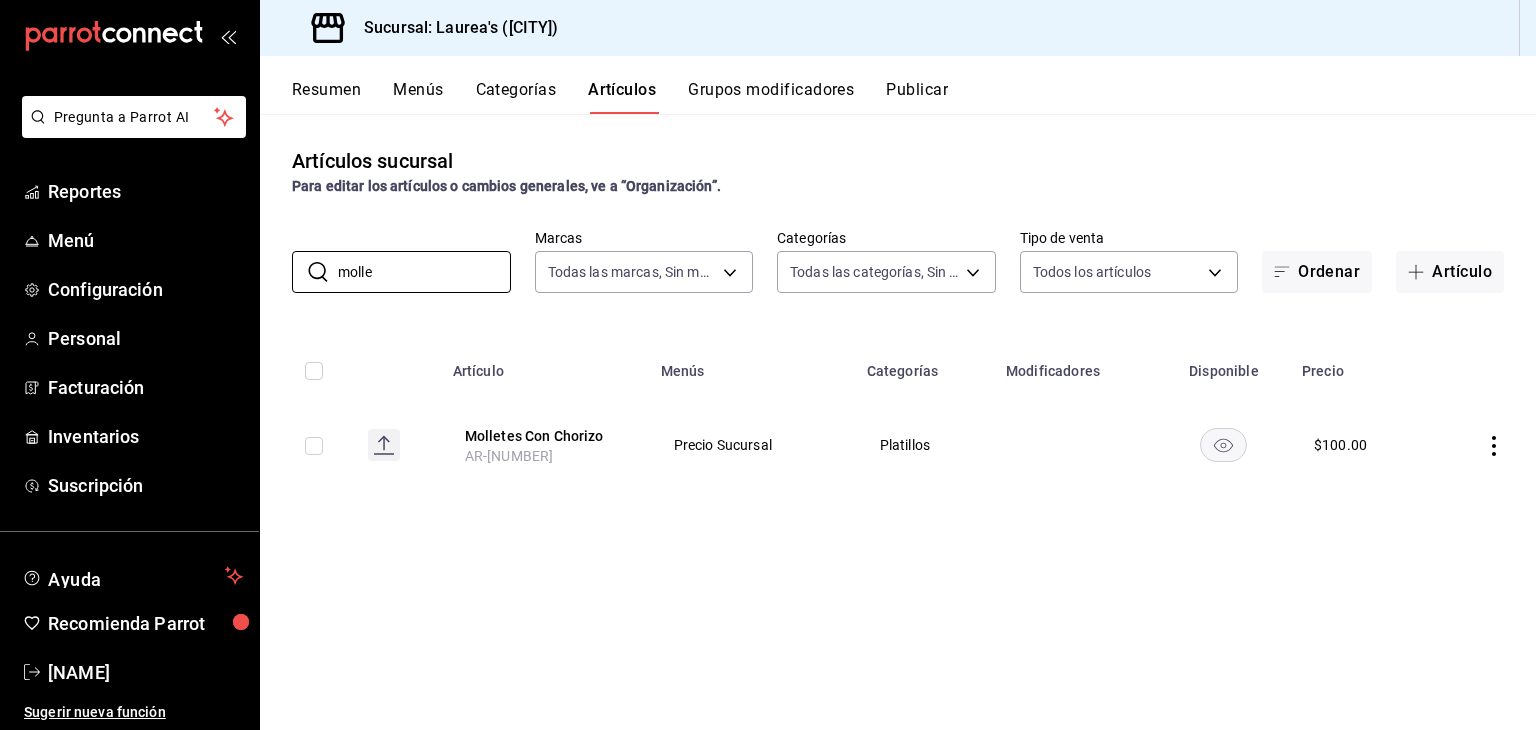 drag, startPoint x: 308, startPoint y: 261, endPoint x: 287, endPoint y: 261, distance: 21 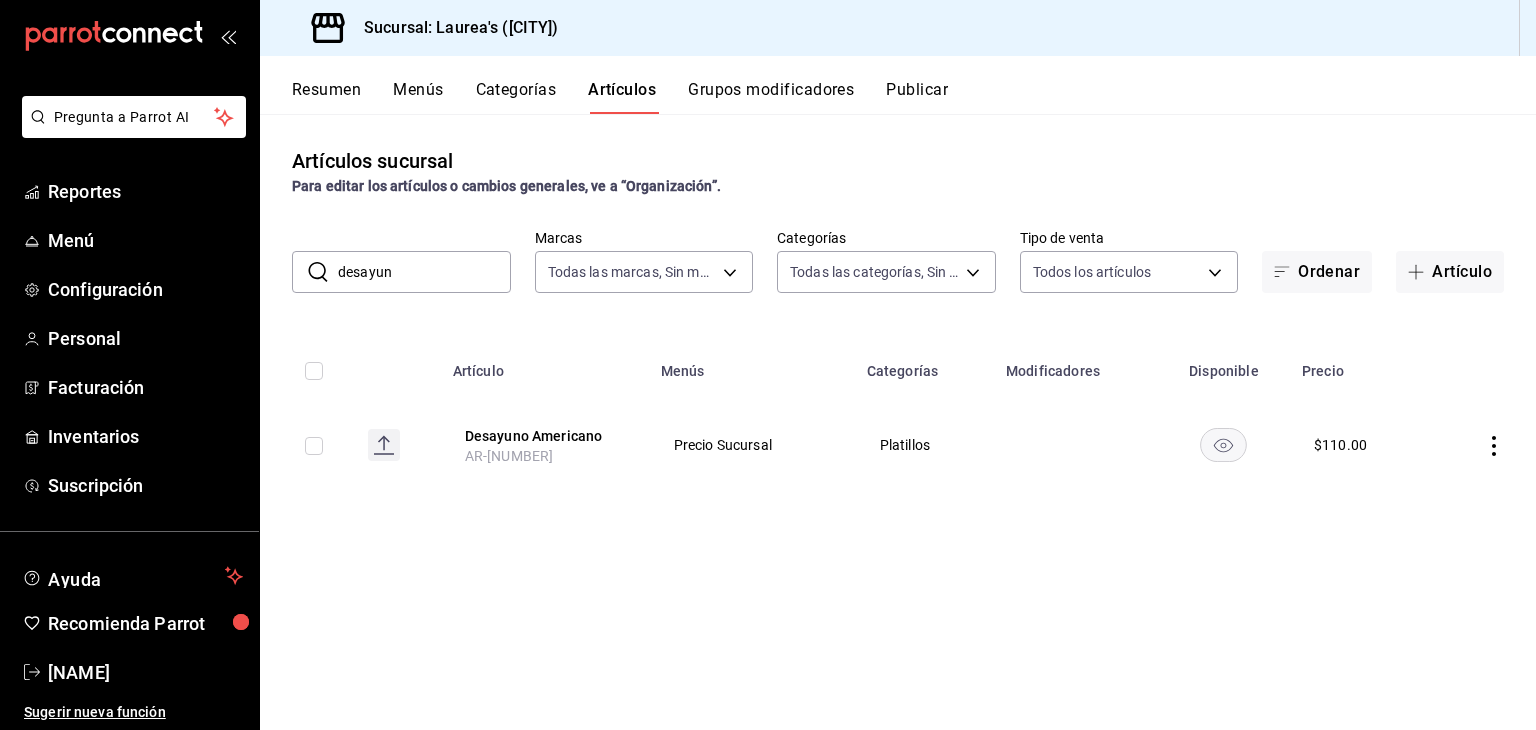 drag, startPoint x: 397, startPoint y: 272, endPoint x: 328, endPoint y: 284, distance: 70.035706 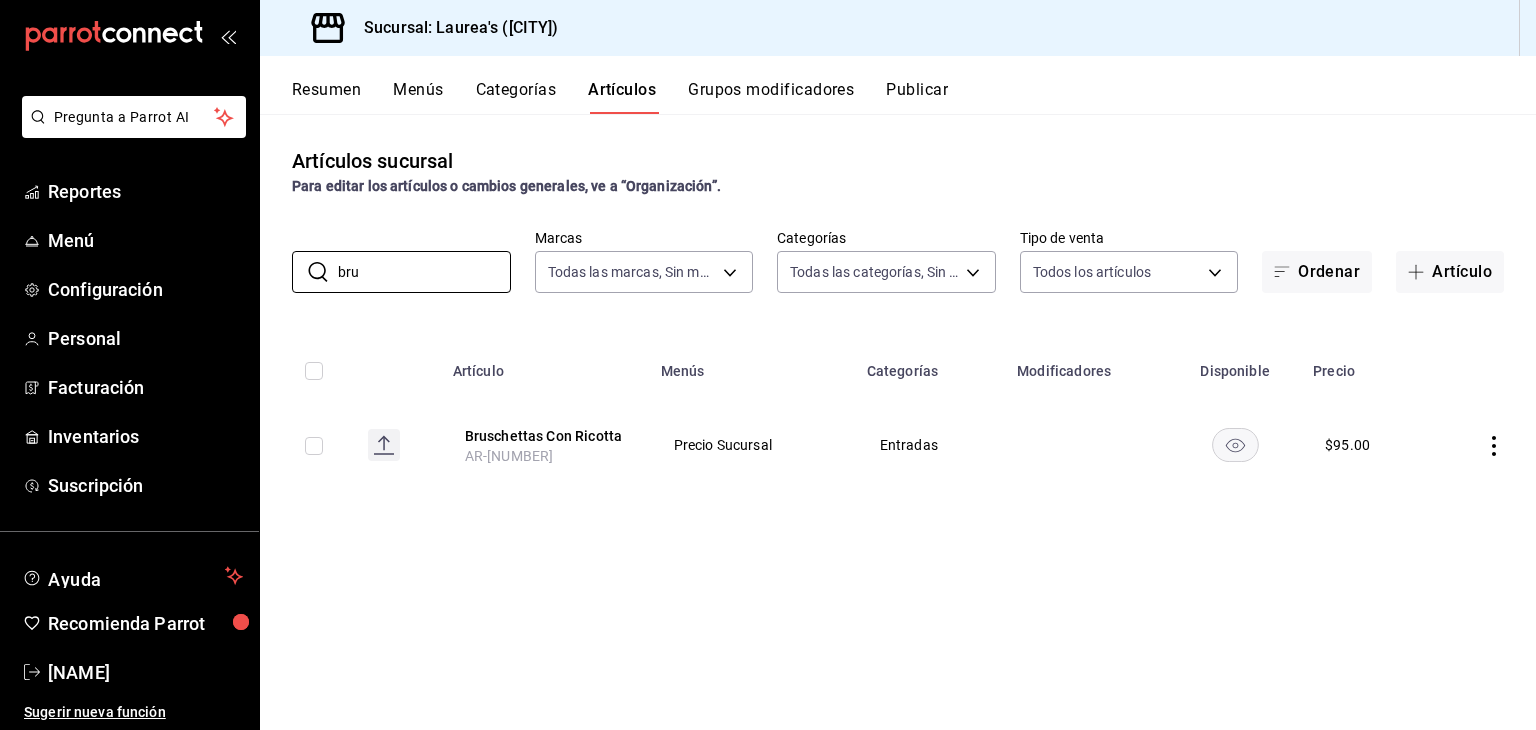 type on "bru" 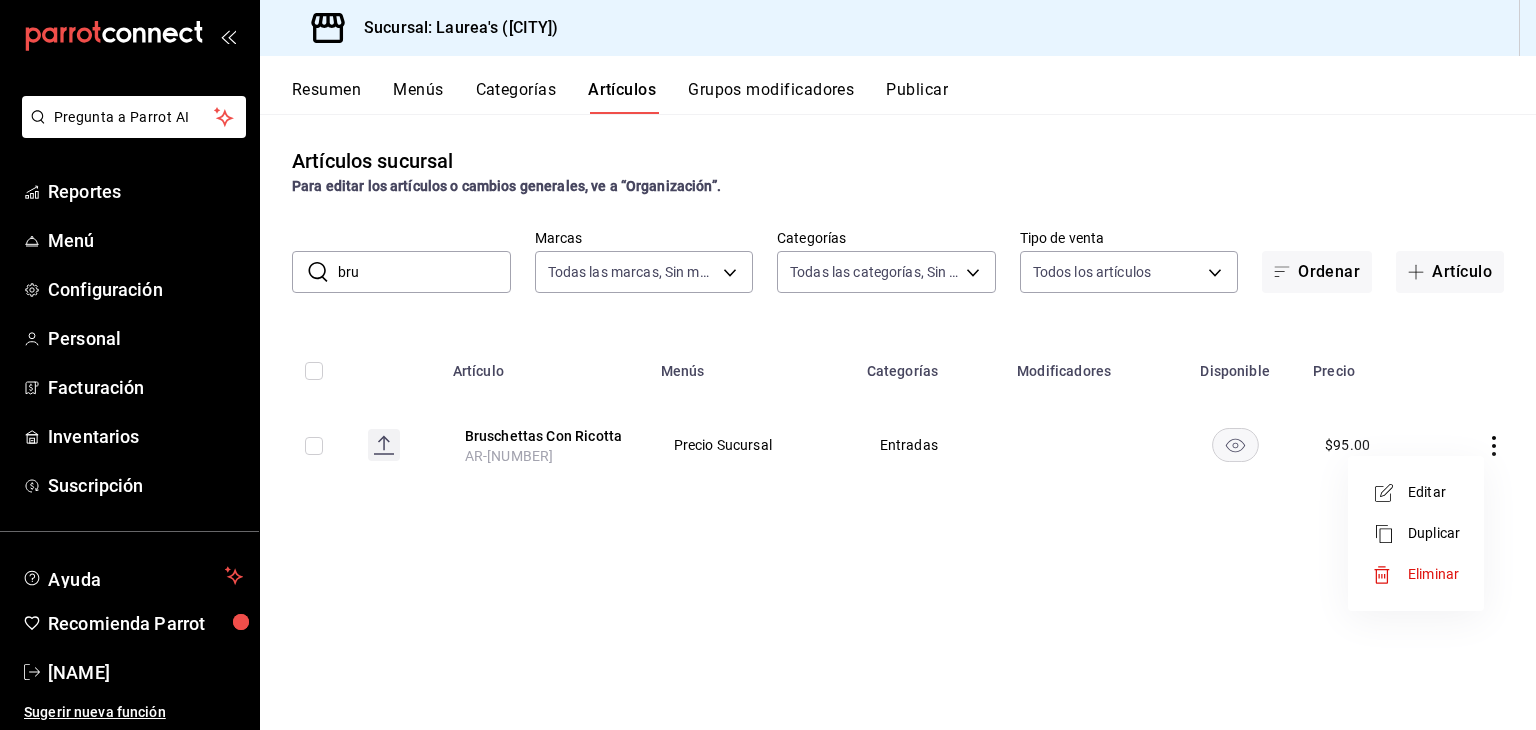 click 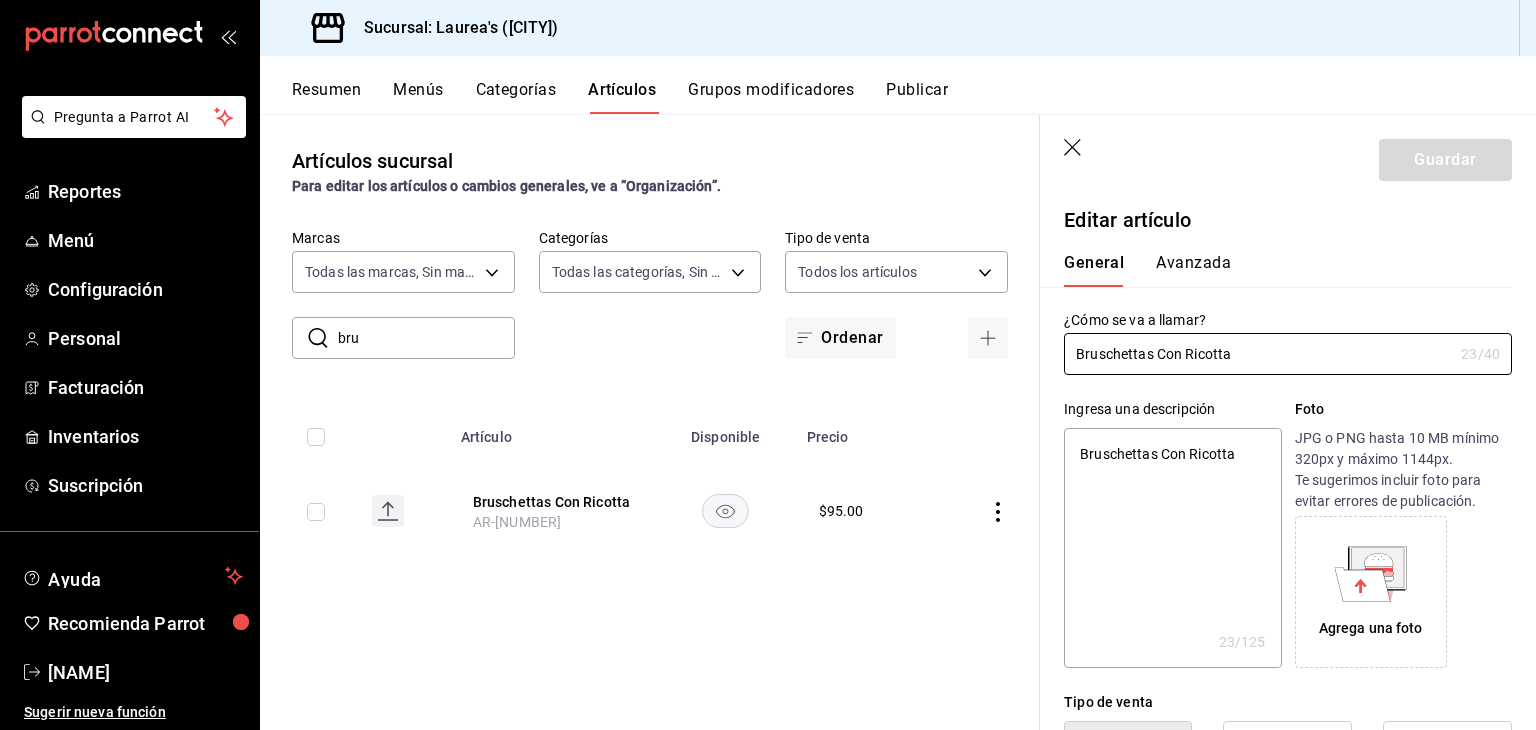 type on "x" 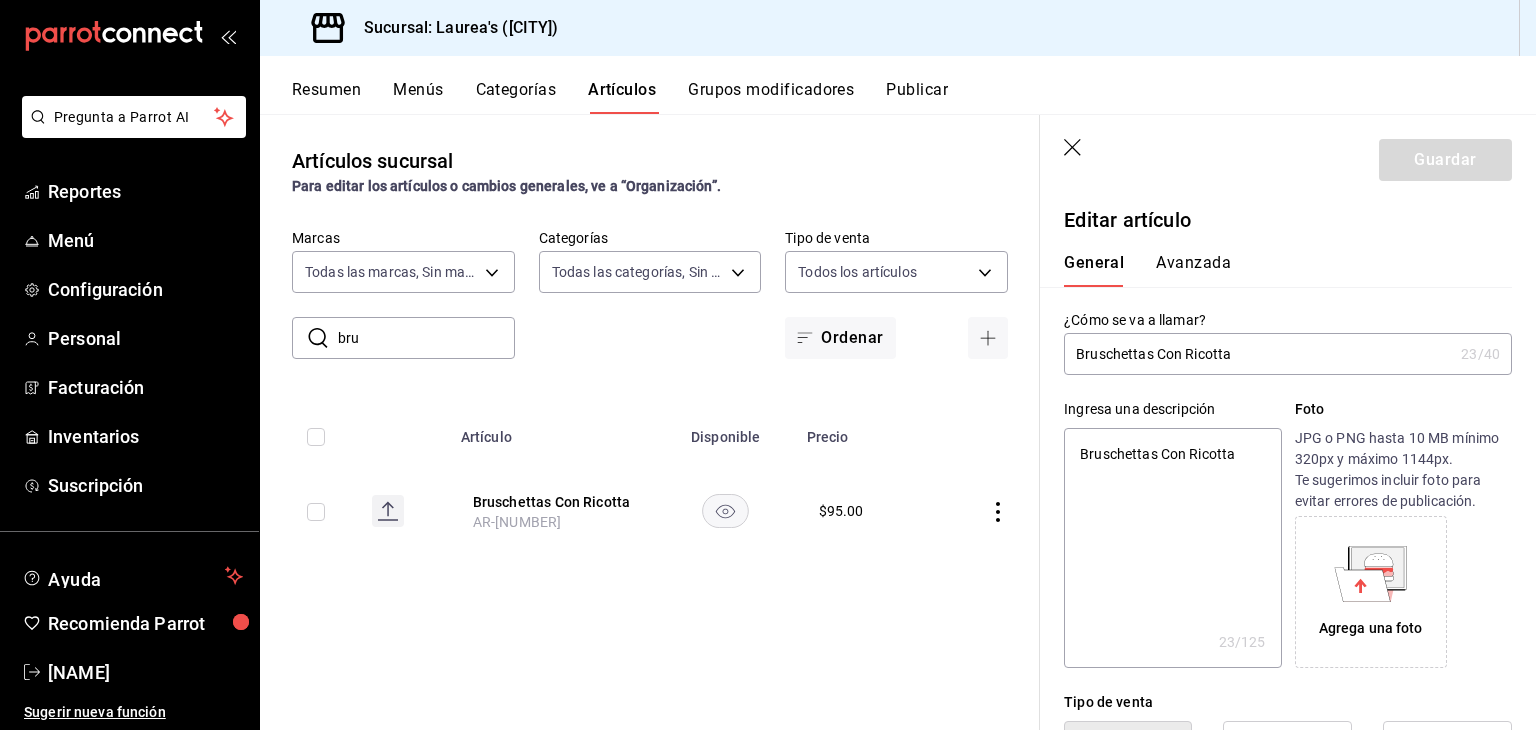 click on "$ 95.00" at bounding box center [841, 511] 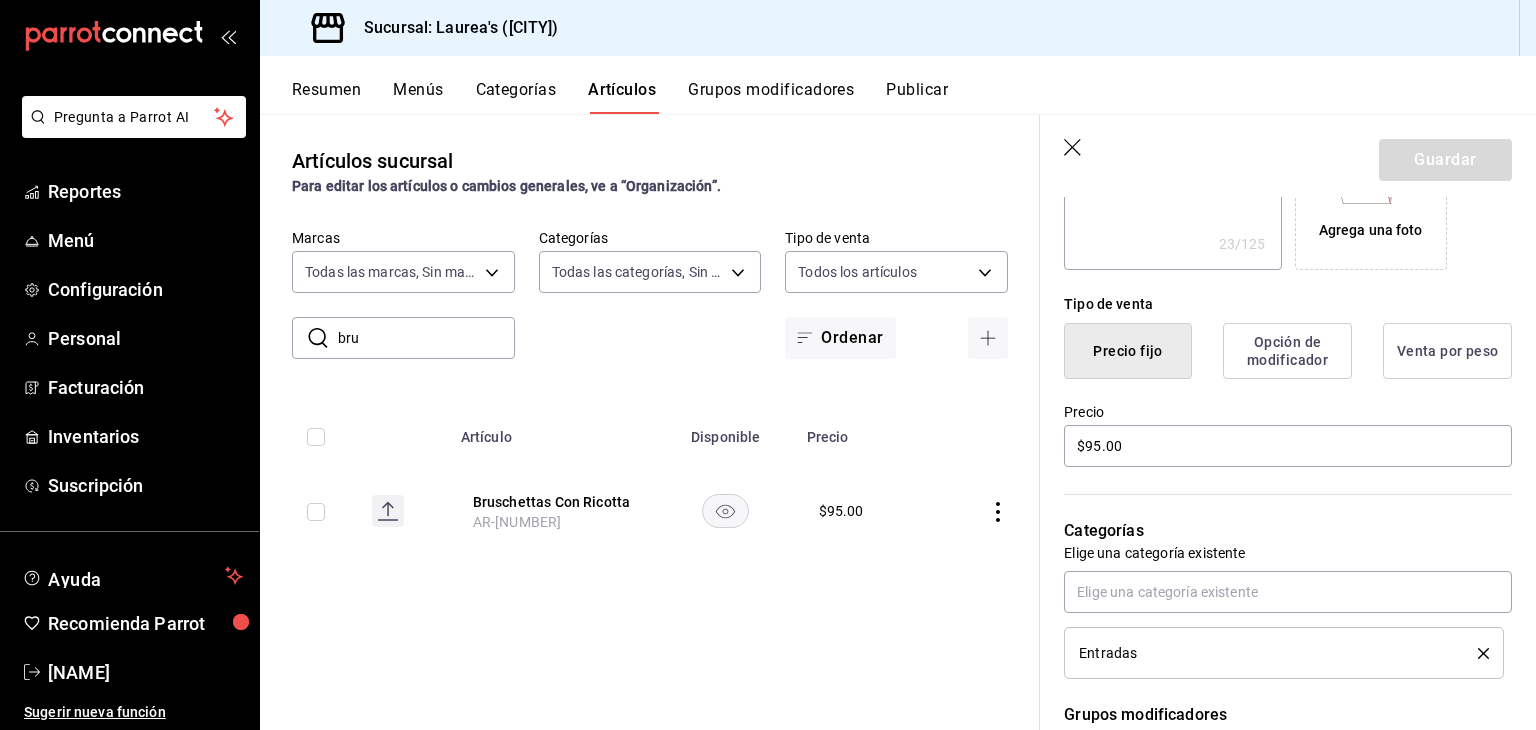 scroll, scrollTop: 400, scrollLeft: 0, axis: vertical 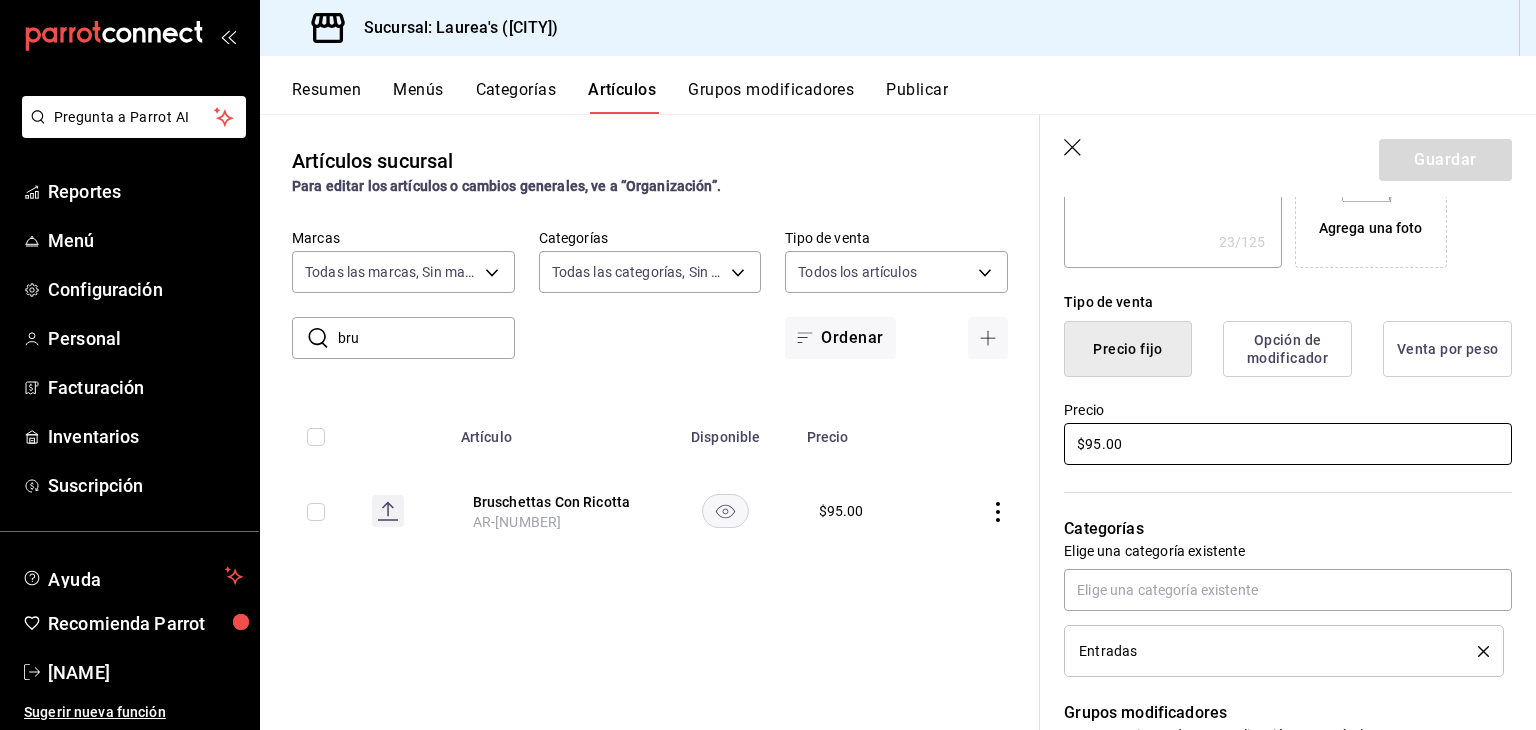 drag, startPoint x: 1106, startPoint y: 424, endPoint x: 929, endPoint y: 395, distance: 179.35997 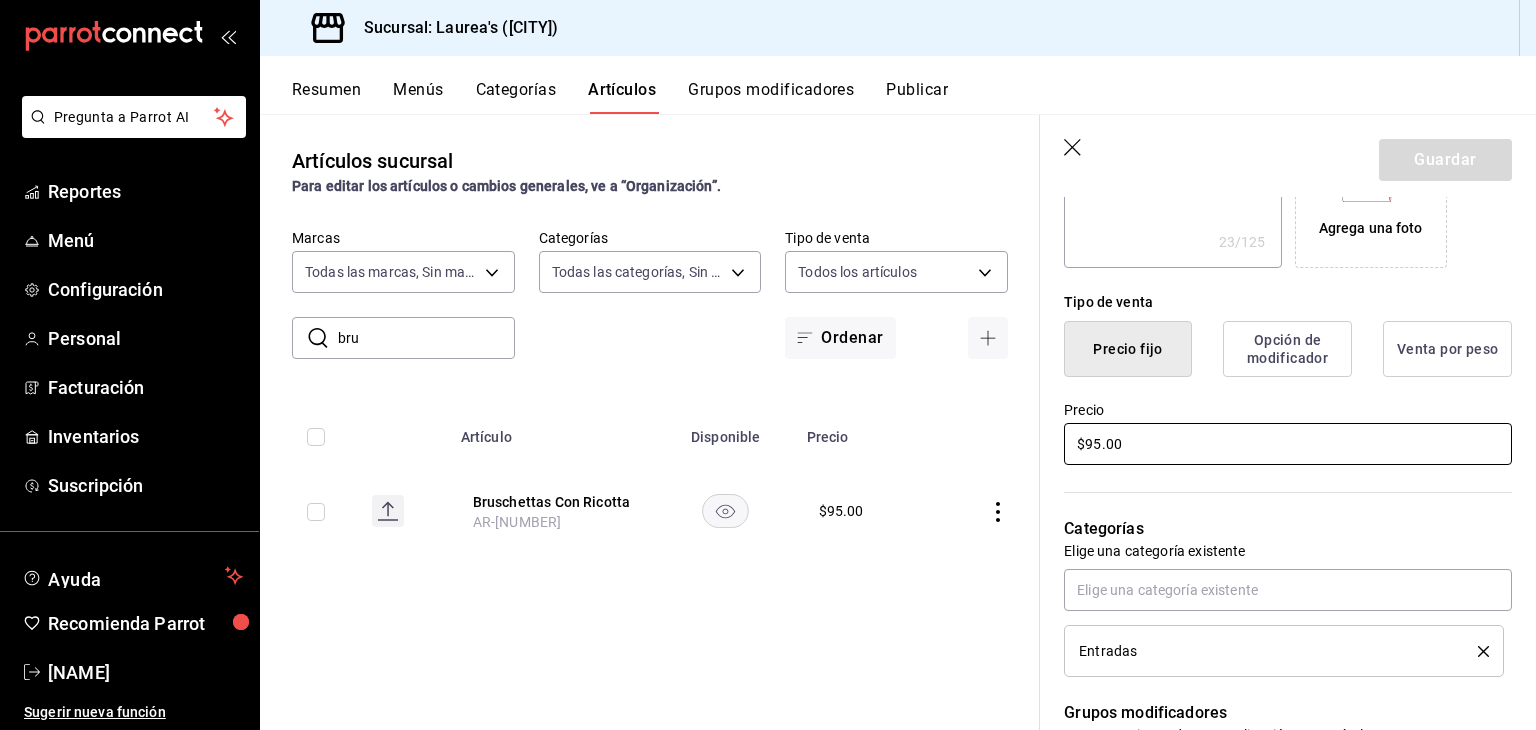 type on "$1.00" 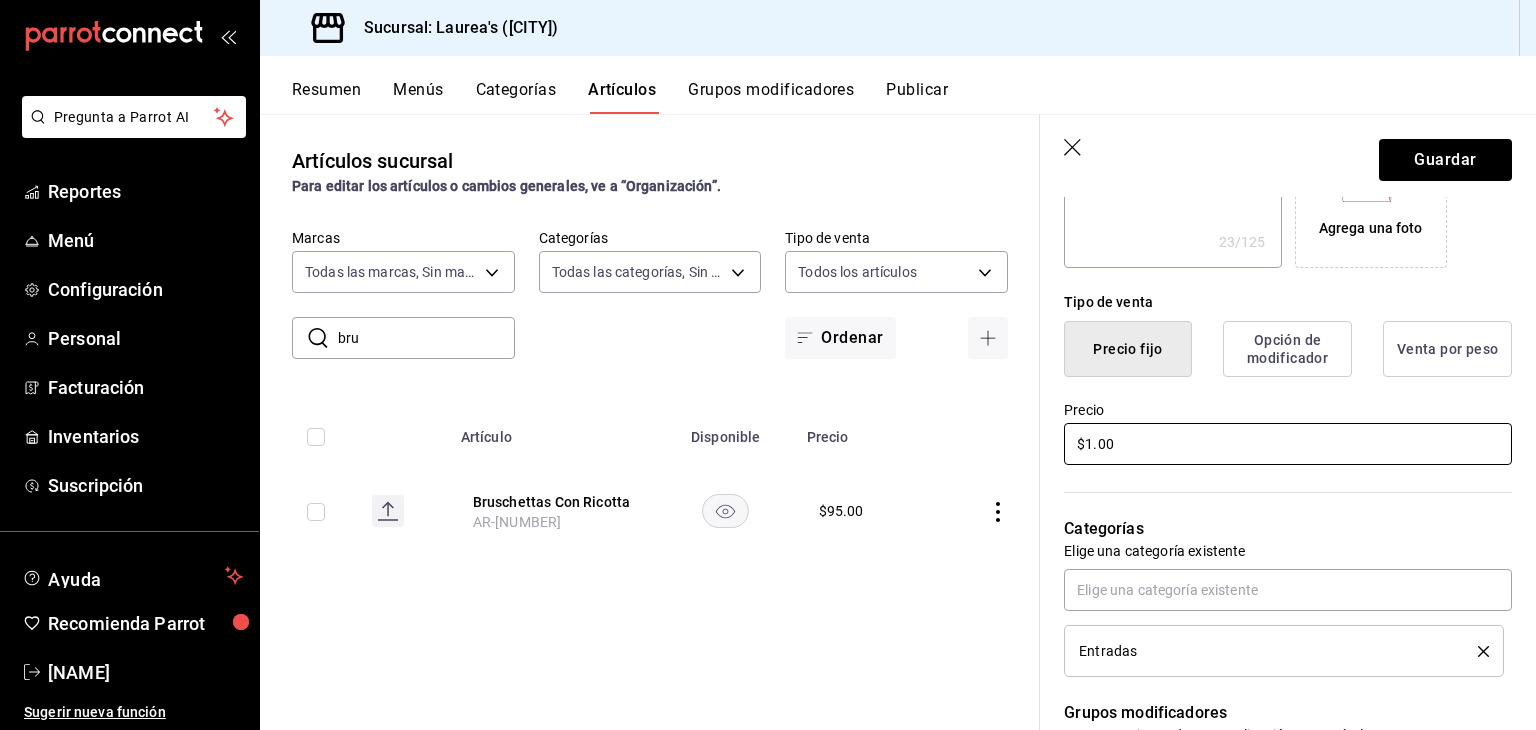 type on "x" 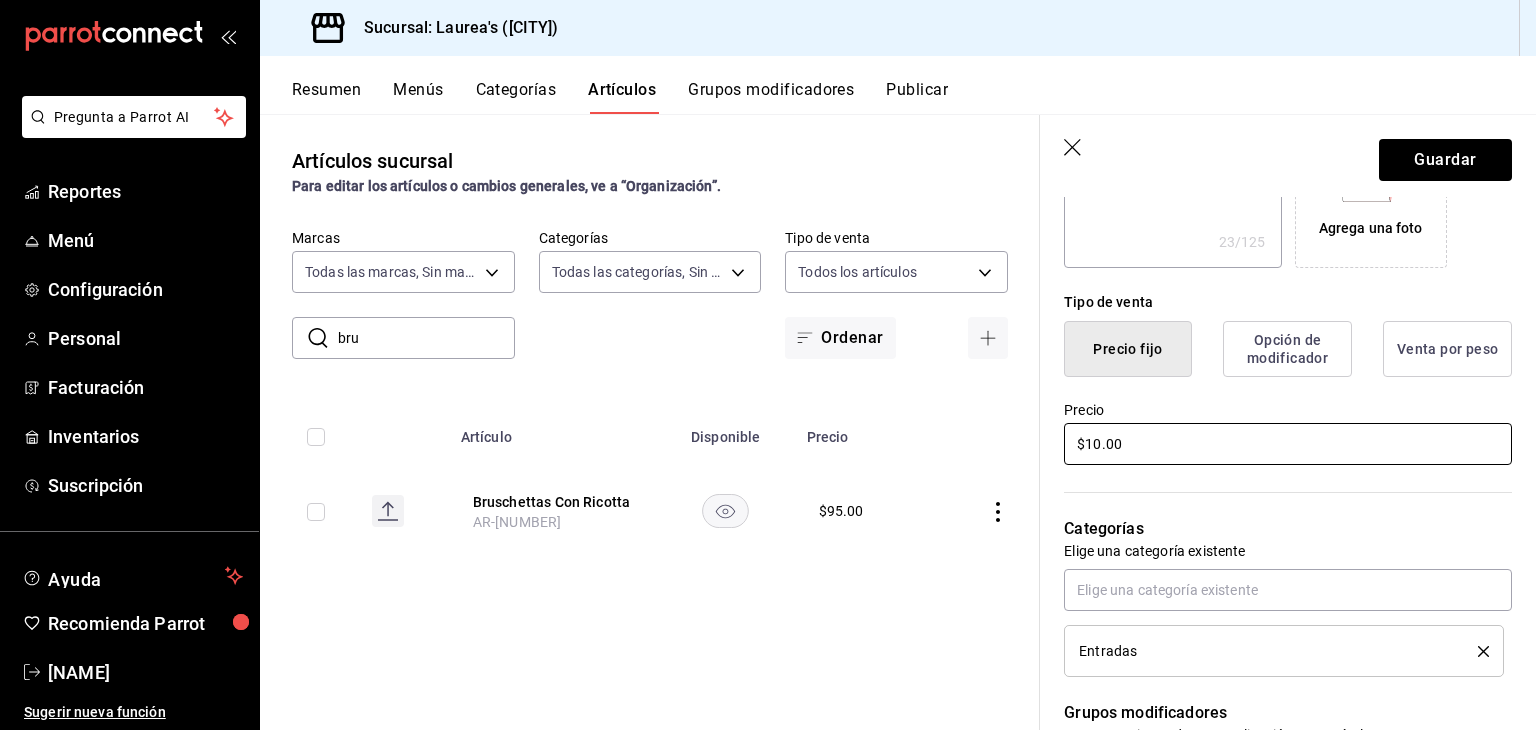 type on "x" 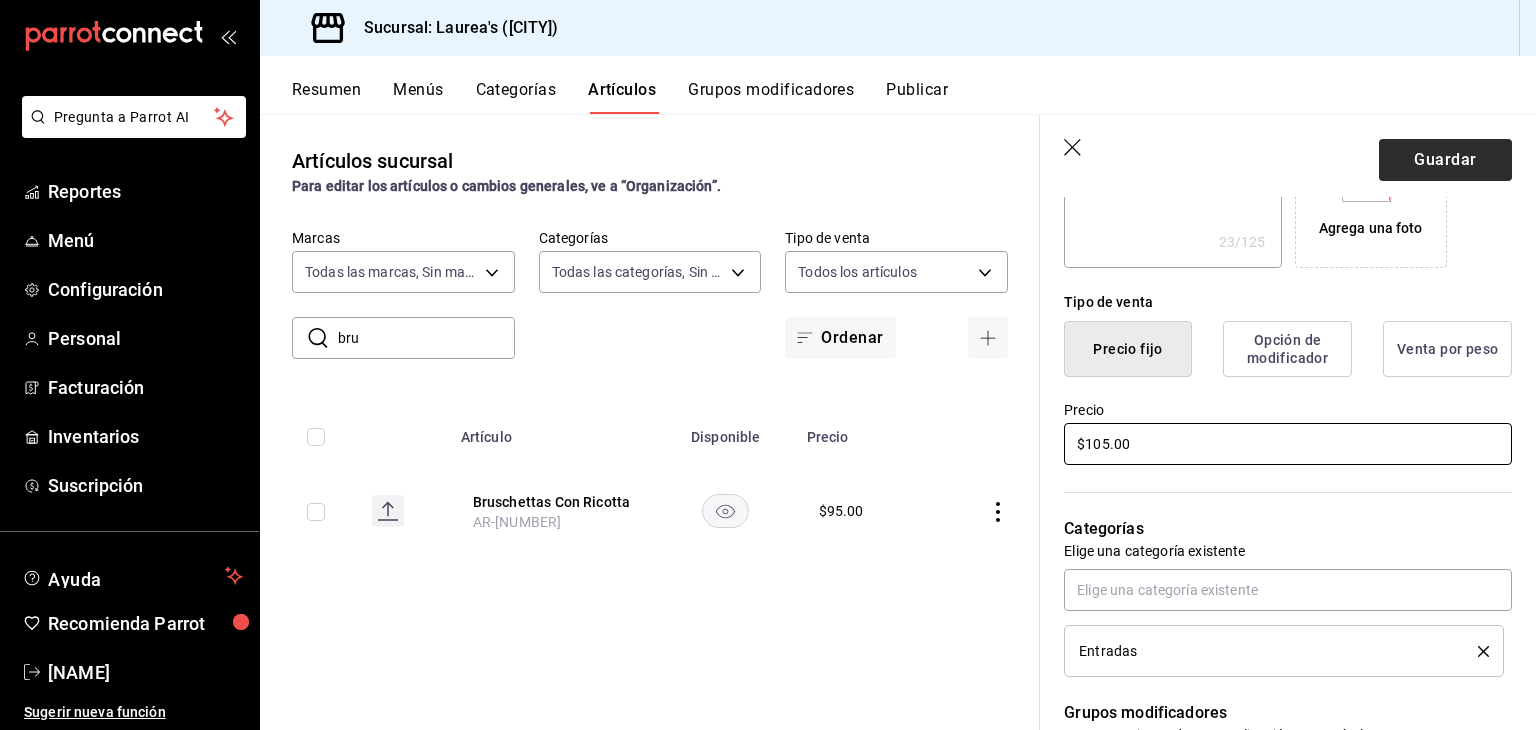 type on "$105.00" 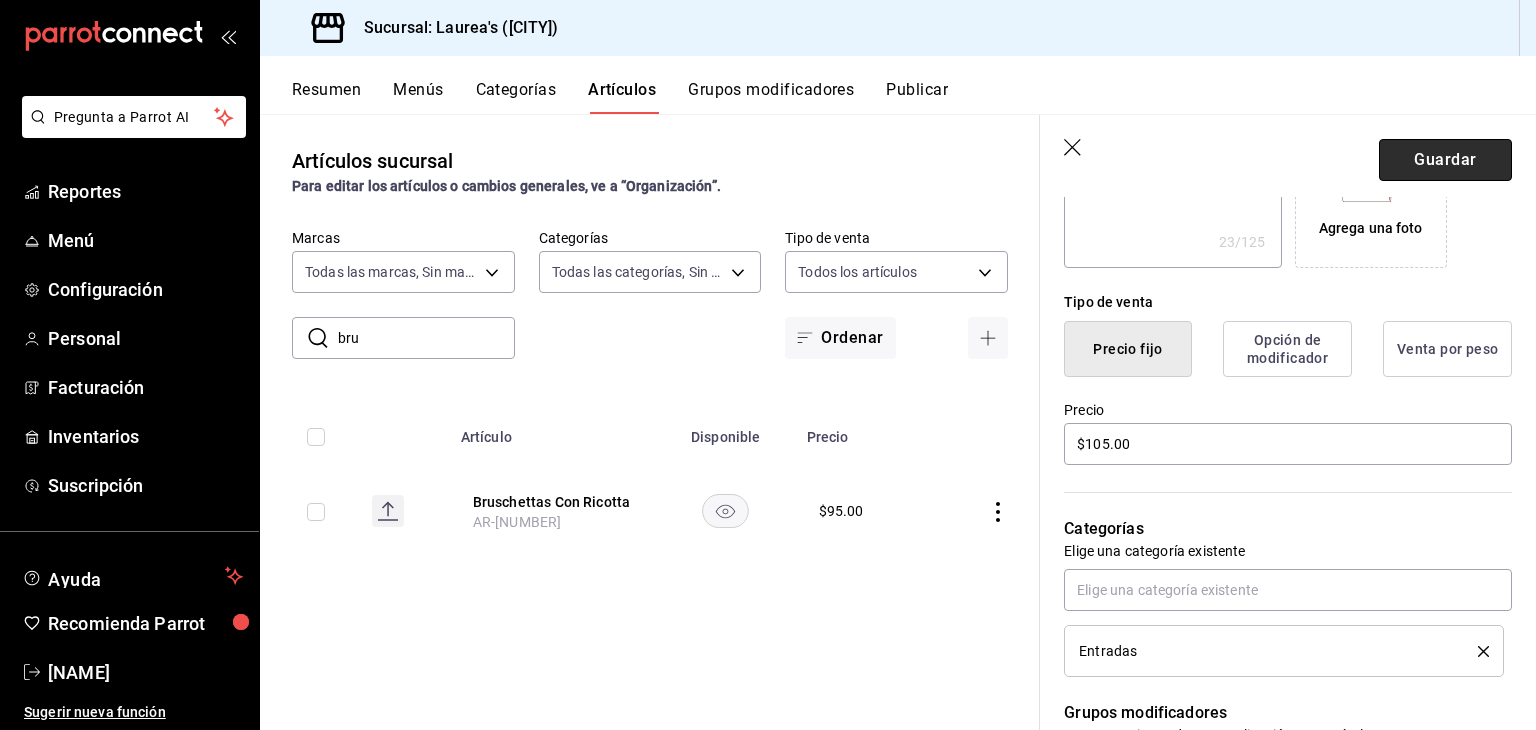click on "Guardar" at bounding box center (1445, 160) 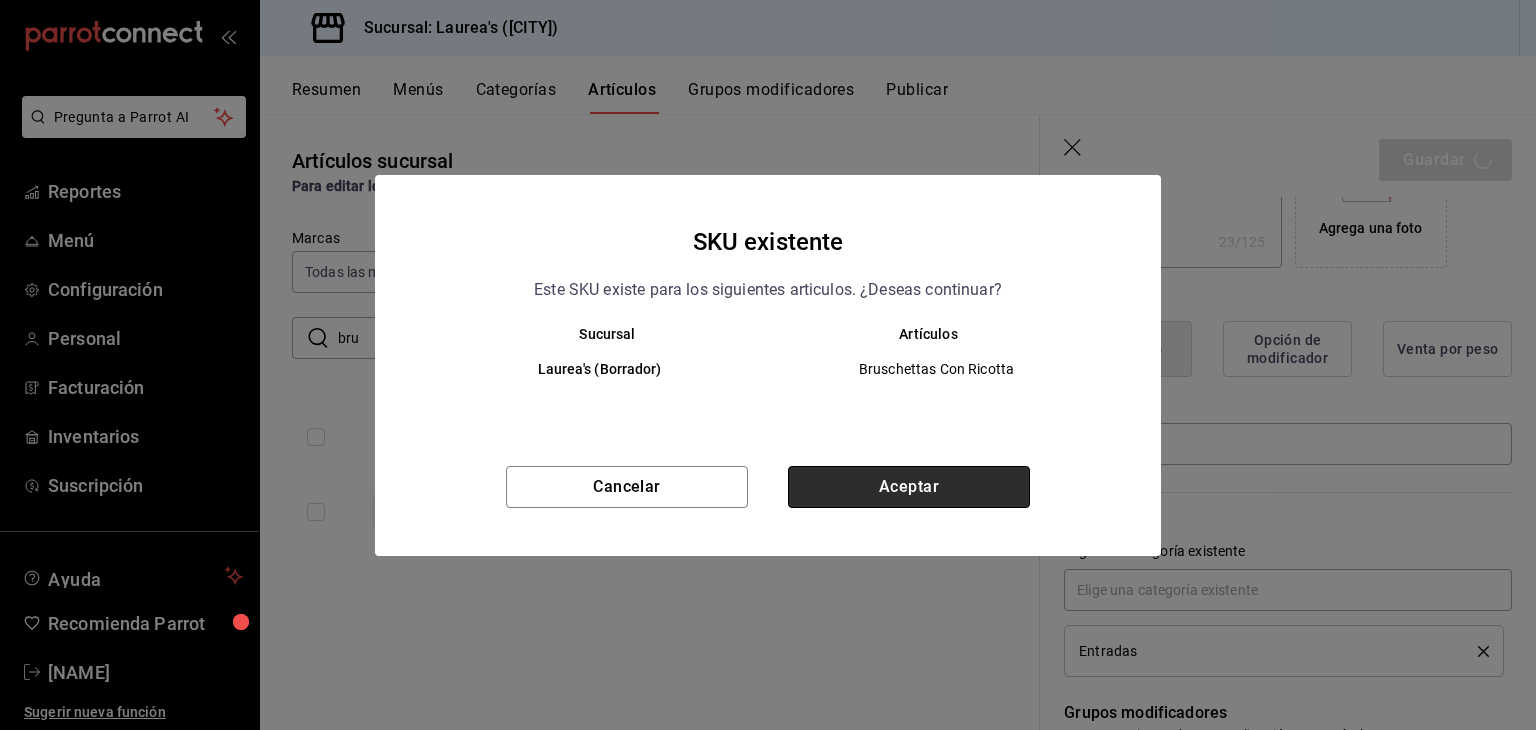 click on "Aceptar" at bounding box center [909, 487] 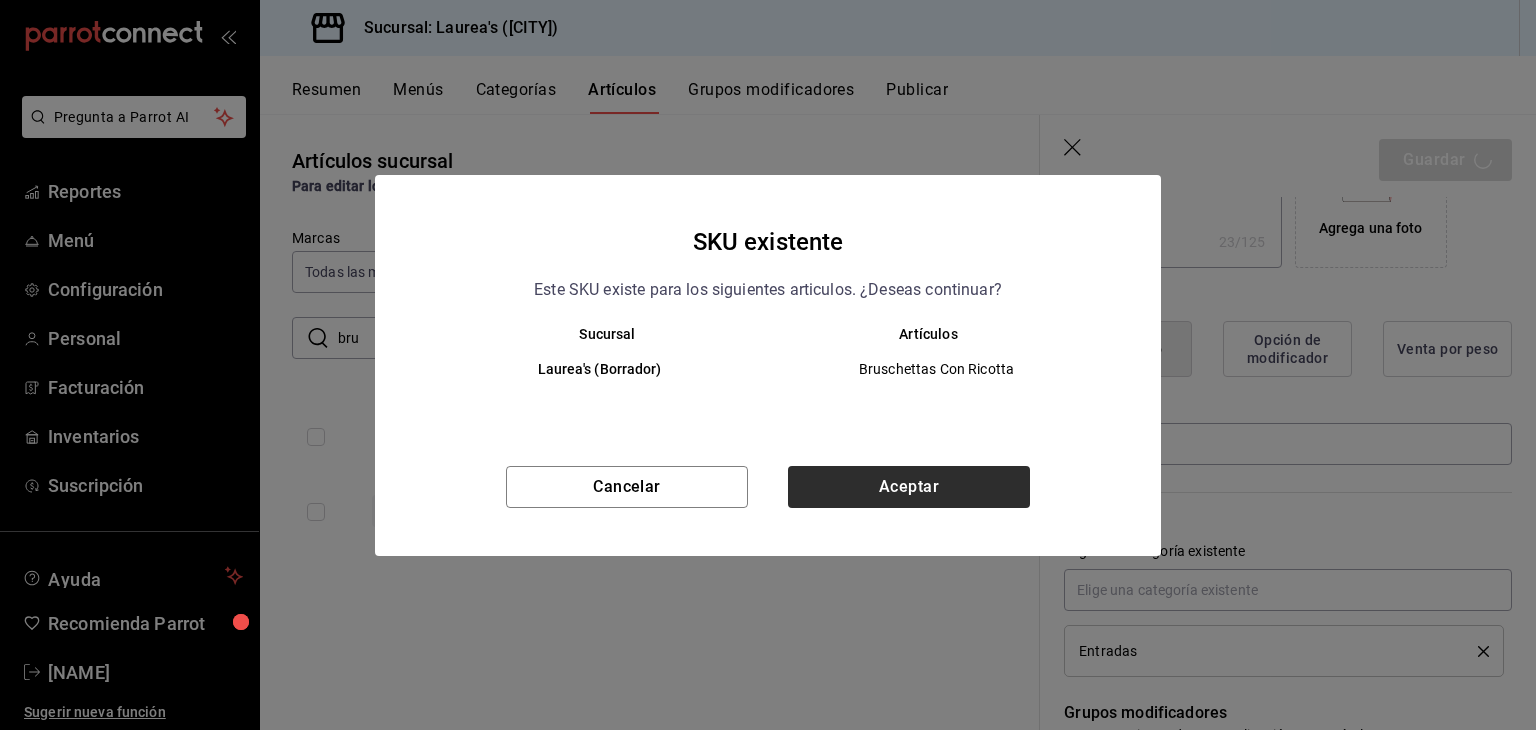 type on "x" 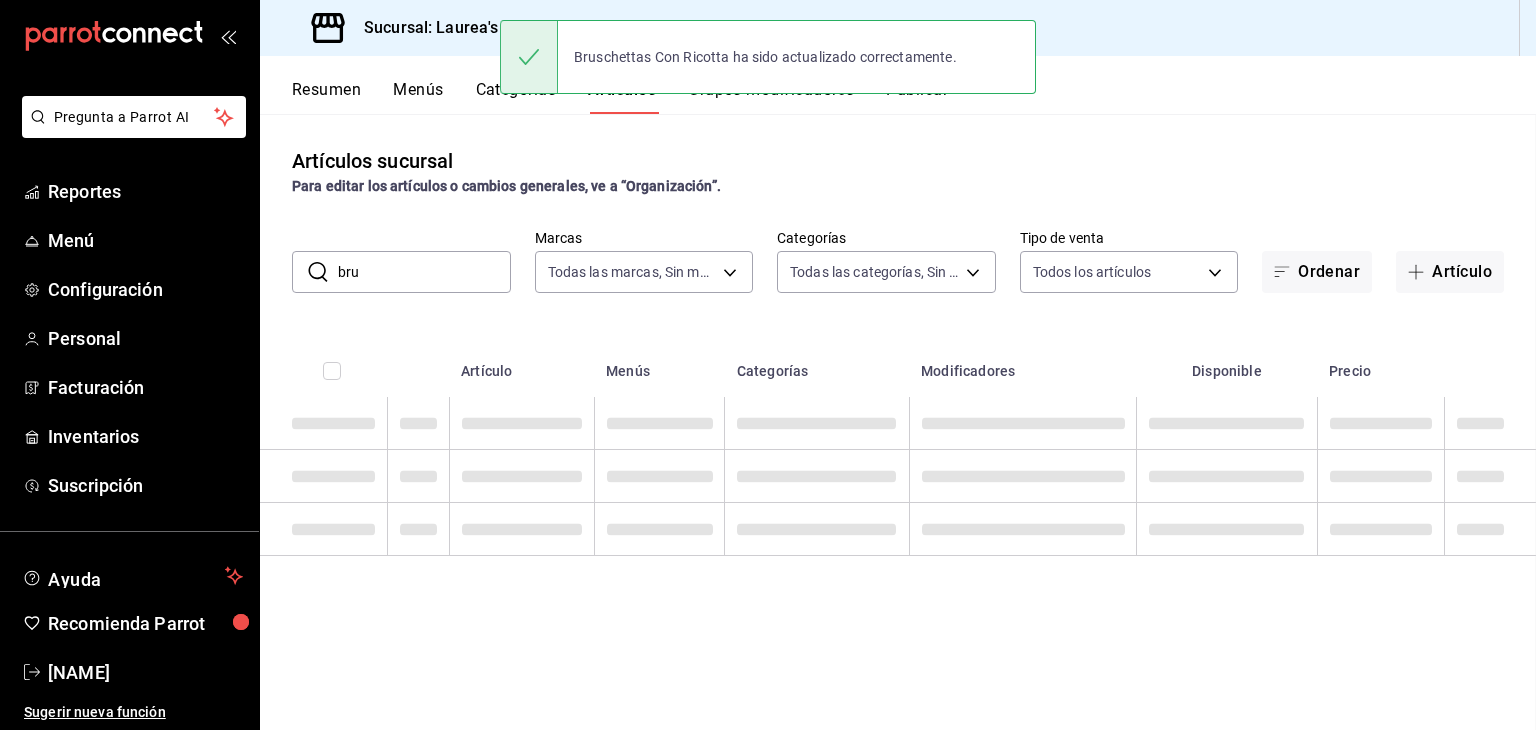 scroll, scrollTop: 0, scrollLeft: 0, axis: both 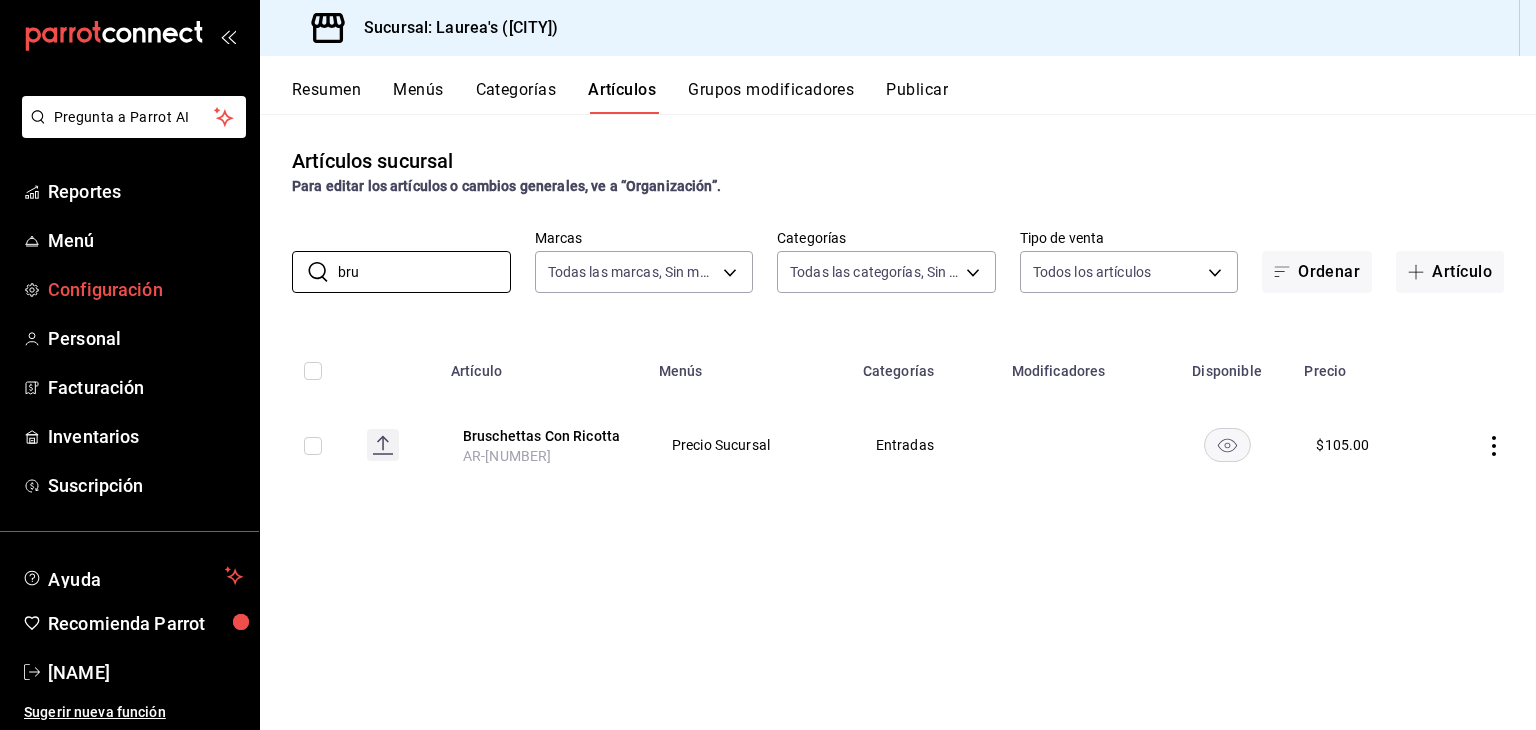 drag, startPoint x: 397, startPoint y: 281, endPoint x: 232, endPoint y: 277, distance: 165.04848 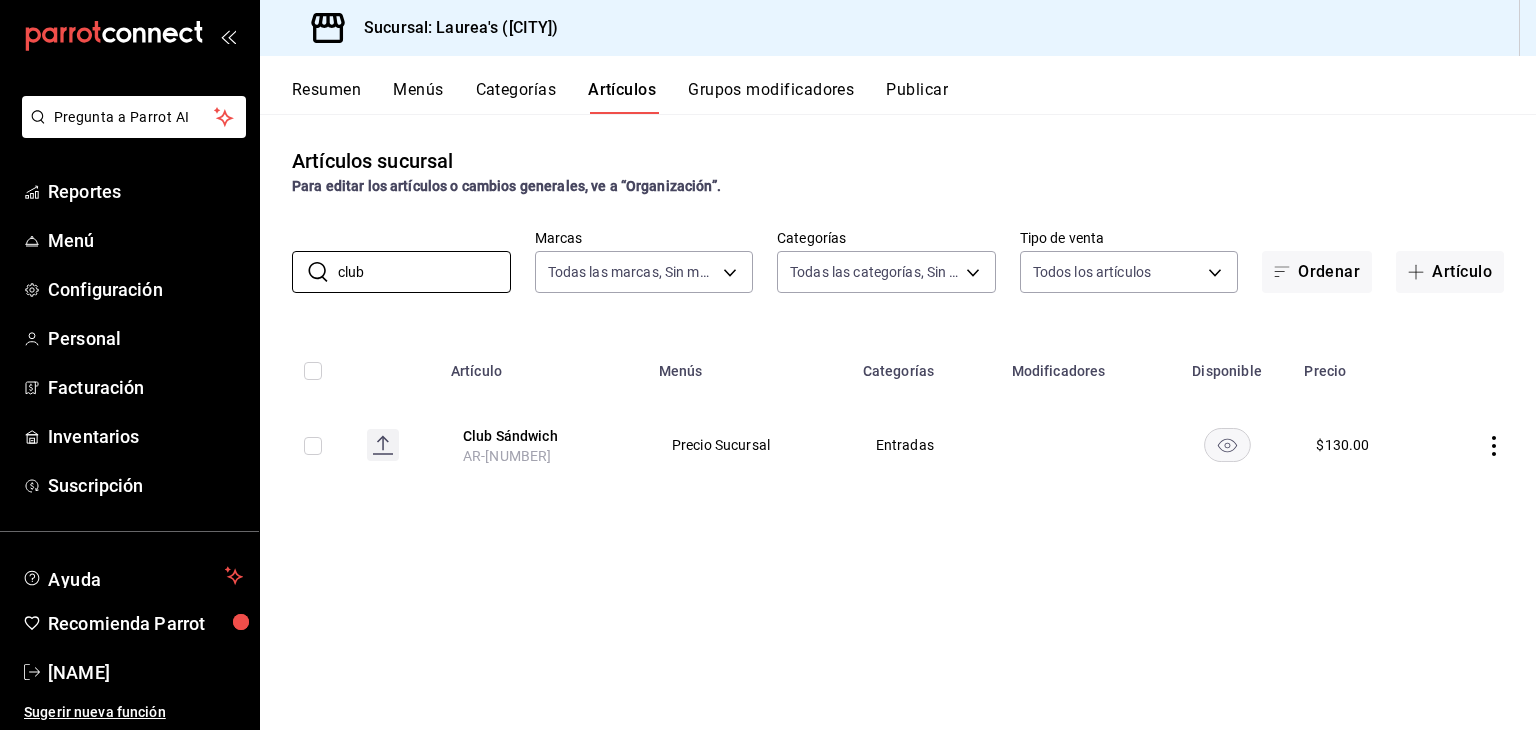 type on "club" 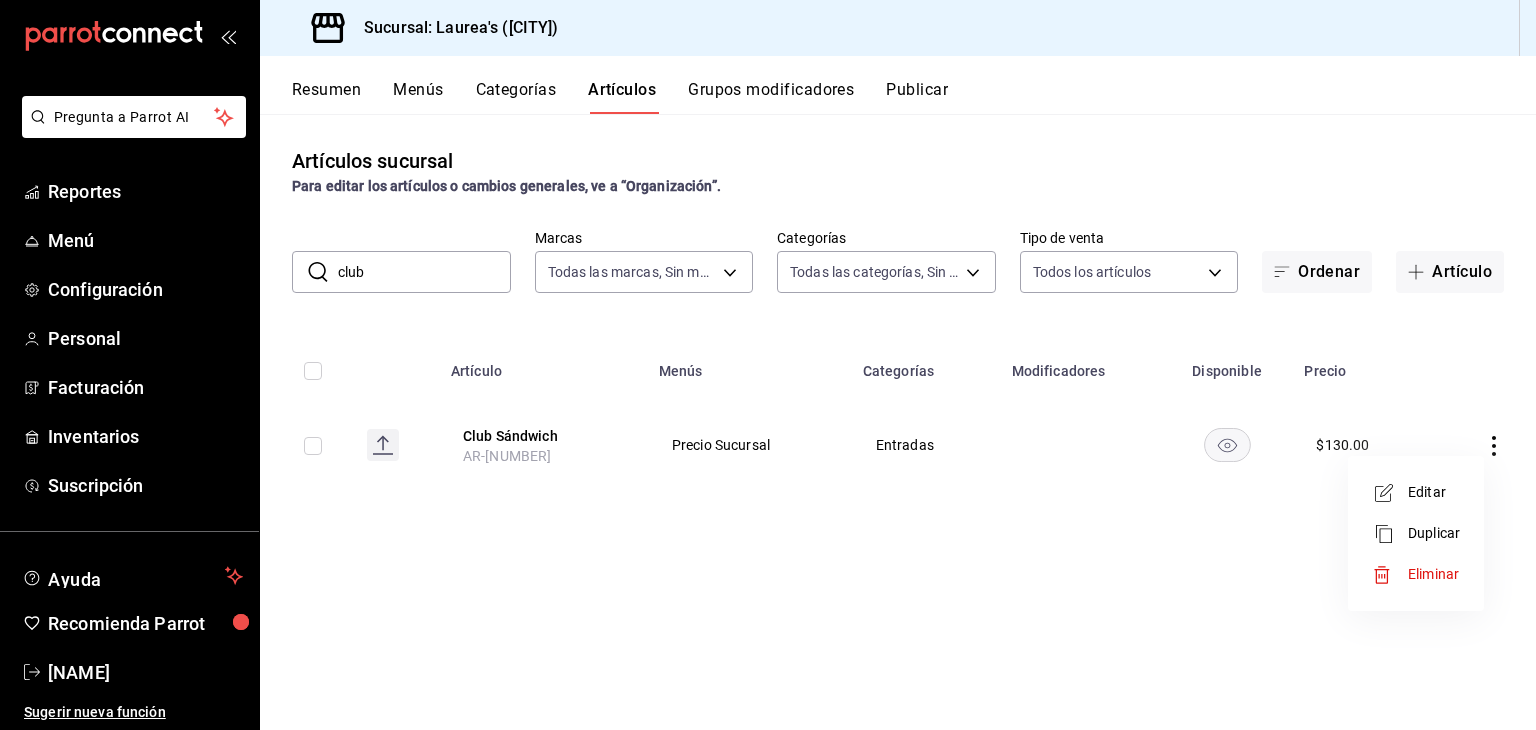 click on "Editar" at bounding box center (1434, 492) 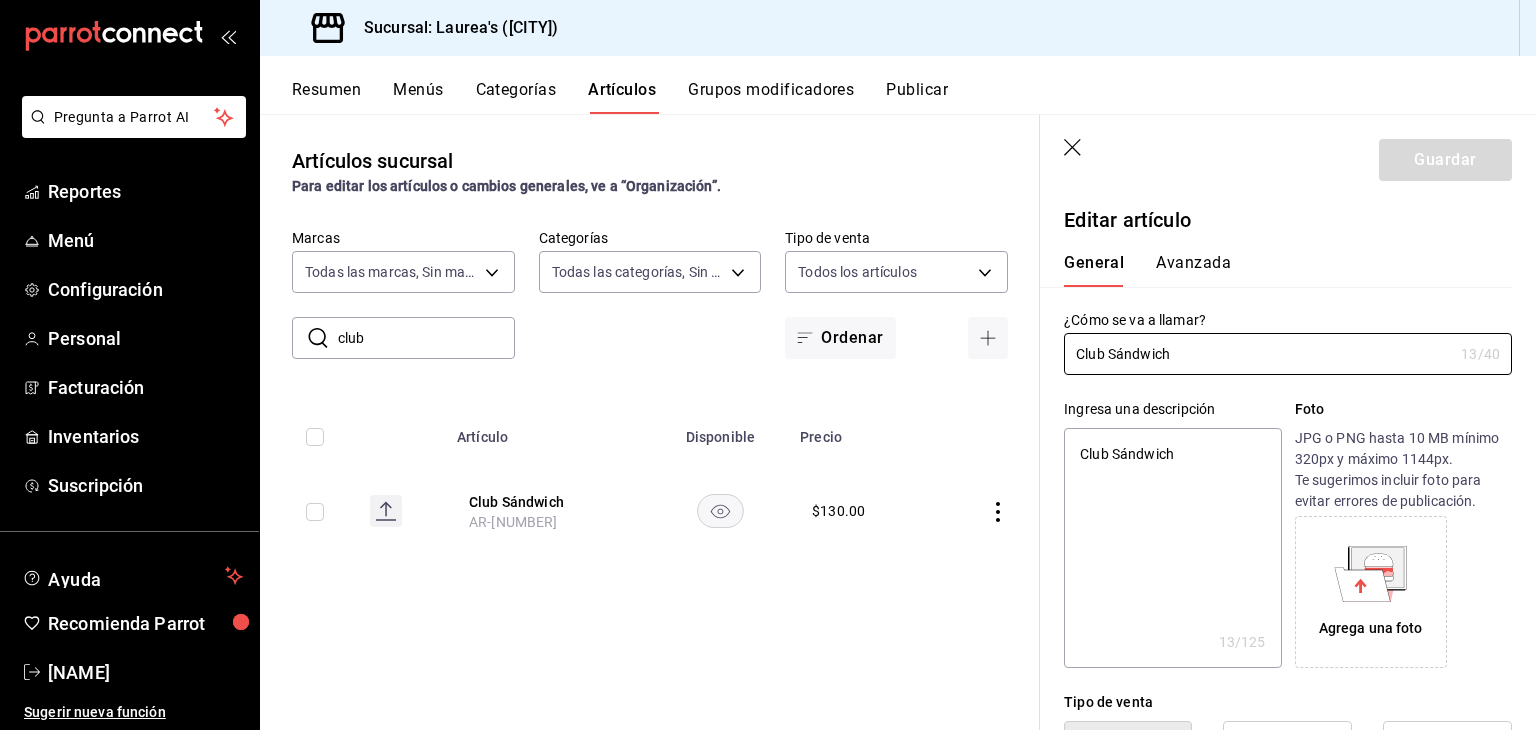 type on "x" 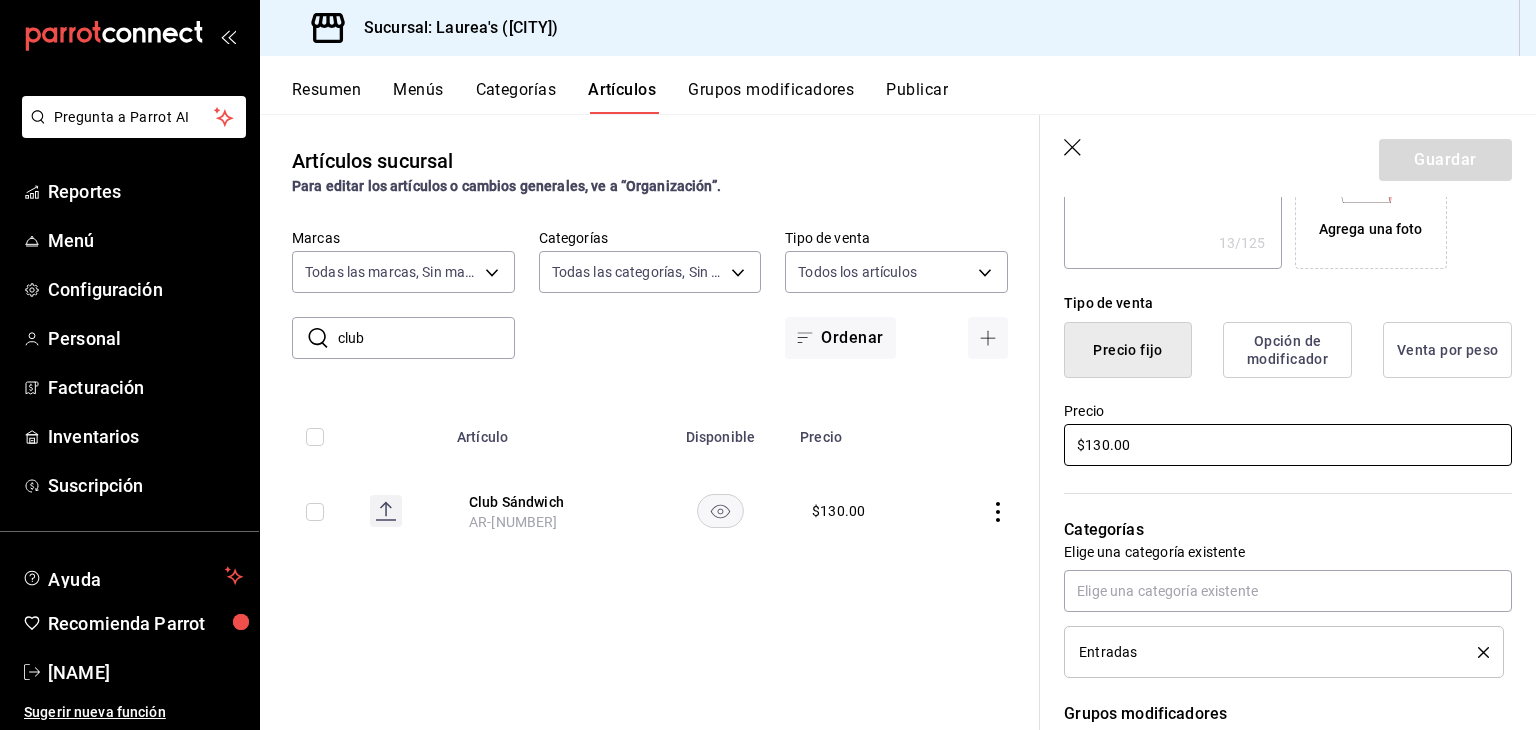 scroll, scrollTop: 400, scrollLeft: 0, axis: vertical 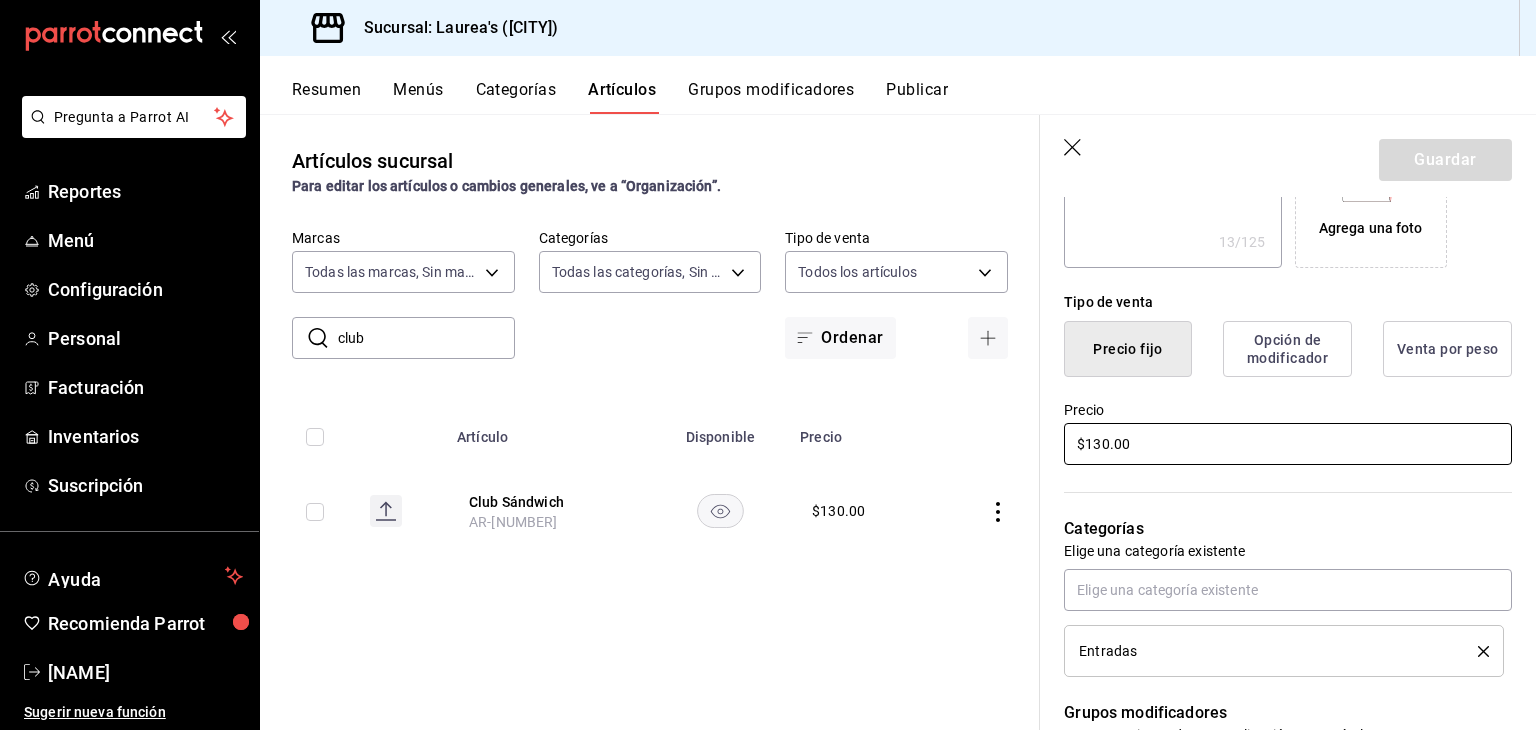 drag, startPoint x: 839, startPoint y: 384, endPoint x: 825, endPoint y: 381, distance: 14.3178215 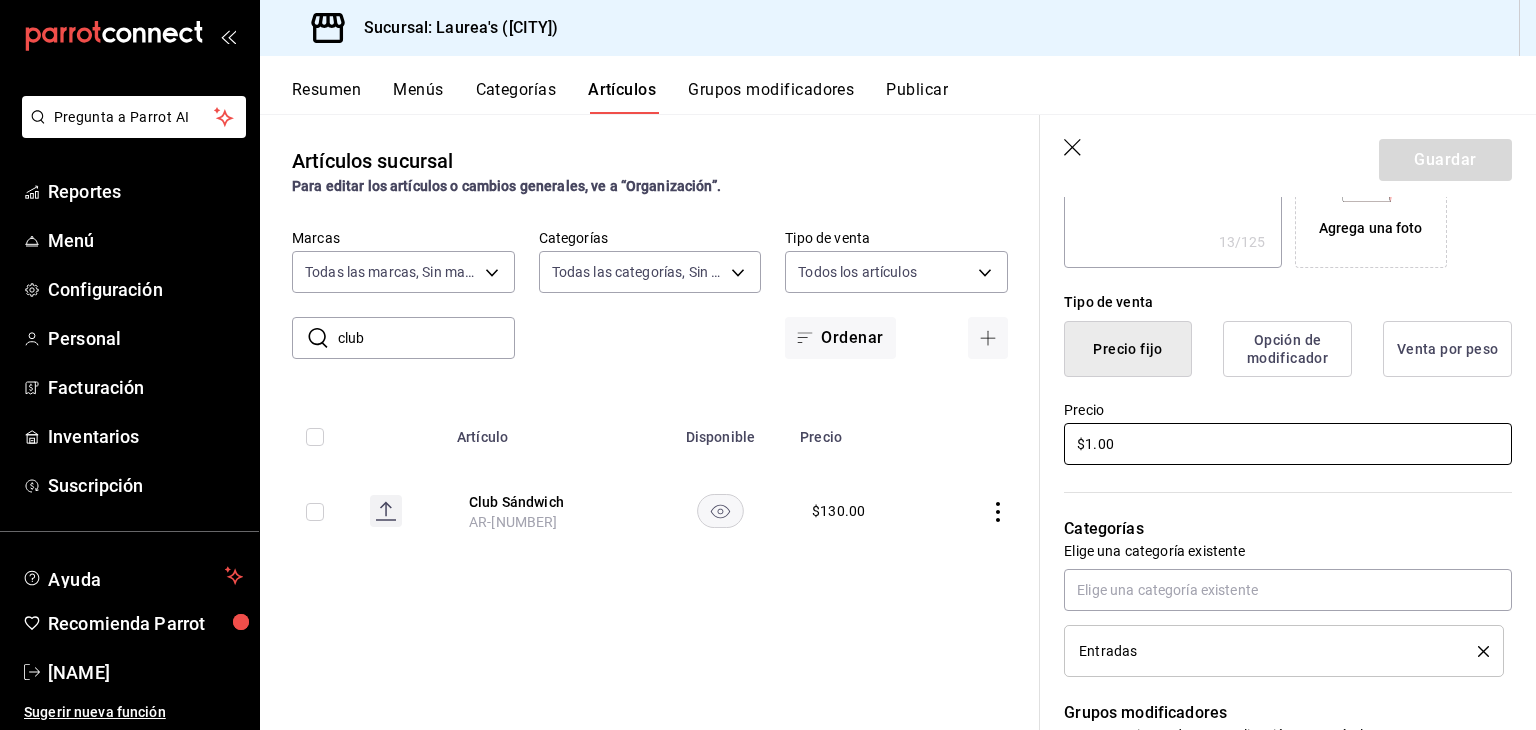 type on "x" 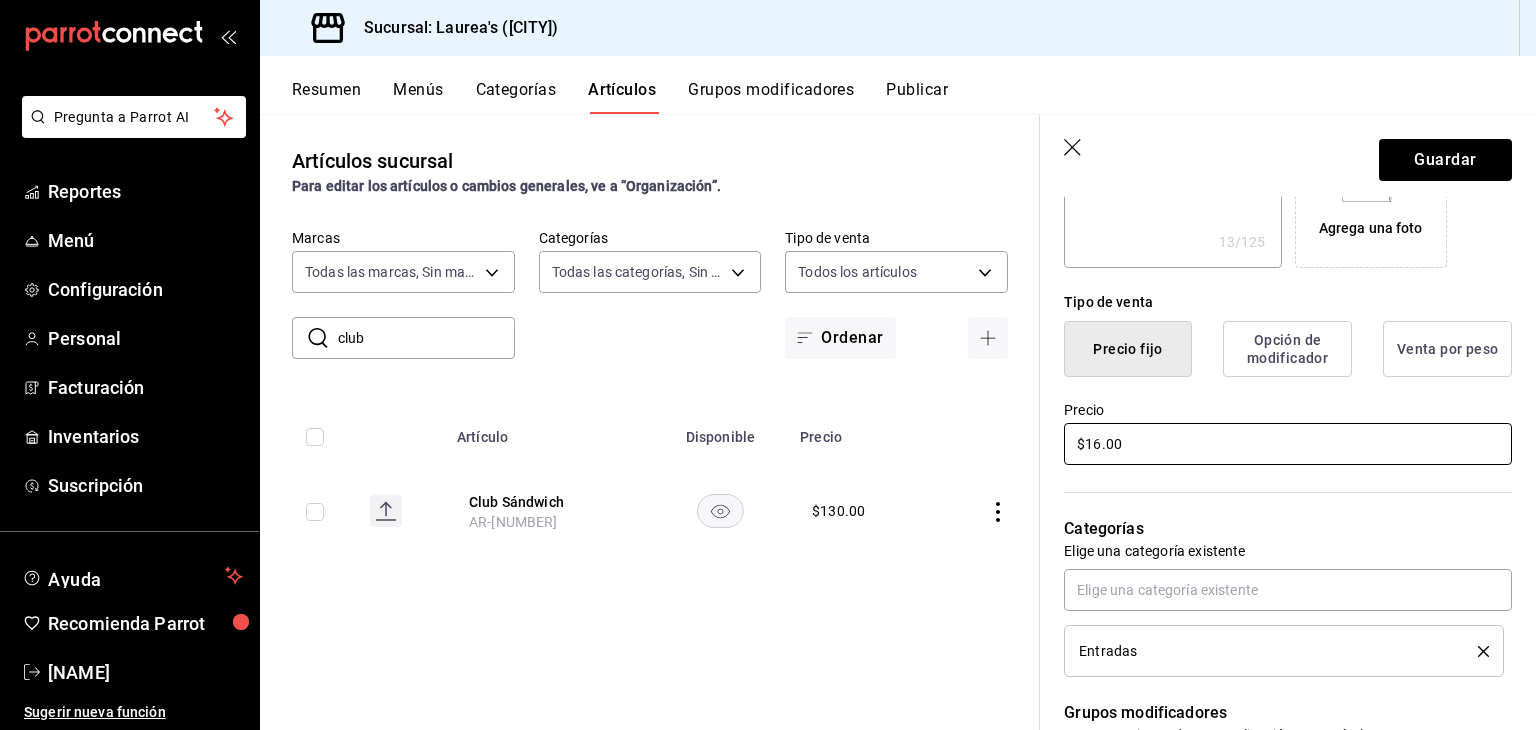 type on "x" 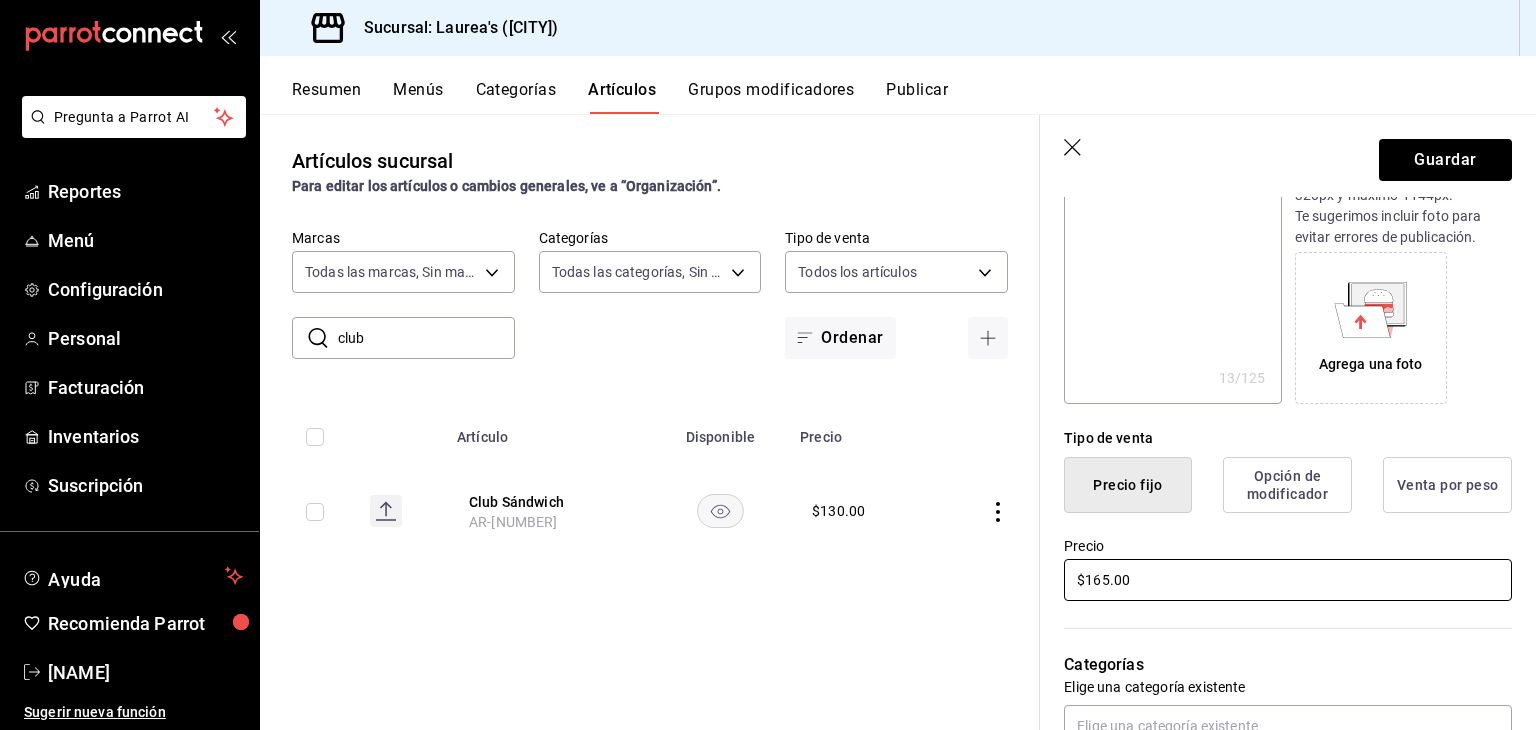 scroll, scrollTop: 234, scrollLeft: 0, axis: vertical 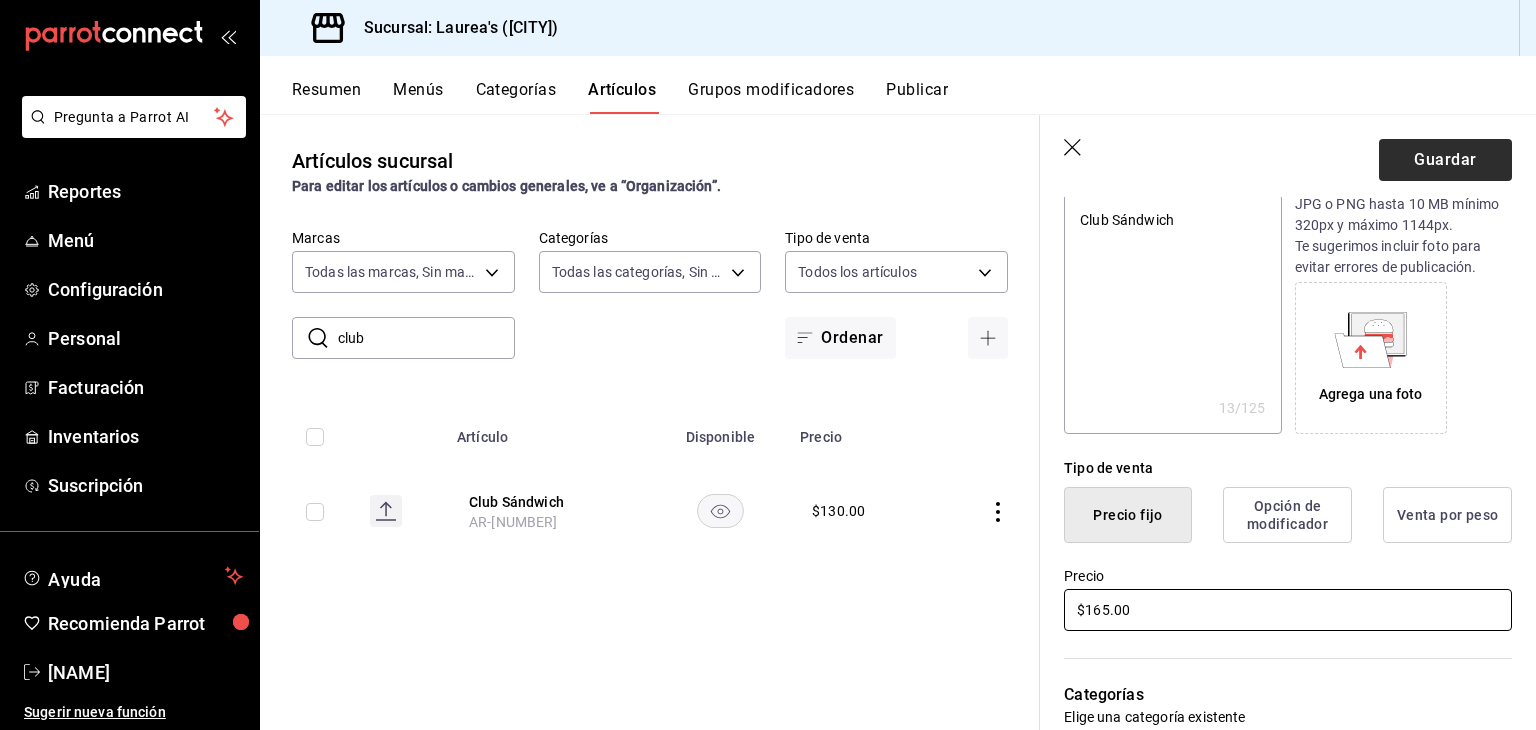 type on "$165.00" 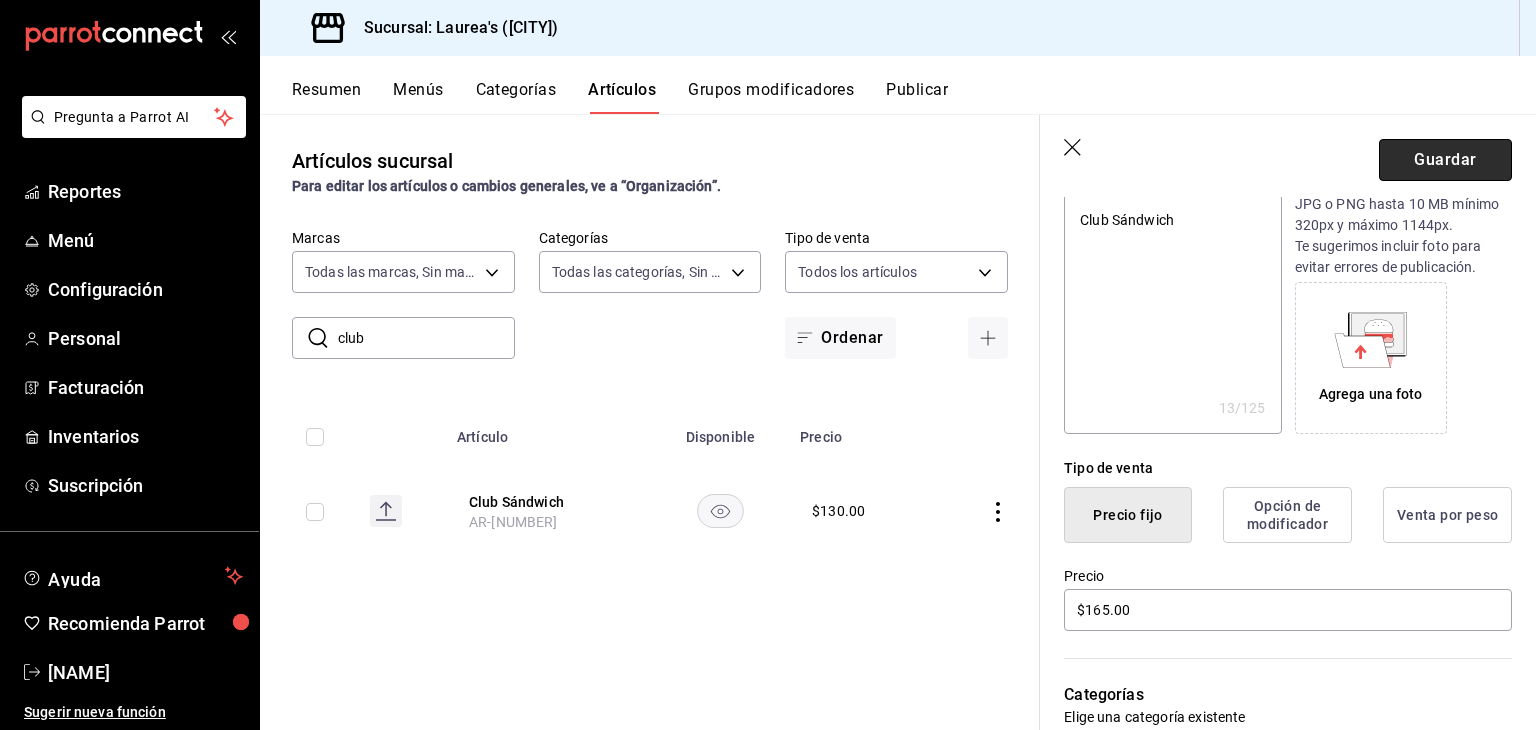 click on "Guardar" at bounding box center [1445, 160] 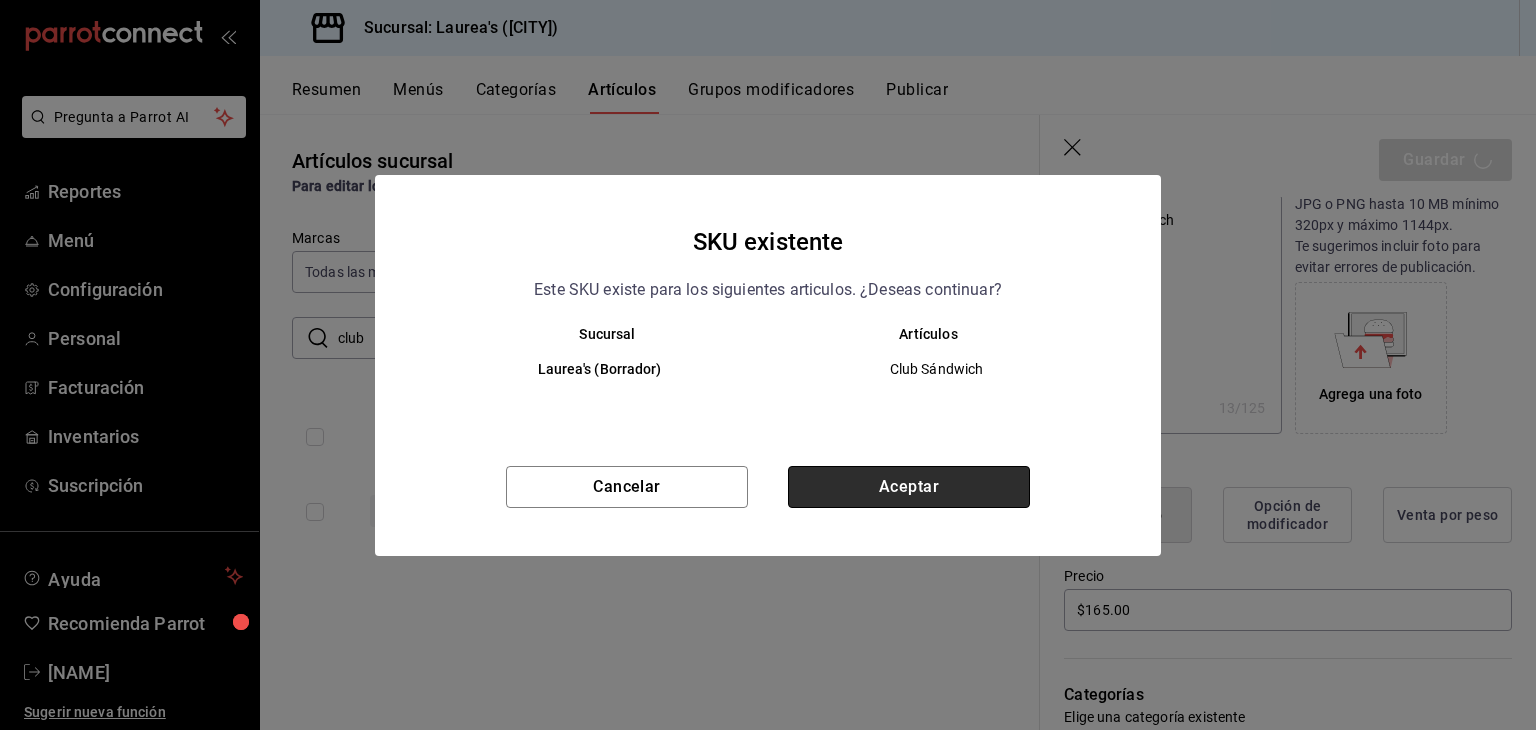 click on "Aceptar" at bounding box center (909, 487) 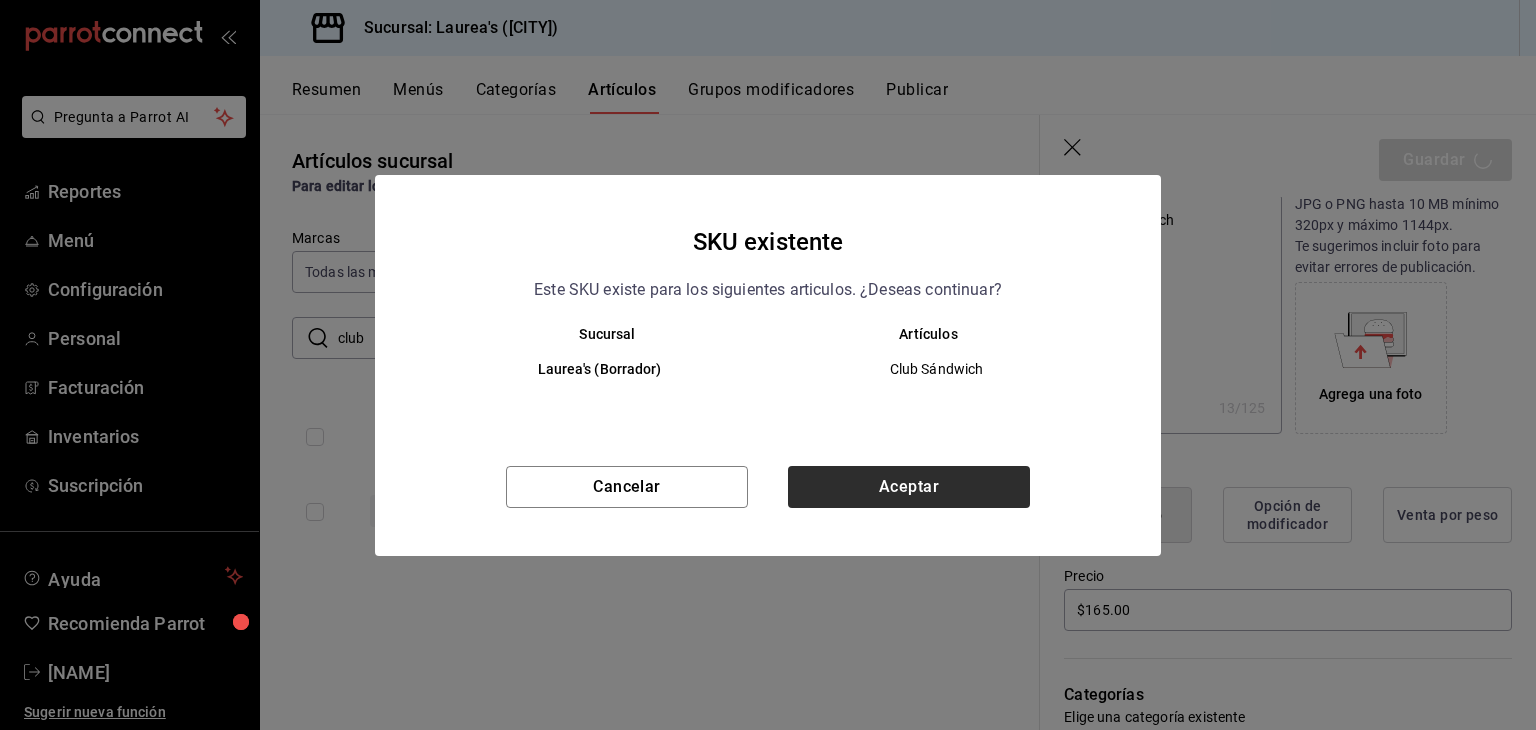 type on "x" 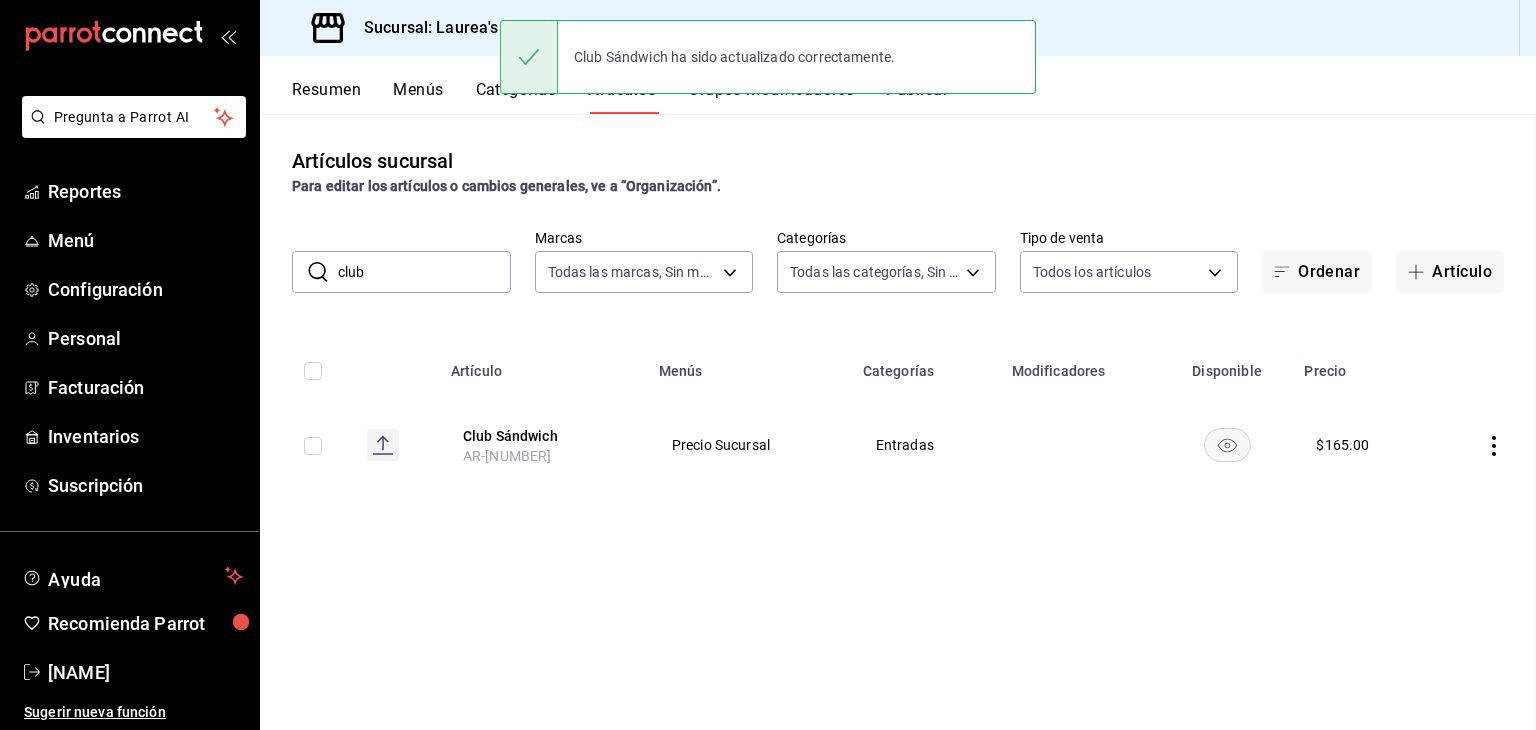 scroll, scrollTop: 0, scrollLeft: 0, axis: both 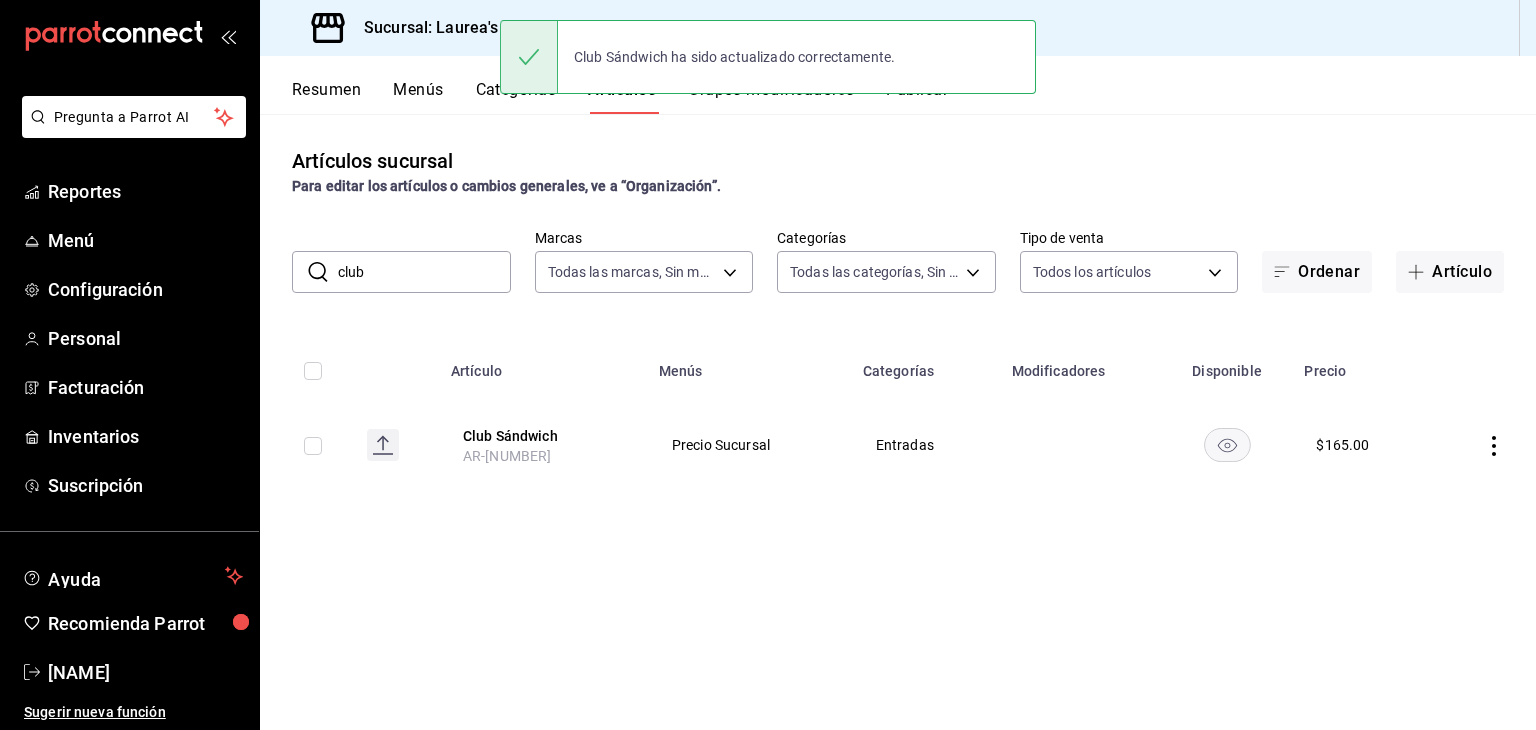 click on "Resumen" at bounding box center (326, 97) 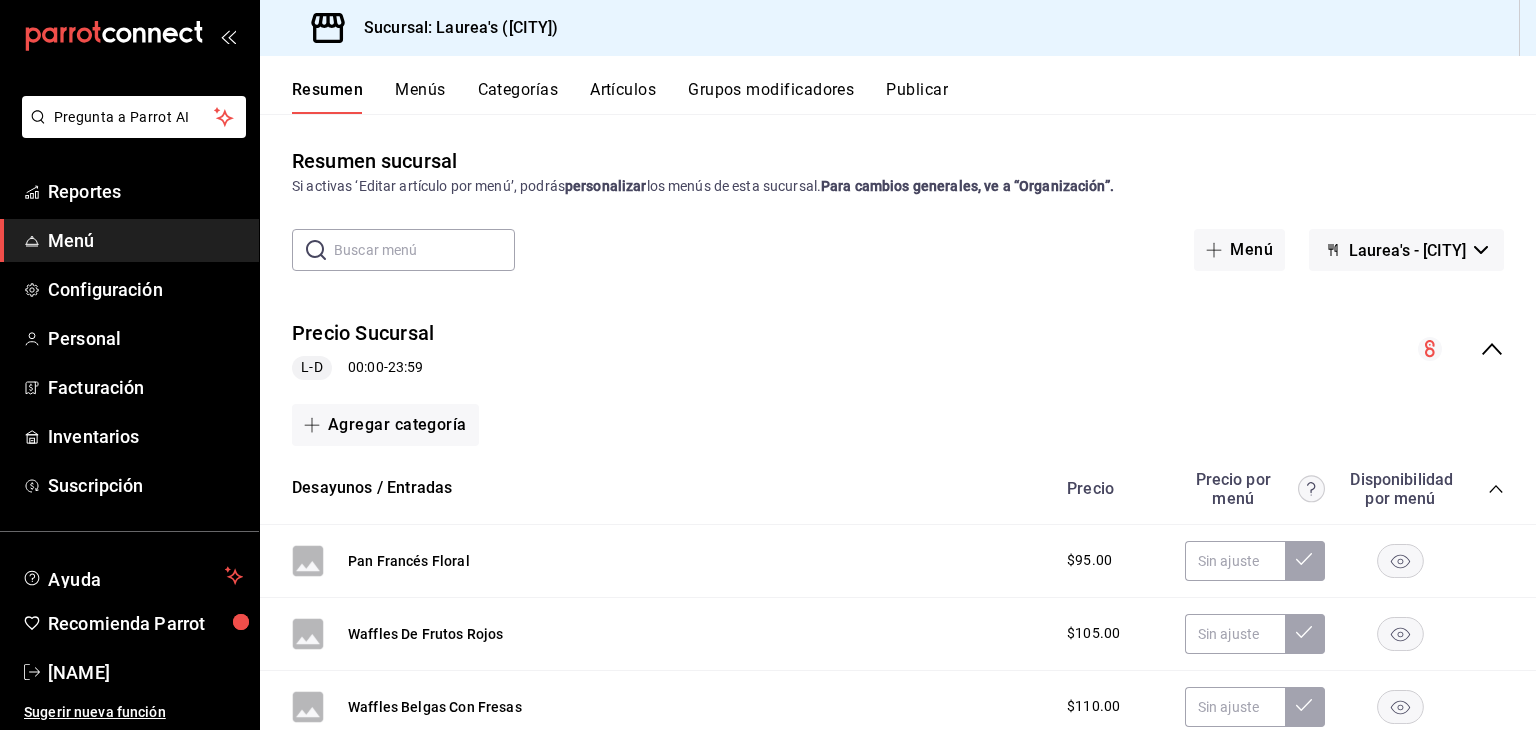 click at bounding box center (424, 250) 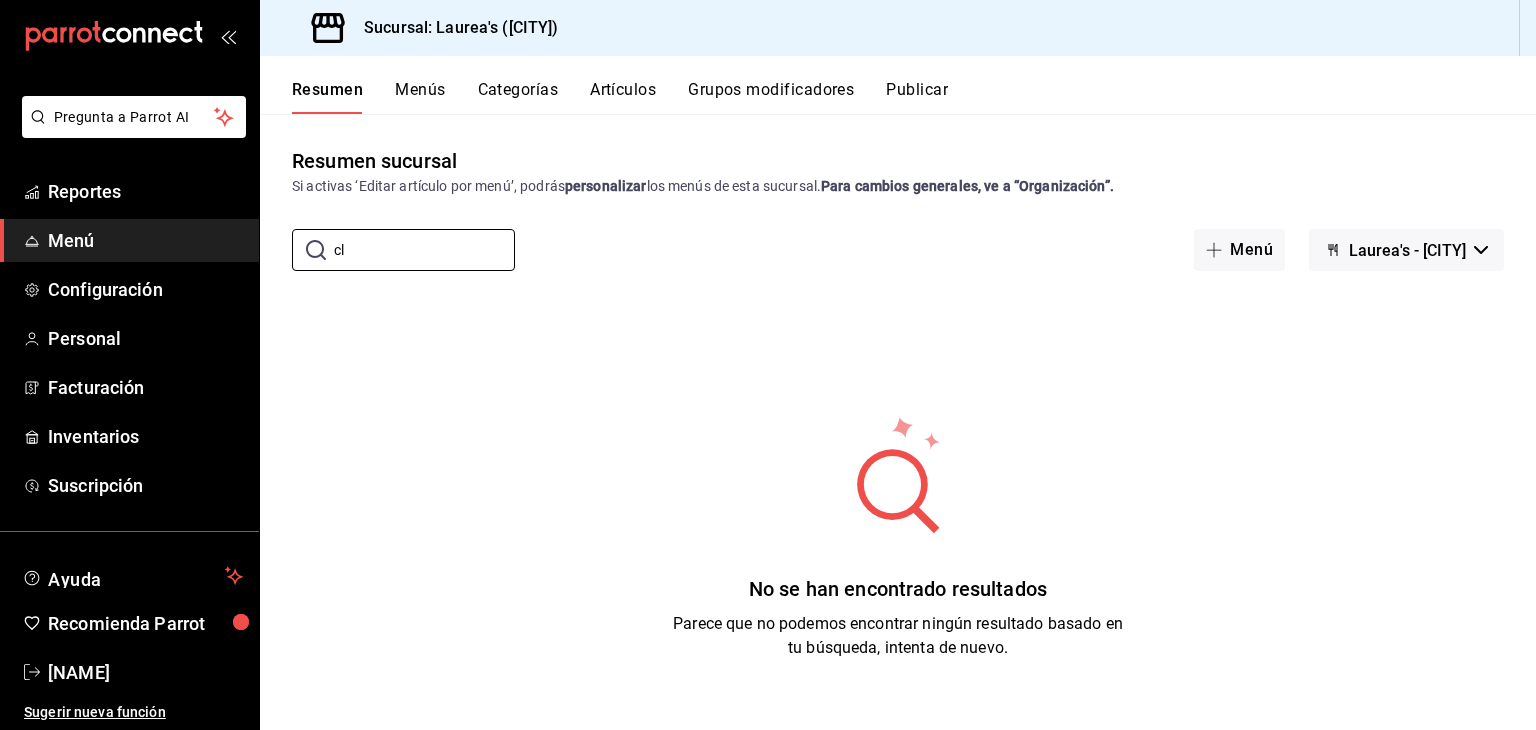 type on "c" 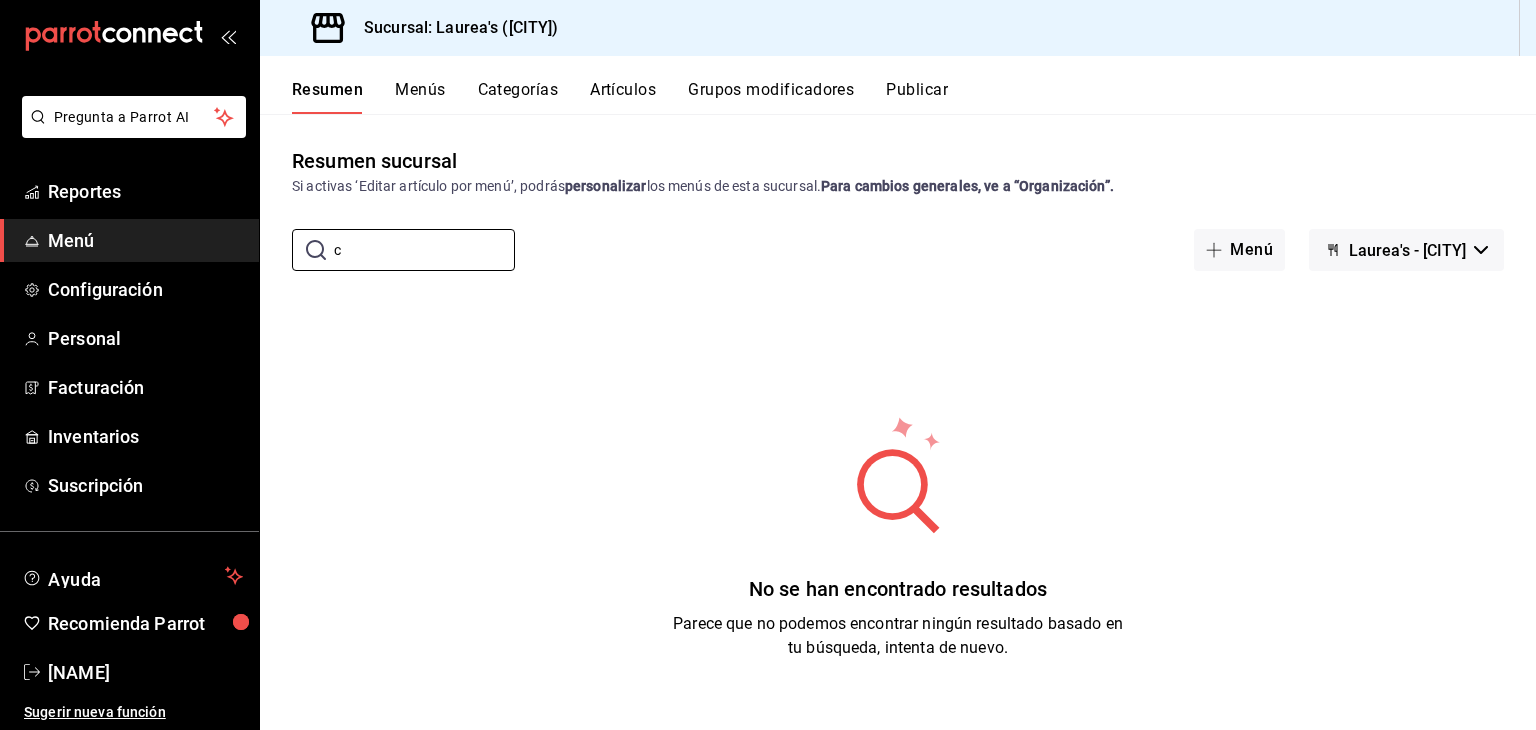 type 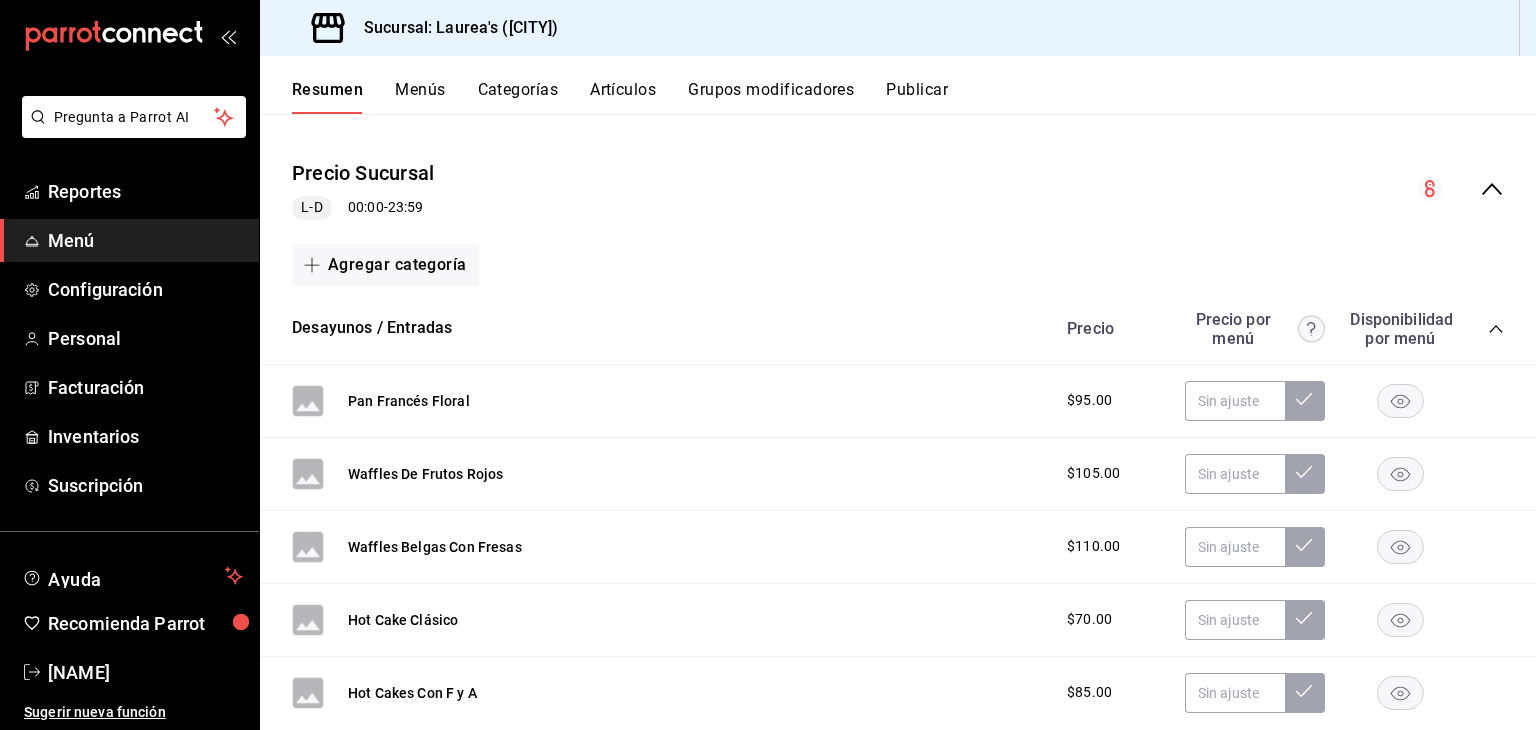 scroll, scrollTop: 200, scrollLeft: 0, axis: vertical 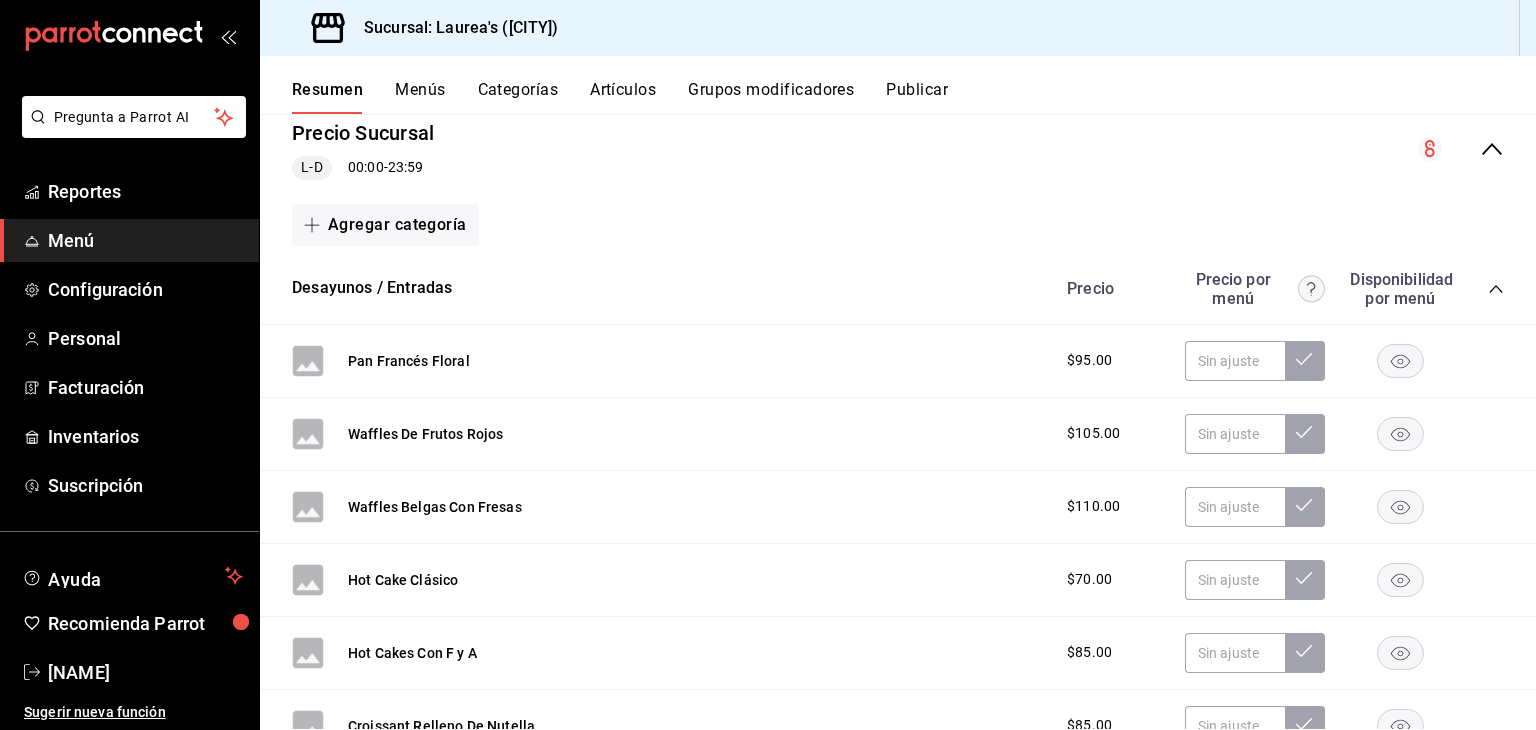 click on "Precio Precio por menú   Disponibilidad por menú" at bounding box center (1275, 289) 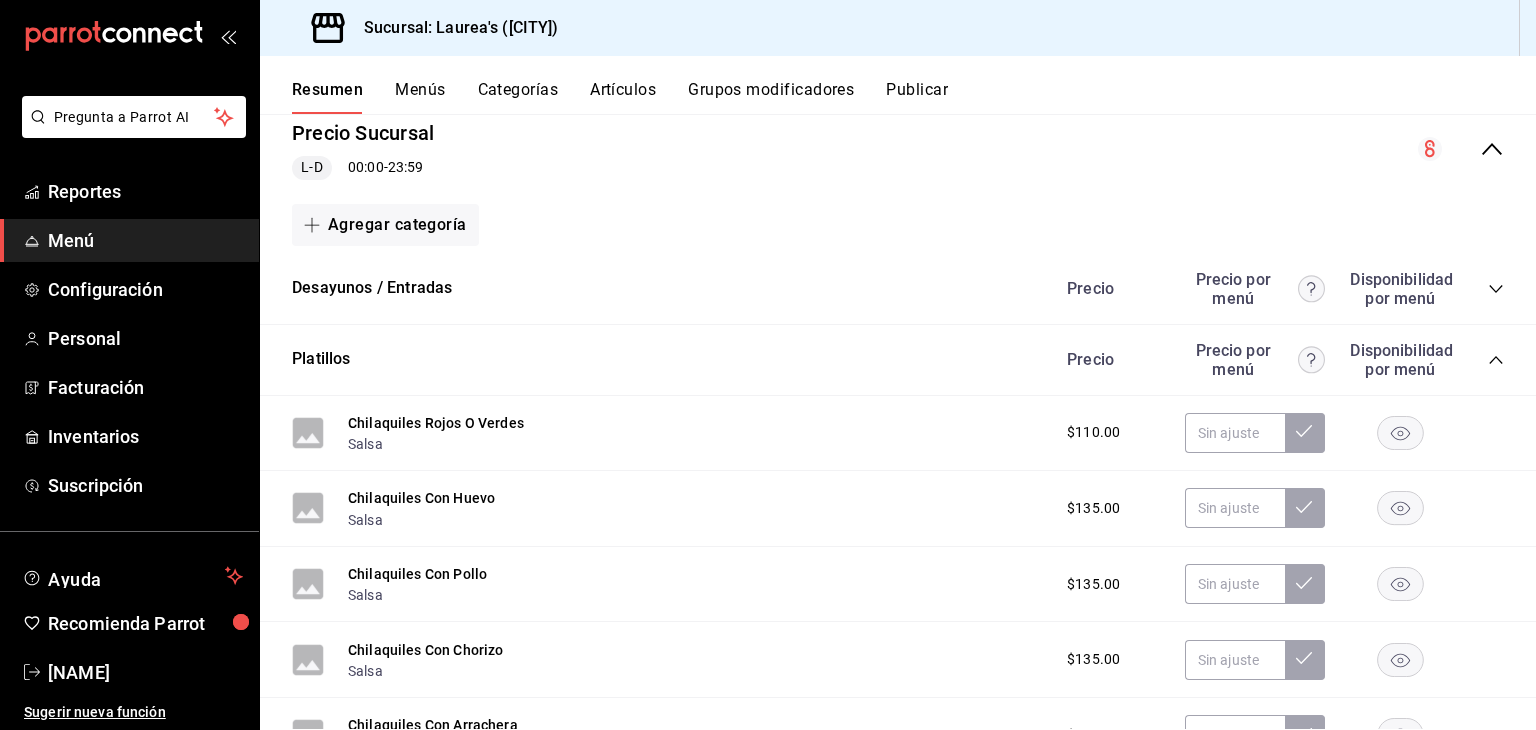 click on "Precio Precio por menú   Disponibilidad por menú" at bounding box center (1275, 360) 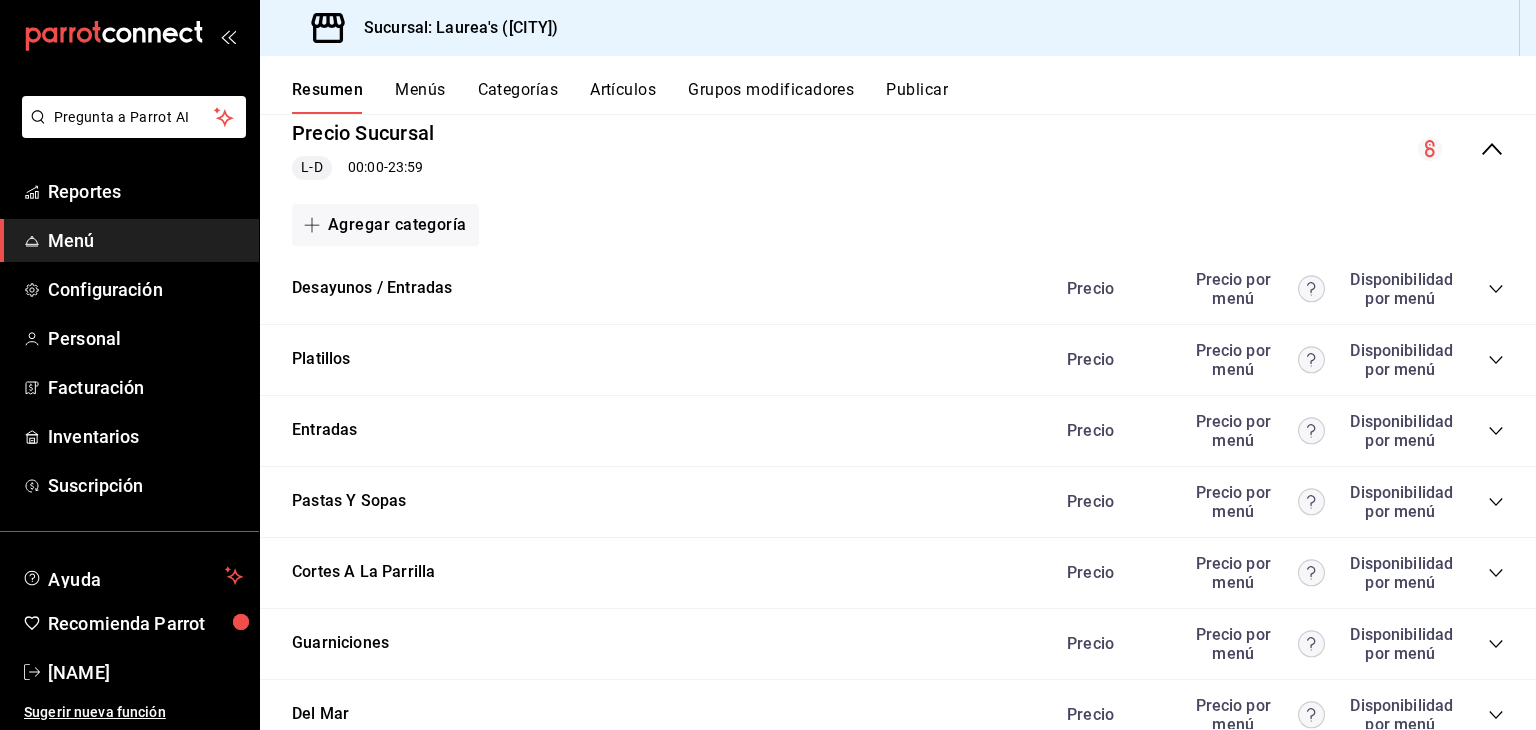 click on "Platillos Precio Precio por menú   Disponibilidad por menú" at bounding box center (898, 360) 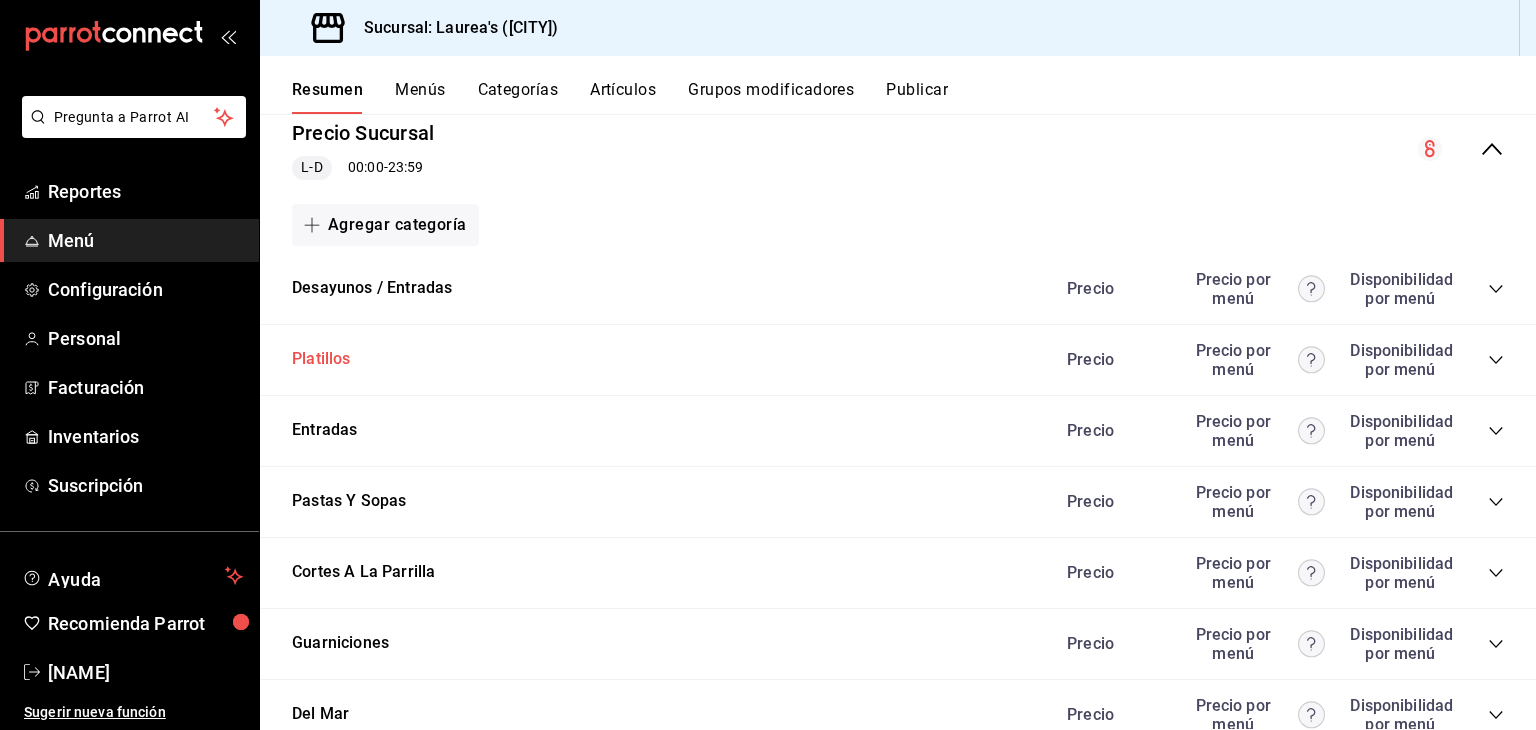 click on "Platillos" at bounding box center (321, 359) 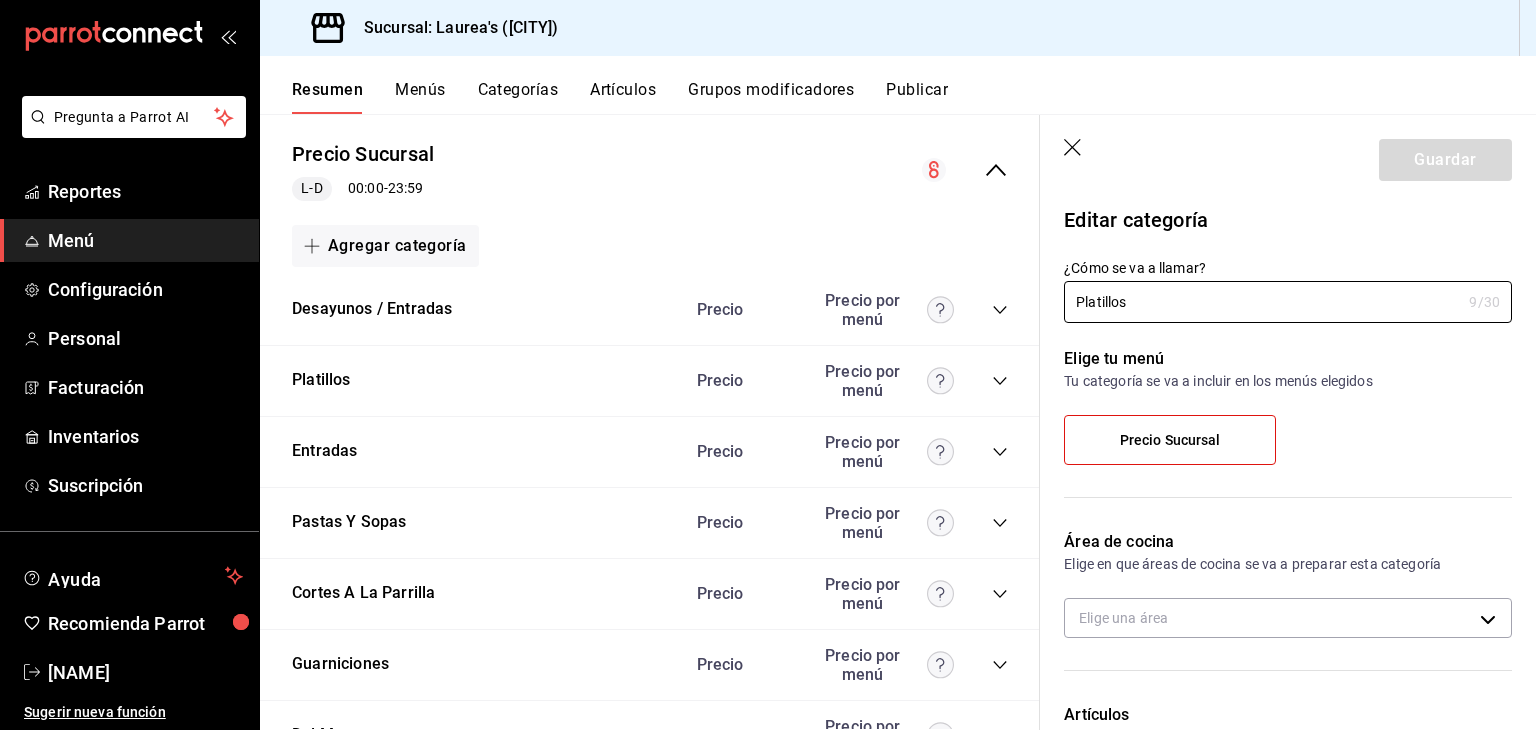 type on "[UUID]" 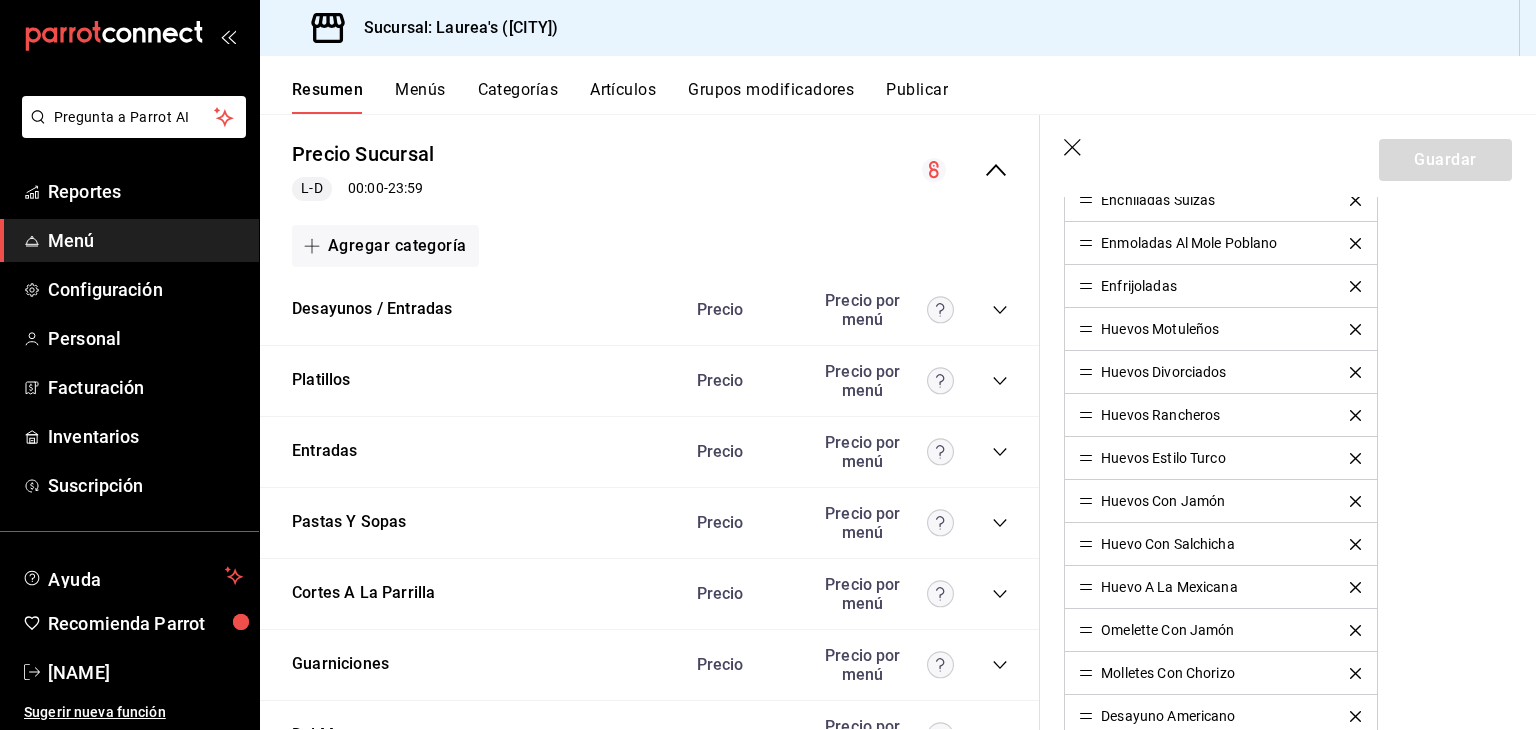 scroll, scrollTop: 1500, scrollLeft: 0, axis: vertical 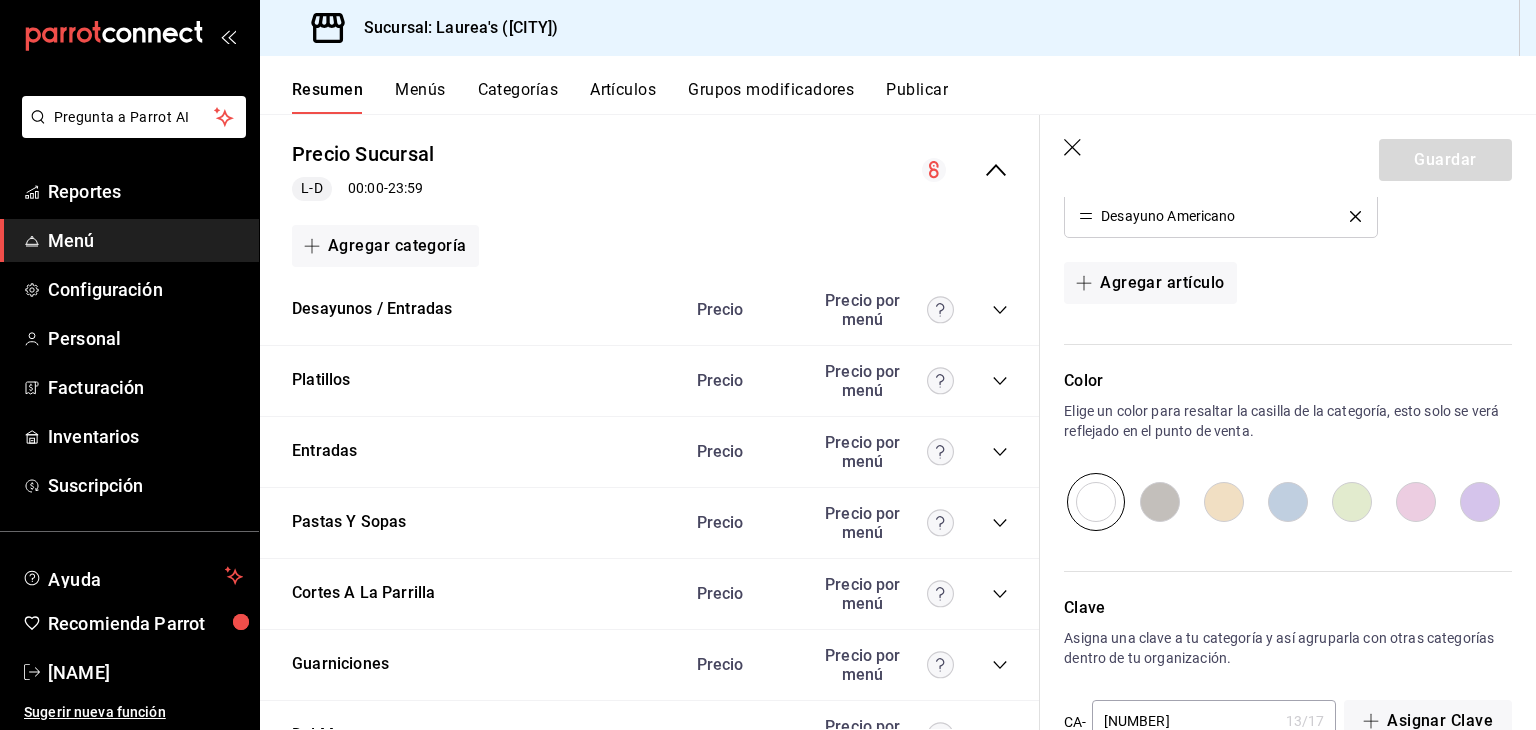 click 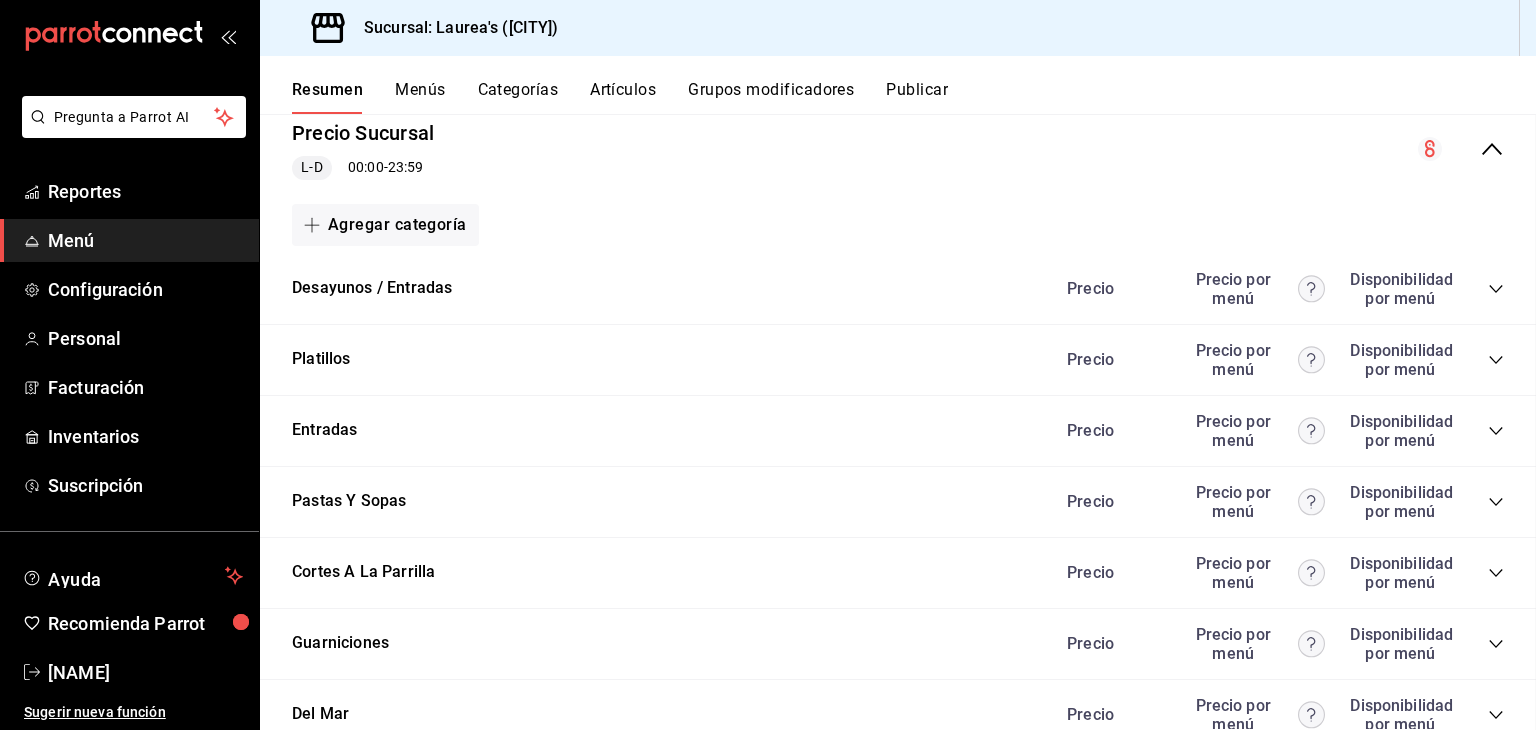 scroll, scrollTop: 0, scrollLeft: 0, axis: both 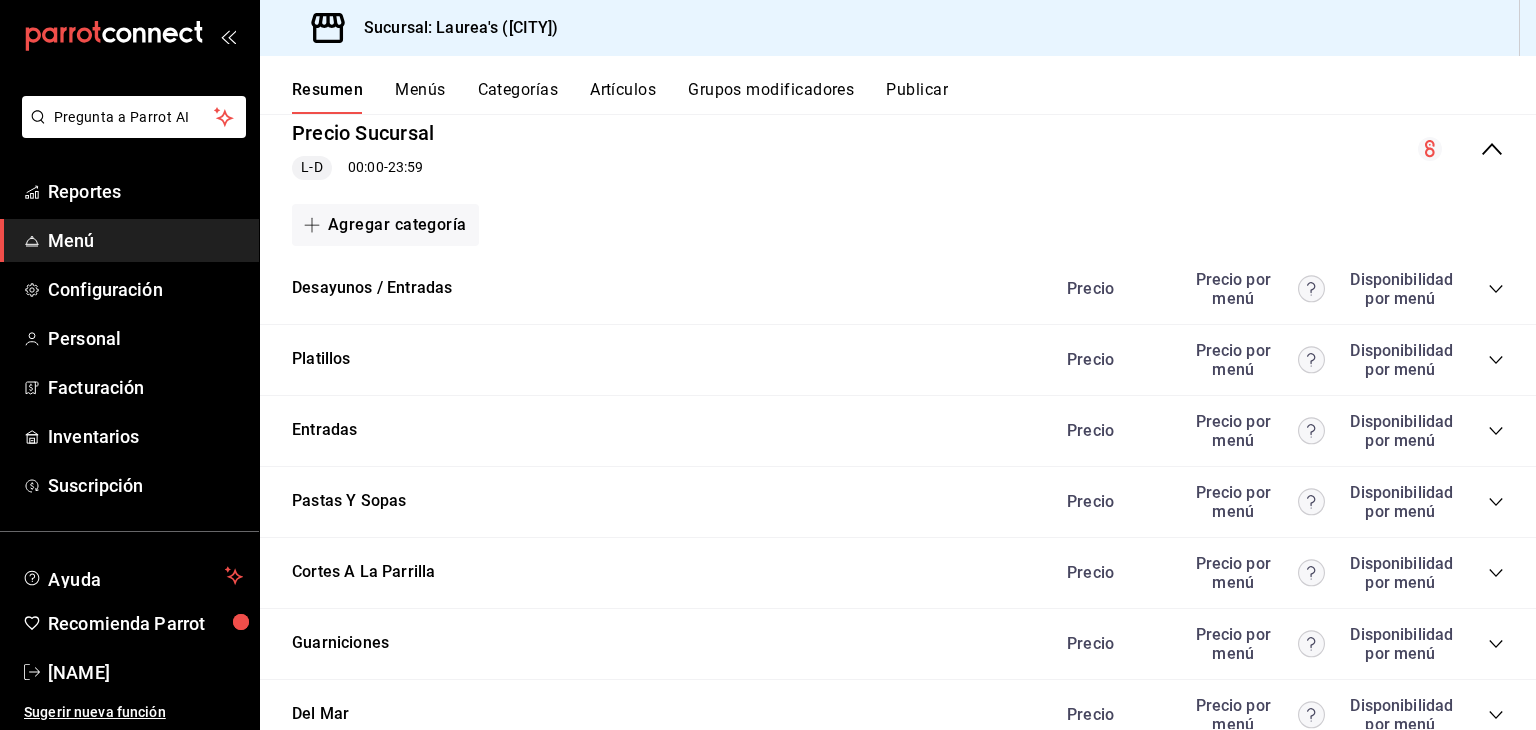 click on "Precio Precio por menú   Disponibilidad por menú" at bounding box center (1275, 360) 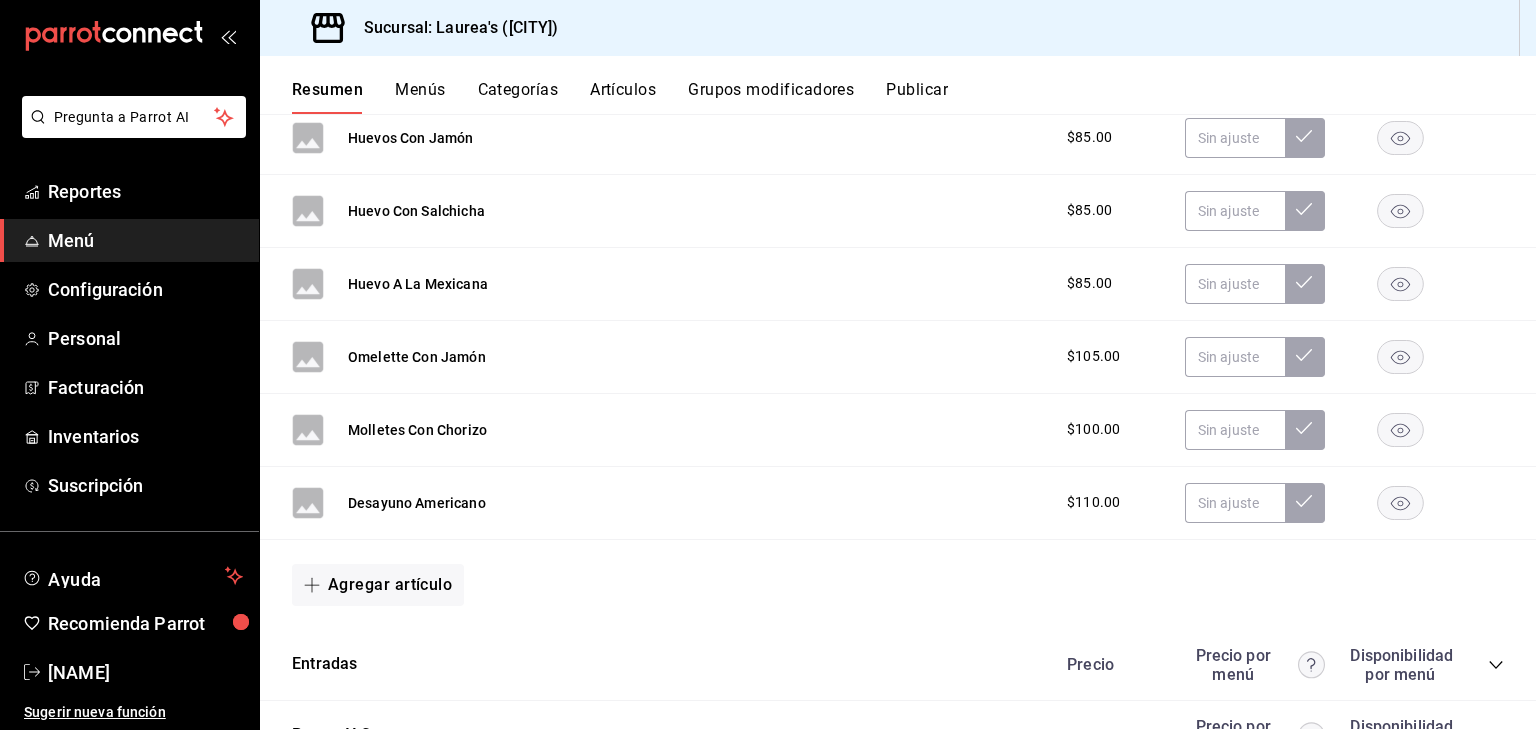 scroll, scrollTop: 1600, scrollLeft: 0, axis: vertical 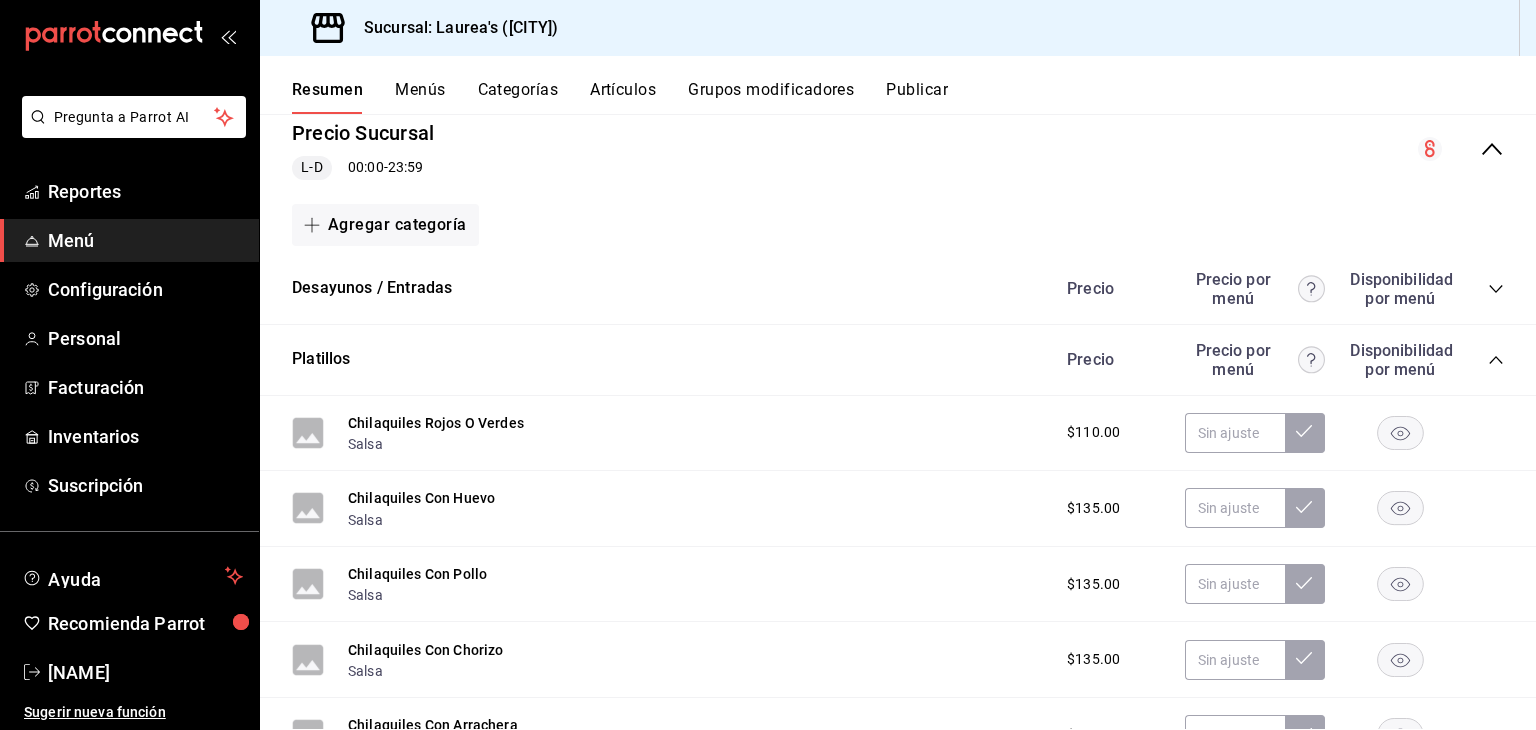 click on "Artículos" at bounding box center [623, 97] 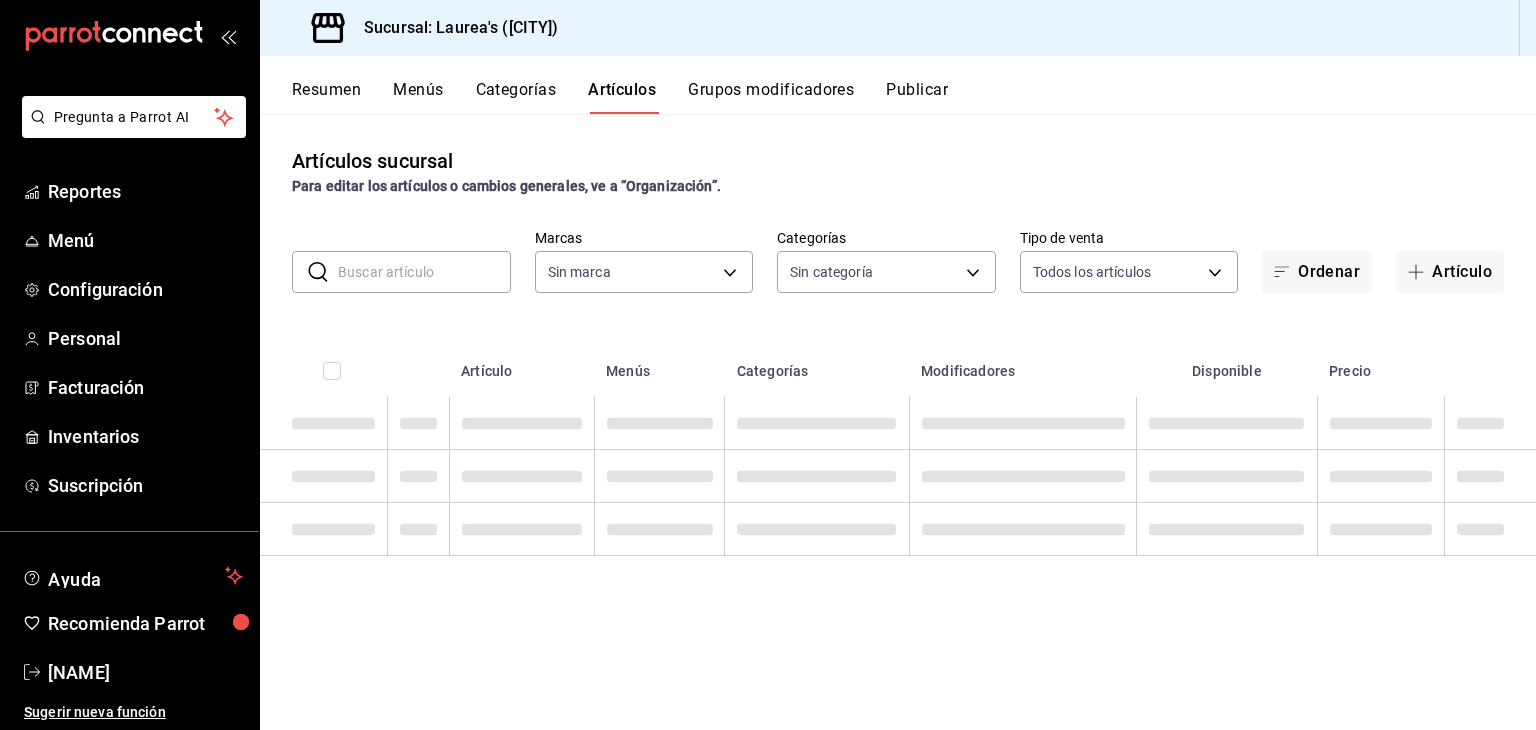 type on "7c749ec0-a870-4e3d-81e1-acde17211e35" 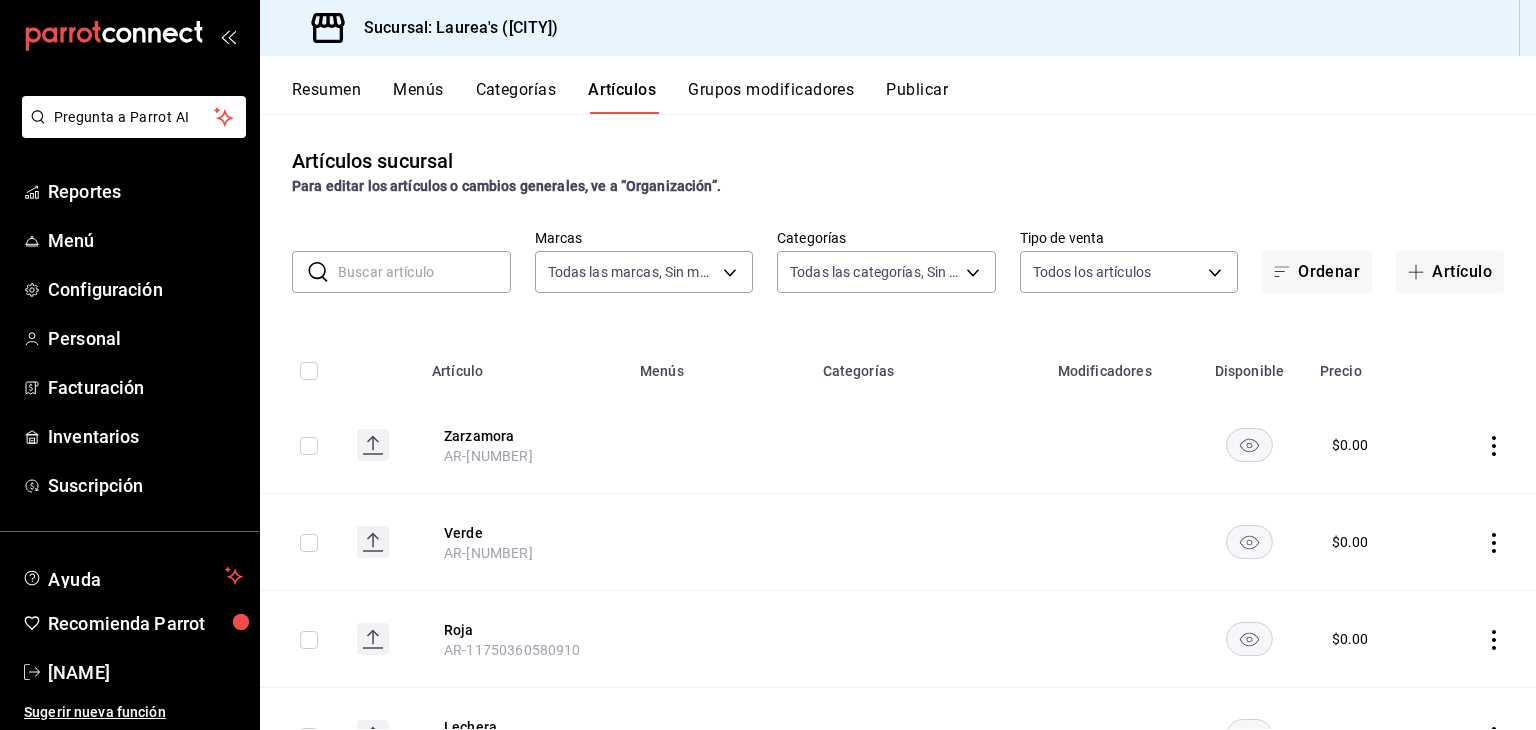 type on "[UUID],[UUID],[UUID],[UUID],[UUID],[UUID],[UUID],[UUID],[UUID],[UUID],[UUID],[UUID],[UUID],[UUID],[UUID],[UUID]" 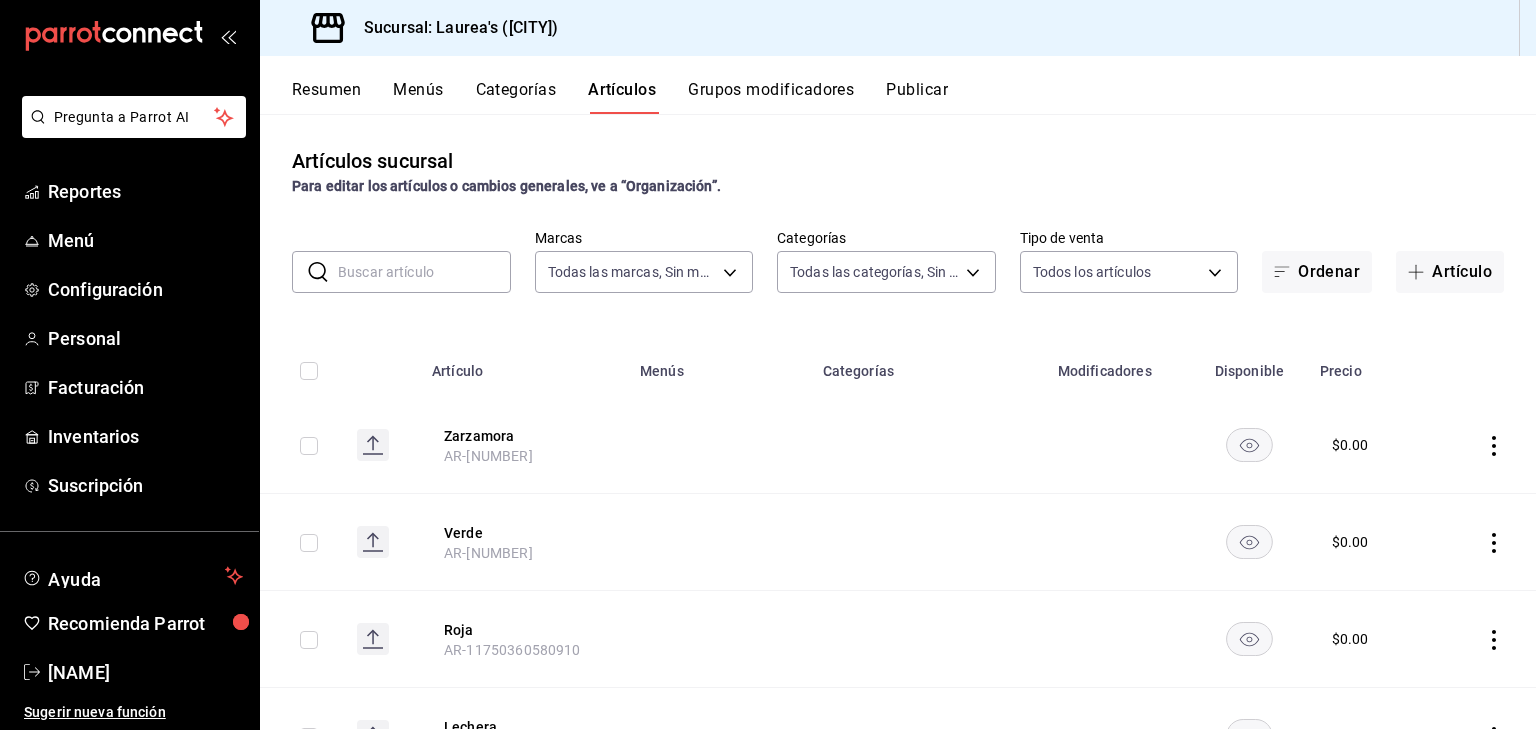 click at bounding box center (424, 272) 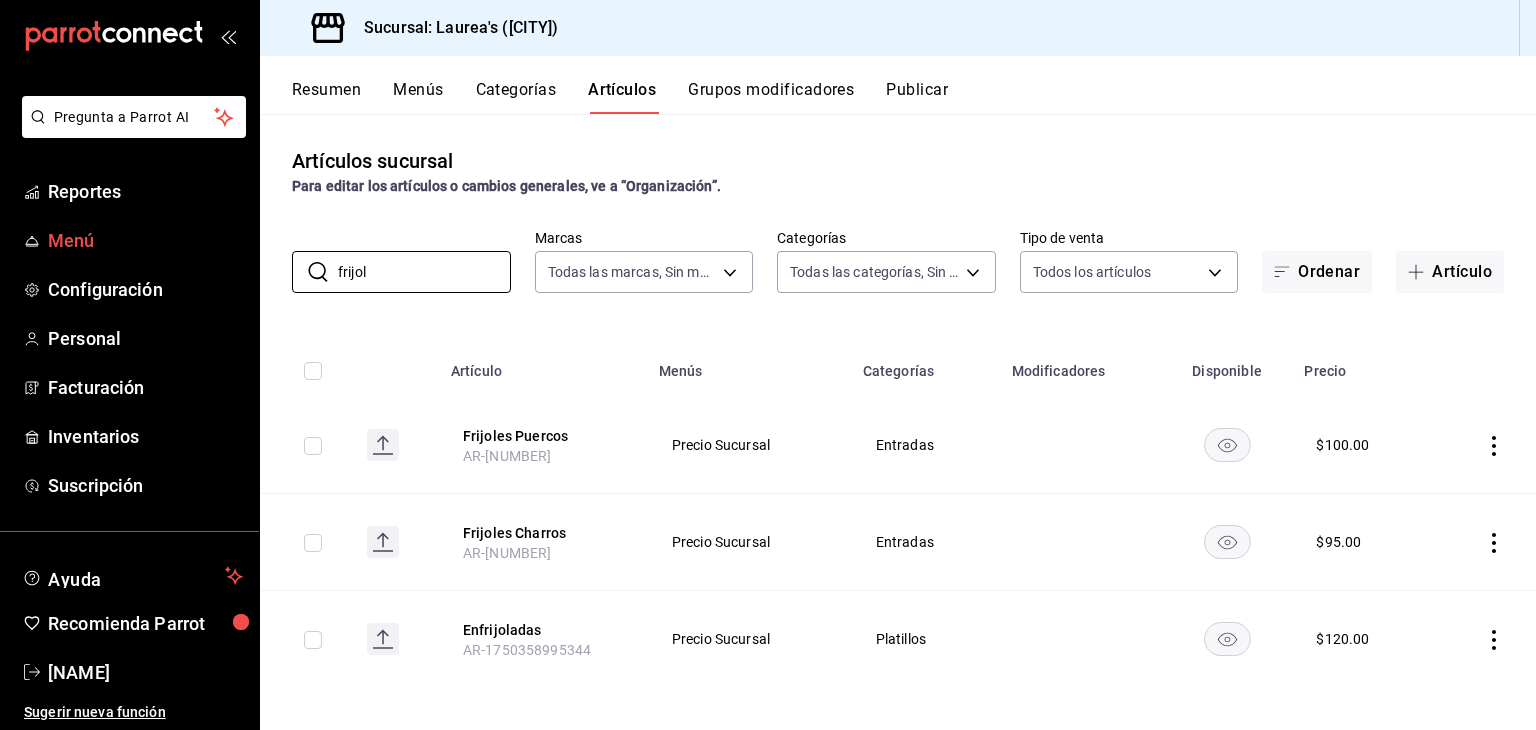 drag, startPoint x: 386, startPoint y: 277, endPoint x: 248, endPoint y: 247, distance: 141.22322 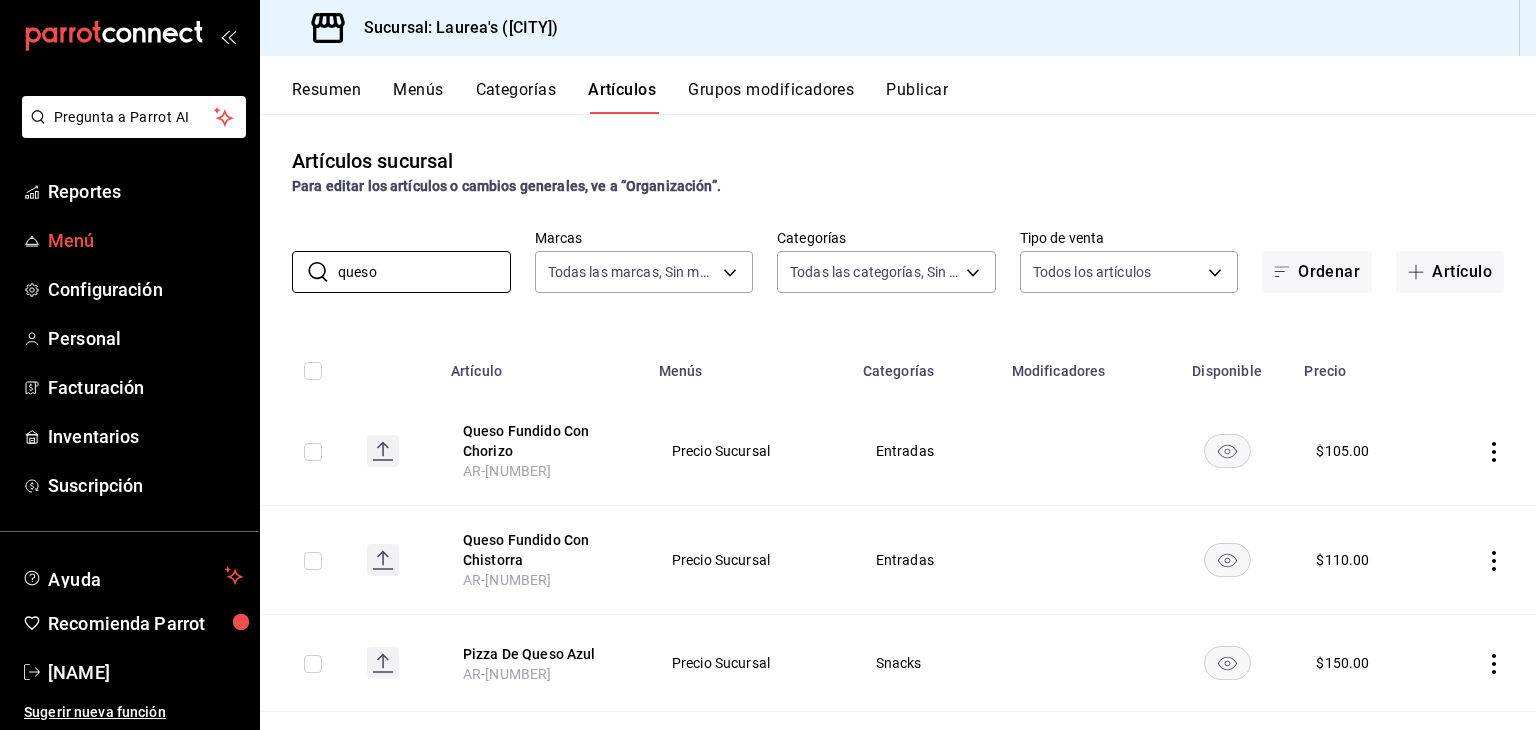 drag, startPoint x: 365, startPoint y: 257, endPoint x: 177, endPoint y: 225, distance: 190.70396 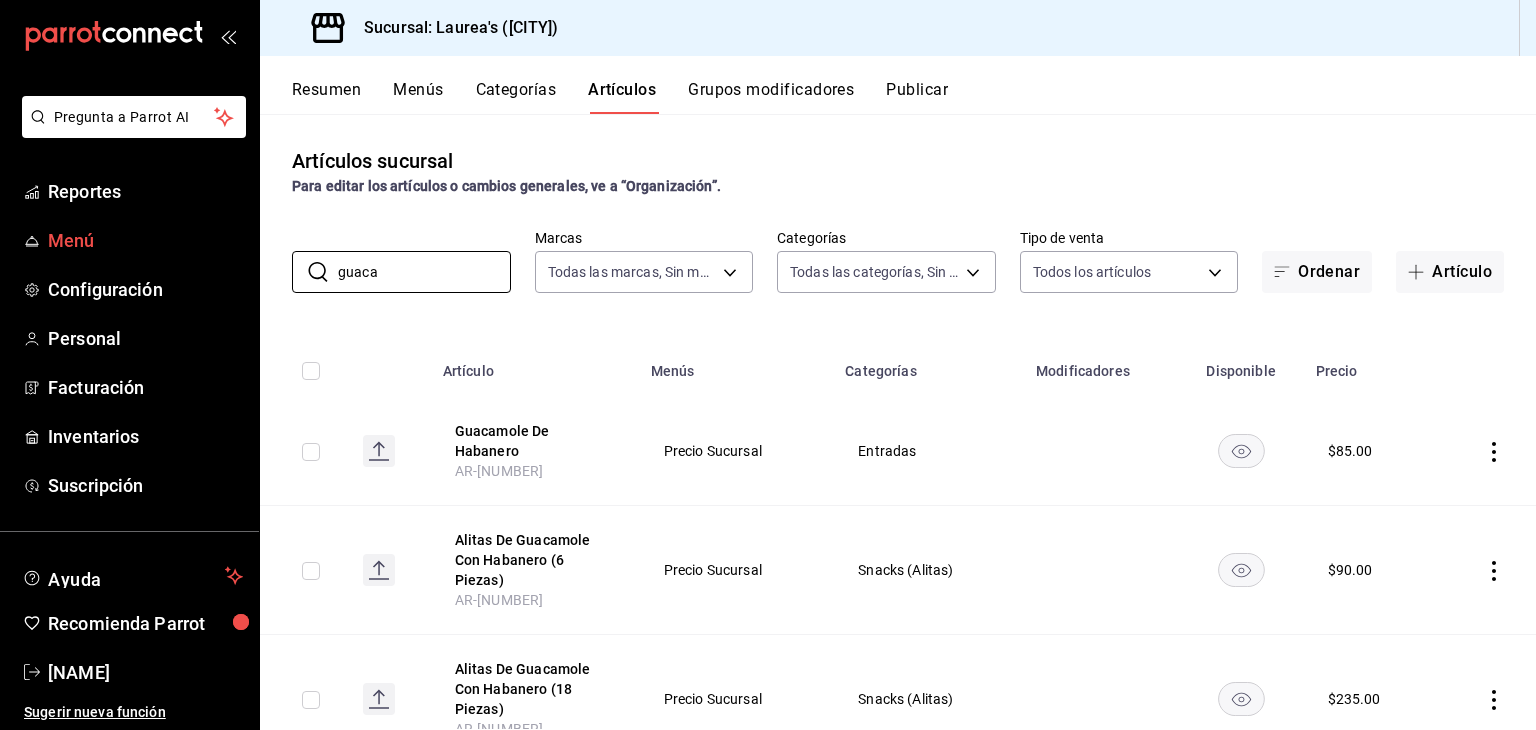 drag, startPoint x: 381, startPoint y: 272, endPoint x: 199, endPoint y: 260, distance: 182.39517 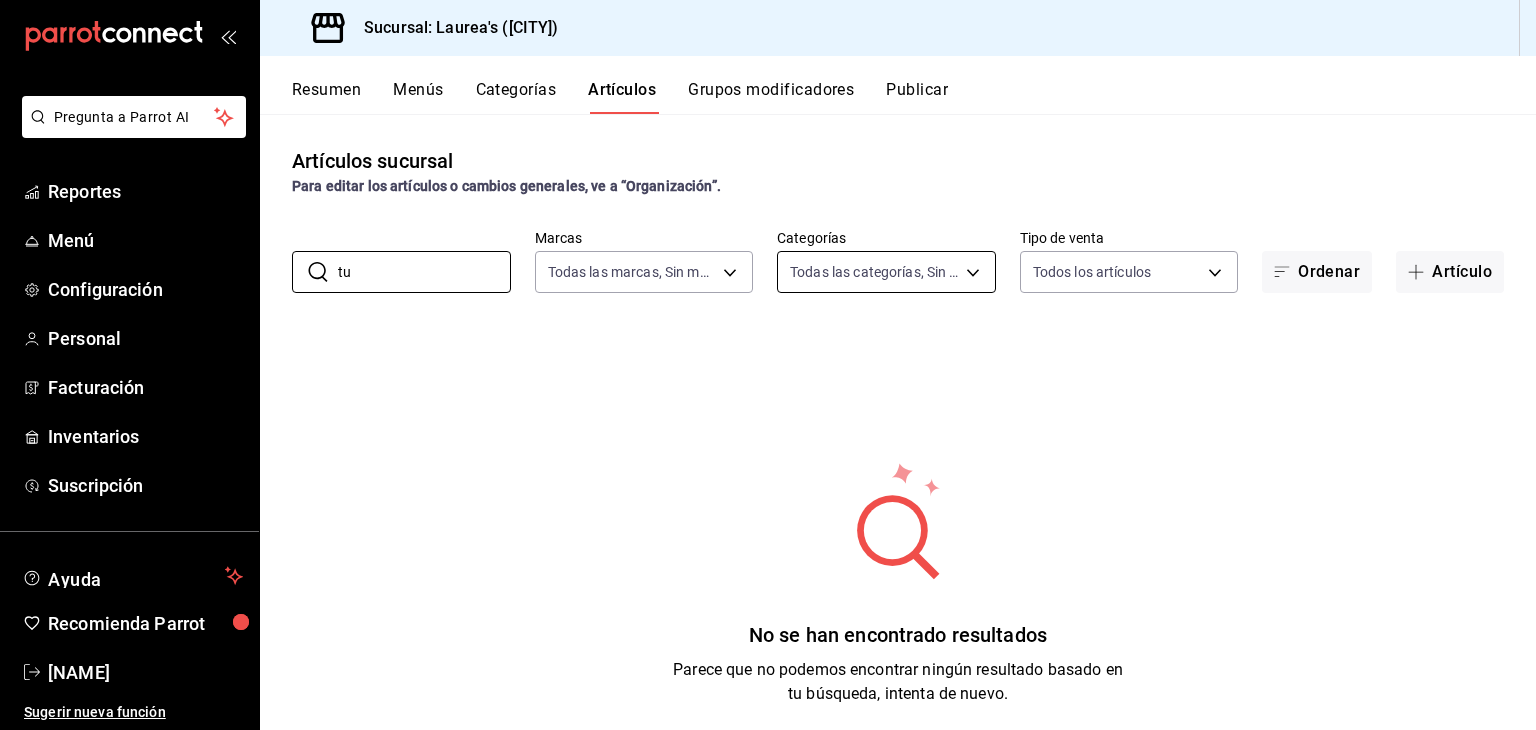 type on "t" 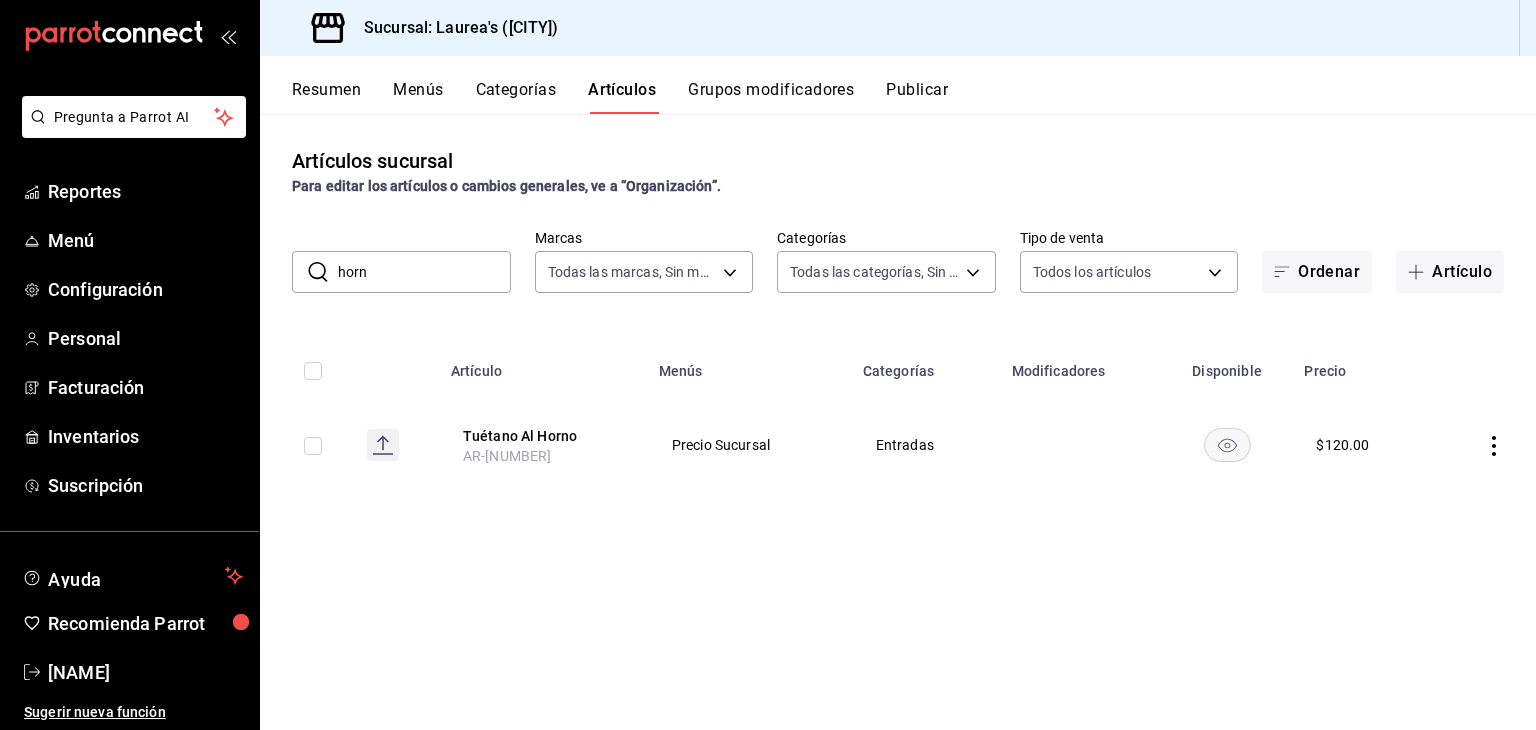drag, startPoint x: 411, startPoint y: 273, endPoint x: 296, endPoint y: 263, distance: 115.43397 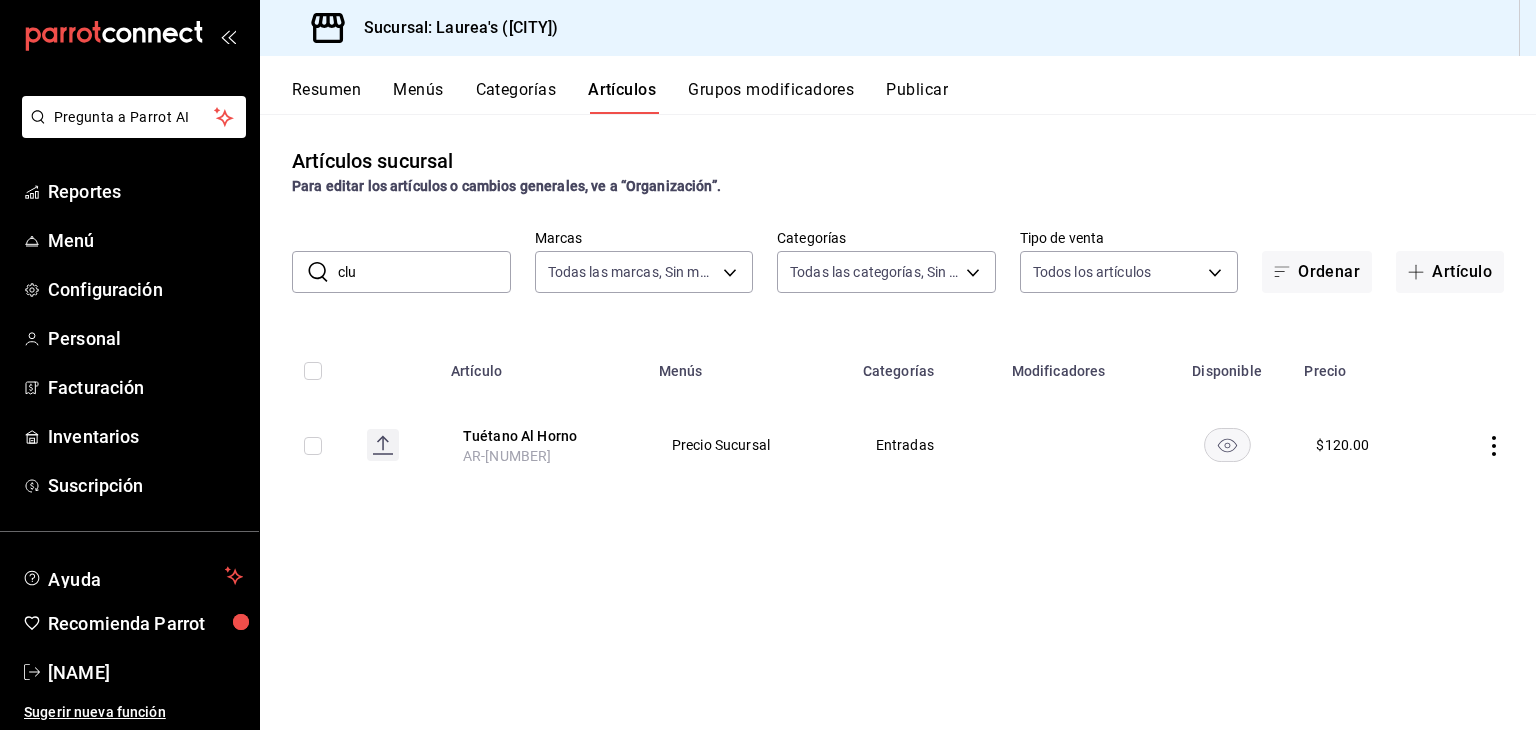type on "club" 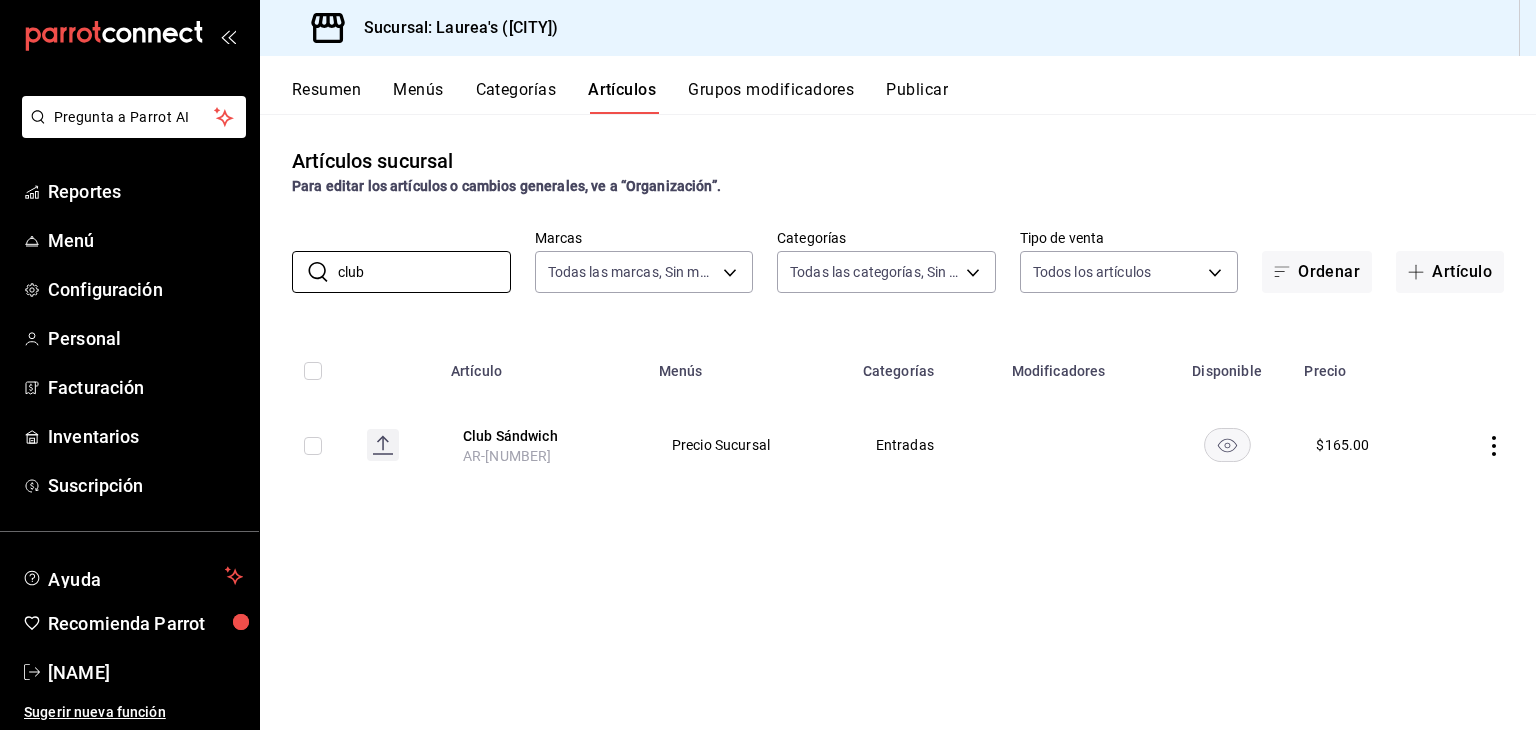 drag, startPoint x: 368, startPoint y: 269, endPoint x: 284, endPoint y: 259, distance: 84.59315 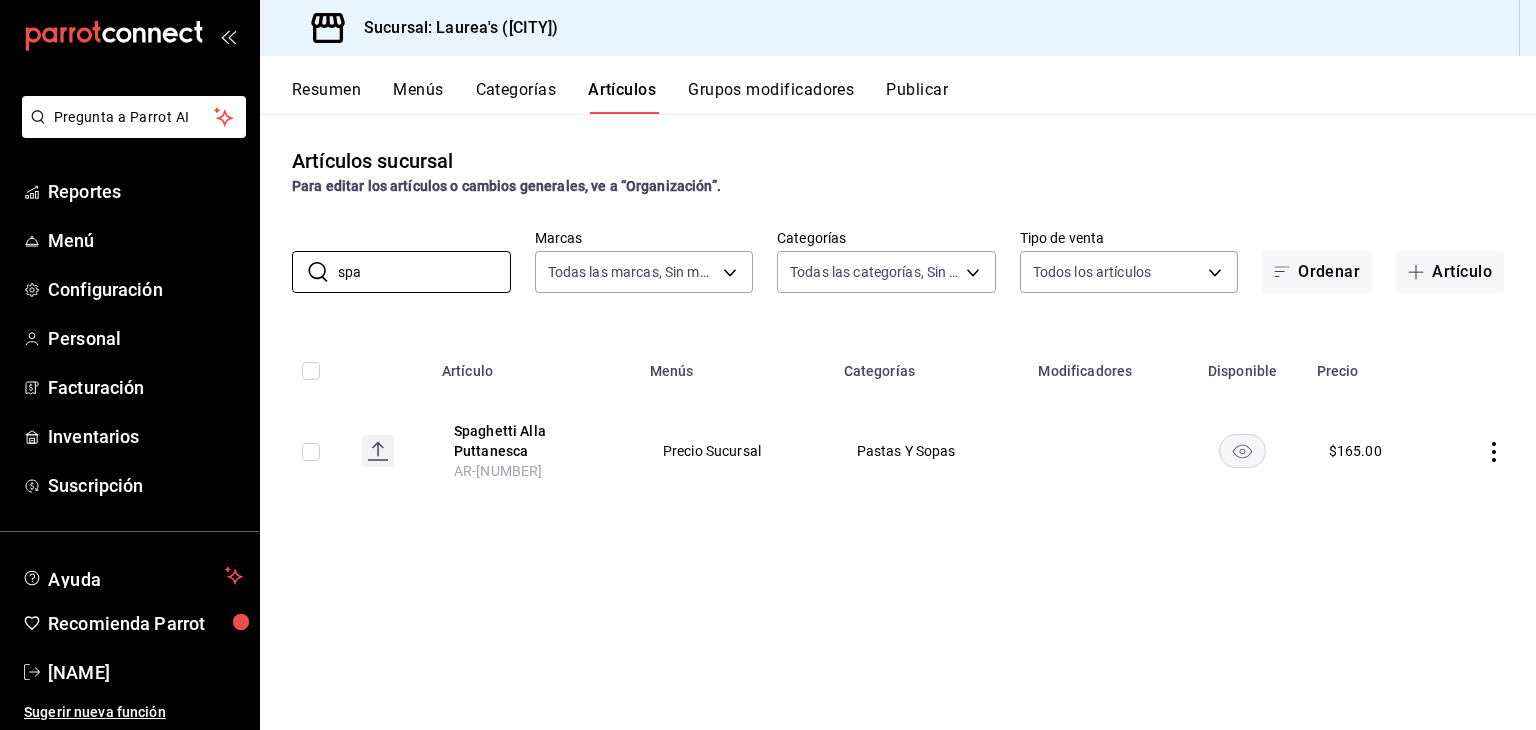drag, startPoint x: 363, startPoint y: 267, endPoint x: 254, endPoint y: 233, distance: 114.17968 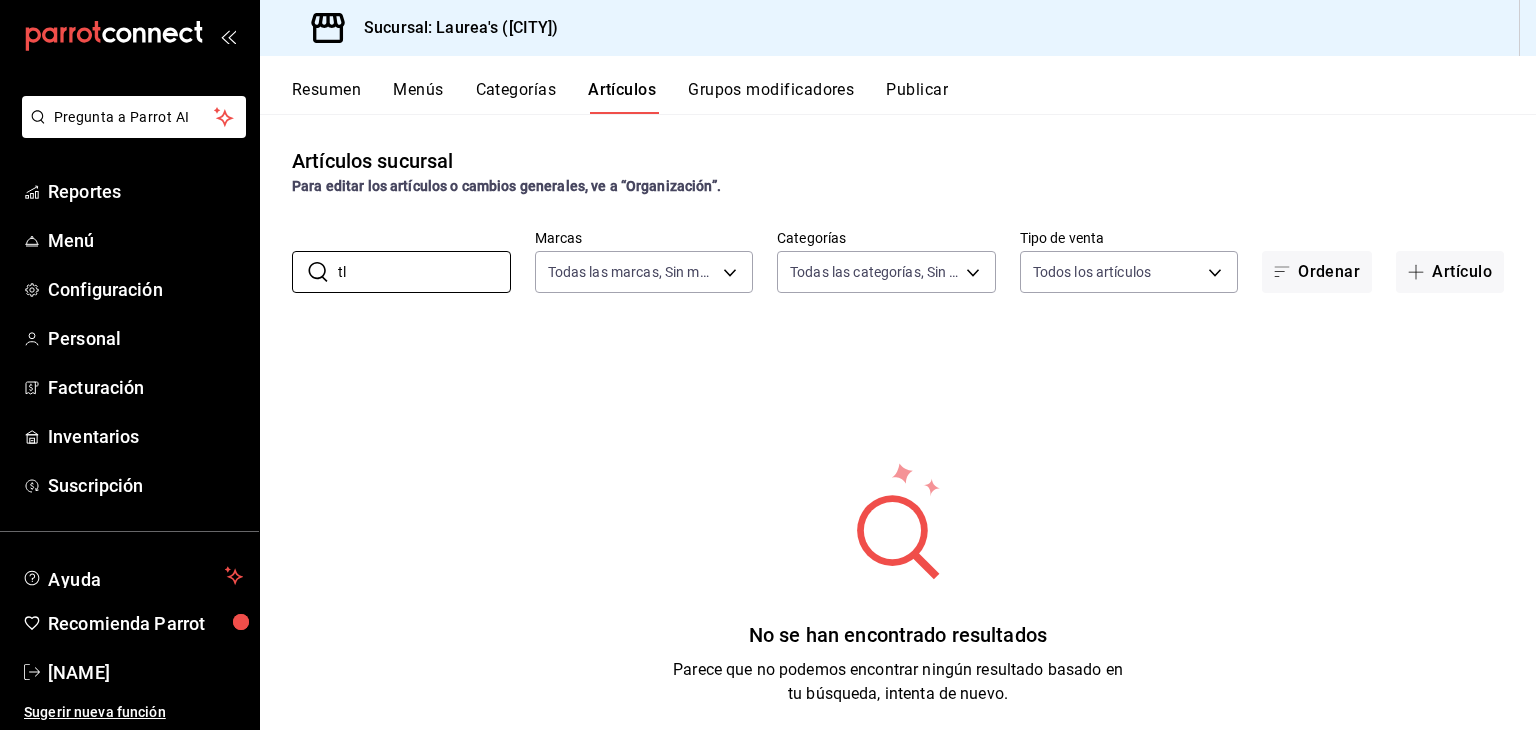type on "t" 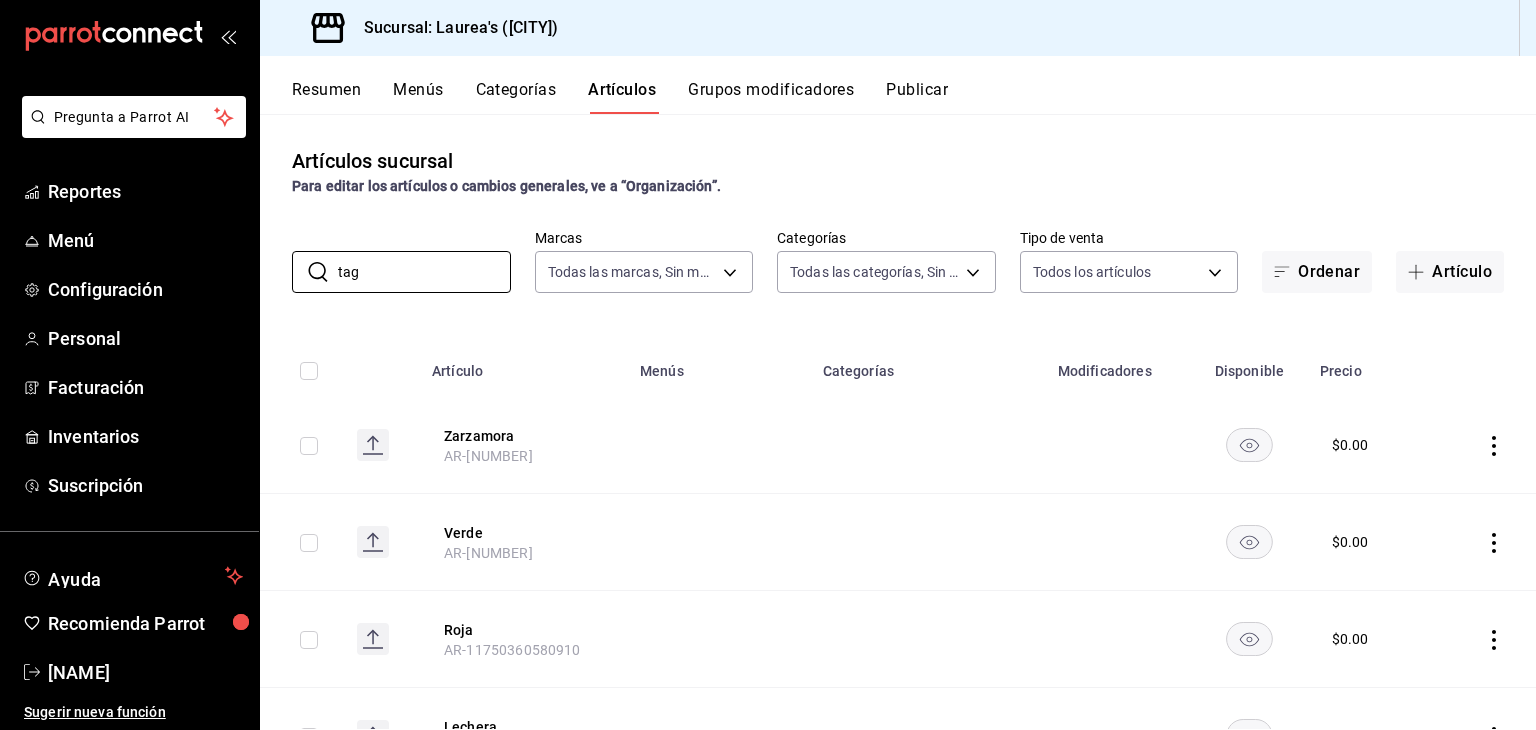 type on "tagl" 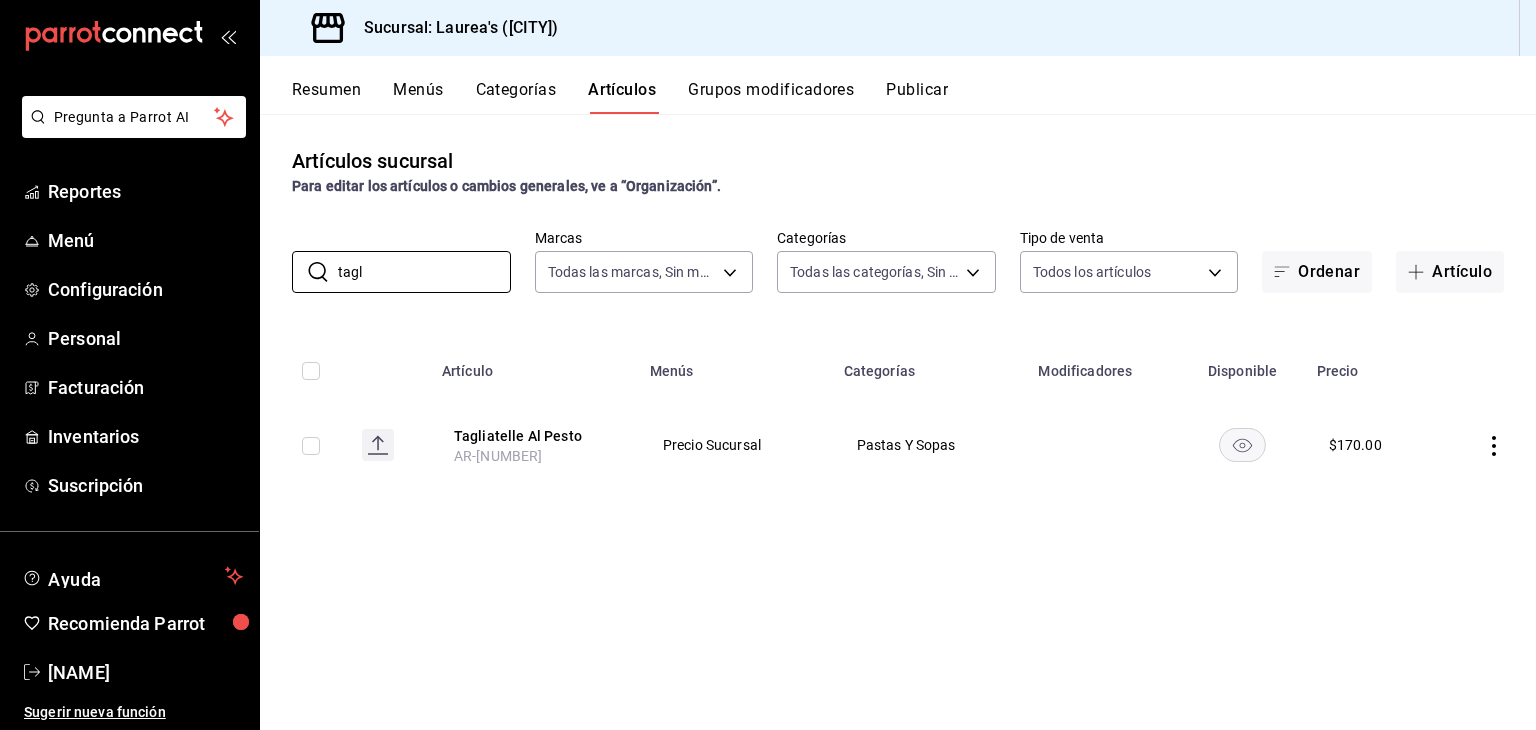 drag, startPoint x: 382, startPoint y: 265, endPoint x: 272, endPoint y: 248, distance: 111.305885 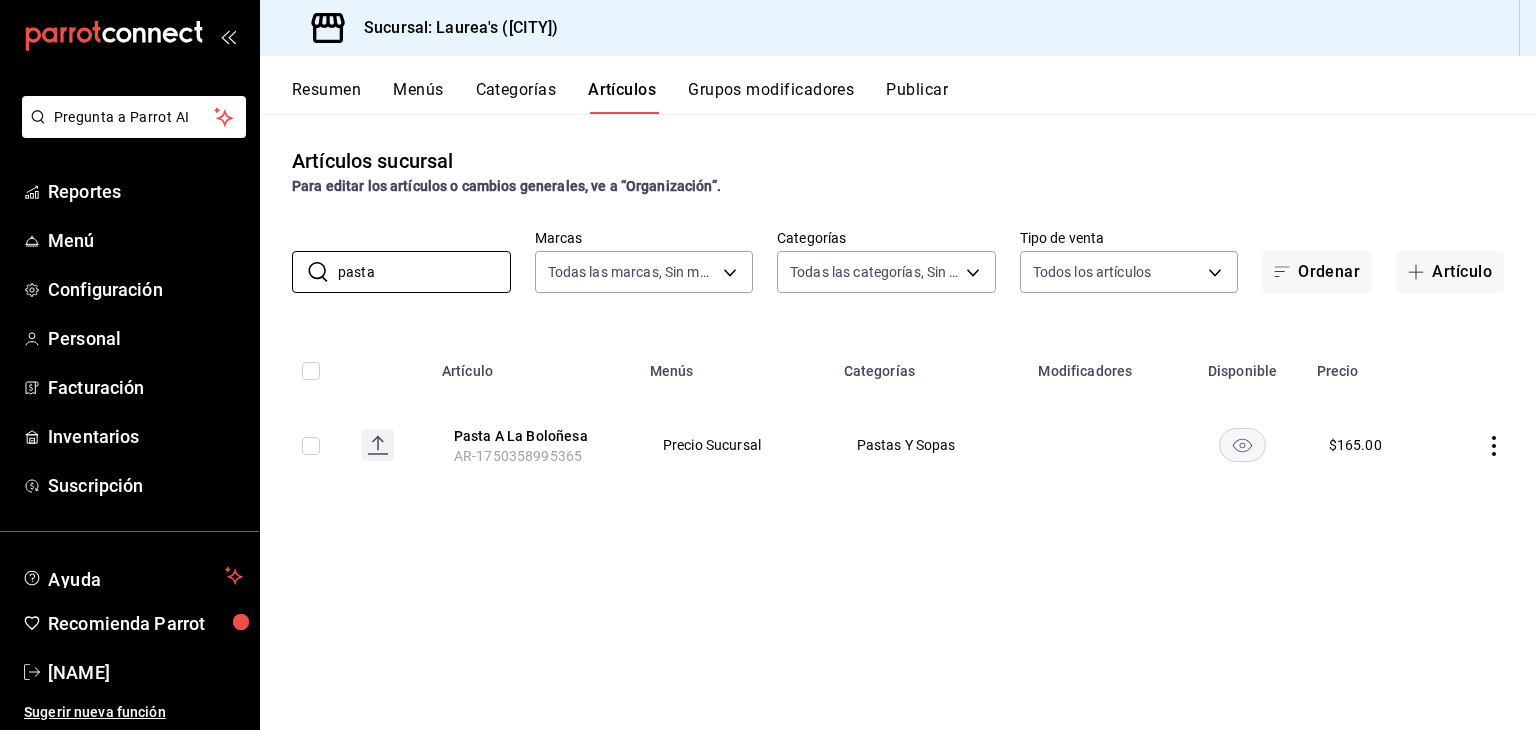 drag, startPoint x: 366, startPoint y: 269, endPoint x: 259, endPoint y: 244, distance: 109.88175 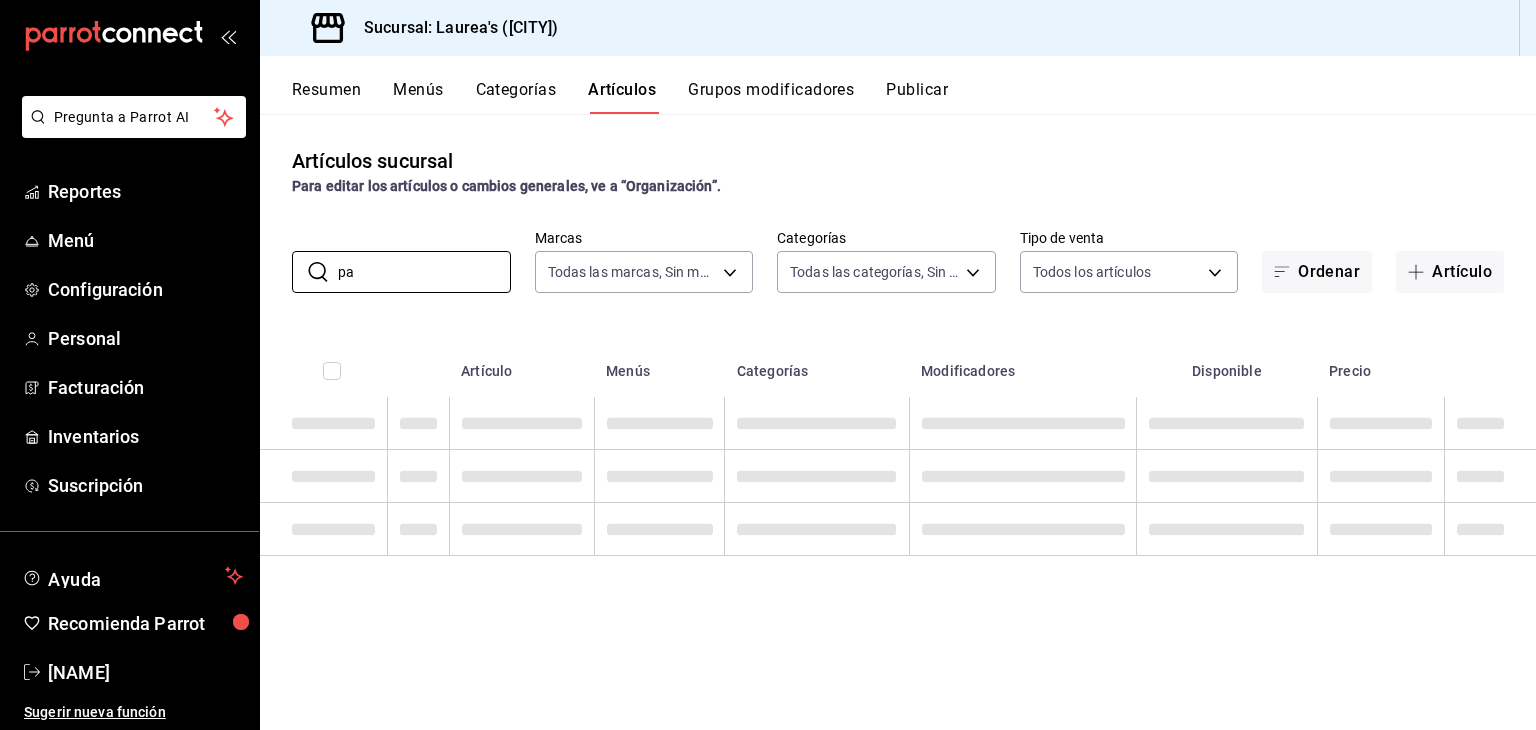 type on "p" 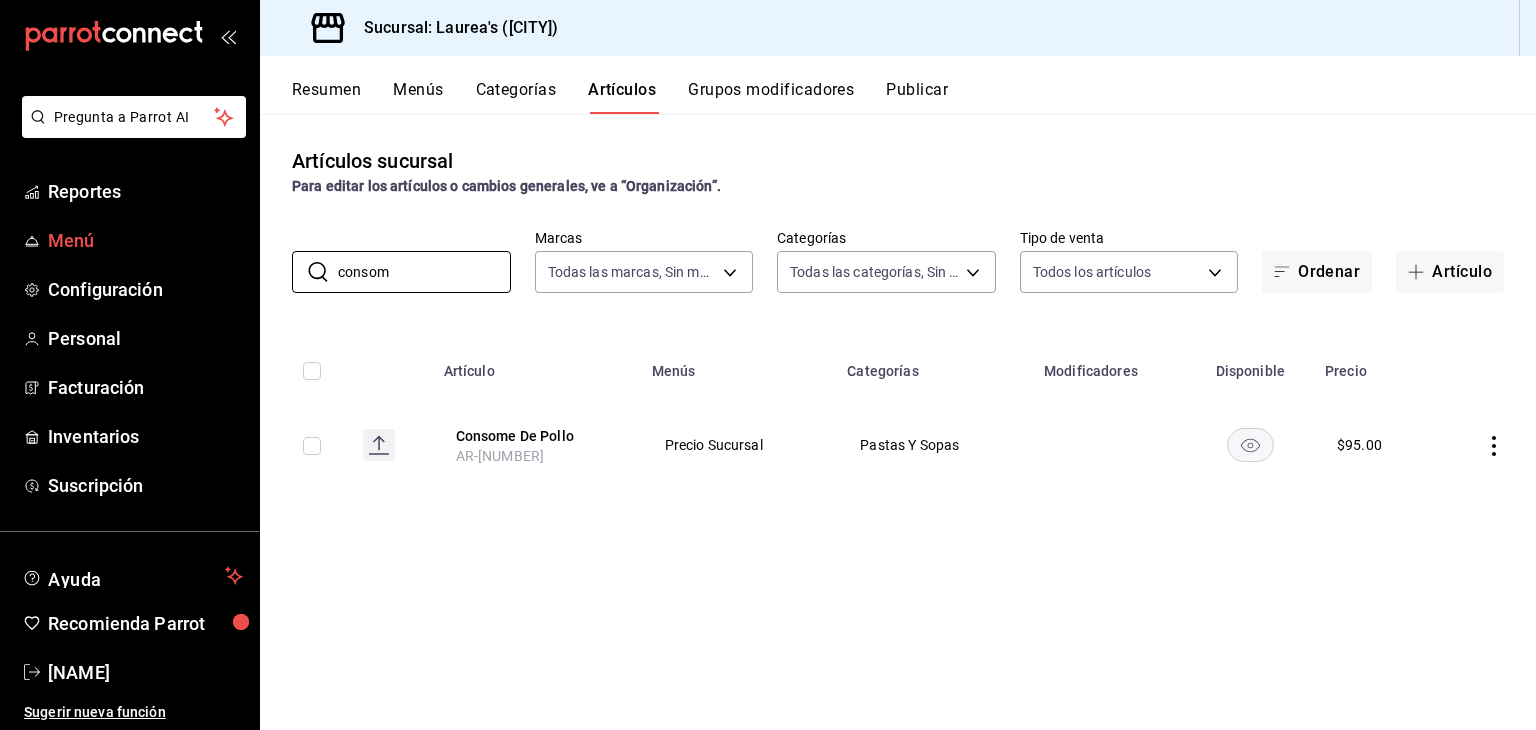 drag, startPoint x: 307, startPoint y: 260, endPoint x: 153, endPoint y: 229, distance: 157.08914 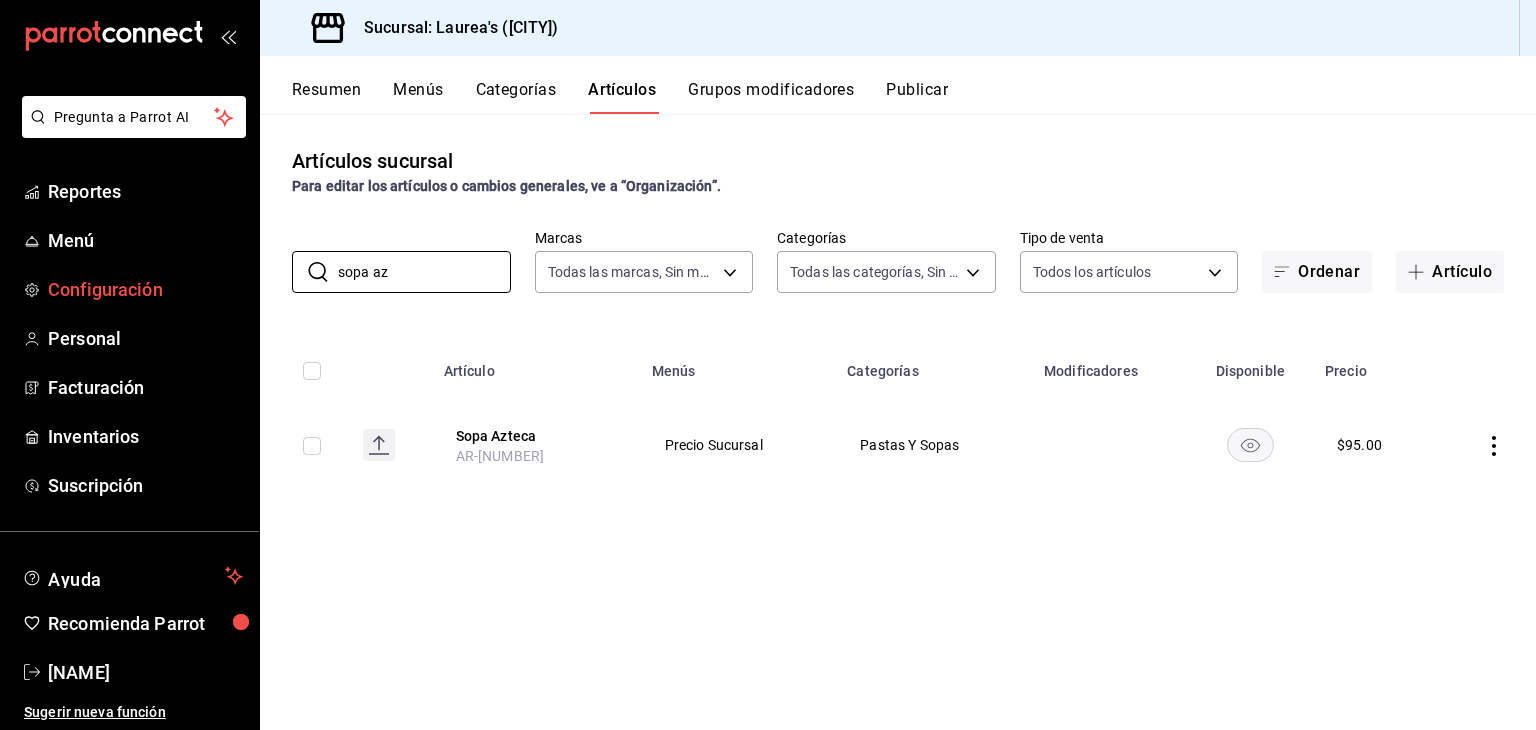 drag, startPoint x: 438, startPoint y: 269, endPoint x: 242, endPoint y: 266, distance: 196.02296 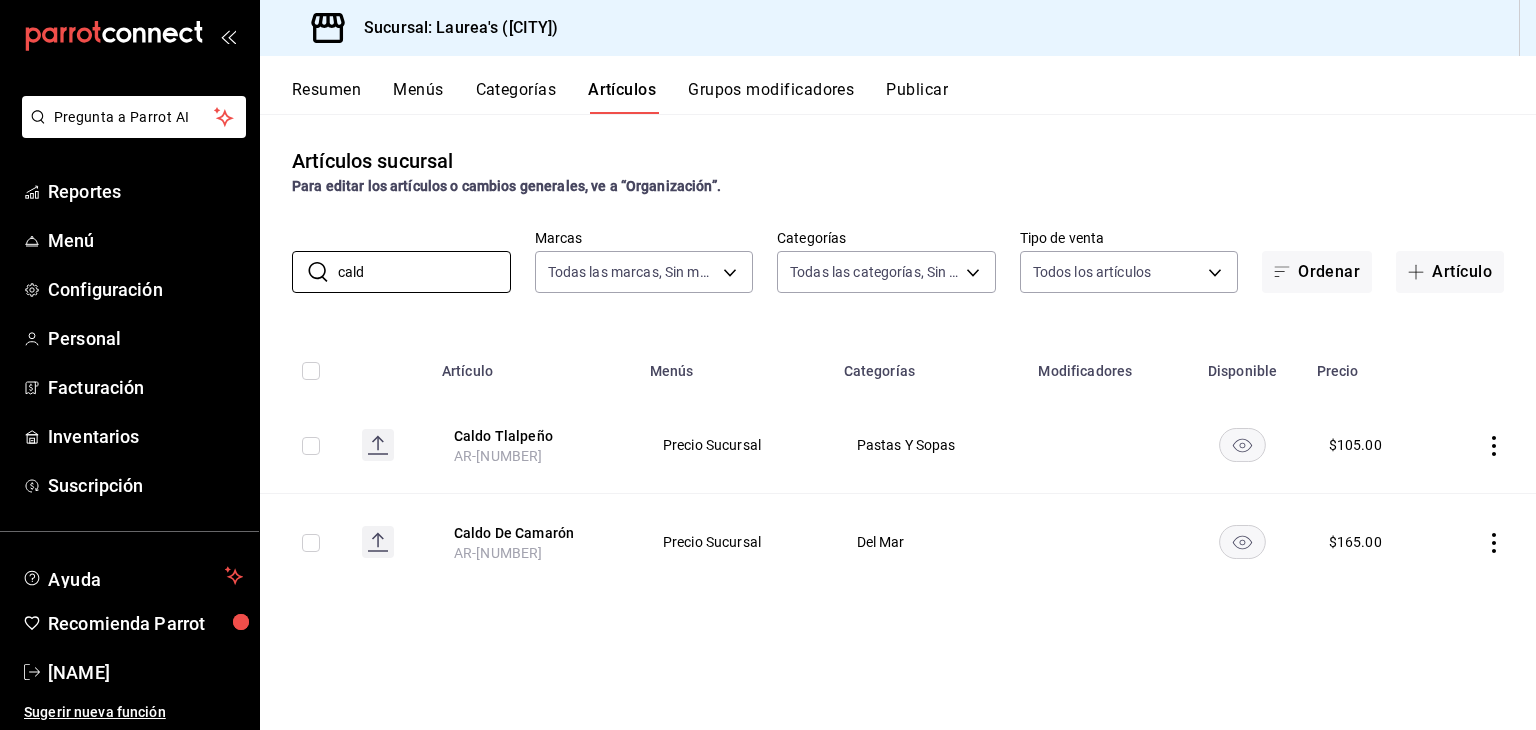 drag, startPoint x: 387, startPoint y: 259, endPoint x: 280, endPoint y: 248, distance: 107.563934 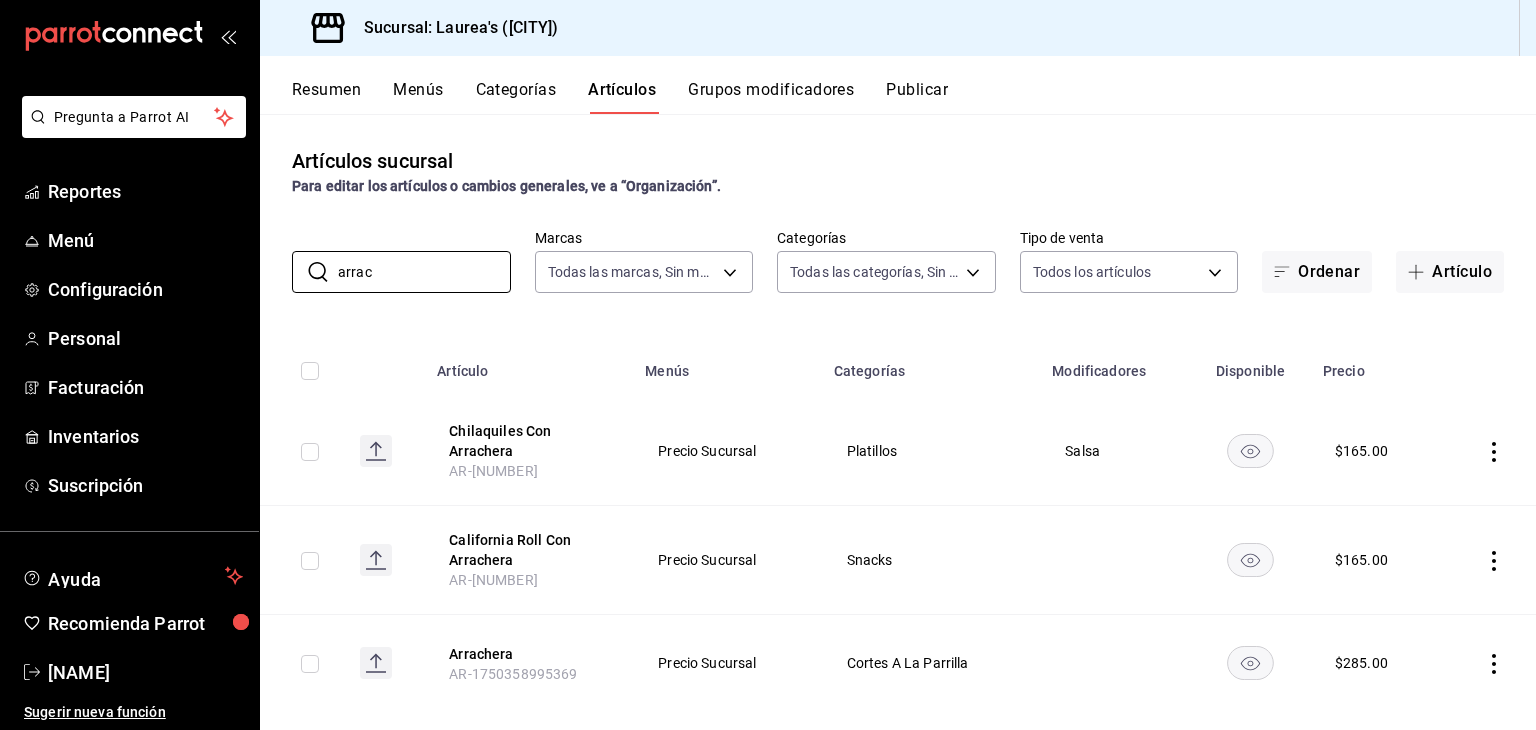 scroll, scrollTop: 29, scrollLeft: 0, axis: vertical 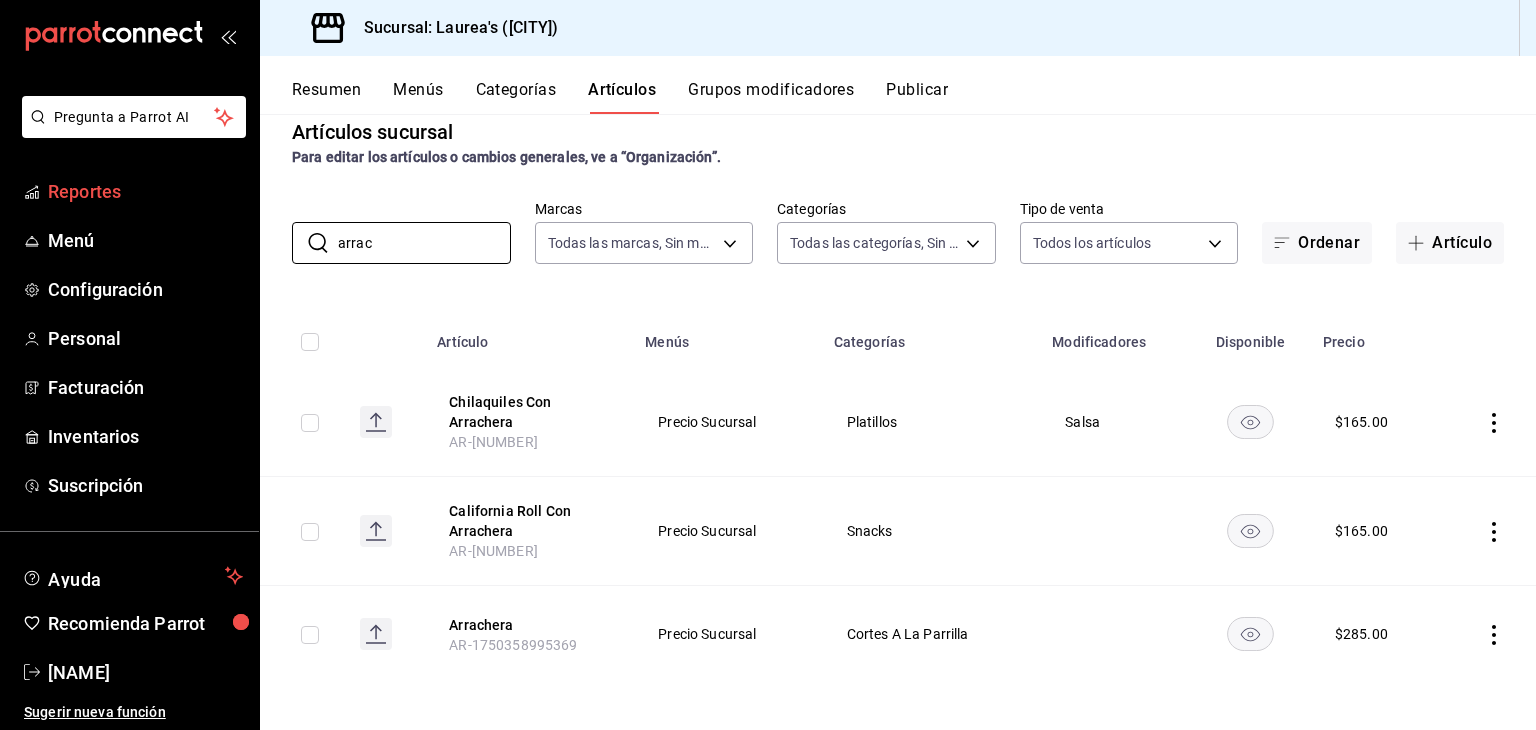 drag, startPoint x: 381, startPoint y: 238, endPoint x: 239, endPoint y: 208, distance: 145.13441 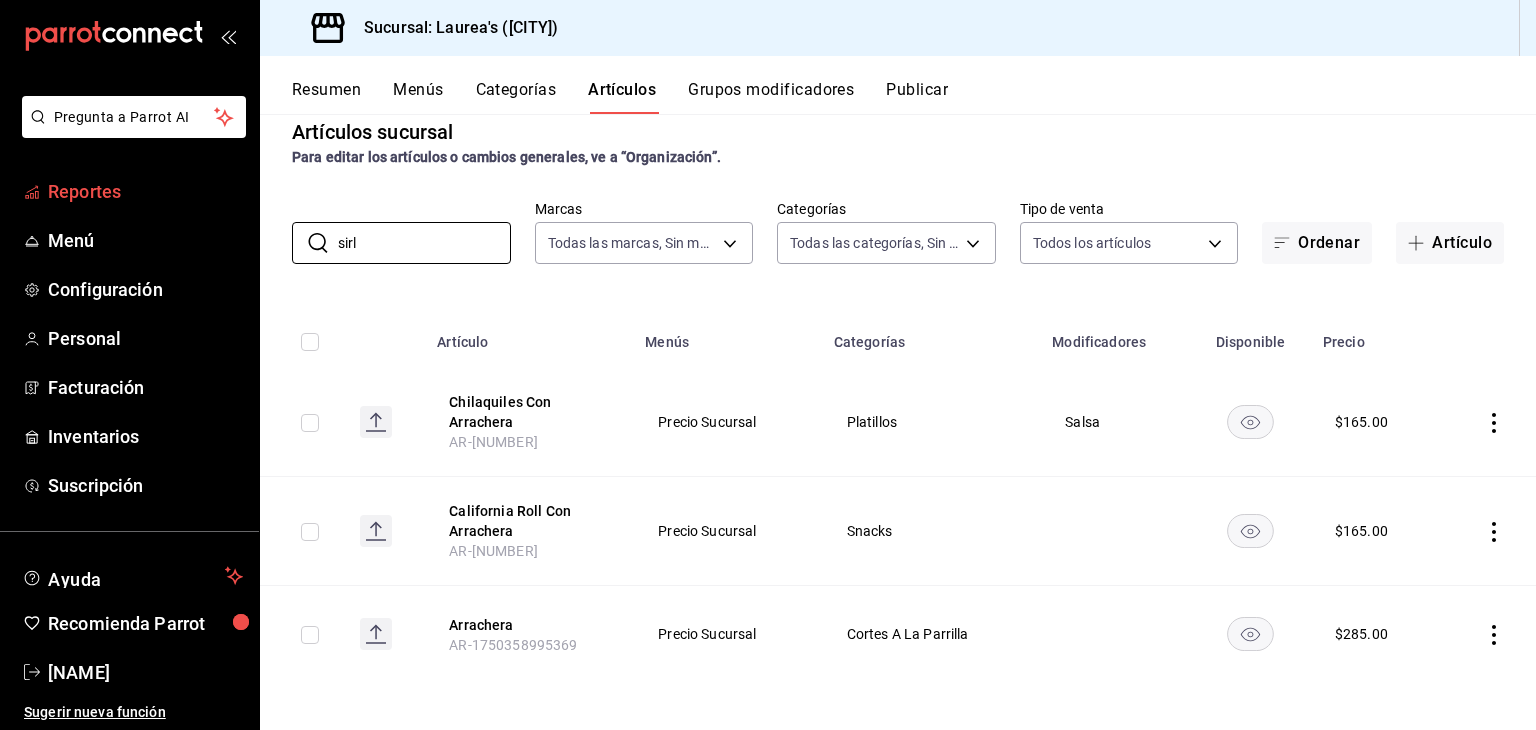 scroll, scrollTop: 0, scrollLeft: 0, axis: both 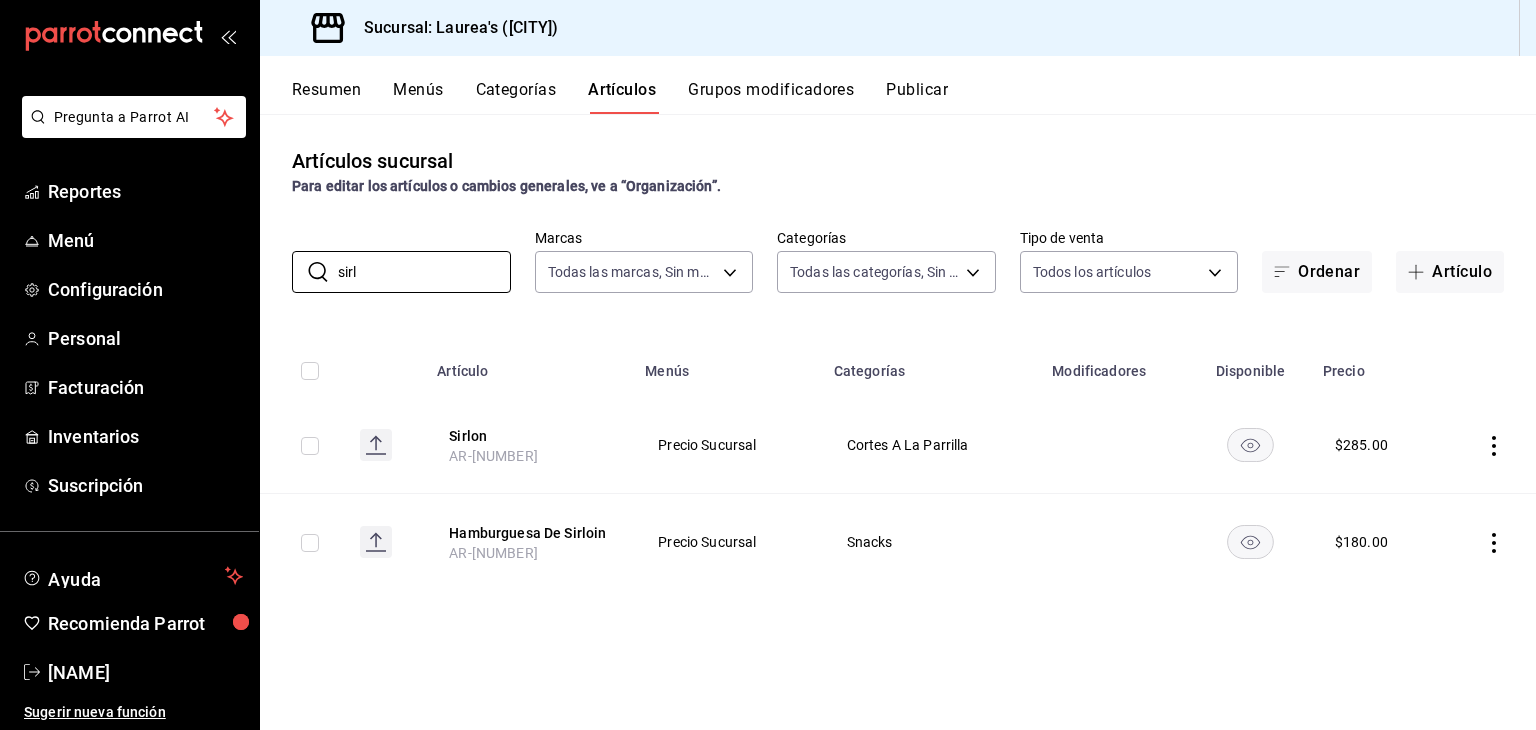 drag, startPoint x: 373, startPoint y: 279, endPoint x: 244, endPoint y: 265, distance: 129.75746 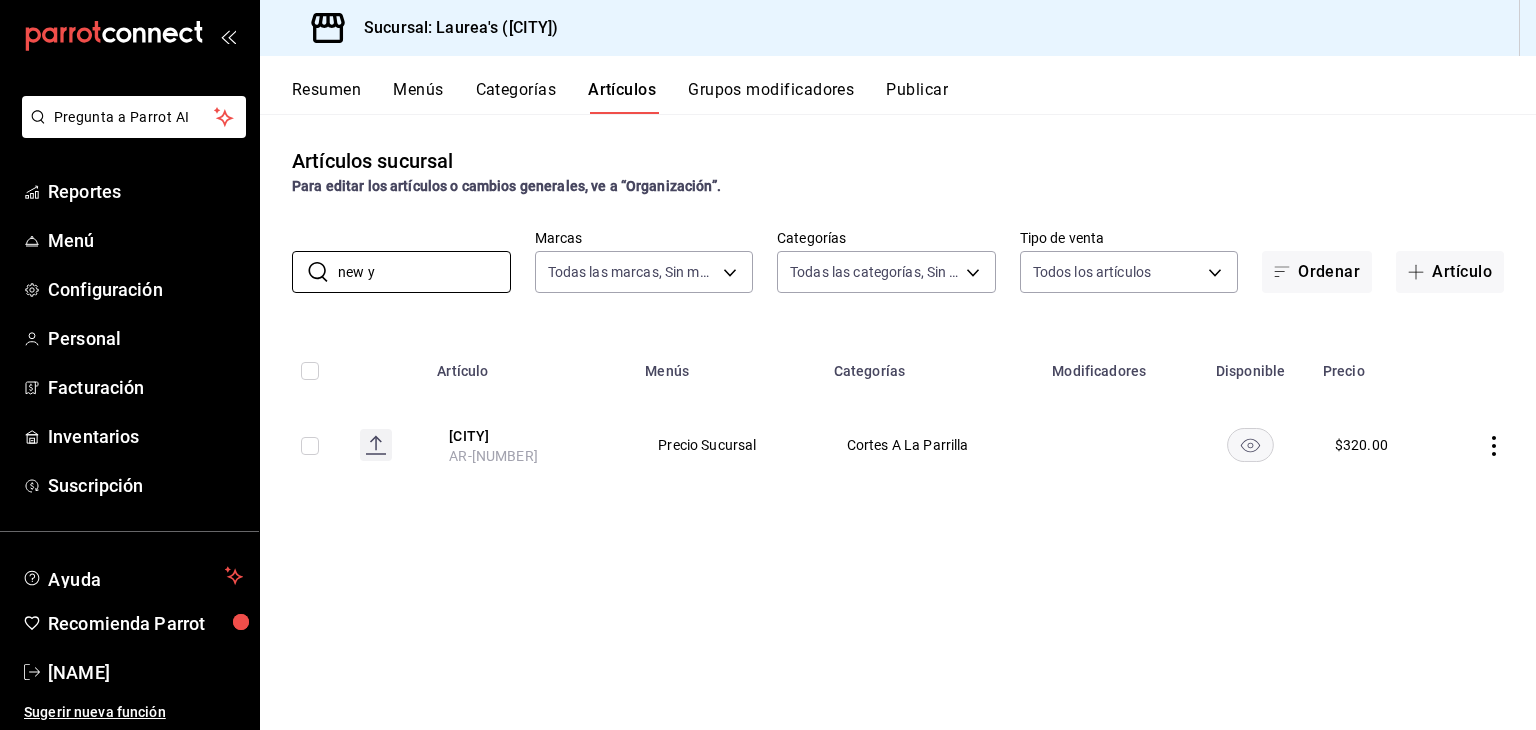 drag, startPoint x: 417, startPoint y: 269, endPoint x: 272, endPoint y: 257, distance: 145.4957 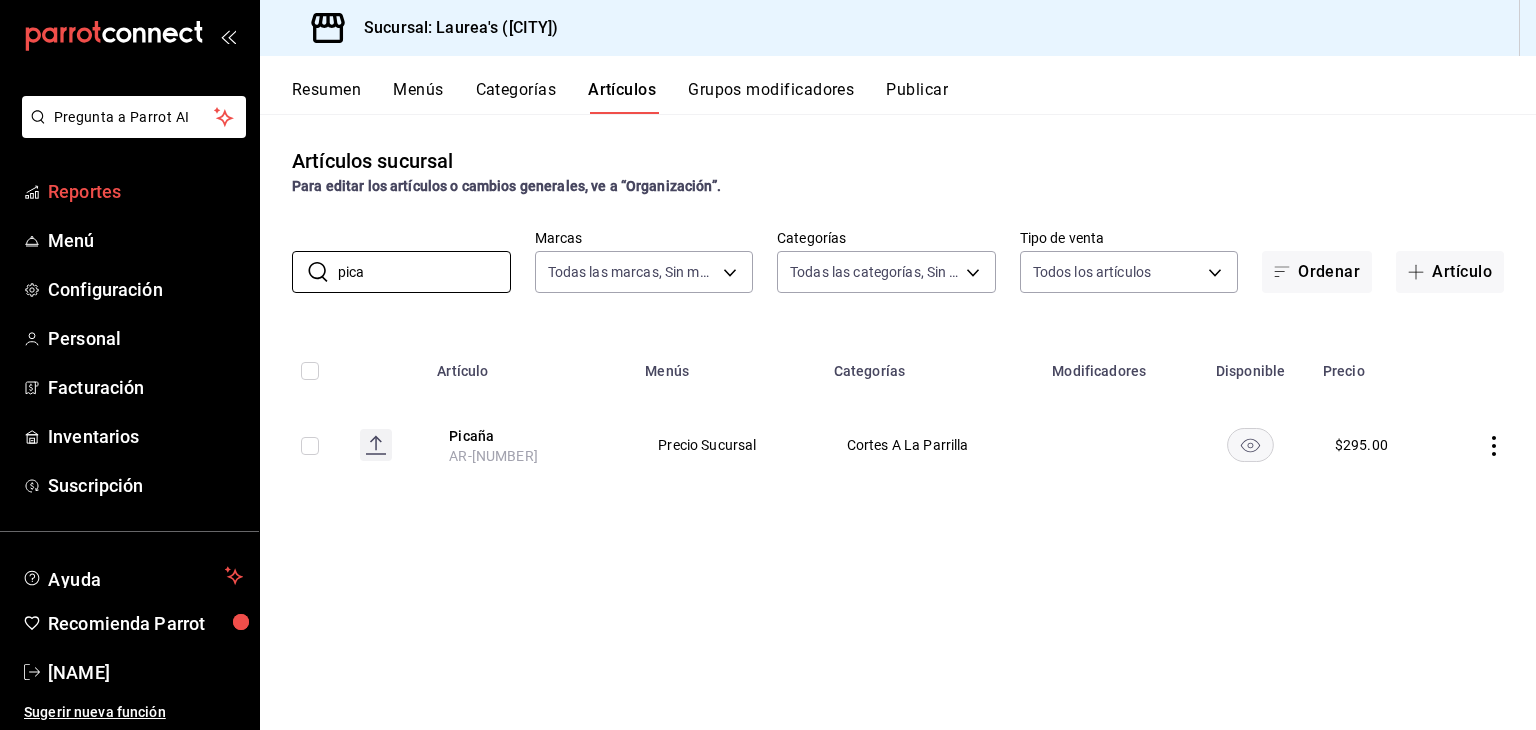 drag, startPoint x: 334, startPoint y: 249, endPoint x: 202, endPoint y: 206, distance: 138.82722 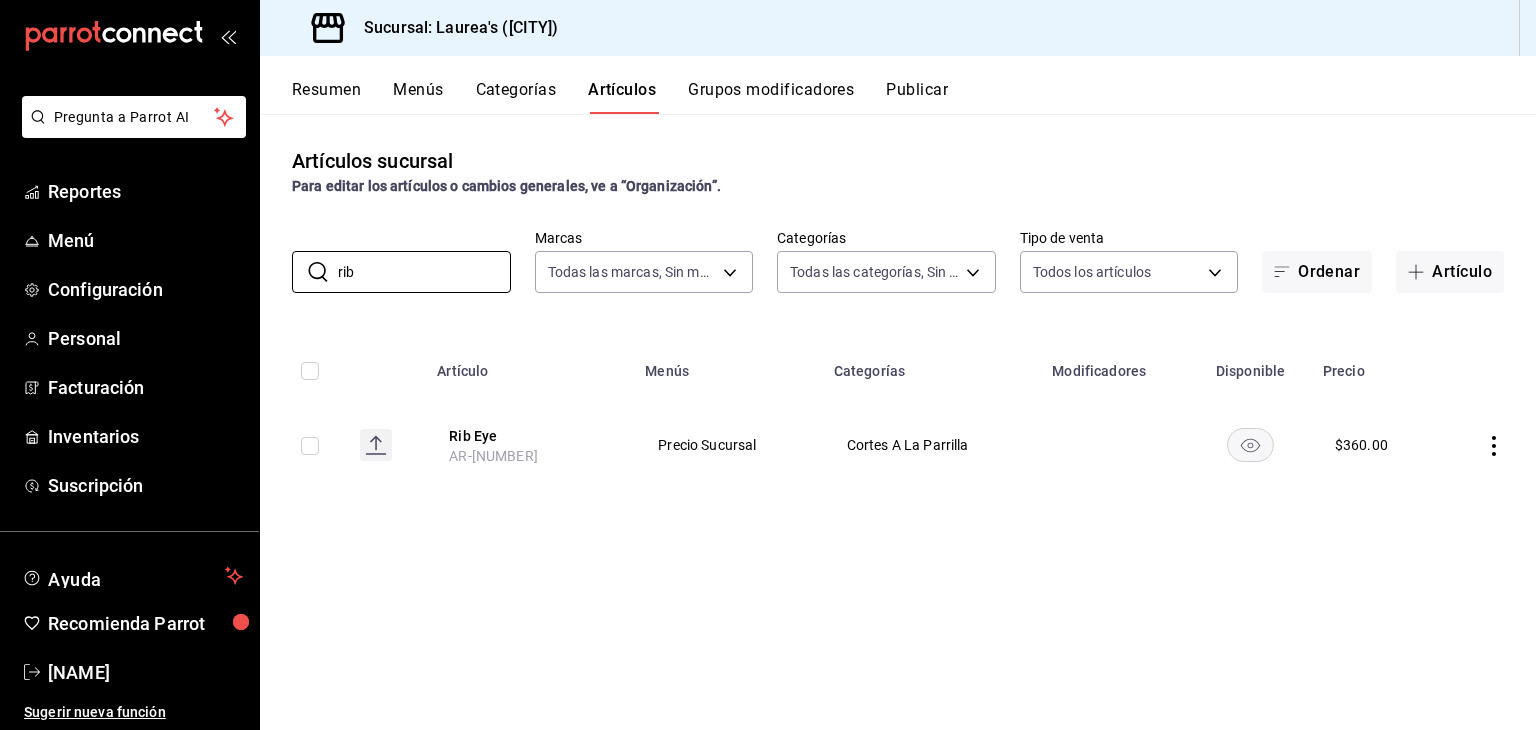 drag, startPoint x: 355, startPoint y: 271, endPoint x: 282, endPoint y: 266, distance: 73.171036 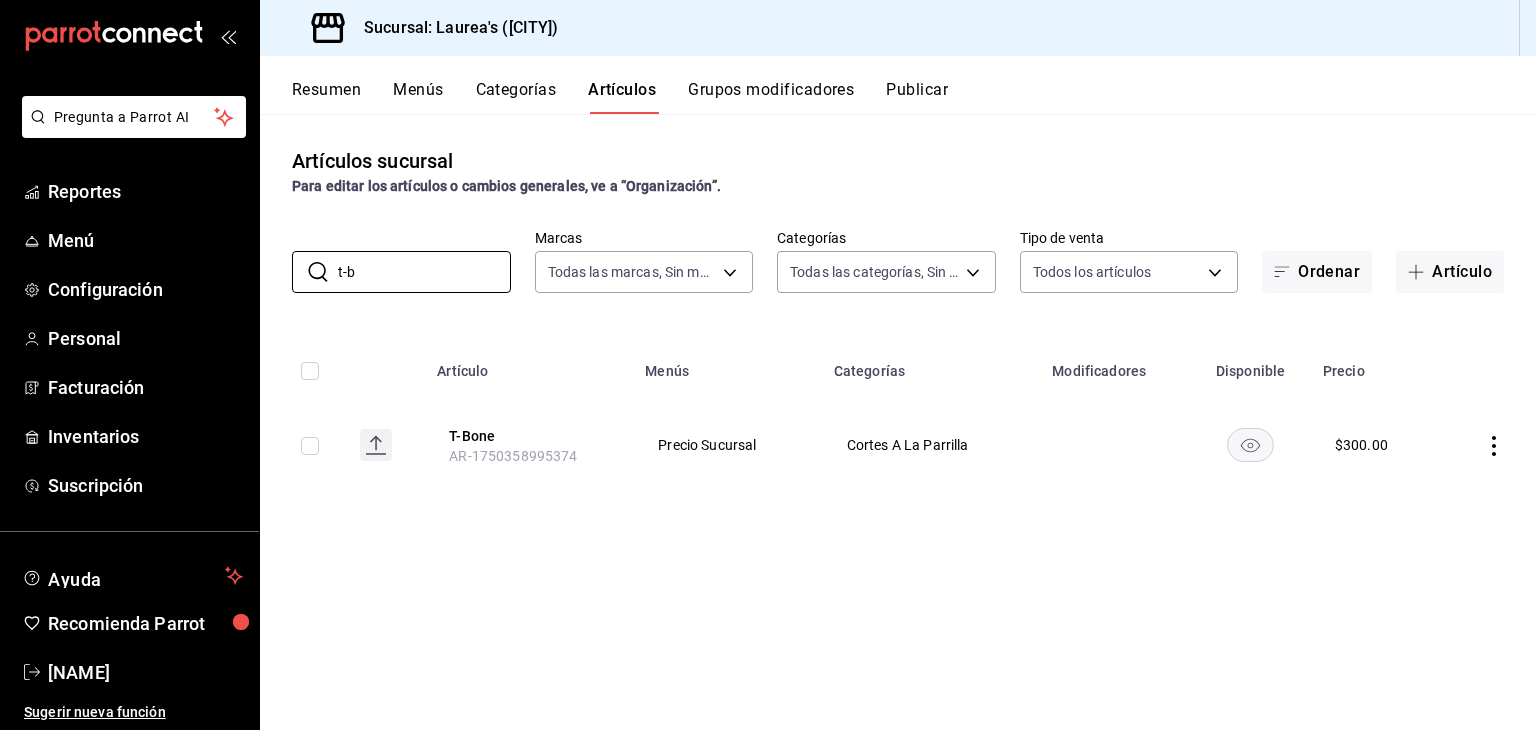 drag, startPoint x: 369, startPoint y: 269, endPoint x: 267, endPoint y: 253, distance: 103.24728 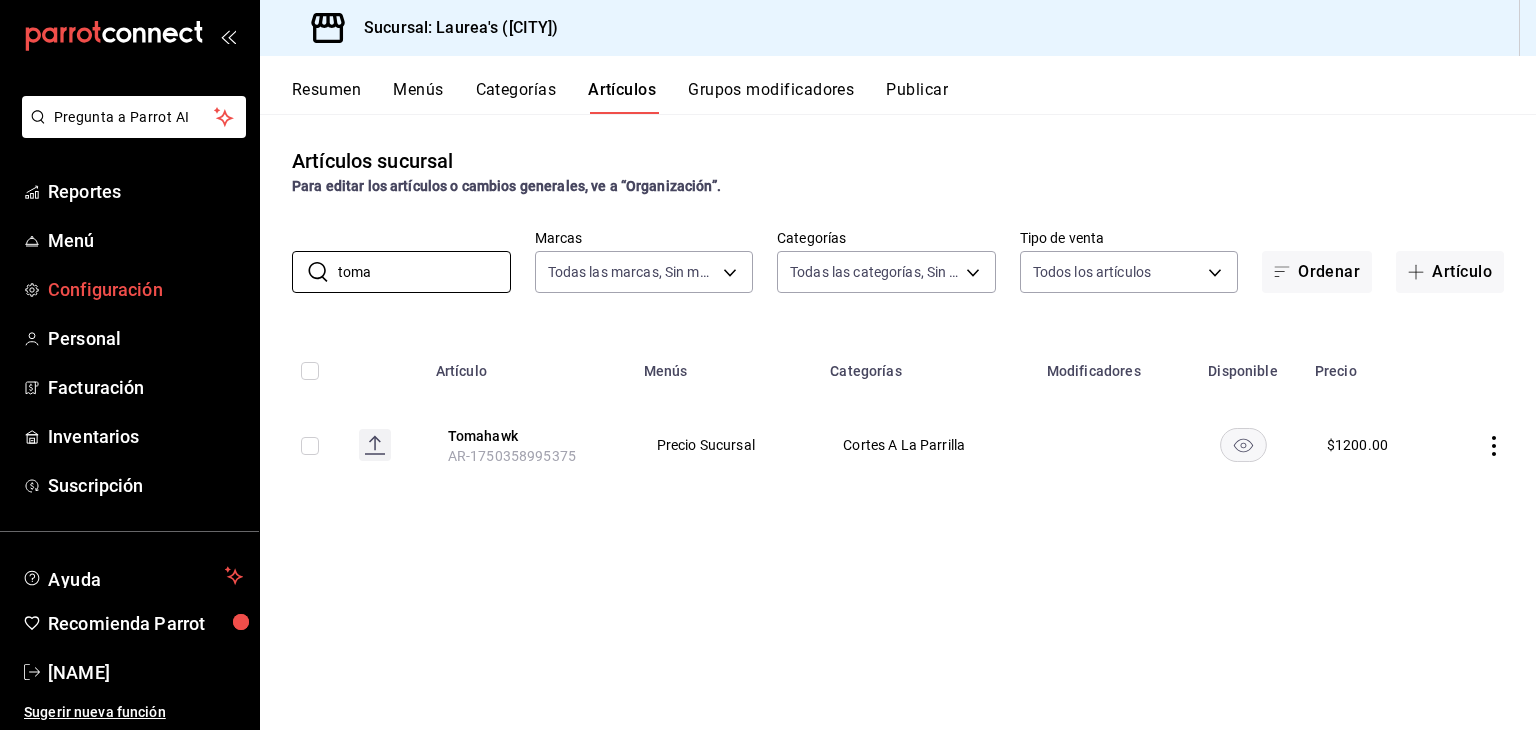 drag, startPoint x: 371, startPoint y: 281, endPoint x: 245, endPoint y: 277, distance: 126.06348 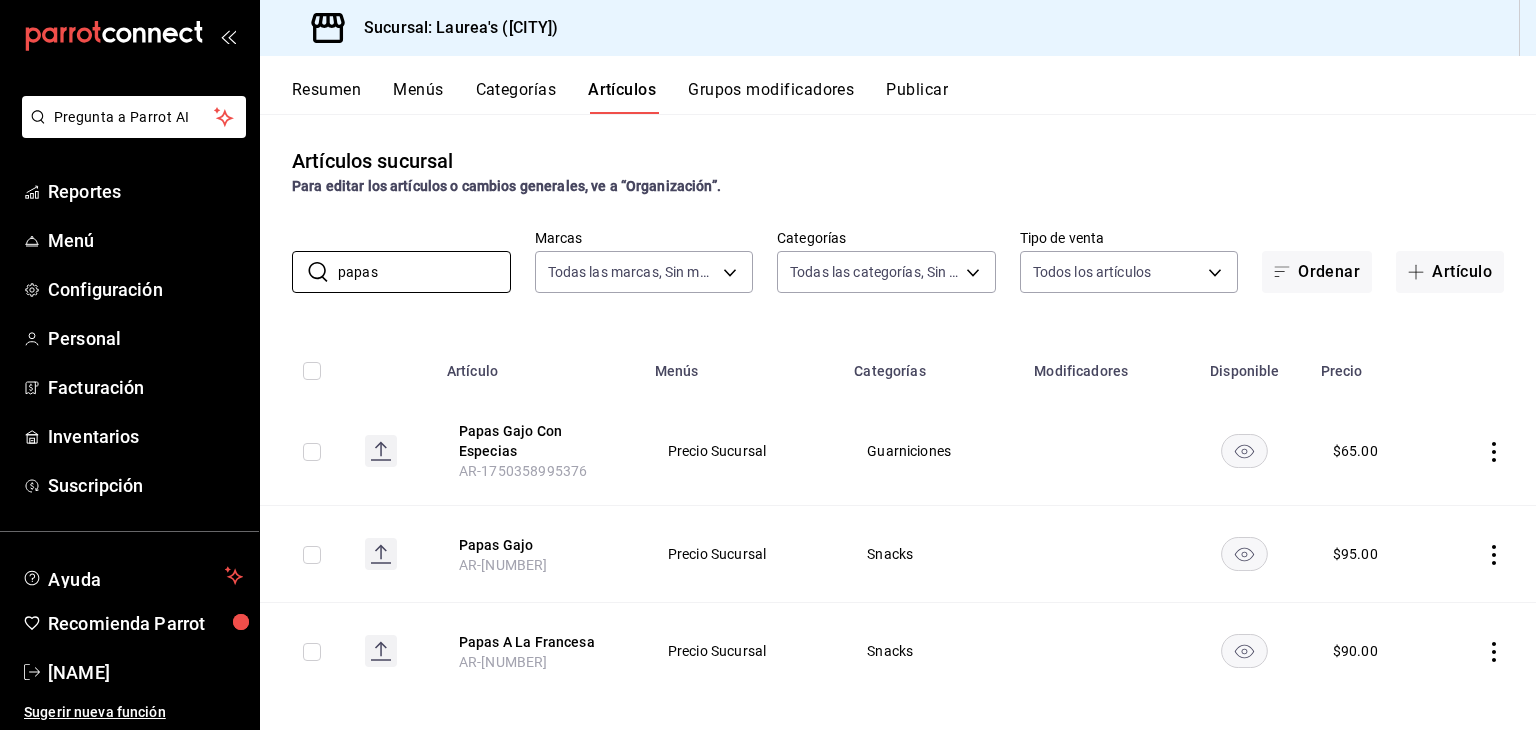 scroll, scrollTop: 17, scrollLeft: 0, axis: vertical 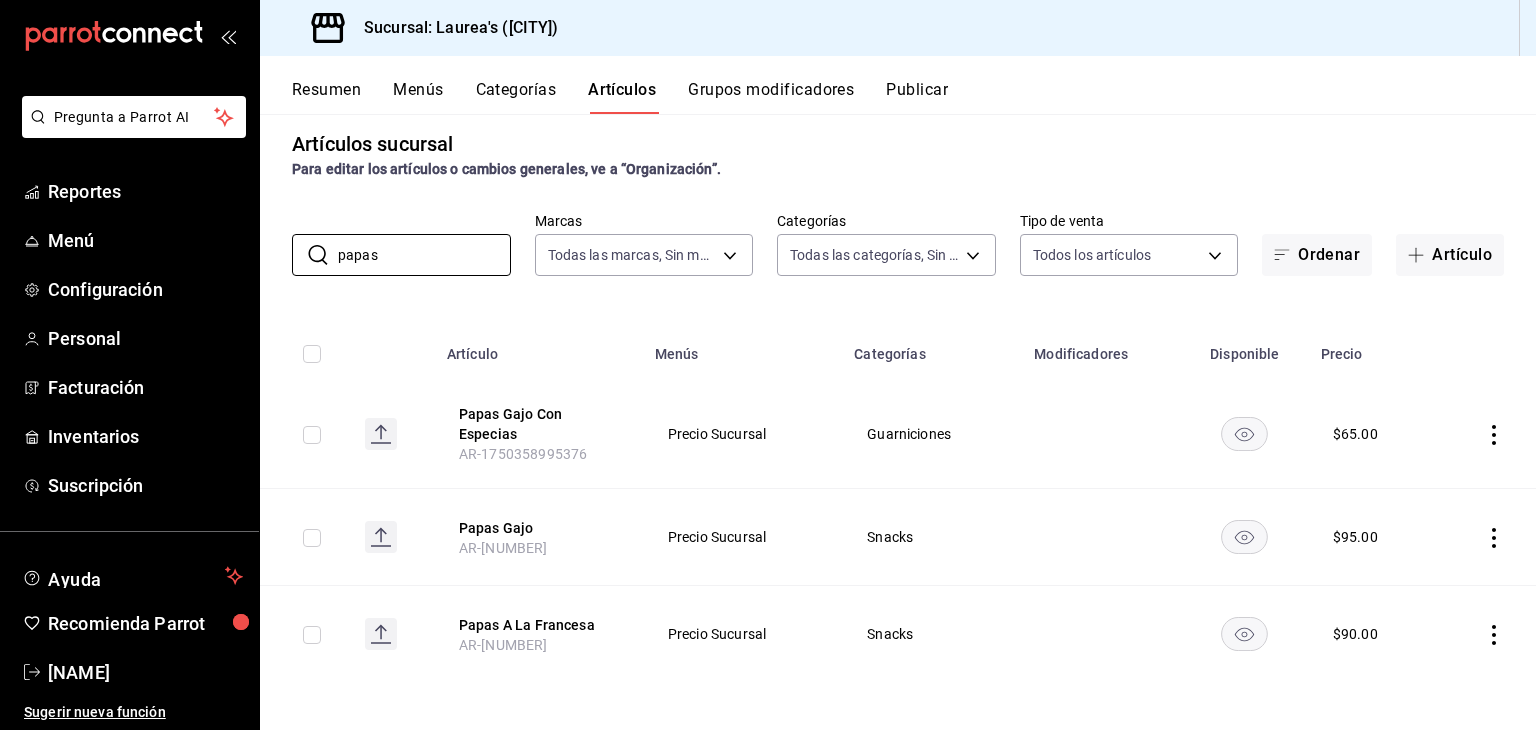 drag, startPoint x: 396, startPoint y: 253, endPoint x: 285, endPoint y: 246, distance: 111.220505 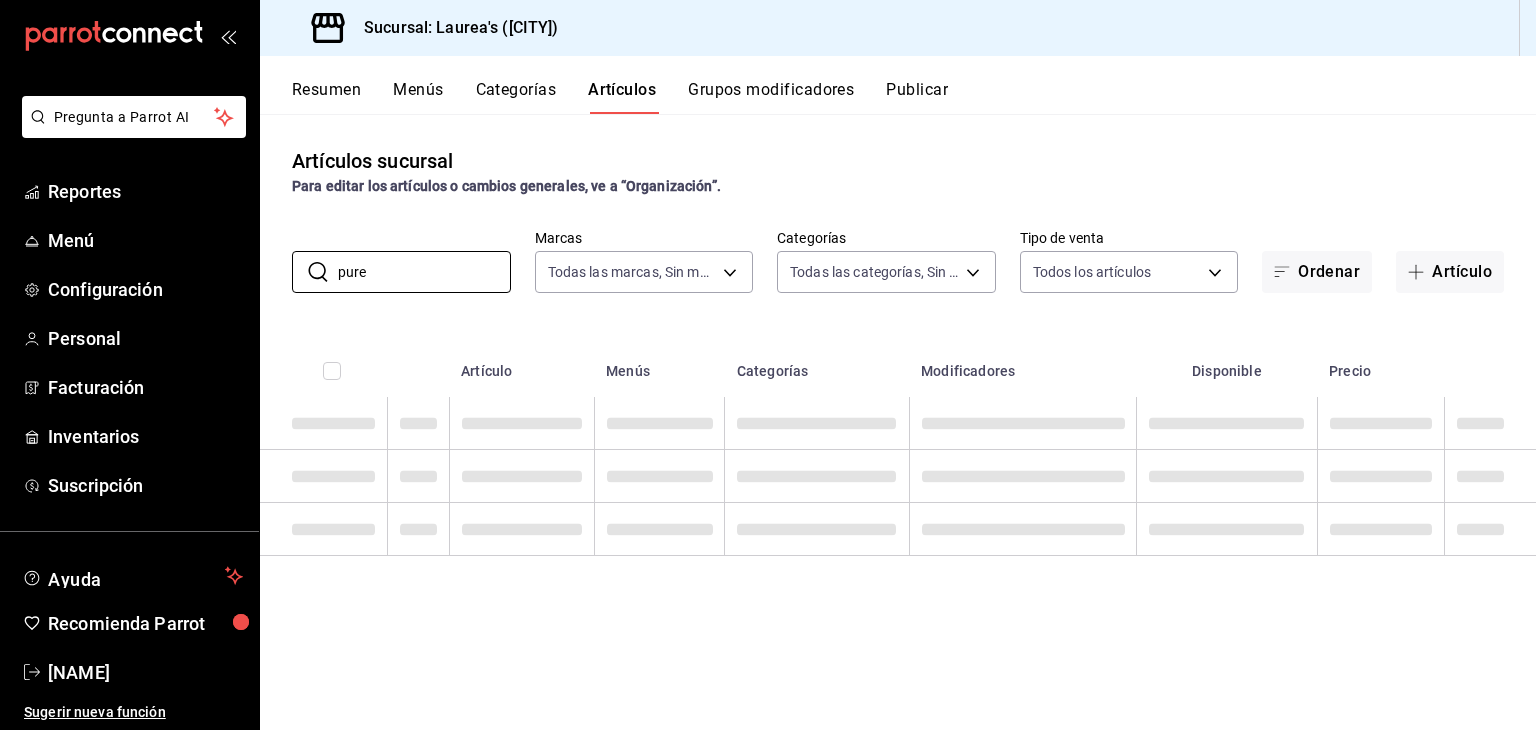 scroll, scrollTop: 0, scrollLeft: 0, axis: both 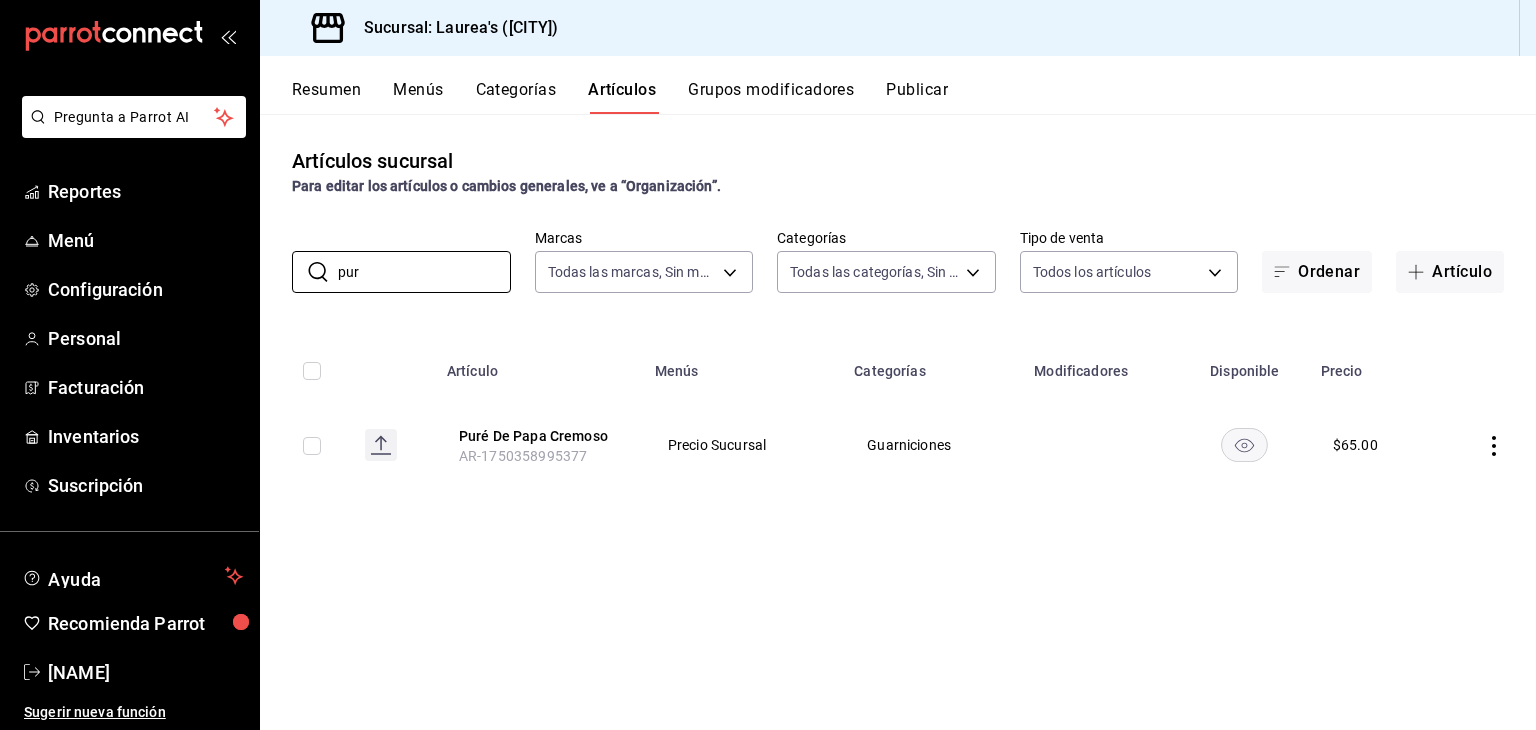drag, startPoint x: 331, startPoint y: 259, endPoint x: 289, endPoint y: 253, distance: 42.426407 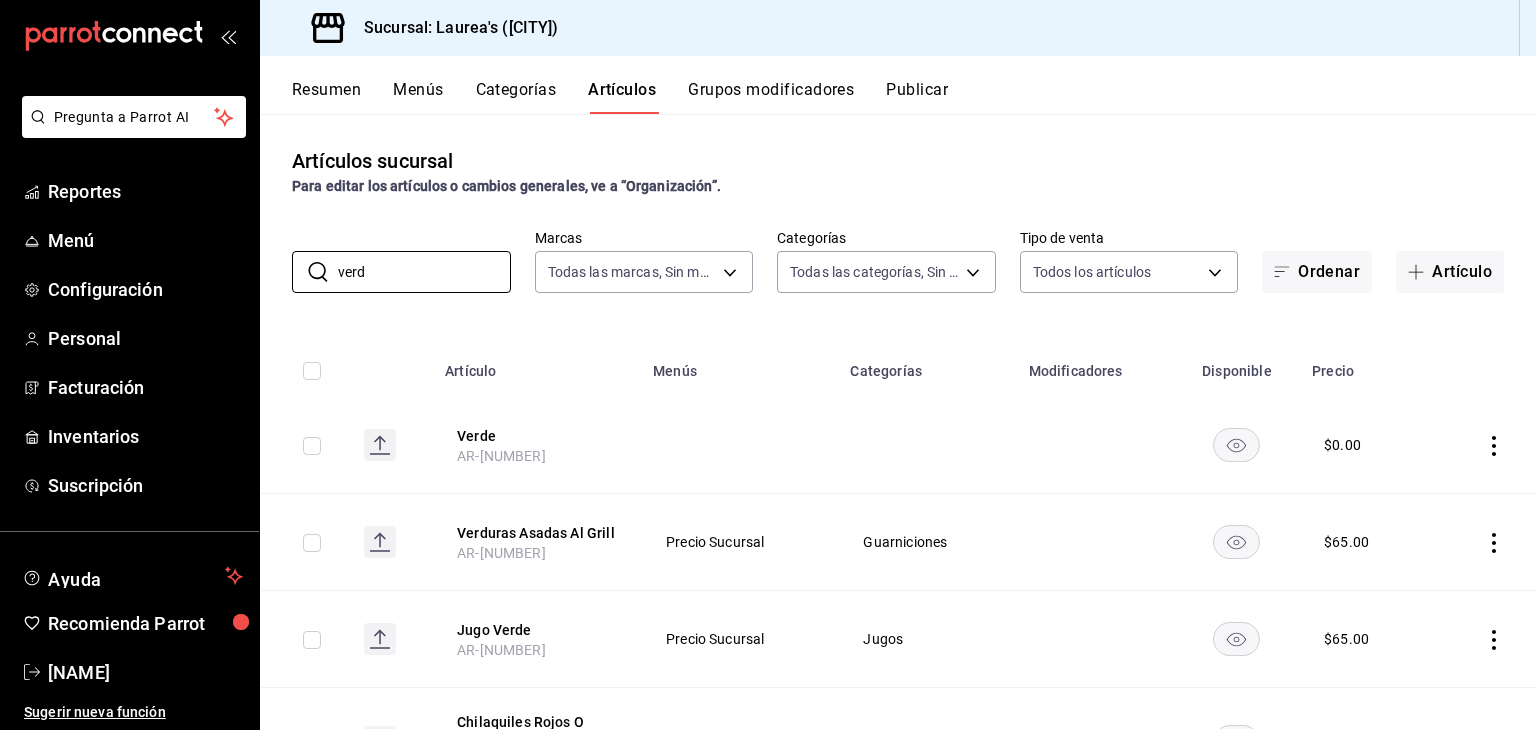 drag, startPoint x: 375, startPoint y: 267, endPoint x: 256, endPoint y: 242, distance: 121.597694 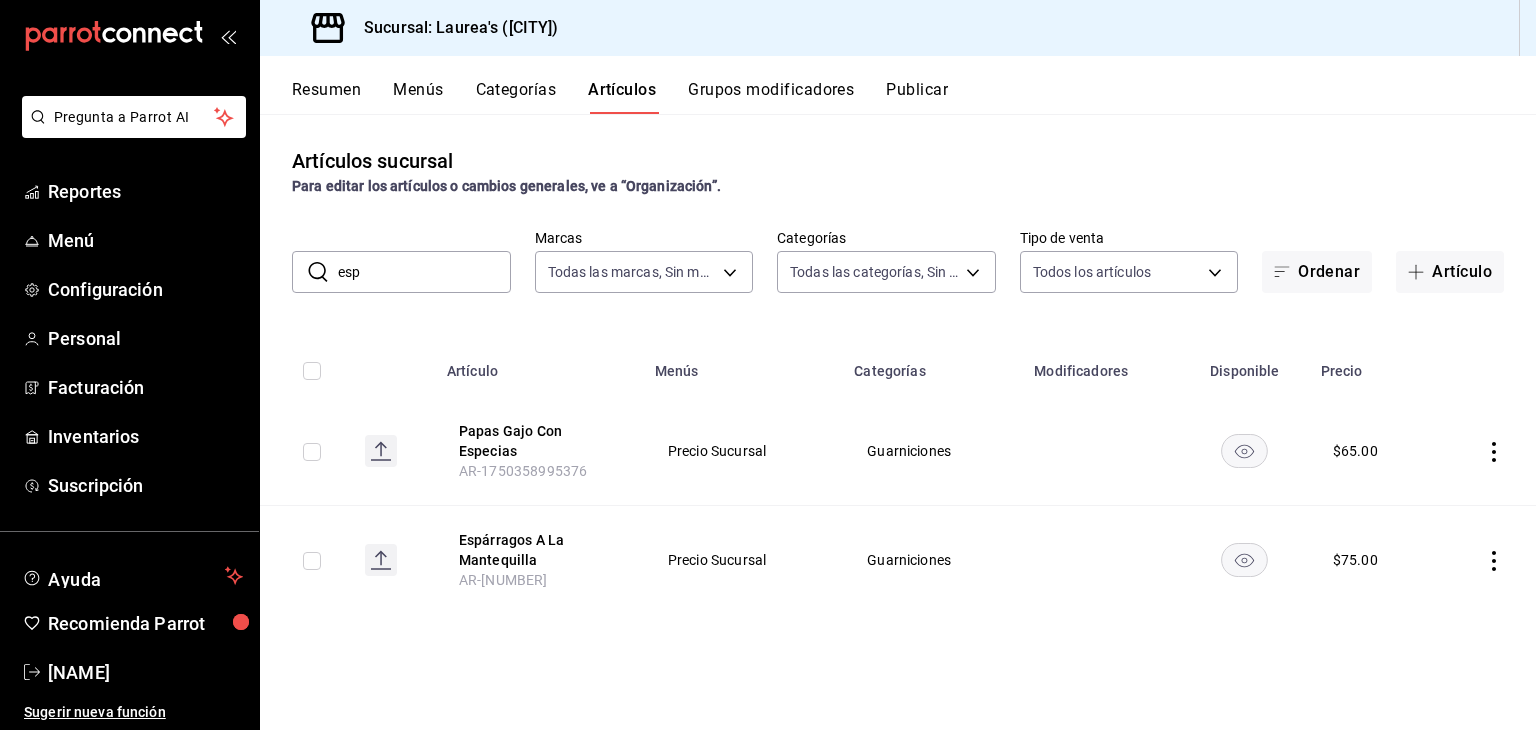 drag, startPoint x: 375, startPoint y: 268, endPoint x: 314, endPoint y: 268, distance: 61 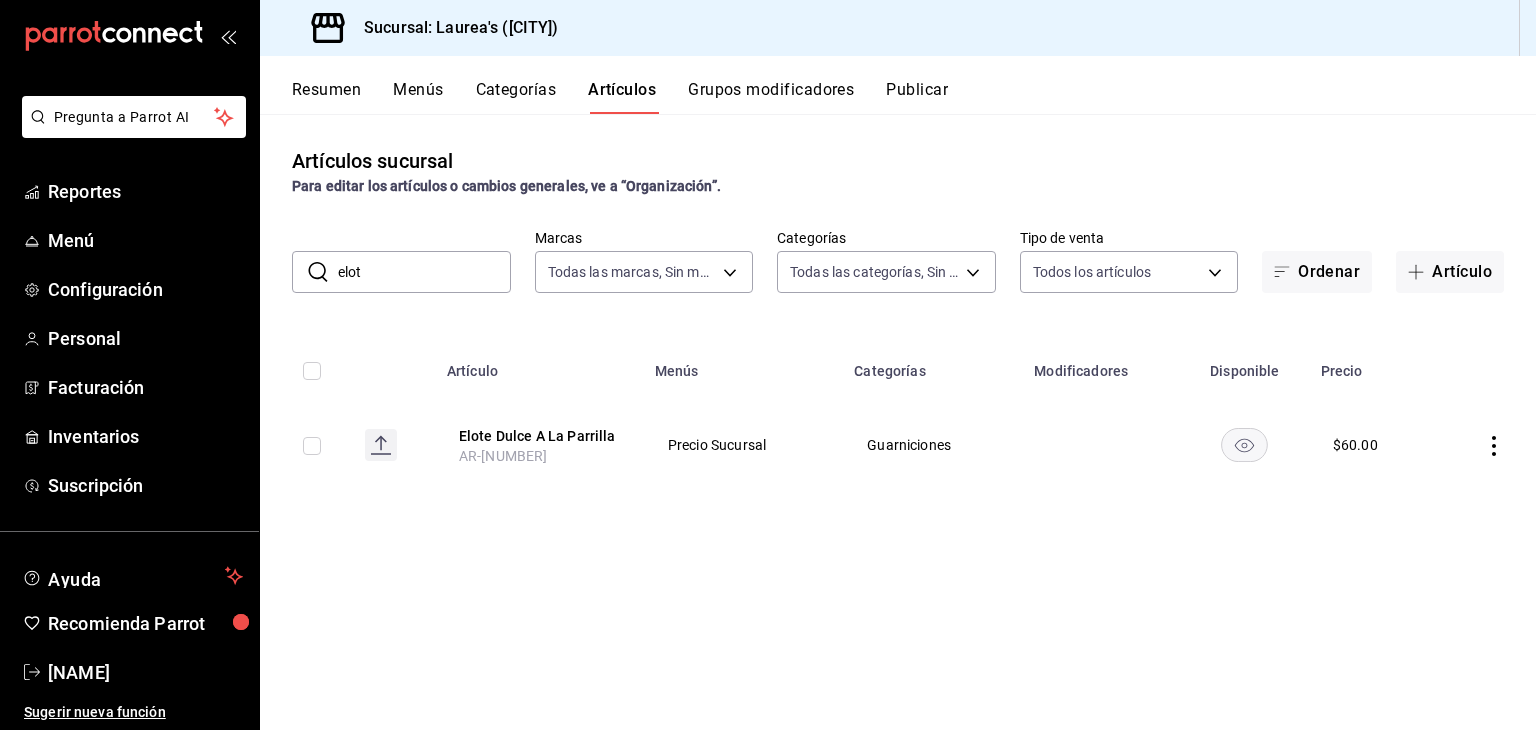 drag, startPoint x: 372, startPoint y: 279, endPoint x: 304, endPoint y: 279, distance: 68 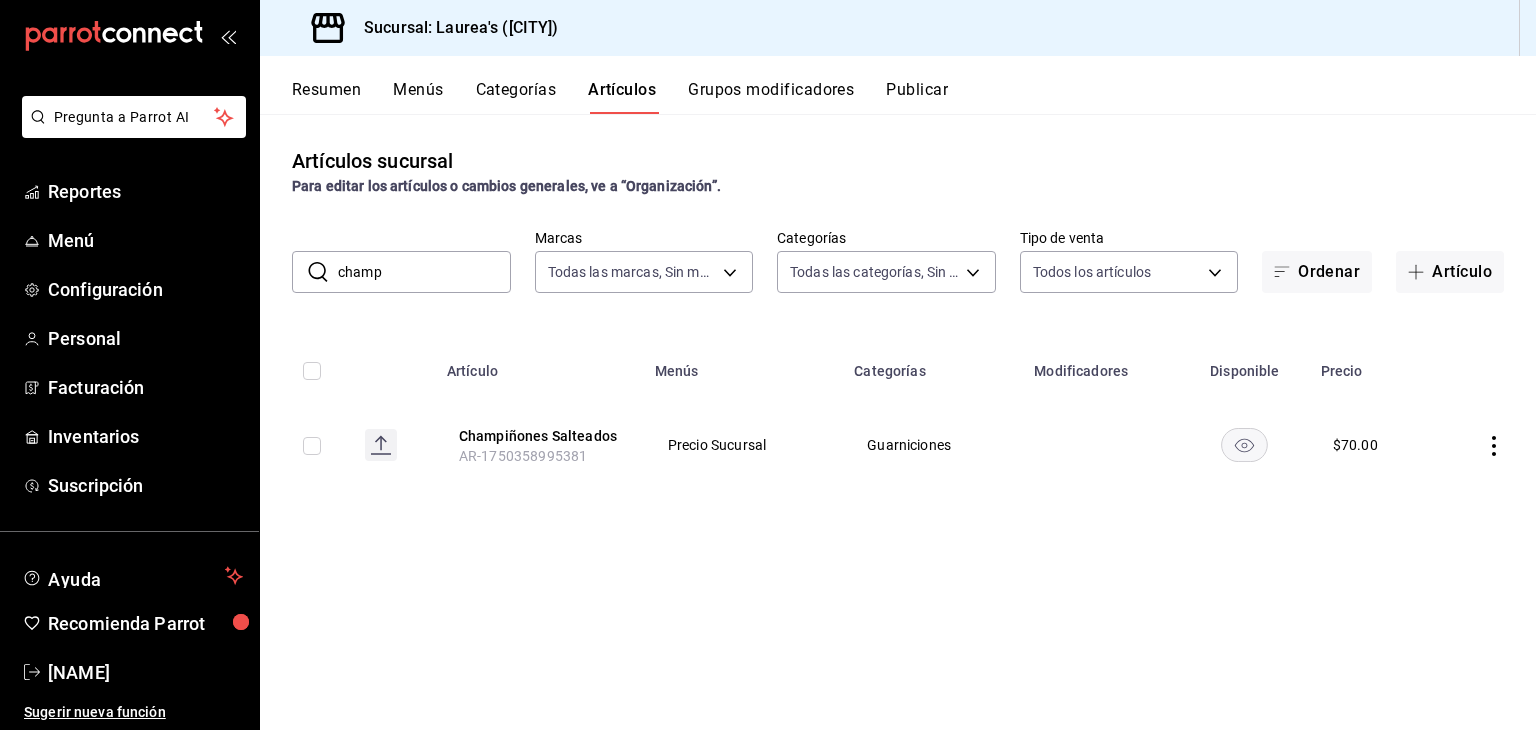 drag, startPoint x: 364, startPoint y: 266, endPoint x: 312, endPoint y: 262, distance: 52.153618 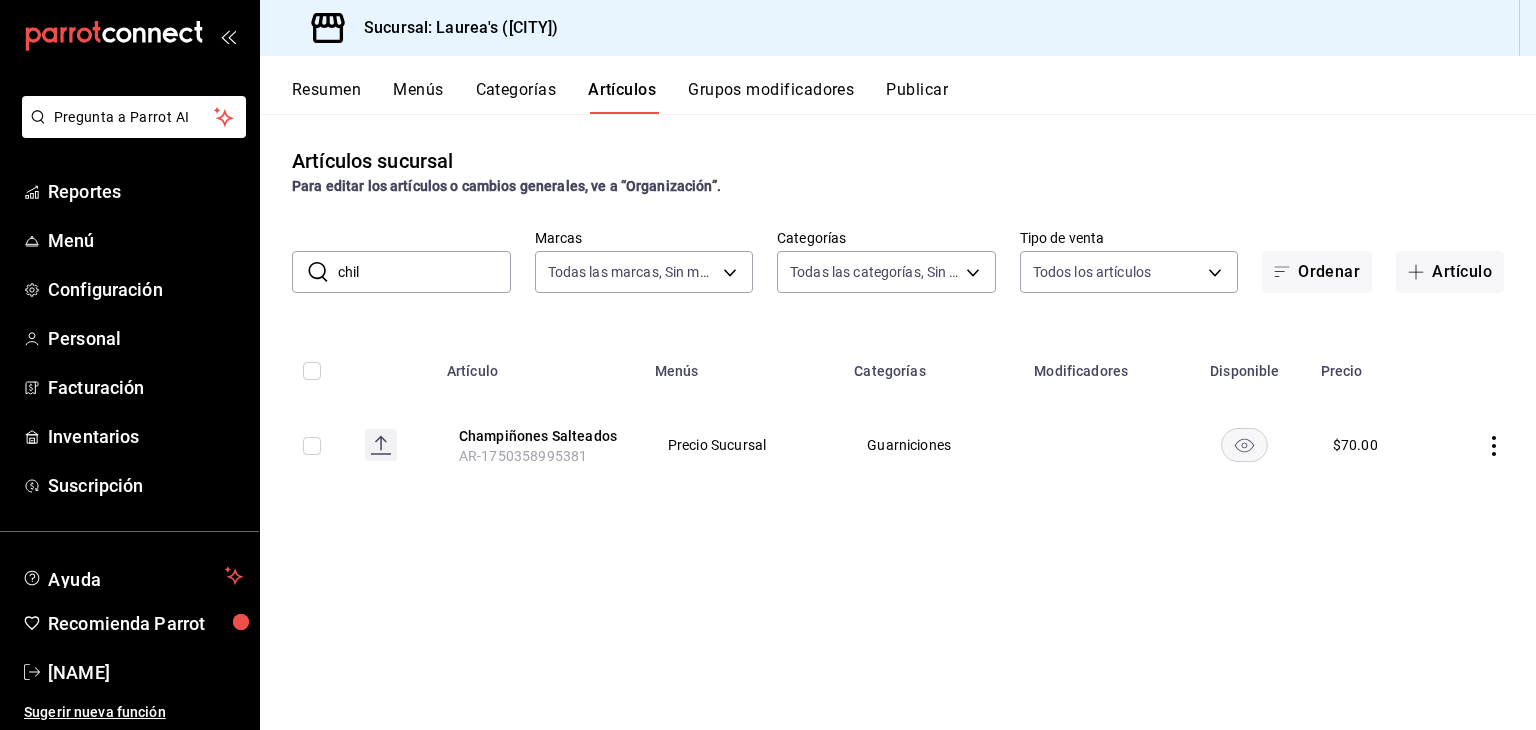 type on "chile" 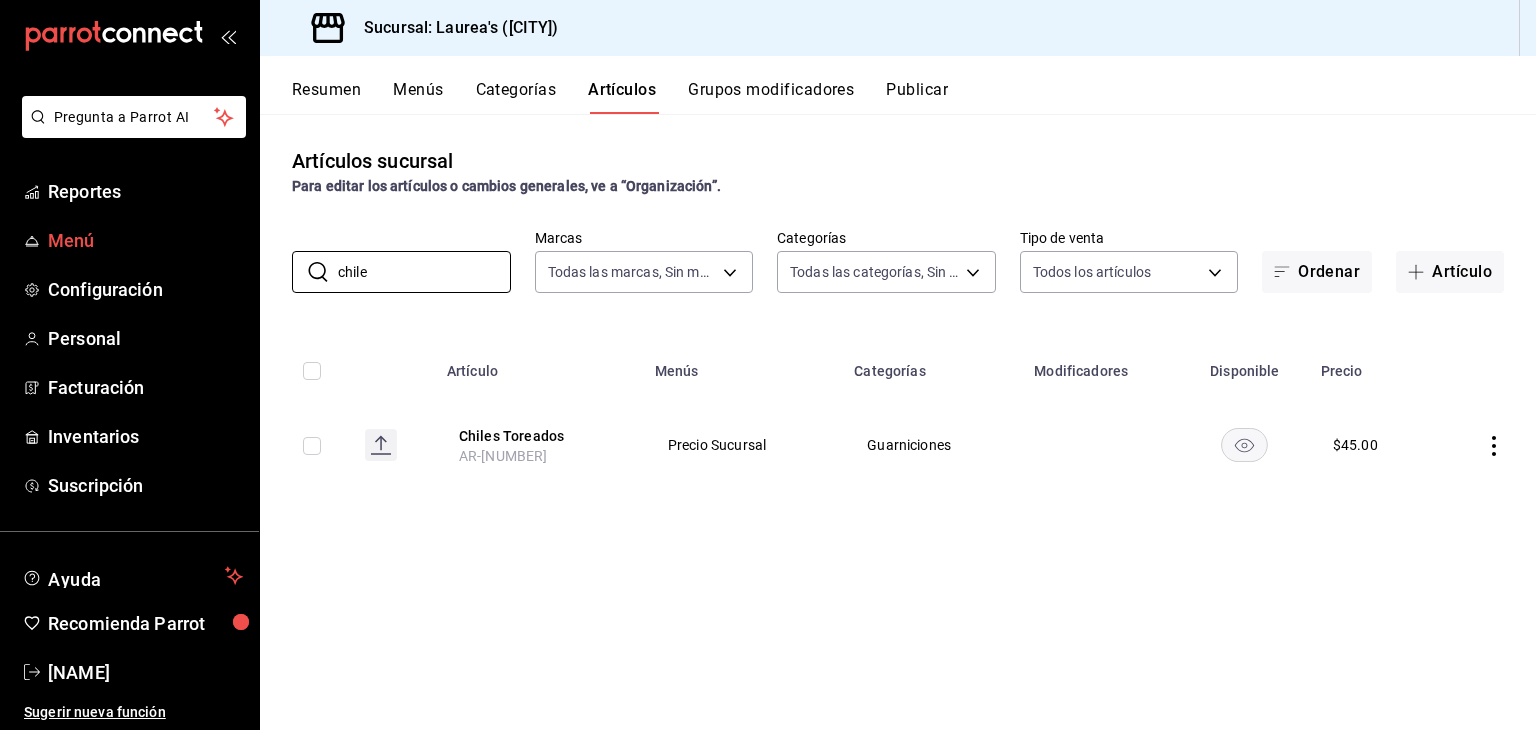 drag, startPoint x: 345, startPoint y: 267, endPoint x: 233, endPoint y: 249, distance: 113.43721 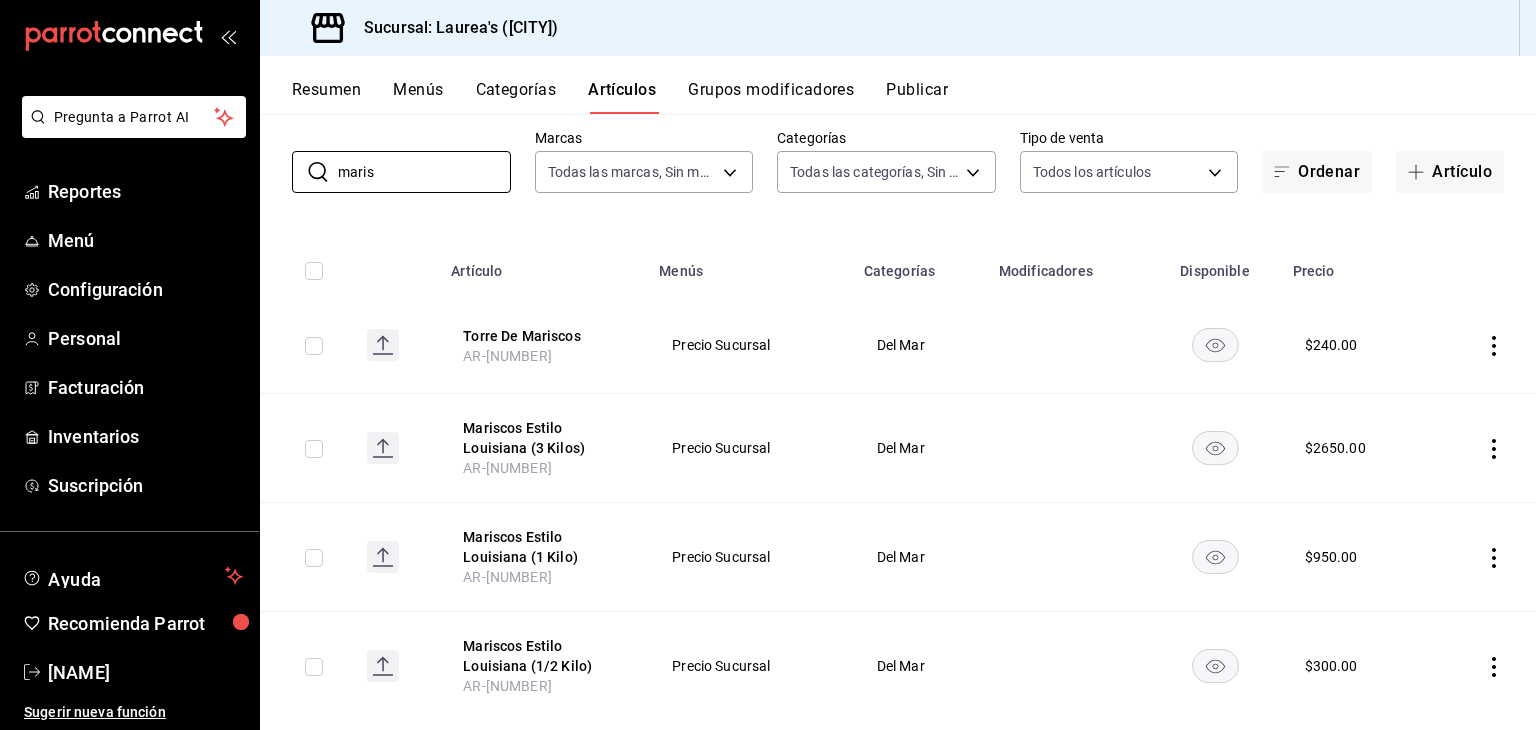 scroll, scrollTop: 138, scrollLeft: 0, axis: vertical 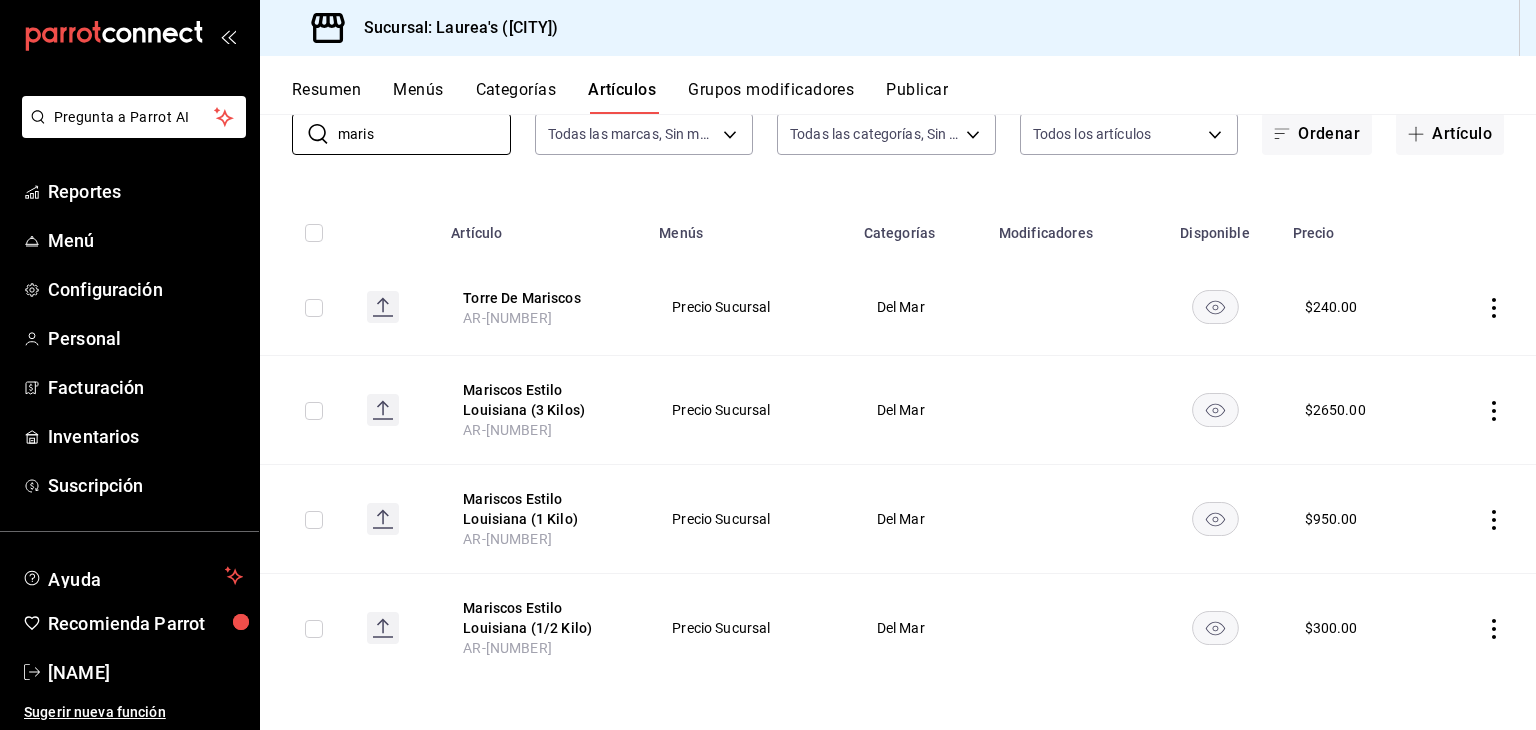 type on "maris" 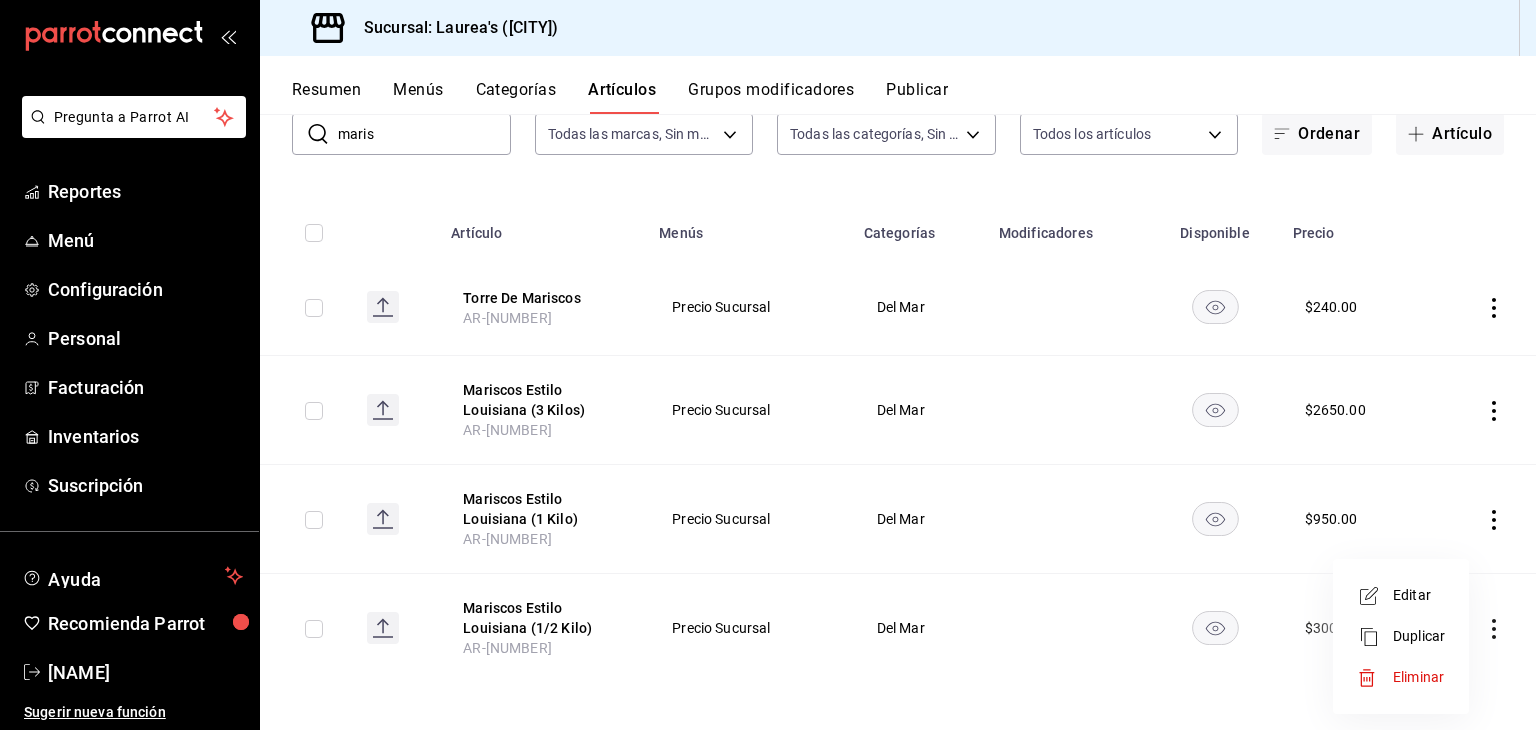 click 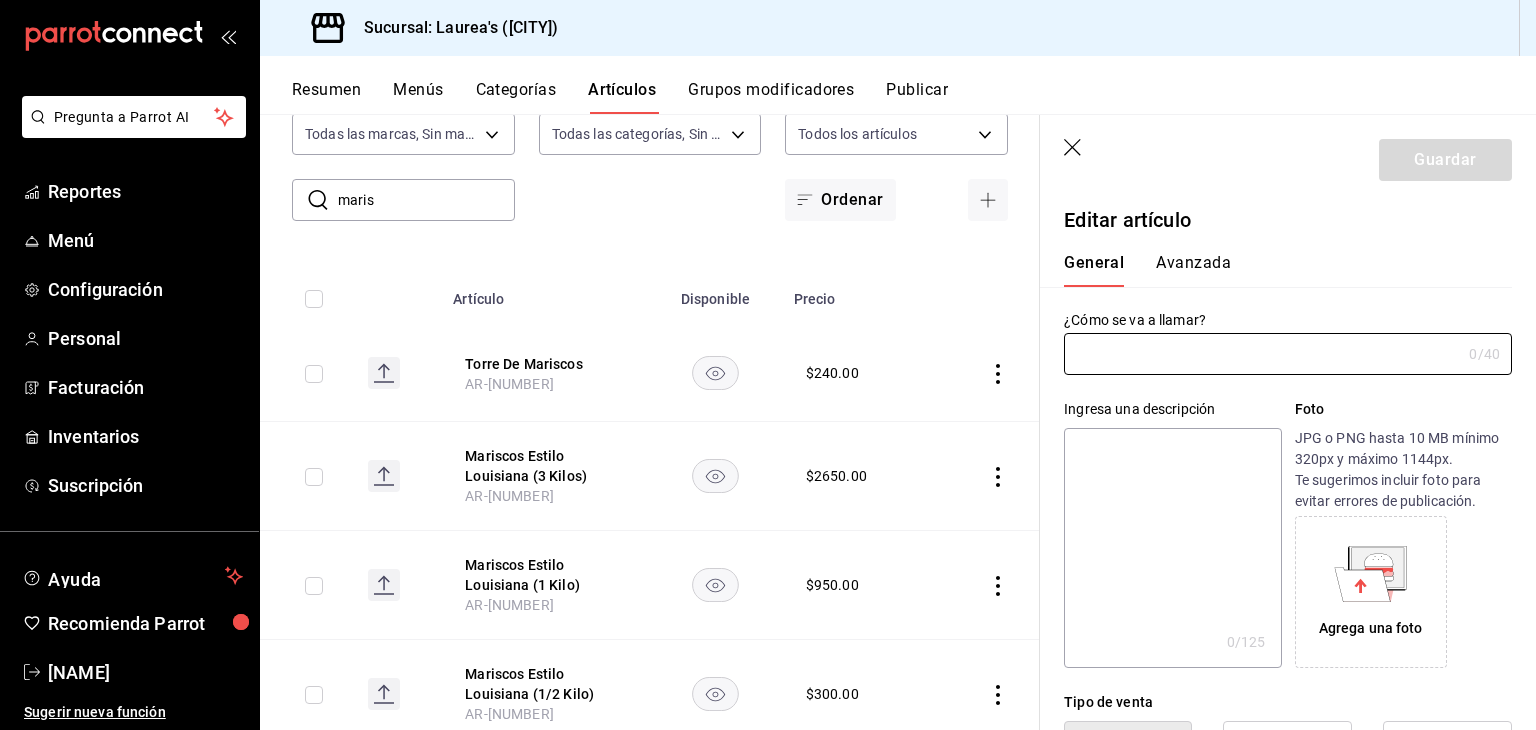 type on "Mariscos Estilo Louisiana (1/2 Kilo)" 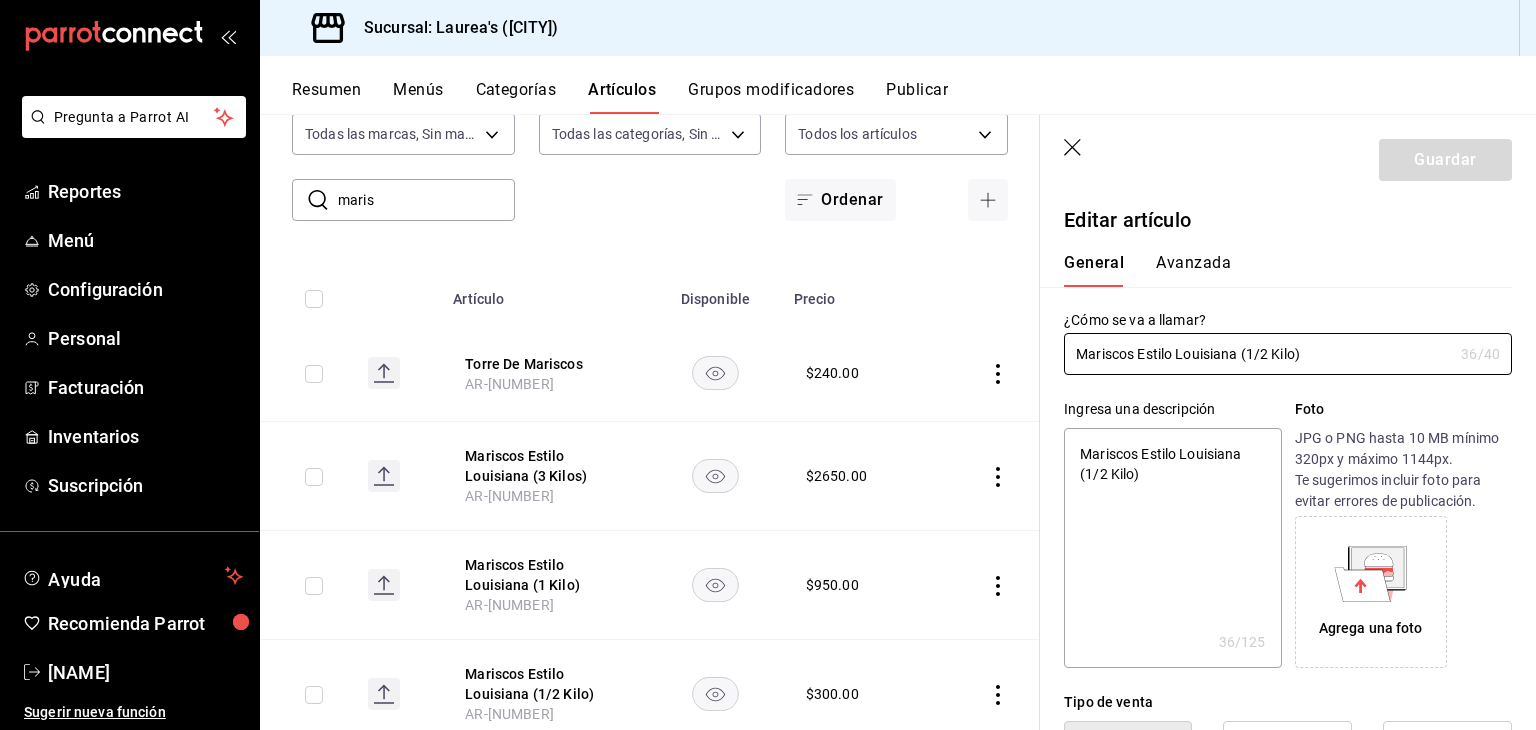type on "x" 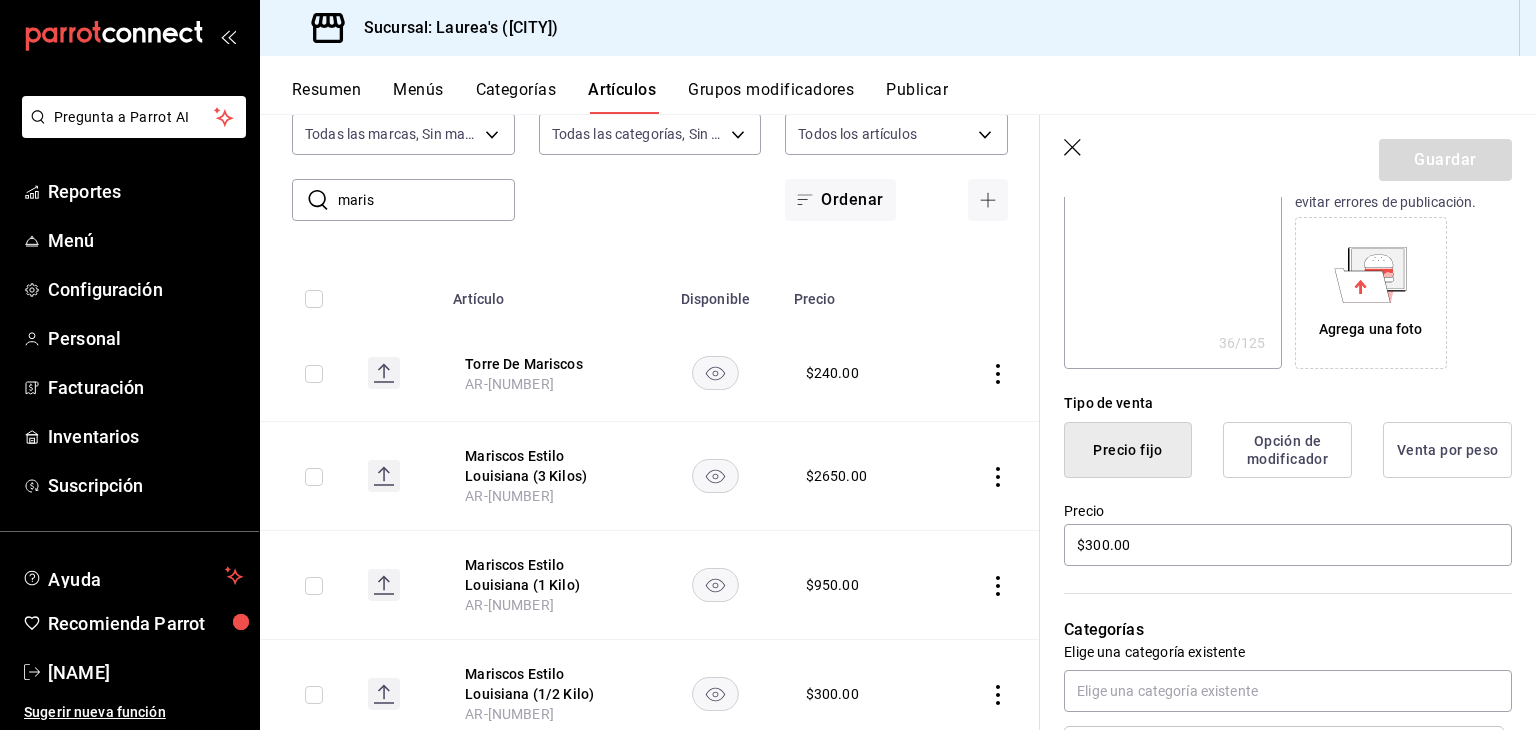 scroll, scrollTop: 300, scrollLeft: 0, axis: vertical 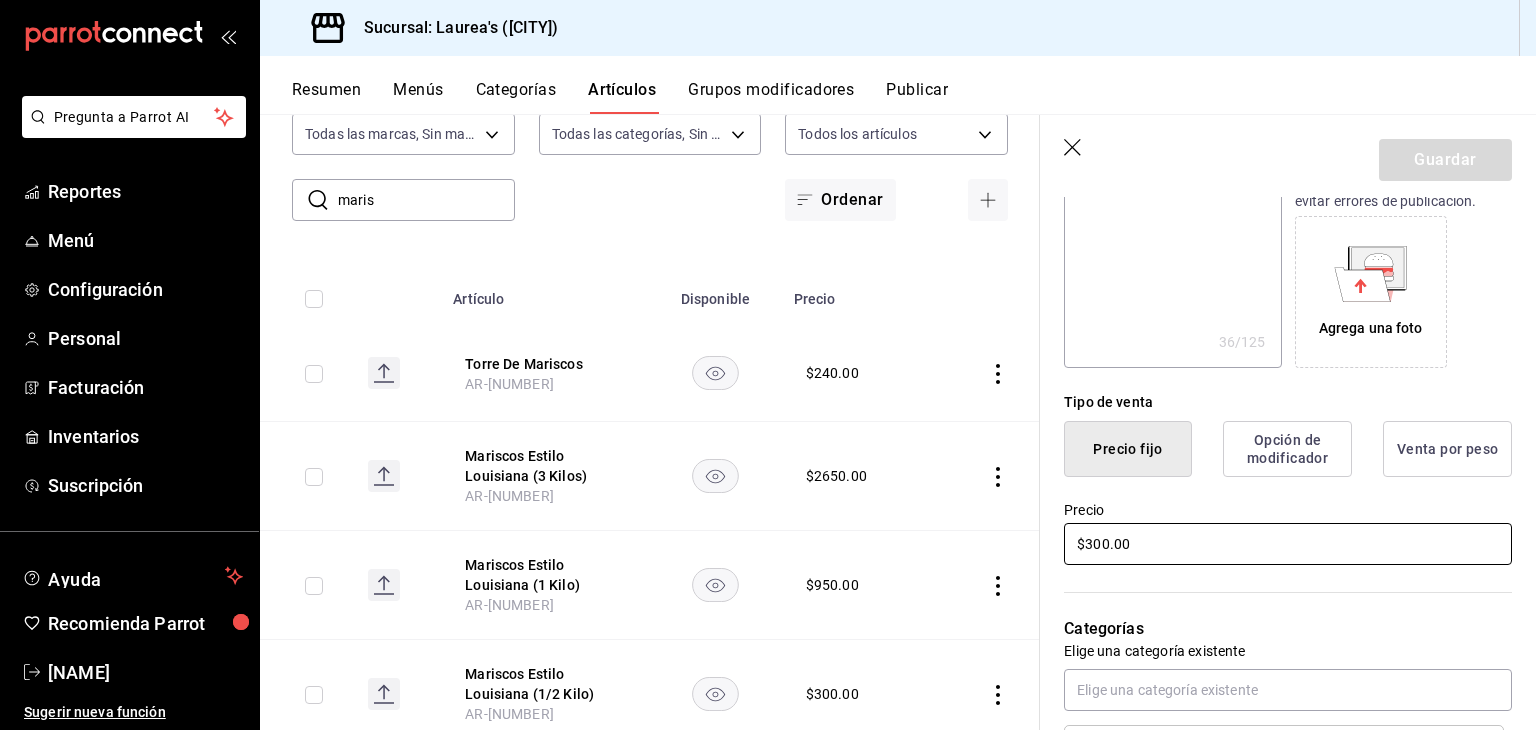drag, startPoint x: 1140, startPoint y: 543, endPoint x: 940, endPoint y: 532, distance: 200.30228 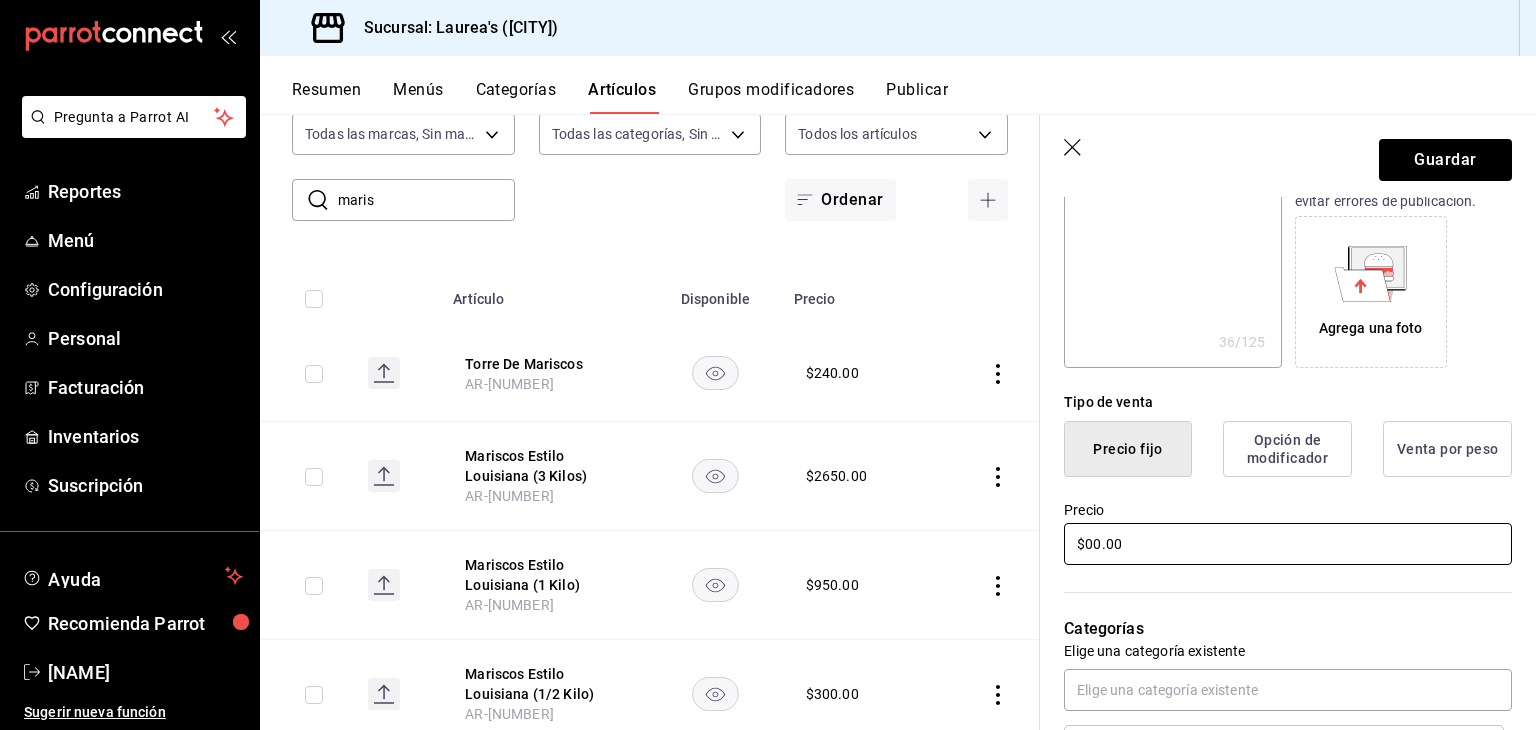 type on "x" 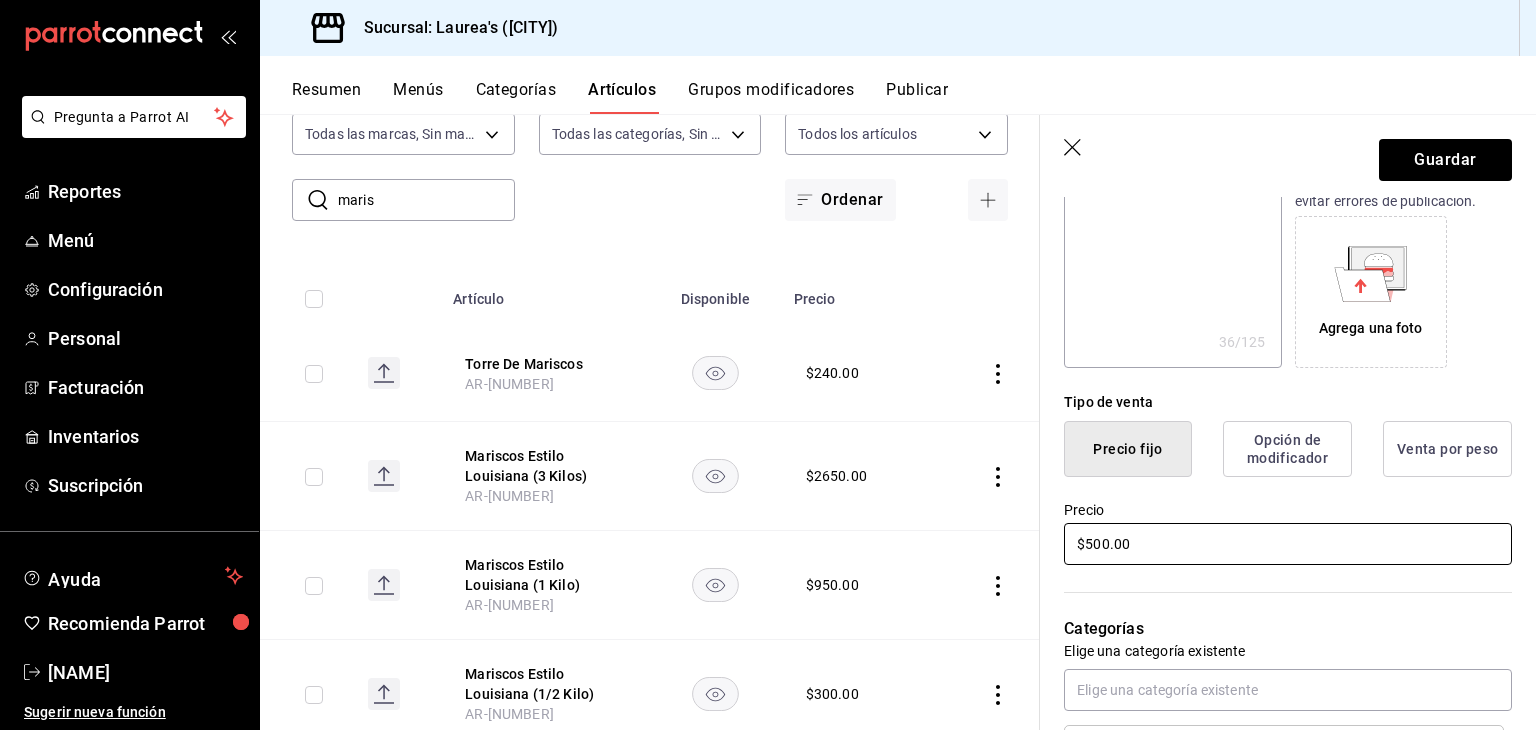 type on "x" 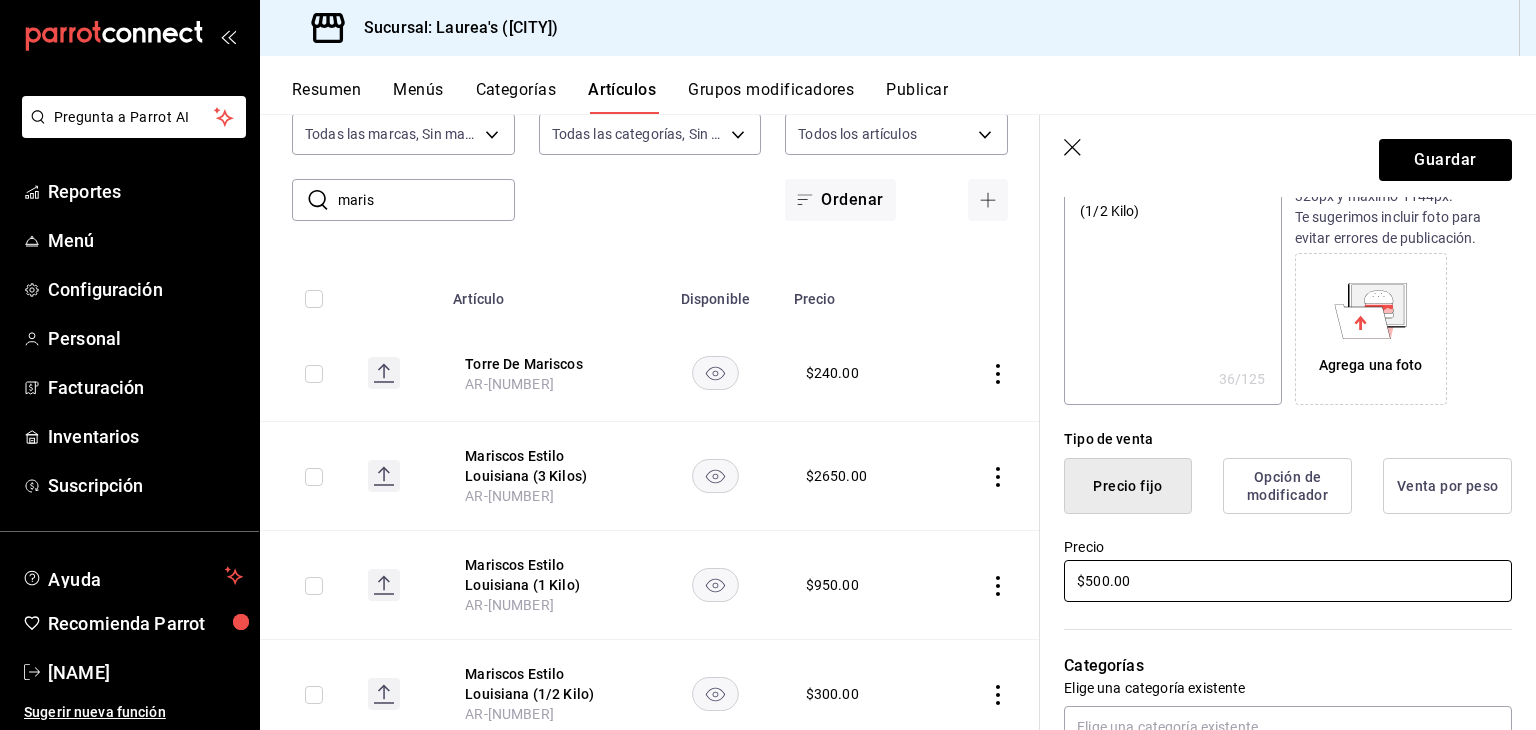 scroll, scrollTop: 200, scrollLeft: 0, axis: vertical 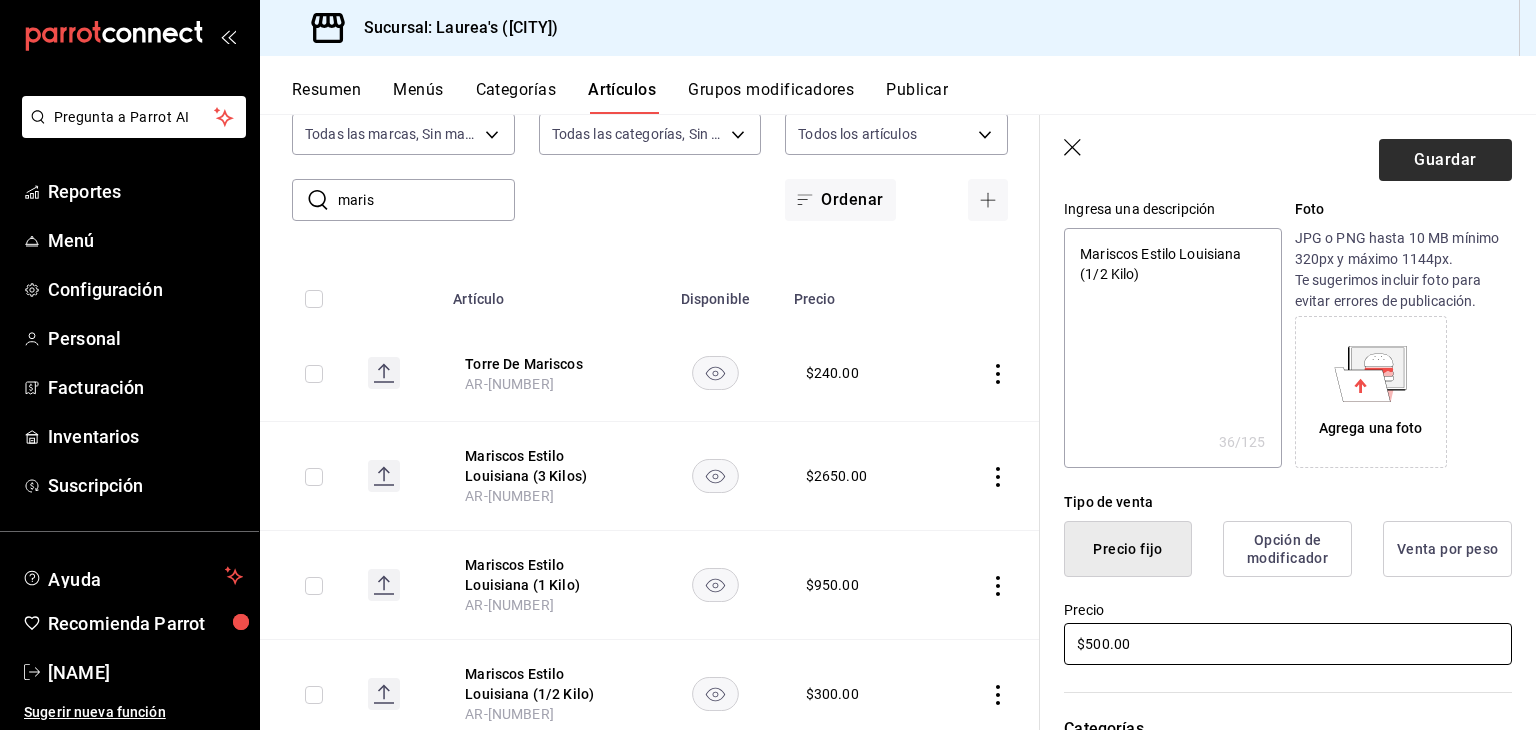 type on "$500.00" 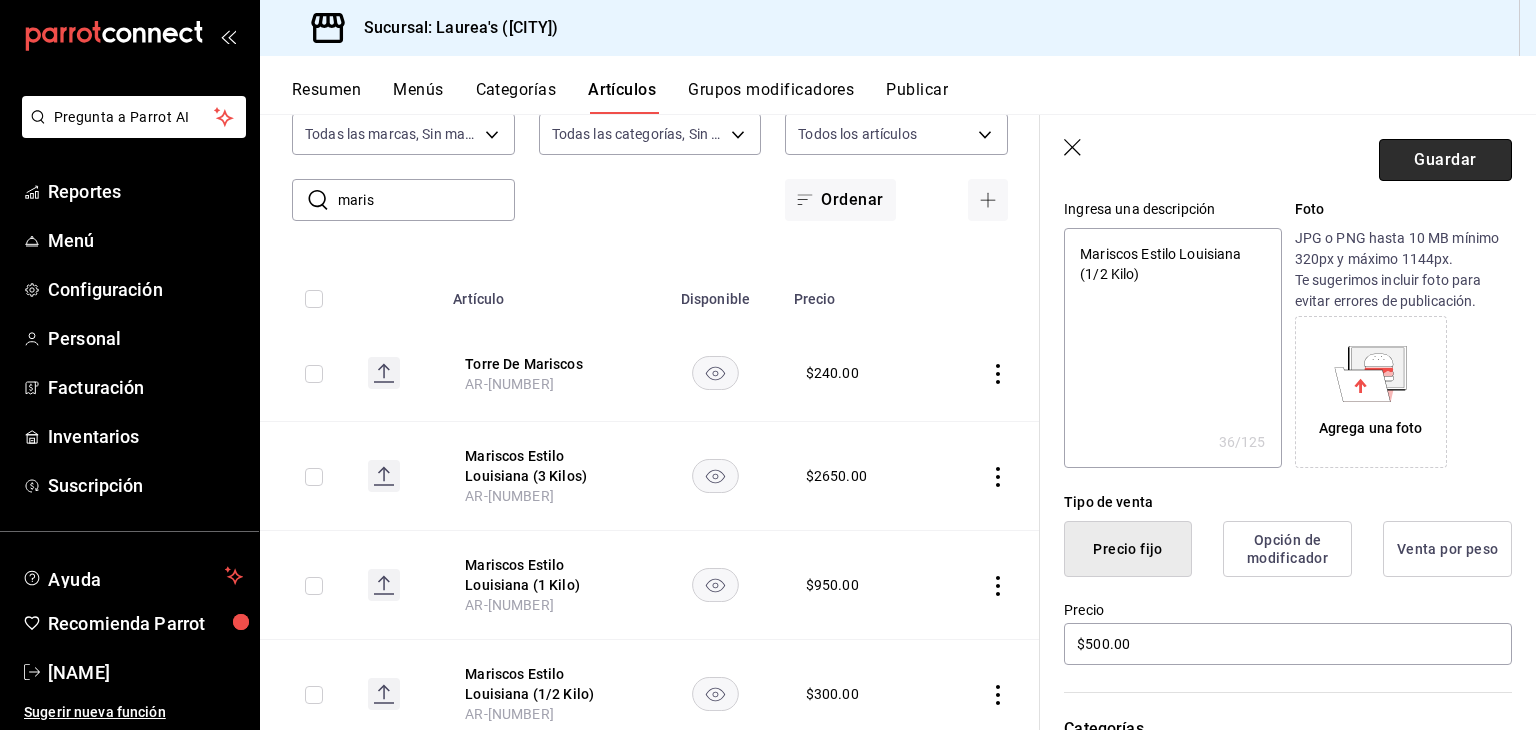 click on "Guardar" at bounding box center (1445, 160) 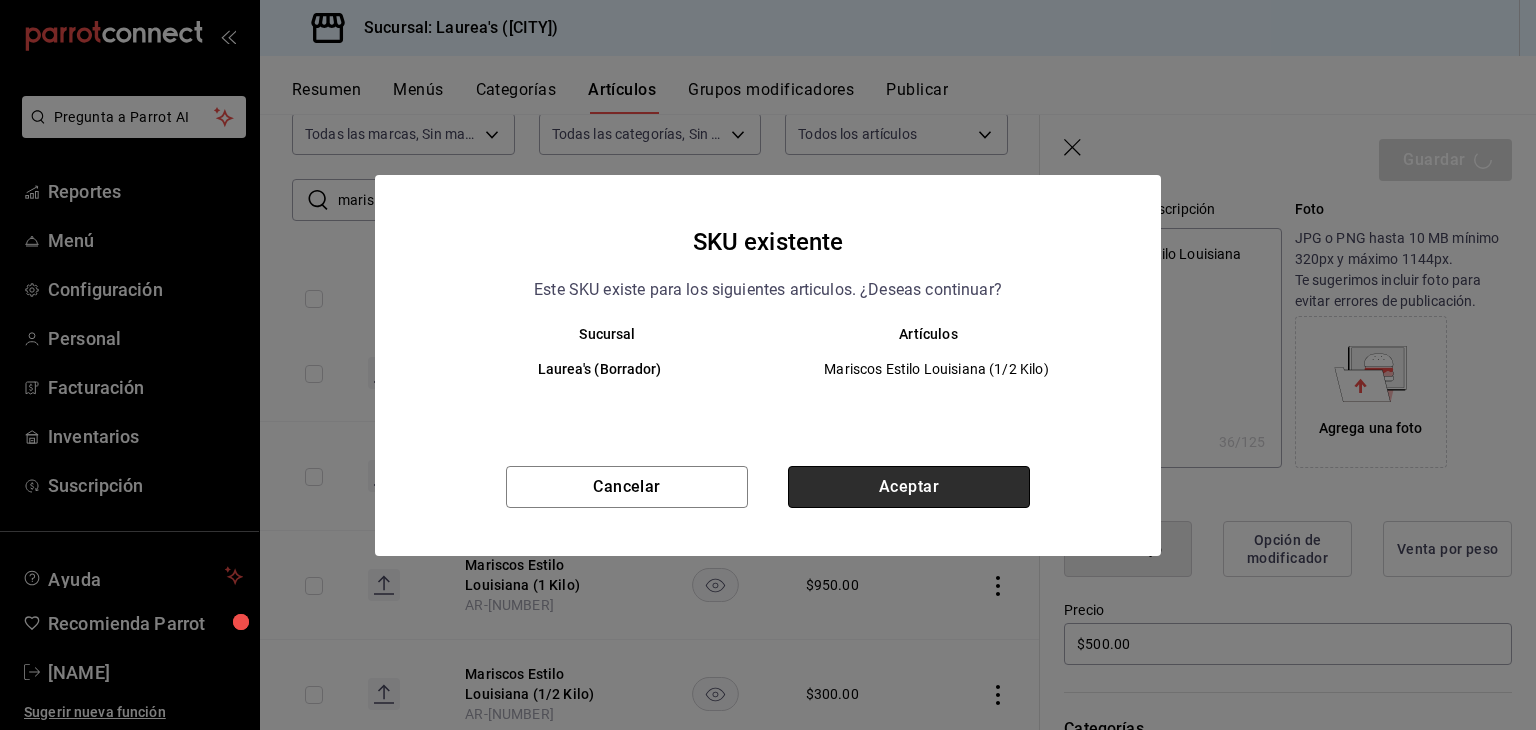 click on "Aceptar" at bounding box center [909, 487] 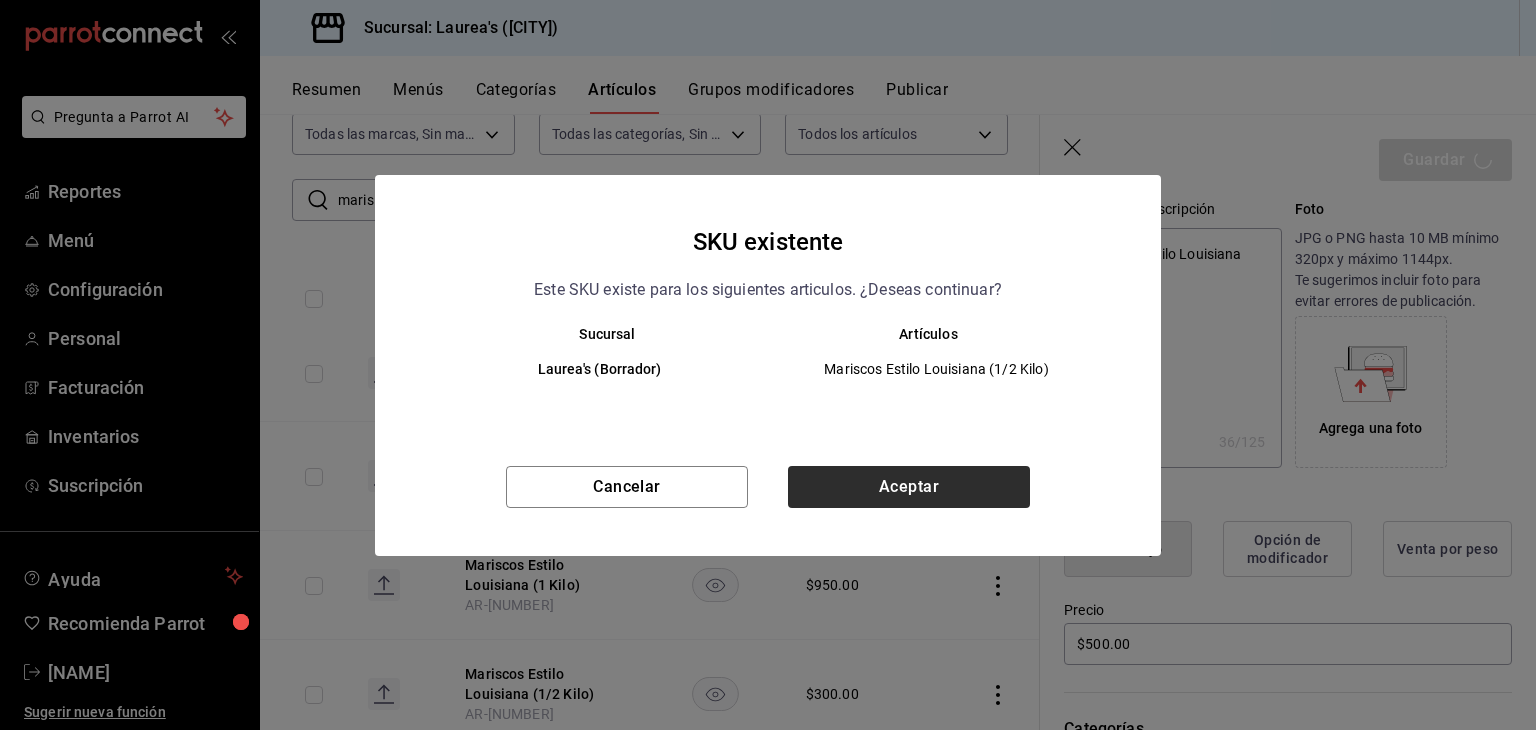 type on "x" 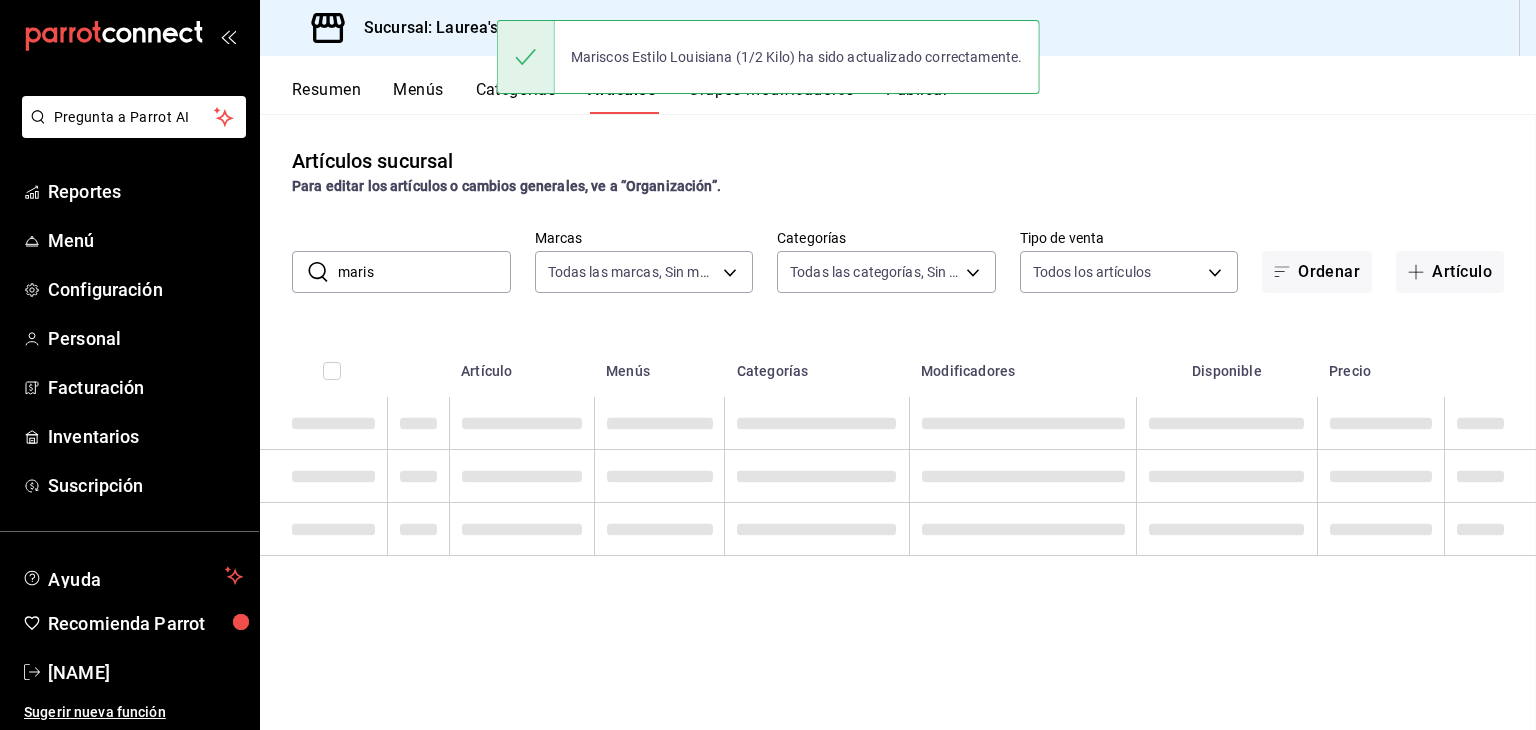 scroll, scrollTop: 0, scrollLeft: 0, axis: both 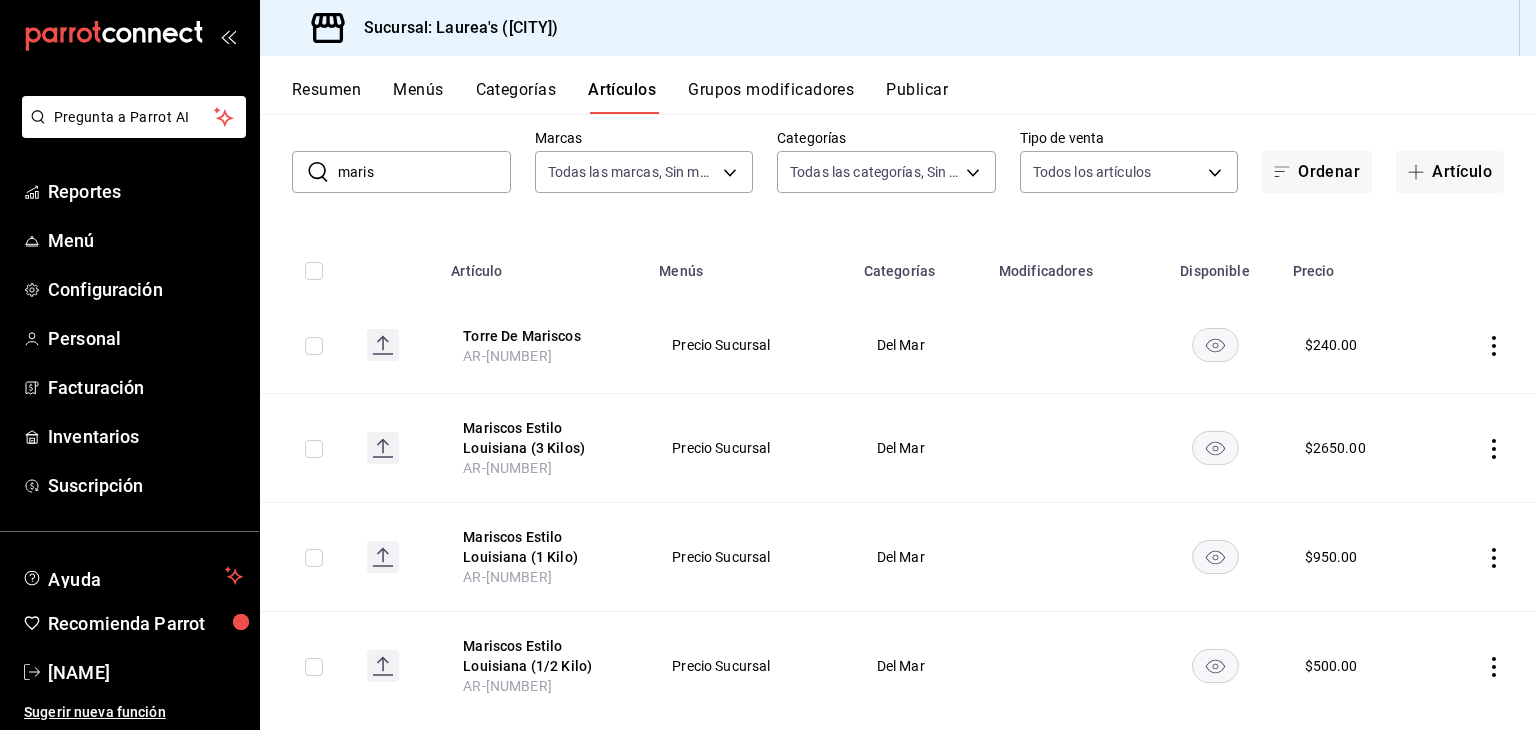 click 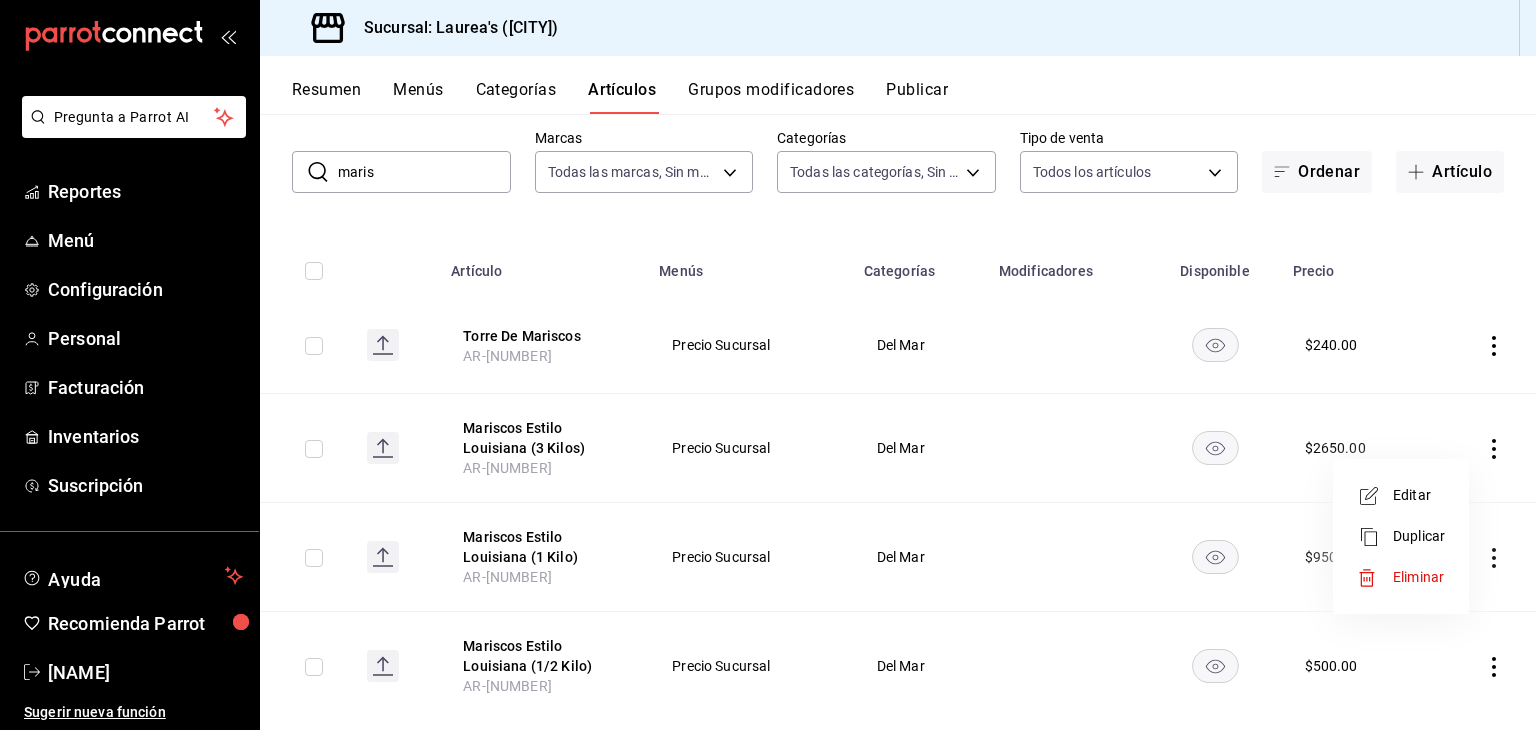 click on "Editar" at bounding box center [1419, 495] 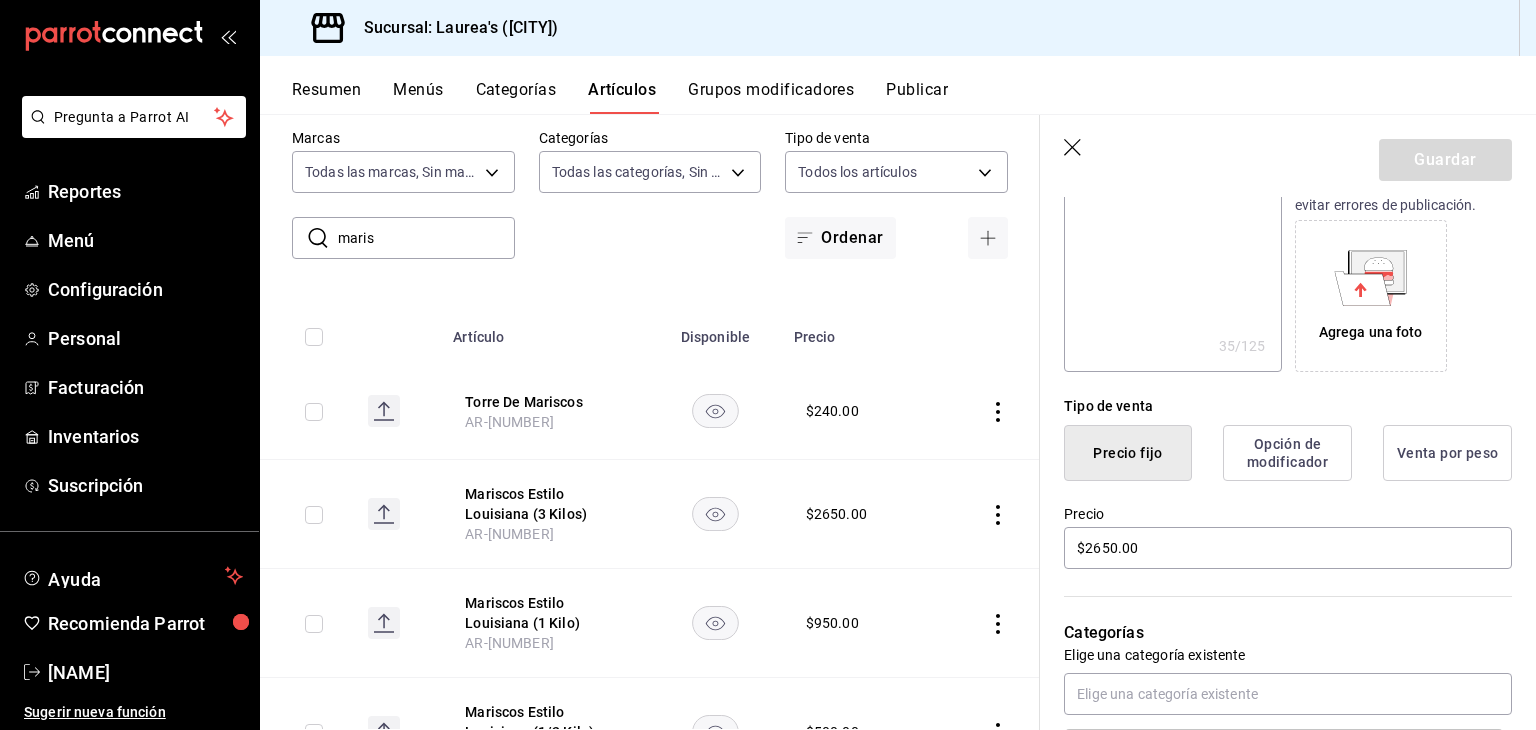 scroll, scrollTop: 300, scrollLeft: 0, axis: vertical 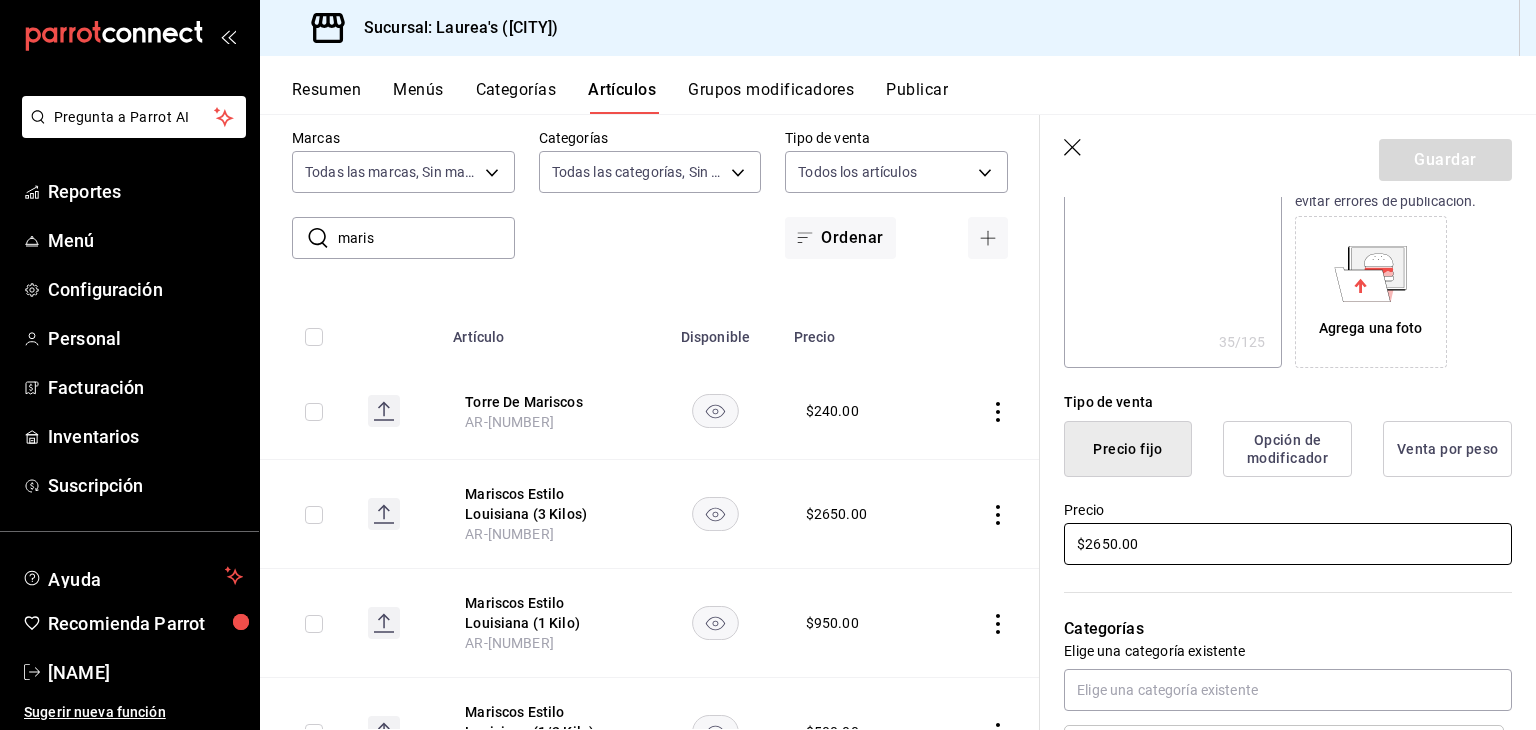 click on "$2650.00" at bounding box center [1288, 544] 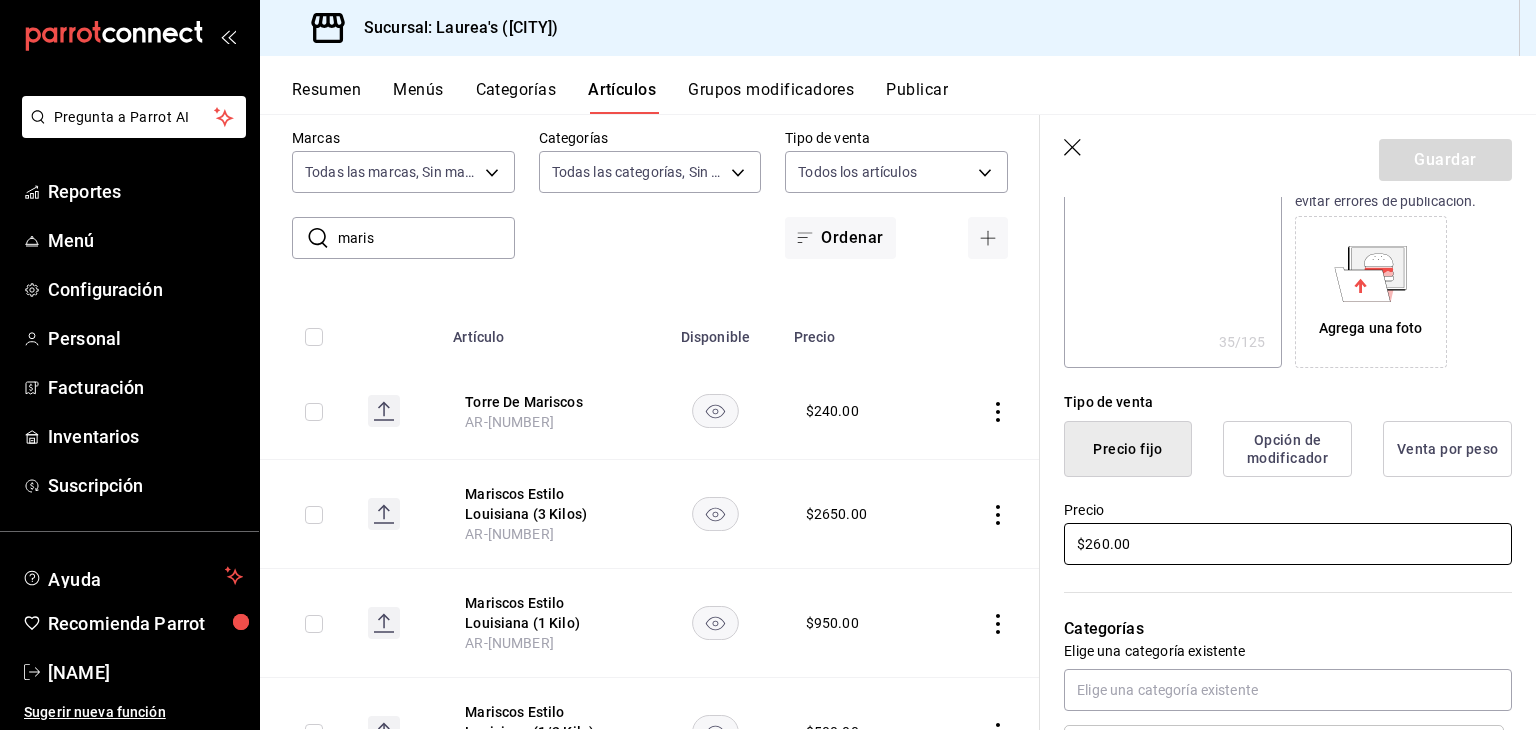 type on "x" 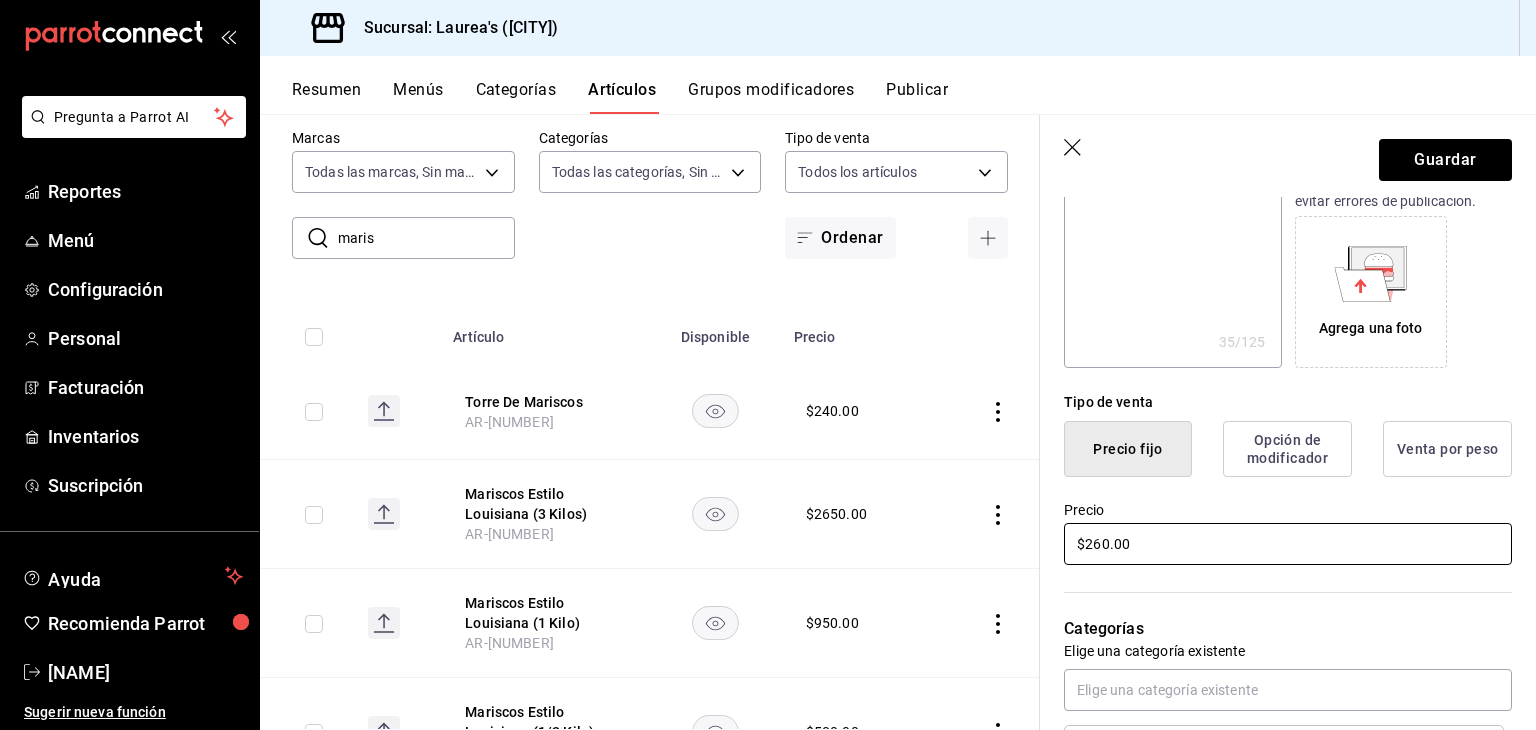 type on "$[PRICE]" 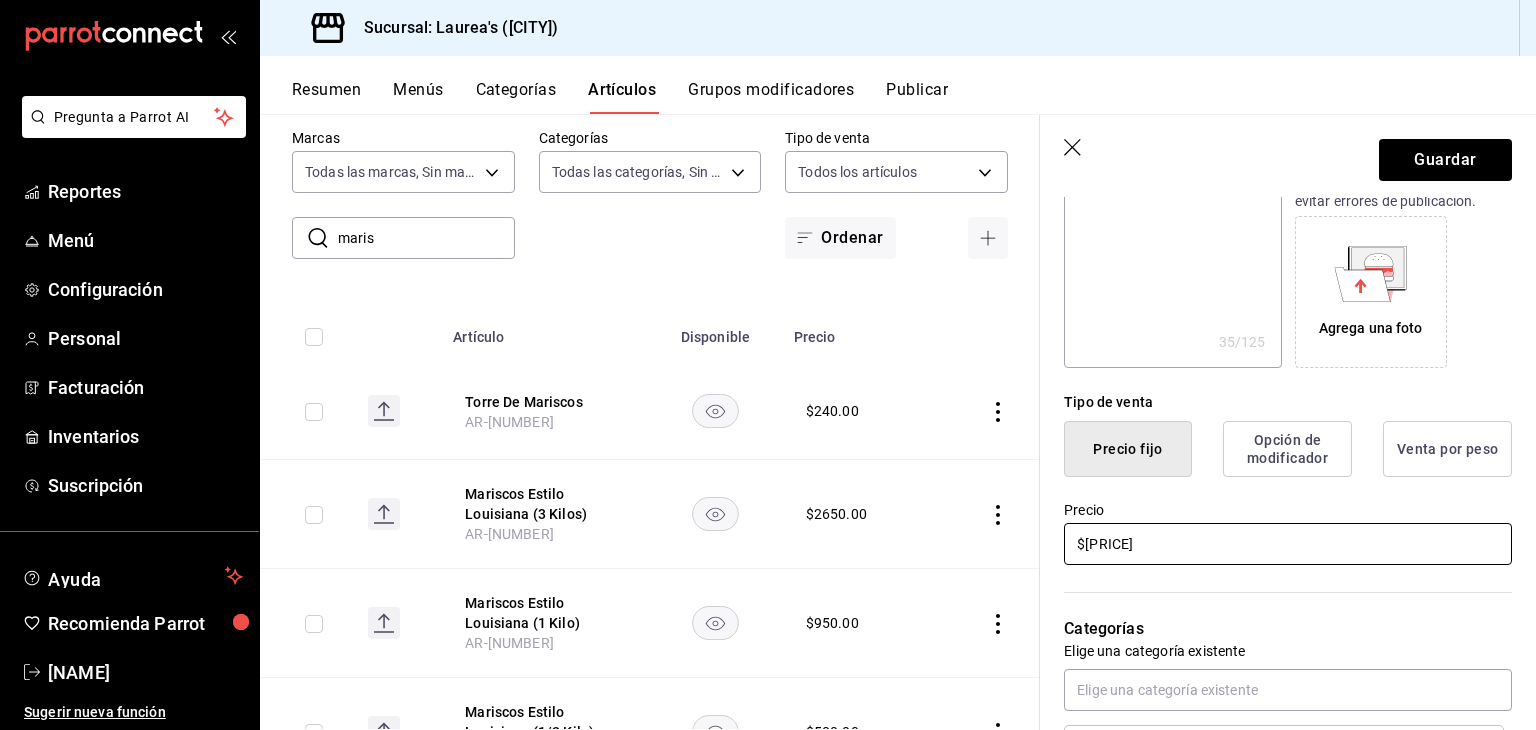 type on "x" 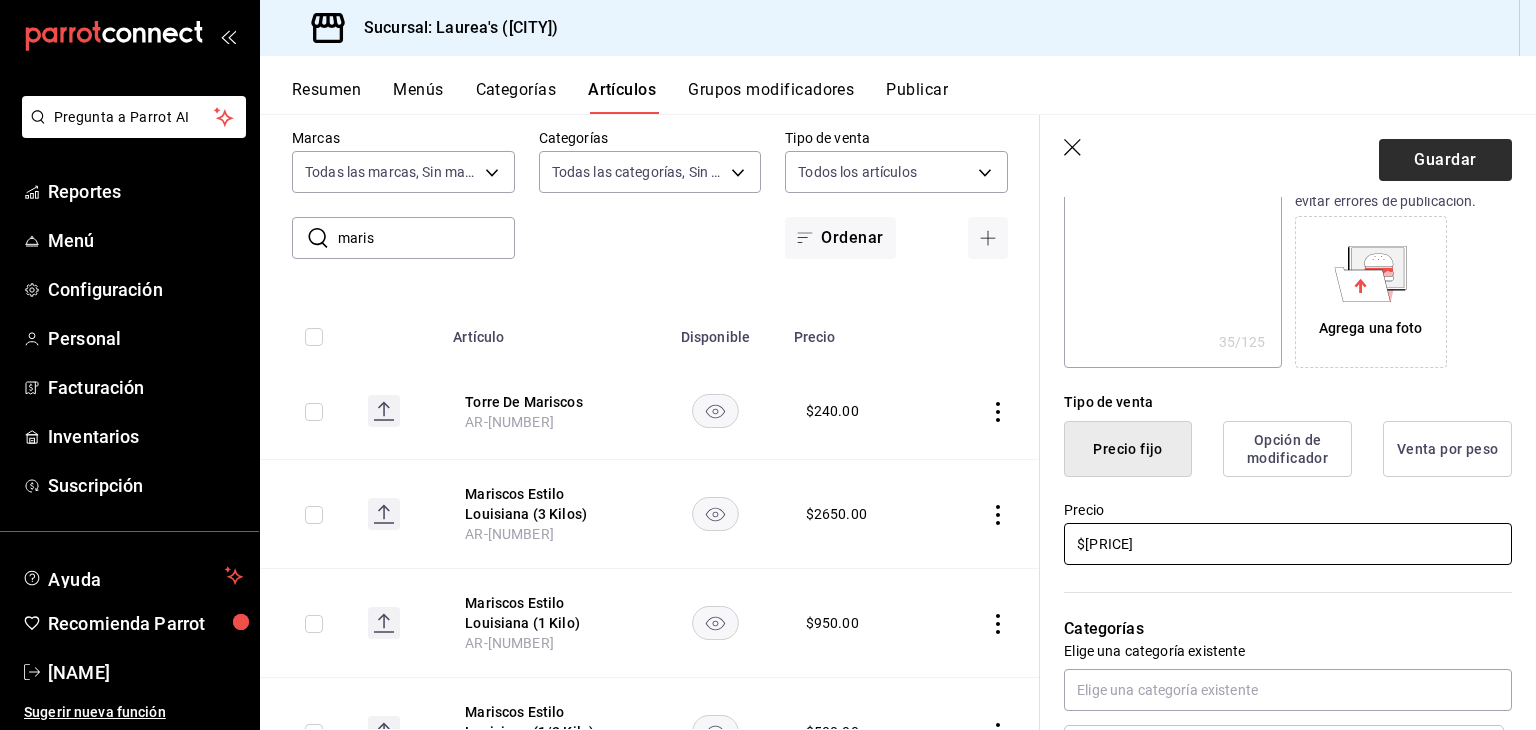 type on "$[PRICE]" 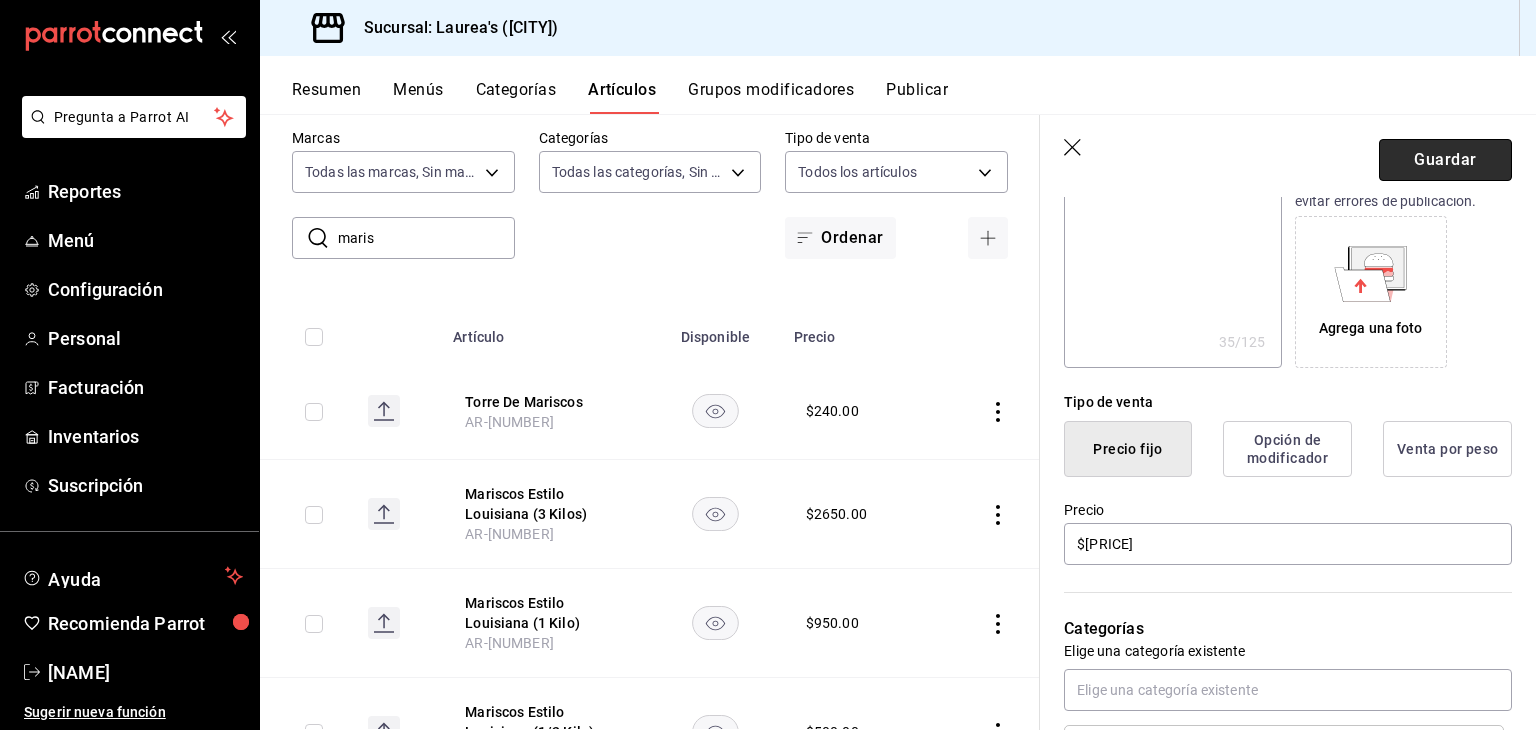 click on "Guardar" at bounding box center (1445, 160) 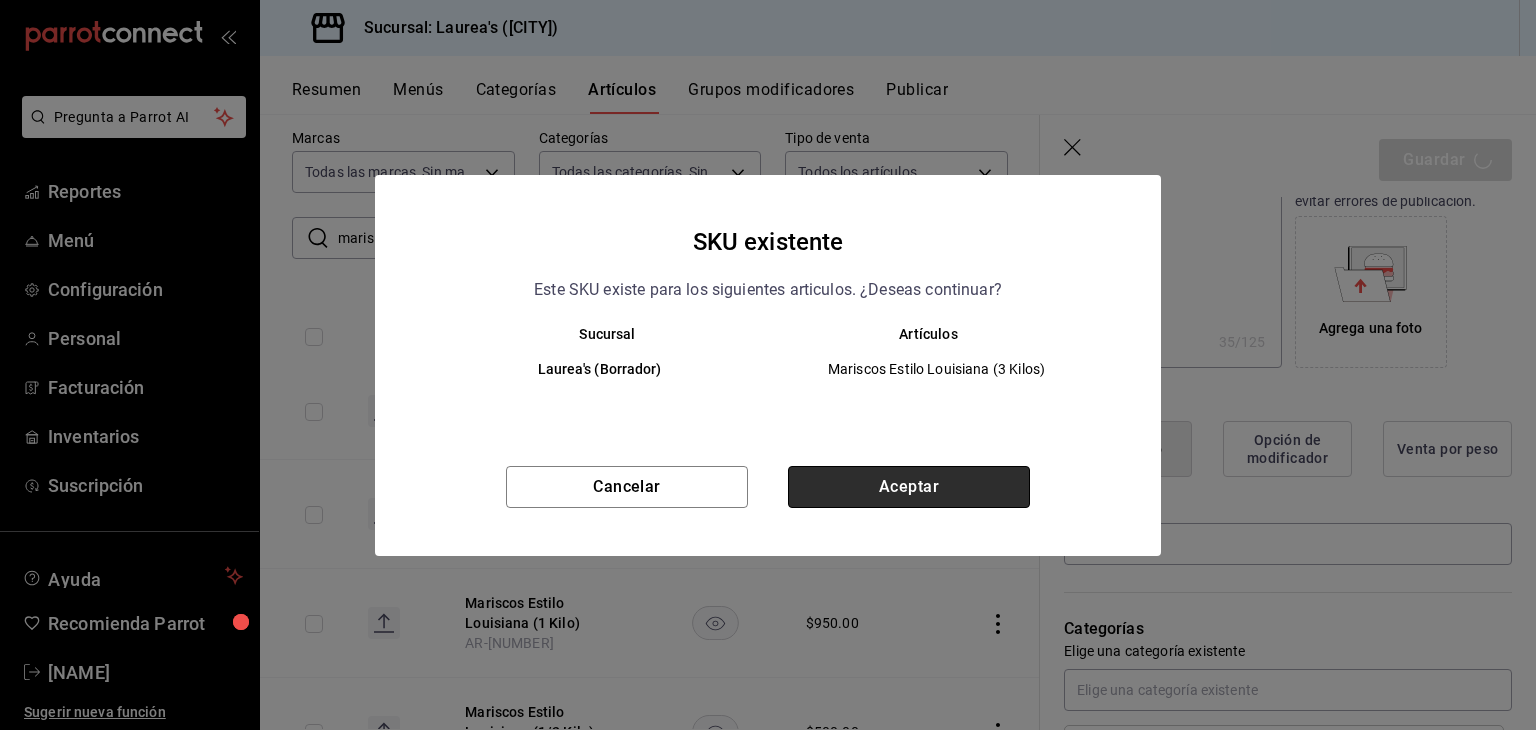 click on "Aceptar" at bounding box center (909, 487) 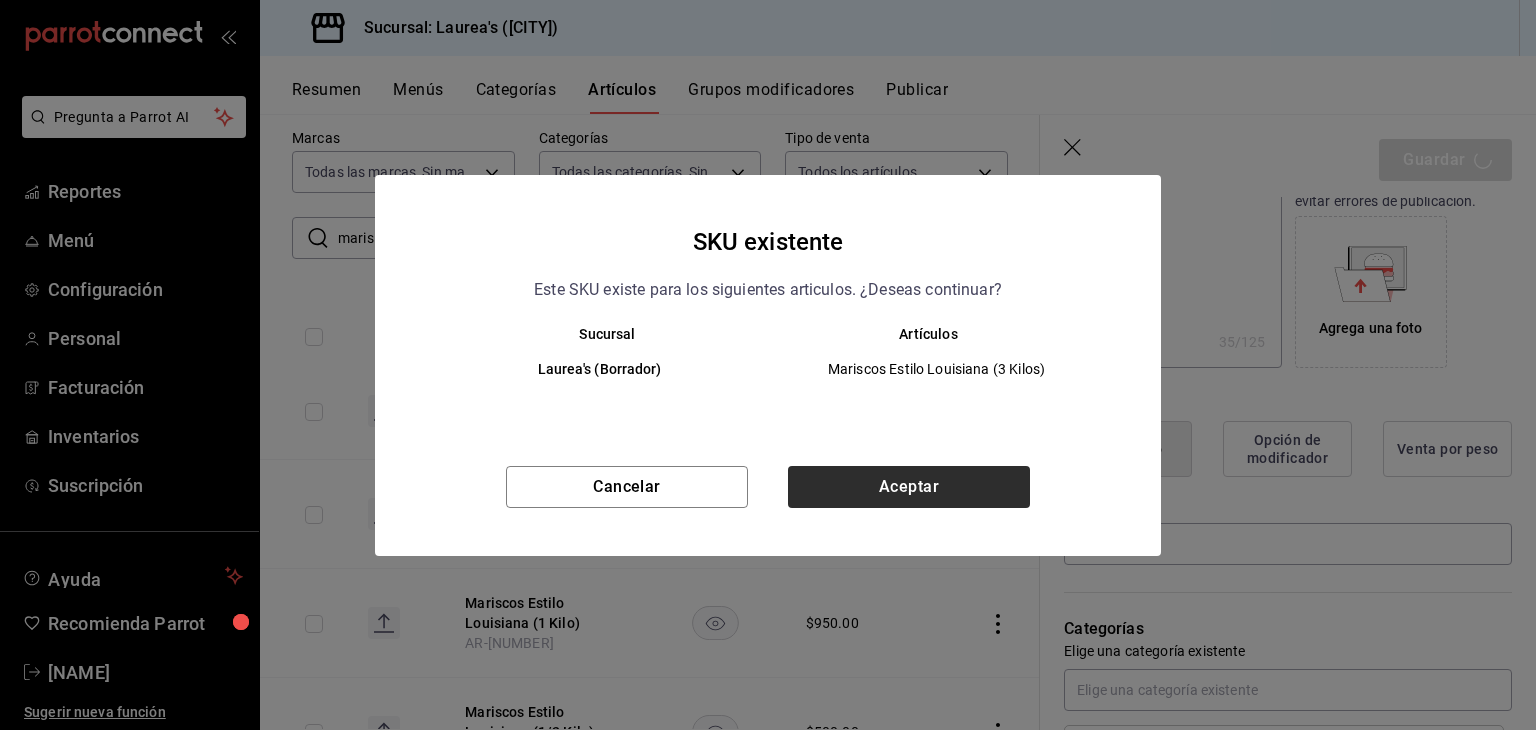 type on "x" 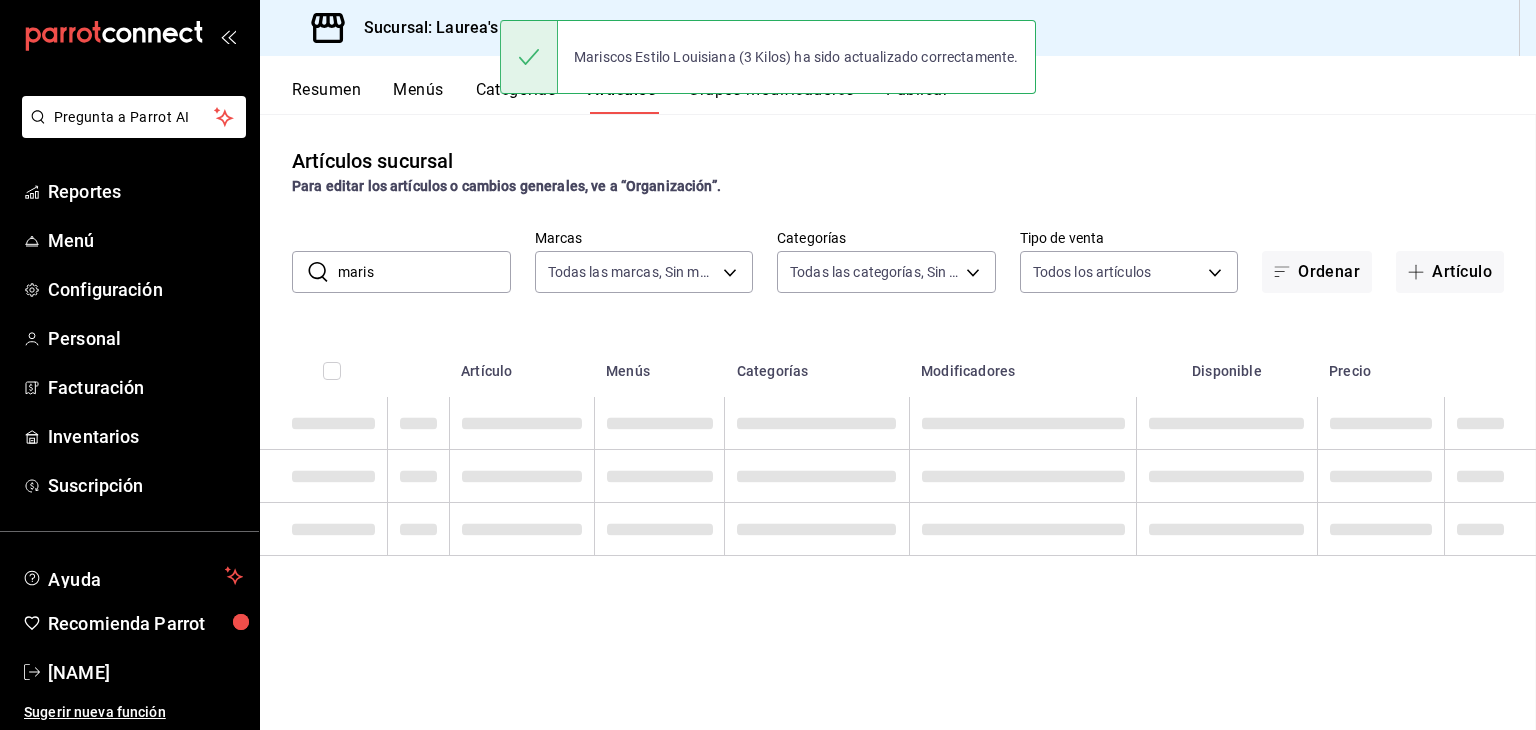 scroll, scrollTop: 0, scrollLeft: 0, axis: both 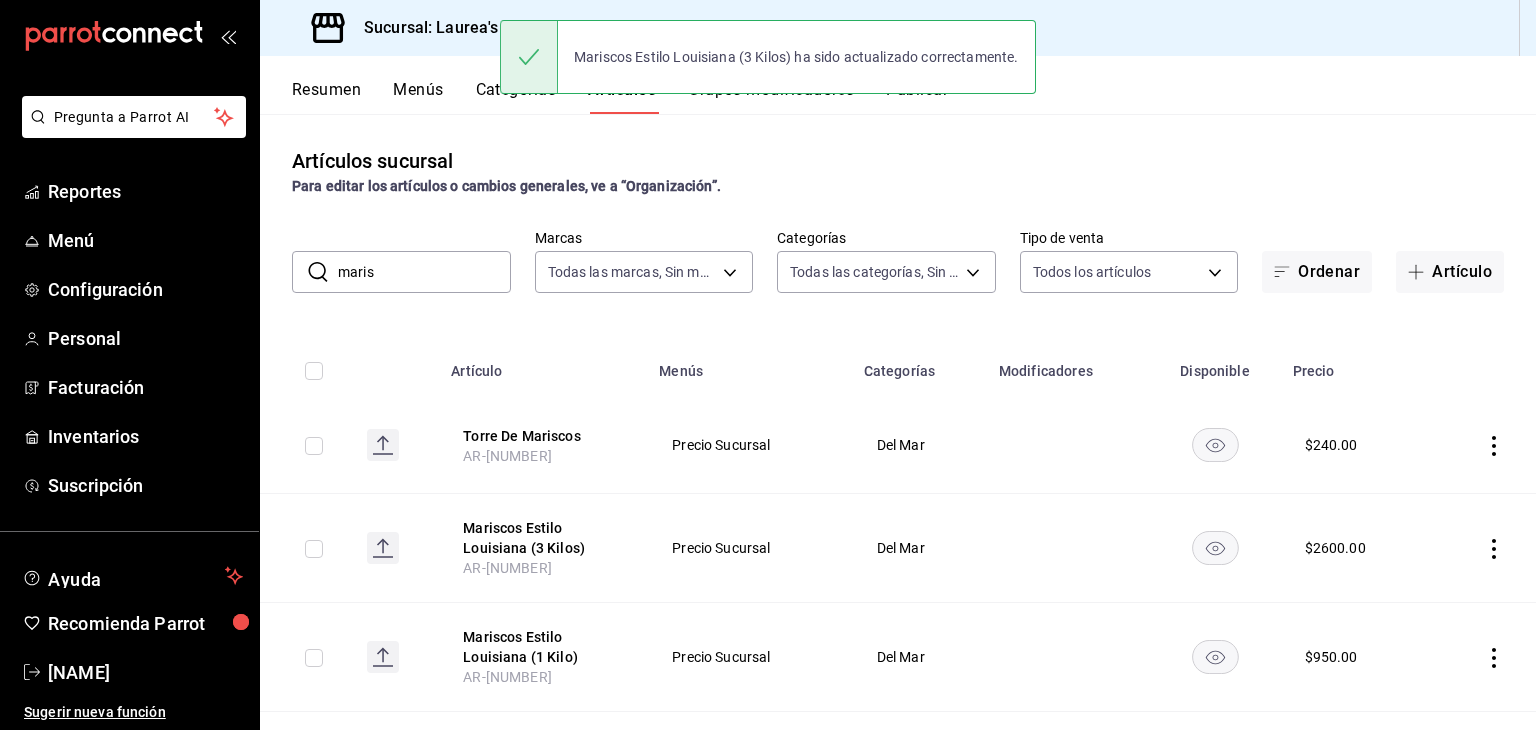 click on "maris" at bounding box center [424, 272] 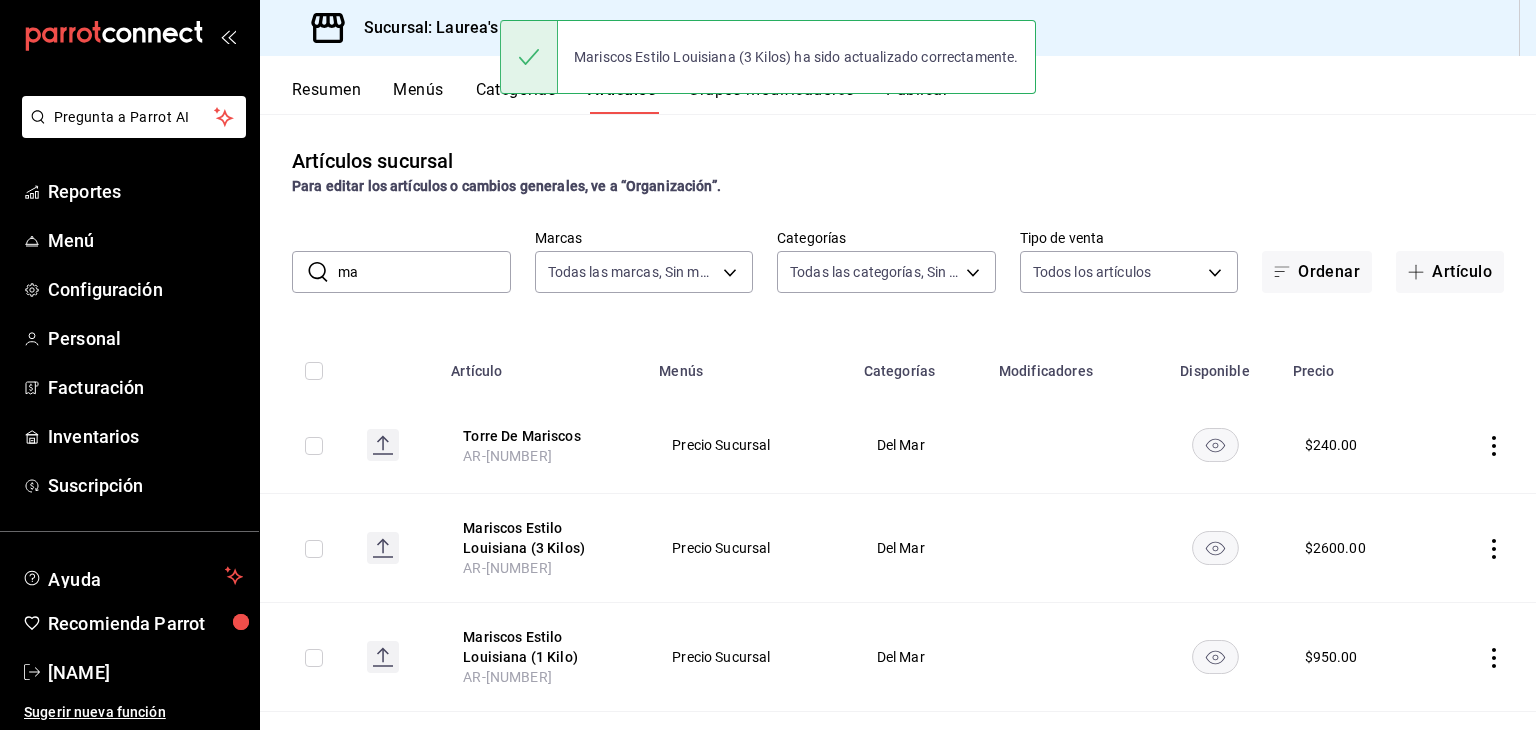 type on "m" 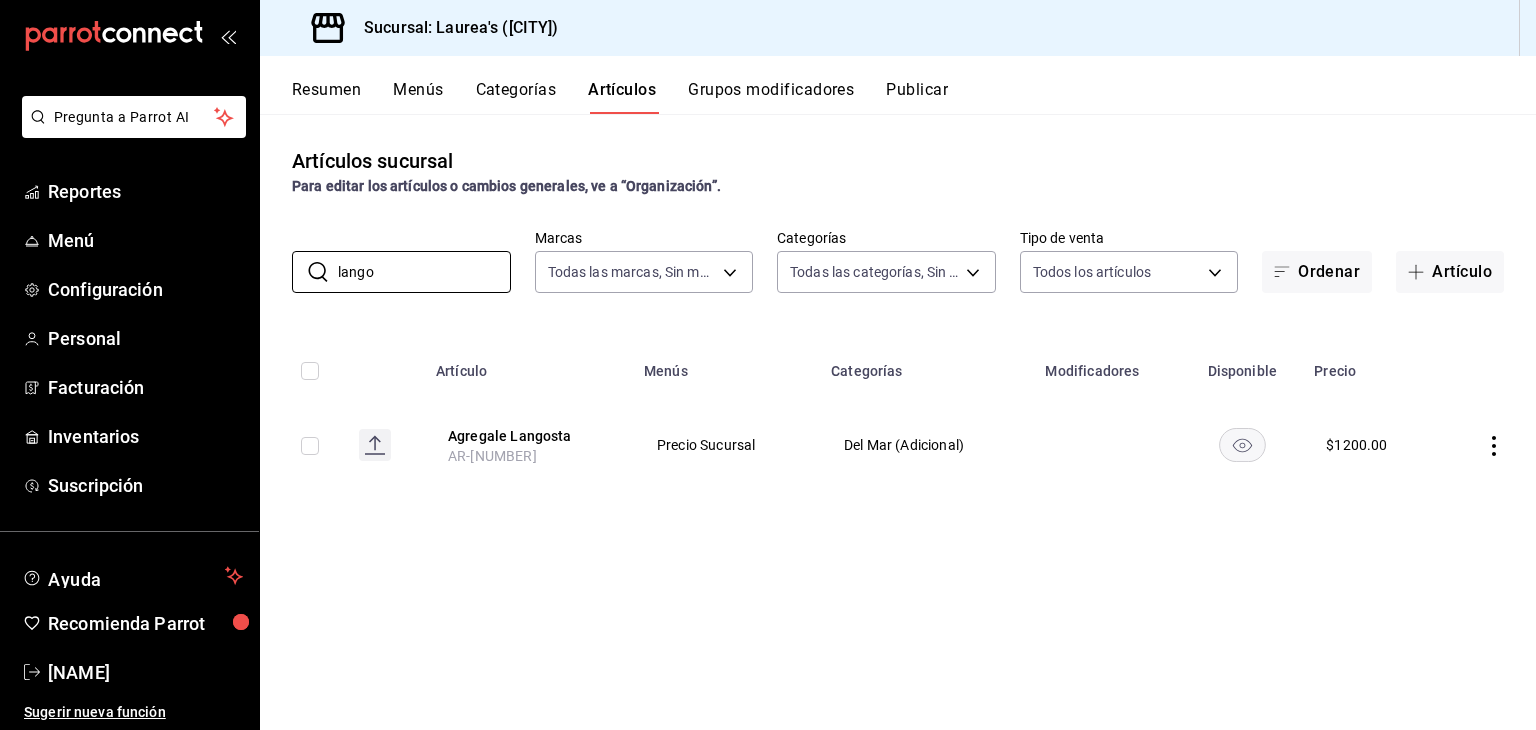 drag, startPoint x: 399, startPoint y: 270, endPoint x: 273, endPoint y: 265, distance: 126.09917 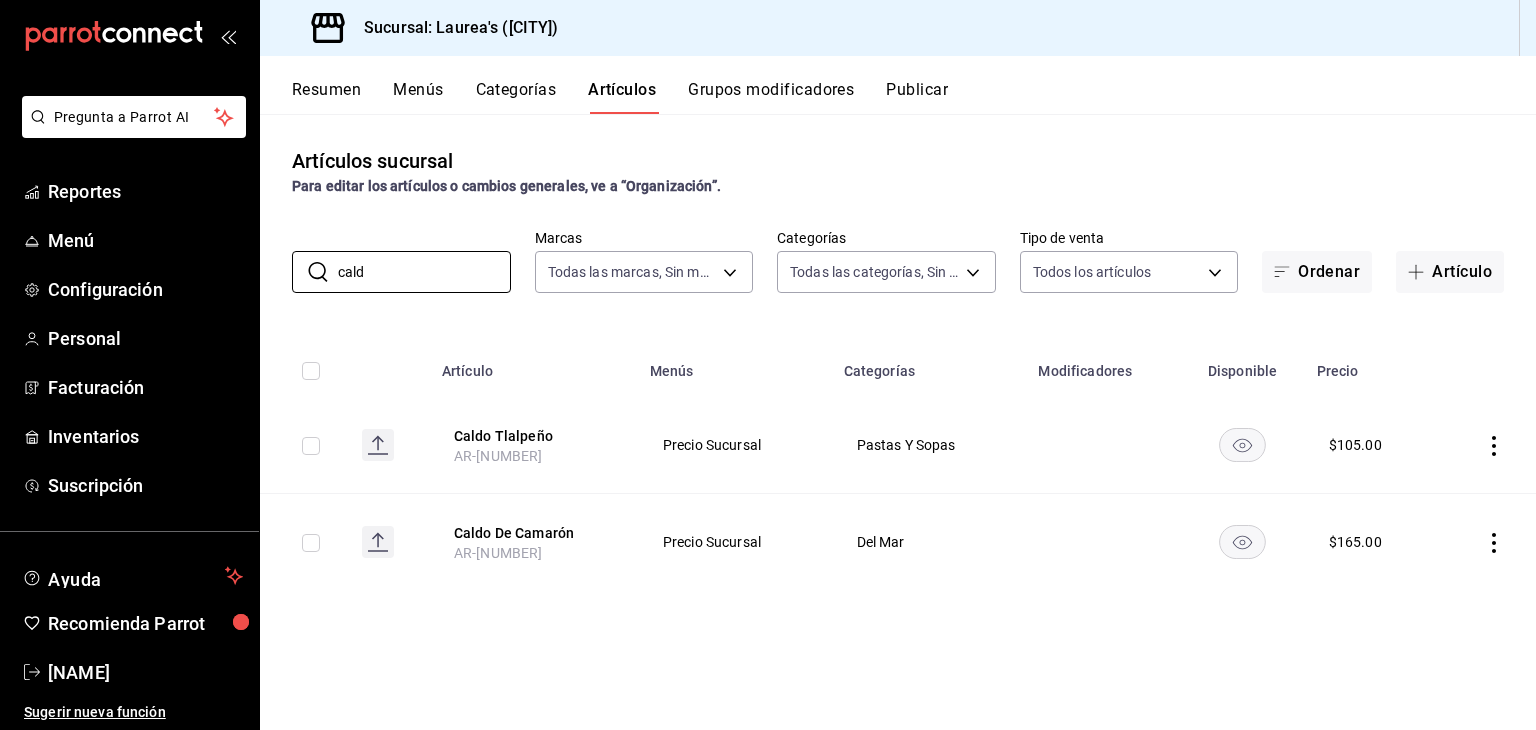 click 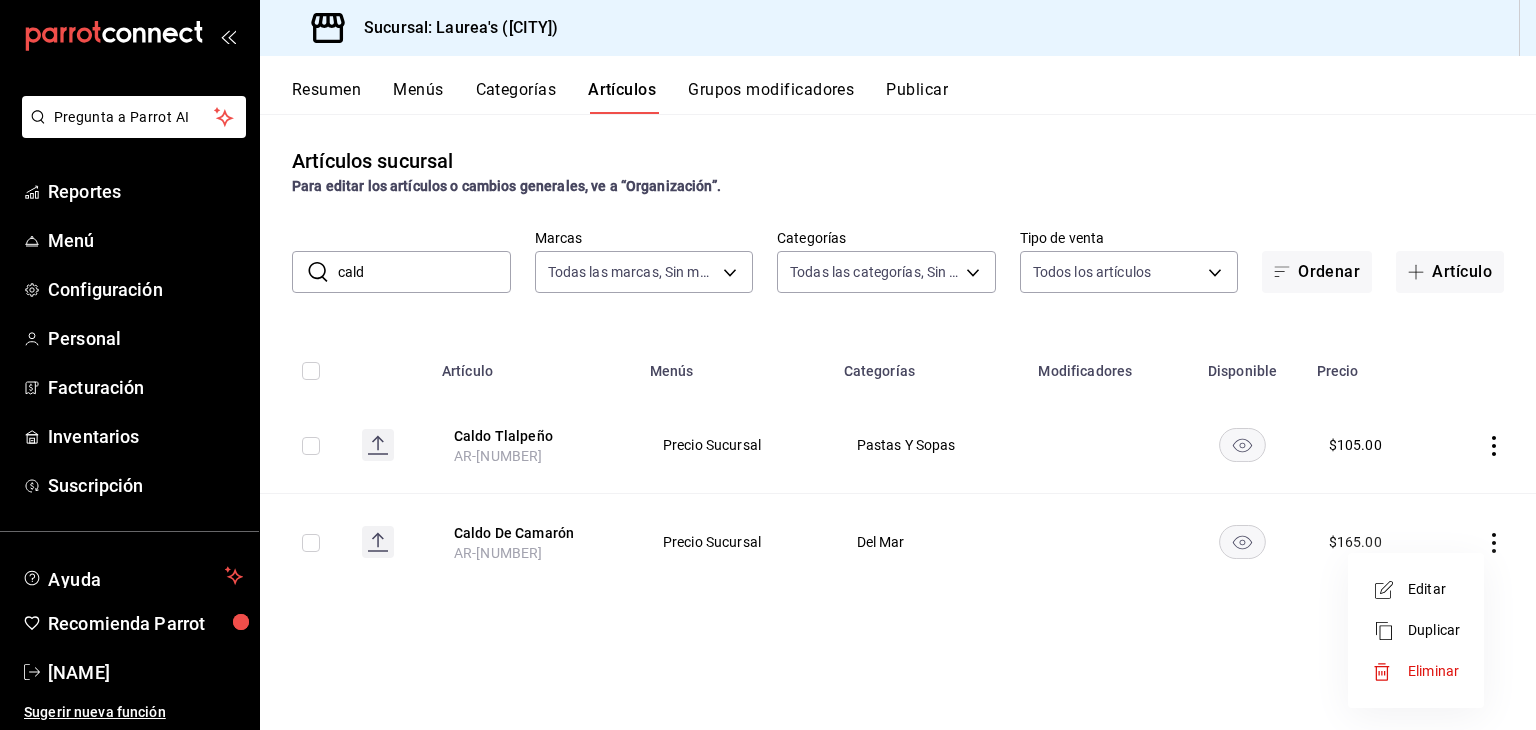 click at bounding box center (1390, 590) 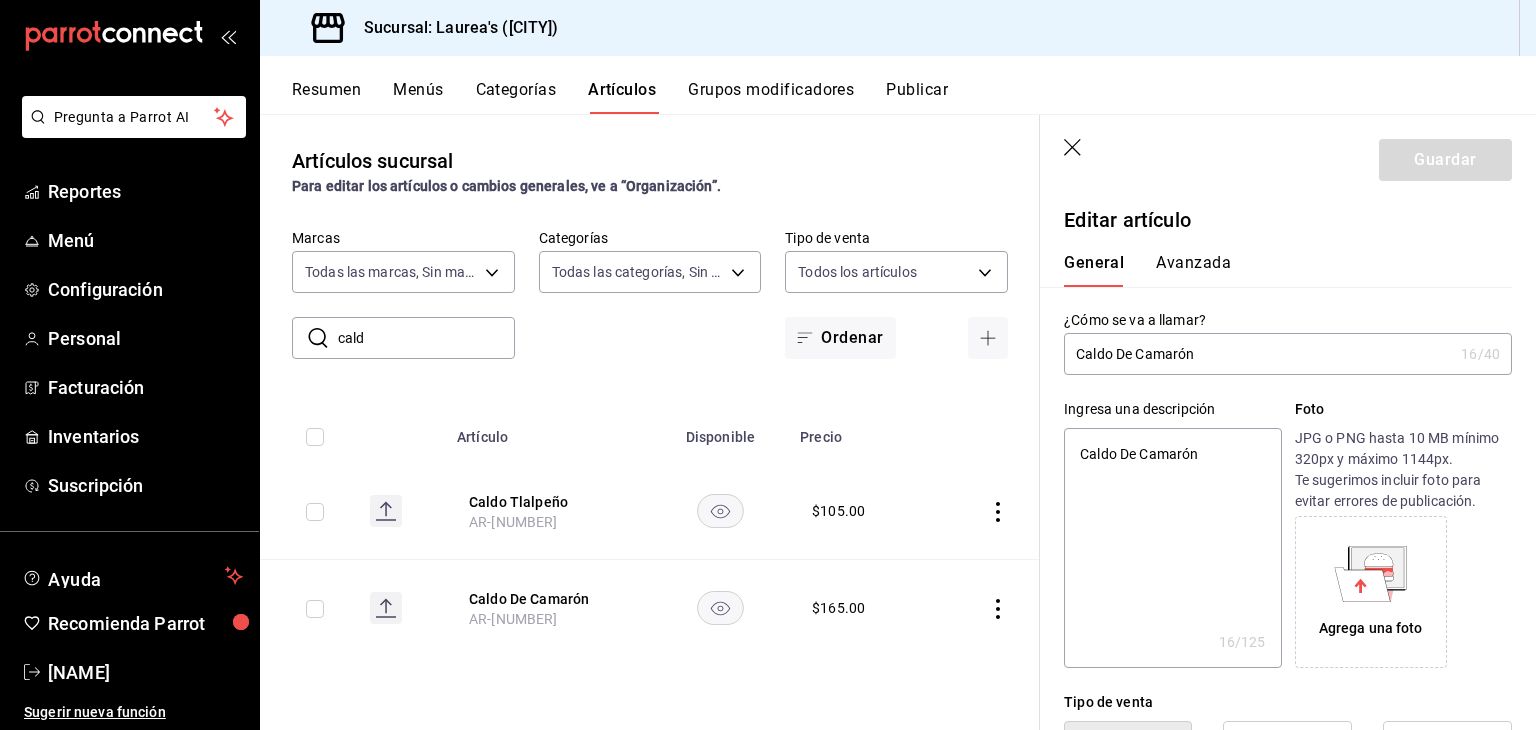 click 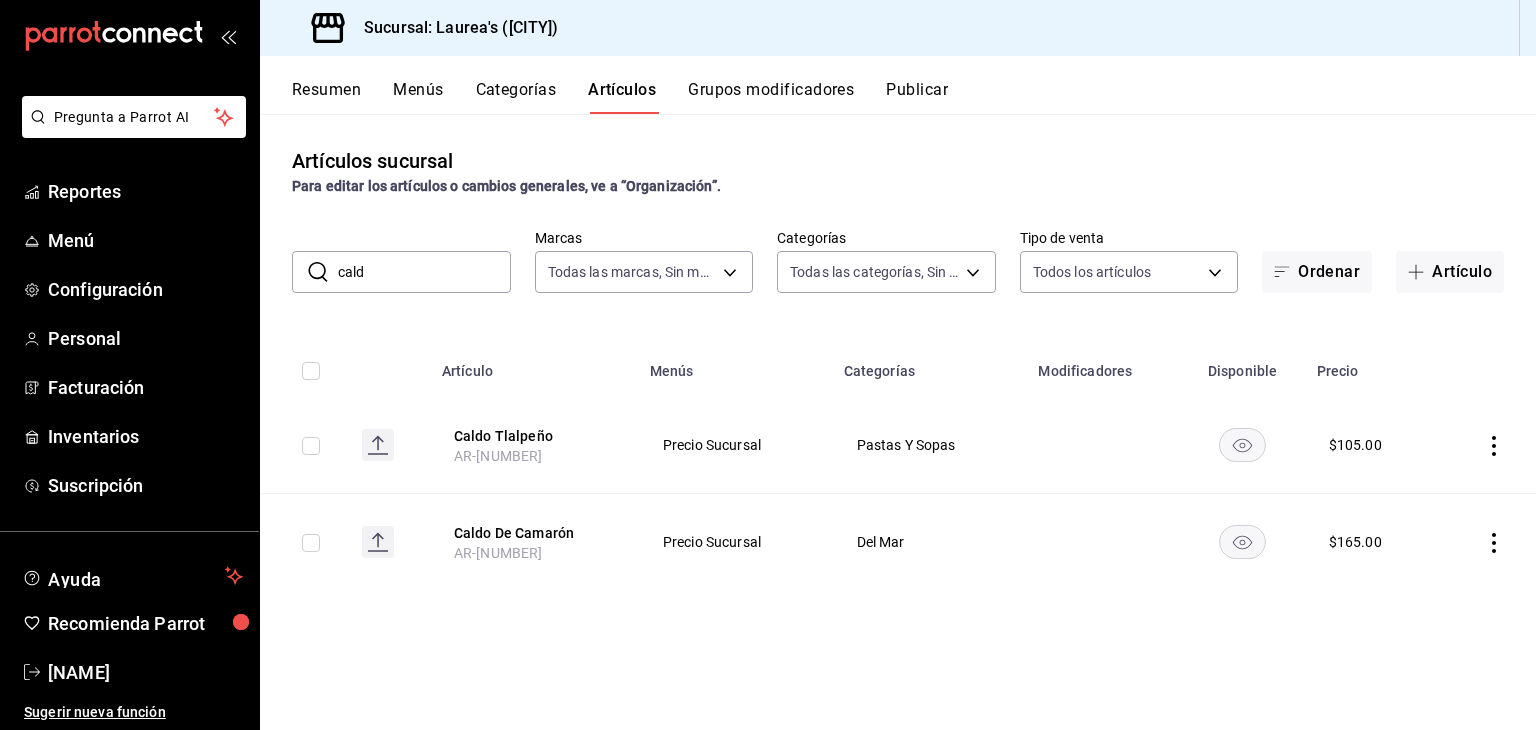 drag, startPoint x: 429, startPoint y: 266, endPoint x: 293, endPoint y: 262, distance: 136.0588 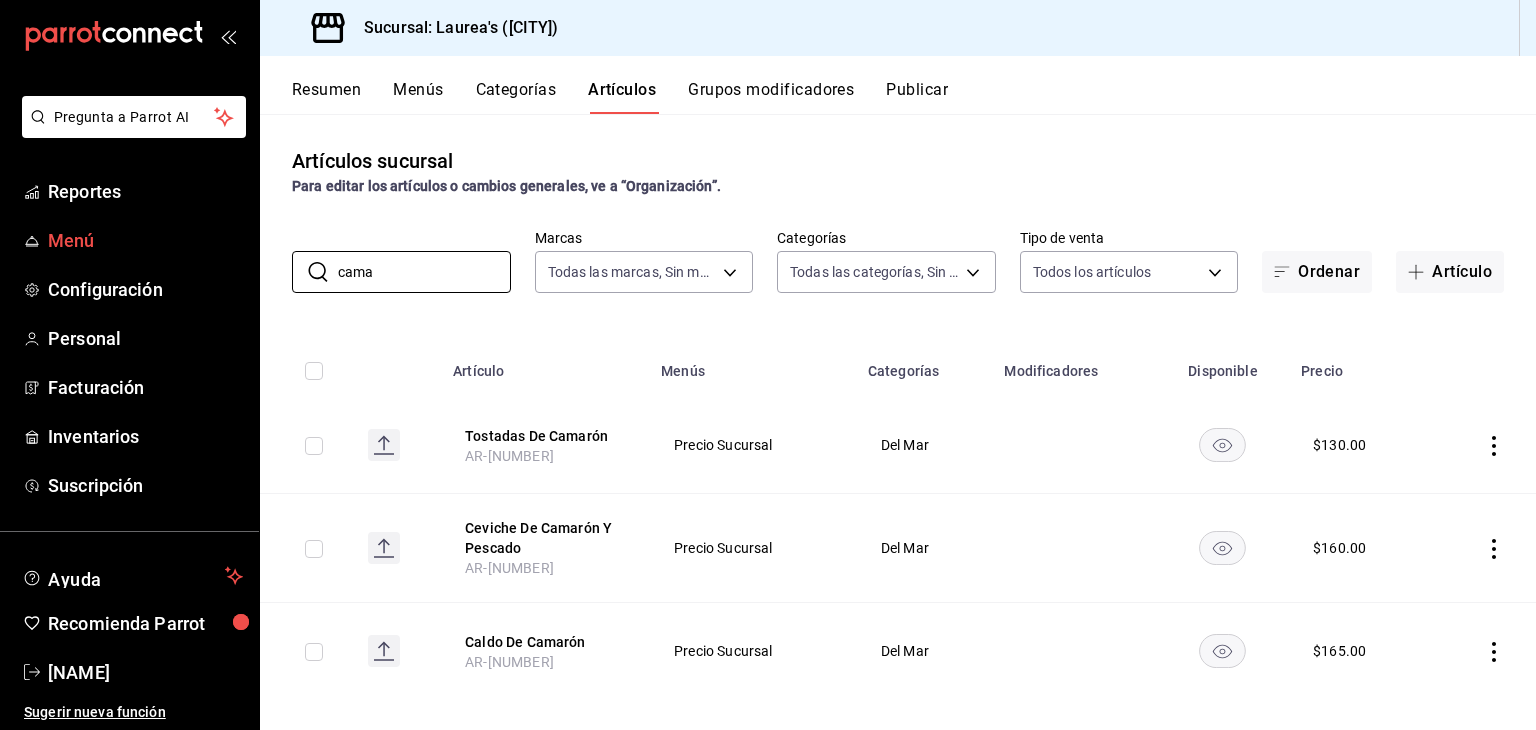 drag, startPoint x: 251, startPoint y: 237, endPoint x: 222, endPoint y: 227, distance: 30.675724 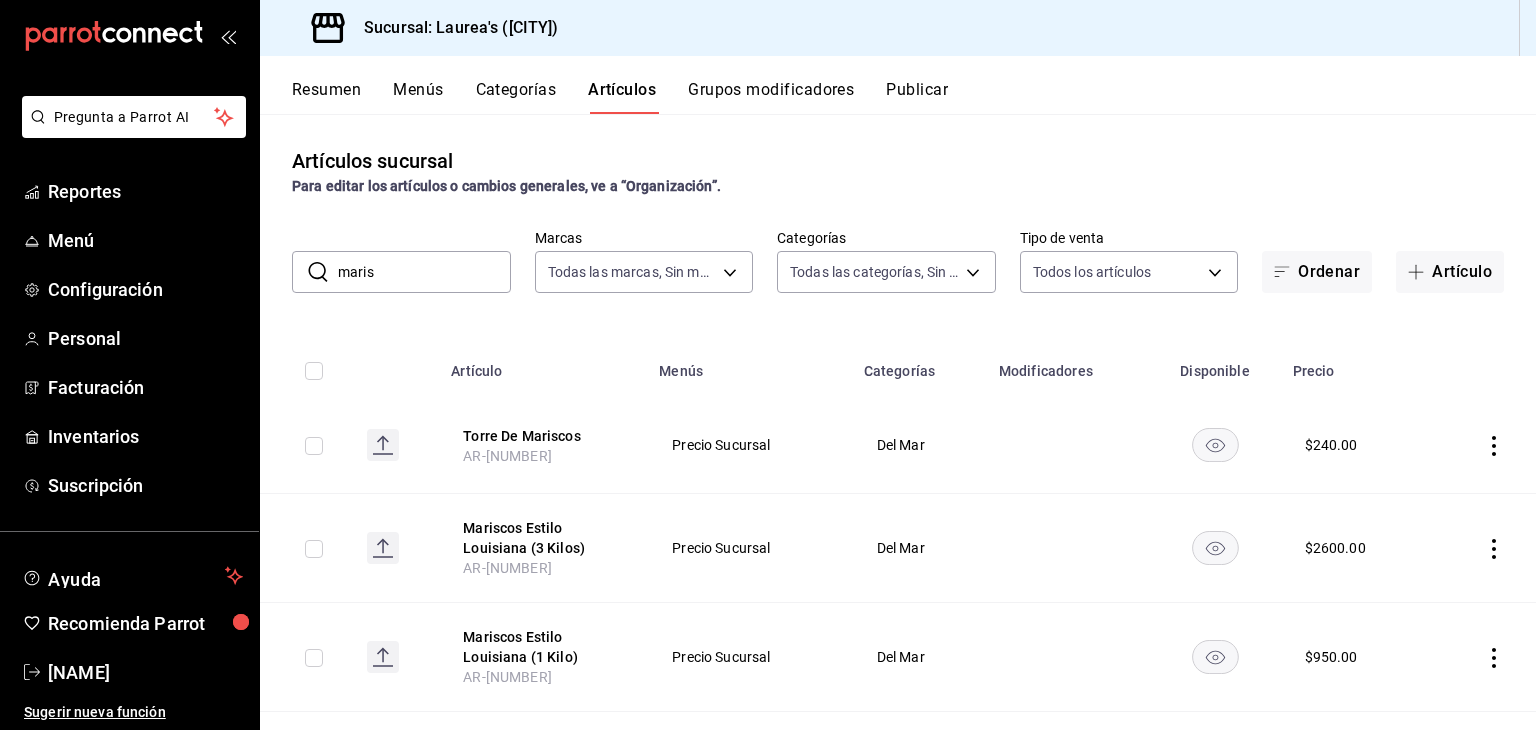 drag, startPoint x: 336, startPoint y: 281, endPoint x: 316, endPoint y: 280, distance: 20.024984 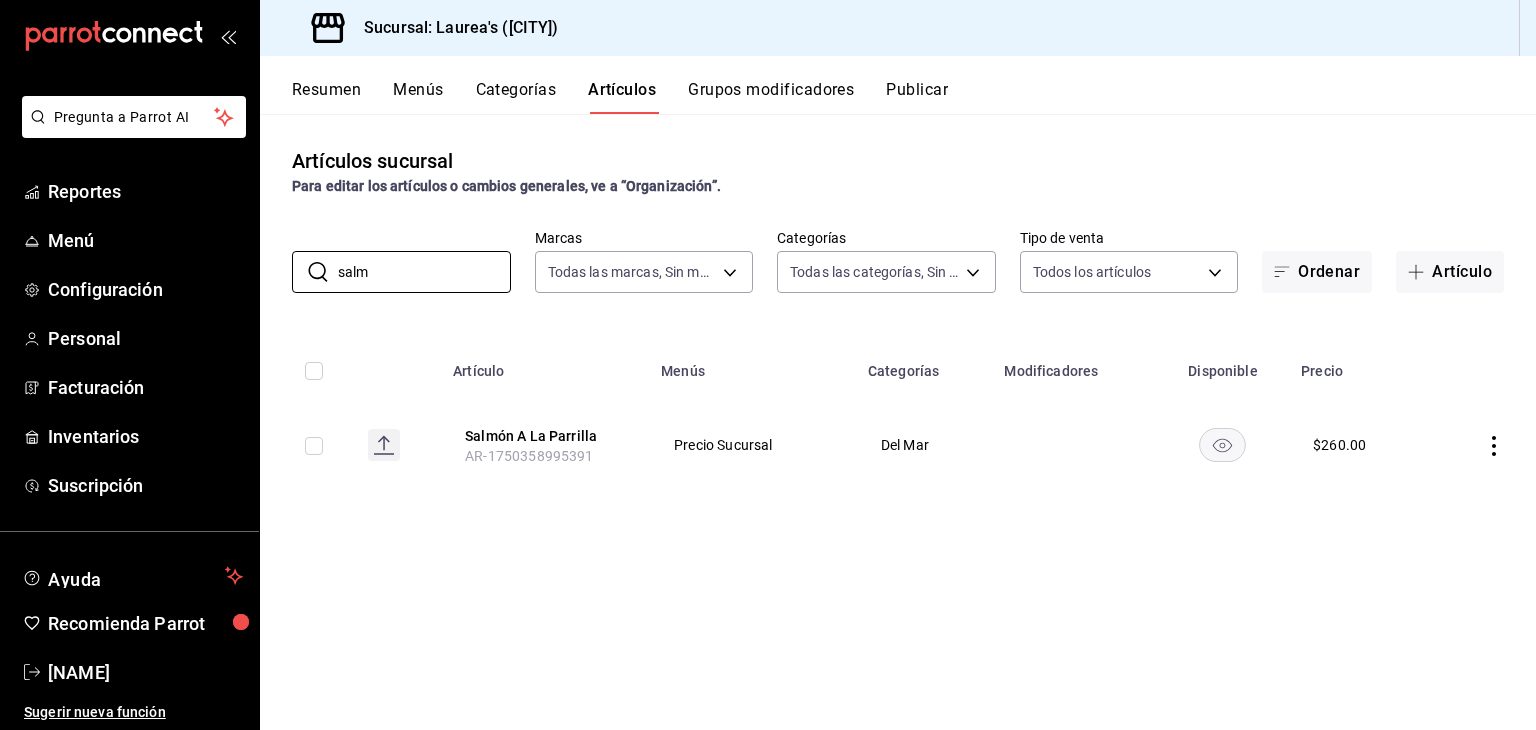 type on "salm" 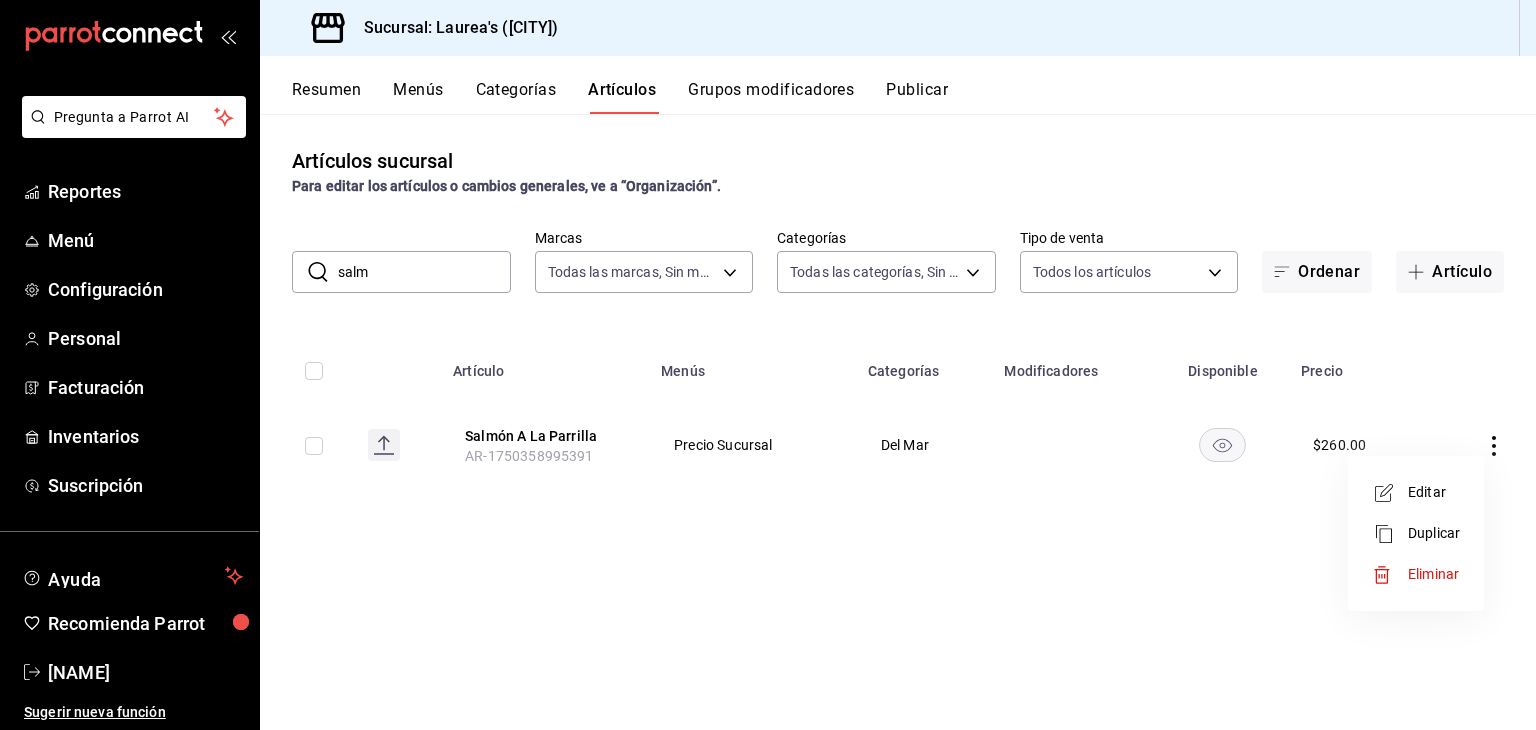 click at bounding box center [1390, 493] 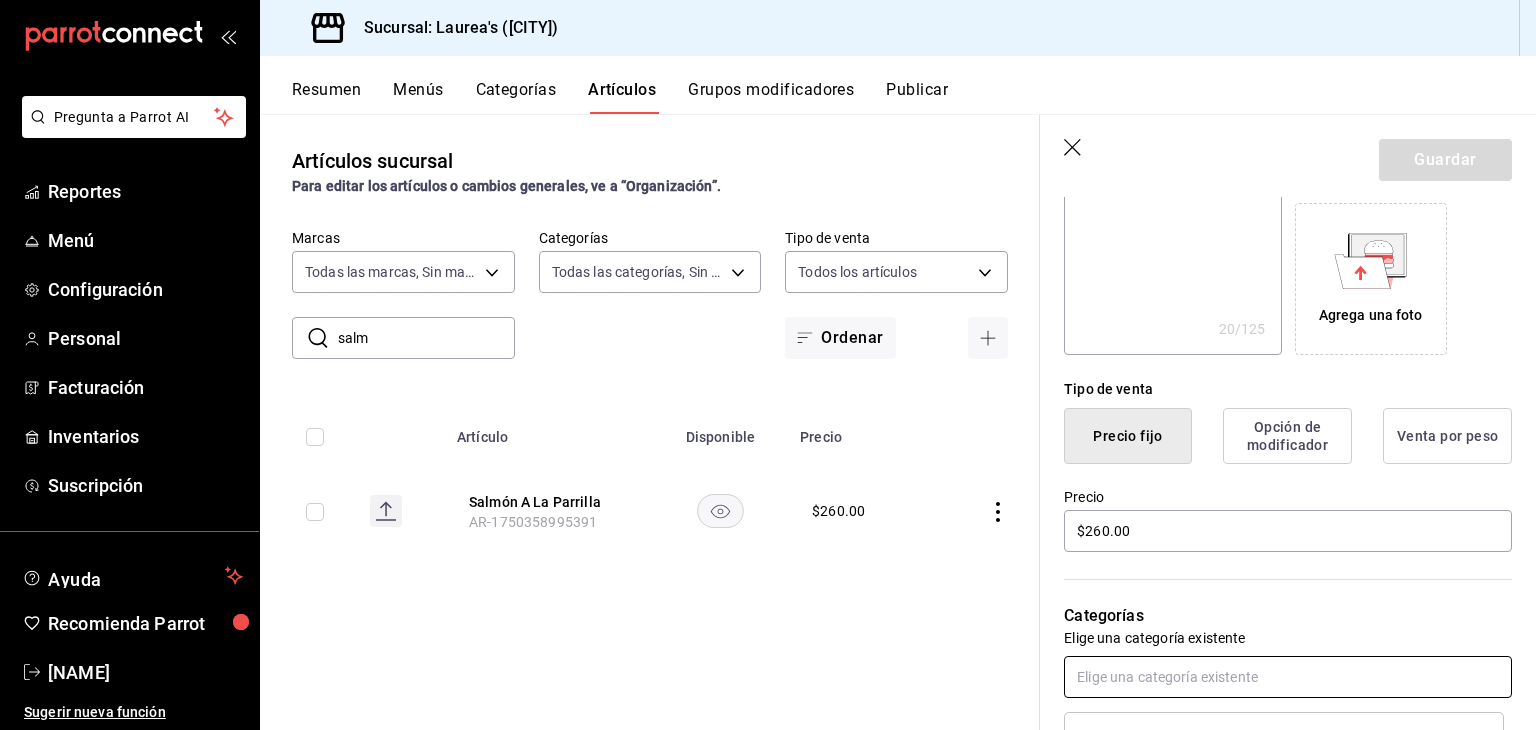 scroll, scrollTop: 400, scrollLeft: 0, axis: vertical 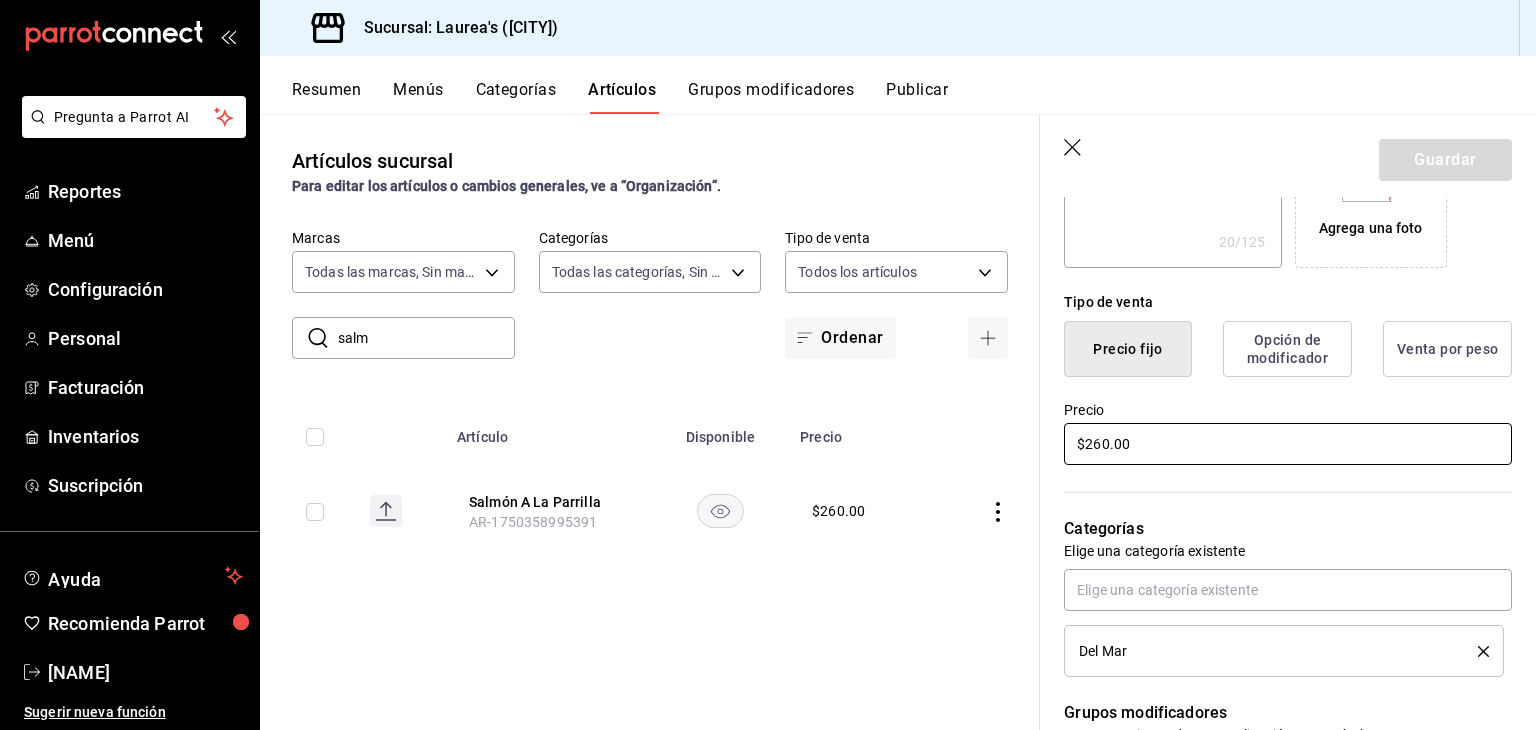 click on "$260.00" at bounding box center (1288, 444) 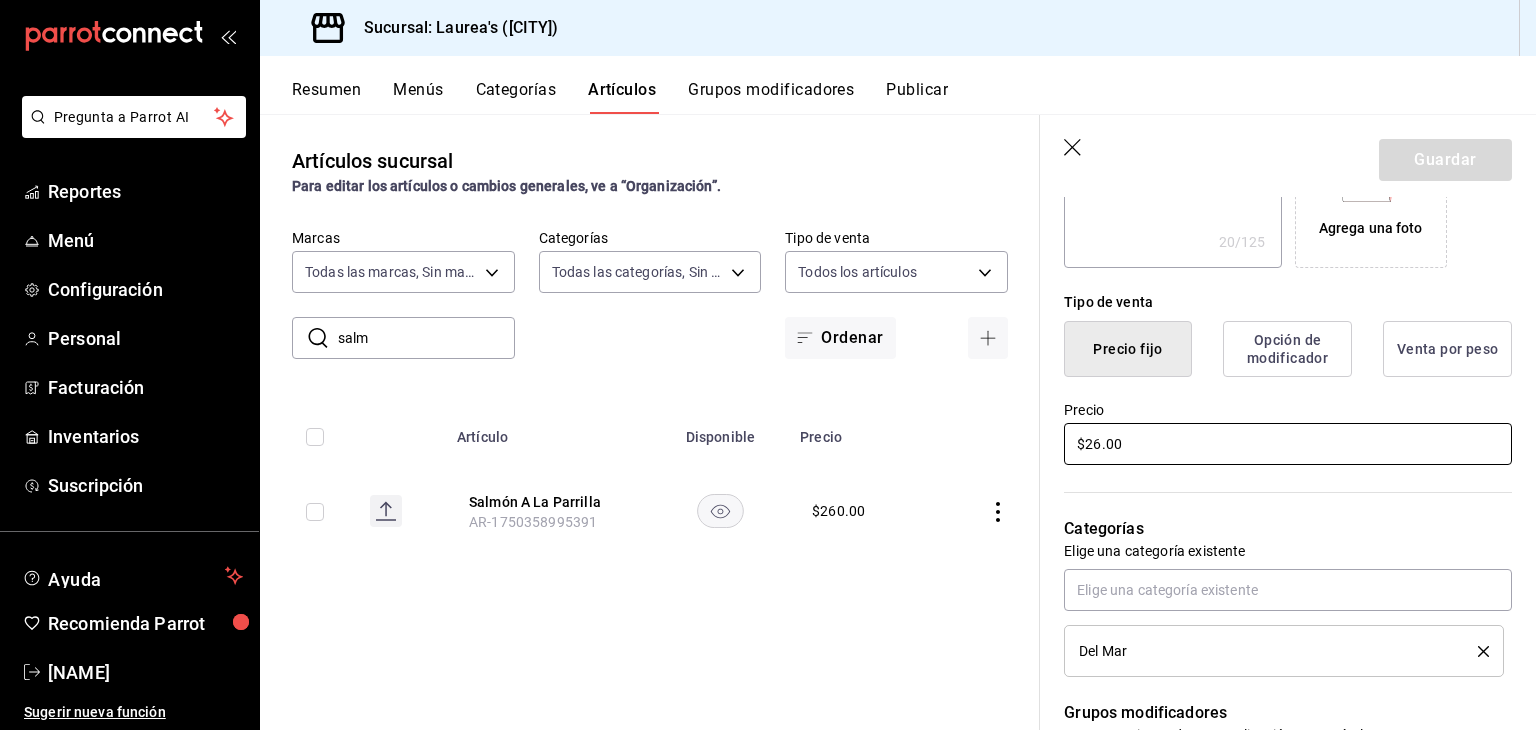 type on "x" 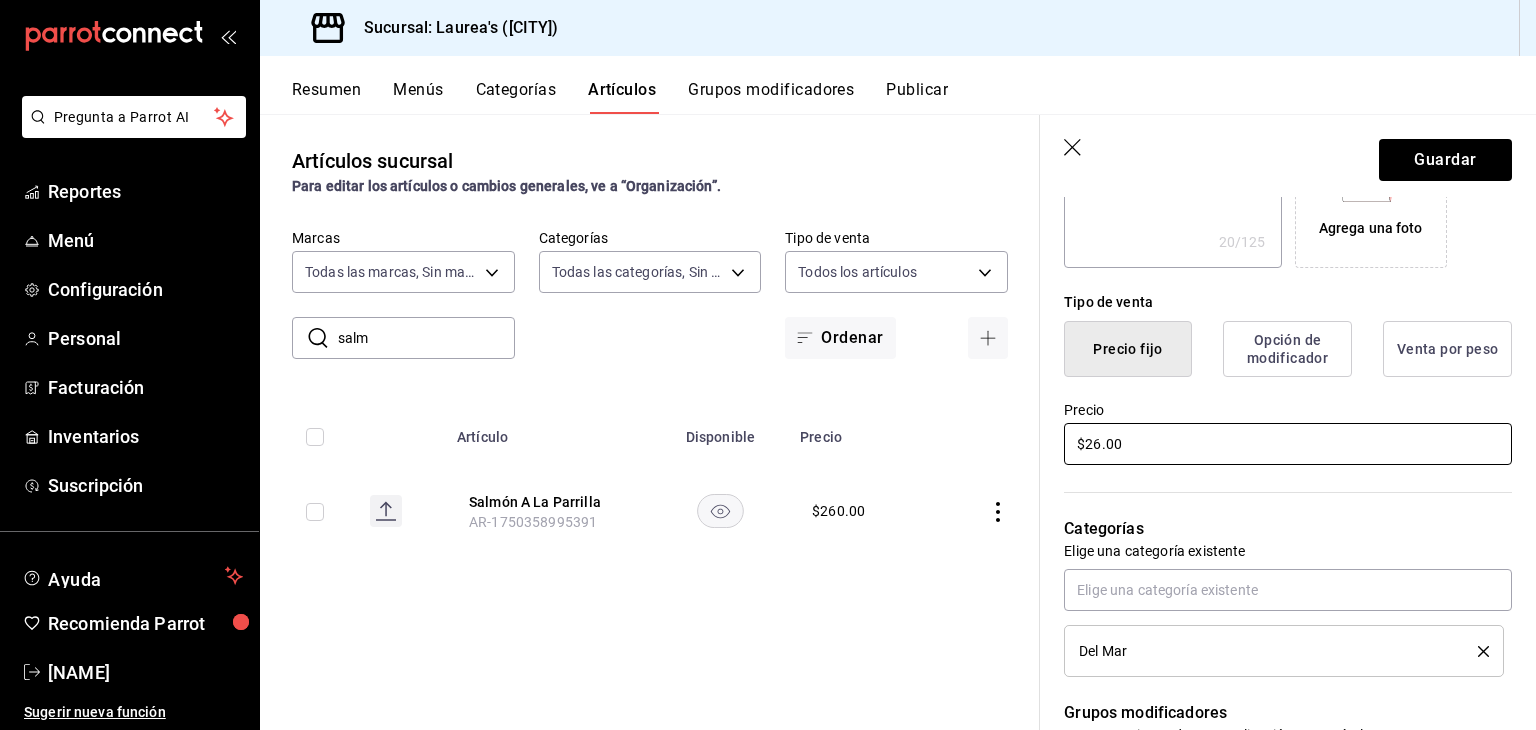 type on "$265.00" 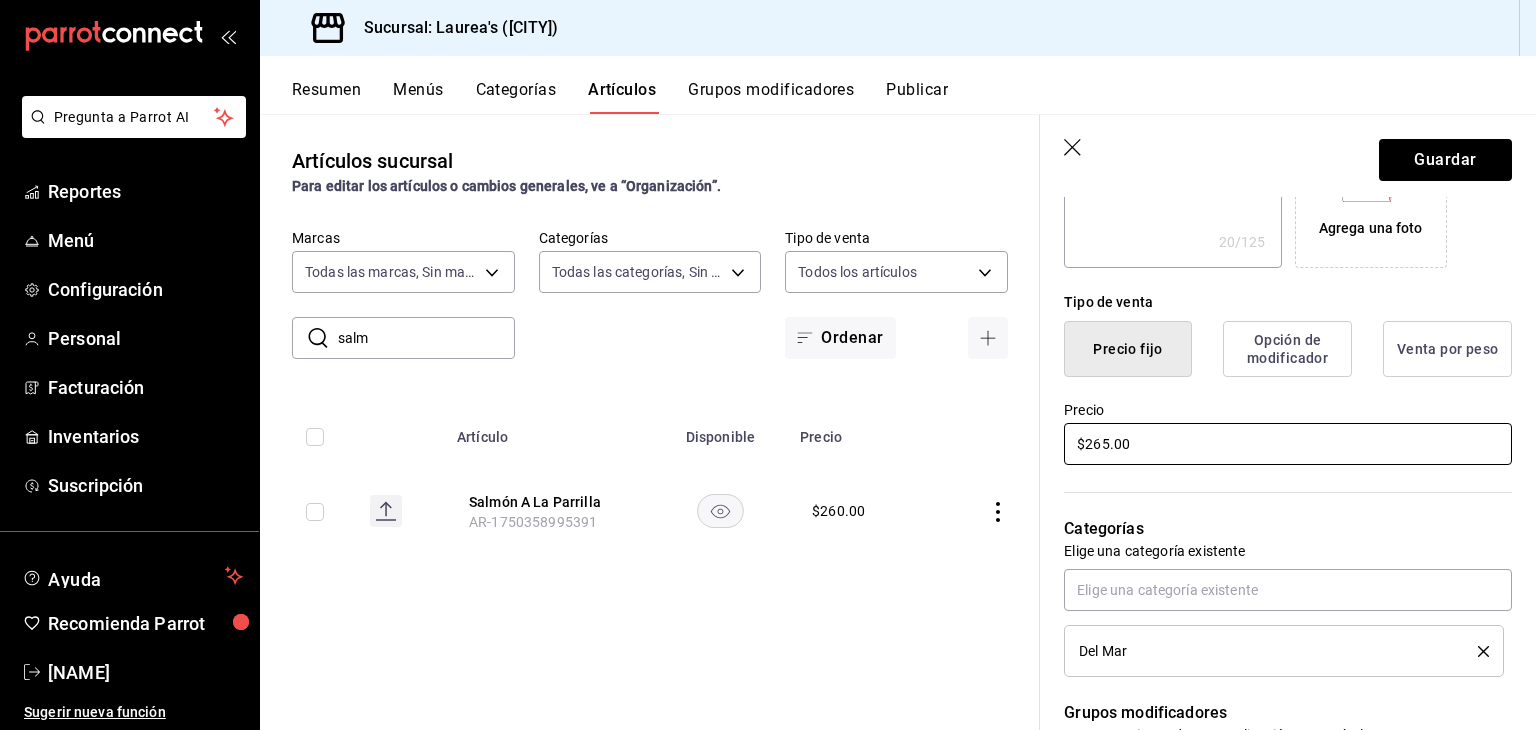 type on "x" 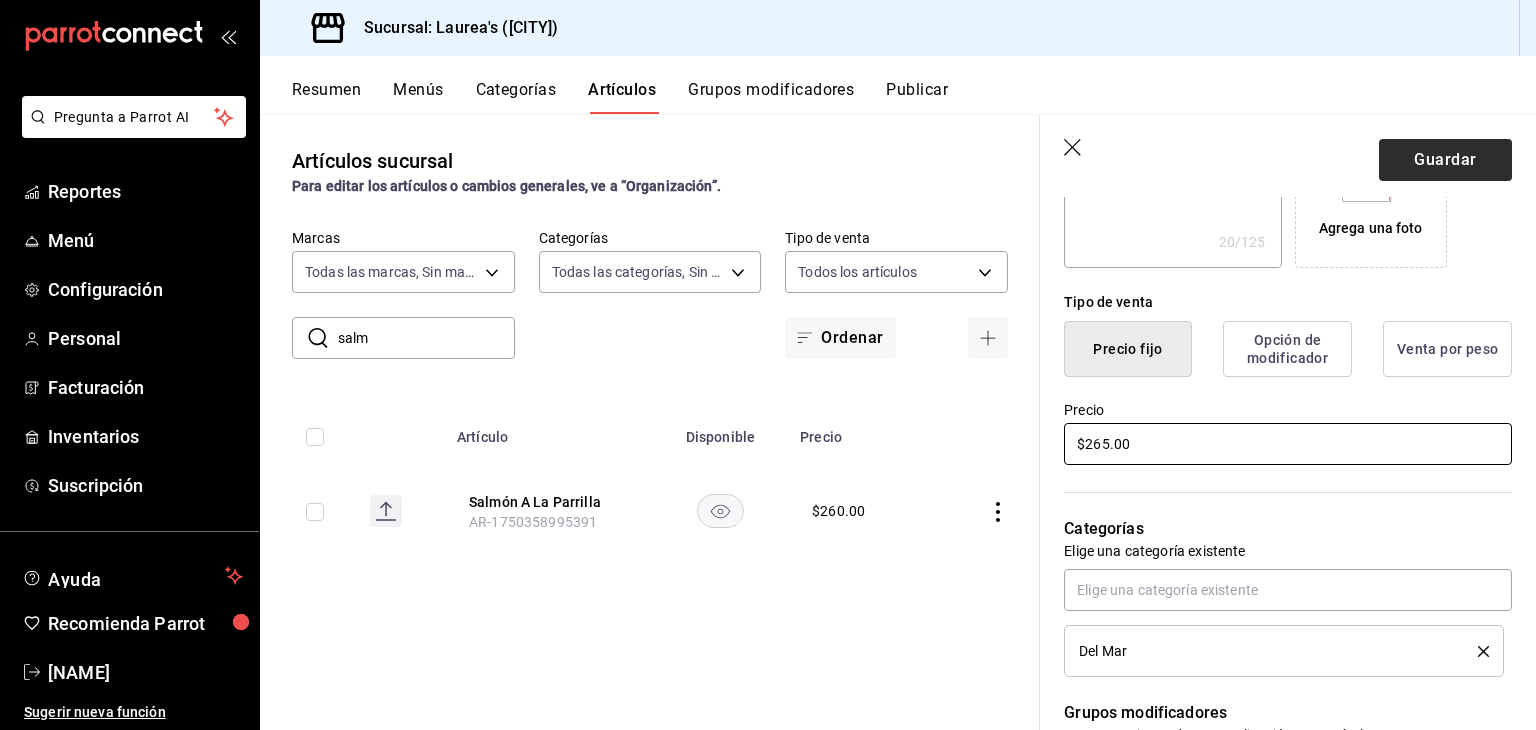 type 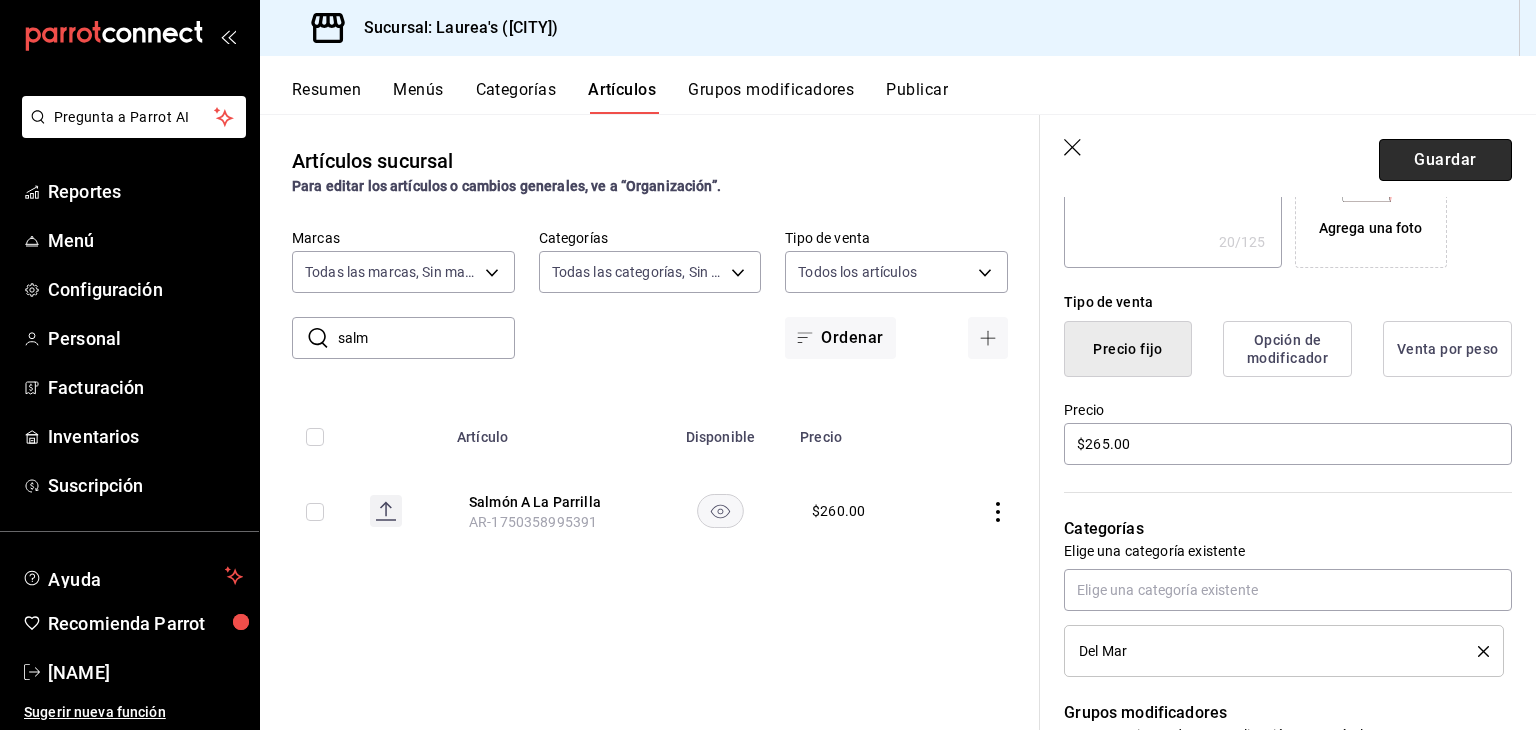 click on "Guardar" at bounding box center (1445, 160) 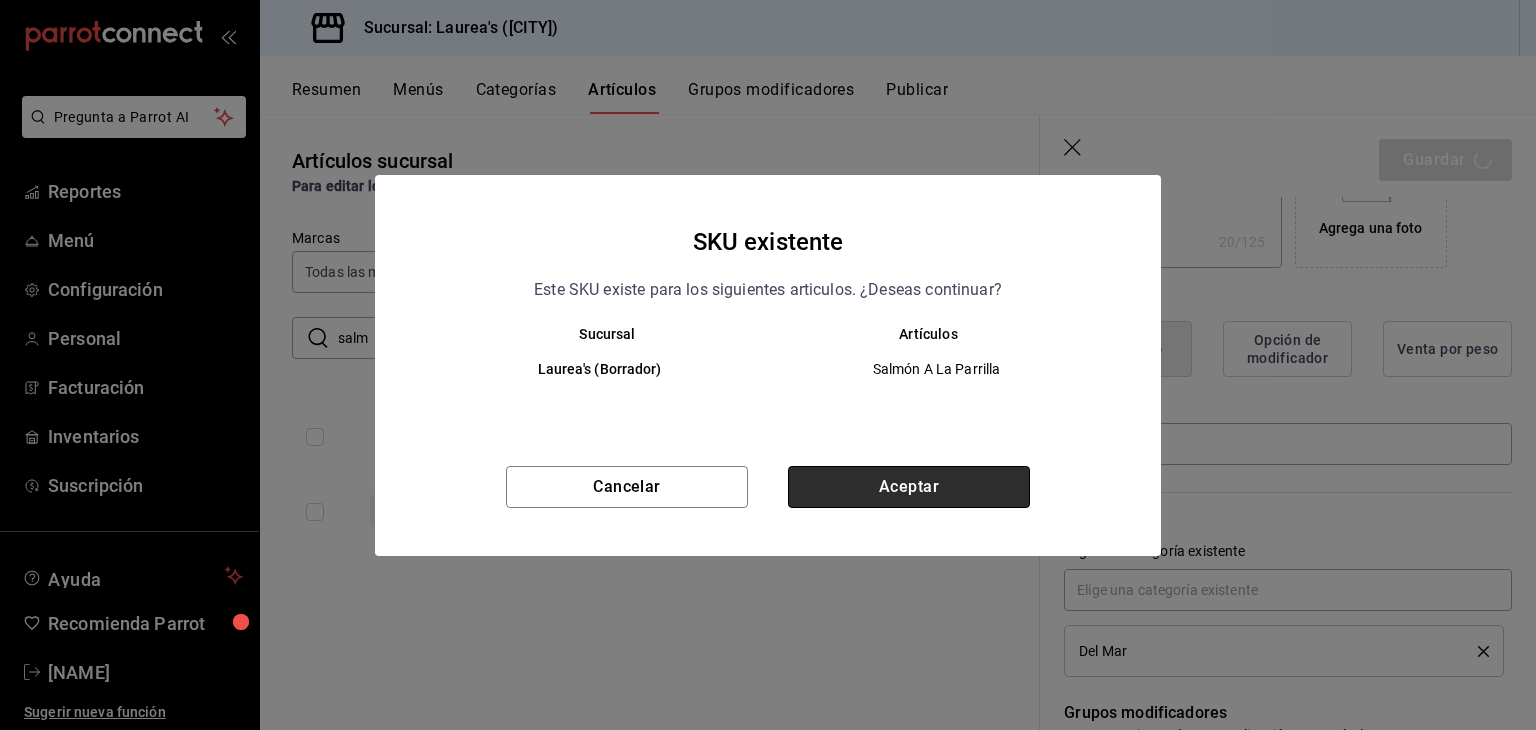 click on "Aceptar" at bounding box center [909, 487] 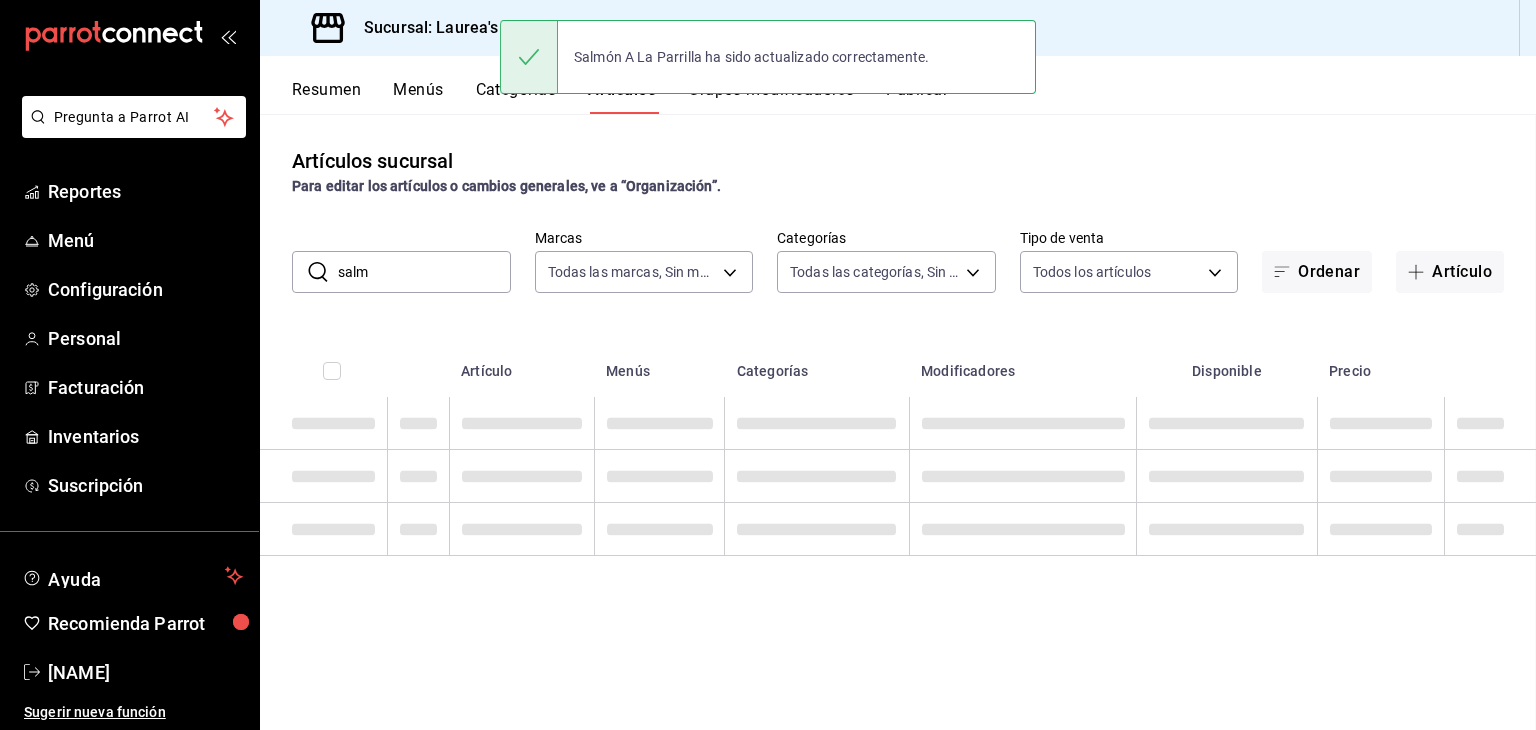 scroll, scrollTop: 0, scrollLeft: 0, axis: both 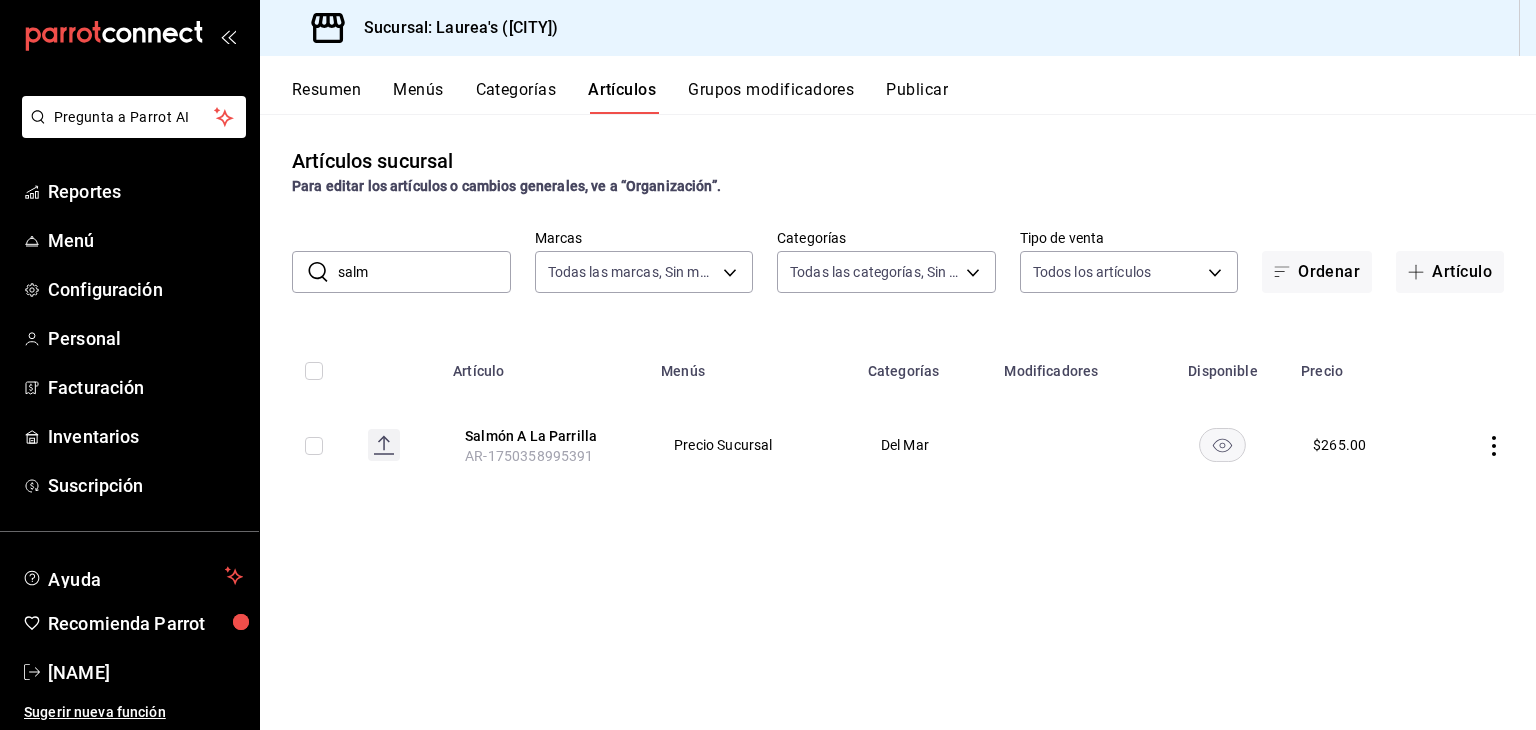 drag, startPoint x: 368, startPoint y: 276, endPoint x: 292, endPoint y: 269, distance: 76.321686 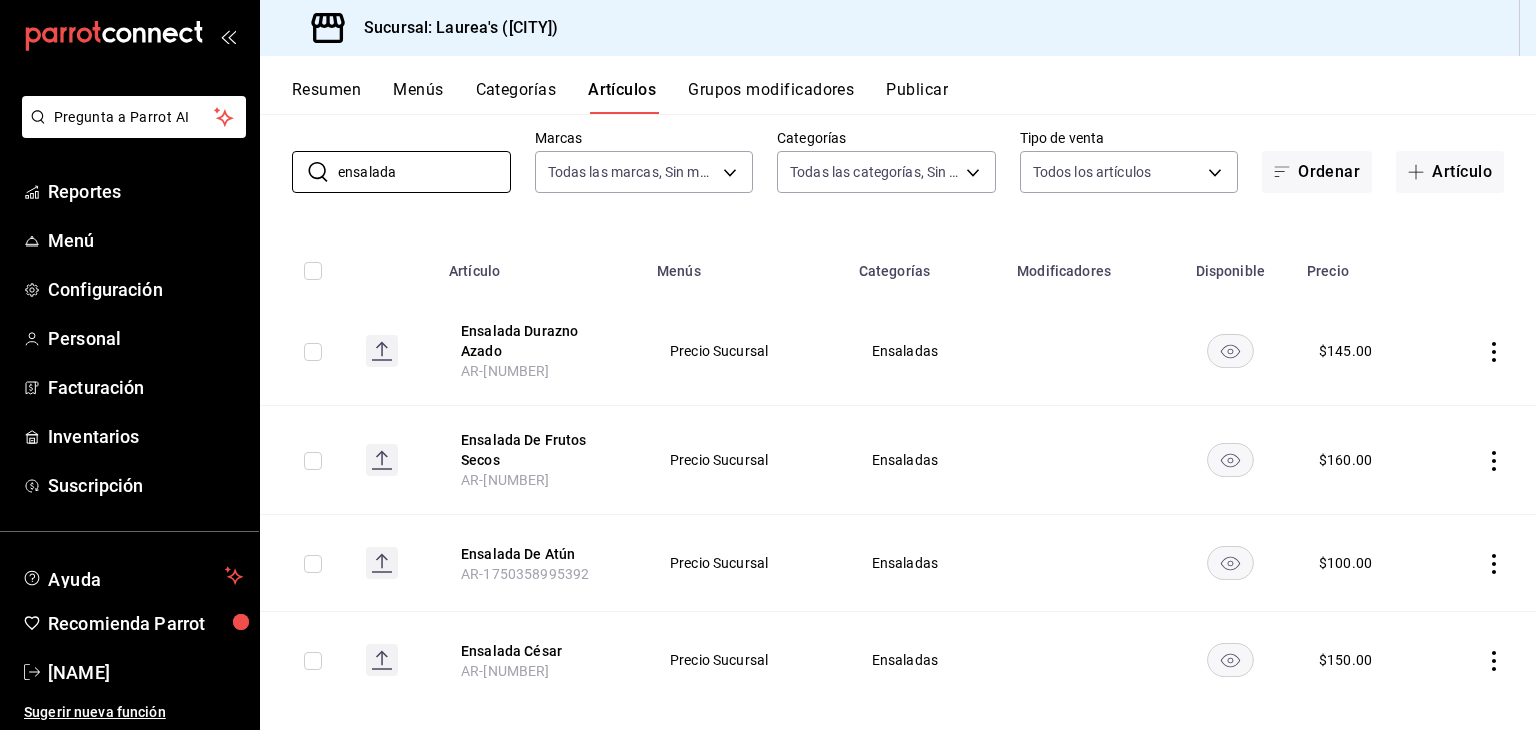 scroll, scrollTop: 114, scrollLeft: 0, axis: vertical 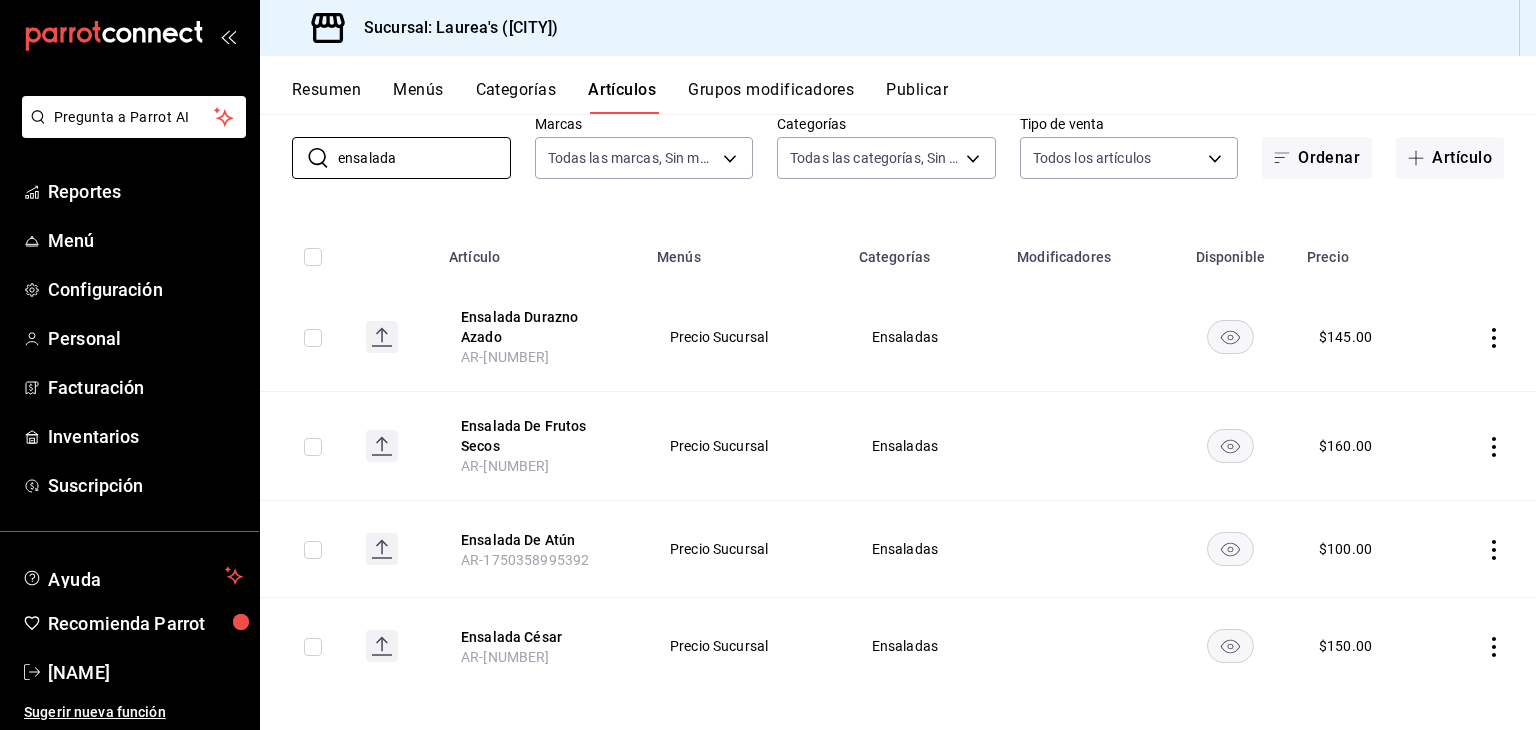 drag, startPoint x: 384, startPoint y: 157, endPoint x: 147, endPoint y: 139, distance: 237.68256 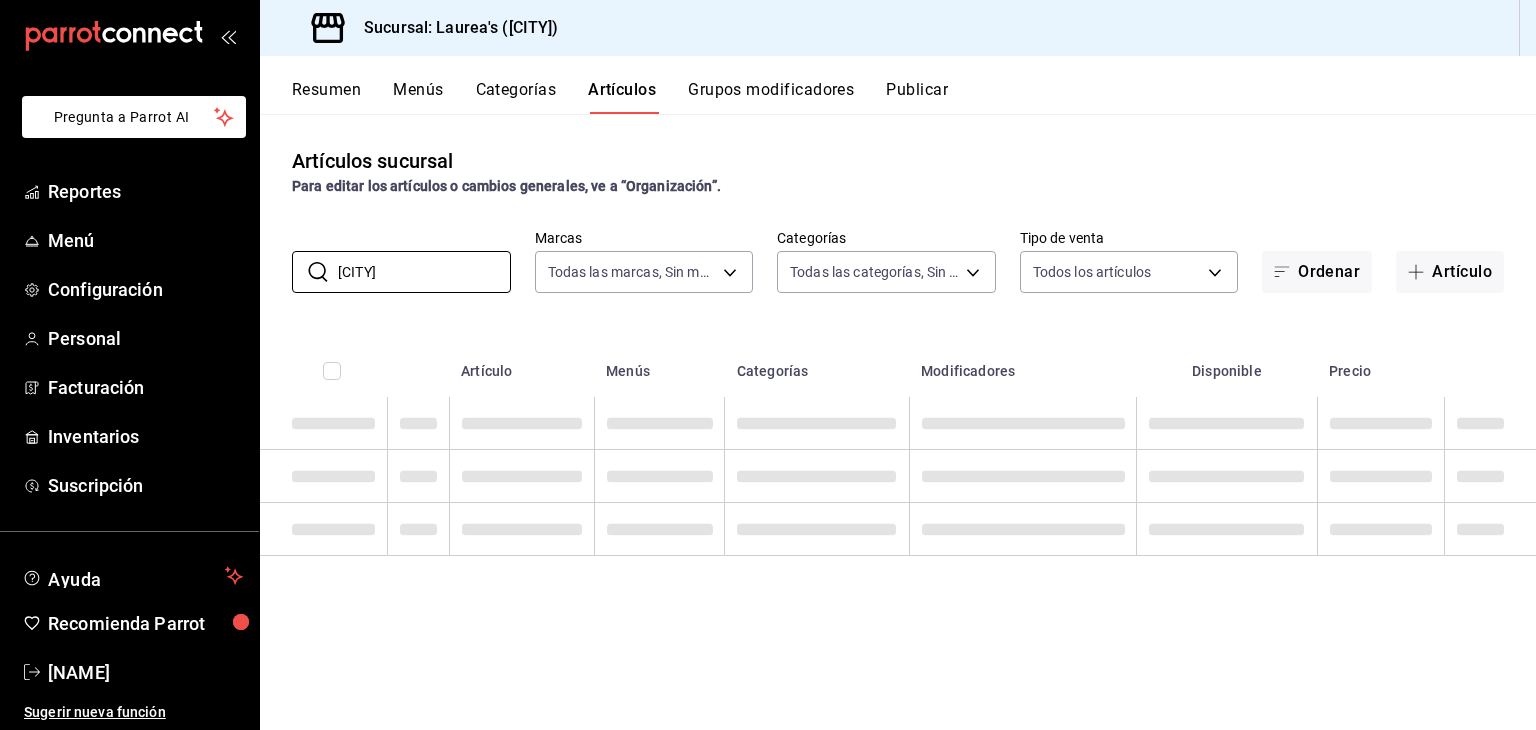 scroll, scrollTop: 0, scrollLeft: 0, axis: both 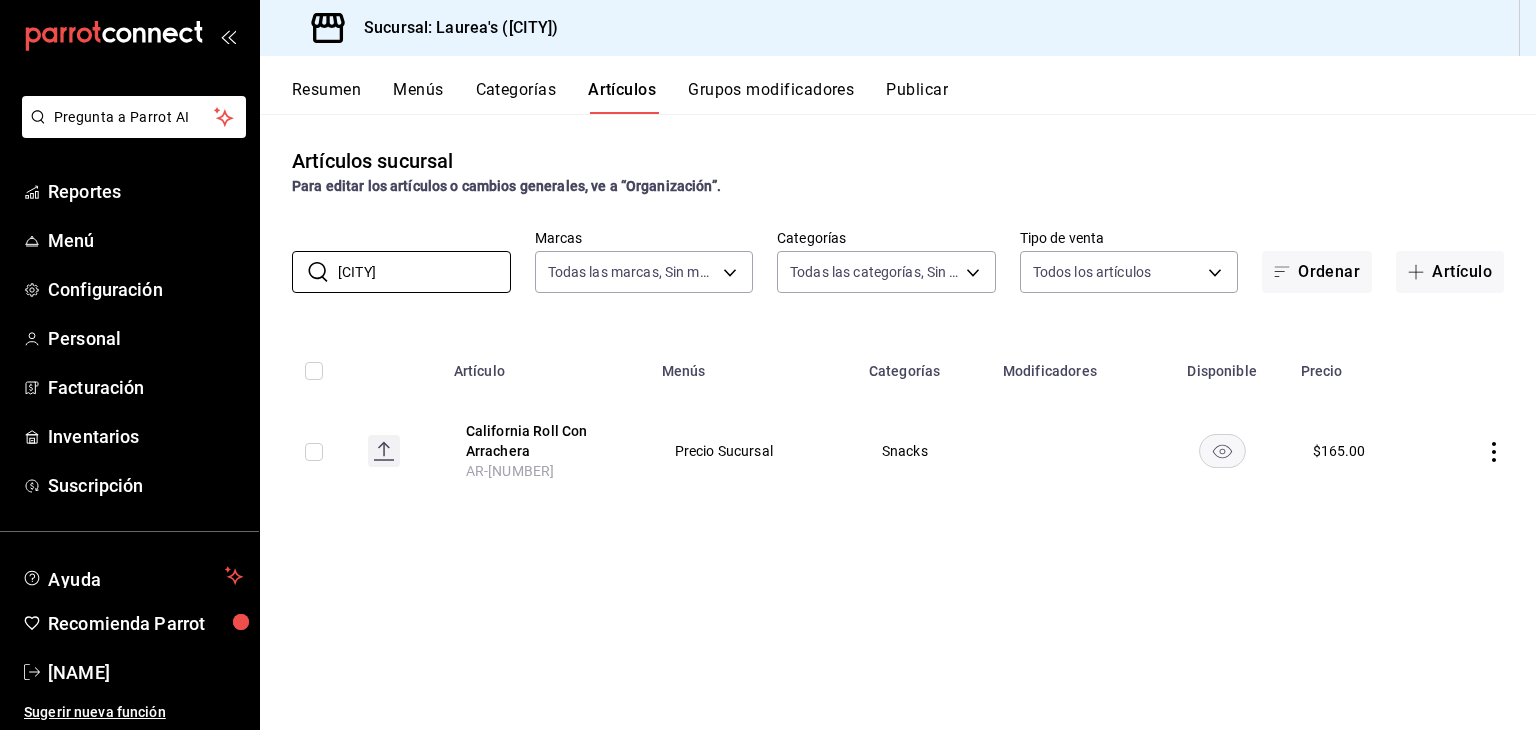 drag, startPoint x: 385, startPoint y: 269, endPoint x: 272, endPoint y: 267, distance: 113.0177 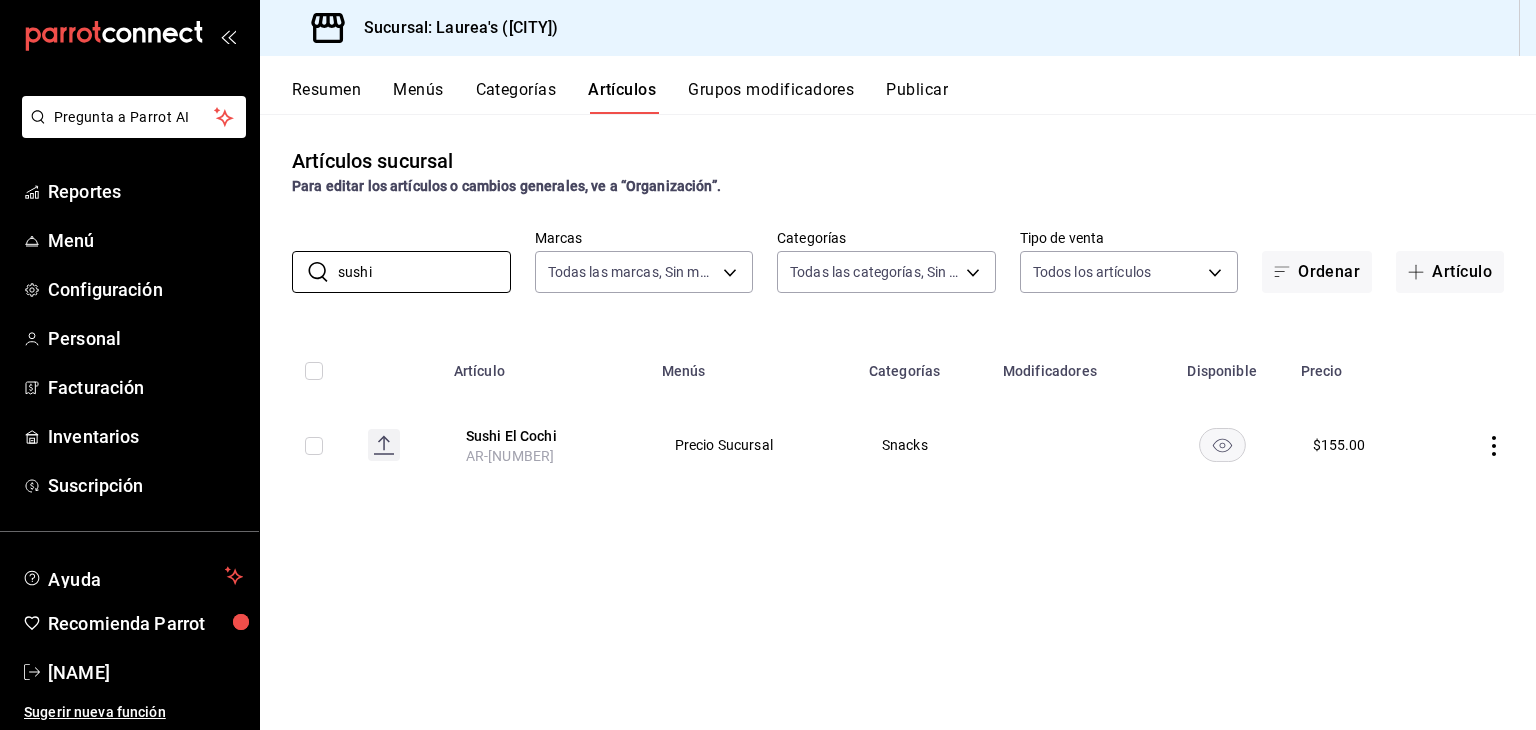 drag, startPoint x: 387, startPoint y: 270, endPoint x: 262, endPoint y: 270, distance: 125 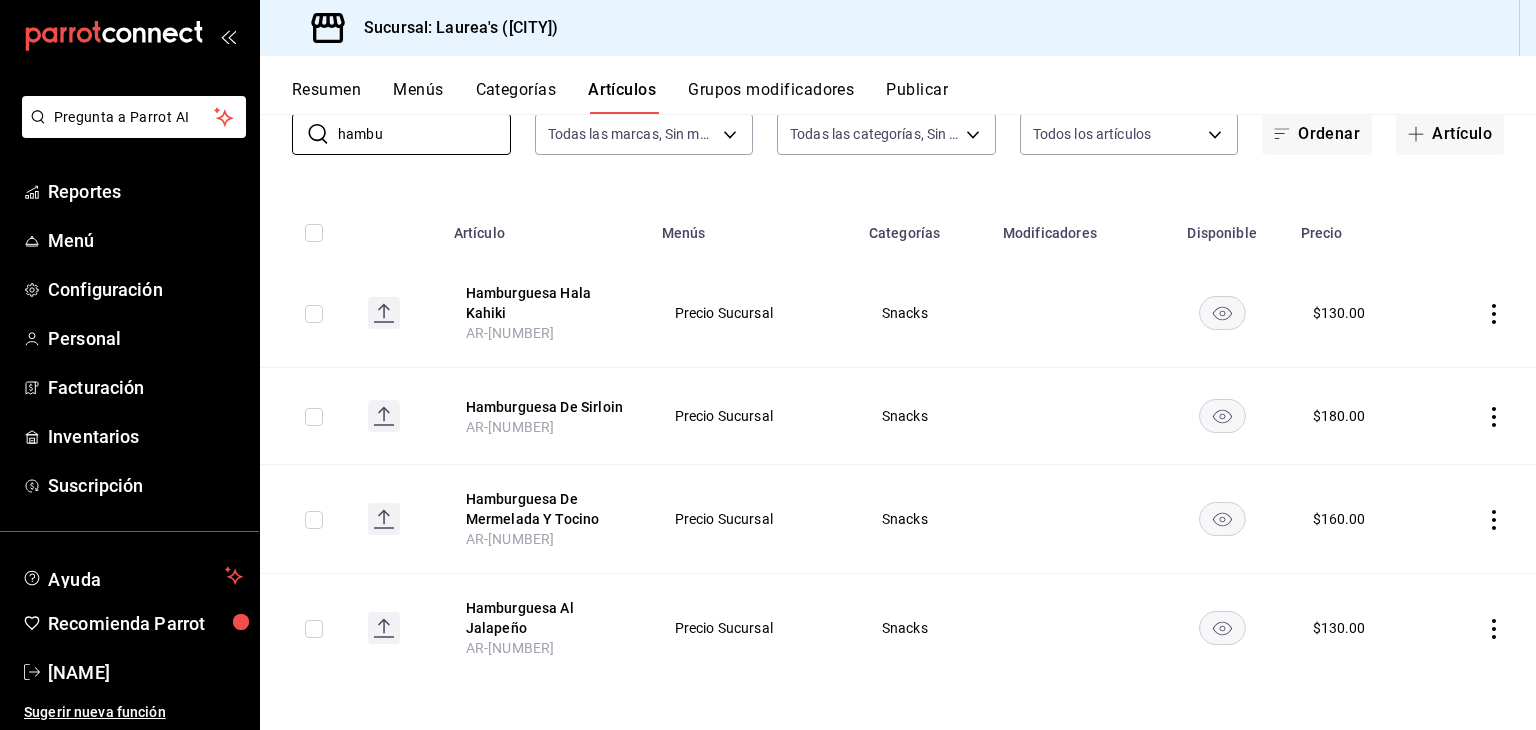 scroll, scrollTop: 38, scrollLeft: 0, axis: vertical 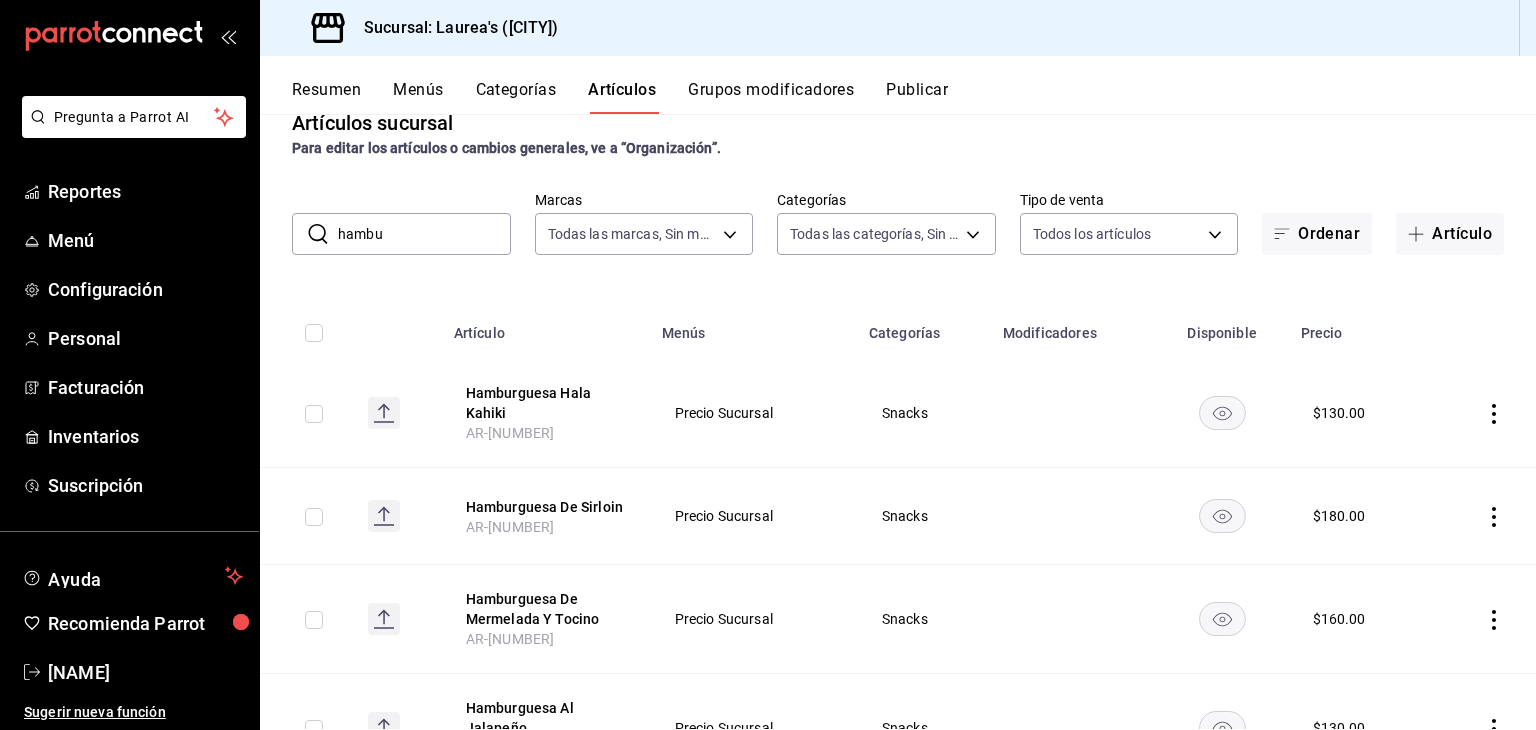 click 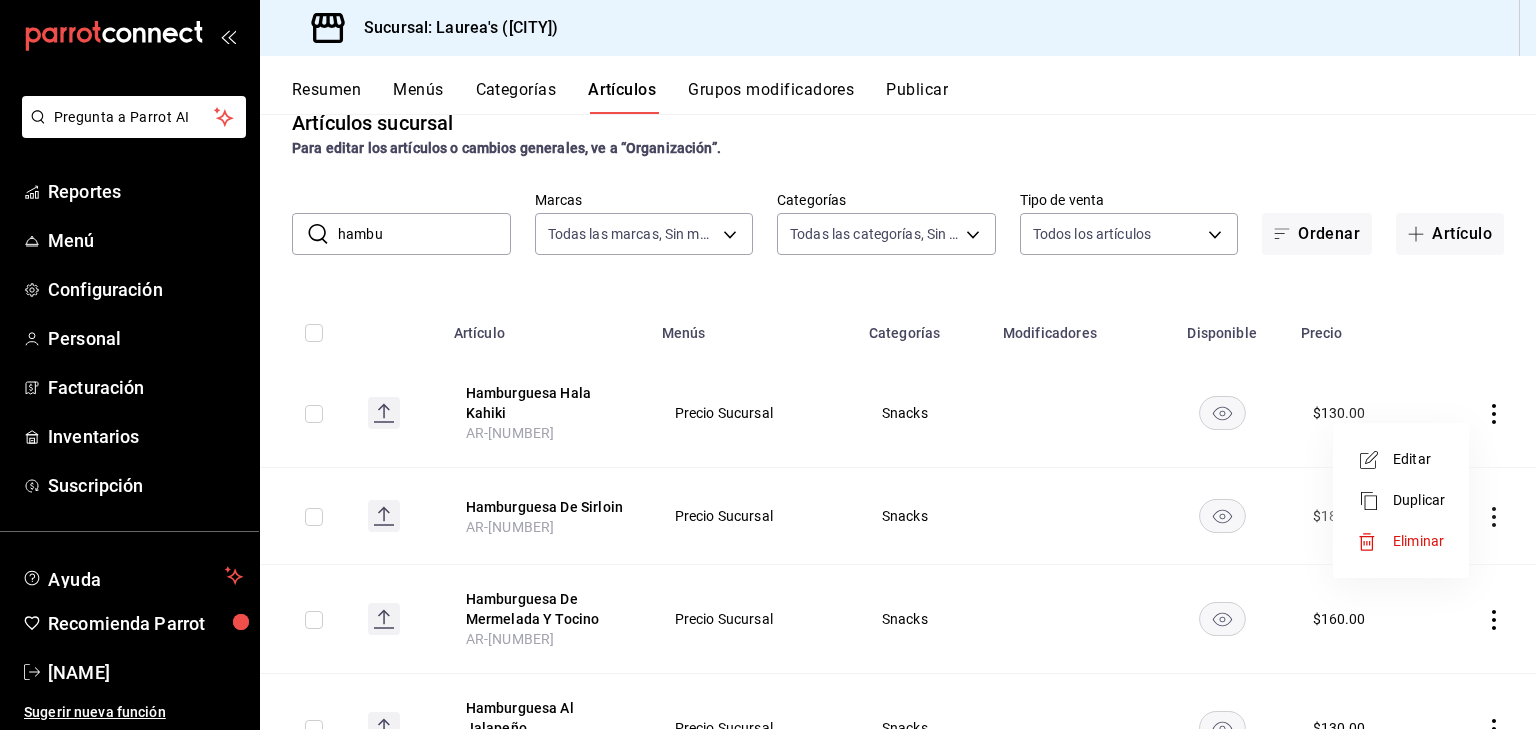 click on "Editar" at bounding box center [1419, 459] 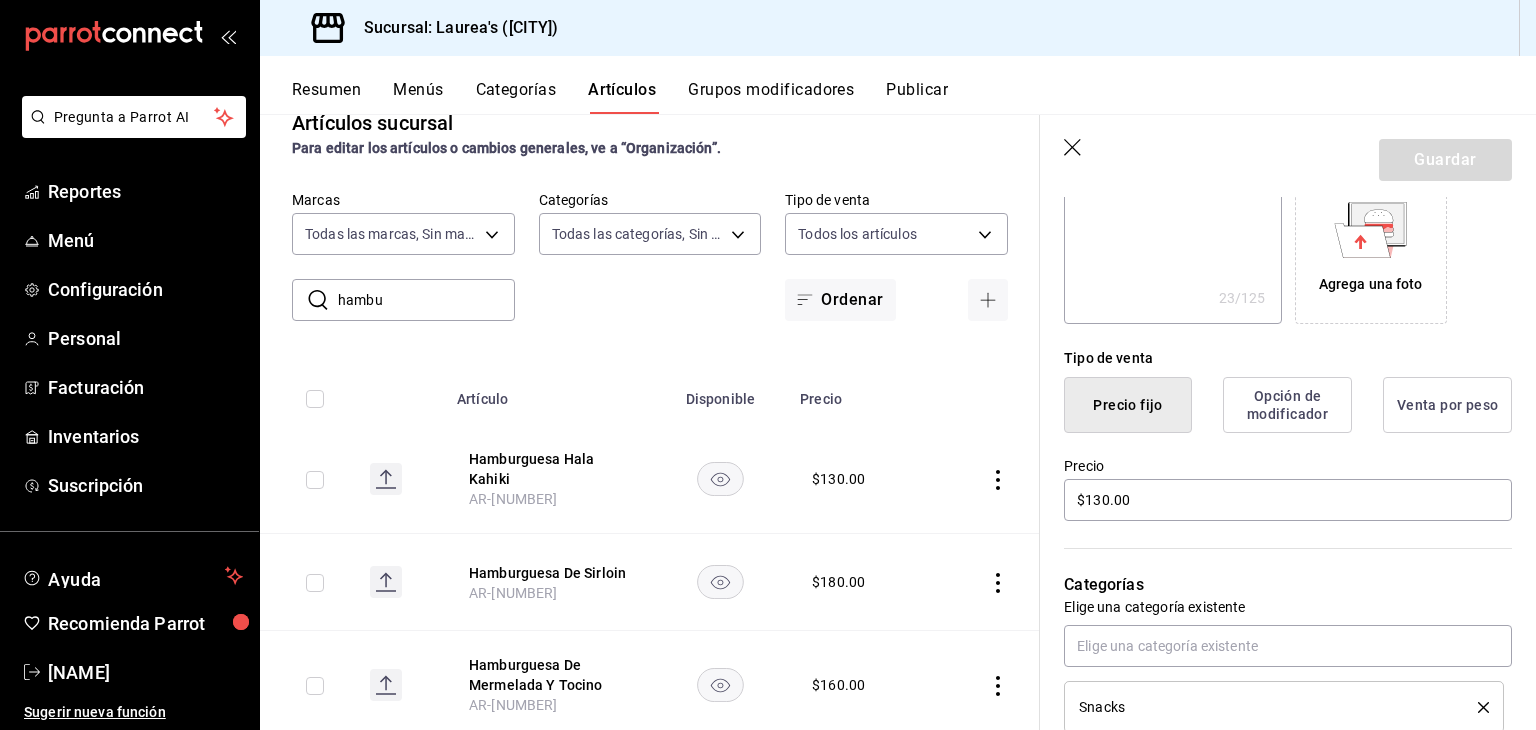 scroll, scrollTop: 400, scrollLeft: 0, axis: vertical 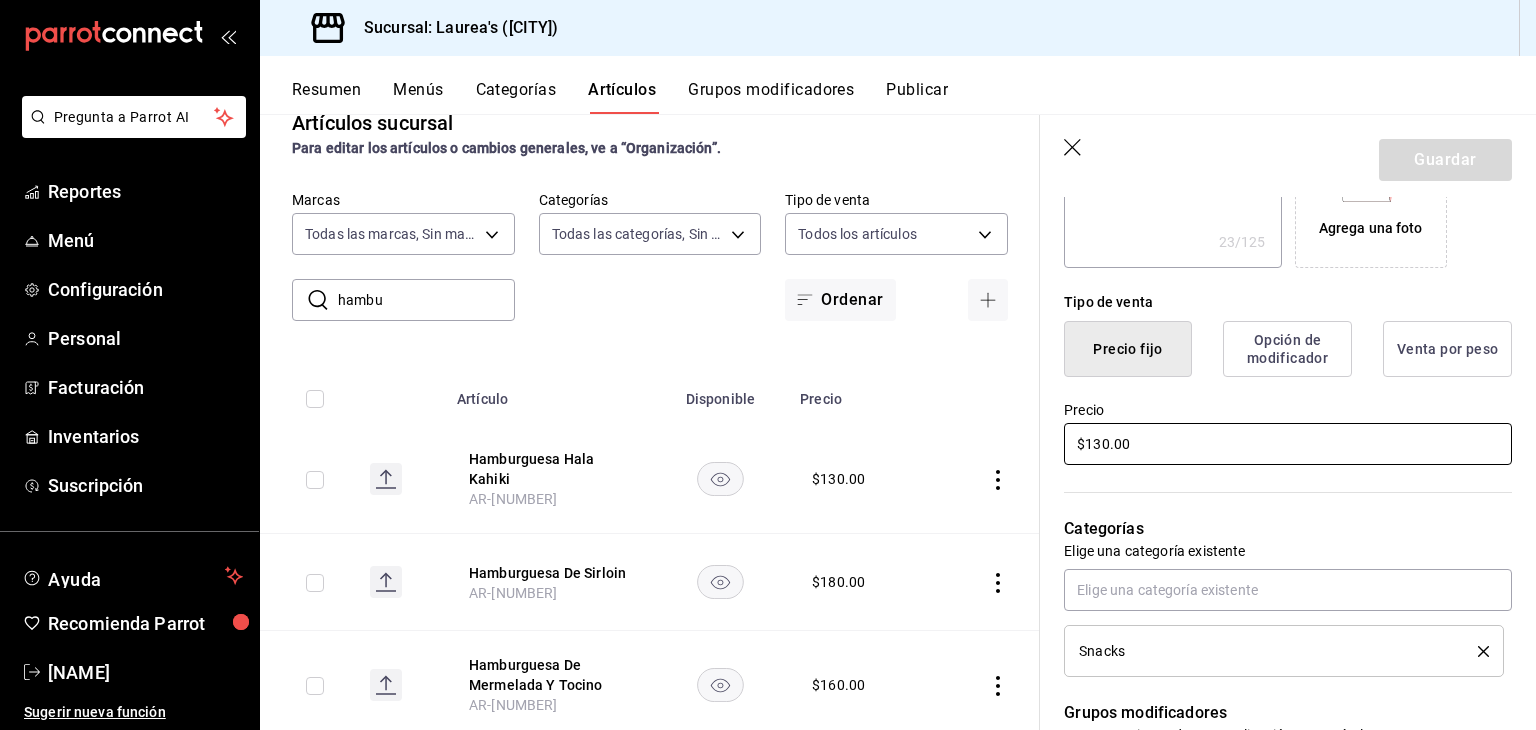 click on "$130.00" at bounding box center [1288, 444] 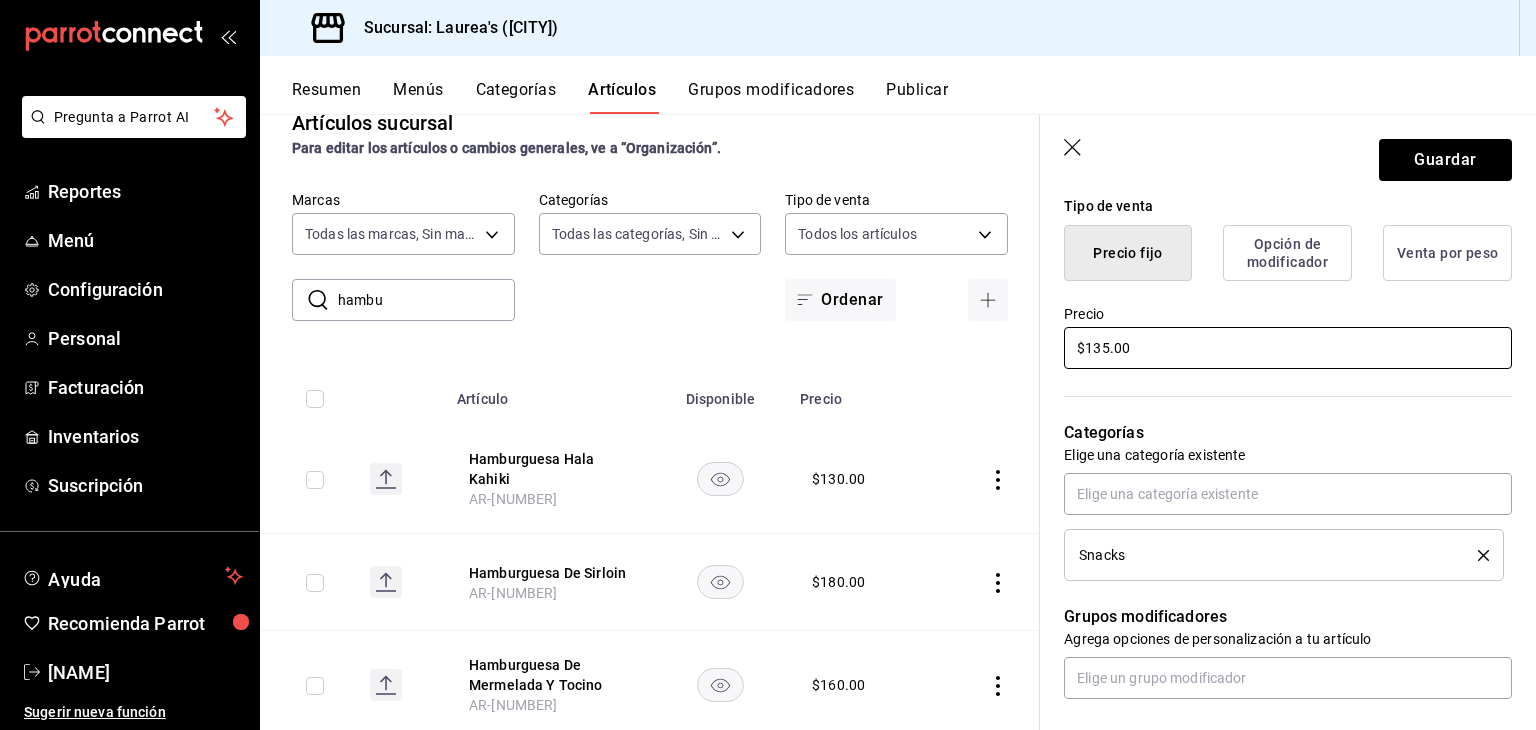 scroll, scrollTop: 500, scrollLeft: 0, axis: vertical 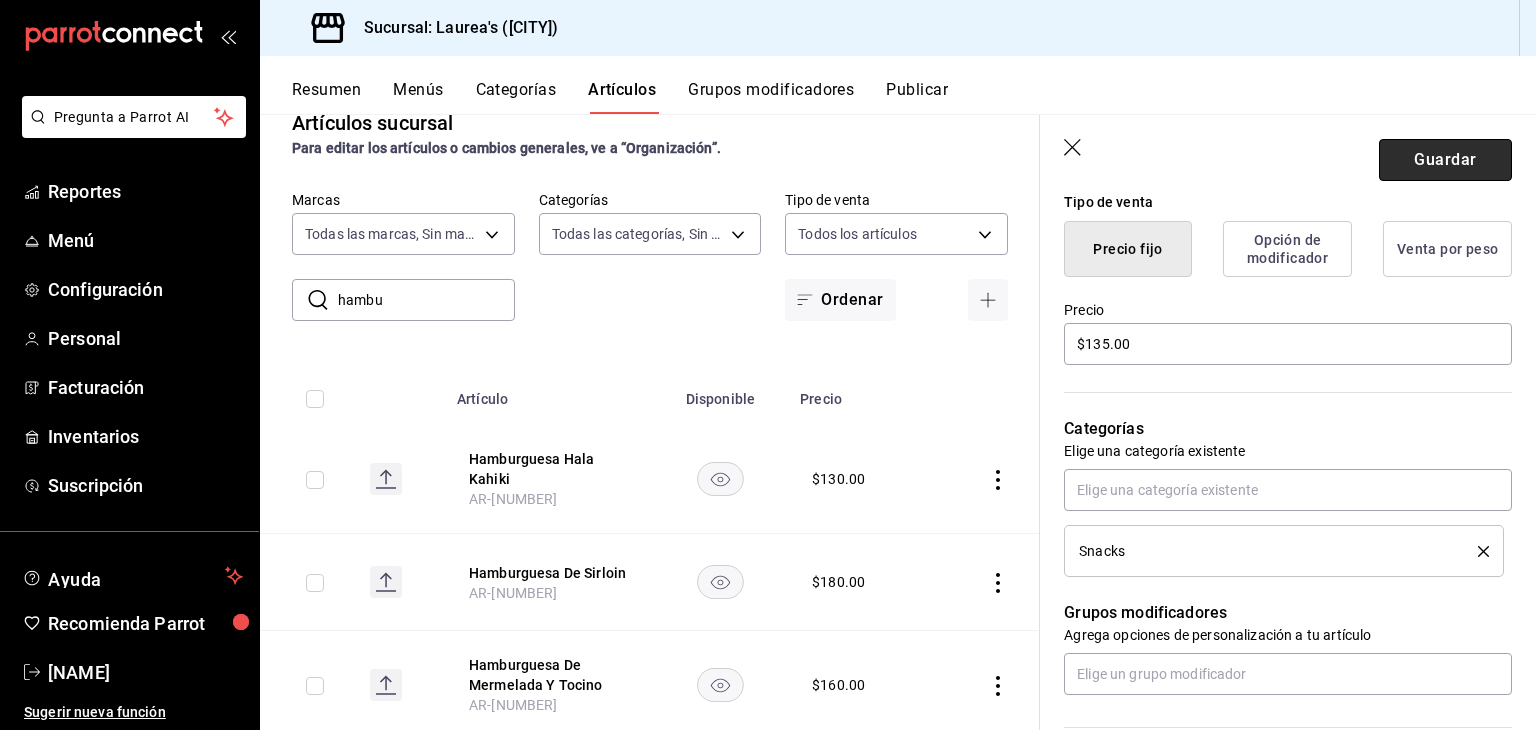 click on "Guardar" at bounding box center (1445, 160) 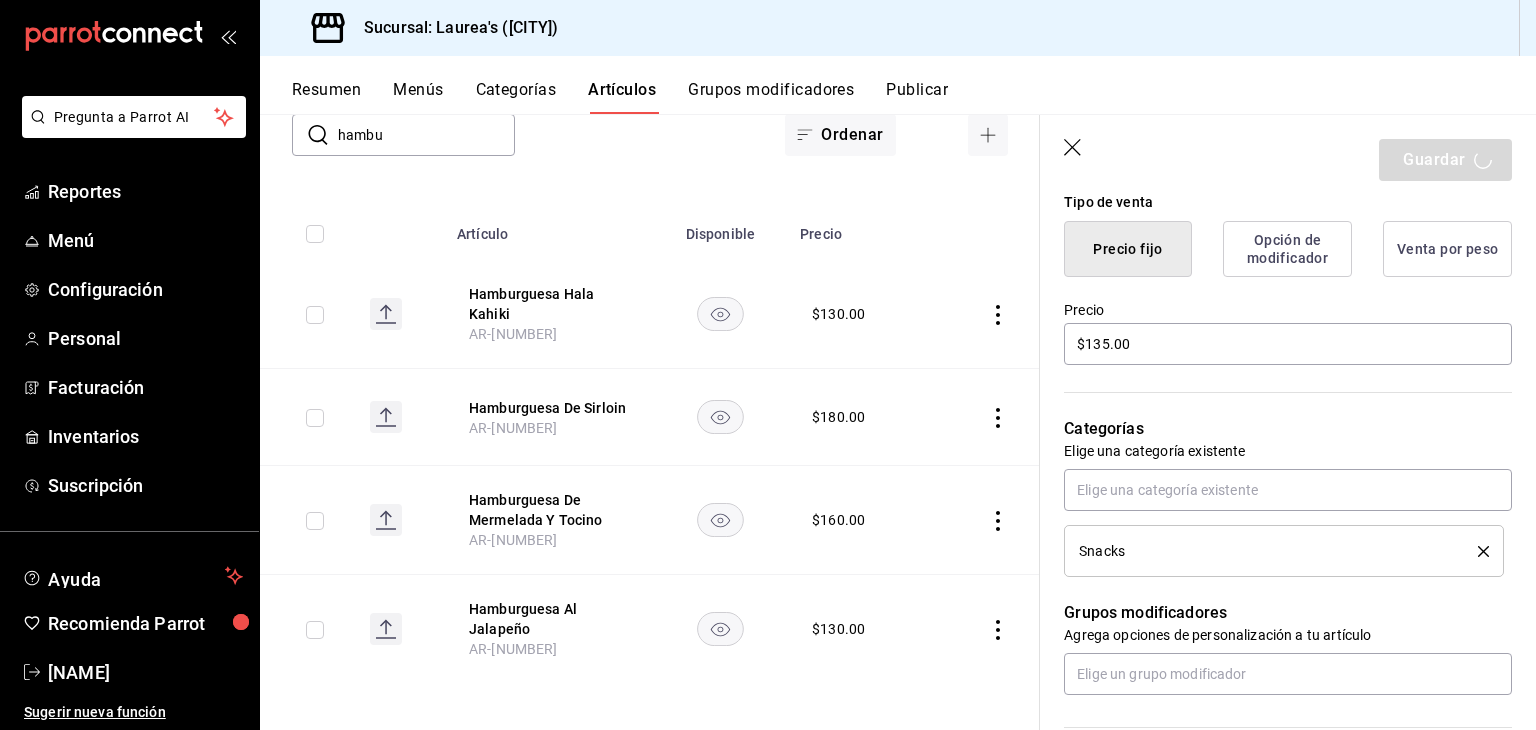 scroll, scrollTop: 204, scrollLeft: 0, axis: vertical 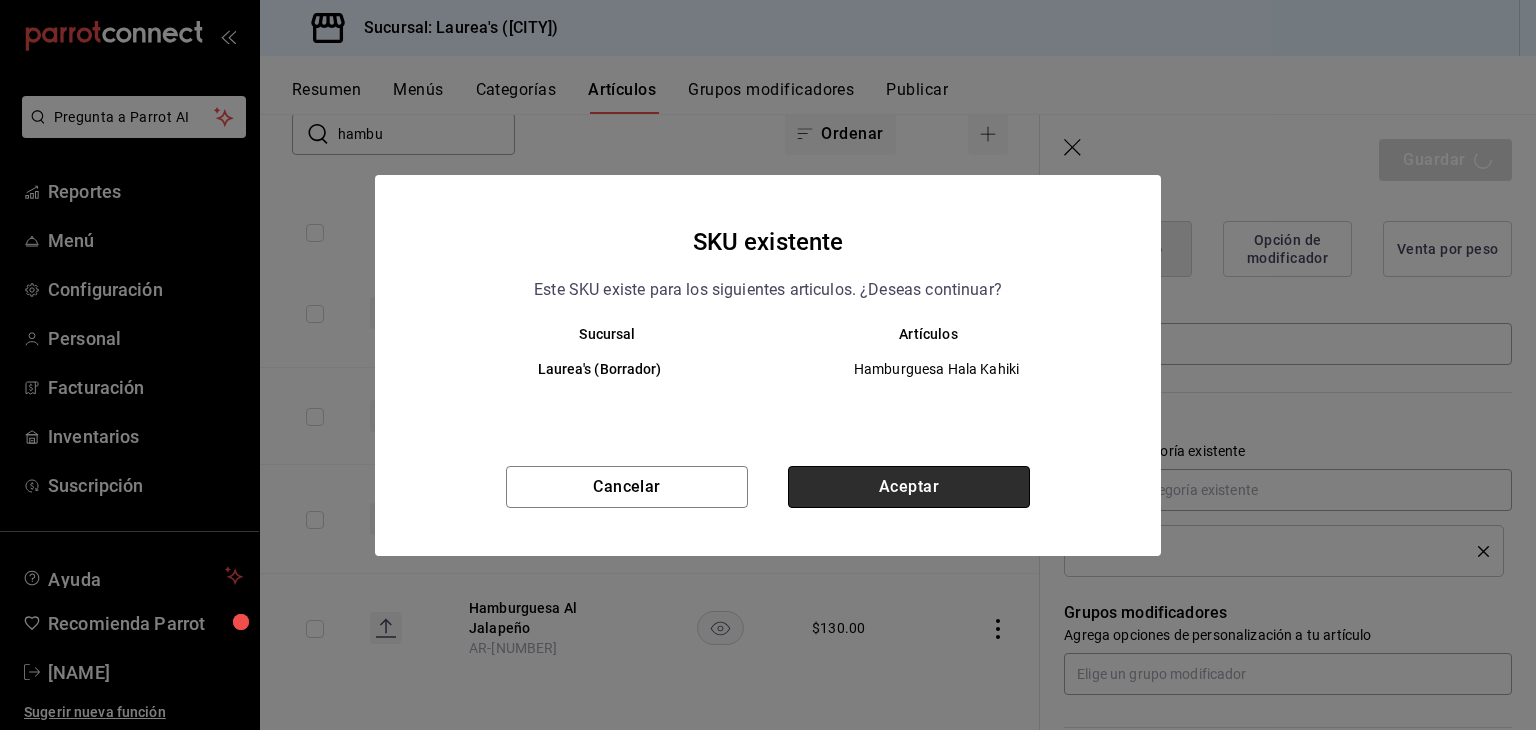 click on "Aceptar" at bounding box center (909, 487) 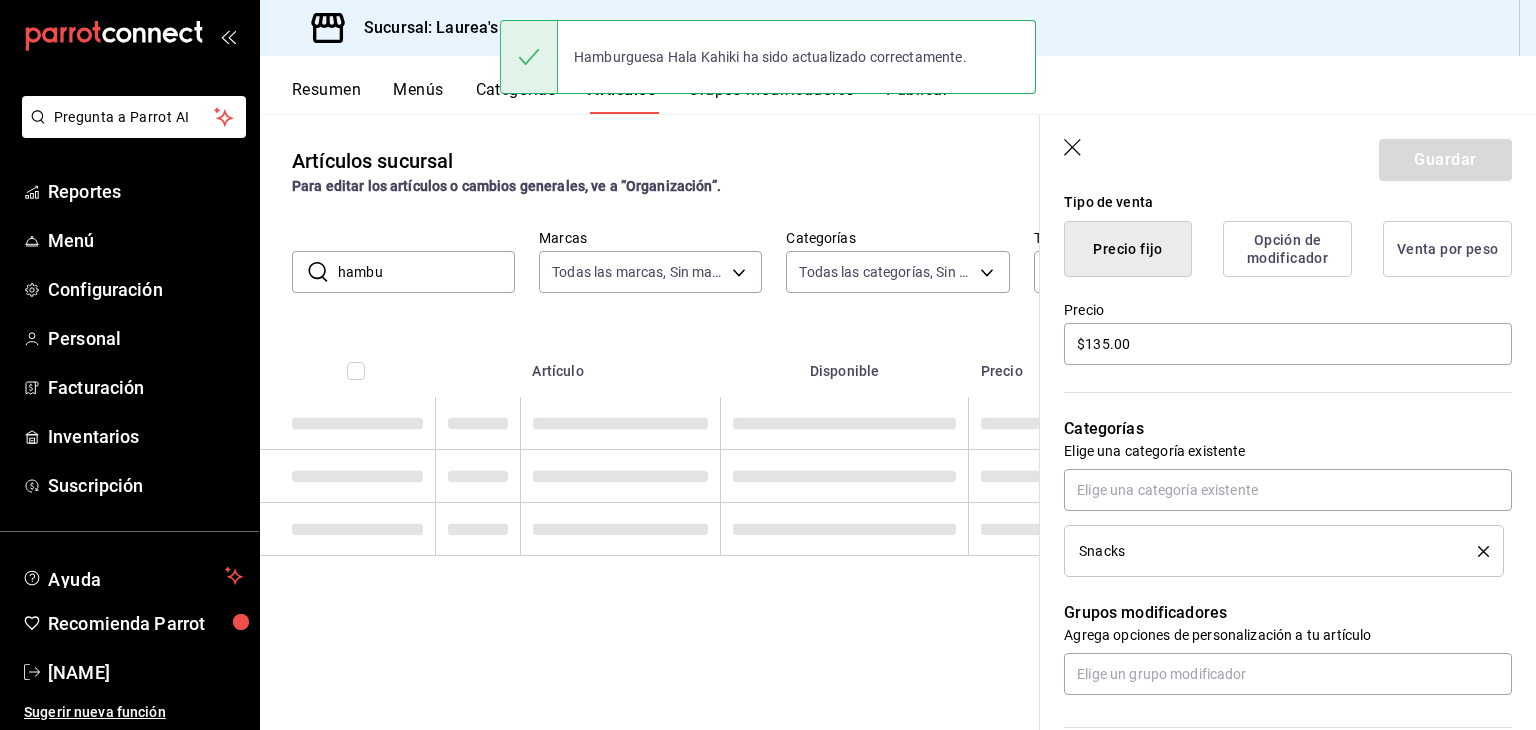 scroll, scrollTop: 0, scrollLeft: 0, axis: both 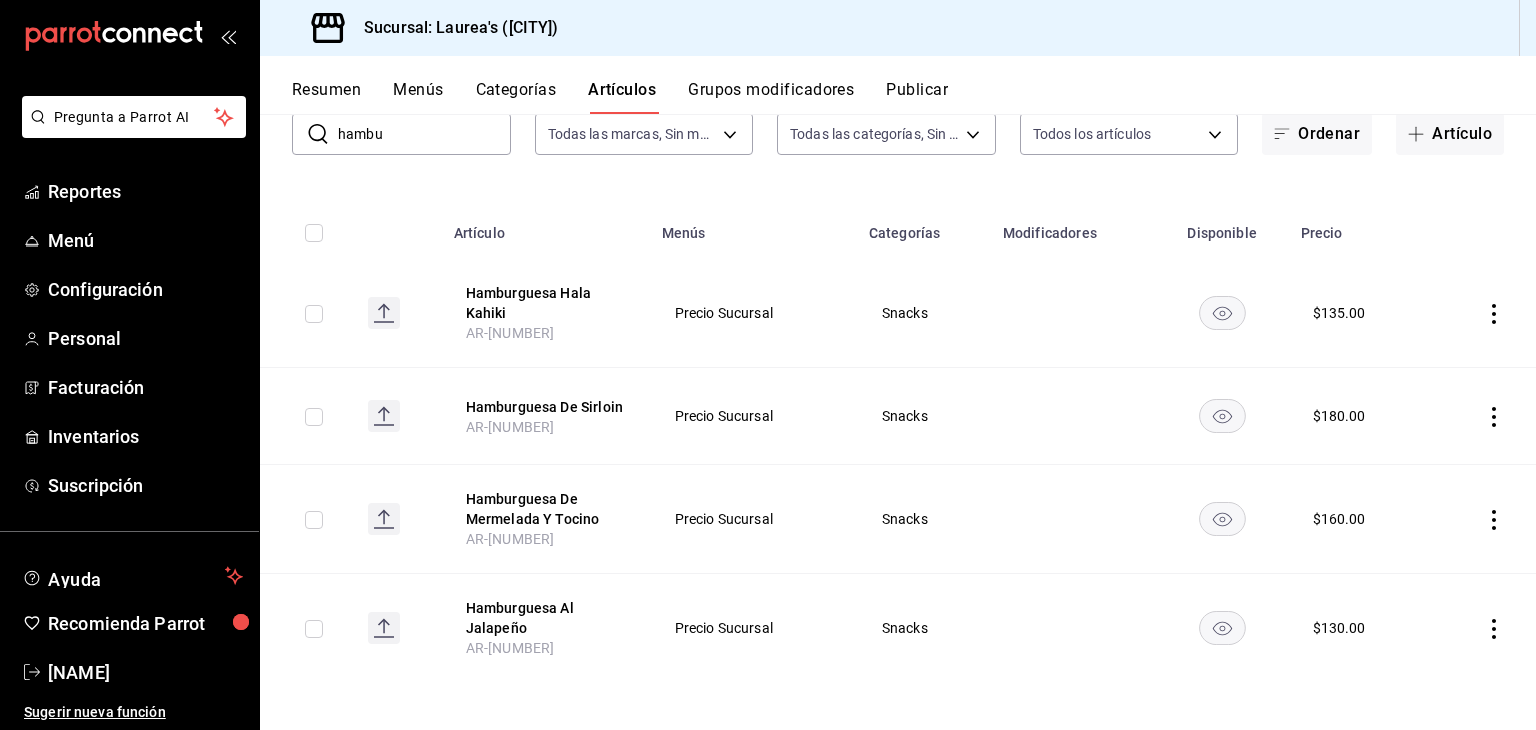 click 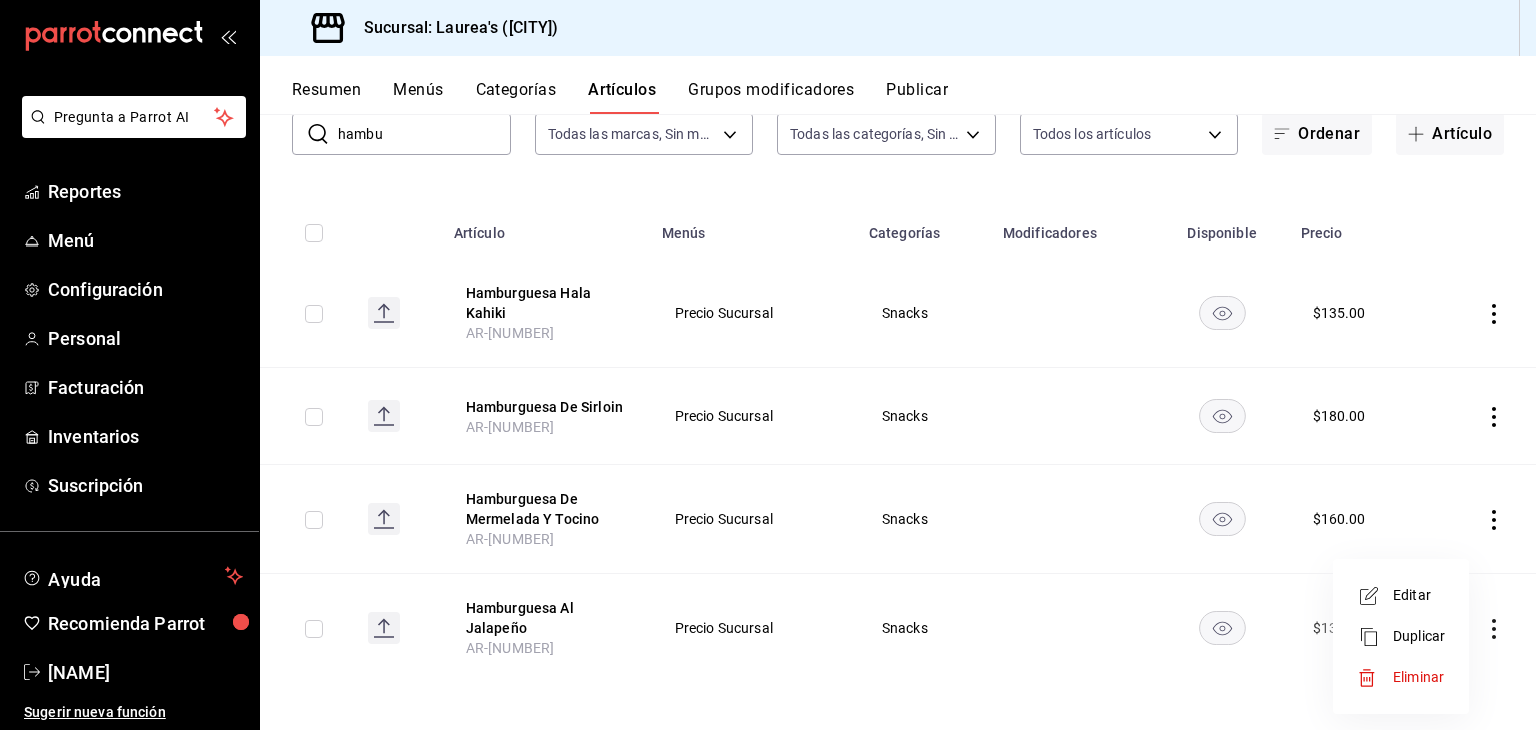 click at bounding box center (1375, 596) 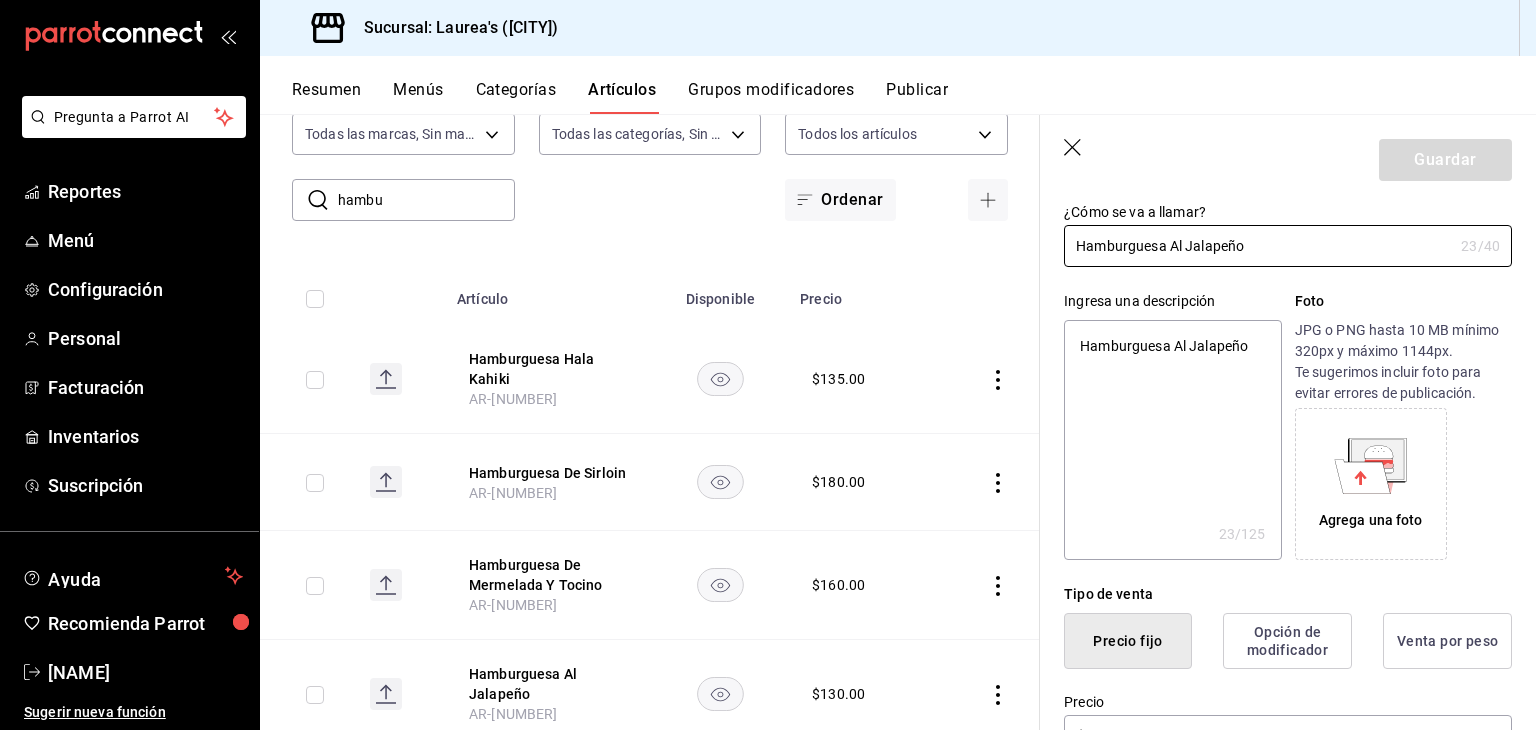 scroll, scrollTop: 500, scrollLeft: 0, axis: vertical 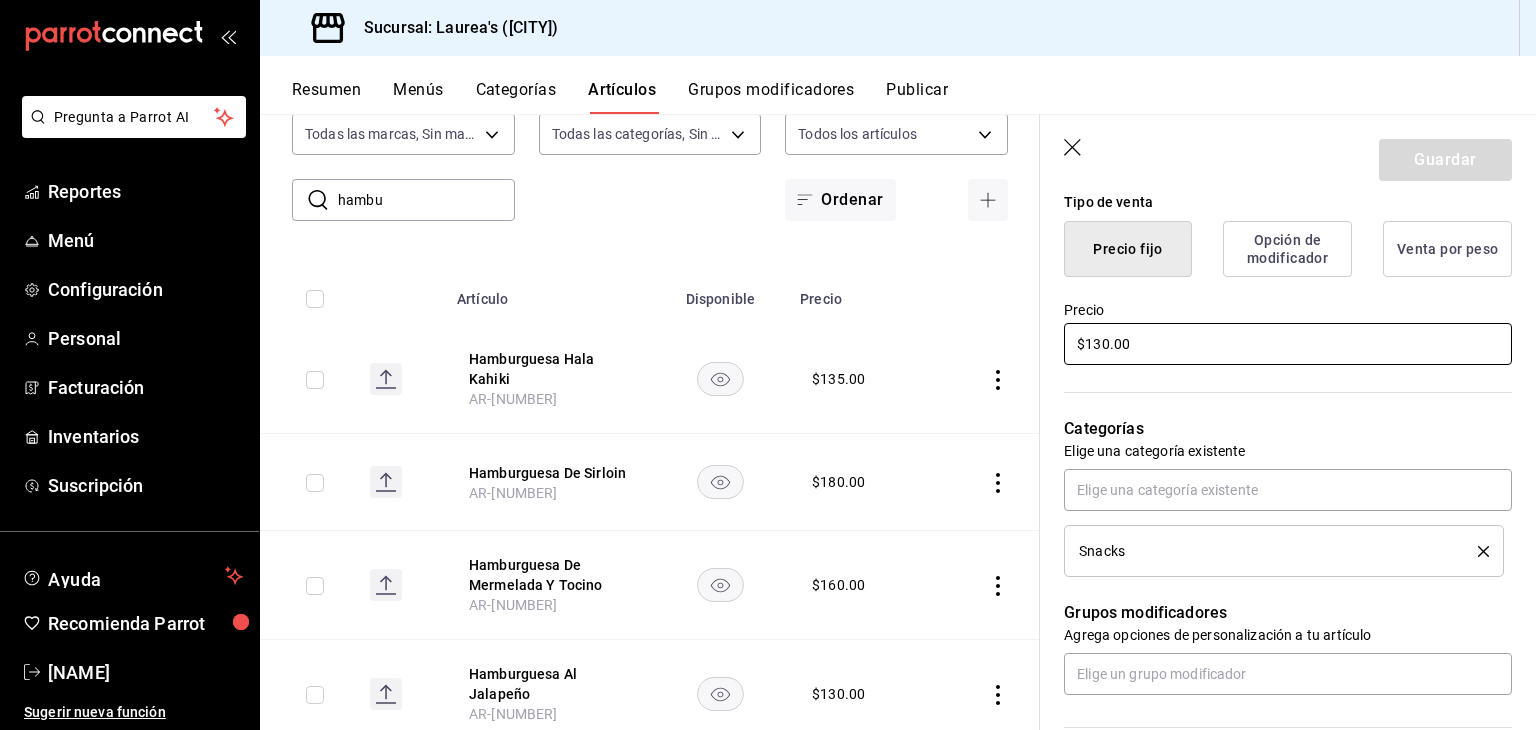 click on "$130.00" at bounding box center (1288, 344) 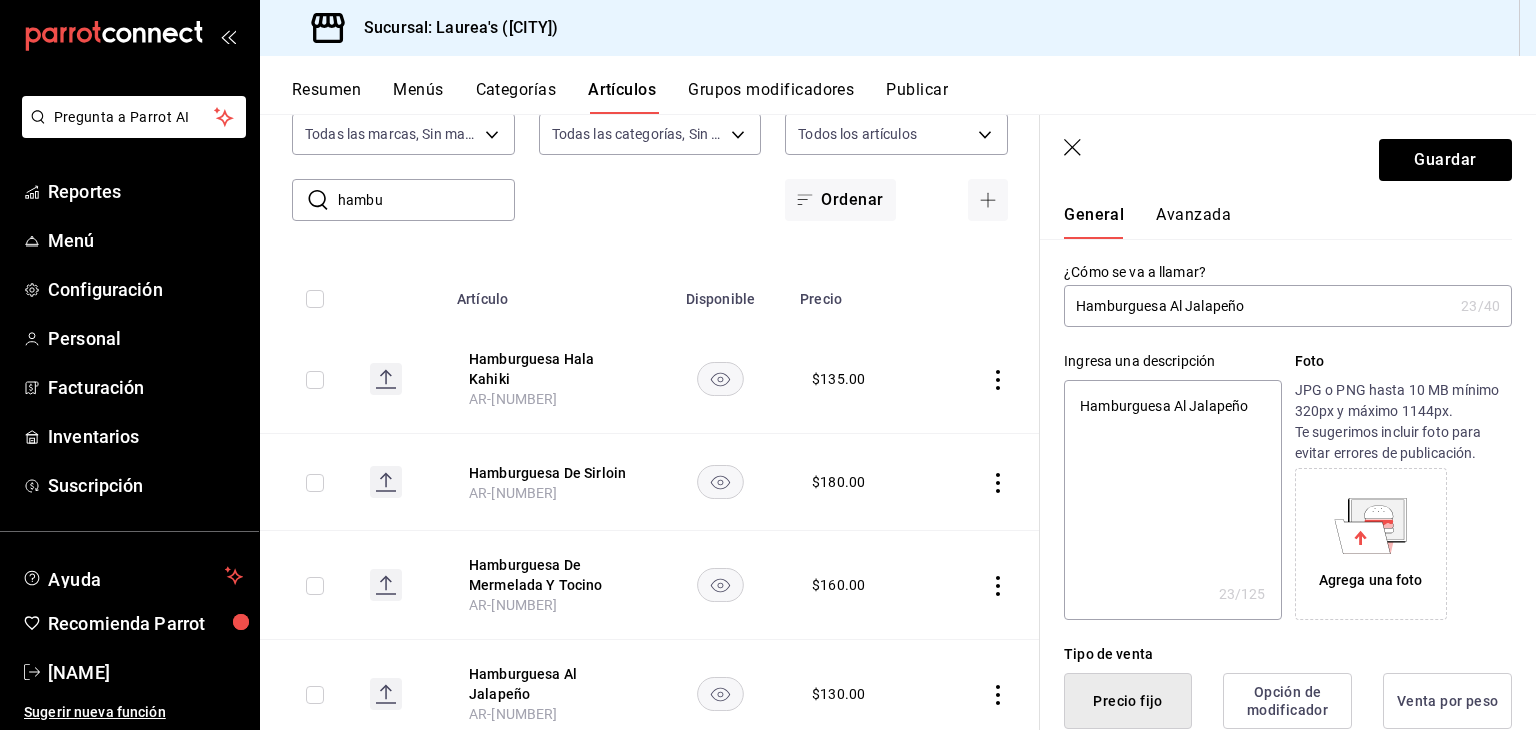 scroll, scrollTop: 0, scrollLeft: 0, axis: both 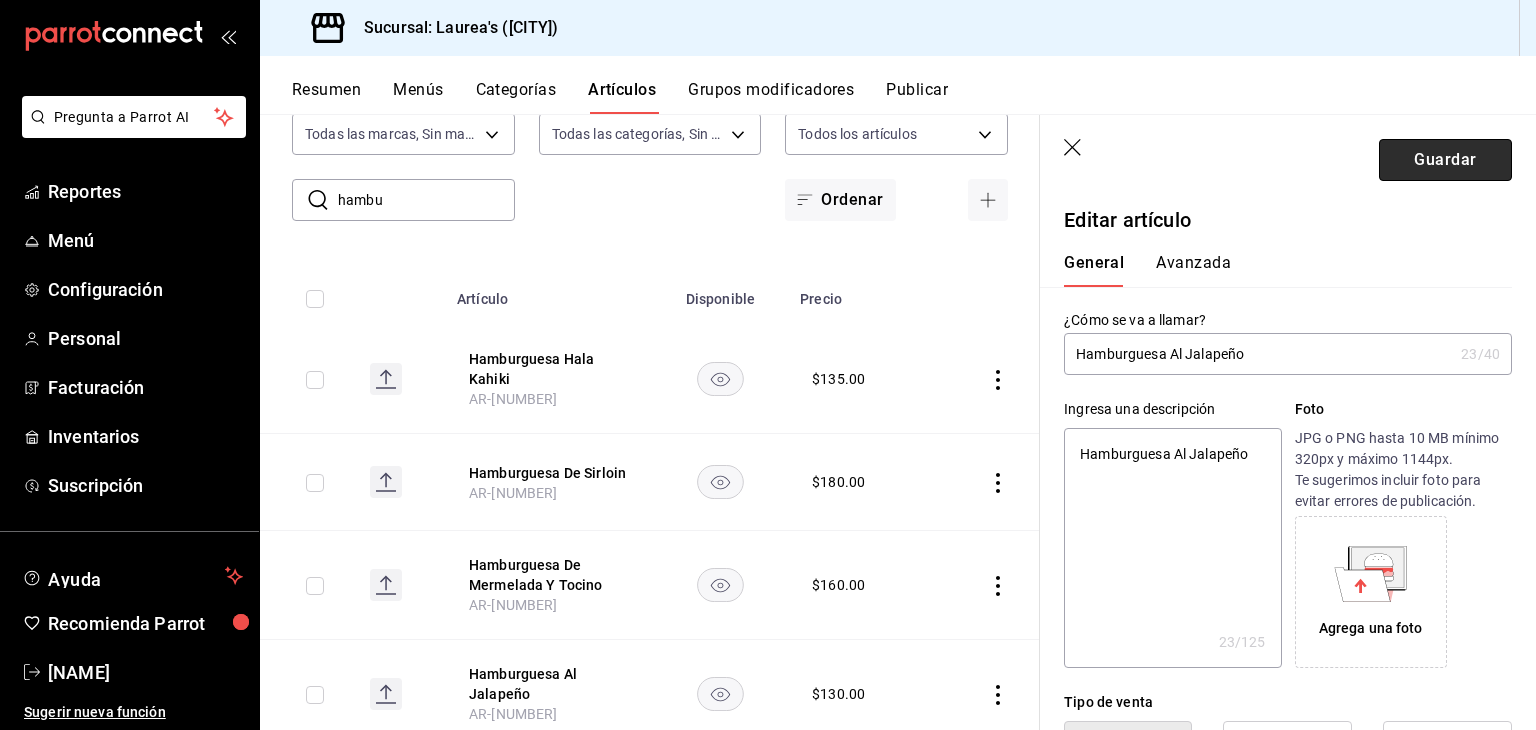 click on "Guardar" at bounding box center [1445, 160] 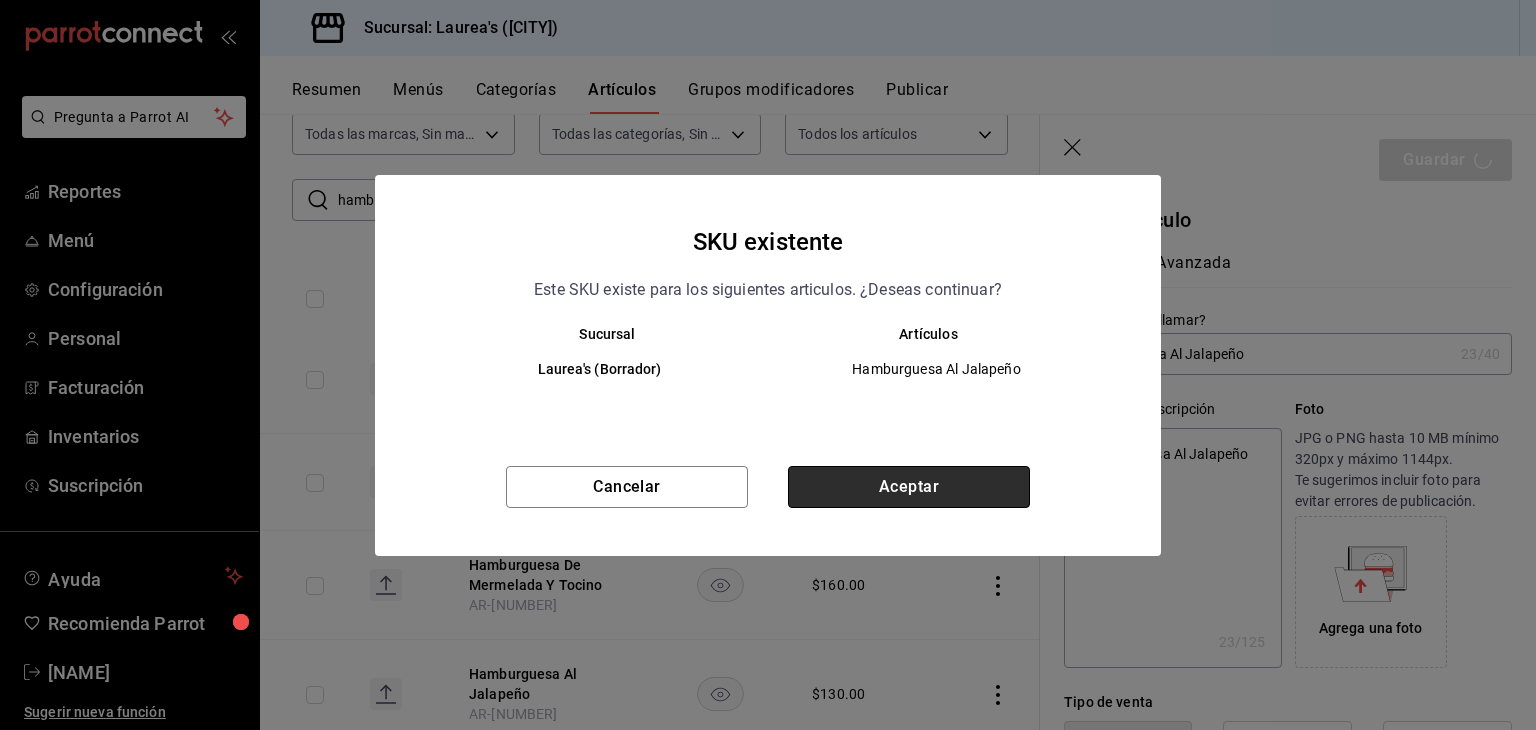 click on "Aceptar" at bounding box center [909, 487] 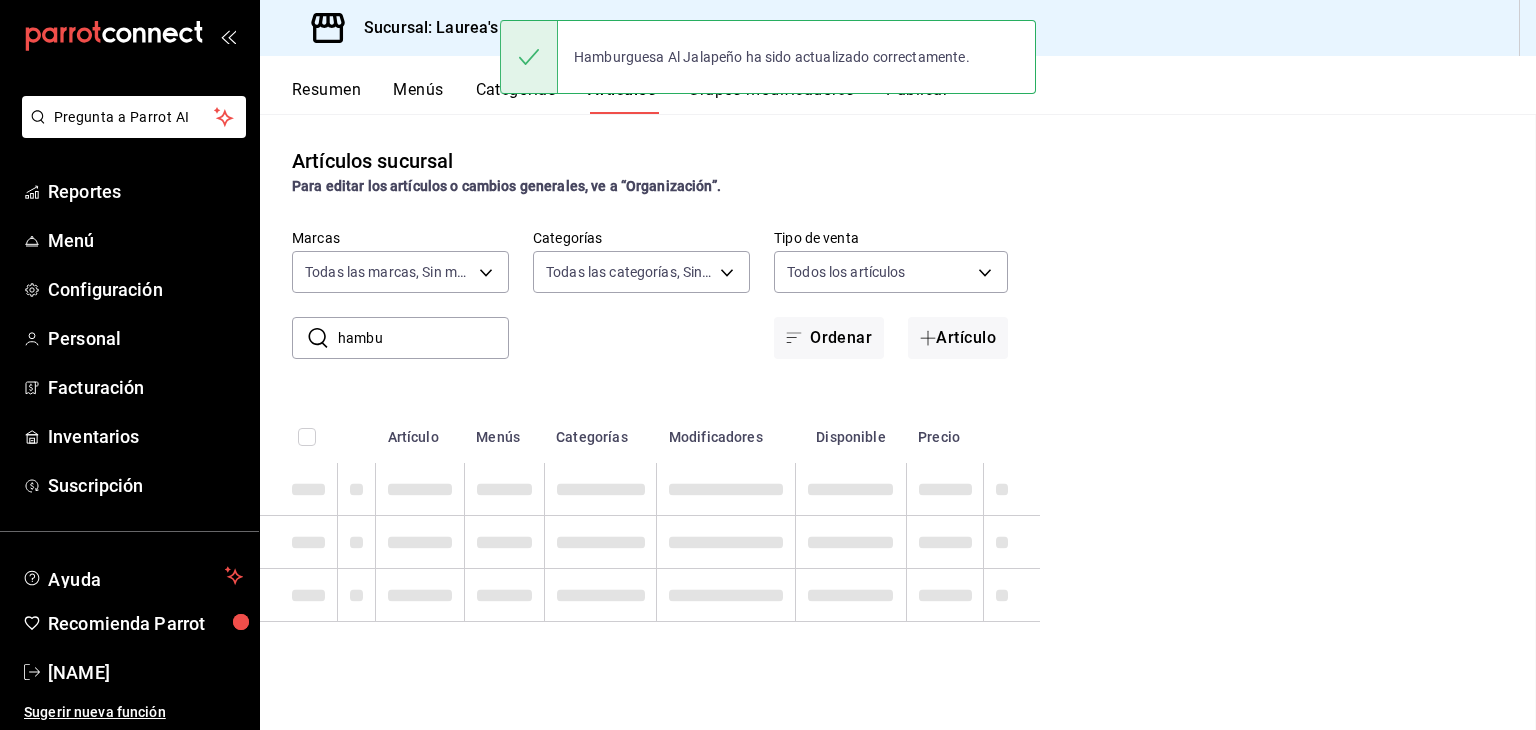 scroll, scrollTop: 0, scrollLeft: 0, axis: both 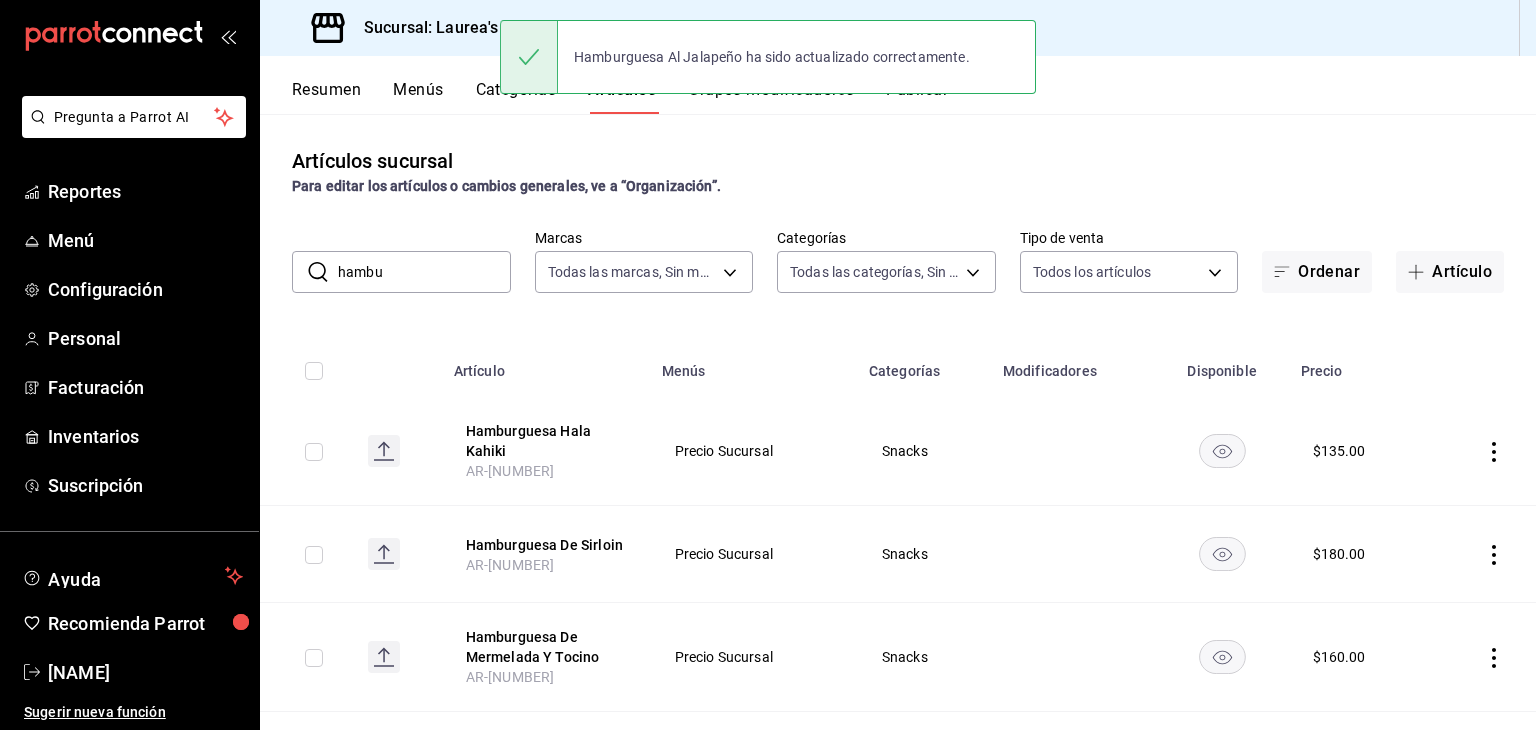 click on "hambu" at bounding box center (424, 272) 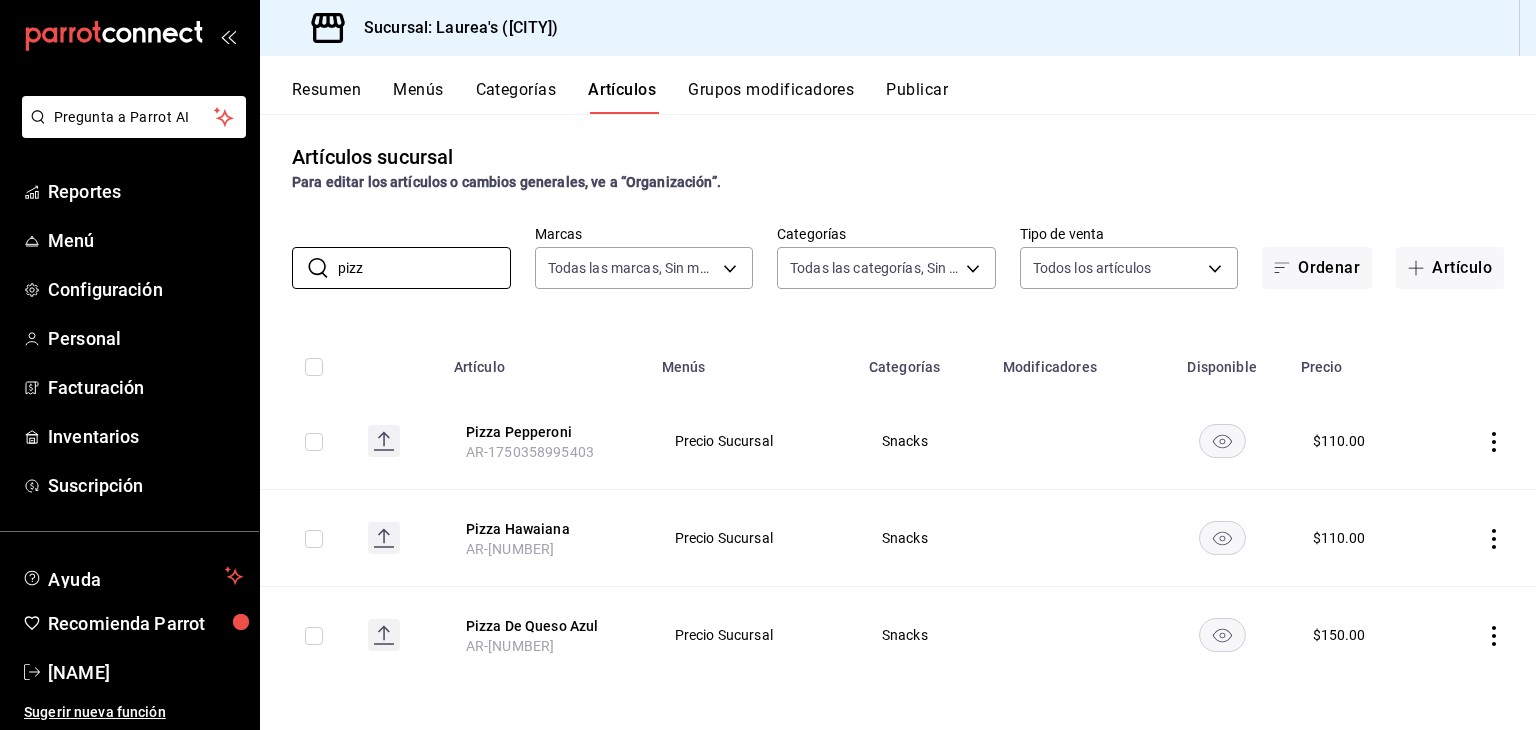 scroll, scrollTop: 5, scrollLeft: 0, axis: vertical 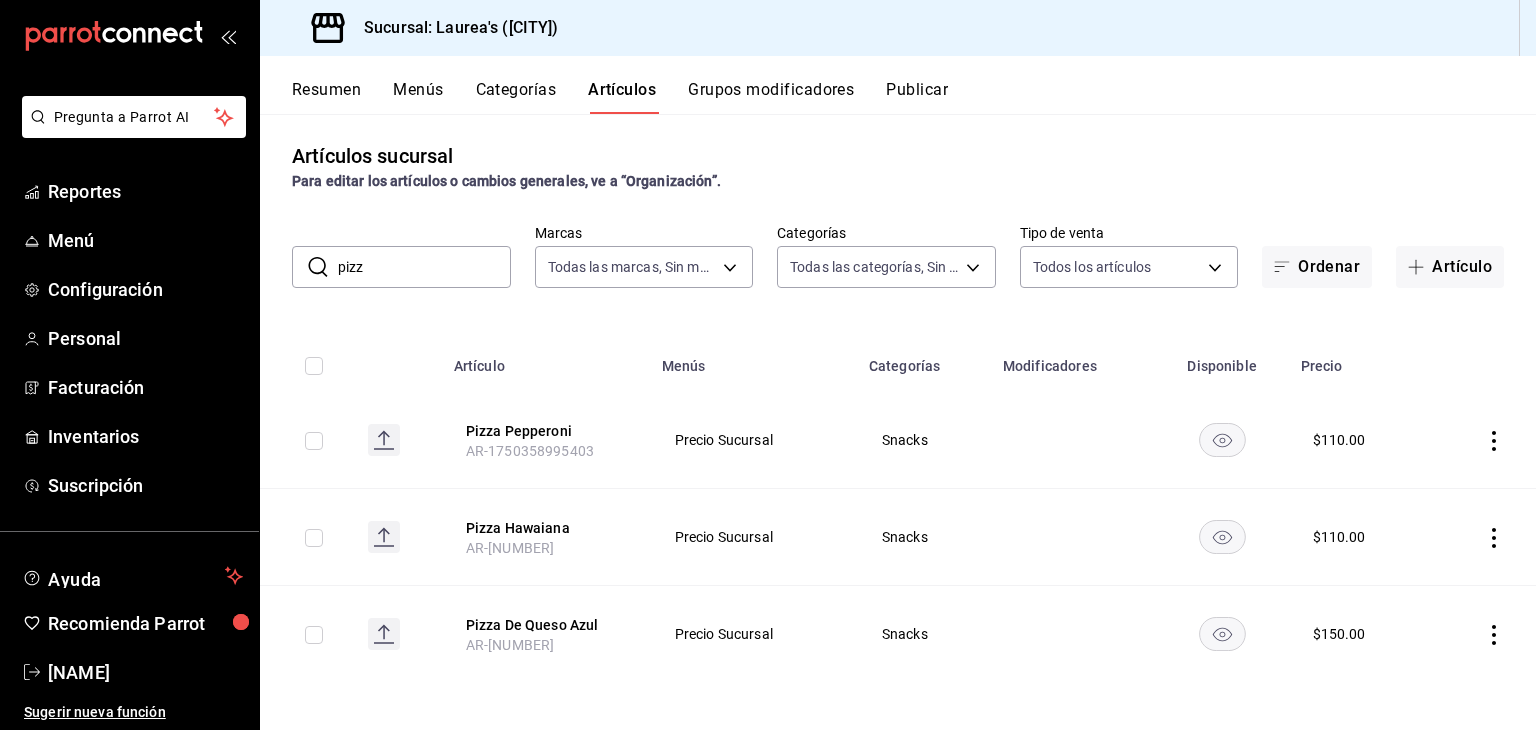 click on "Artículos sucursal Para editar los artículos o cambios generales, ve a “Organización”. ​ pizz ​ Marcas Todas las marcas, Sin marca [UUID] Categorías Todas las categorías, Sin categoría [UUID],[UUID],[UUID],[UUID],[UUID],[UUID],[UUID],[UUID],[UUID],[UUID],[UUID],[UUID],[UUID],[UUID],[UUID],[UUID] Tipo de venta Todos los artículos ALL Ordenar Artículo Artículo Menús Categorías Modificadores Disponible Precio Pizza Pepperoni AR-[NUMBER] Precio Sucursal" at bounding box center (898, 421) 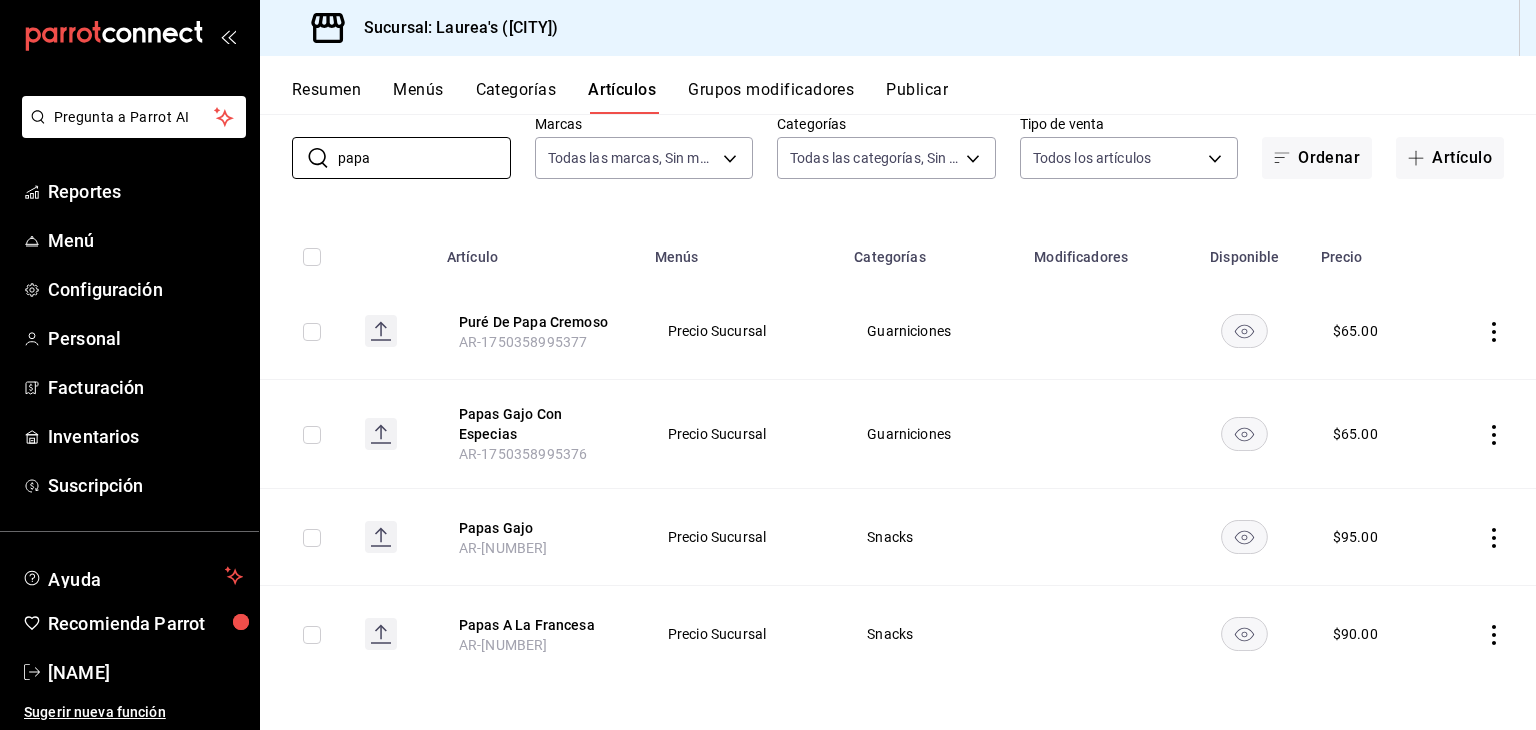 scroll, scrollTop: 14, scrollLeft: 0, axis: vertical 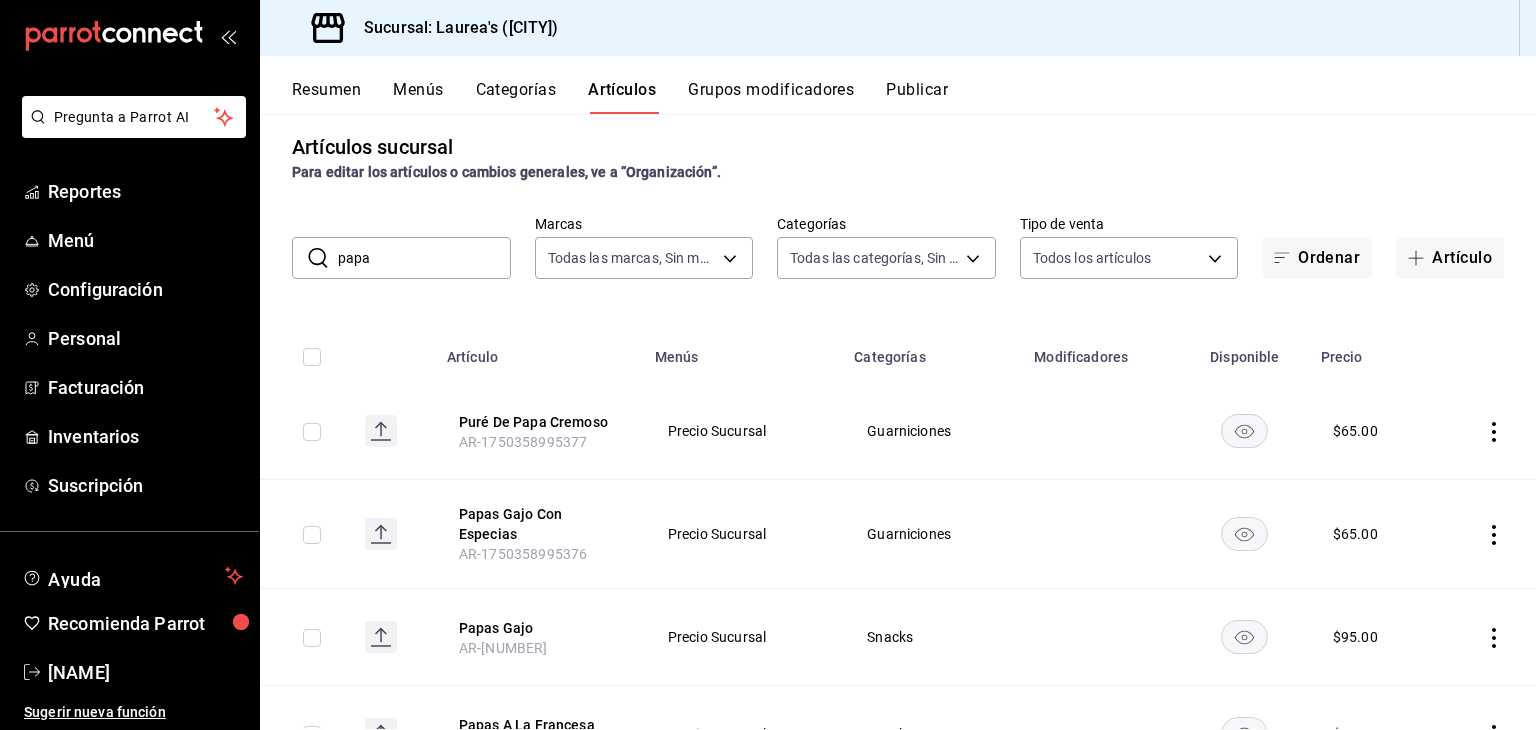 click 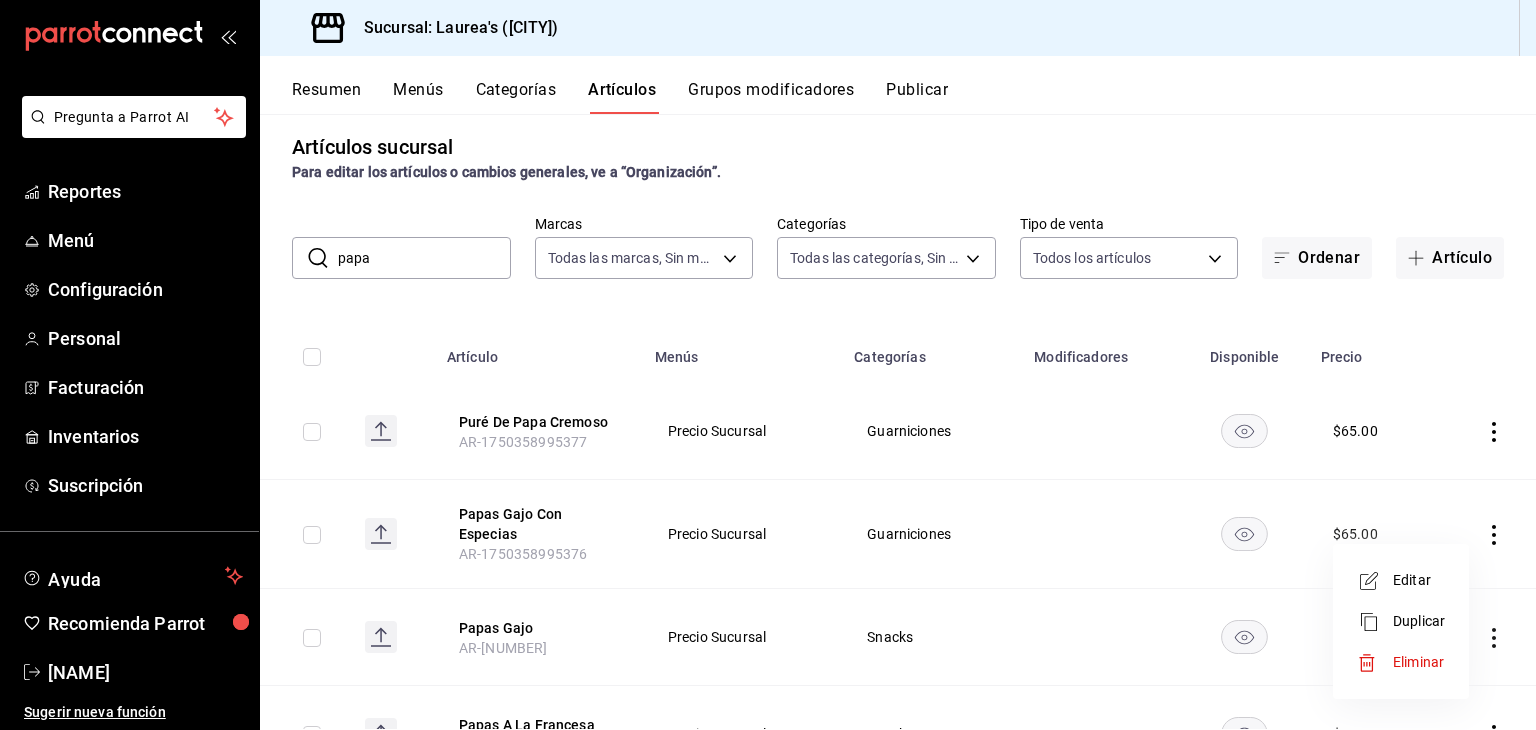 click at bounding box center (1375, 581) 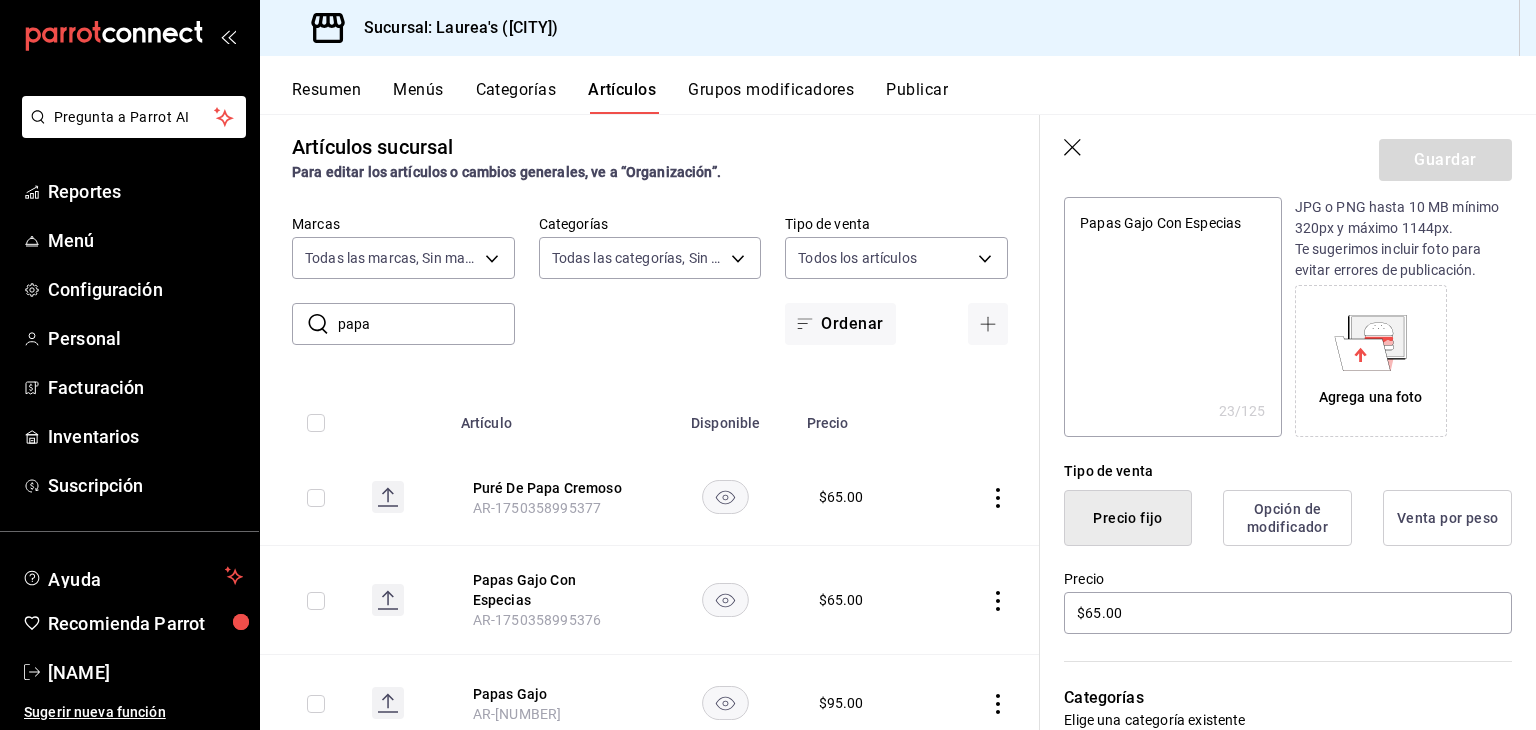 scroll, scrollTop: 400, scrollLeft: 0, axis: vertical 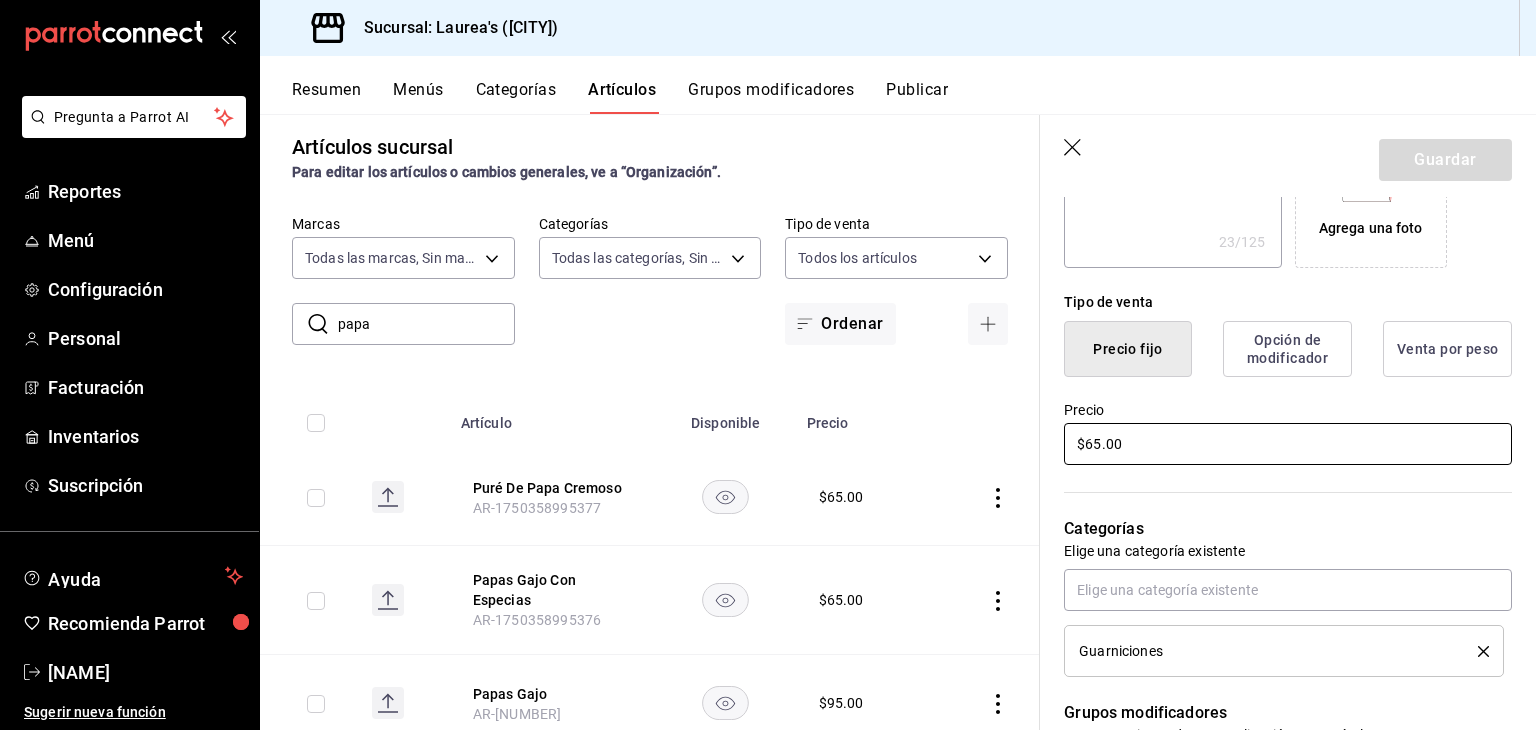 drag, startPoint x: 1119, startPoint y: 442, endPoint x: 984, endPoint y: 443, distance: 135.00371 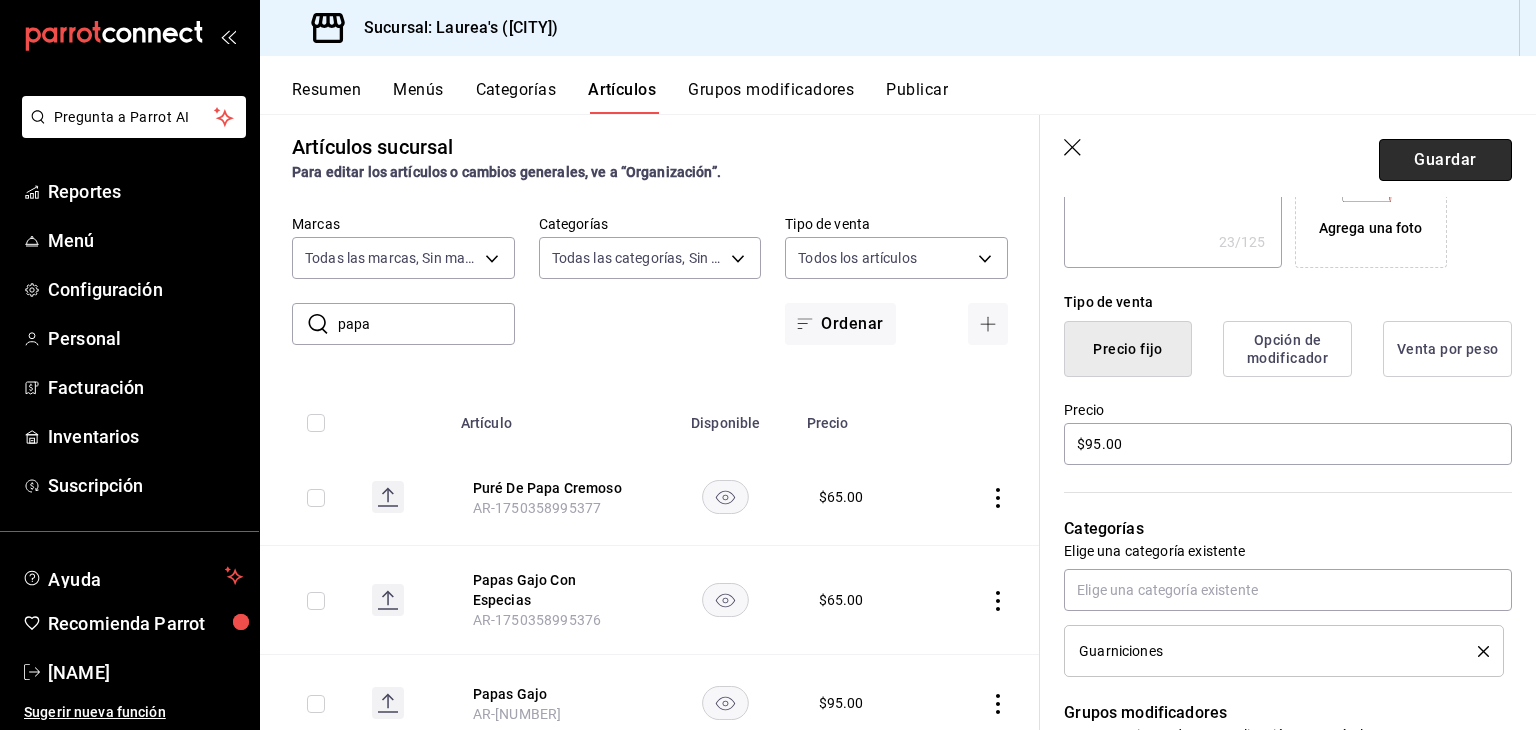 click on "Guardar" at bounding box center (1445, 160) 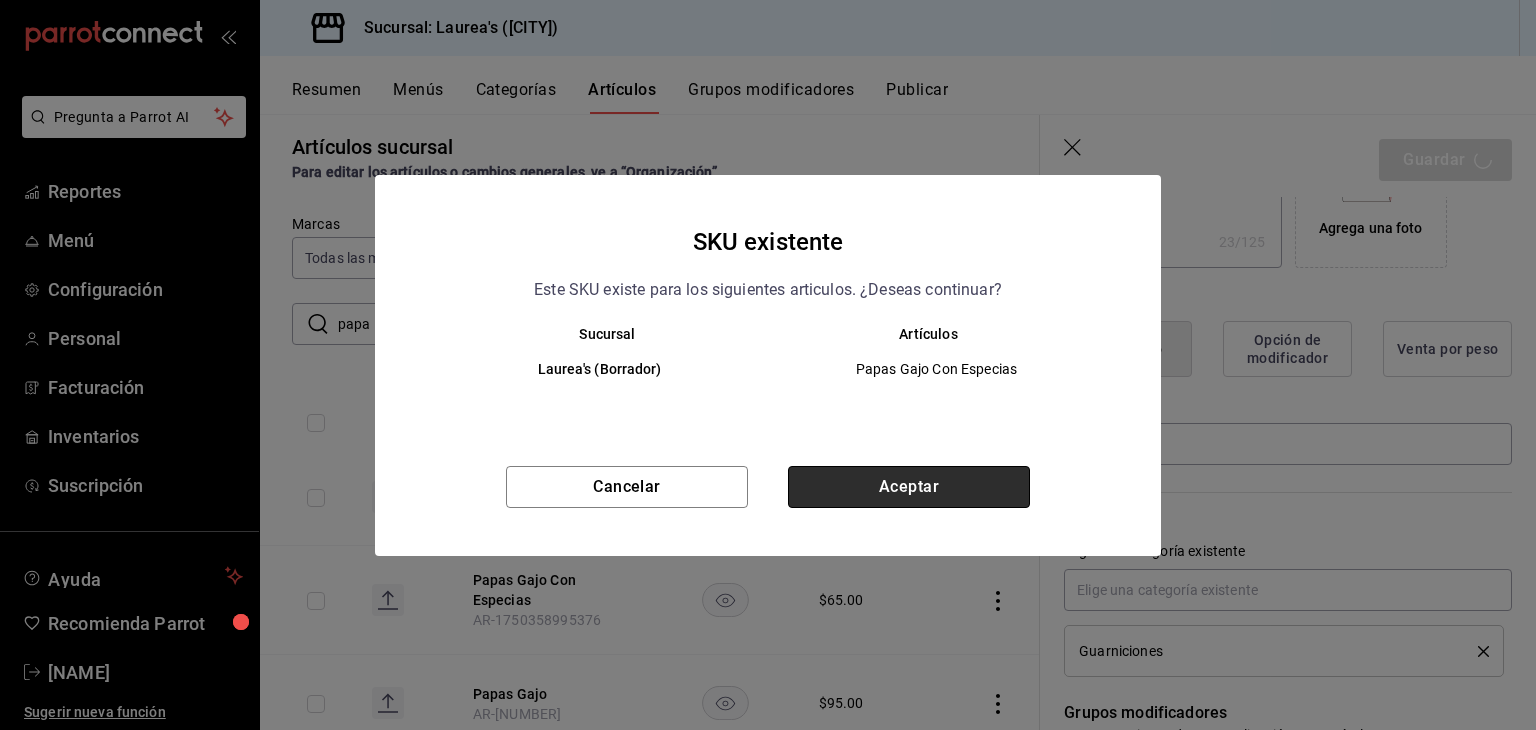 click on "Aceptar" at bounding box center [909, 487] 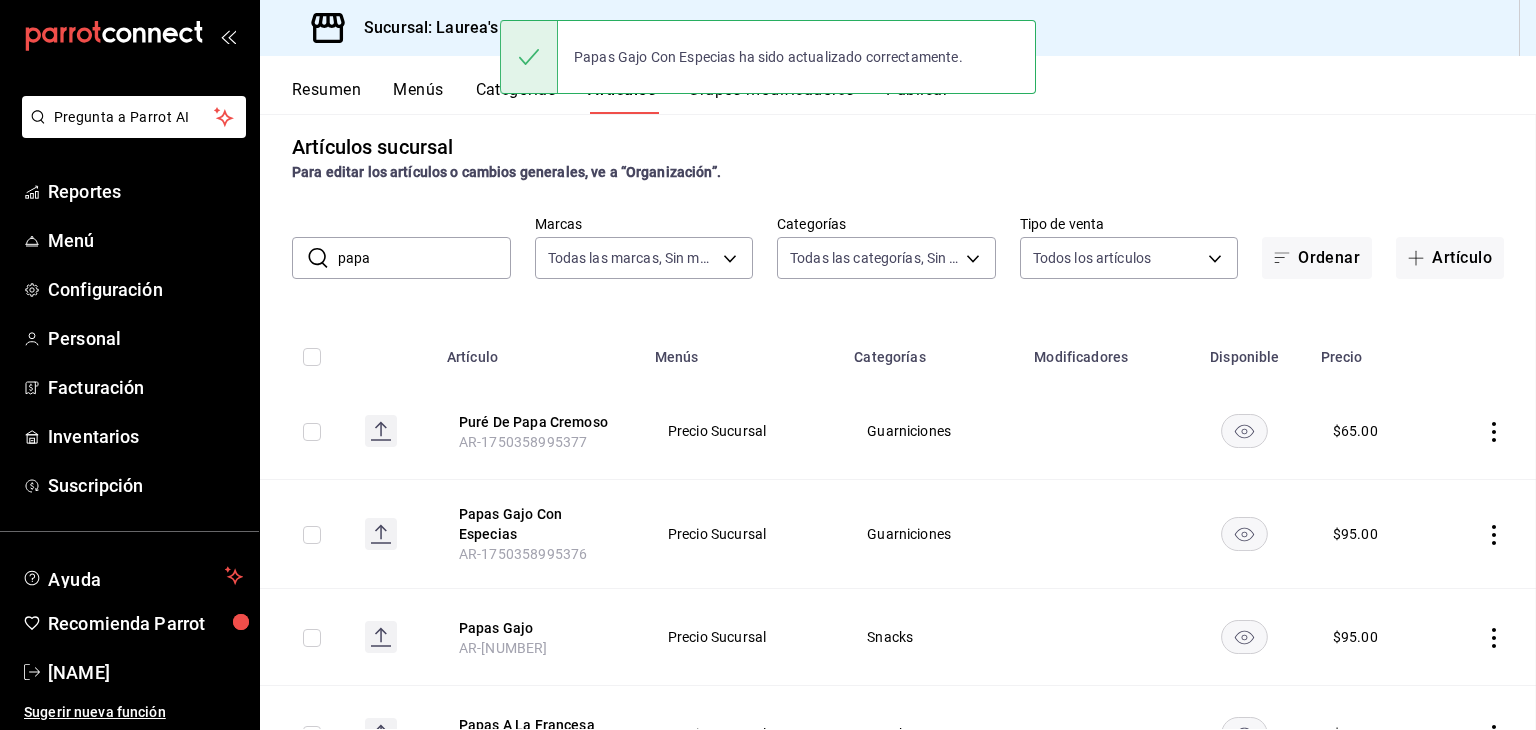 scroll, scrollTop: 0, scrollLeft: 0, axis: both 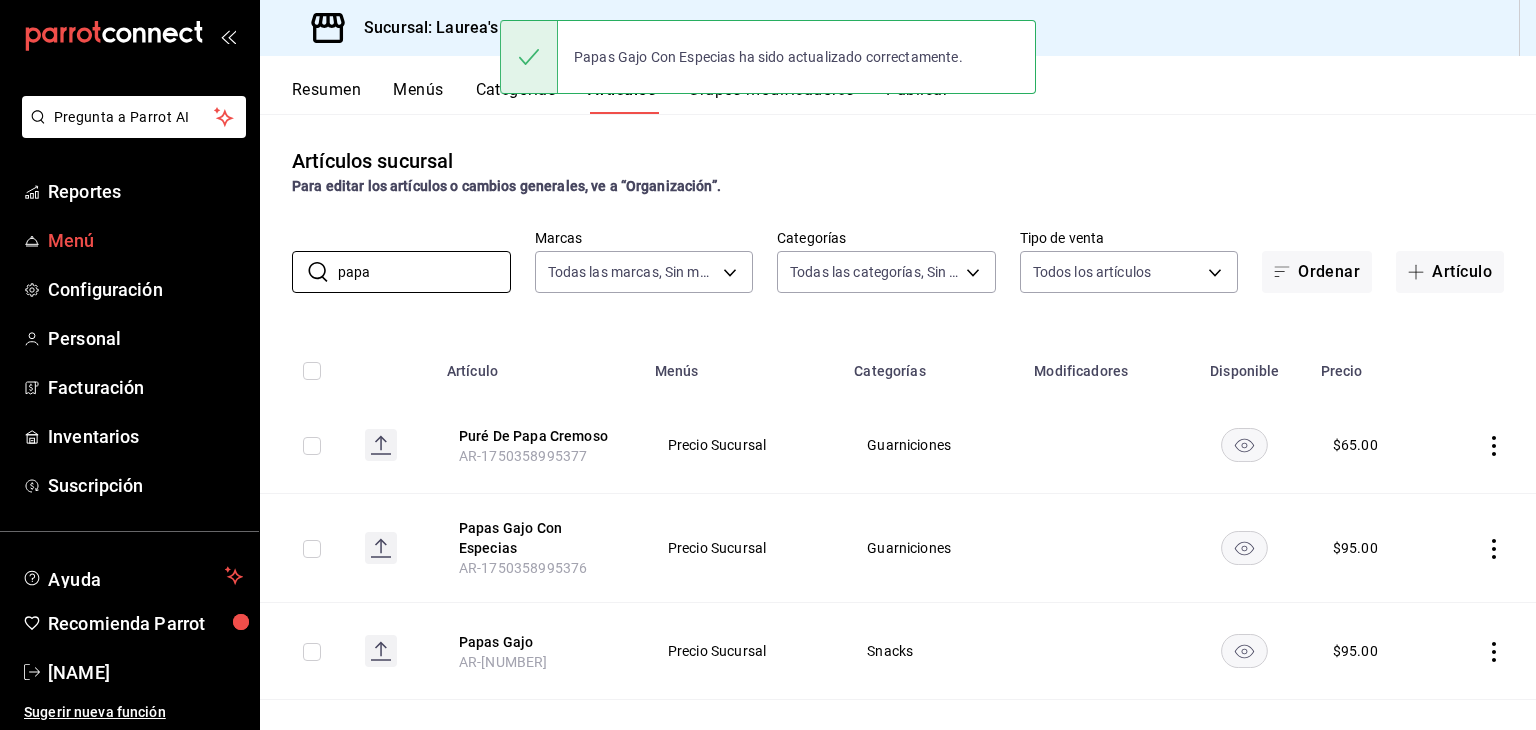 drag, startPoint x: 380, startPoint y: 274, endPoint x: 219, endPoint y: 233, distance: 166.1385 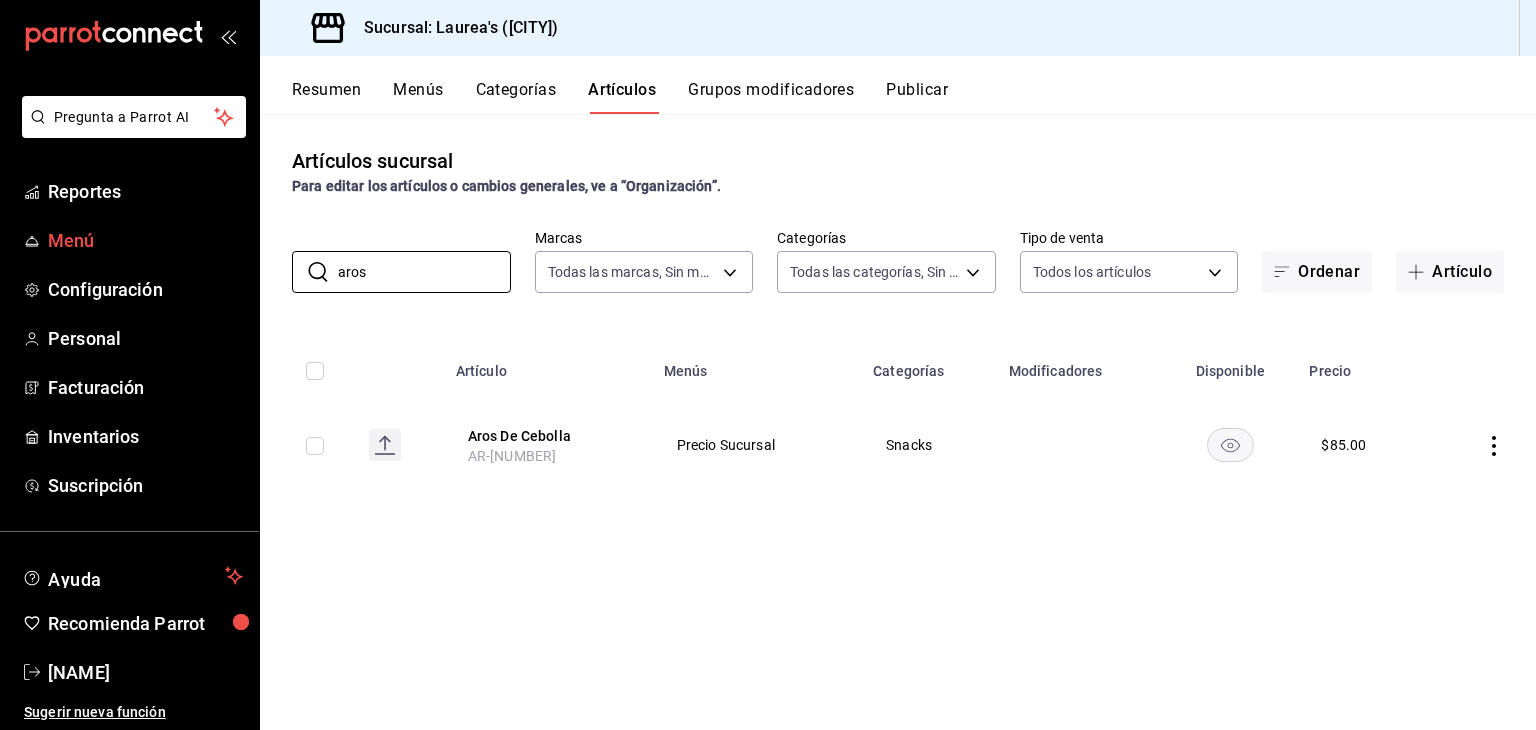 drag, startPoint x: 360, startPoint y: 270, endPoint x: 224, endPoint y: 238, distance: 139.71399 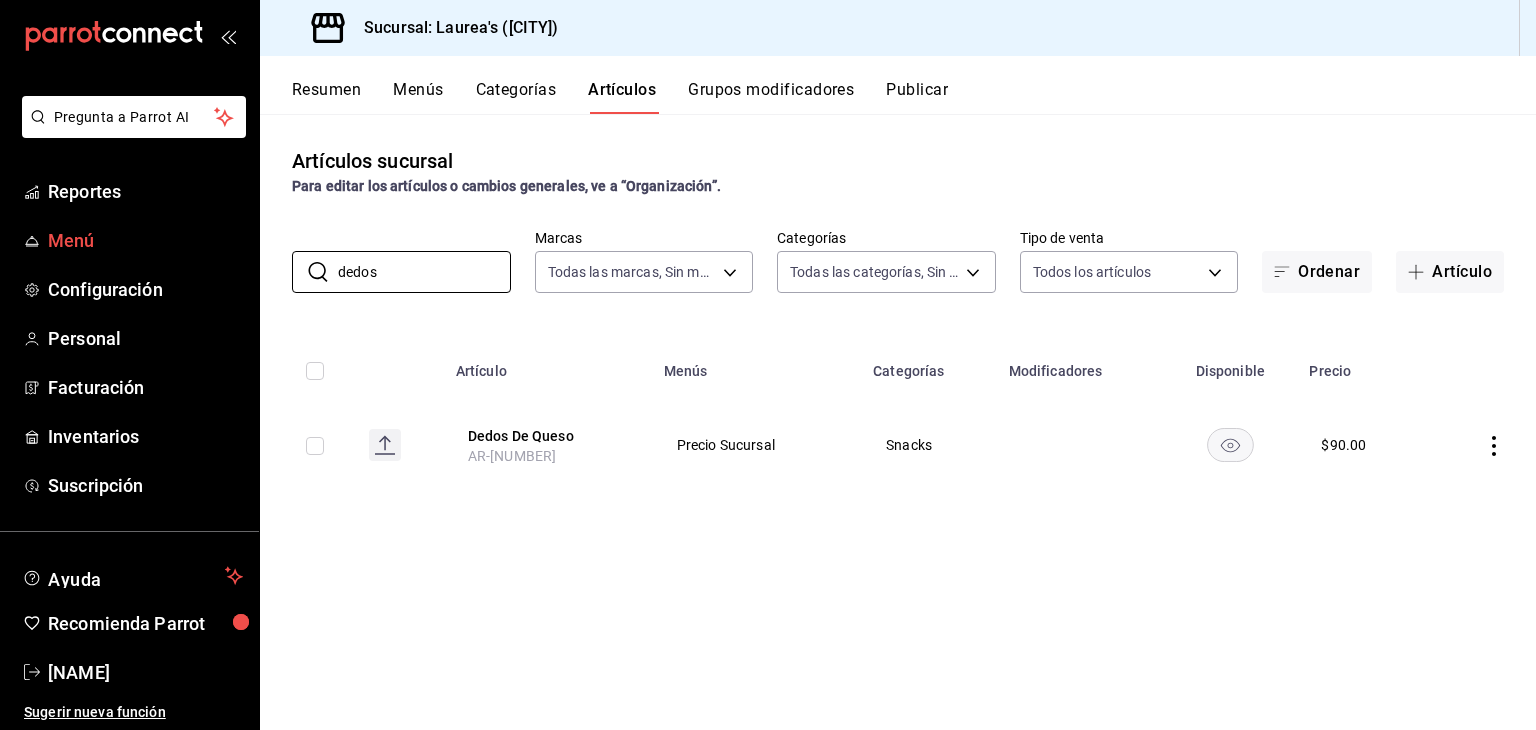 drag, startPoint x: 394, startPoint y: 274, endPoint x: 209, endPoint y: 233, distance: 189.48878 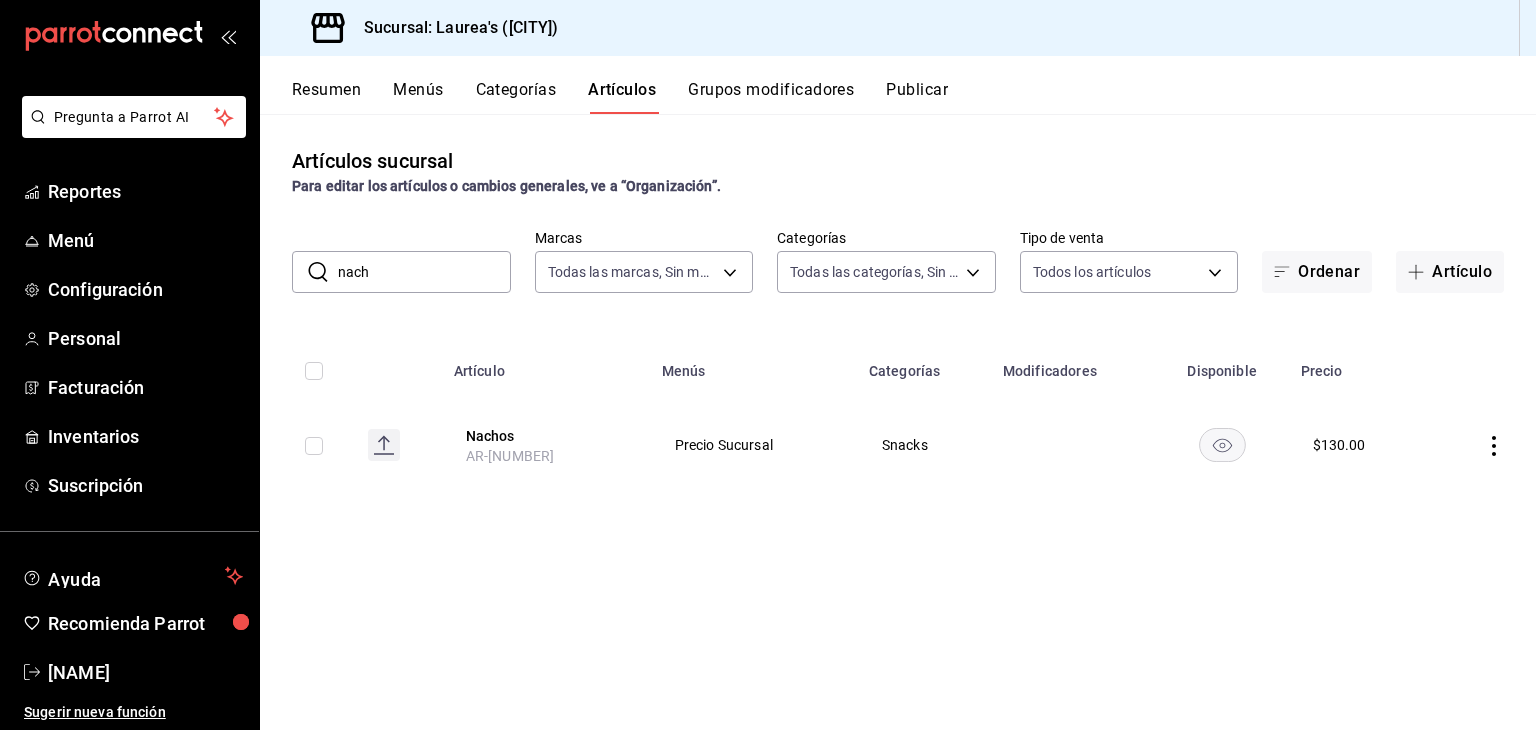 drag, startPoint x: 389, startPoint y: 281, endPoint x: 296, endPoint y: 256, distance: 96.30161 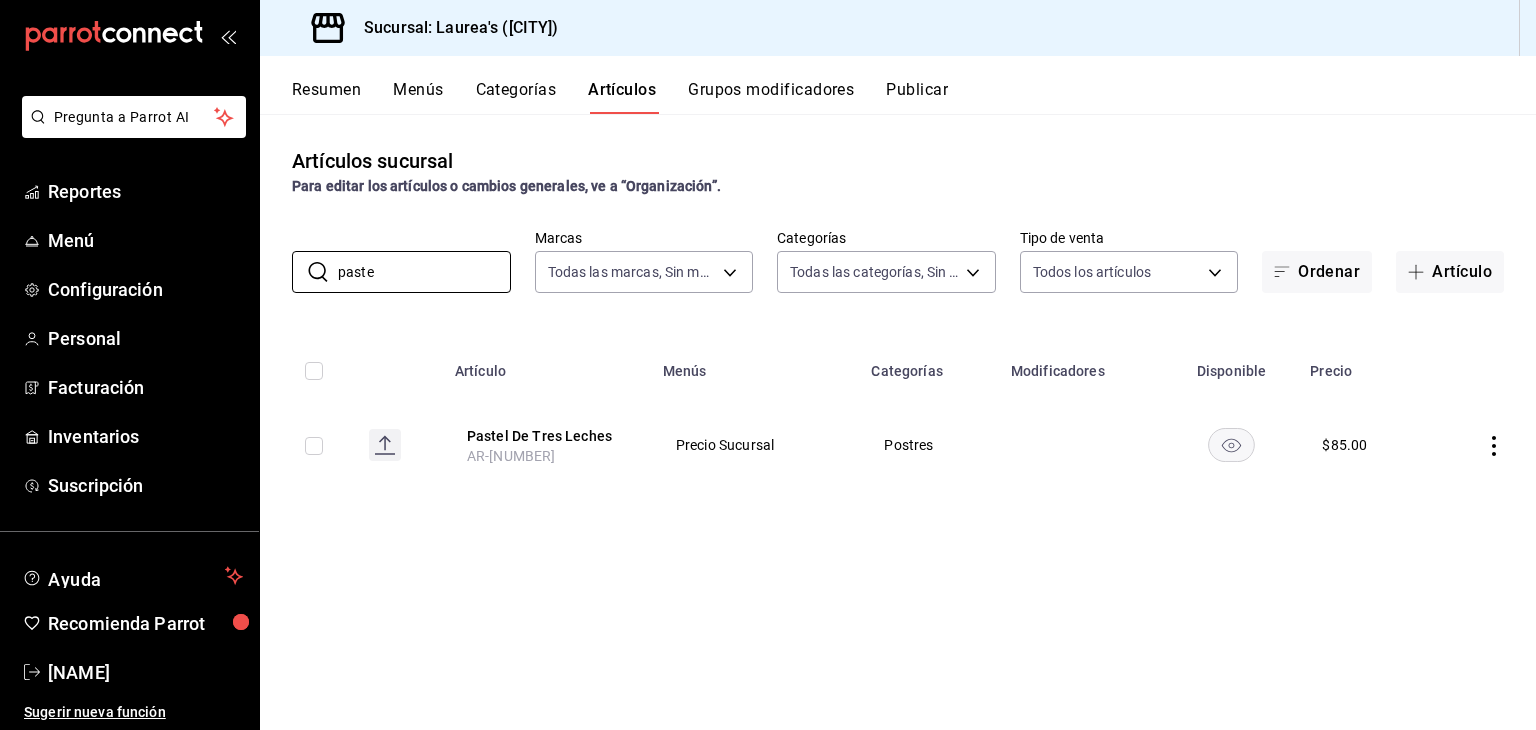 drag, startPoint x: 358, startPoint y: 270, endPoint x: 276, endPoint y: 252, distance: 83.95237 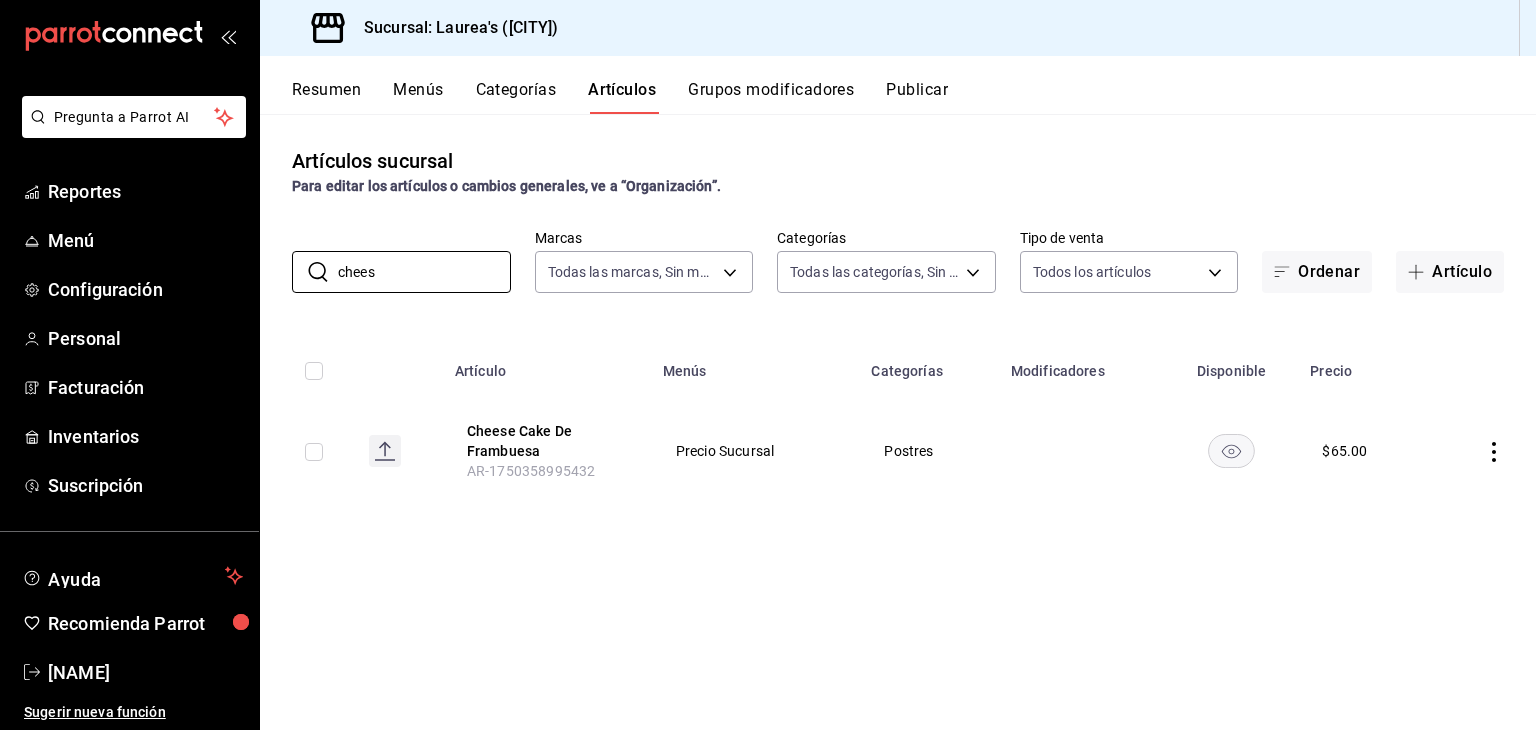 drag, startPoint x: 393, startPoint y: 267, endPoint x: 256, endPoint y: 246, distance: 138.60014 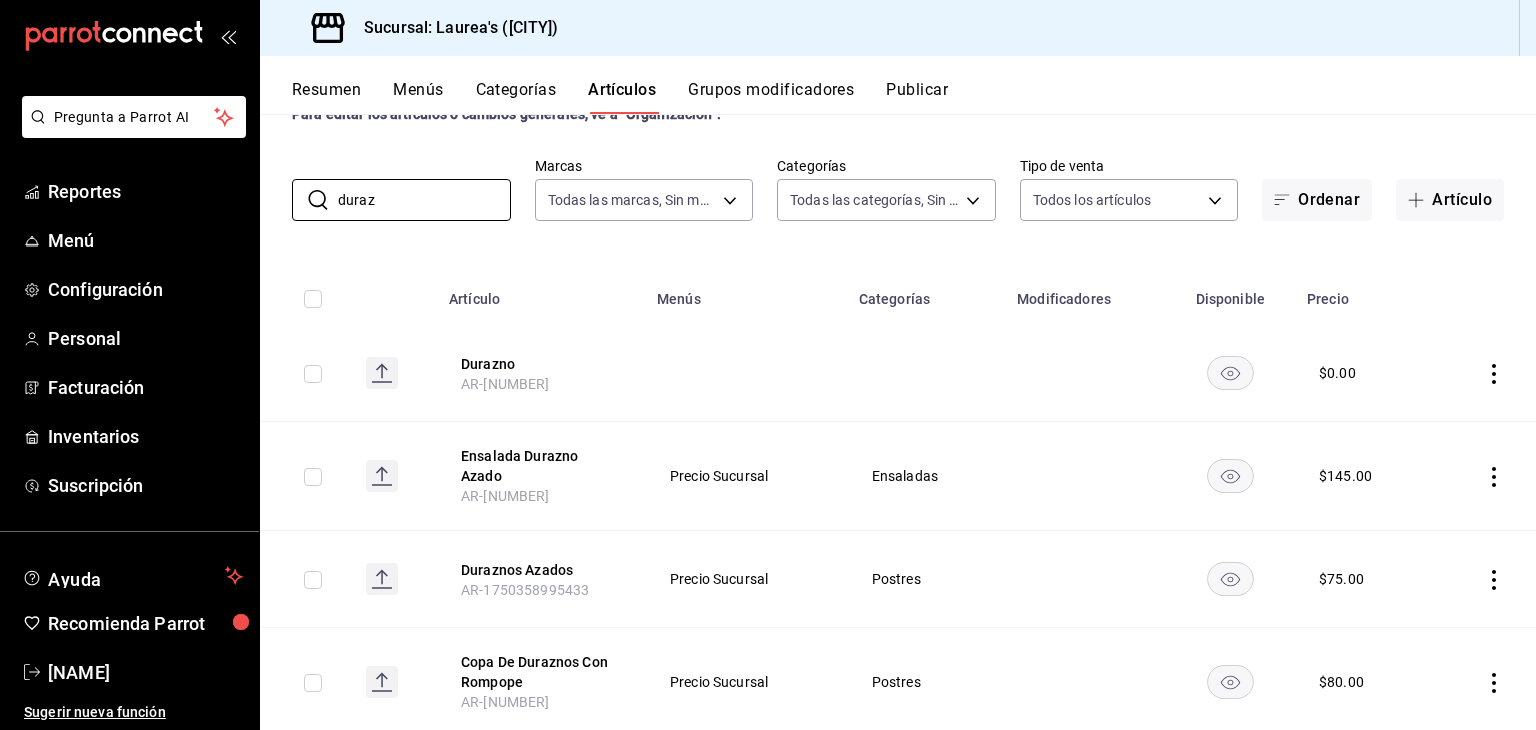 scroll, scrollTop: 100, scrollLeft: 0, axis: vertical 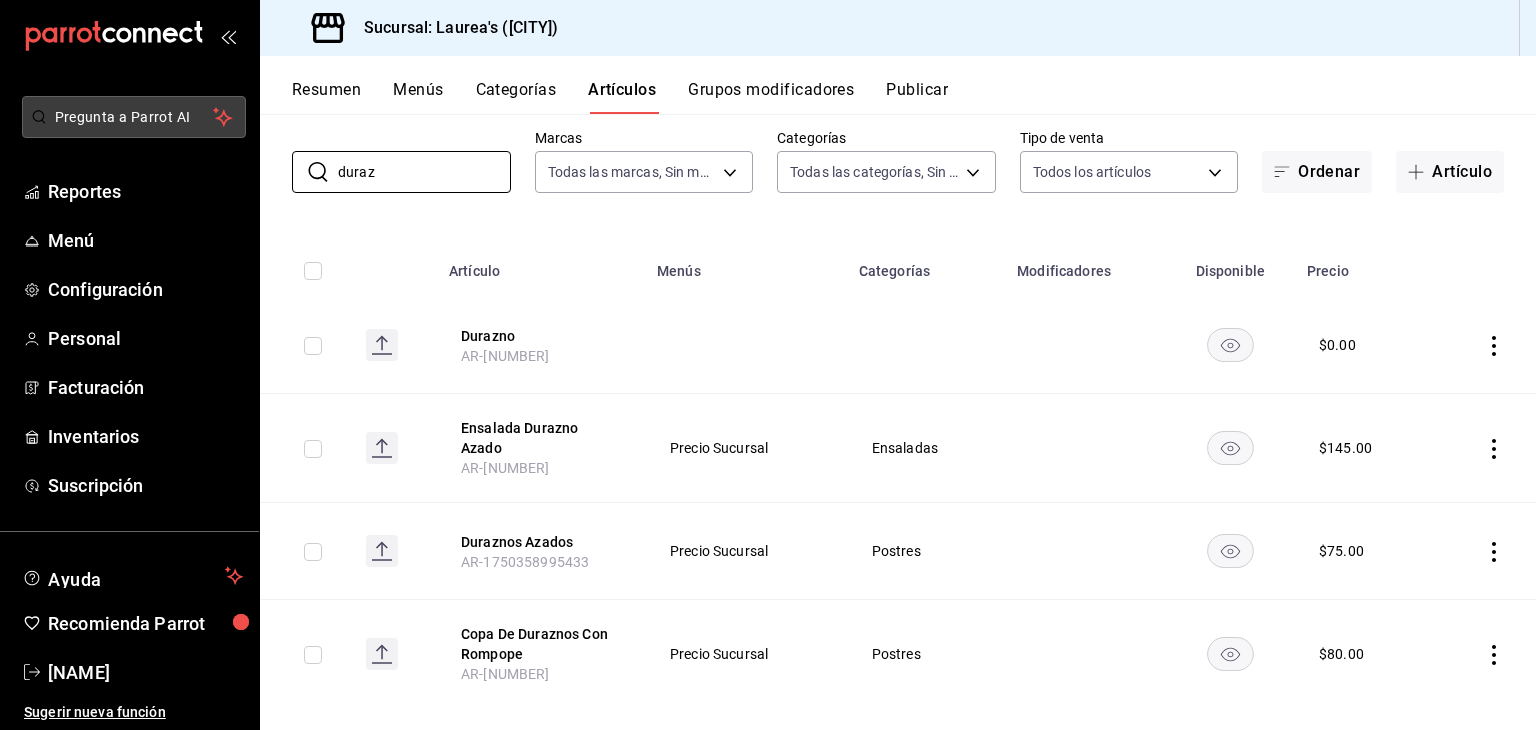 drag, startPoint x: 378, startPoint y: 176, endPoint x: 233, endPoint y: 129, distance: 152.42703 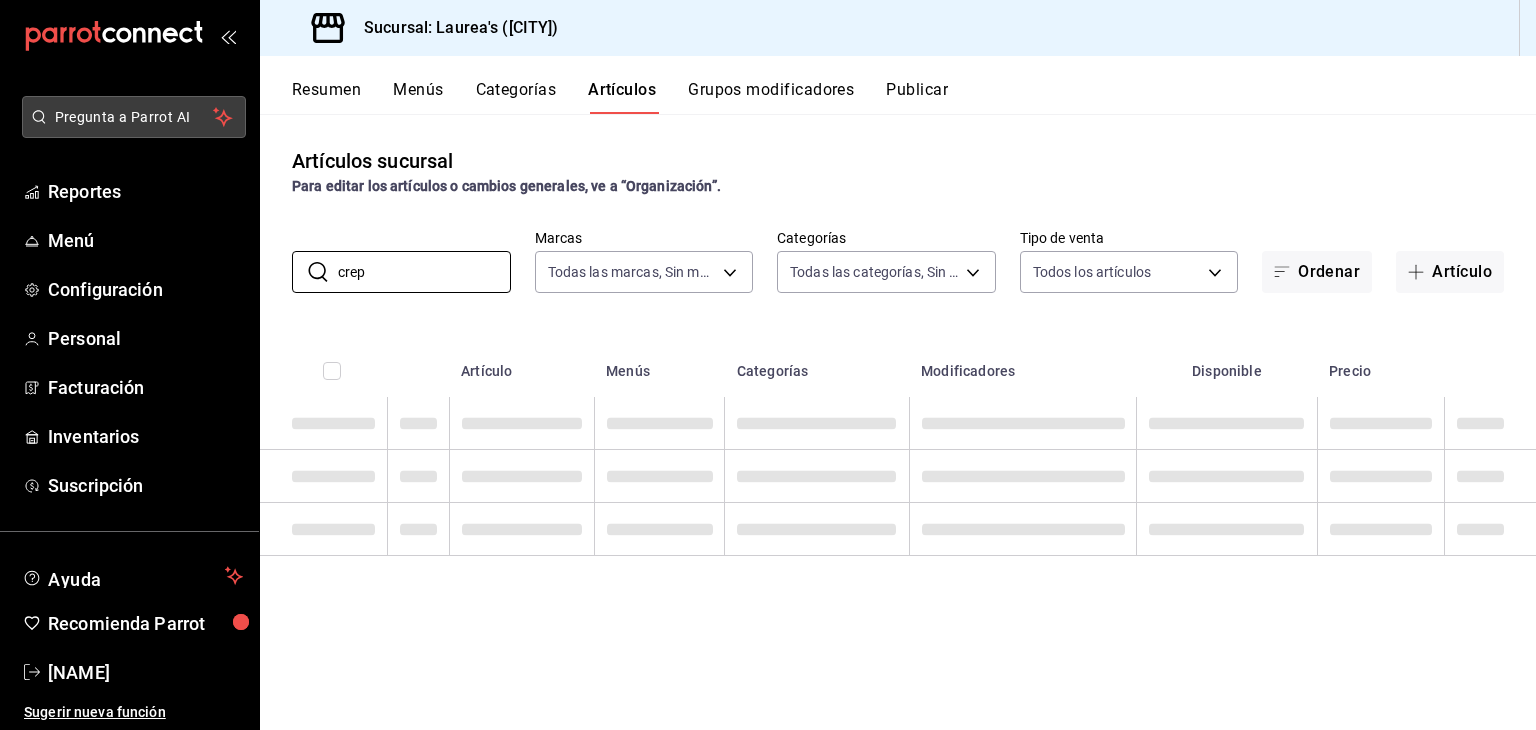 scroll, scrollTop: 0, scrollLeft: 0, axis: both 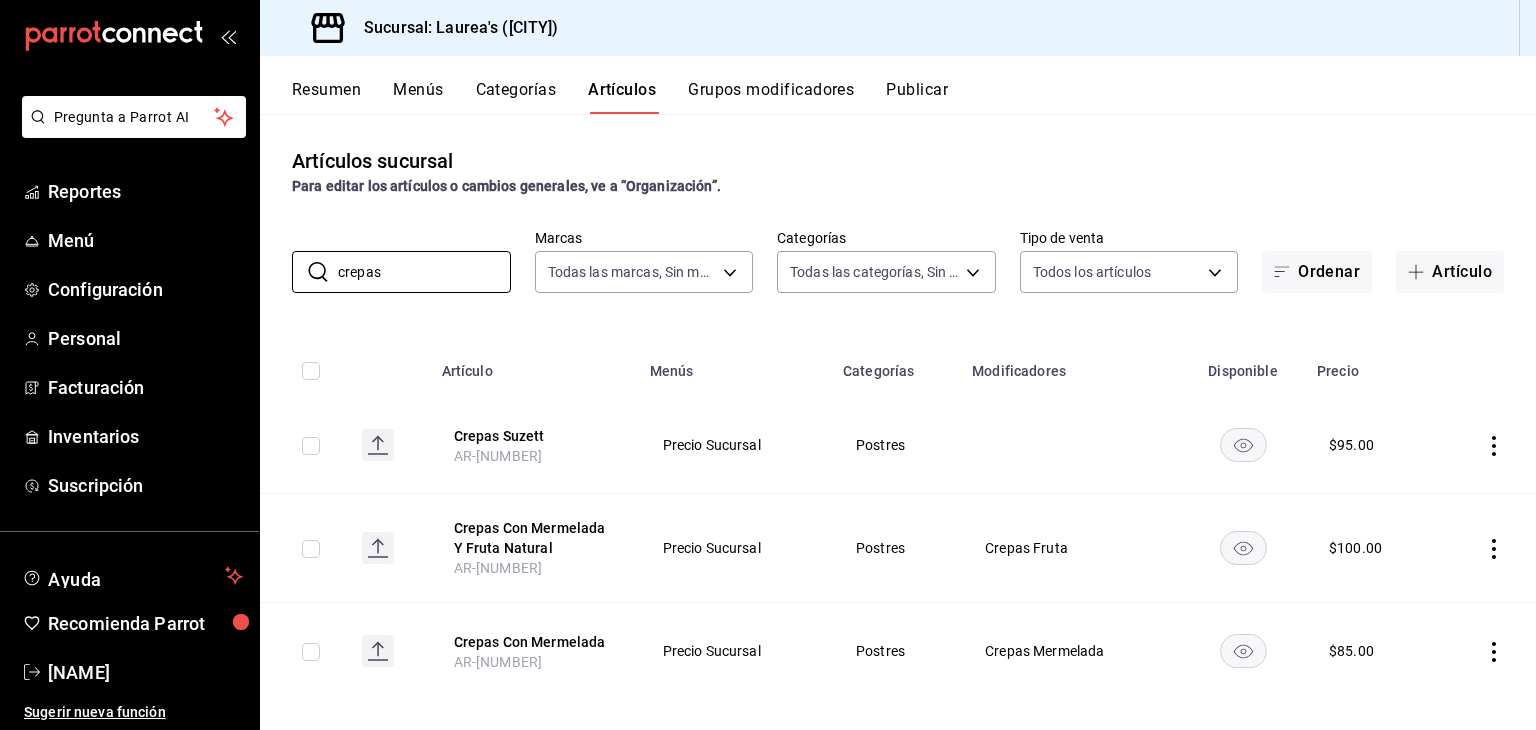 click 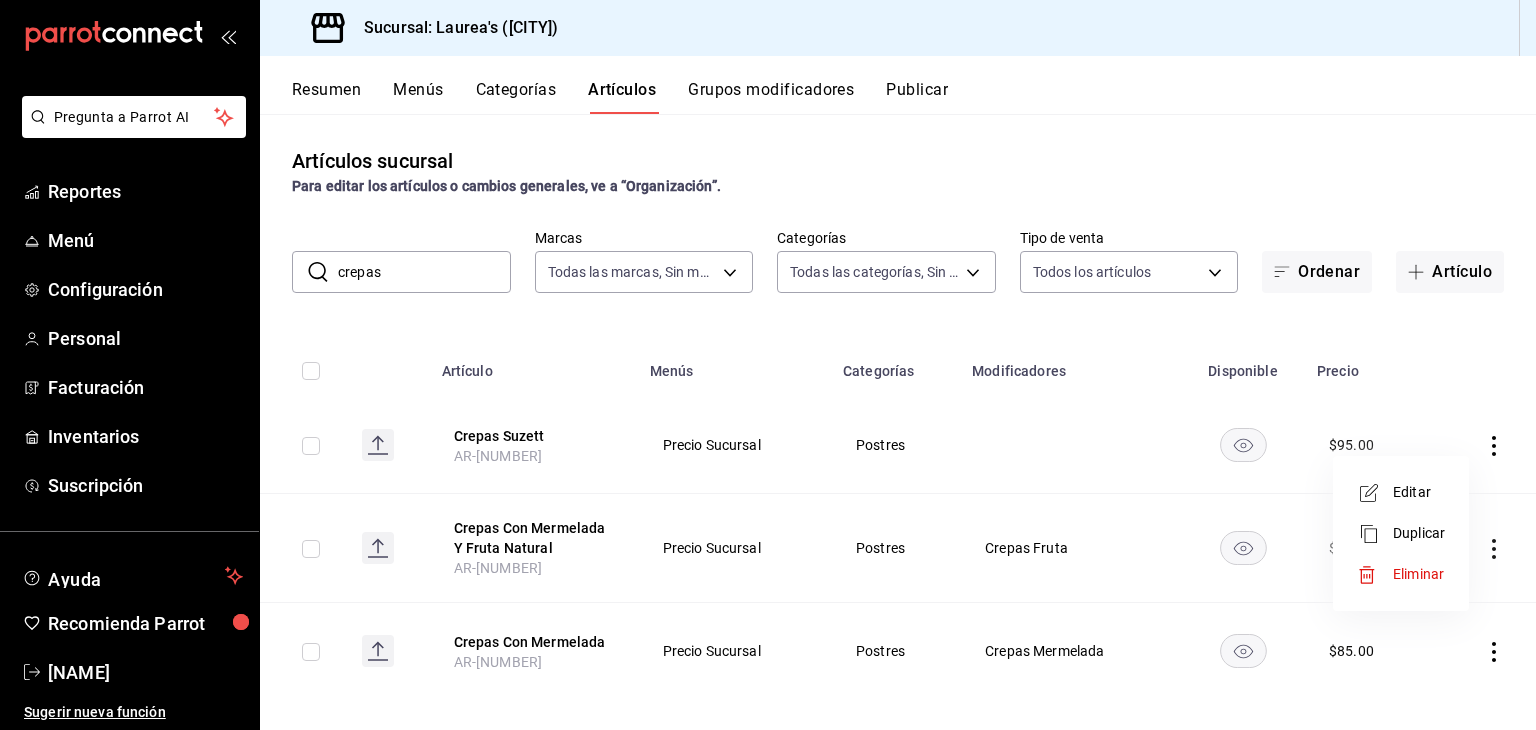 click 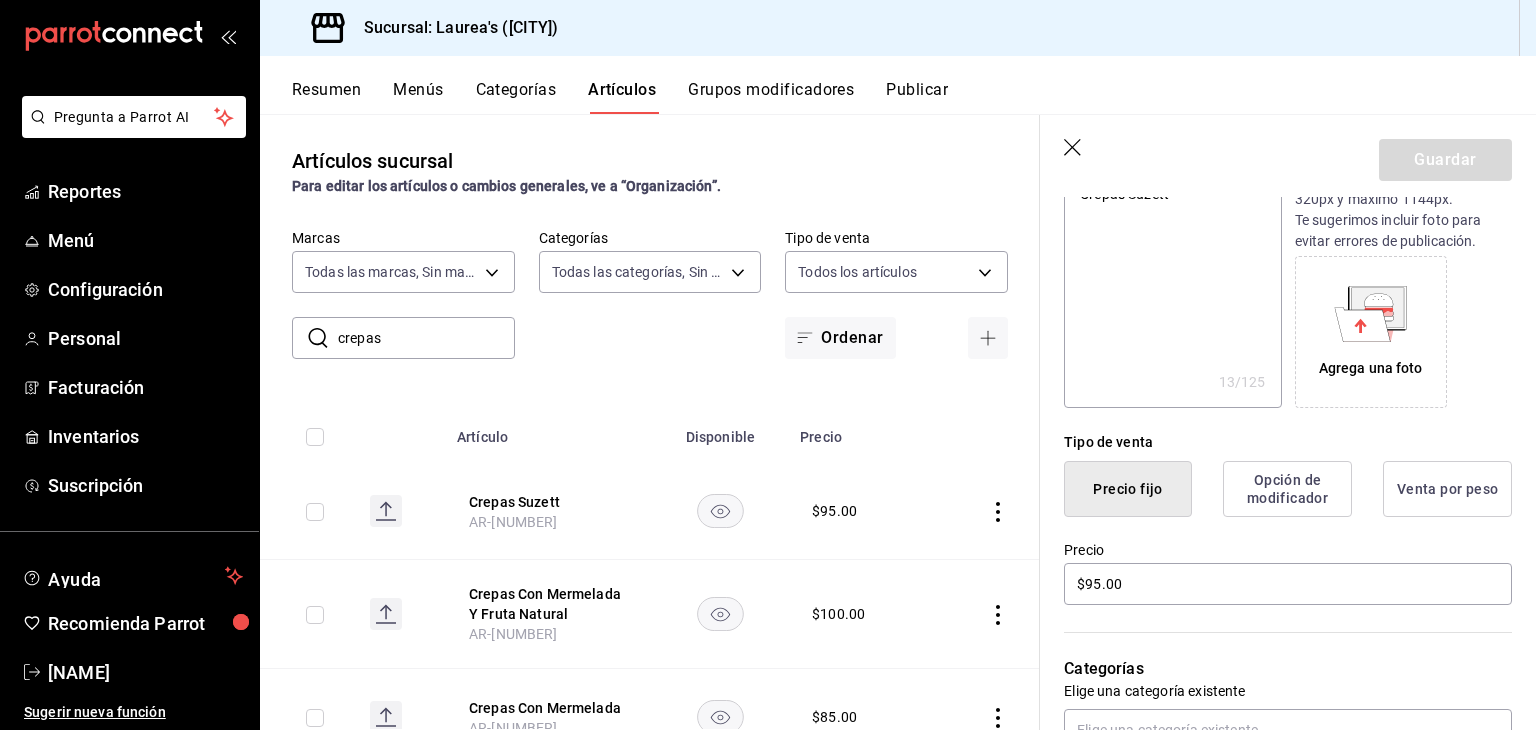 scroll, scrollTop: 500, scrollLeft: 0, axis: vertical 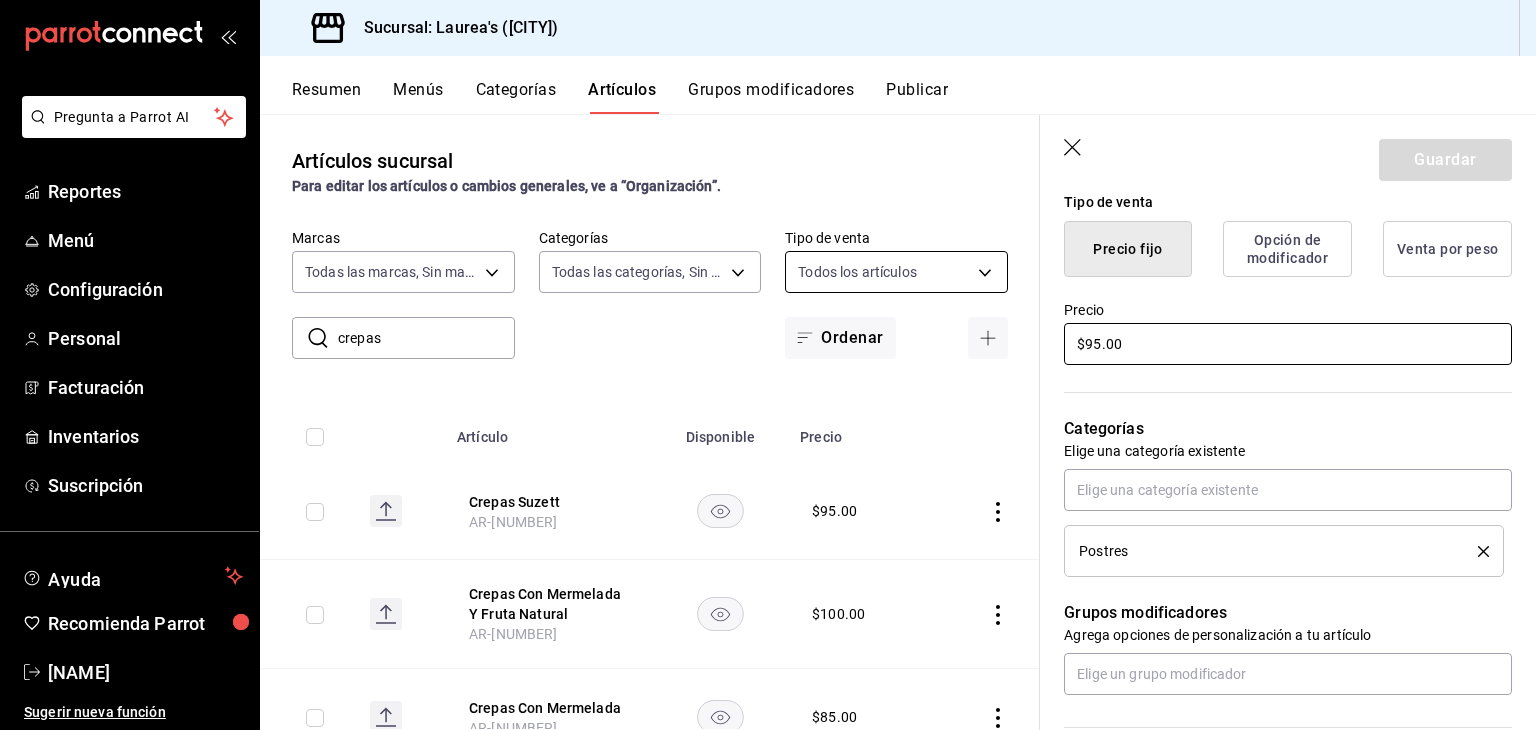 drag, startPoint x: 1132, startPoint y: 337, endPoint x: 891, endPoint y: 292, distance: 245.16525 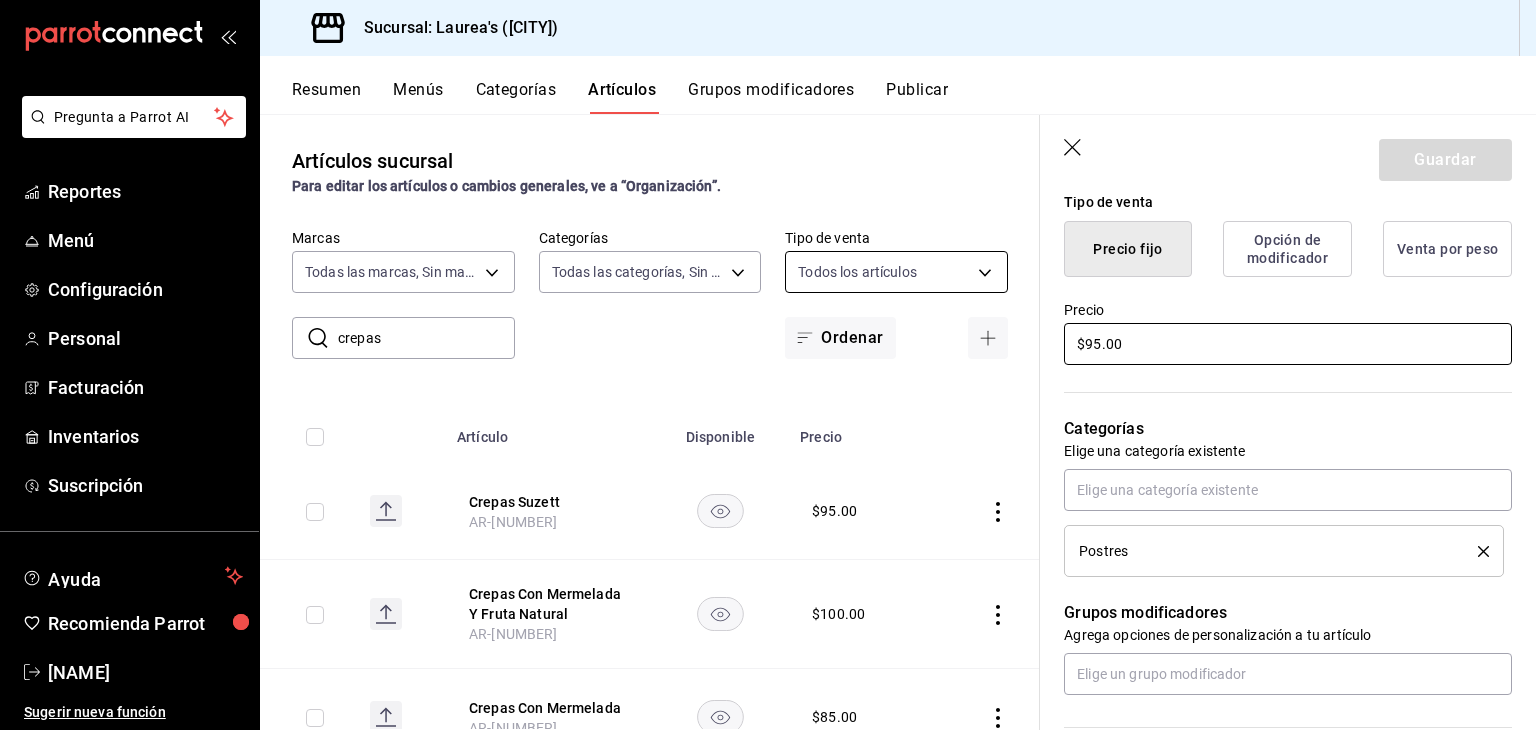 click on "Artículos sucursal Para editar los artículos o cambios generales, ve a “Organización”. ​ crepas ​ Marcas Todas las marcas, Sin marca [UUID] Categorías Todas las categorías, Sin categoría [UUID],[UUID],[UUID],[UUID],[UUID],[UUID],[UUID],[UUID],[UUID],[UUID],[UUID],[UUID],[UUID],[UUID],[UUID],[UUID] Tipo de venta Todos los artículos ALL Ordenar Artículo Disponible Precio Crepas Suzett AR-[NUMBER] $ [PRICE] Crepas Con Mermelada Y Fruta Natural $ [PRICE] $" at bounding box center [898, 422] 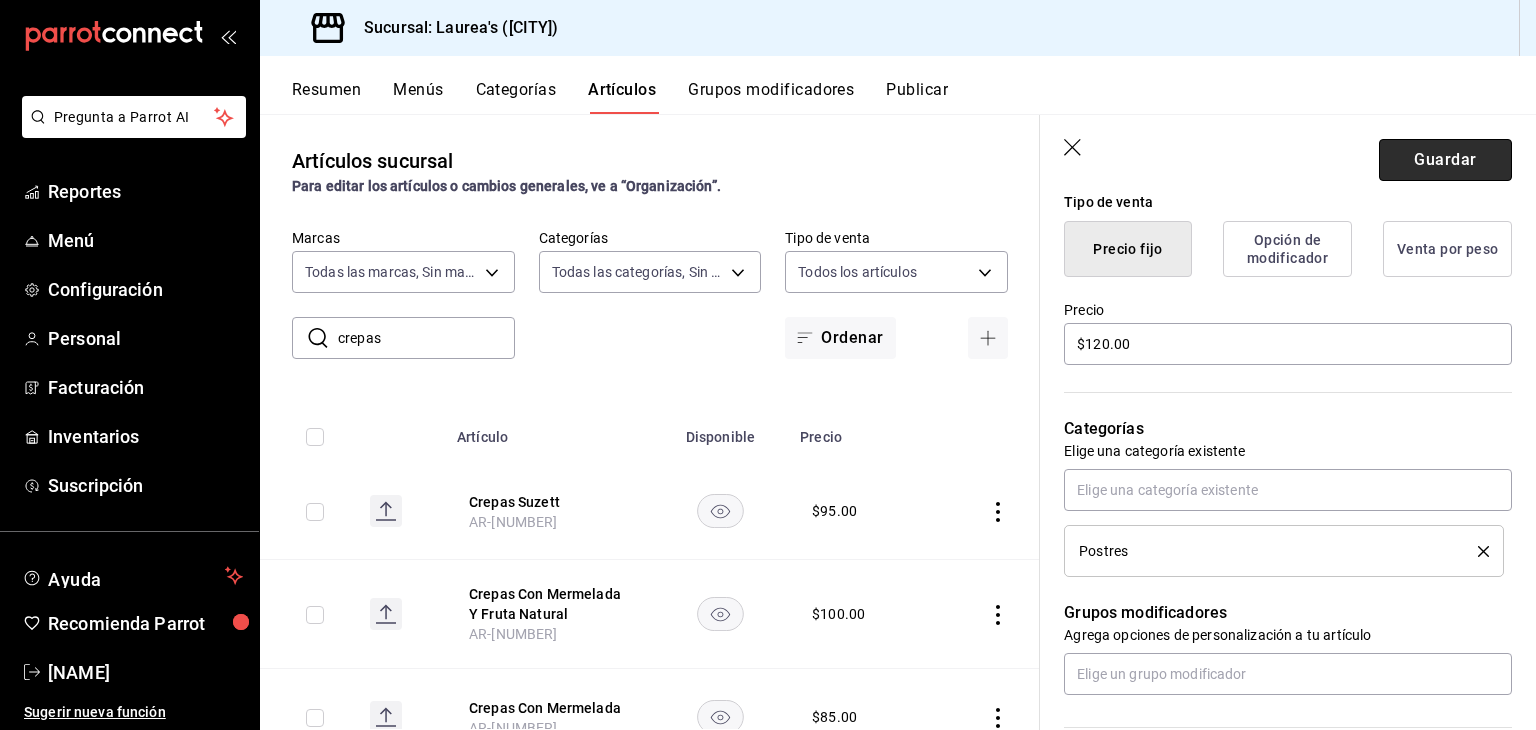 click on "Guardar" at bounding box center [1445, 160] 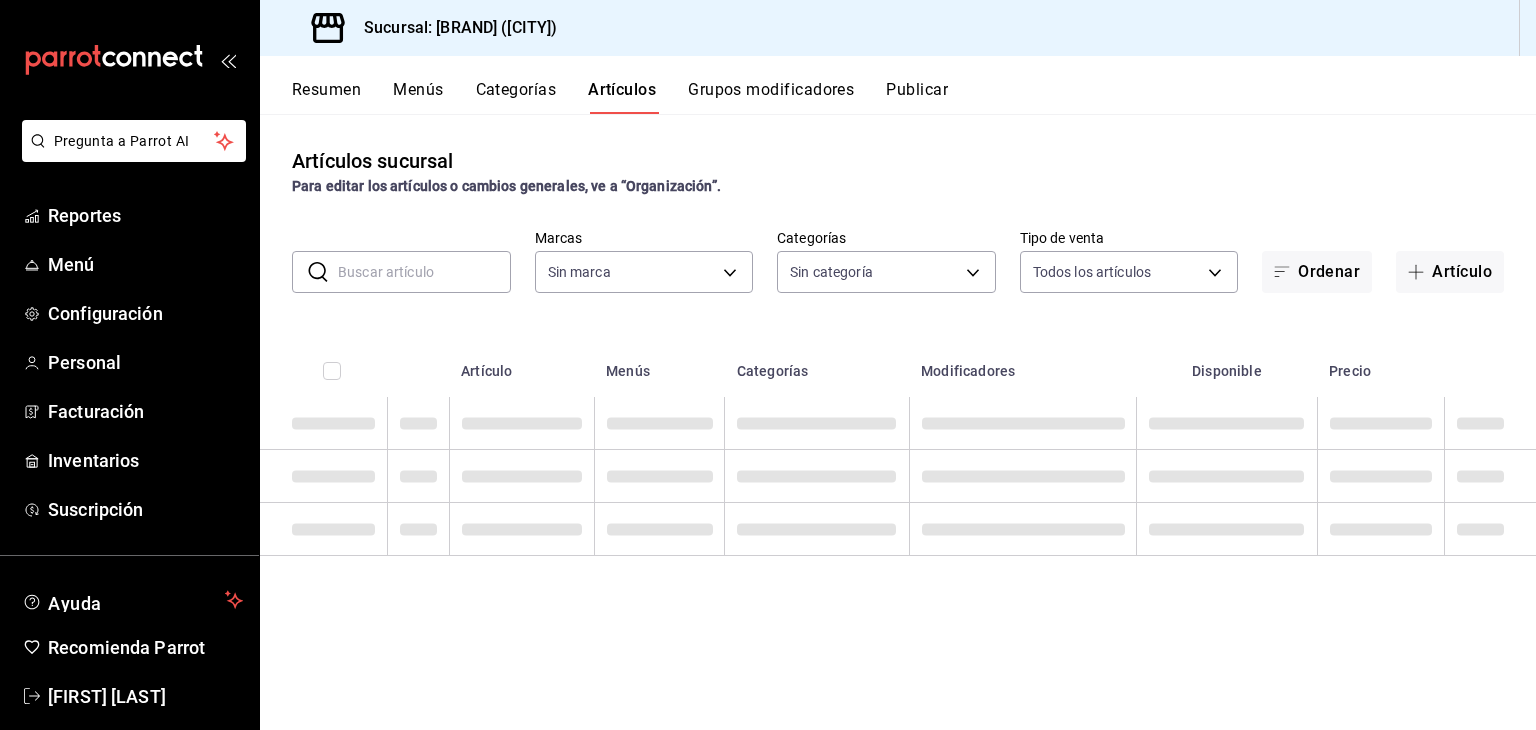 type on "[UUID],[UUID],[UUID],[UUID],[UUID],[UUID],[UUID],[UUID],[UUID],[UUID],[UUID],[UUID],[UUID],[UUID],[UUID],[UUID]" 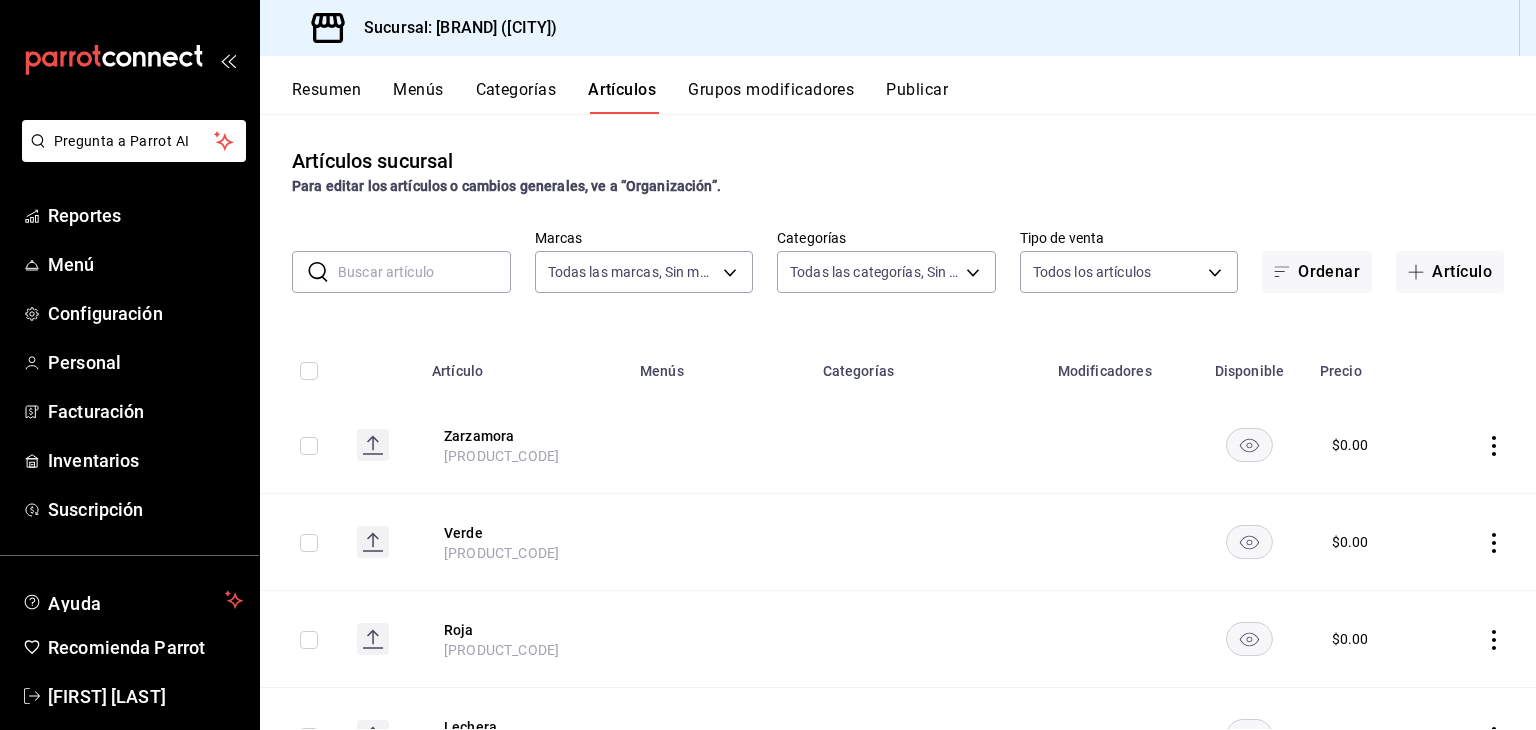 type on "[UUID]" 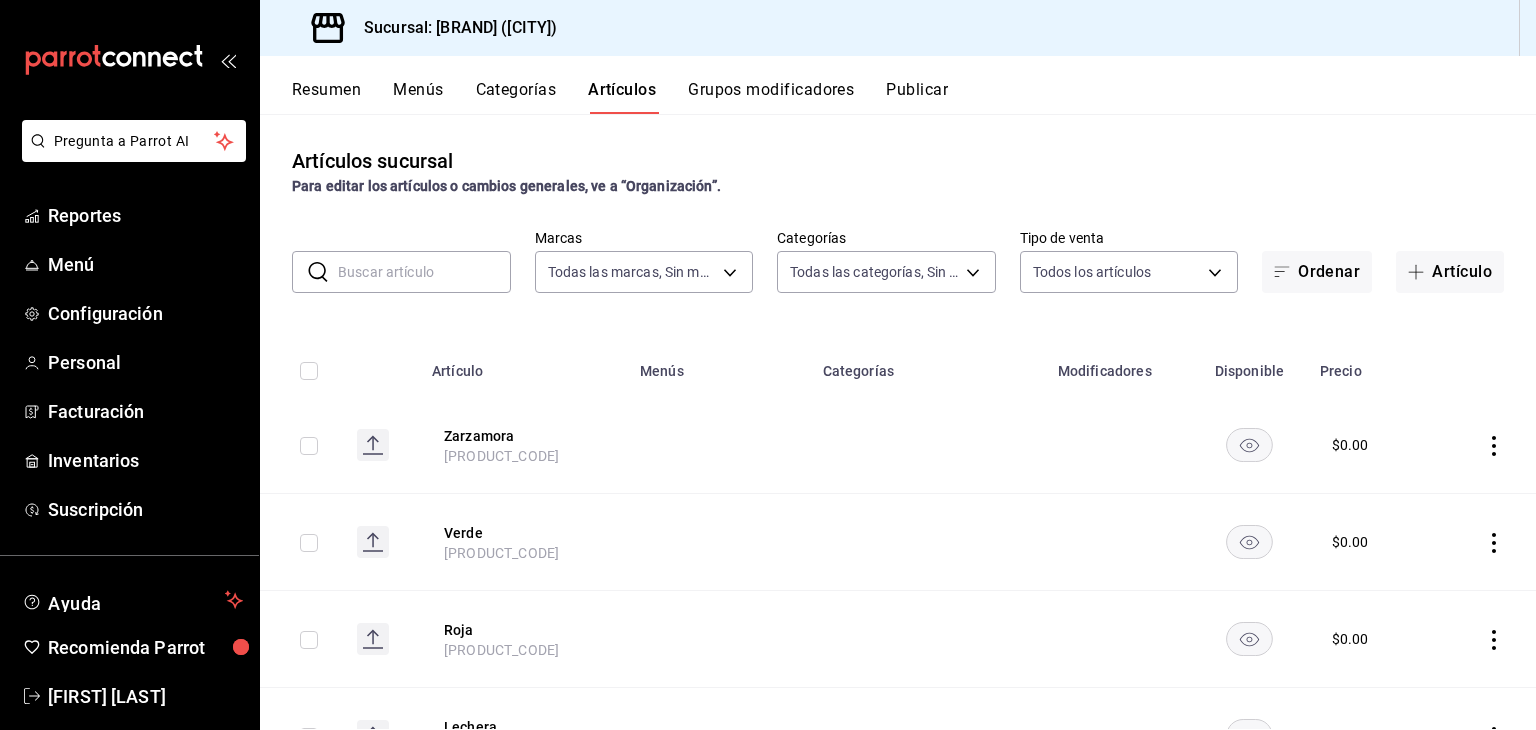 scroll, scrollTop: 0, scrollLeft: 0, axis: both 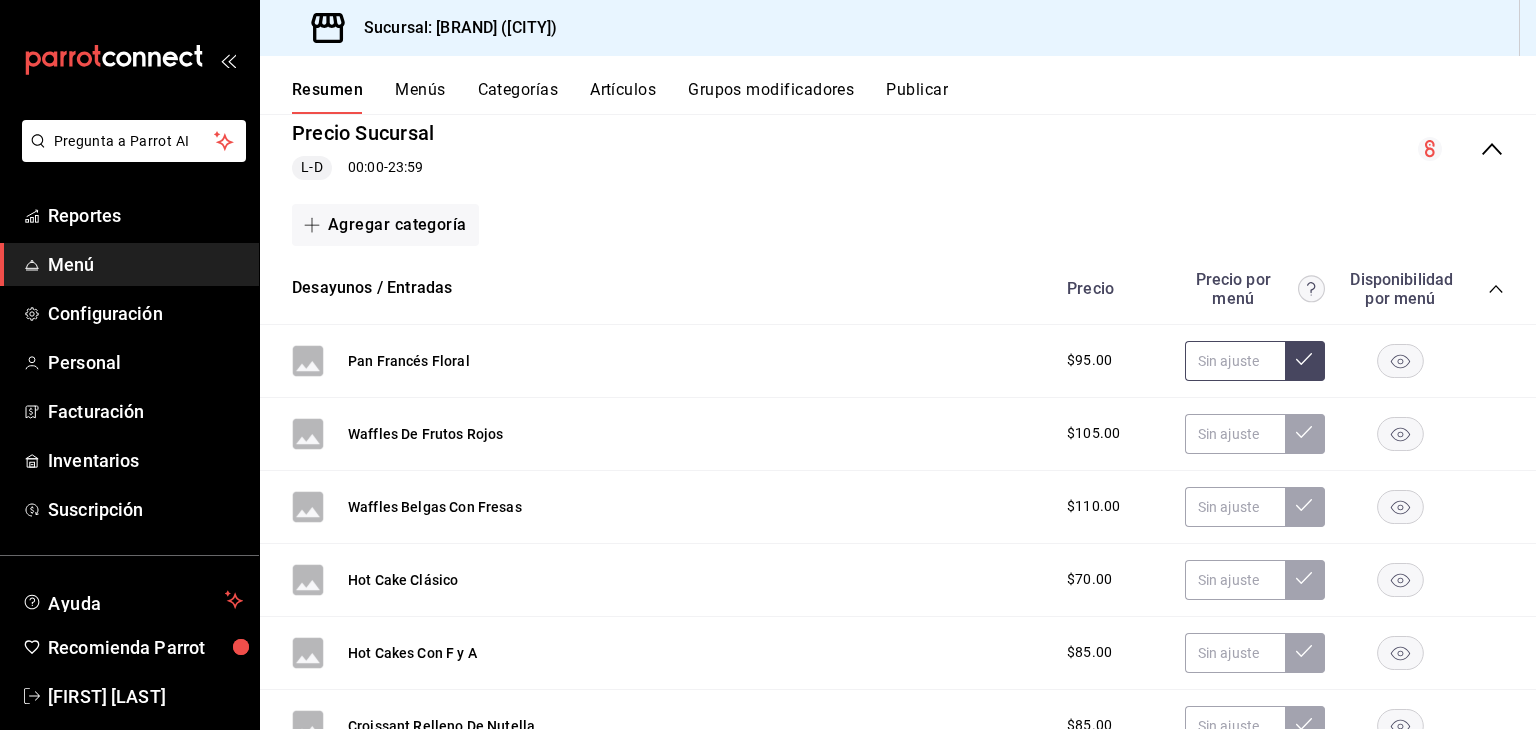 click at bounding box center (1235, 361) 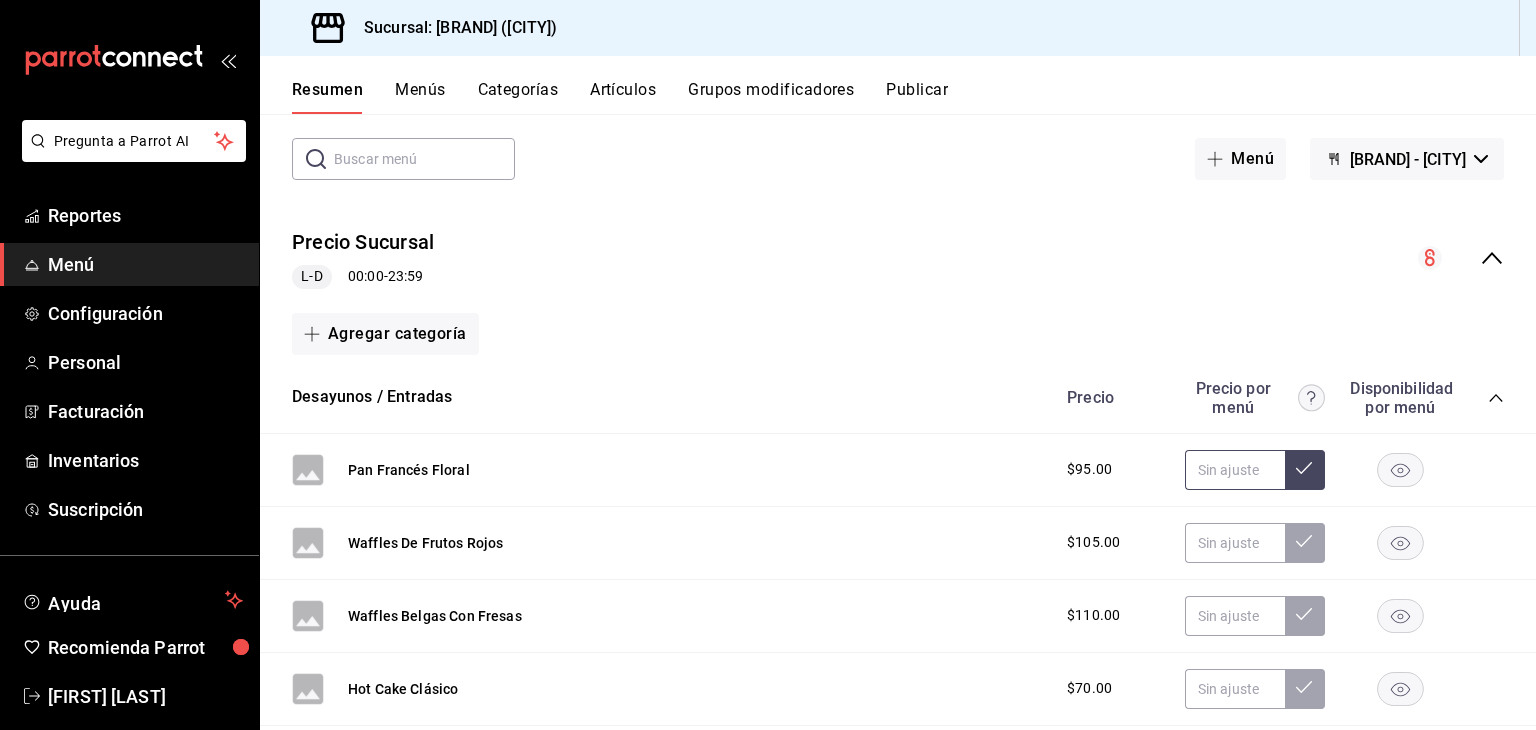 scroll, scrollTop: 0, scrollLeft: 0, axis: both 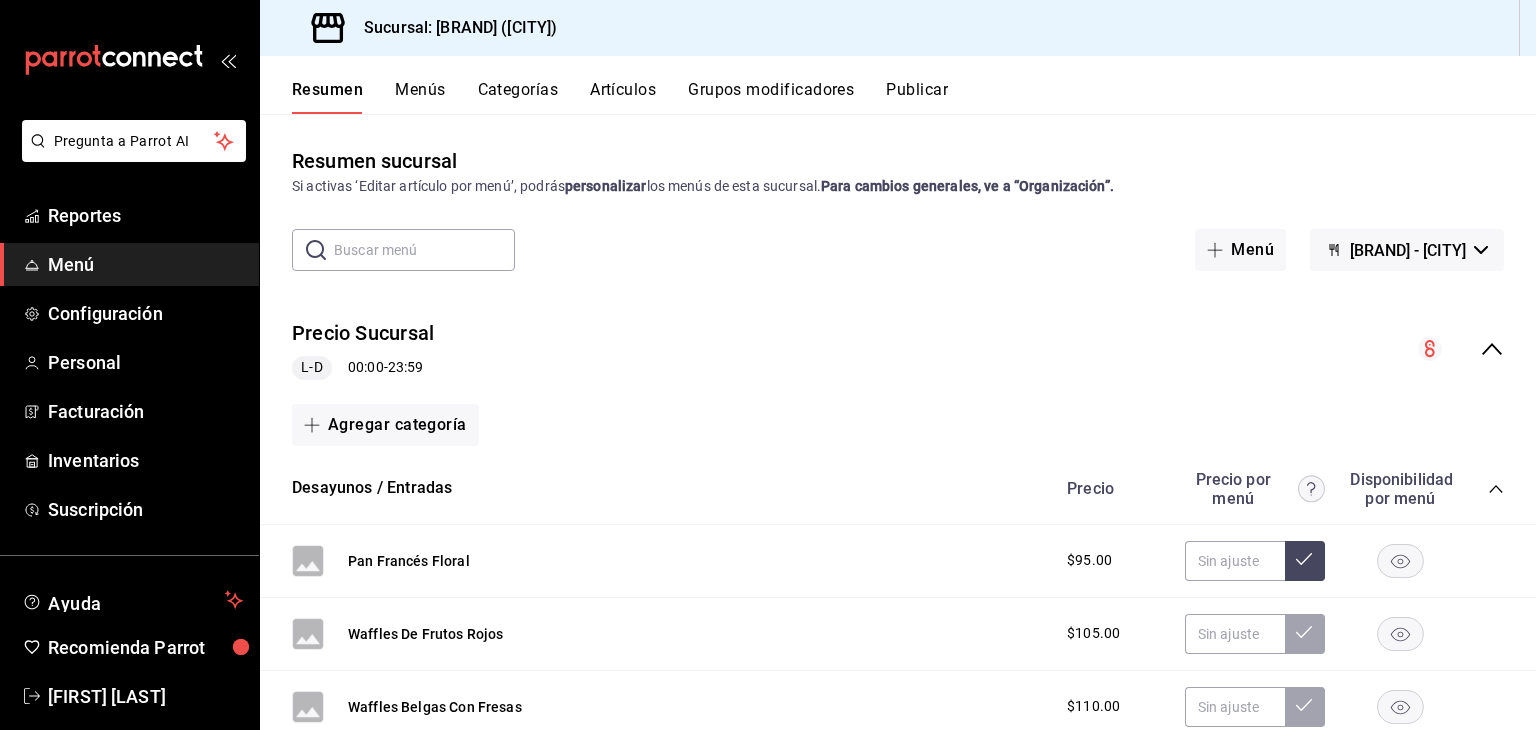 click at bounding box center [424, 250] 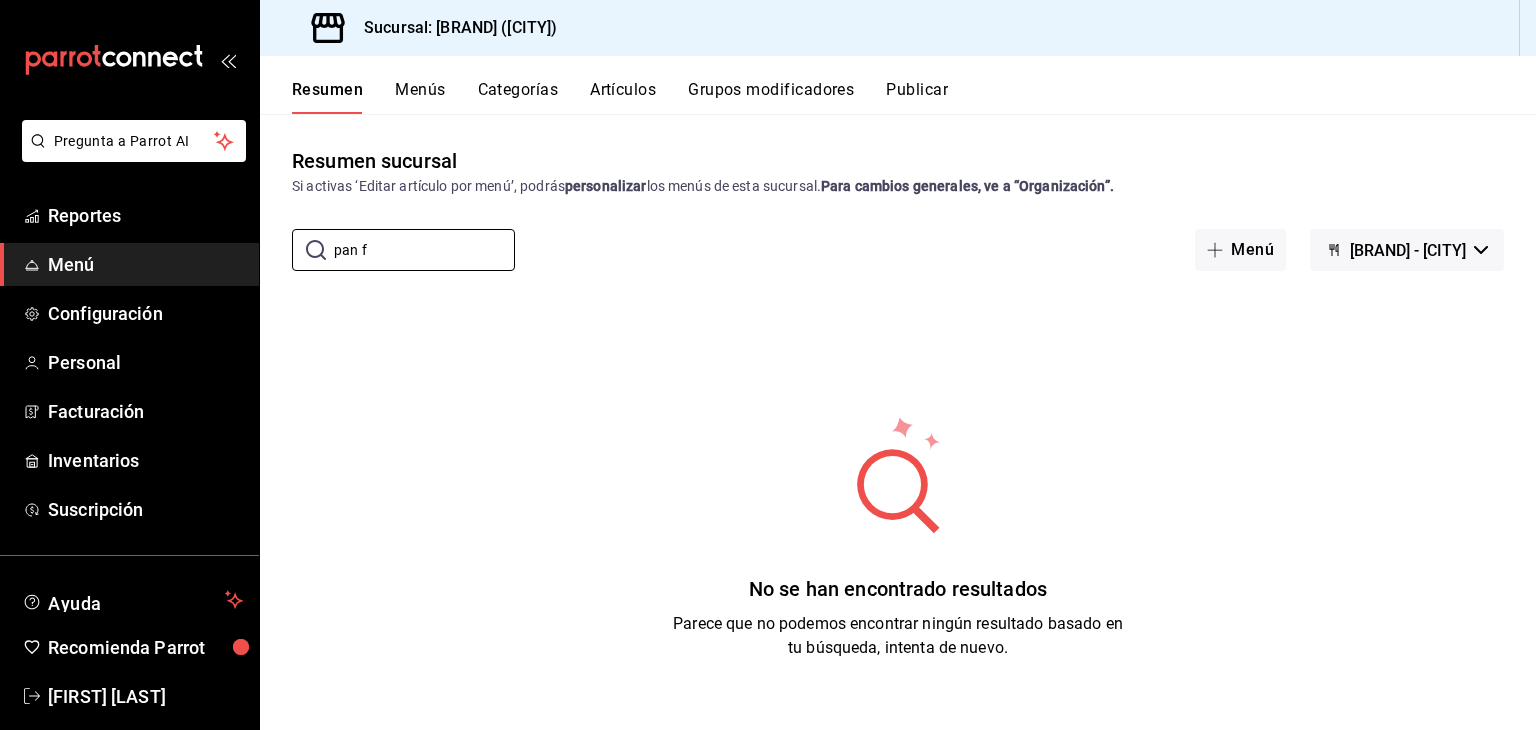 type on "pan fr" 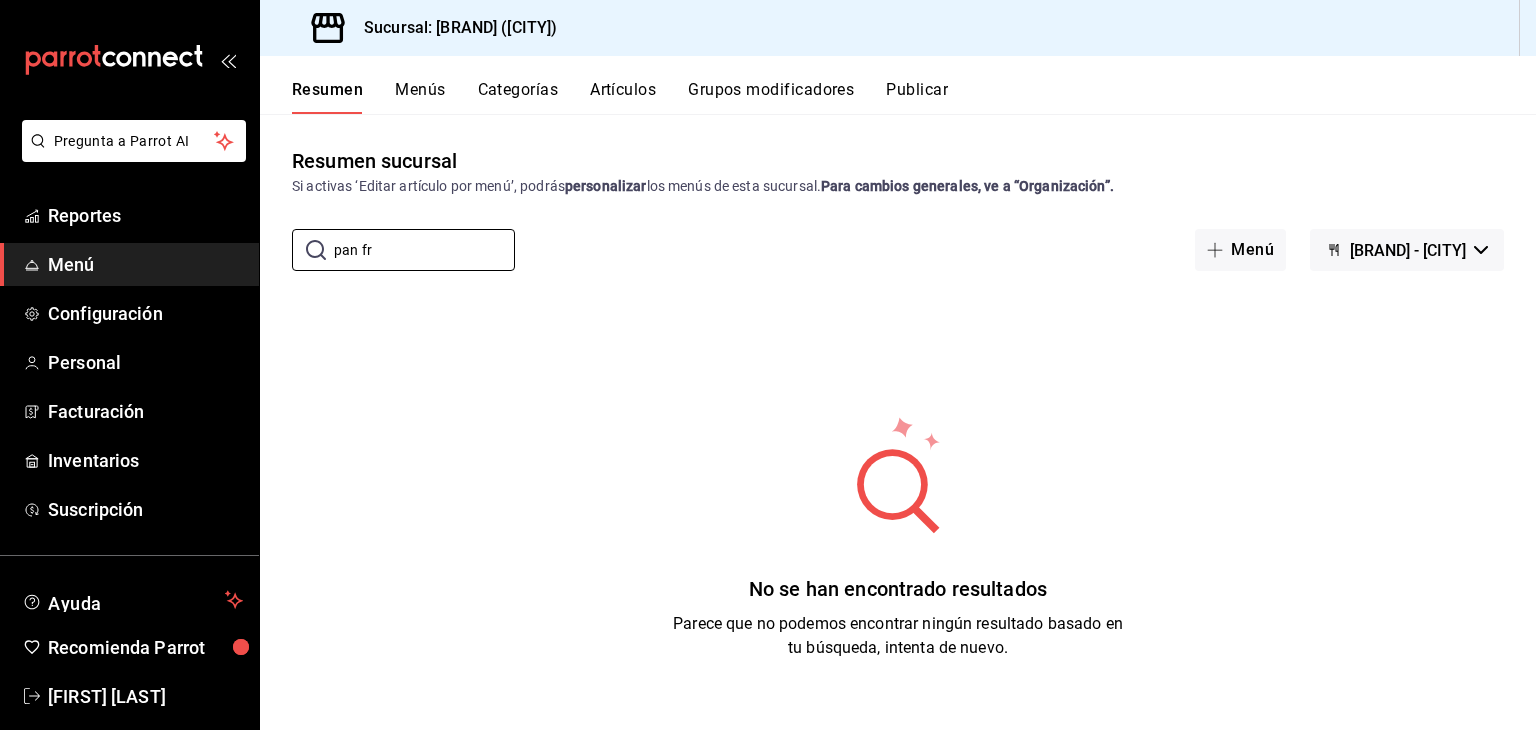 drag, startPoint x: 448, startPoint y: 249, endPoint x: 274, endPoint y: 243, distance: 174.10342 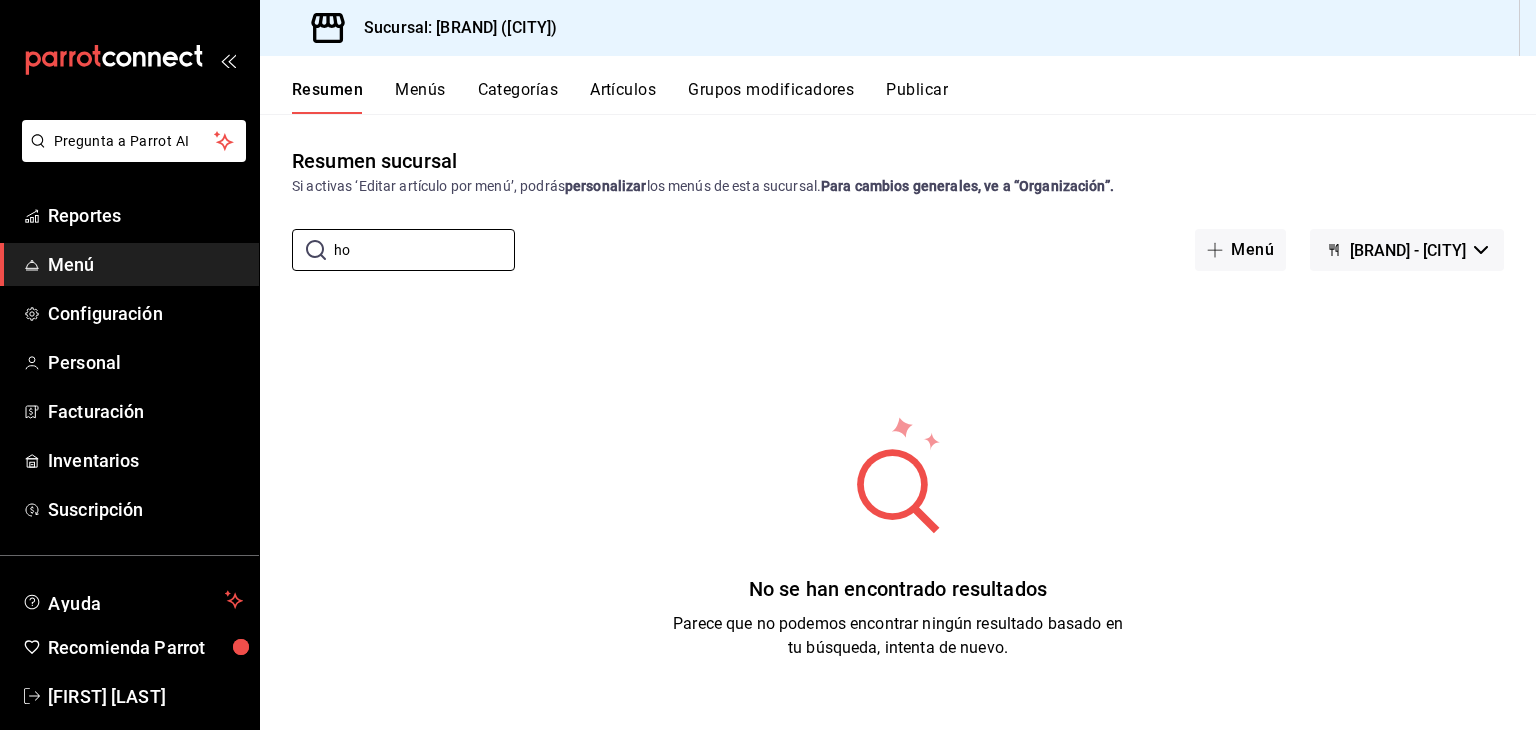 type on "h" 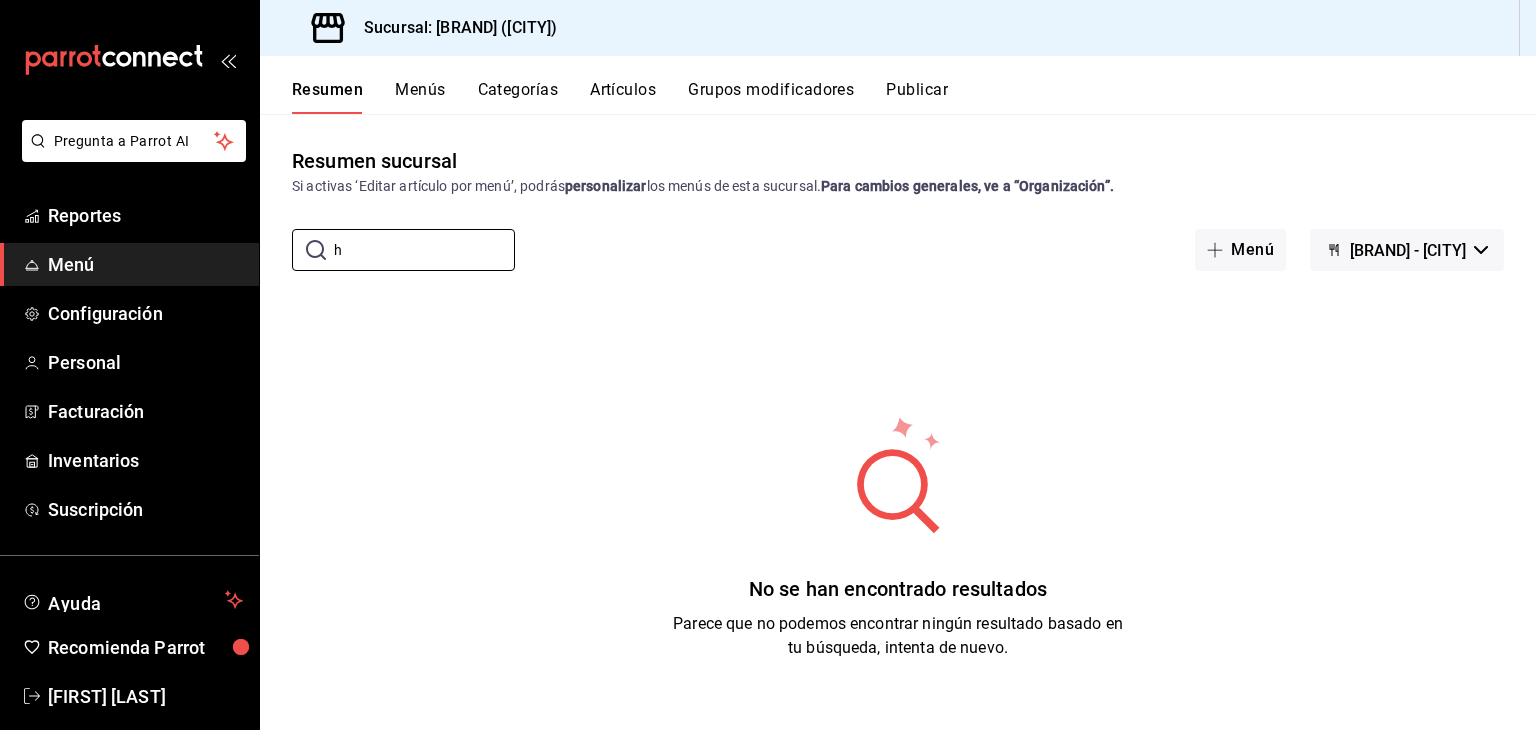 type 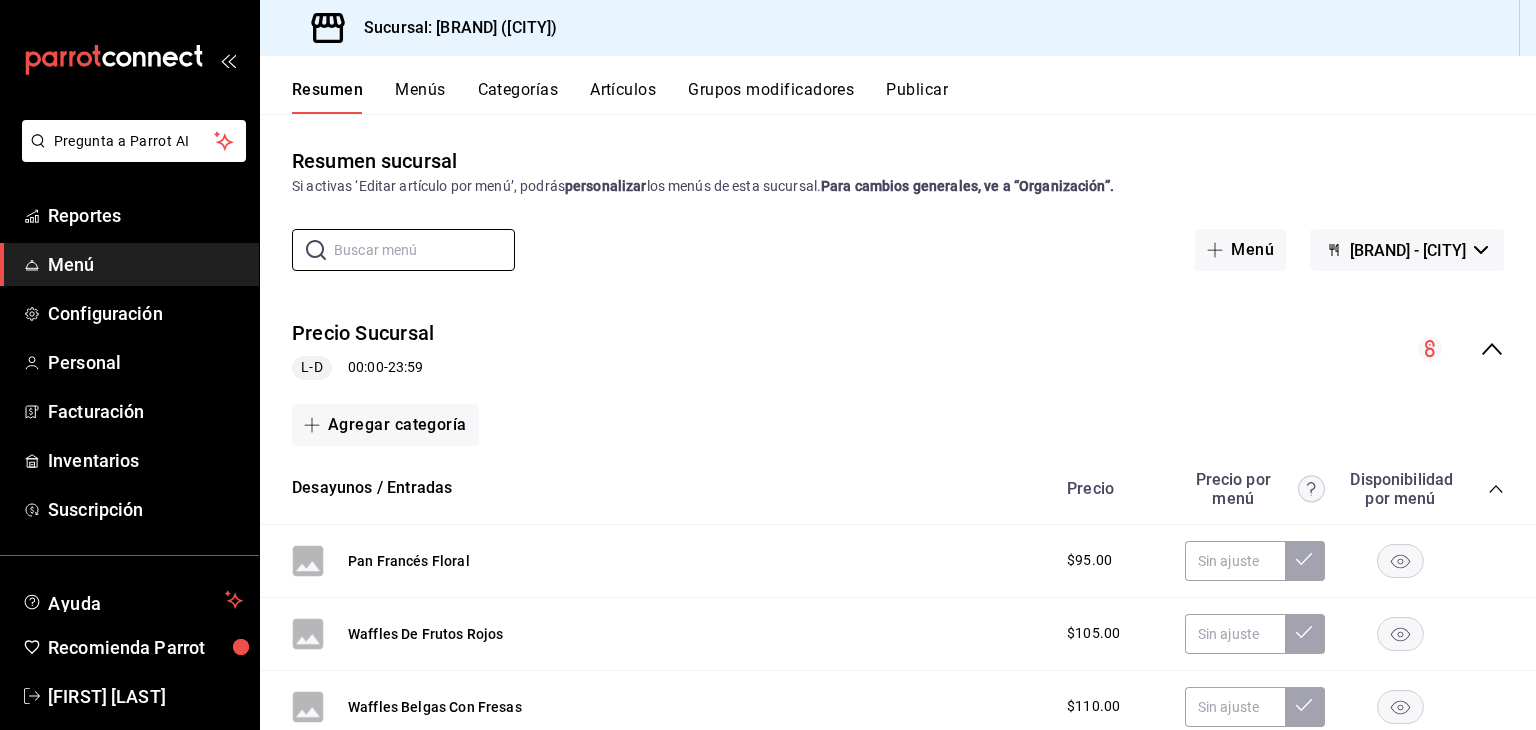 click on "personalizar" at bounding box center (606, 186) 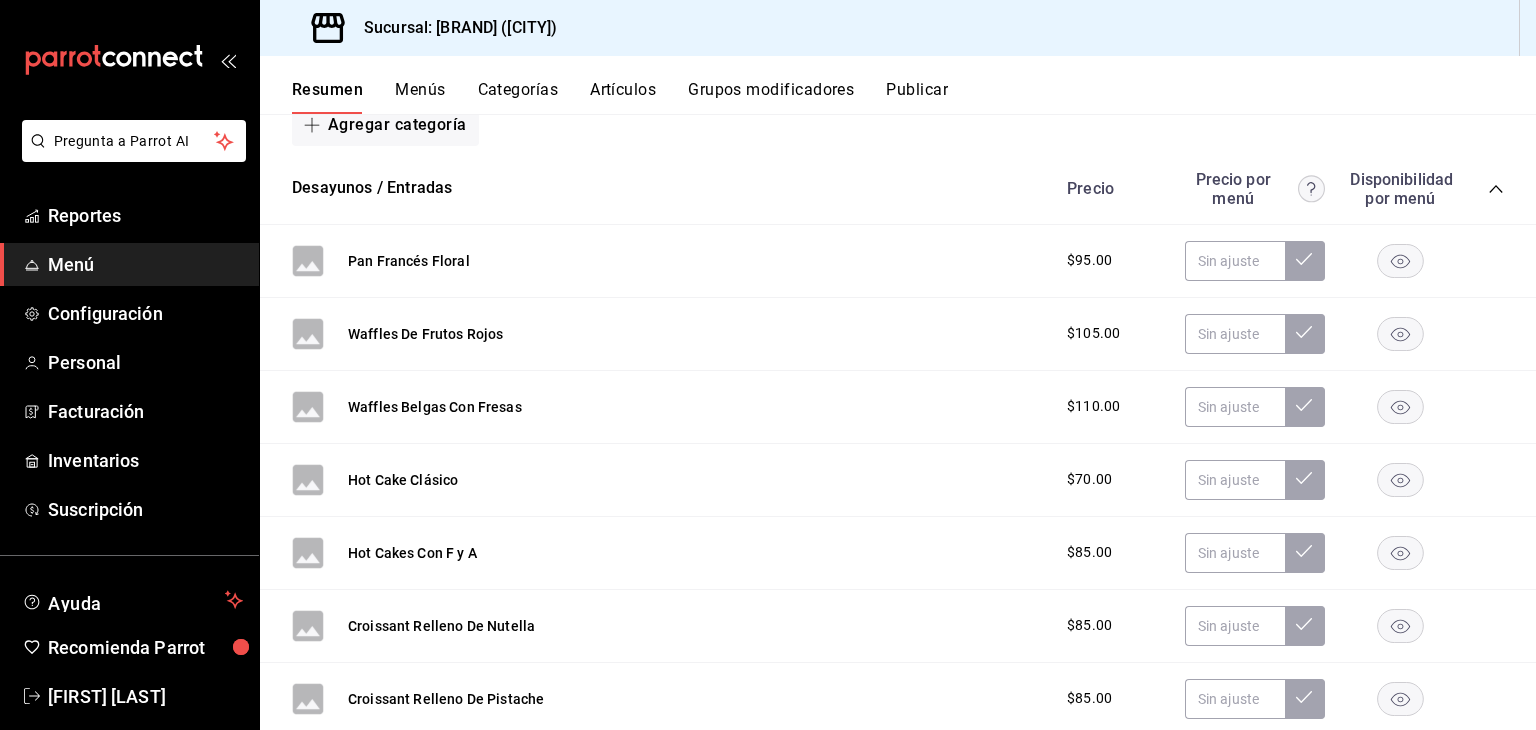 scroll, scrollTop: 0, scrollLeft: 0, axis: both 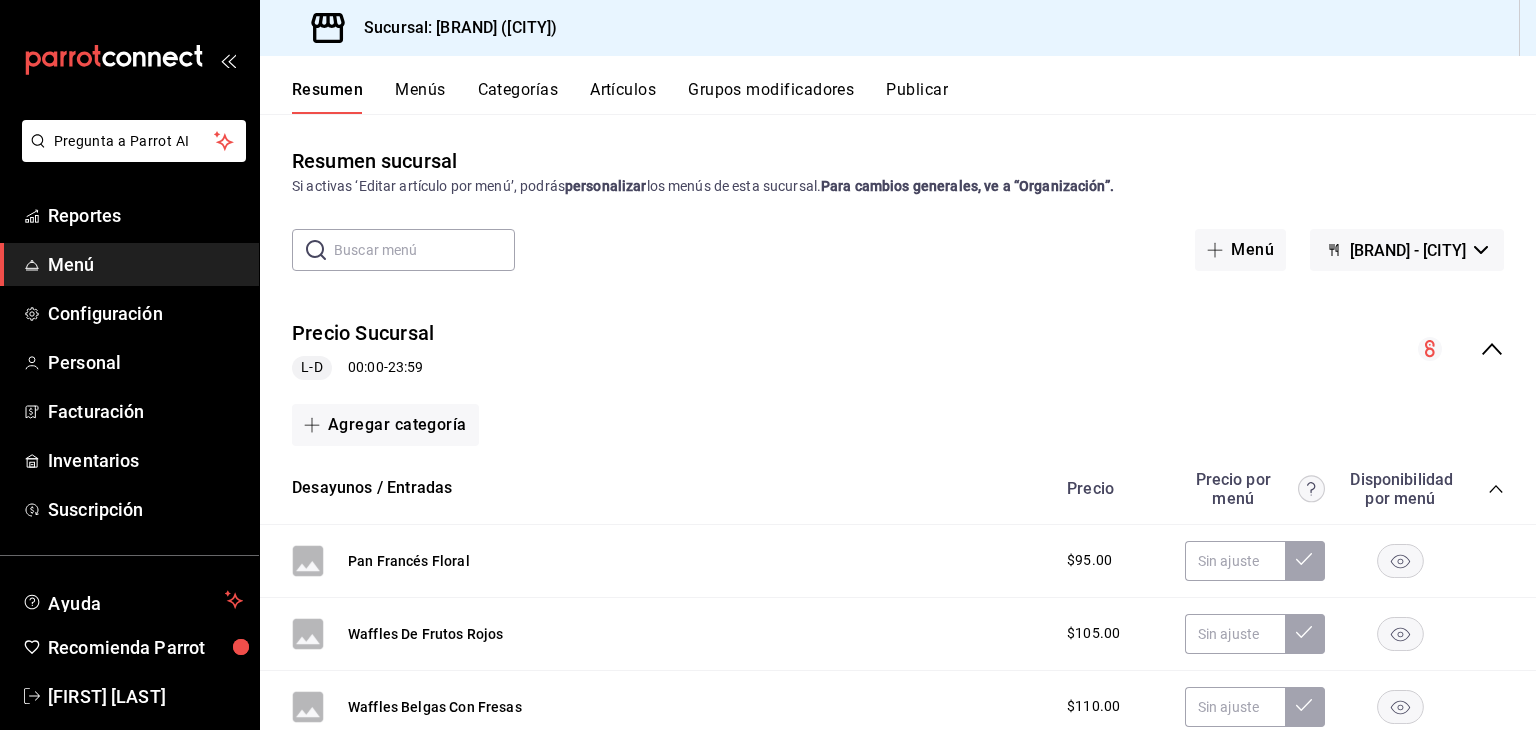 click on "Artículos" at bounding box center (623, 97) 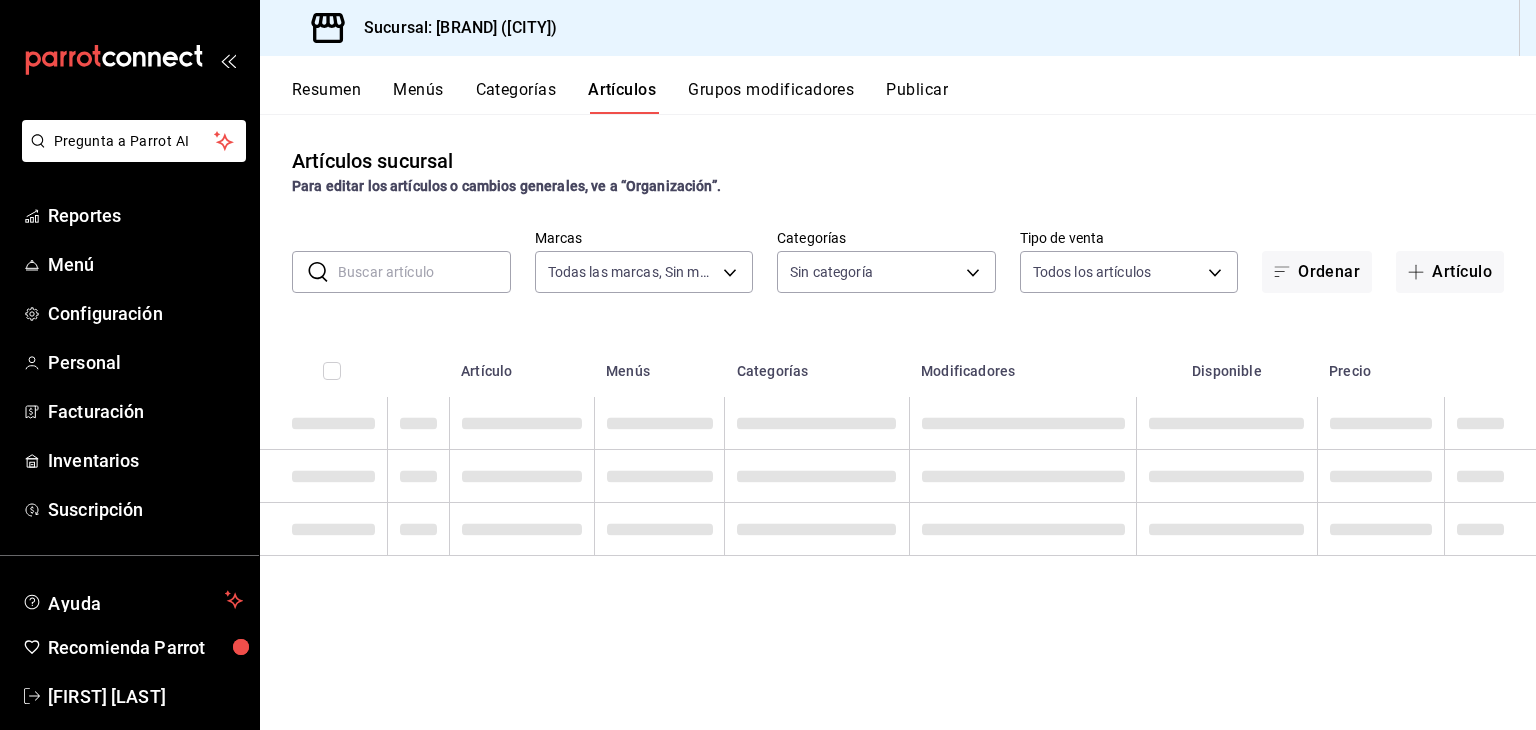type on "7c749ec0-a870-4e3d-81e1-acde17211e35" 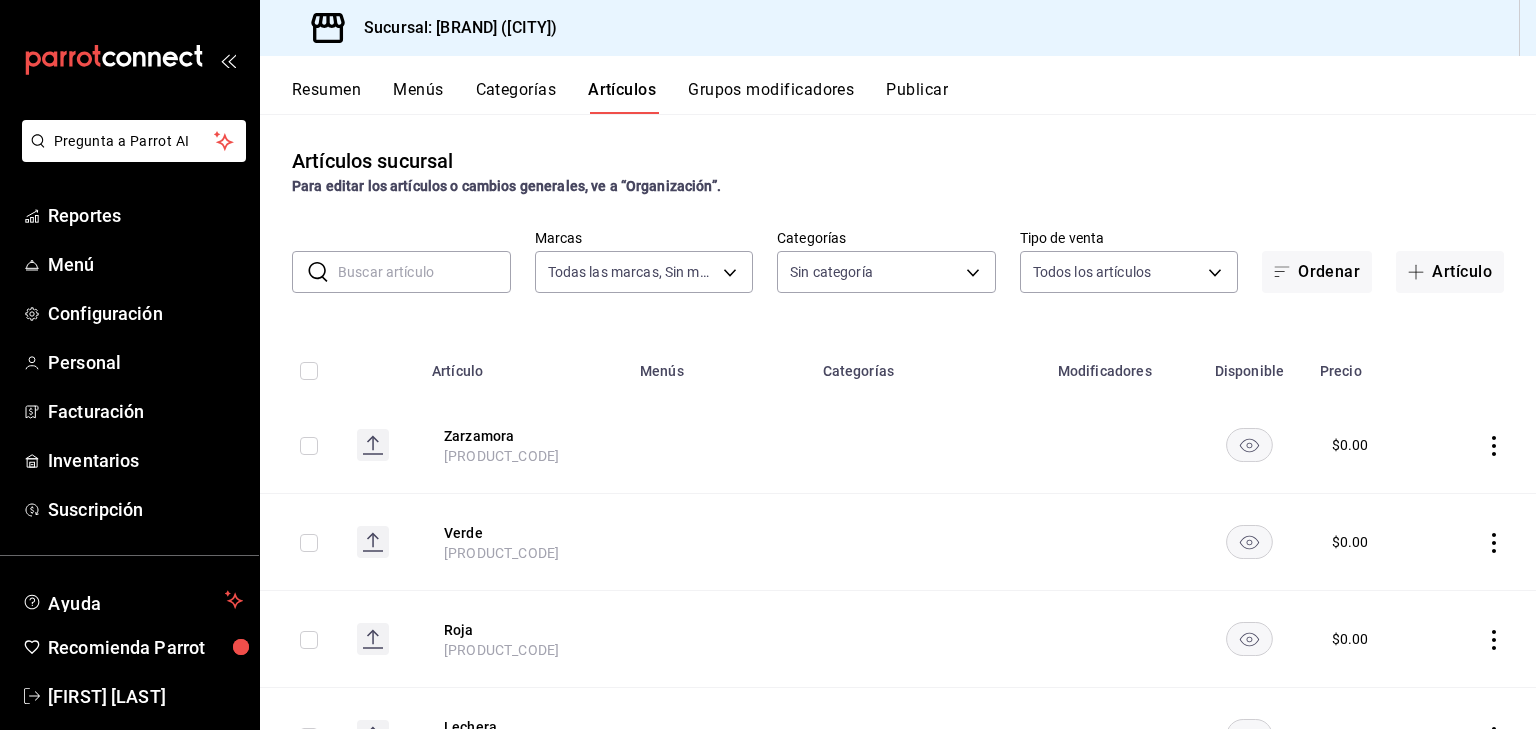 type on "[UUID],[UUID],[UUID],[UUID],[UUID],[UUID],[UUID],[UUID],[UUID],[UUID],[UUID],[UUID],[UUID],[UUID],[UUID],[UUID]" 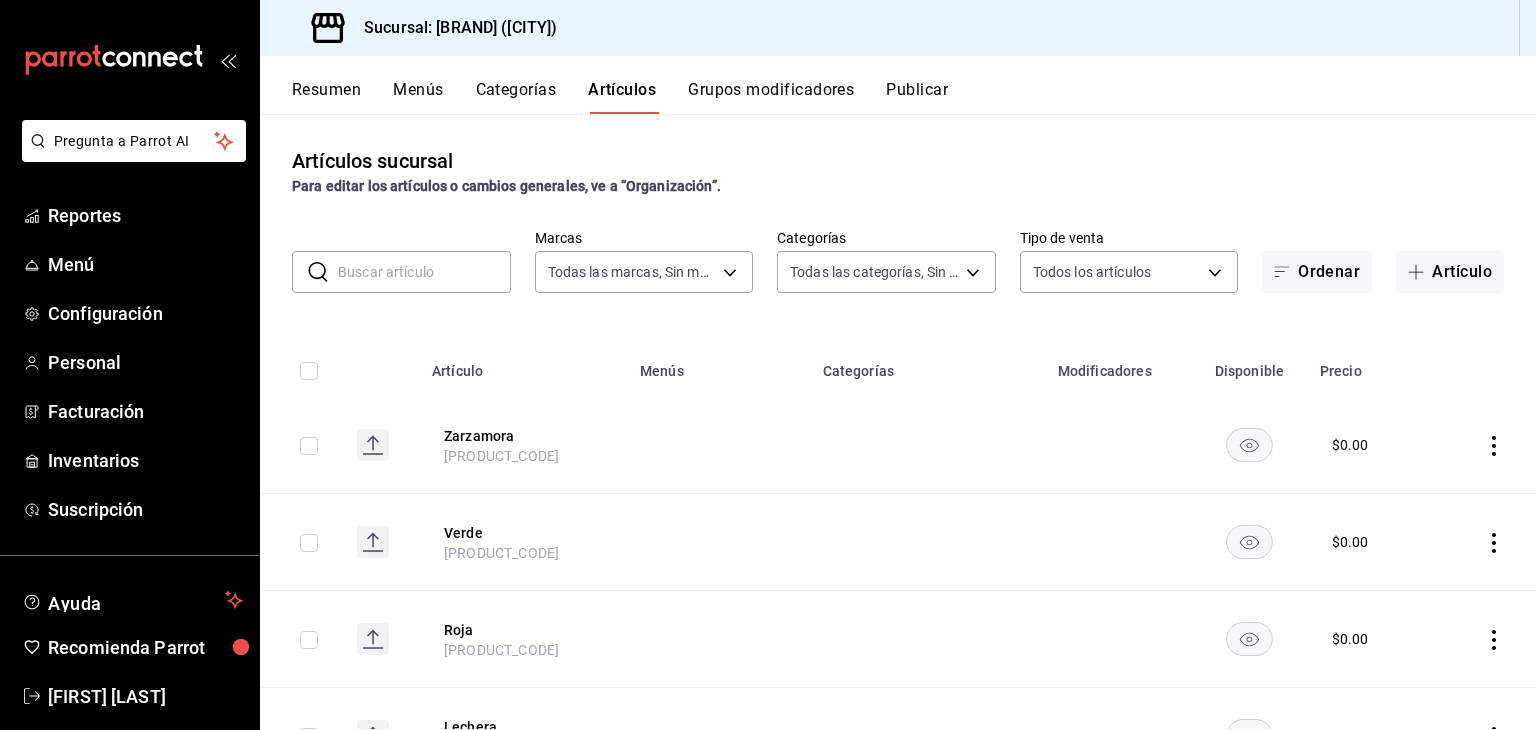 click 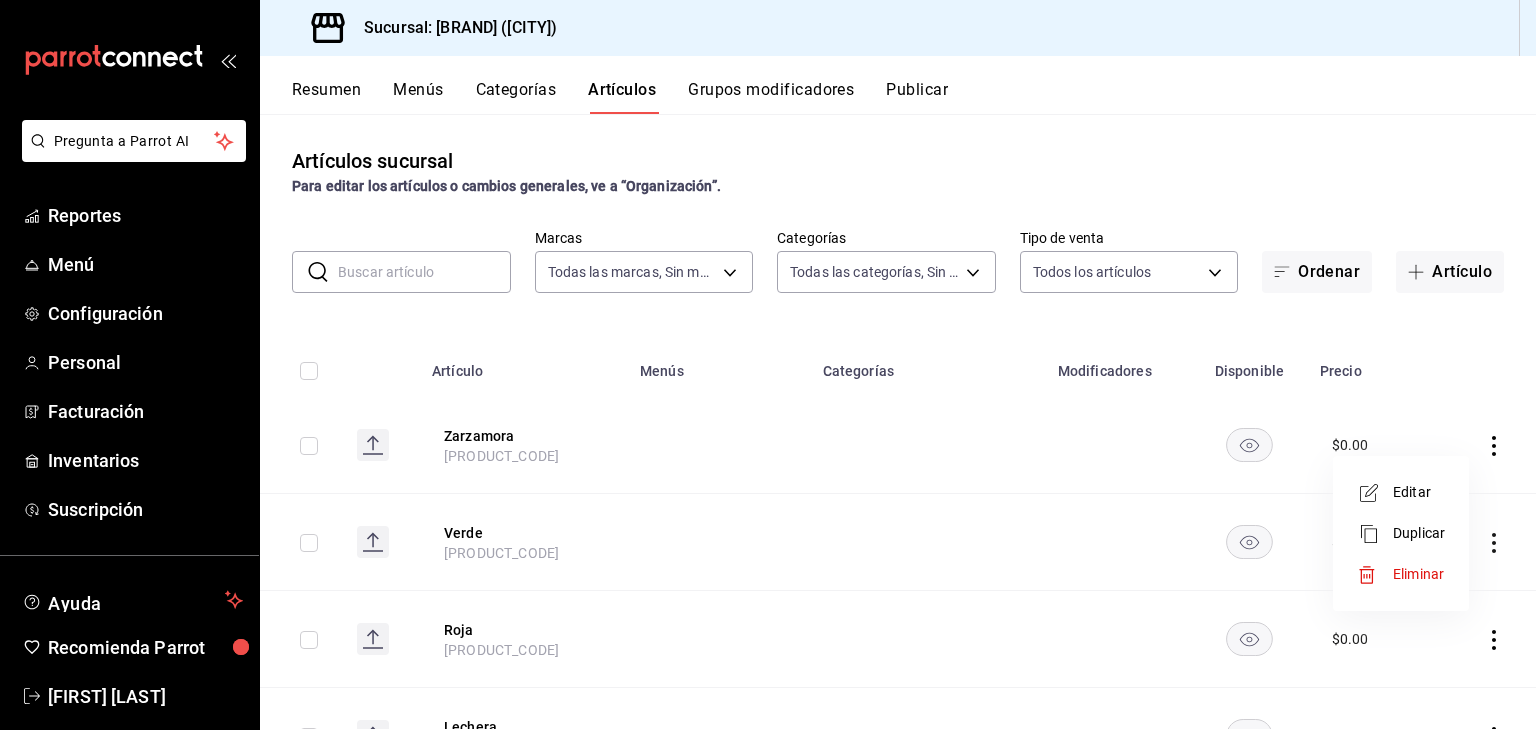 click at bounding box center (768, 365) 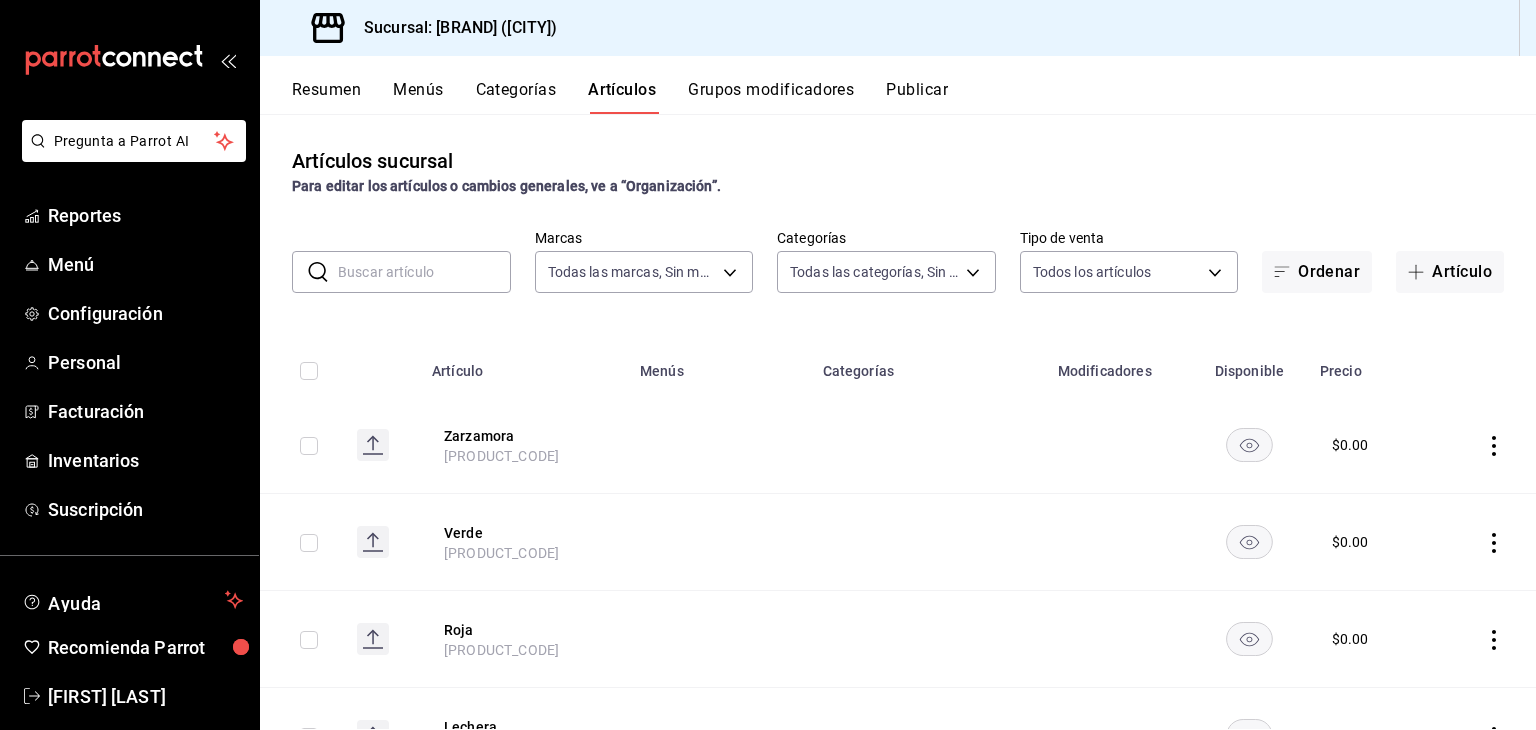 click 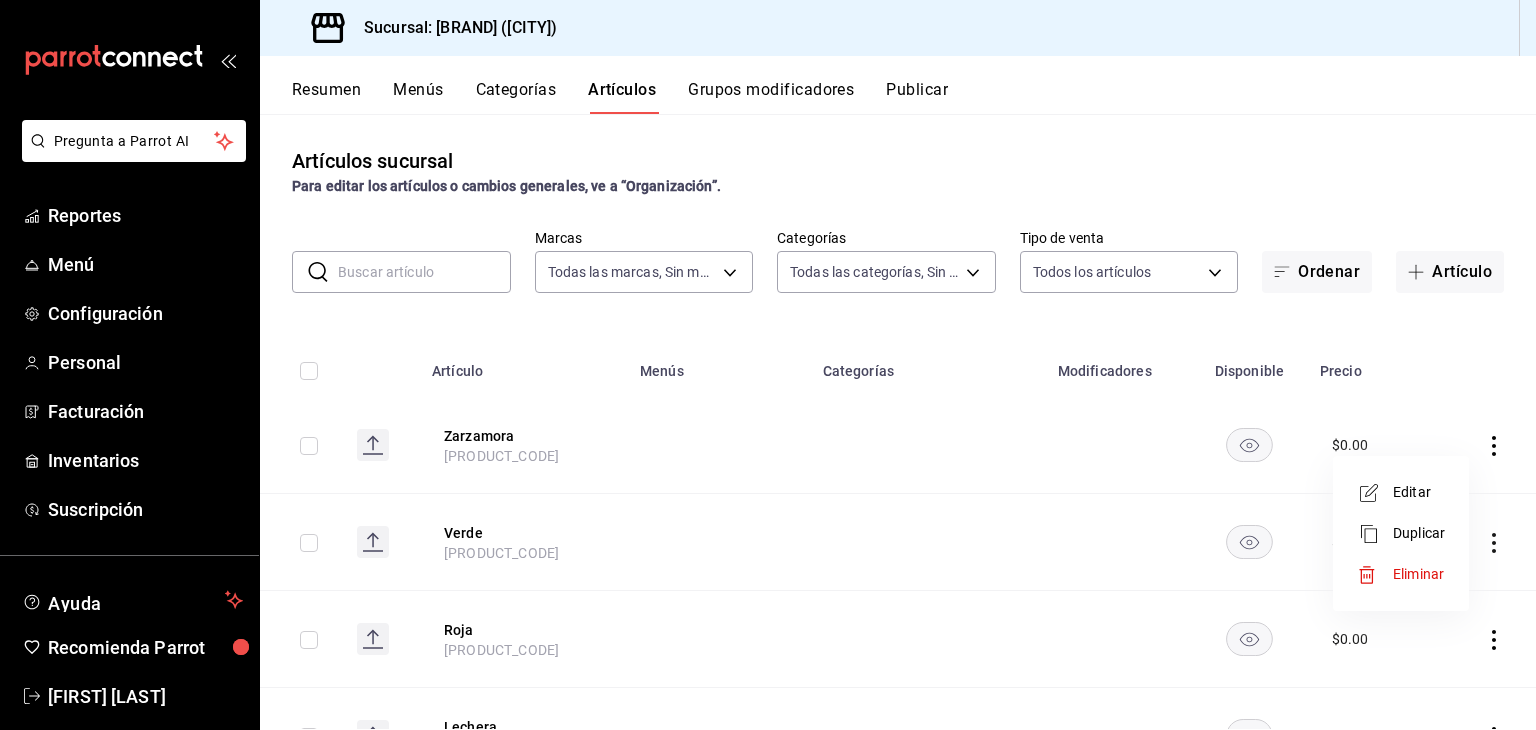click at bounding box center (1375, 493) 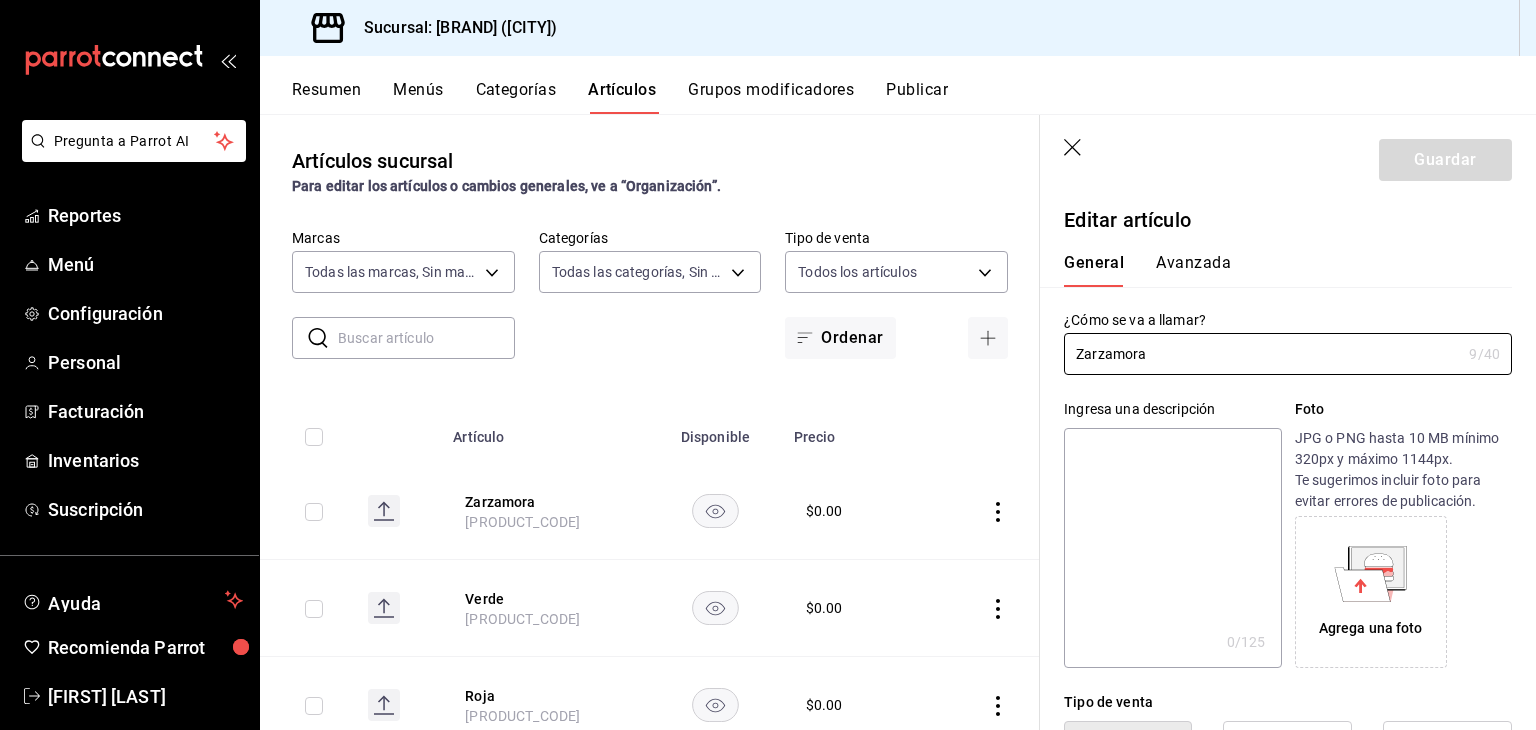 type on "$0.00" 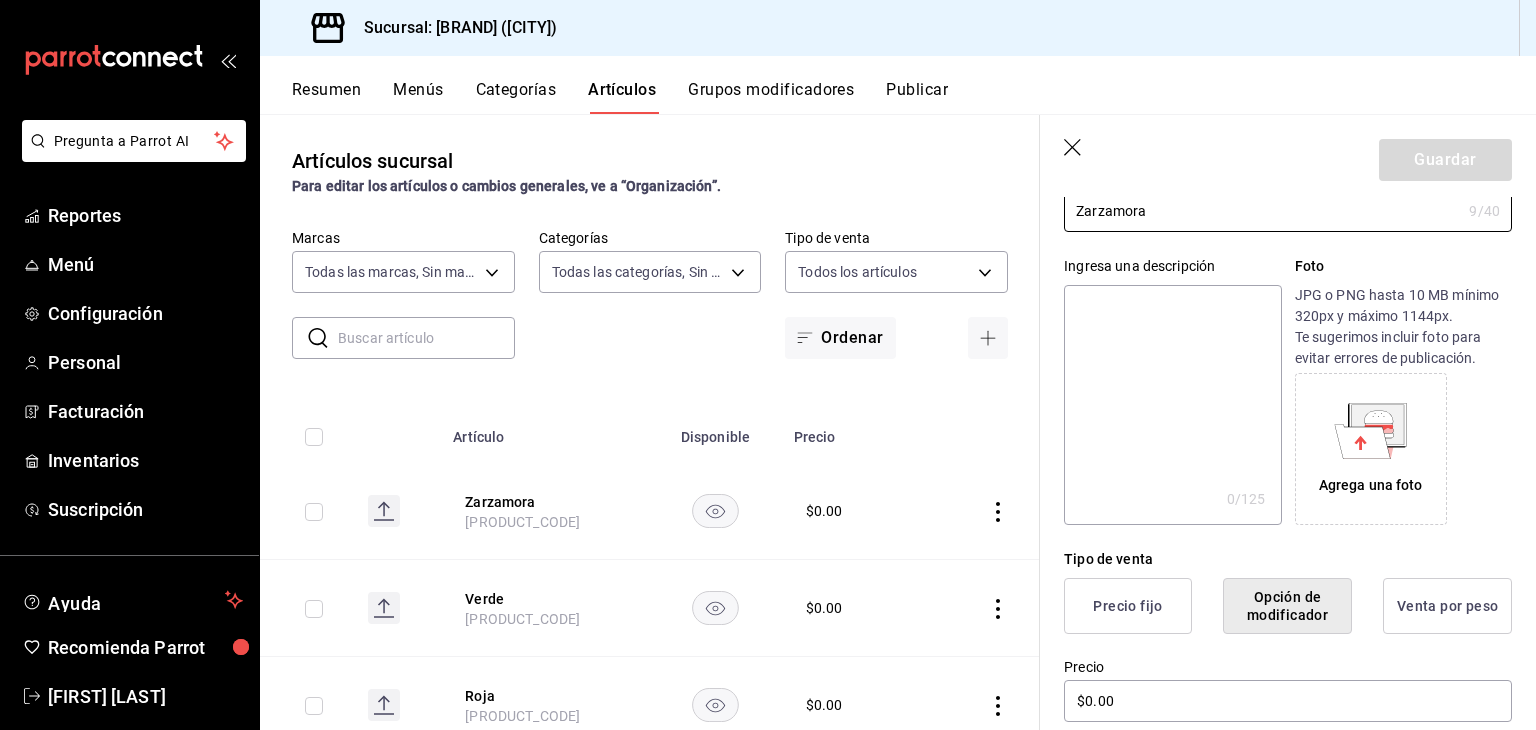 scroll, scrollTop: 108, scrollLeft: 0, axis: vertical 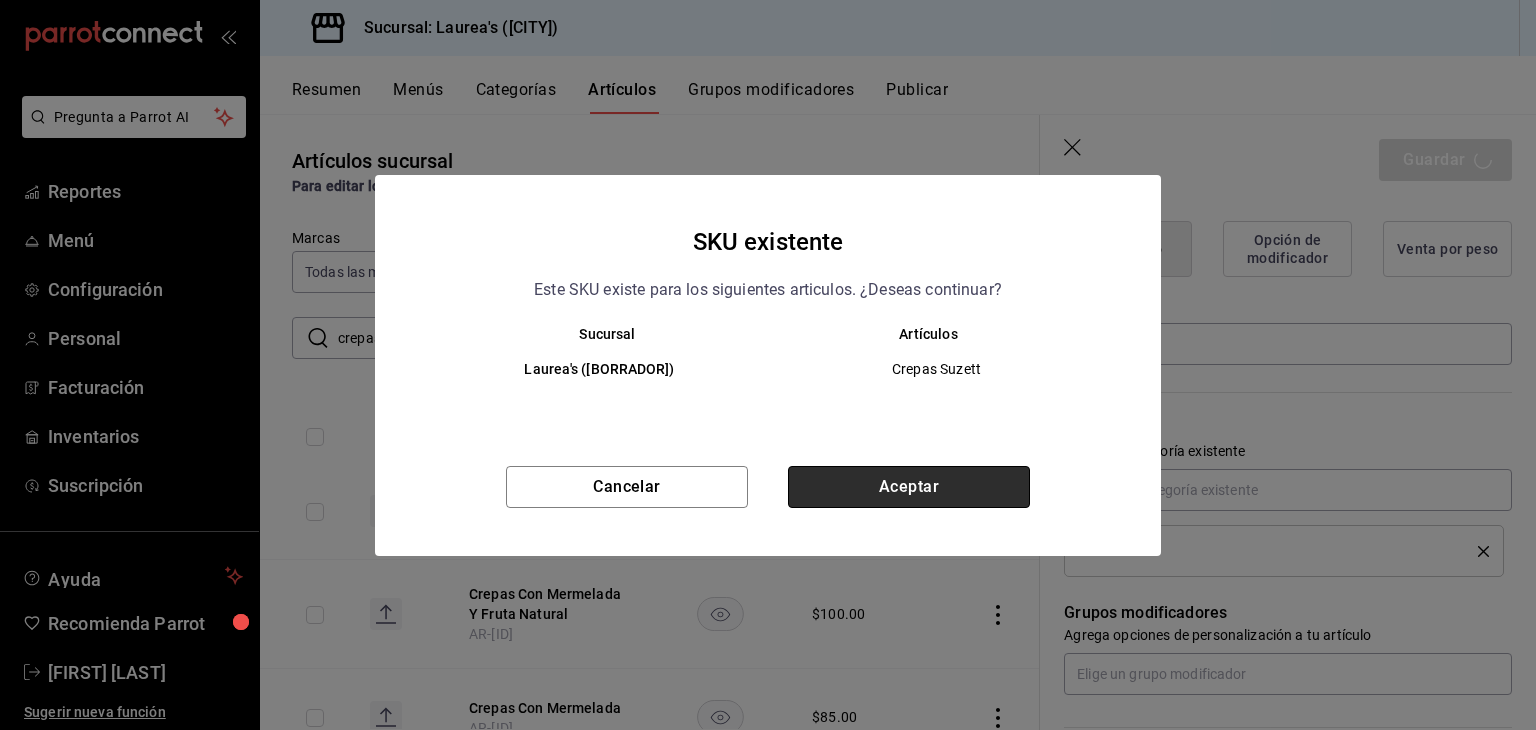 click on "Aceptar" at bounding box center (909, 487) 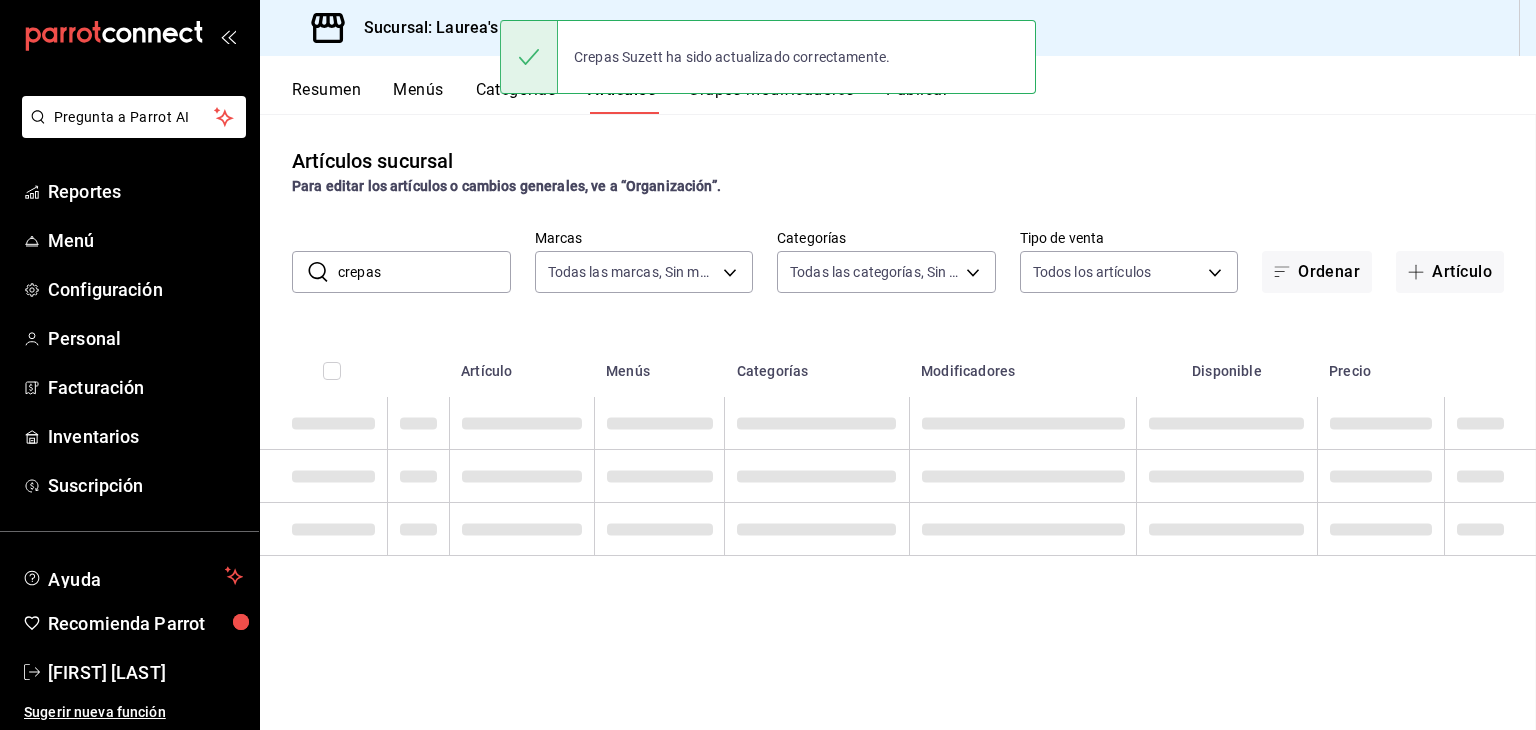 scroll, scrollTop: 0, scrollLeft: 0, axis: both 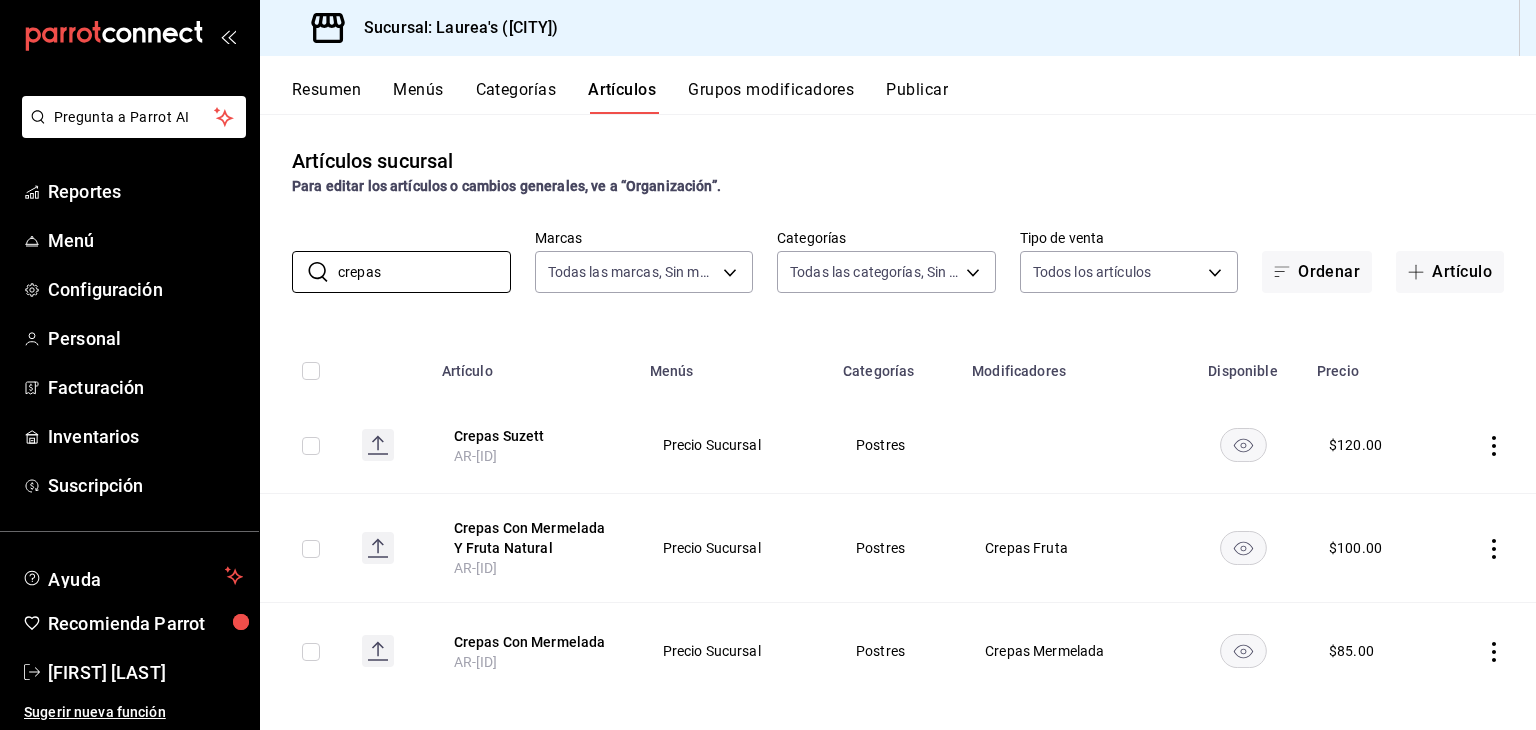 drag, startPoint x: 410, startPoint y: 284, endPoint x: 289, endPoint y: 269, distance: 121.92621 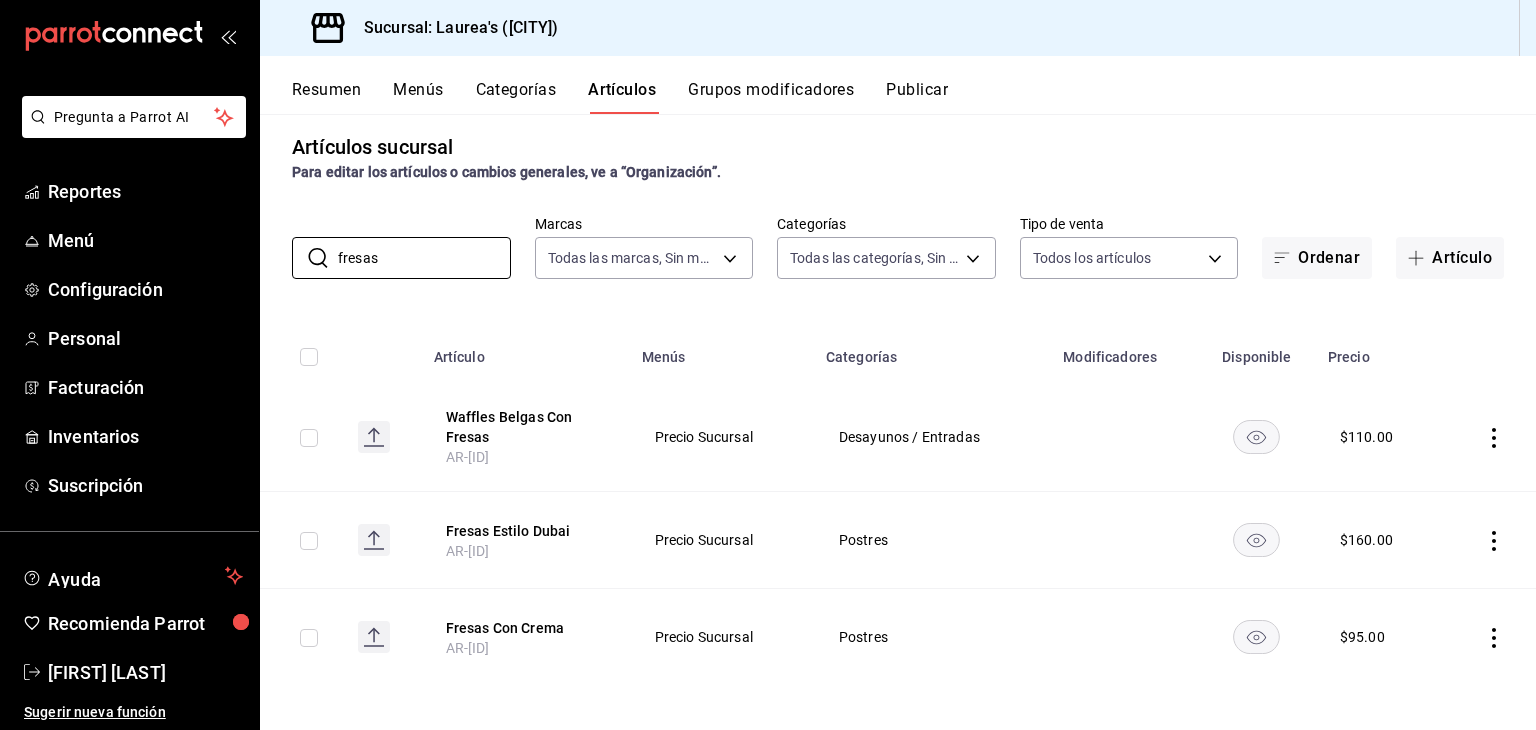scroll, scrollTop: 17, scrollLeft: 0, axis: vertical 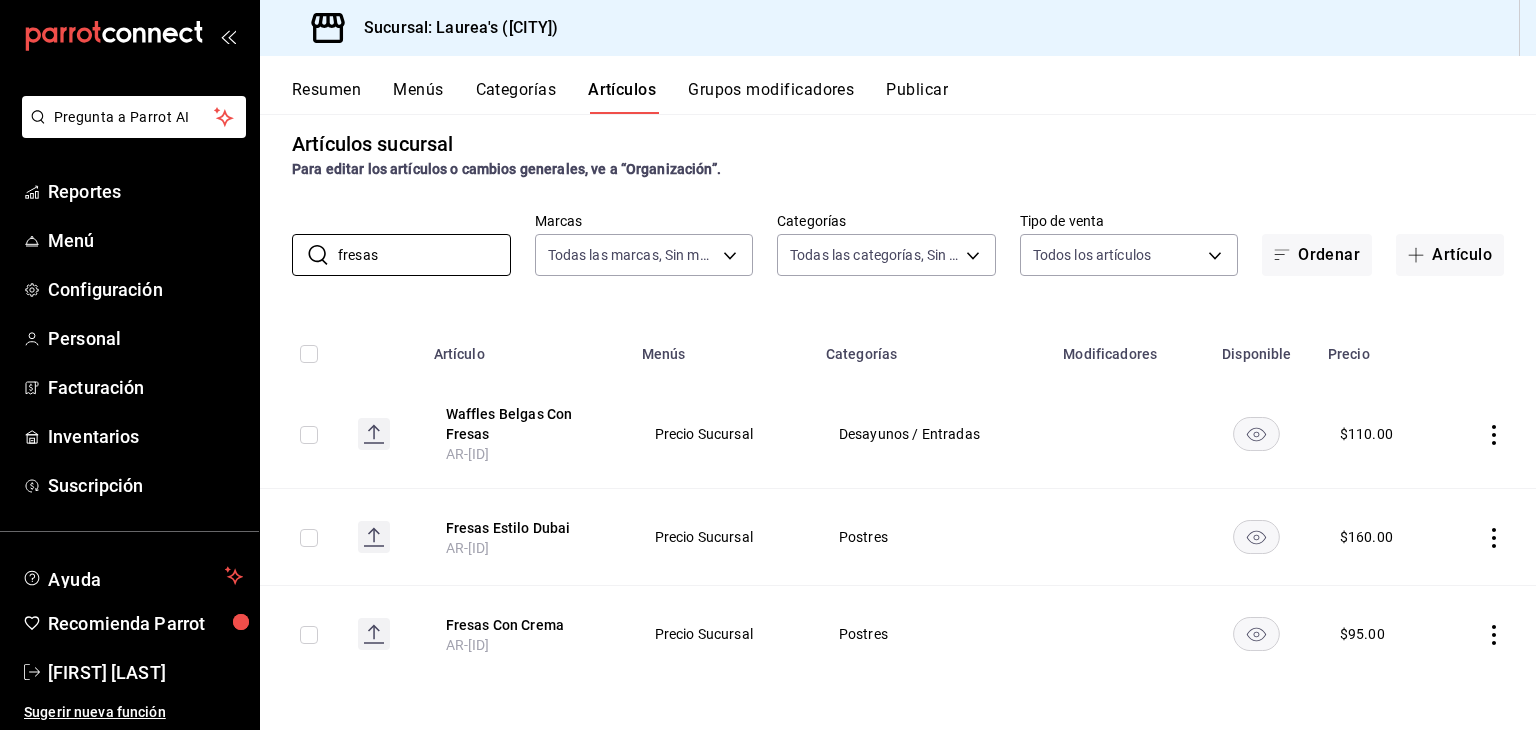 drag, startPoint x: 343, startPoint y: 239, endPoint x: 239, endPoint y: 217, distance: 106.30146 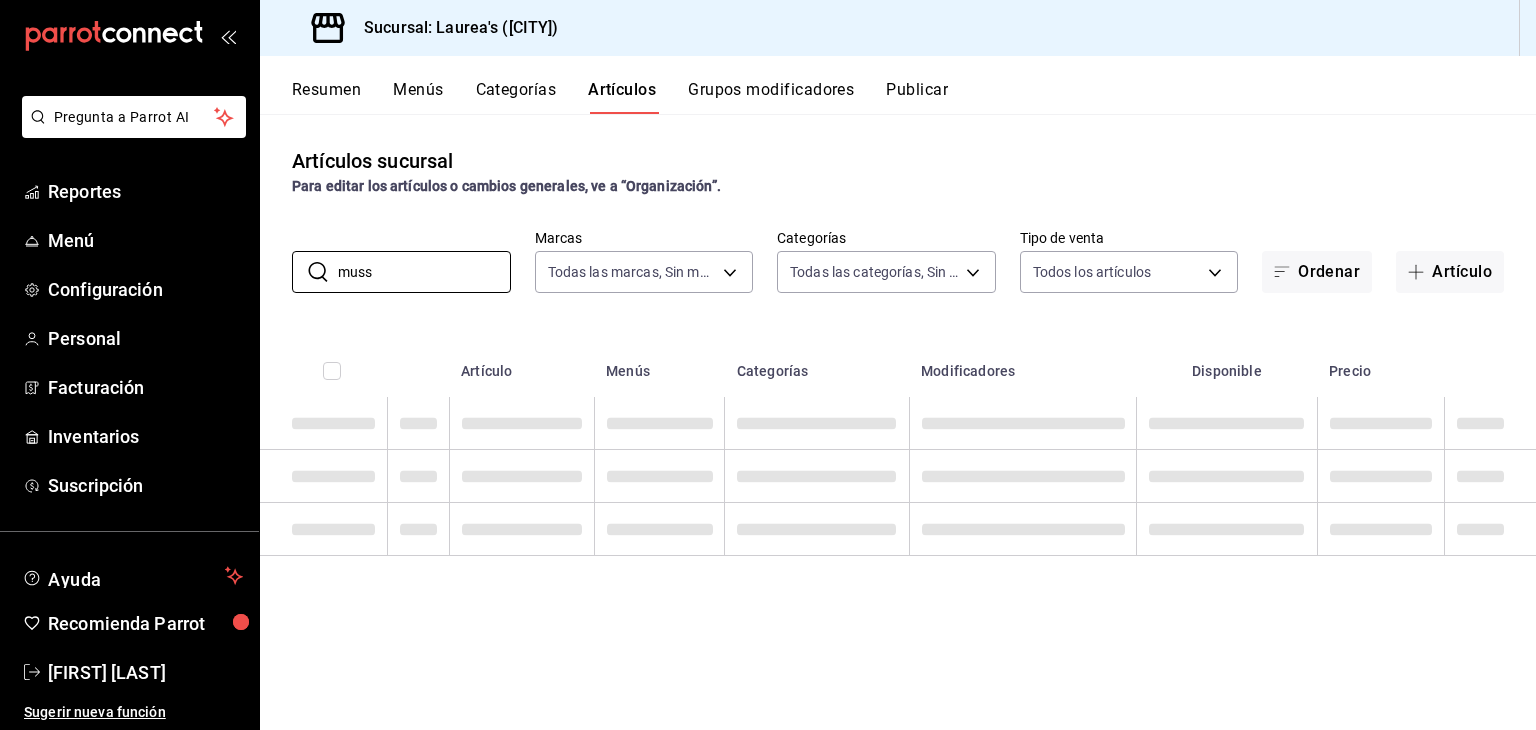 scroll, scrollTop: 0, scrollLeft: 0, axis: both 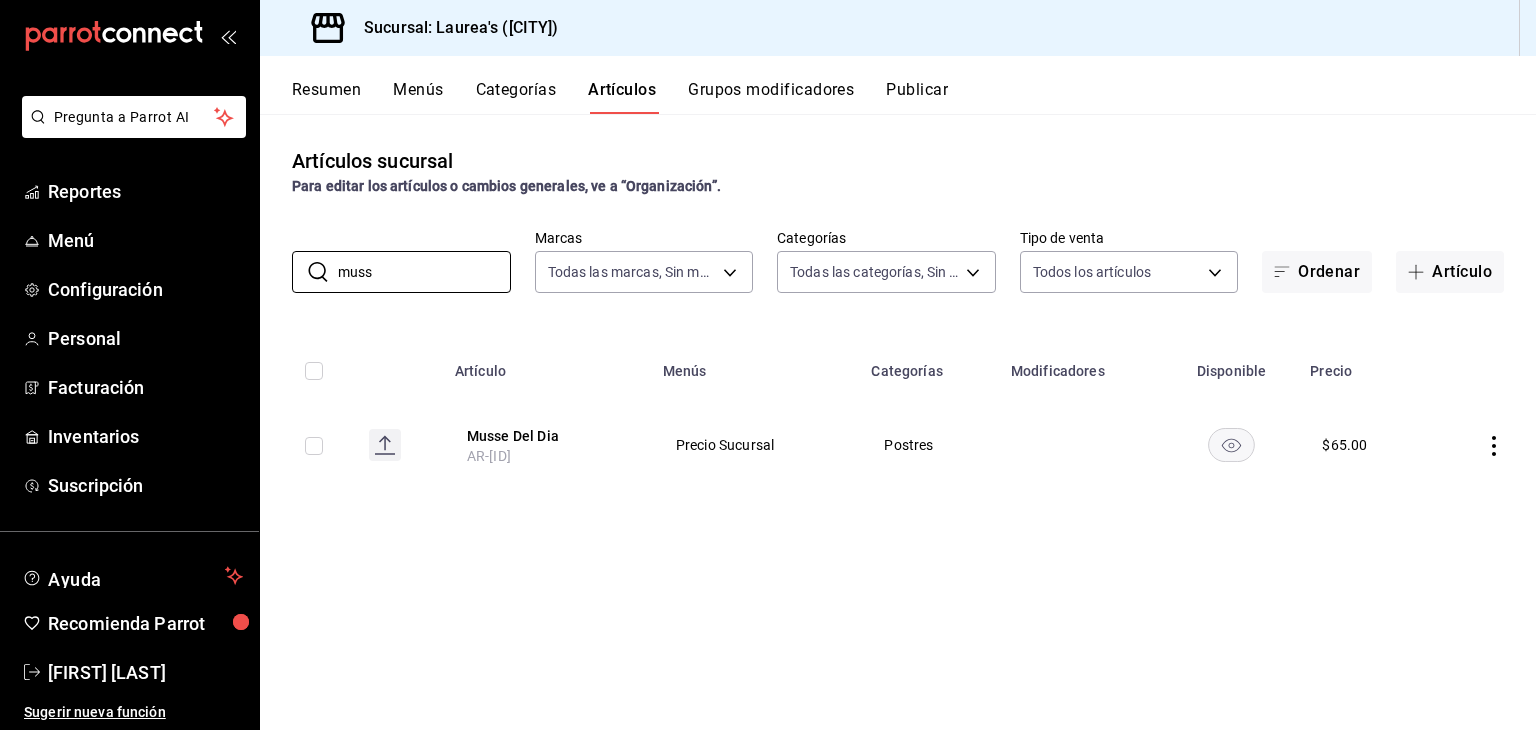 drag, startPoint x: 376, startPoint y: 266, endPoint x: 264, endPoint y: 247, distance: 113.600174 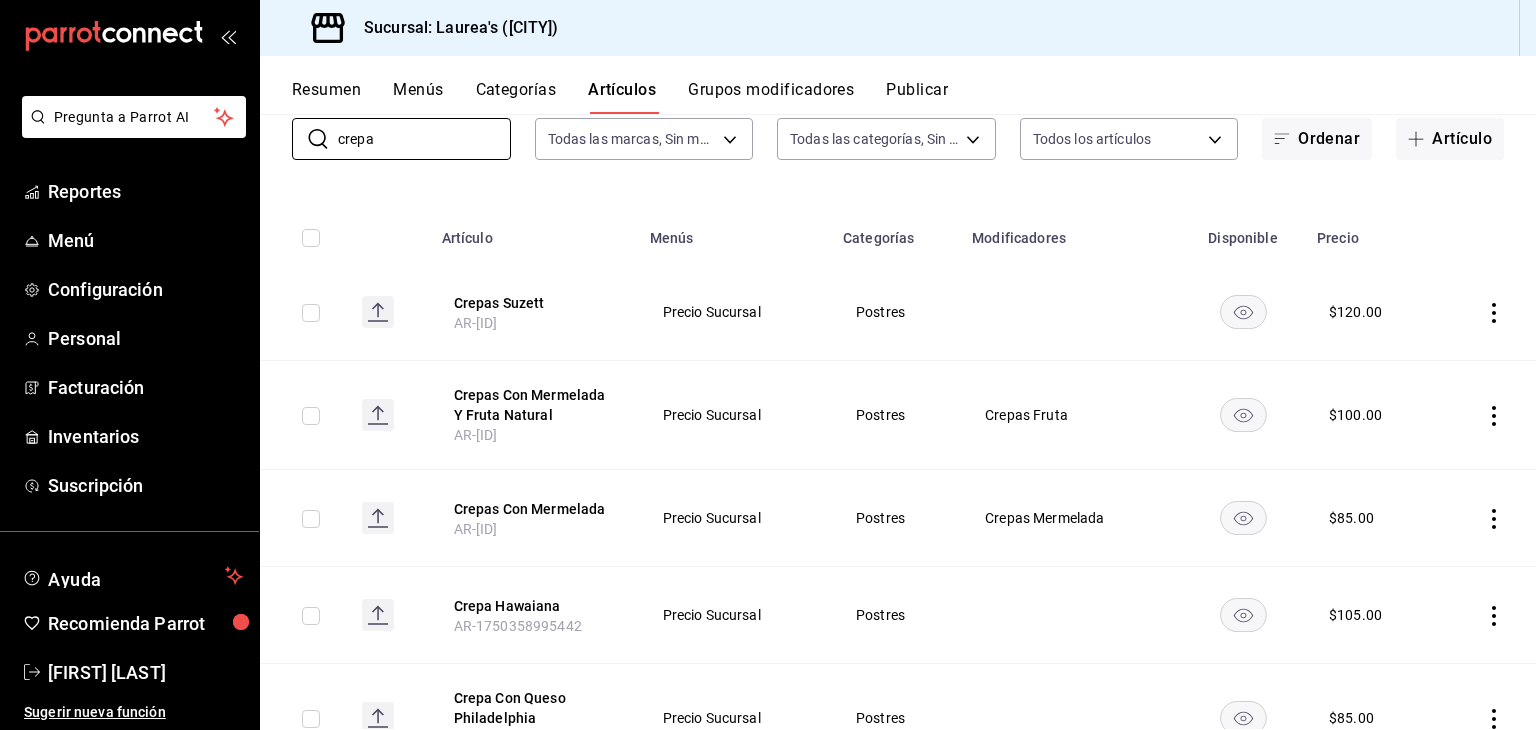 scroll, scrollTop: 132, scrollLeft: 0, axis: vertical 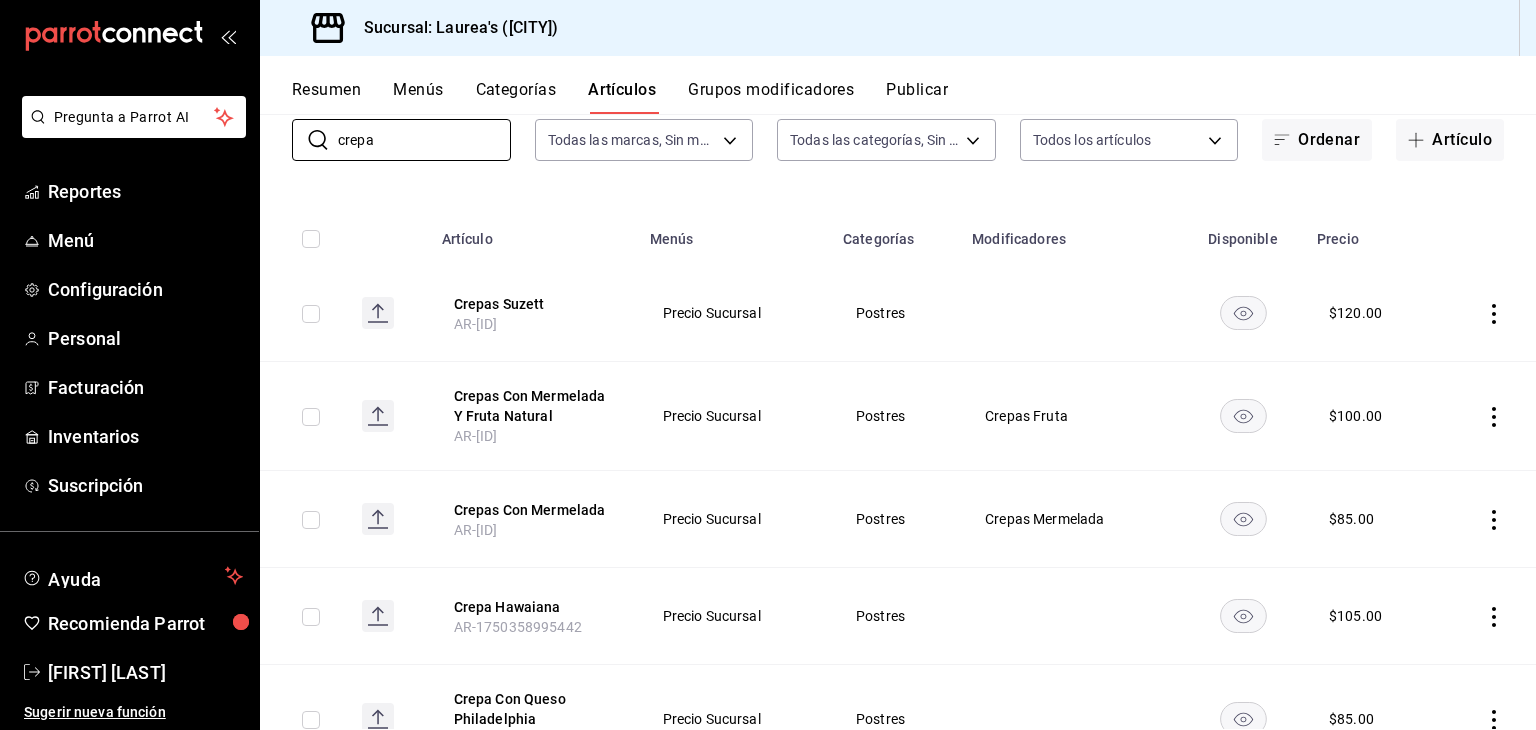 click at bounding box center [1070, 313] 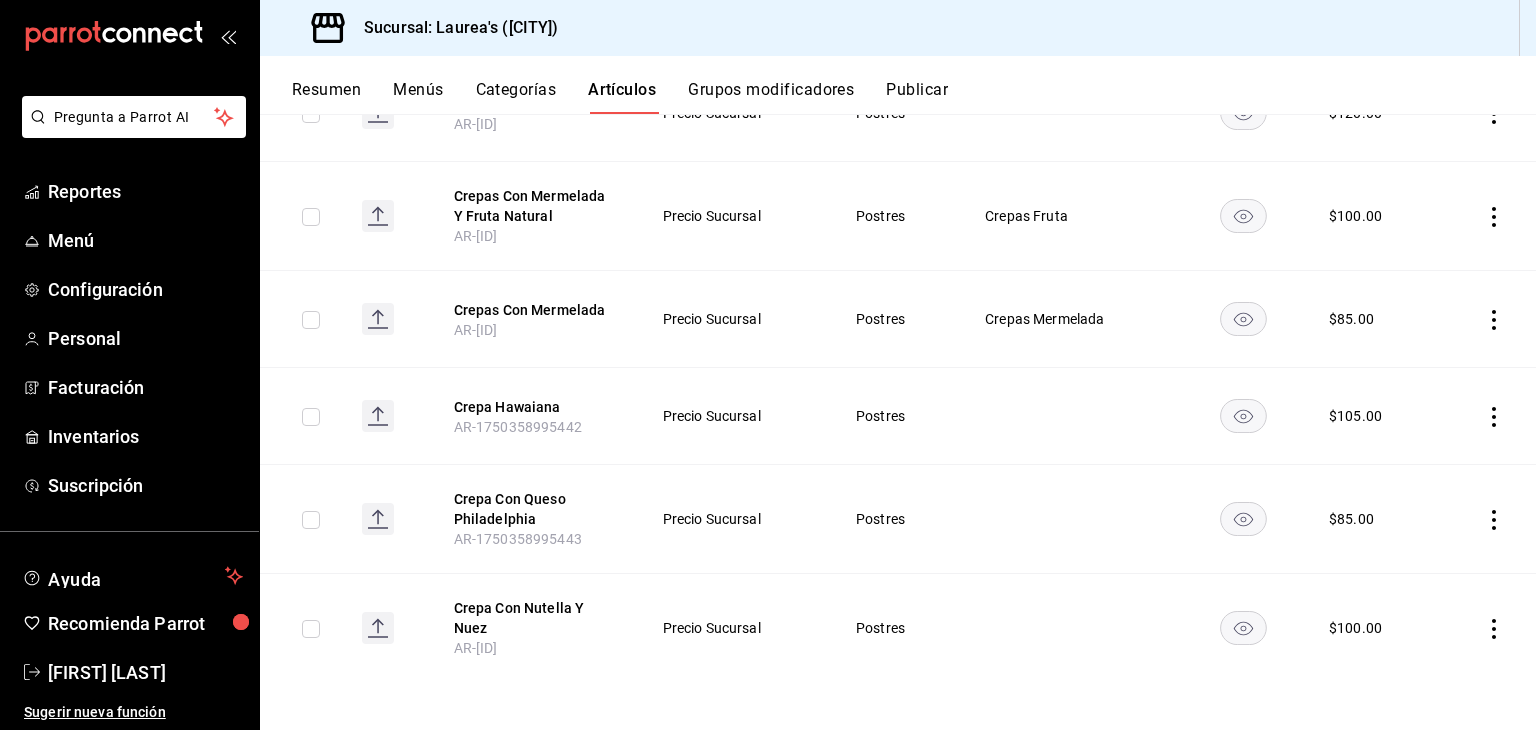 scroll, scrollTop: 0, scrollLeft: 0, axis: both 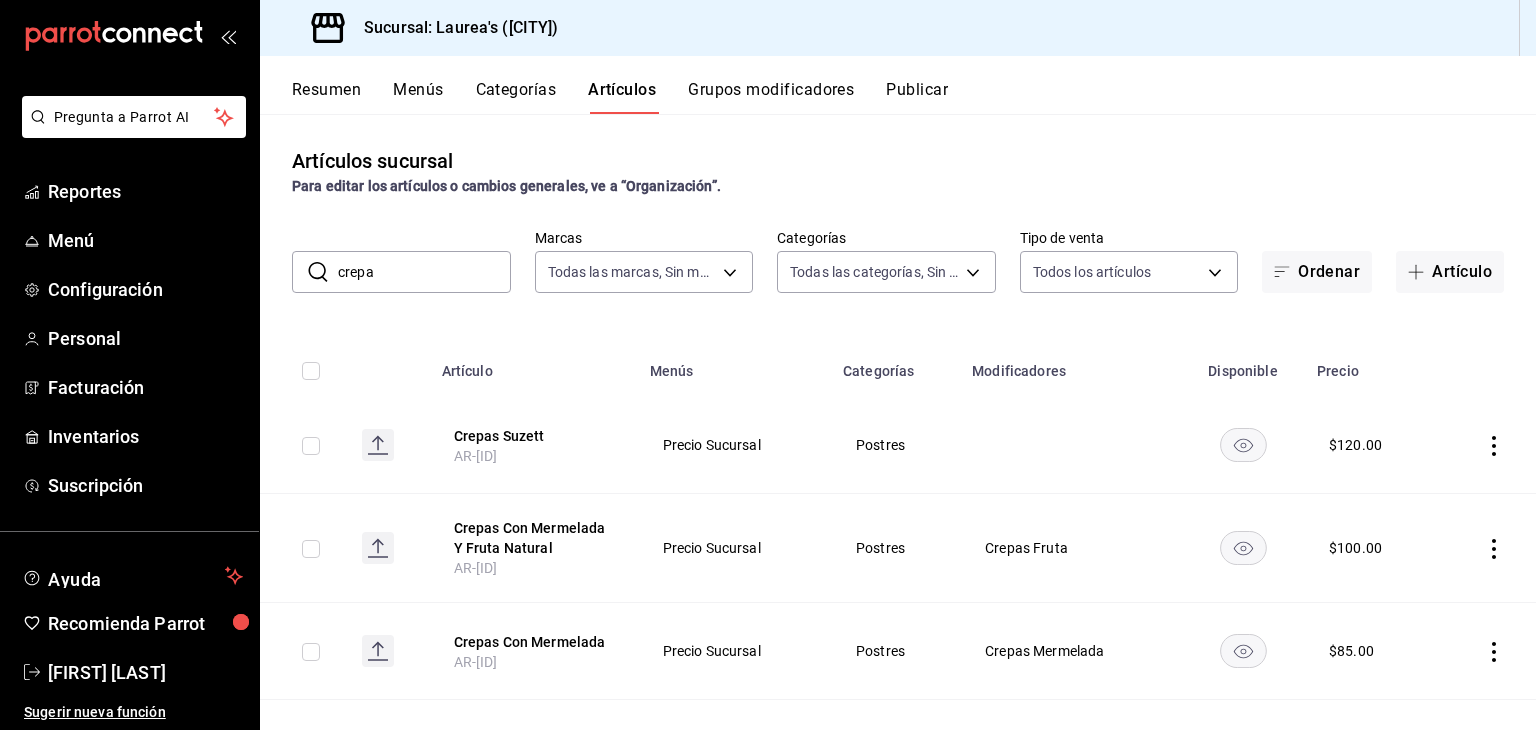 drag, startPoint x: 433, startPoint y: 272, endPoint x: 272, endPoint y: 268, distance: 161.04968 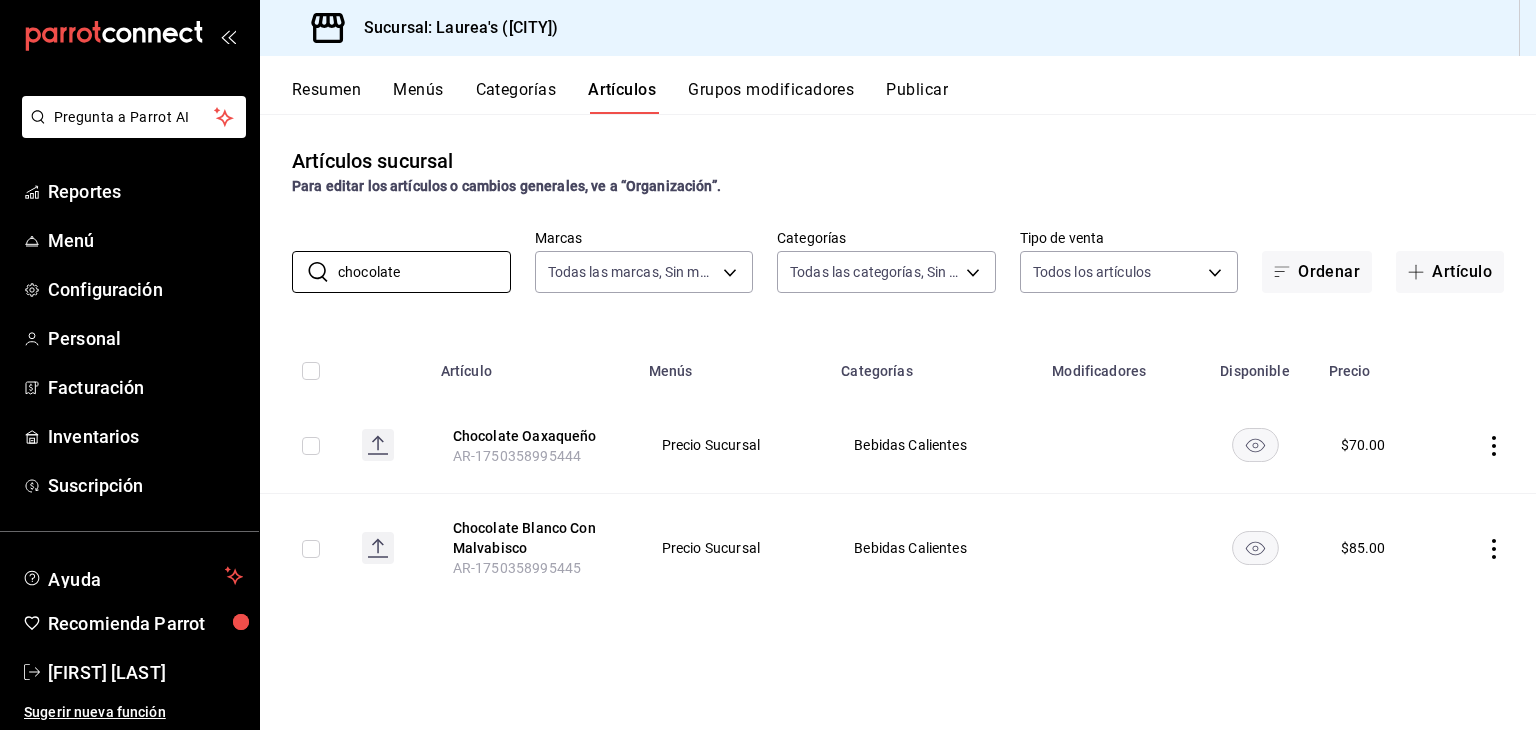 drag, startPoint x: 408, startPoint y: 273, endPoint x: 264, endPoint y: 257, distance: 144.88617 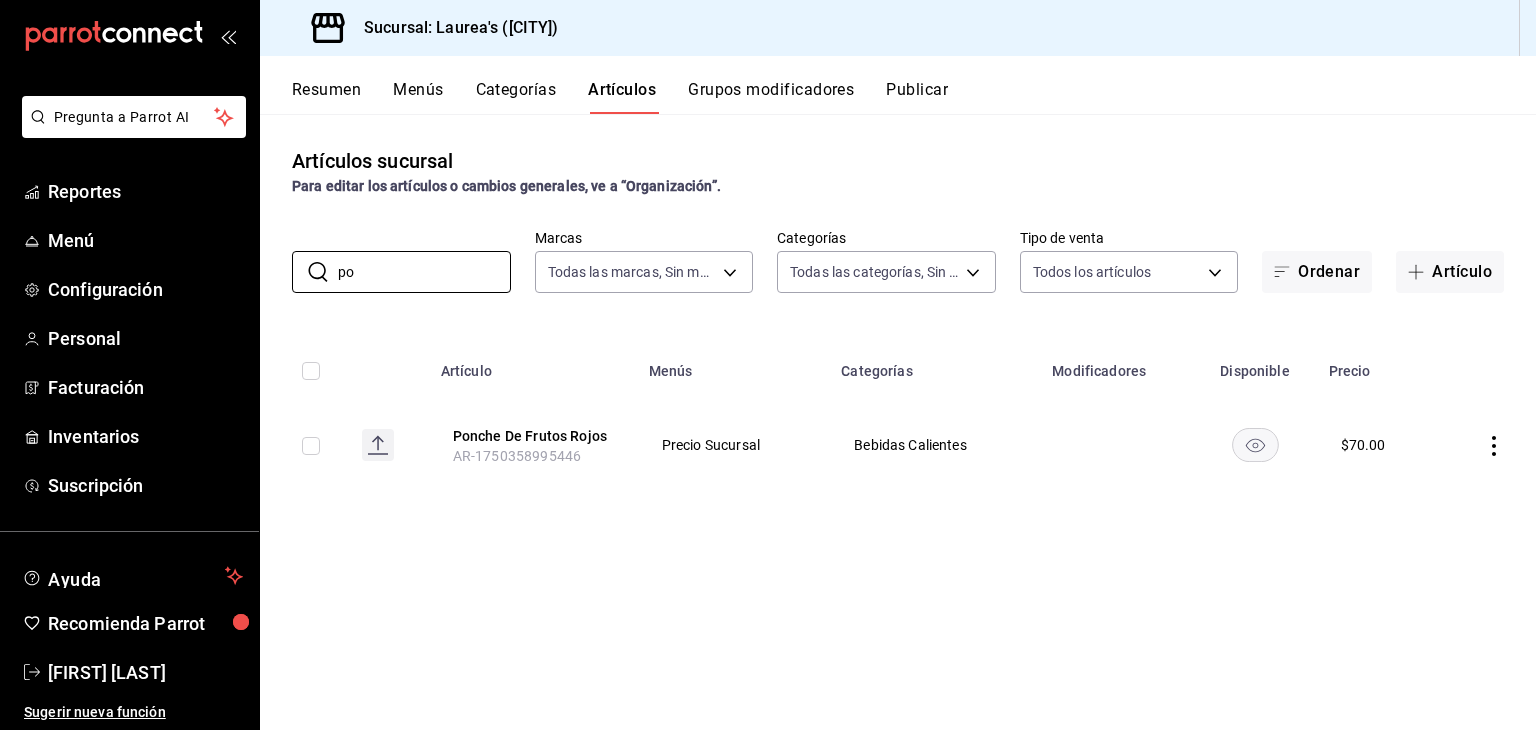 type on "p" 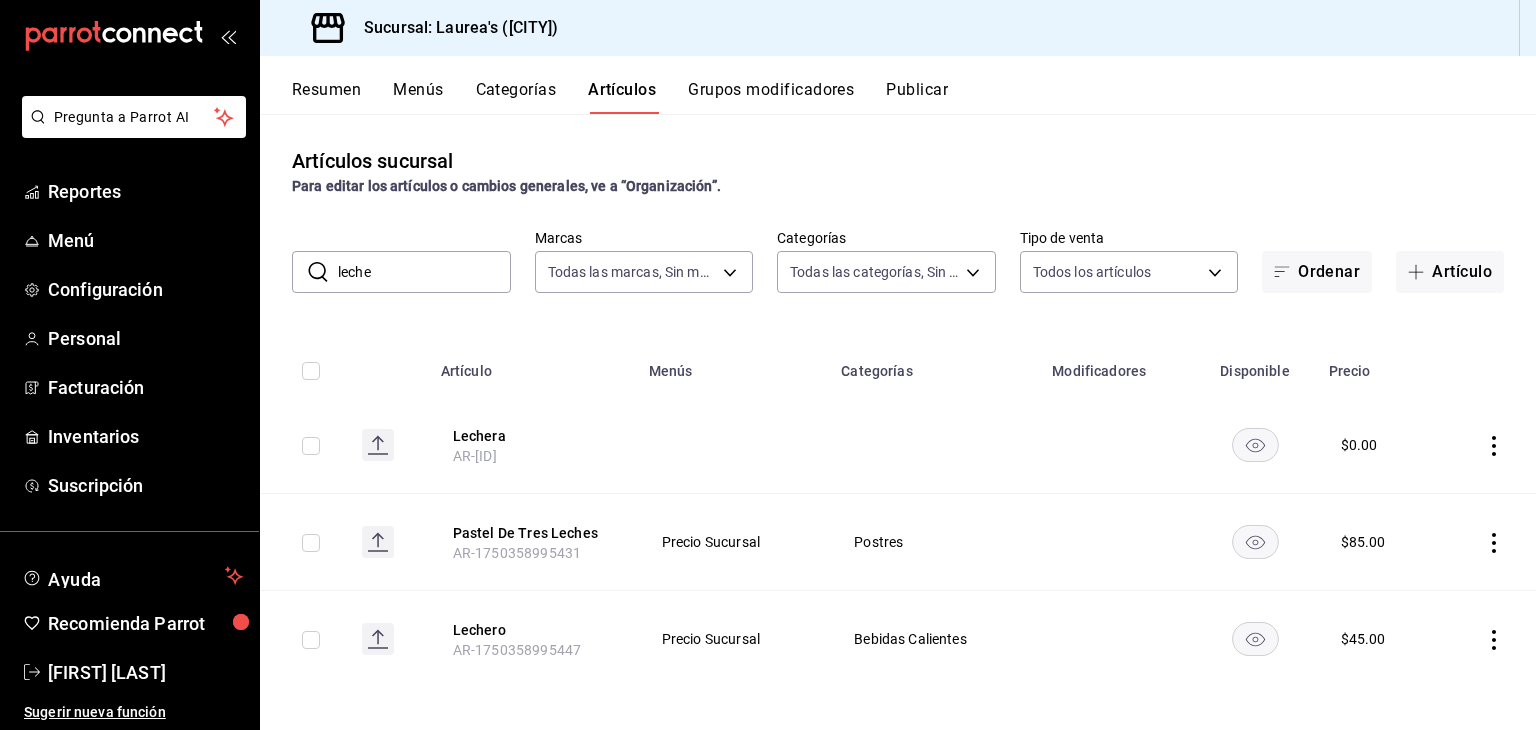 drag, startPoint x: 434, startPoint y: 273, endPoint x: 311, endPoint y: 257, distance: 124.036285 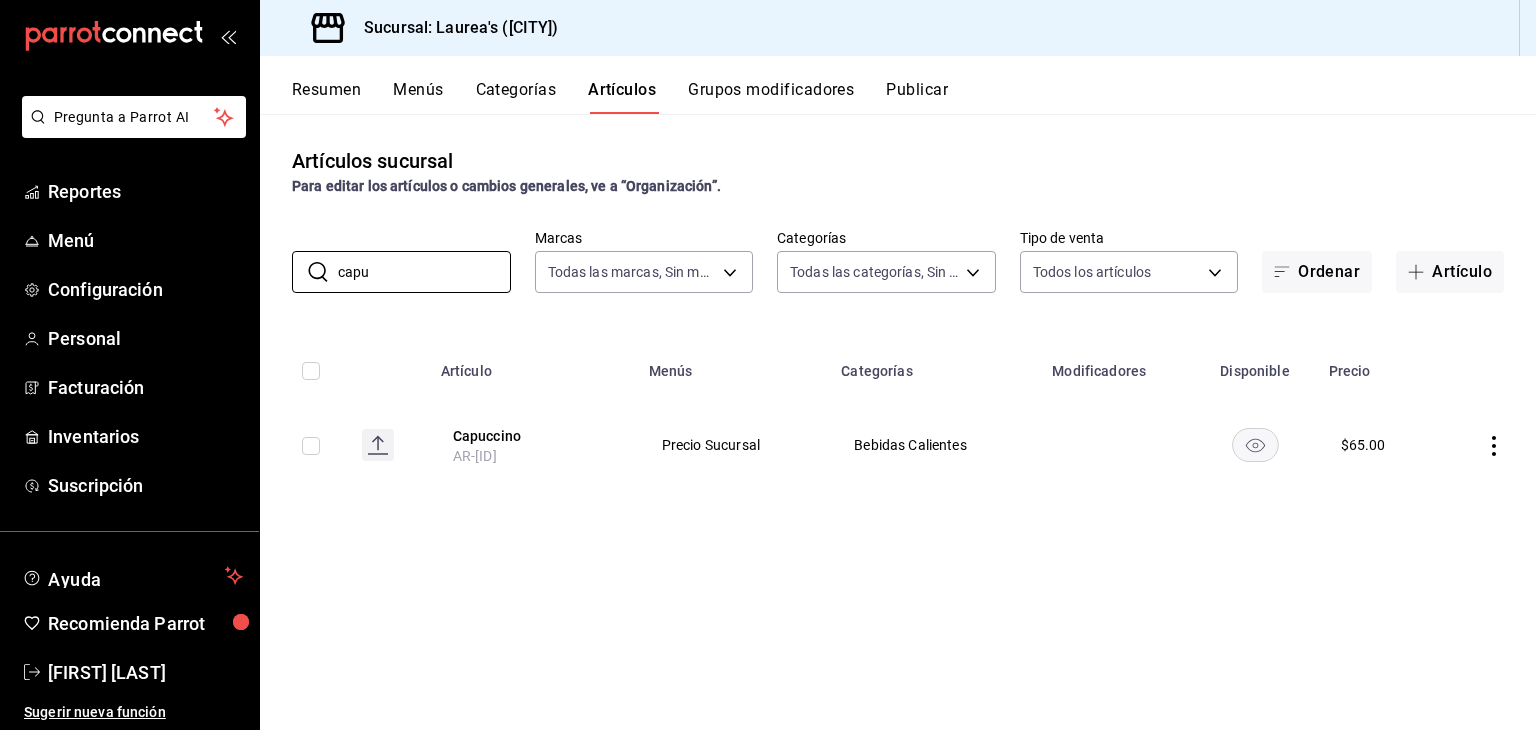 drag, startPoint x: 385, startPoint y: 262, endPoint x: 249, endPoint y: 256, distance: 136.1323 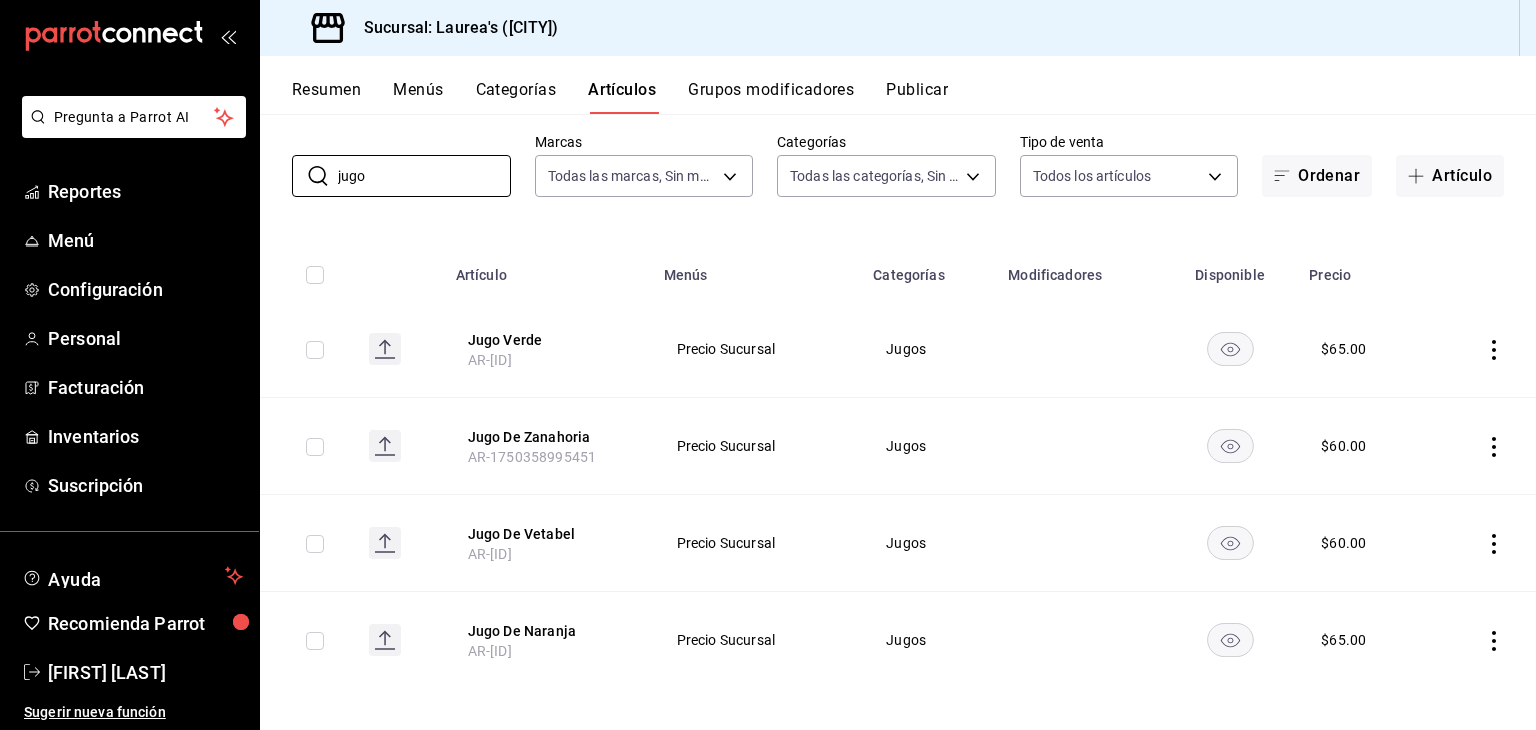 scroll, scrollTop: 102, scrollLeft: 0, axis: vertical 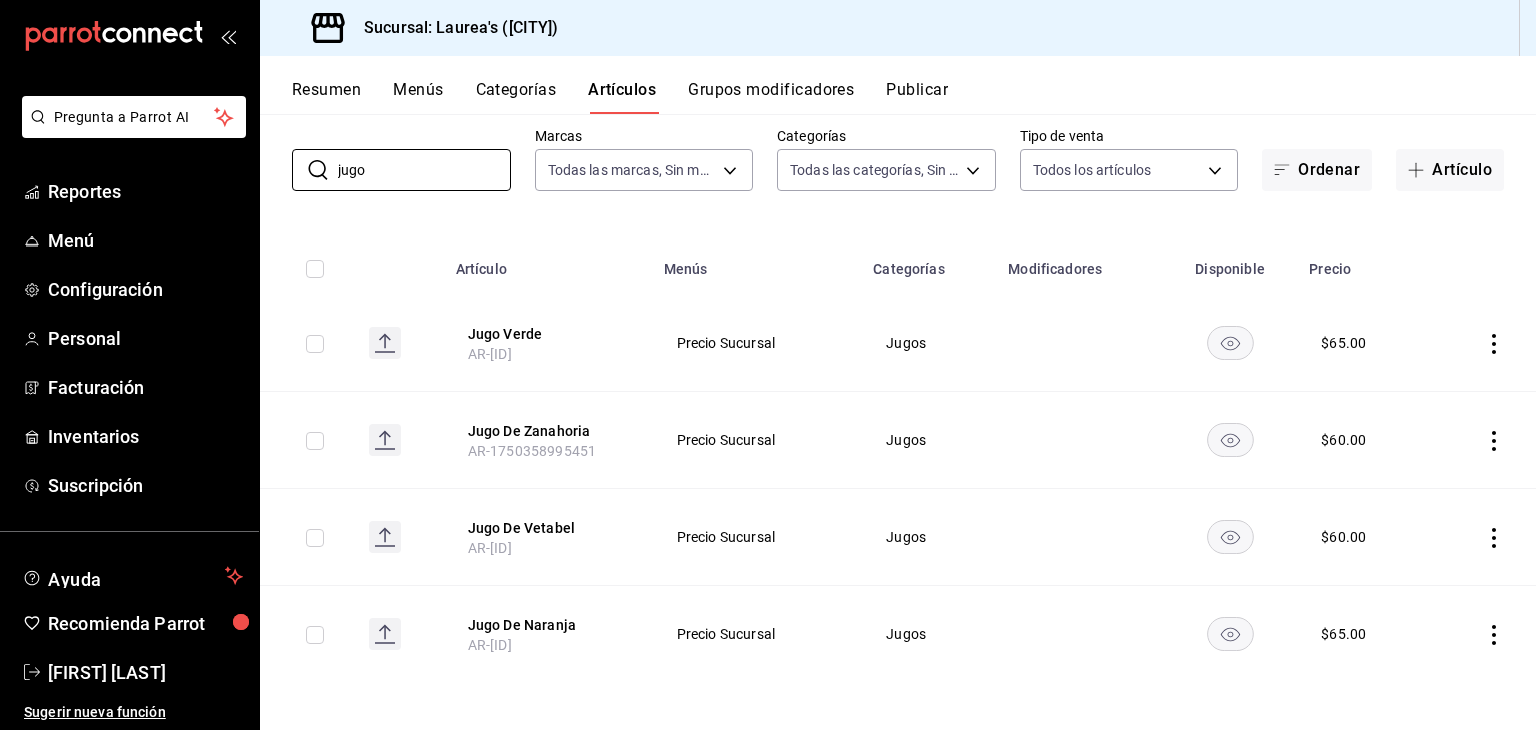 drag, startPoint x: 336, startPoint y: 169, endPoint x: 224, endPoint y: 150, distance: 113.600174 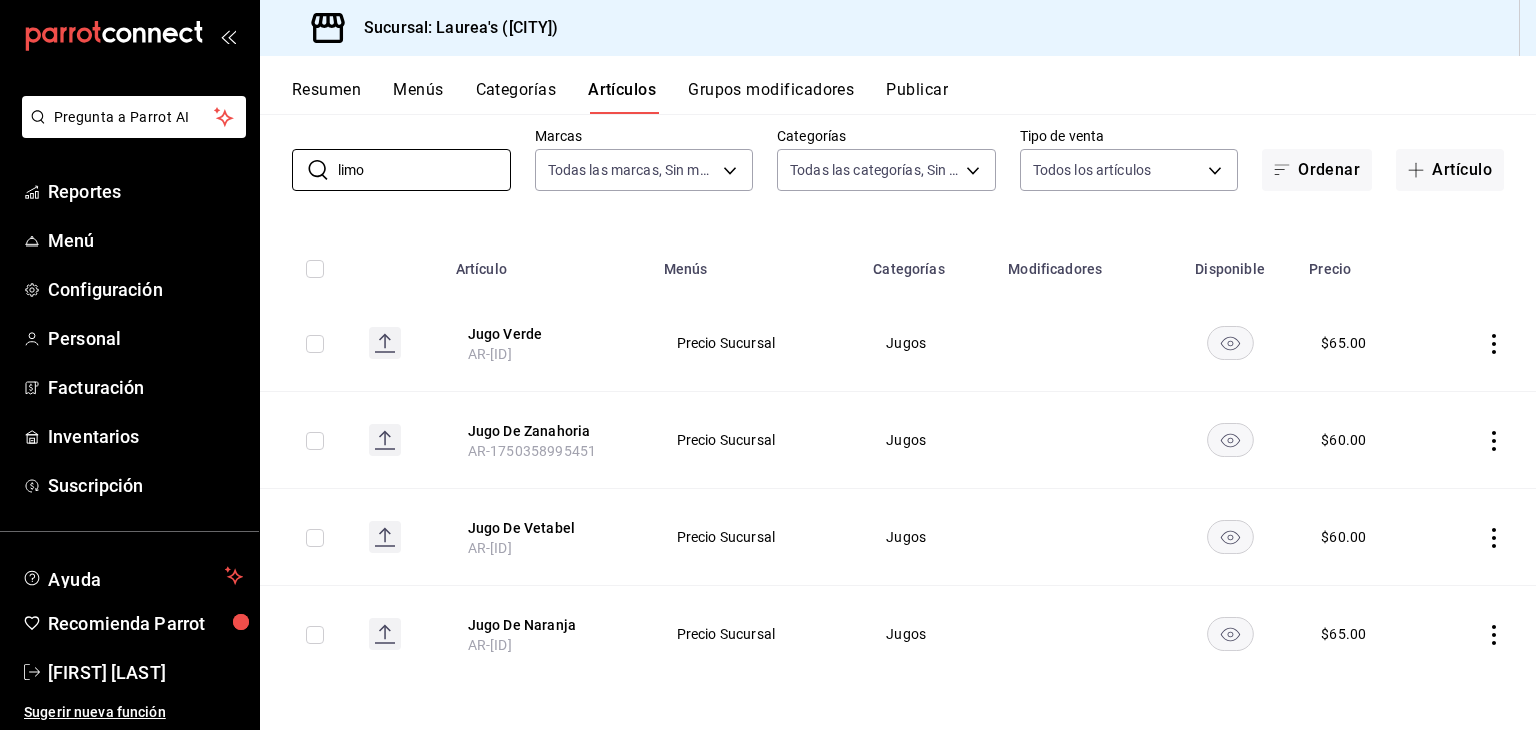 scroll, scrollTop: 0, scrollLeft: 0, axis: both 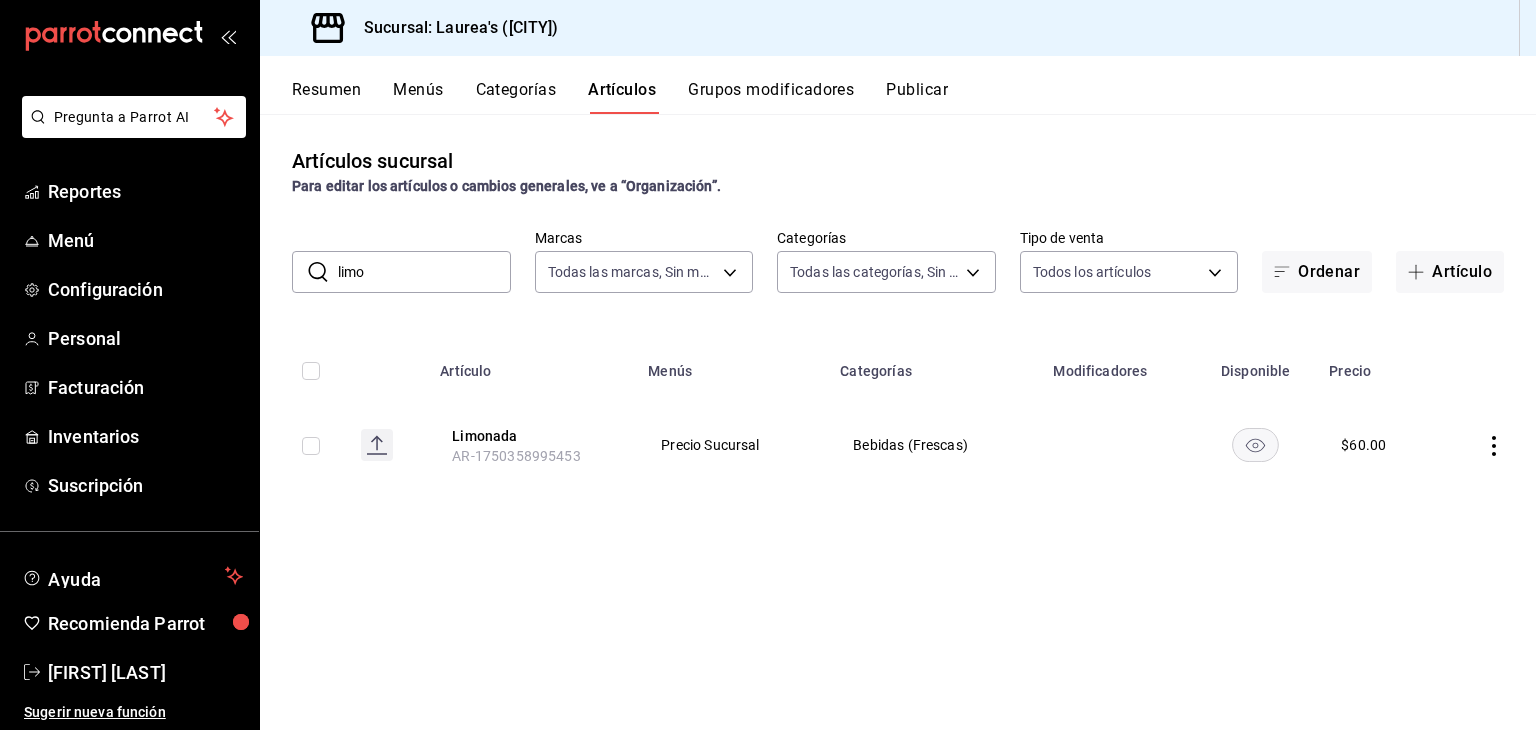 drag, startPoint x: 360, startPoint y: 277, endPoint x: 296, endPoint y: 267, distance: 64.77654 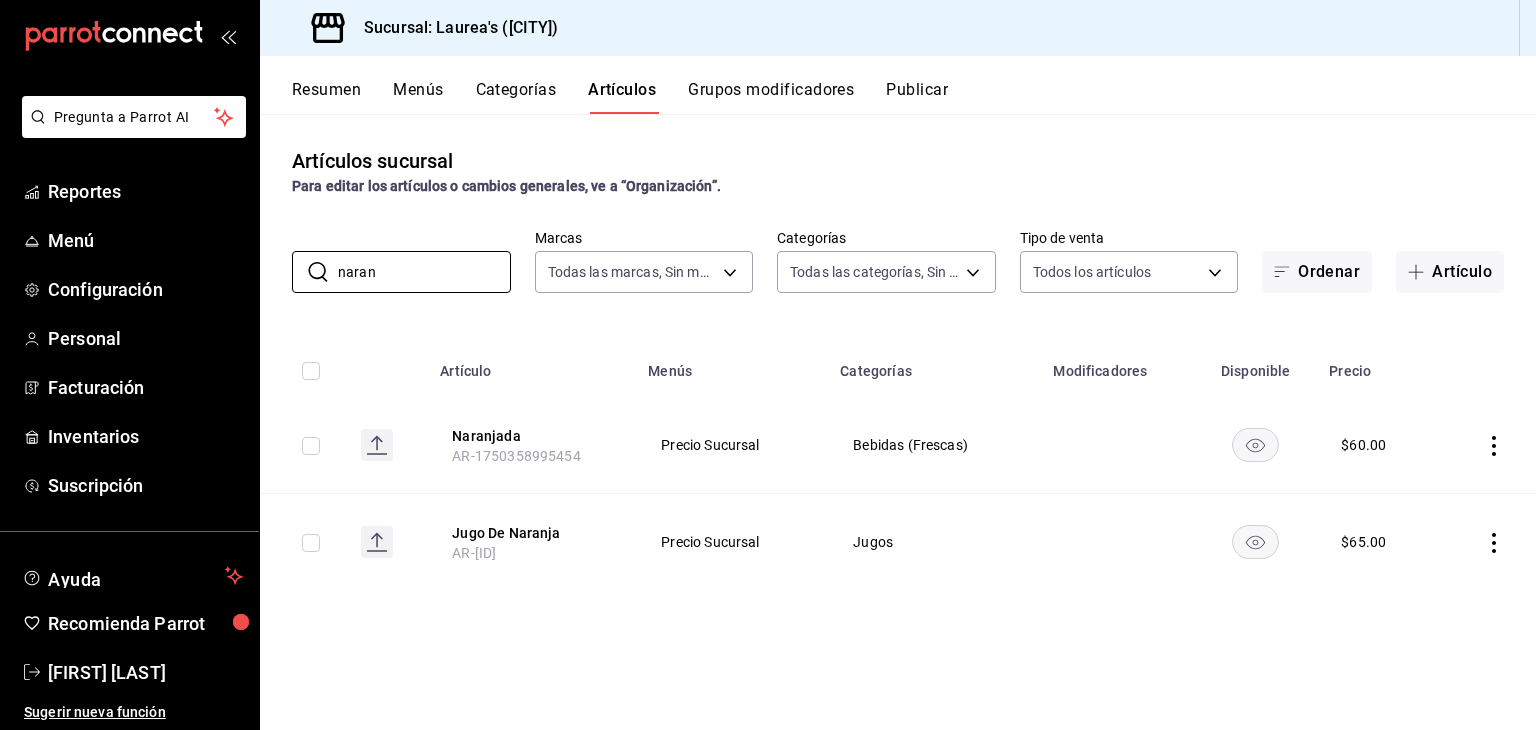 drag, startPoint x: 427, startPoint y: 256, endPoint x: 283, endPoint y: 244, distance: 144.49913 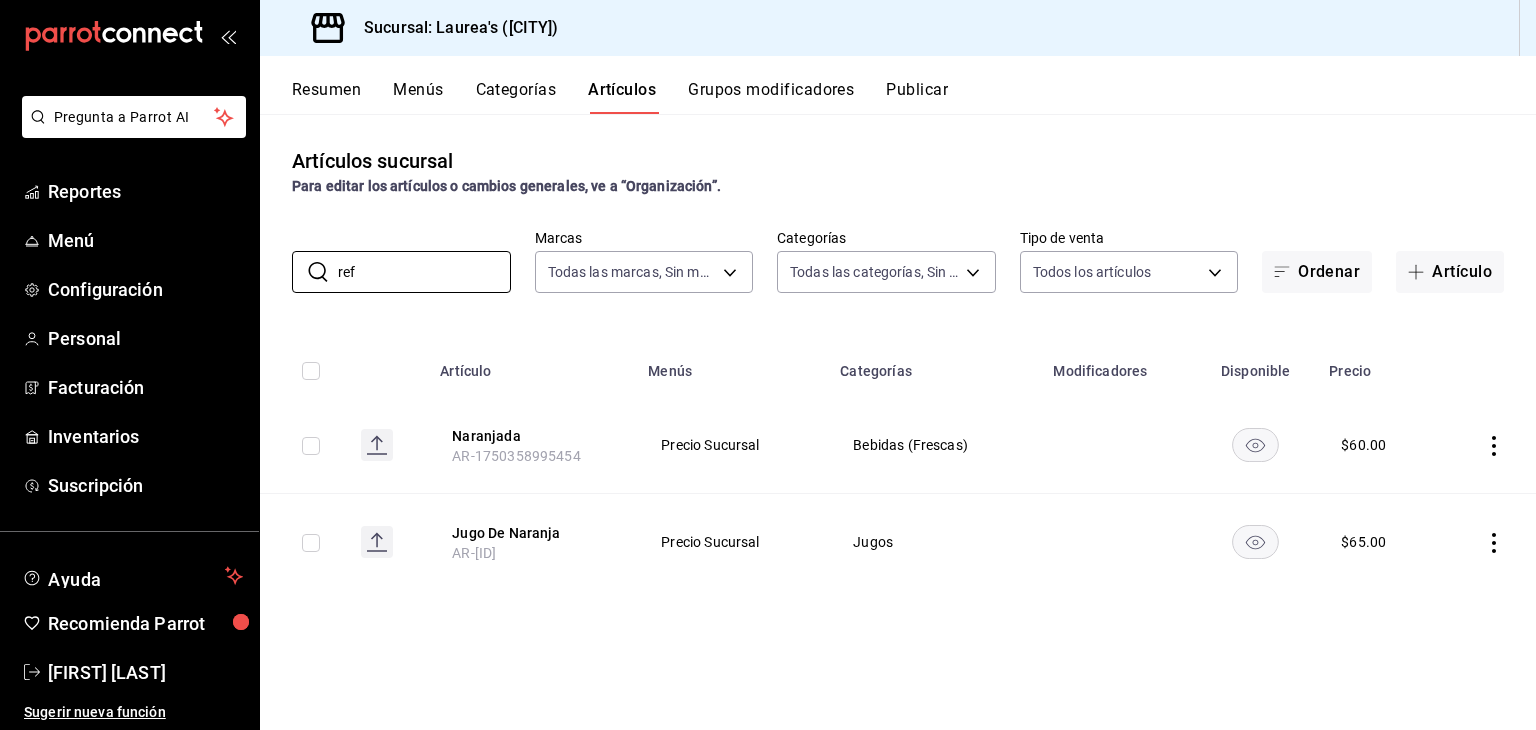 type on "refr" 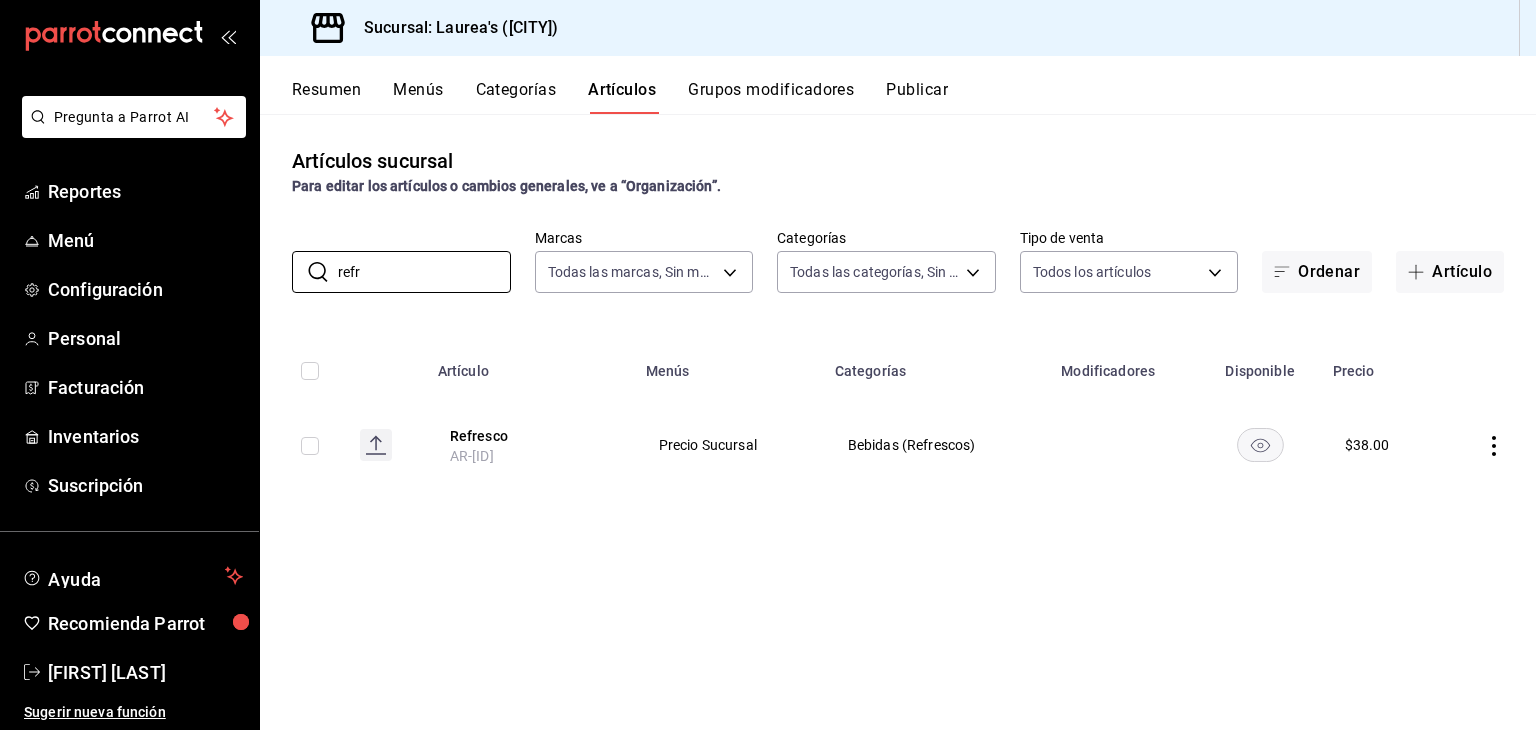 drag, startPoint x: 447, startPoint y: 276, endPoint x: 280, endPoint y: 259, distance: 167.86304 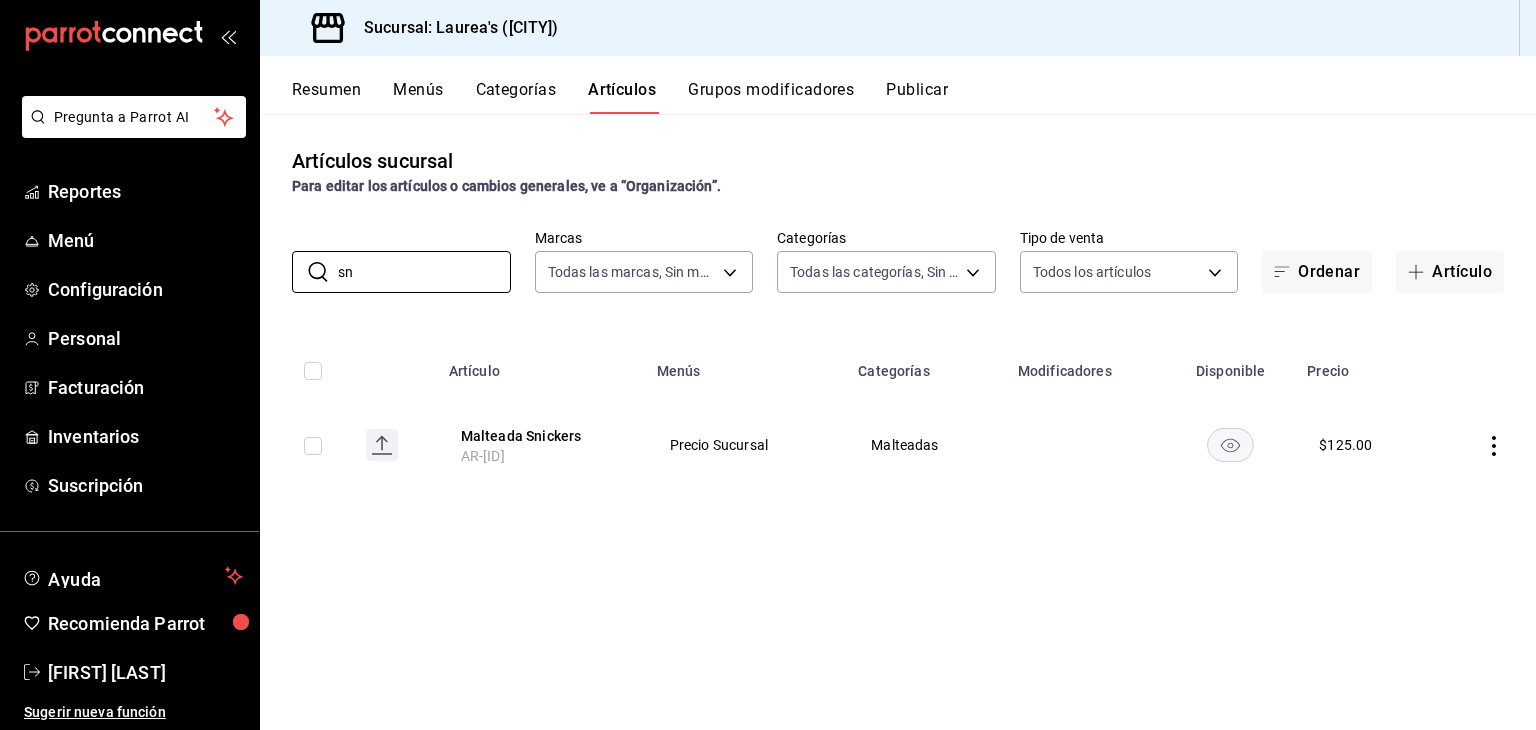 type on "s" 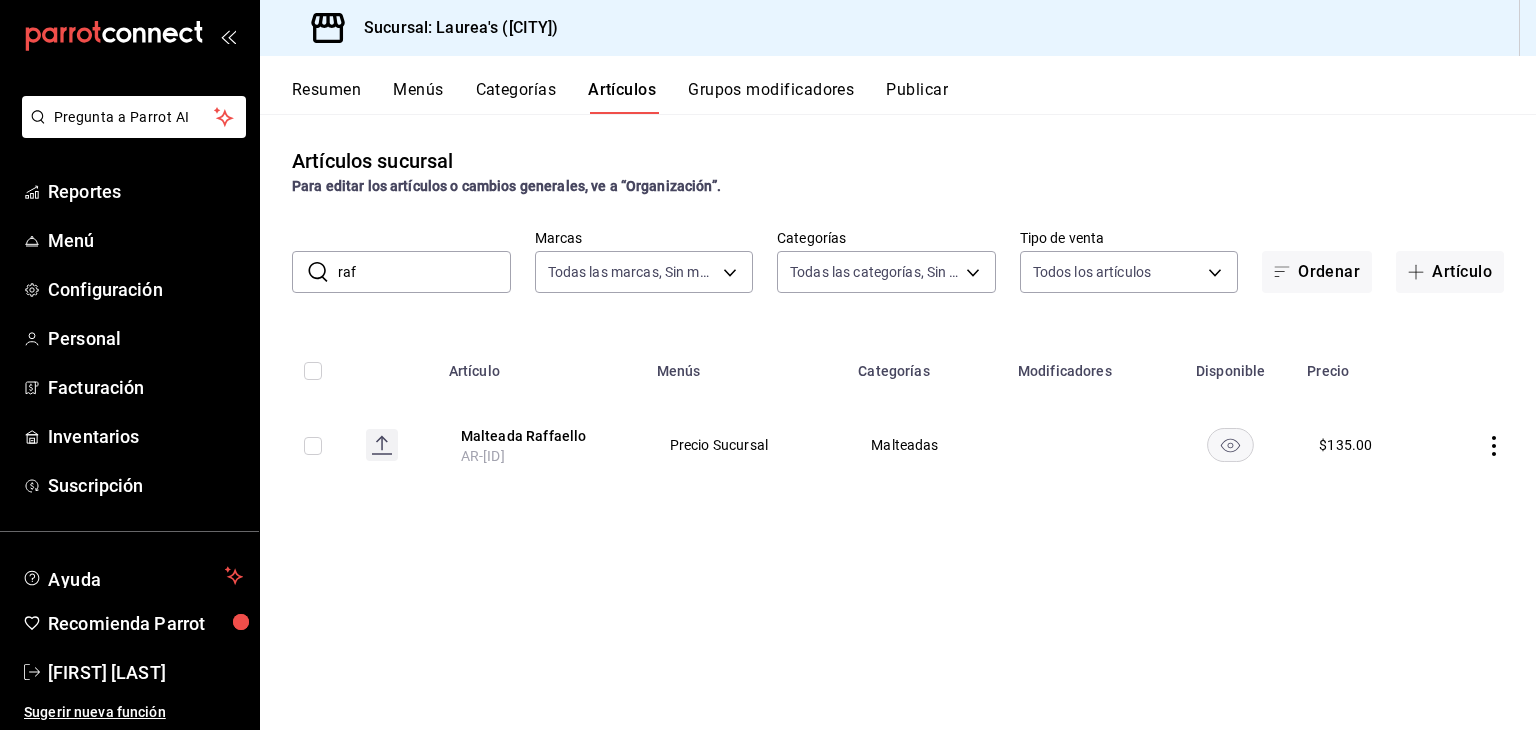 drag, startPoint x: 358, startPoint y: 266, endPoint x: 323, endPoint y: 256, distance: 36.40055 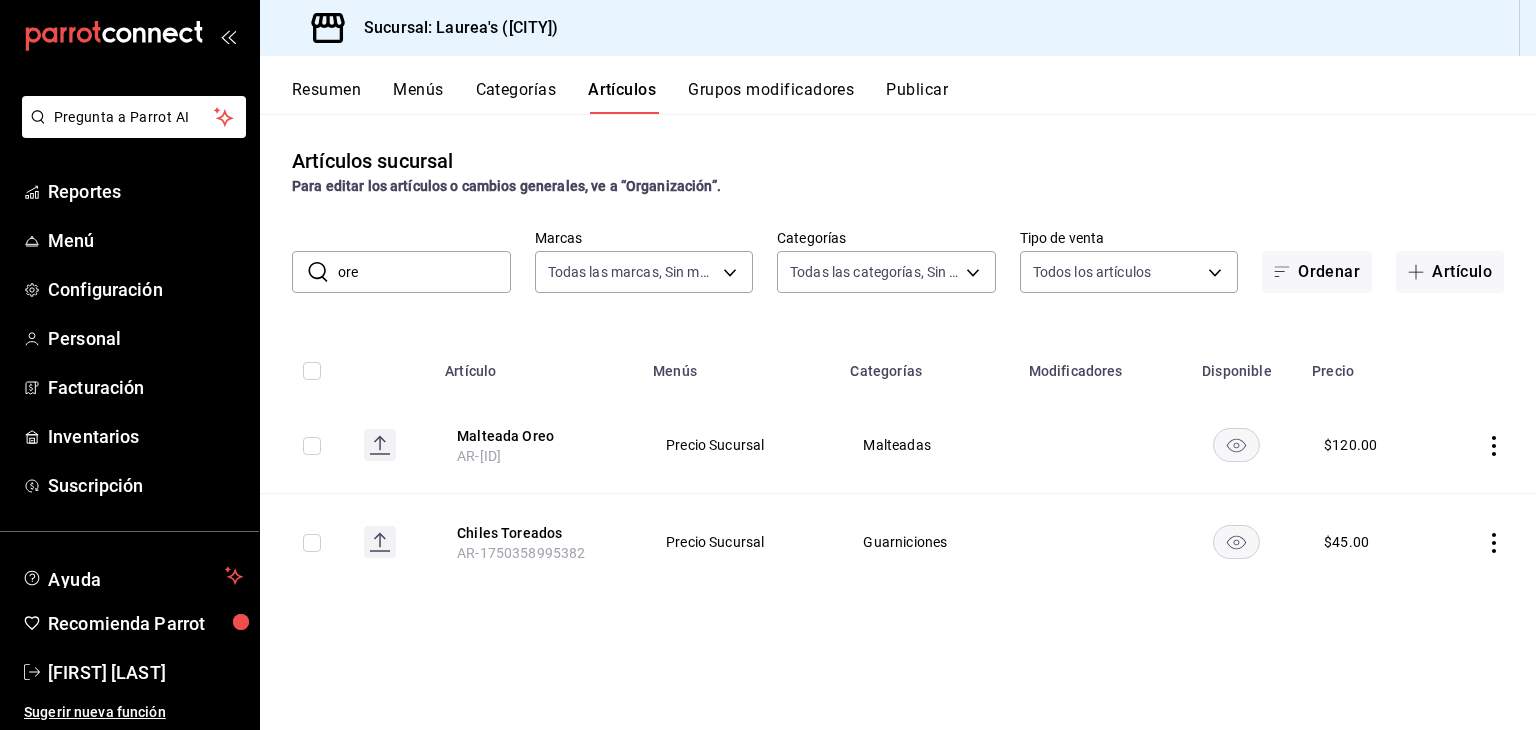 drag, startPoint x: 376, startPoint y: 277, endPoint x: 328, endPoint y: 276, distance: 48.010414 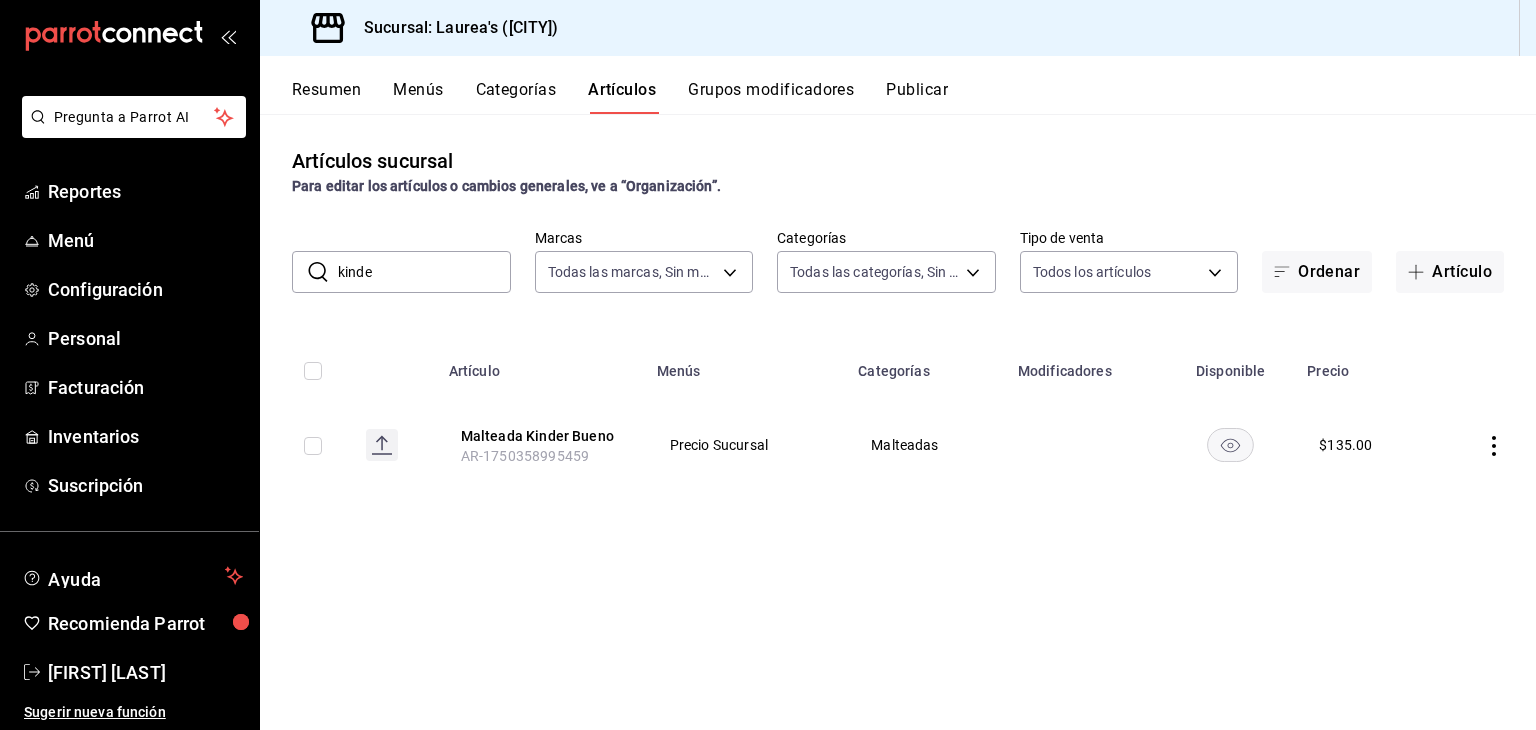 click on "kinde" at bounding box center [424, 272] 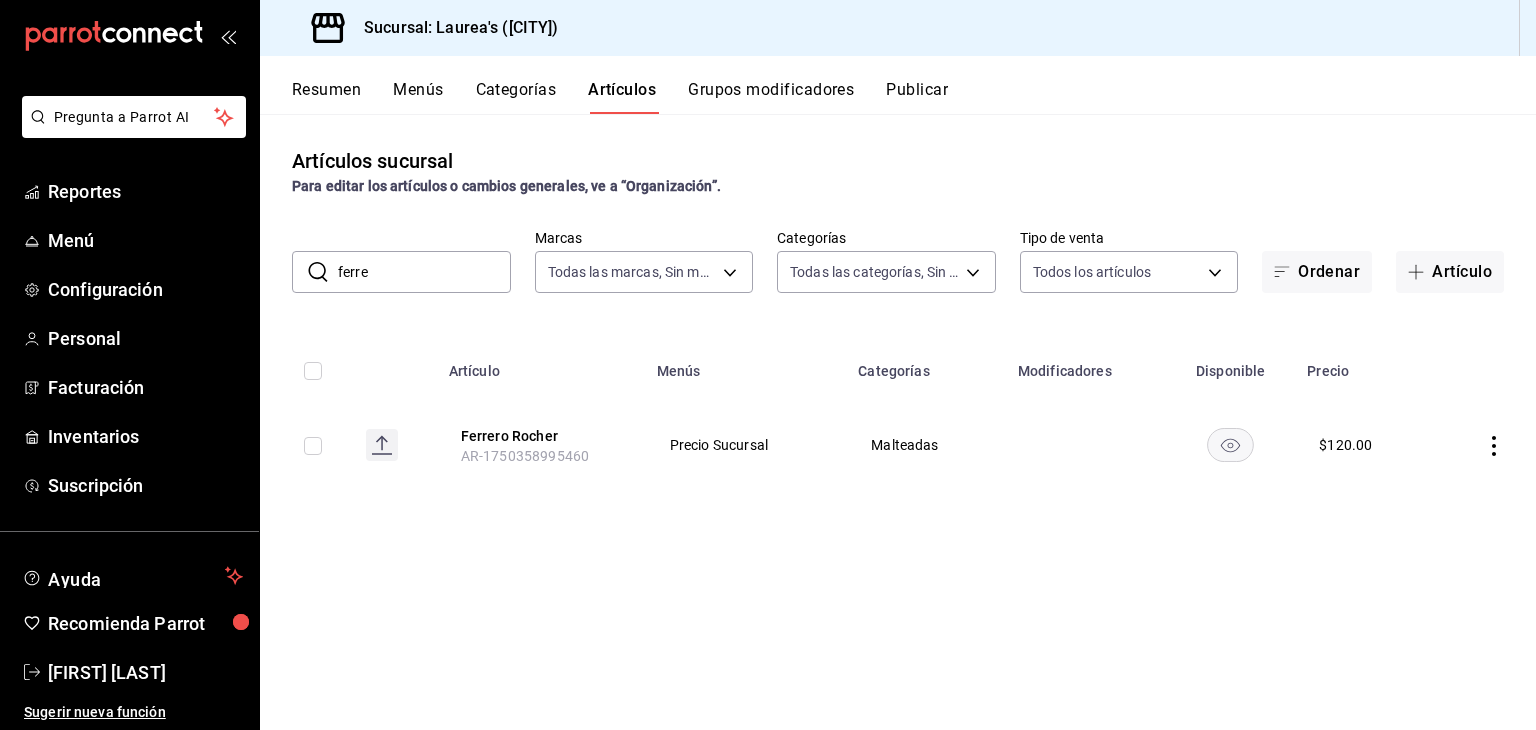 click on "ferre" at bounding box center (424, 272) 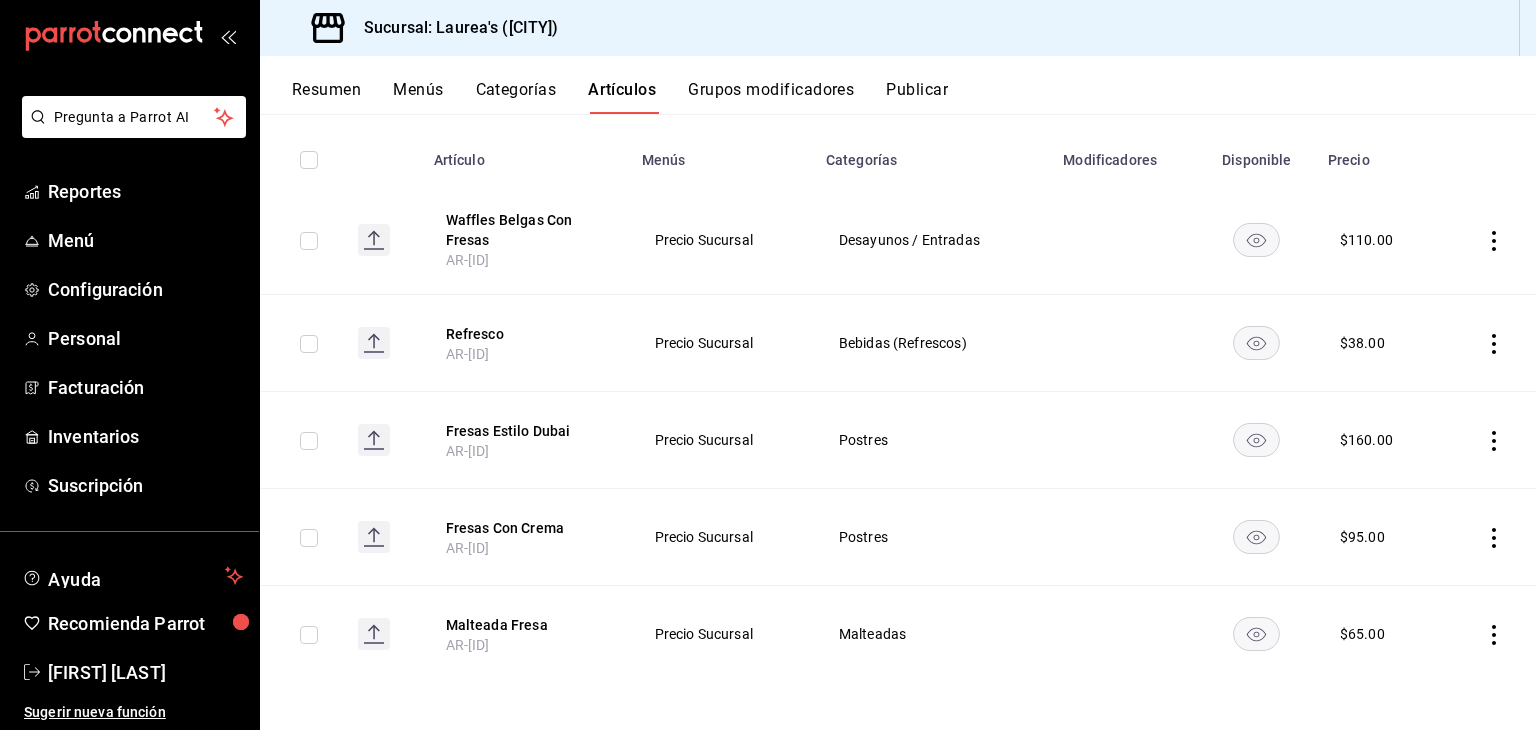 scroll, scrollTop: 0, scrollLeft: 0, axis: both 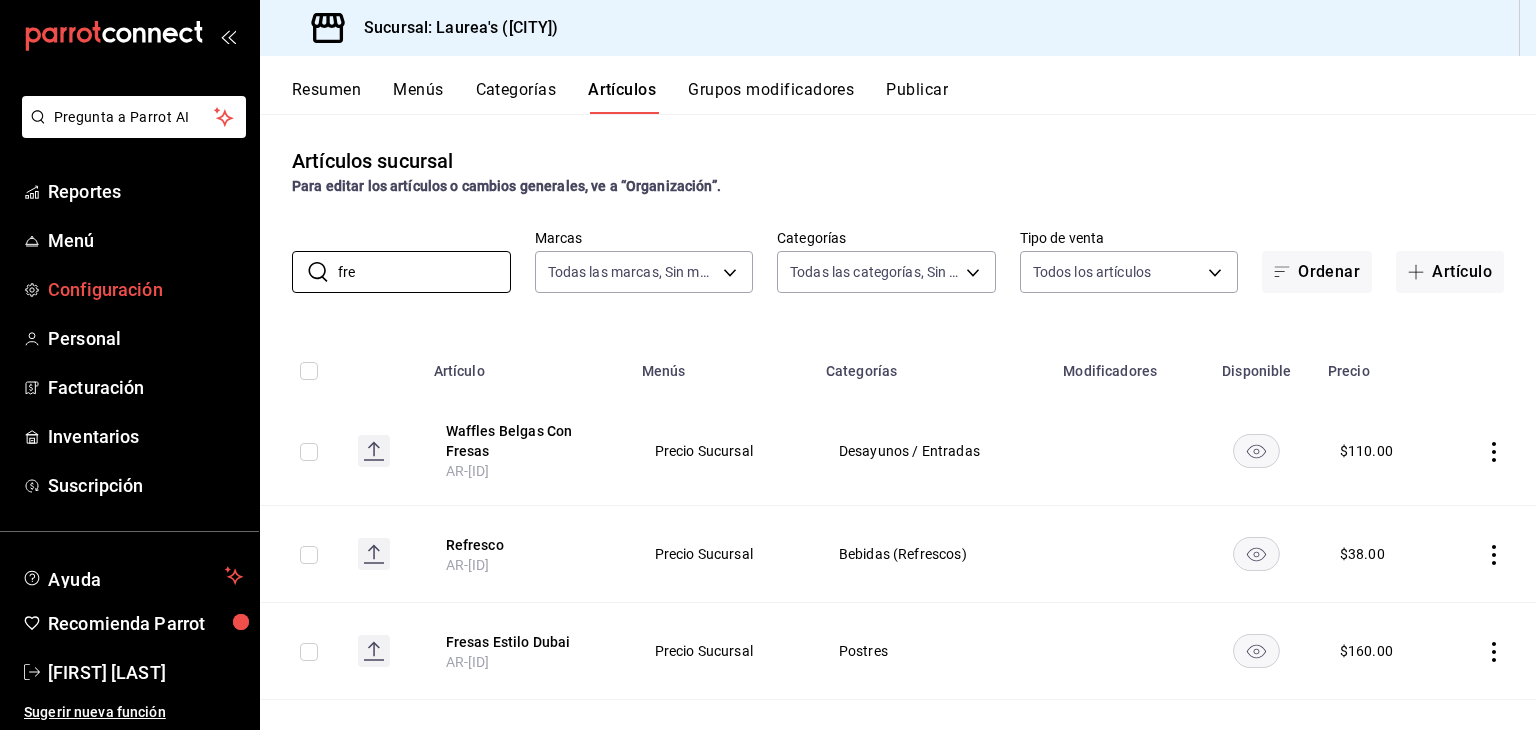 drag, startPoint x: 384, startPoint y: 278, endPoint x: 245, endPoint y: 274, distance: 139.05754 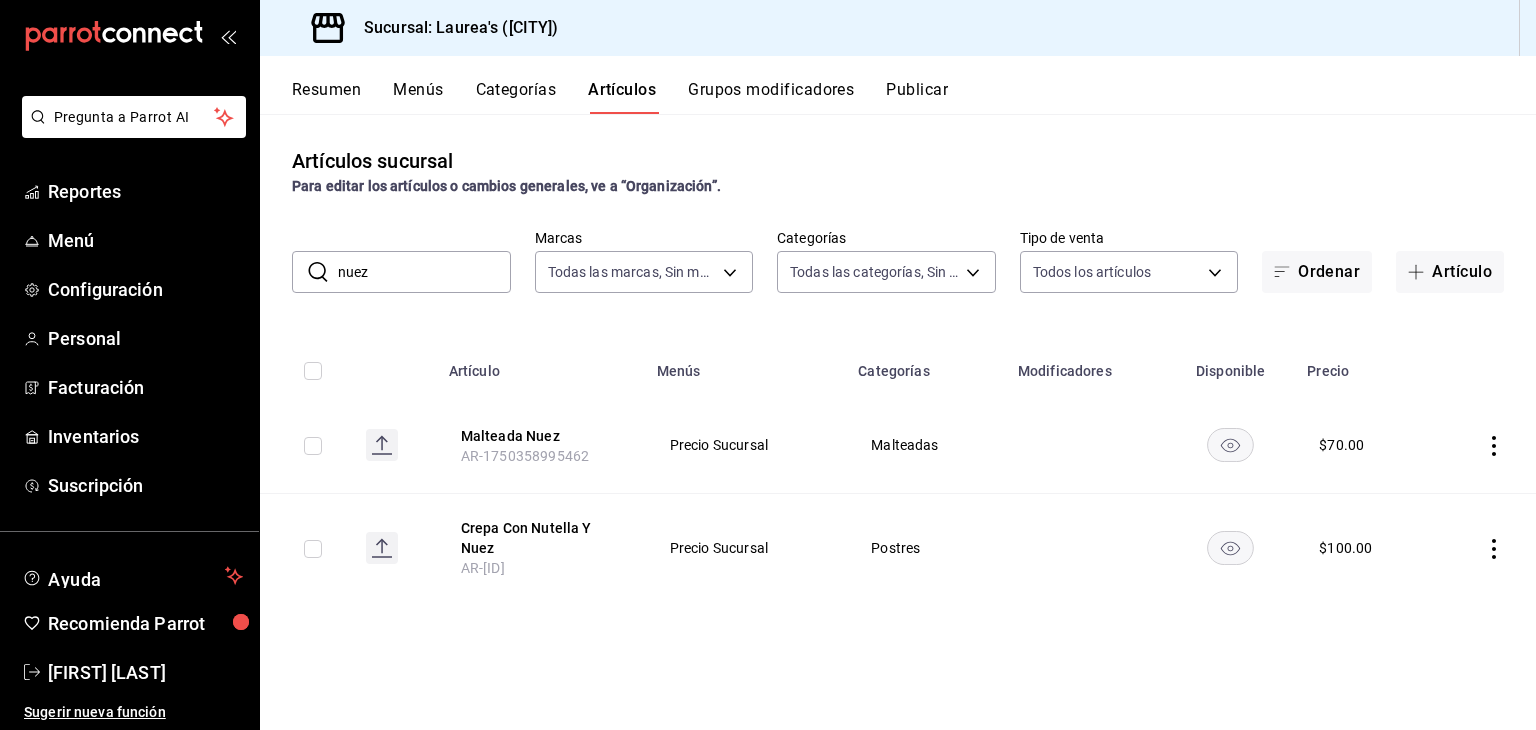 drag, startPoint x: 384, startPoint y: 281, endPoint x: 292, endPoint y: 267, distance: 93.05912 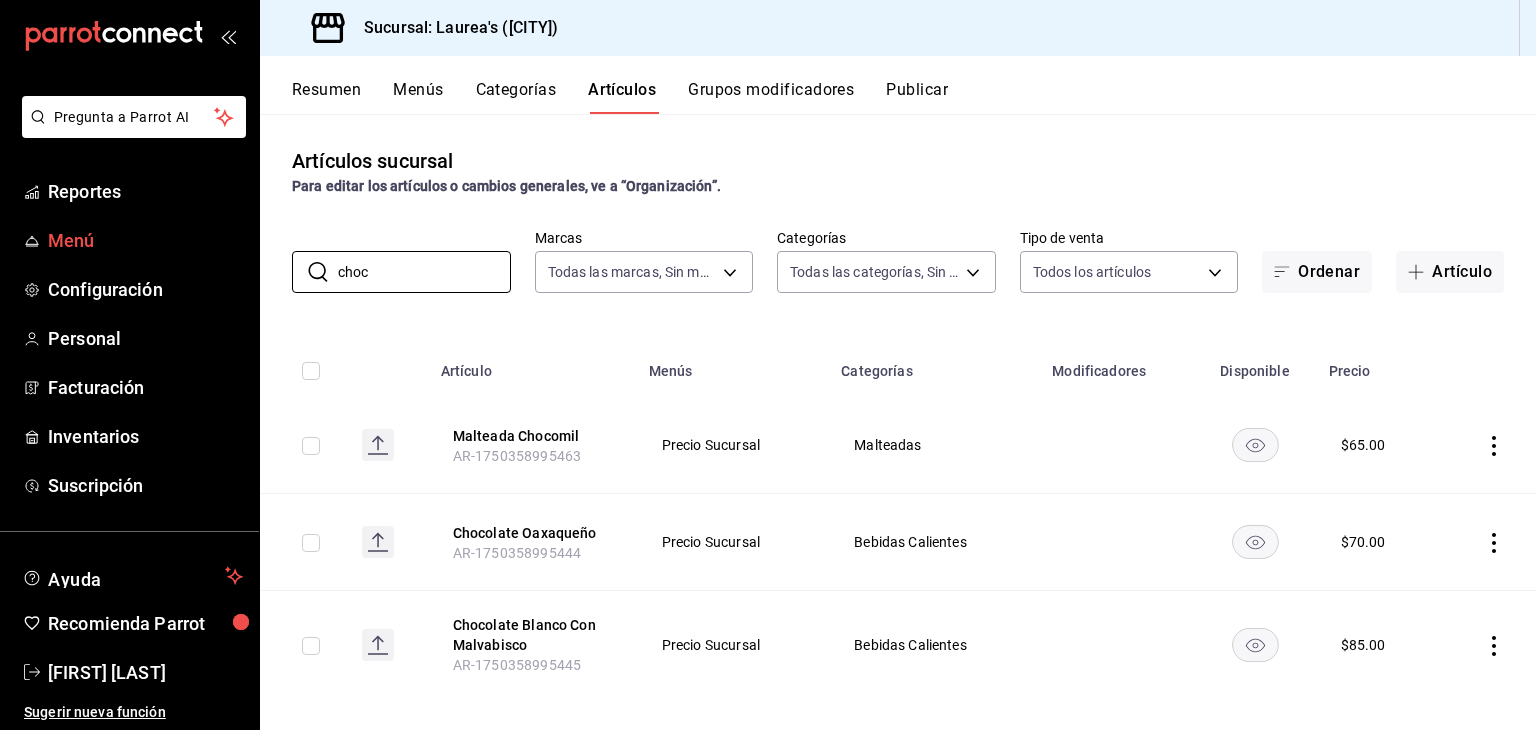 drag, startPoint x: 385, startPoint y: 272, endPoint x: 242, endPoint y: 232, distance: 148.48906 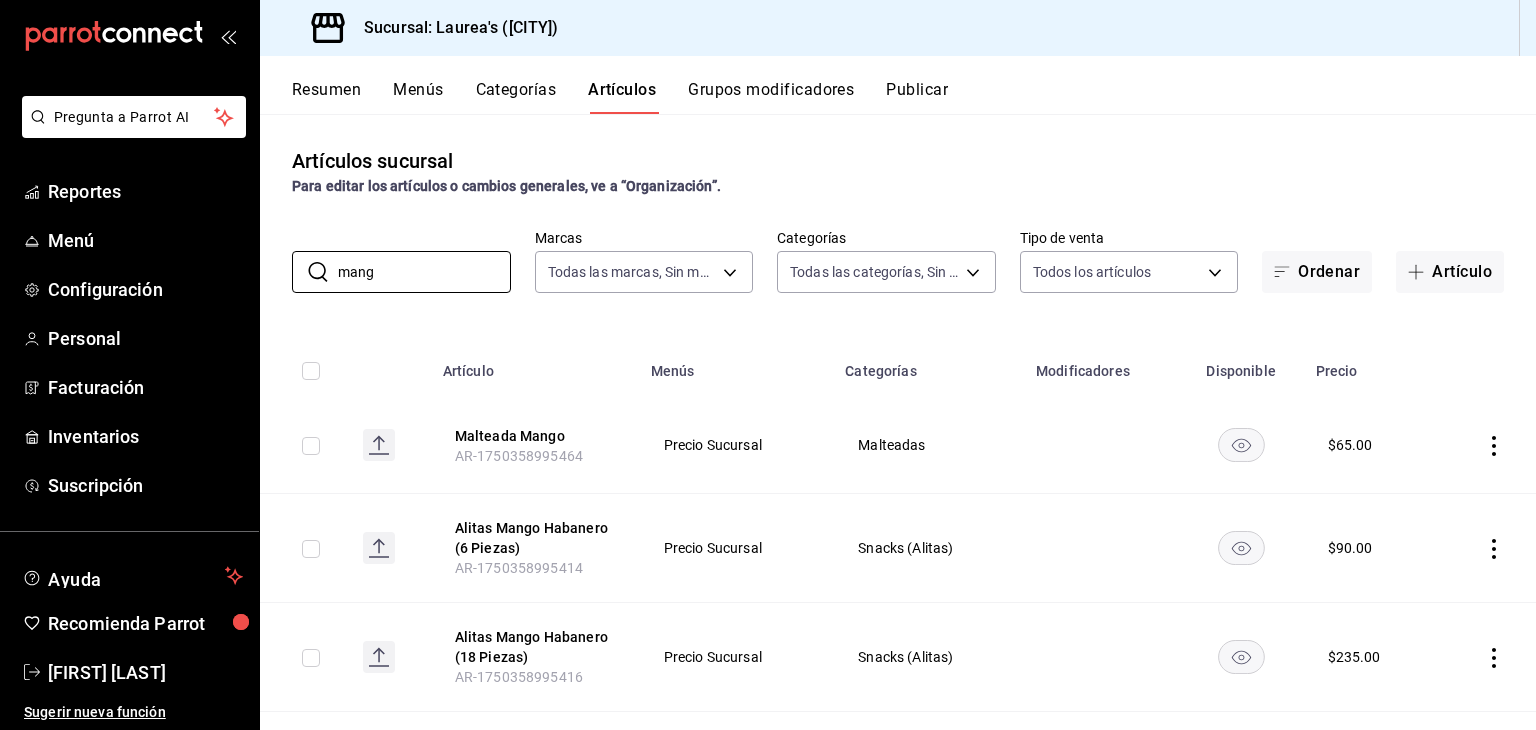 drag, startPoint x: 384, startPoint y: 274, endPoint x: 266, endPoint y: 248, distance: 120.83046 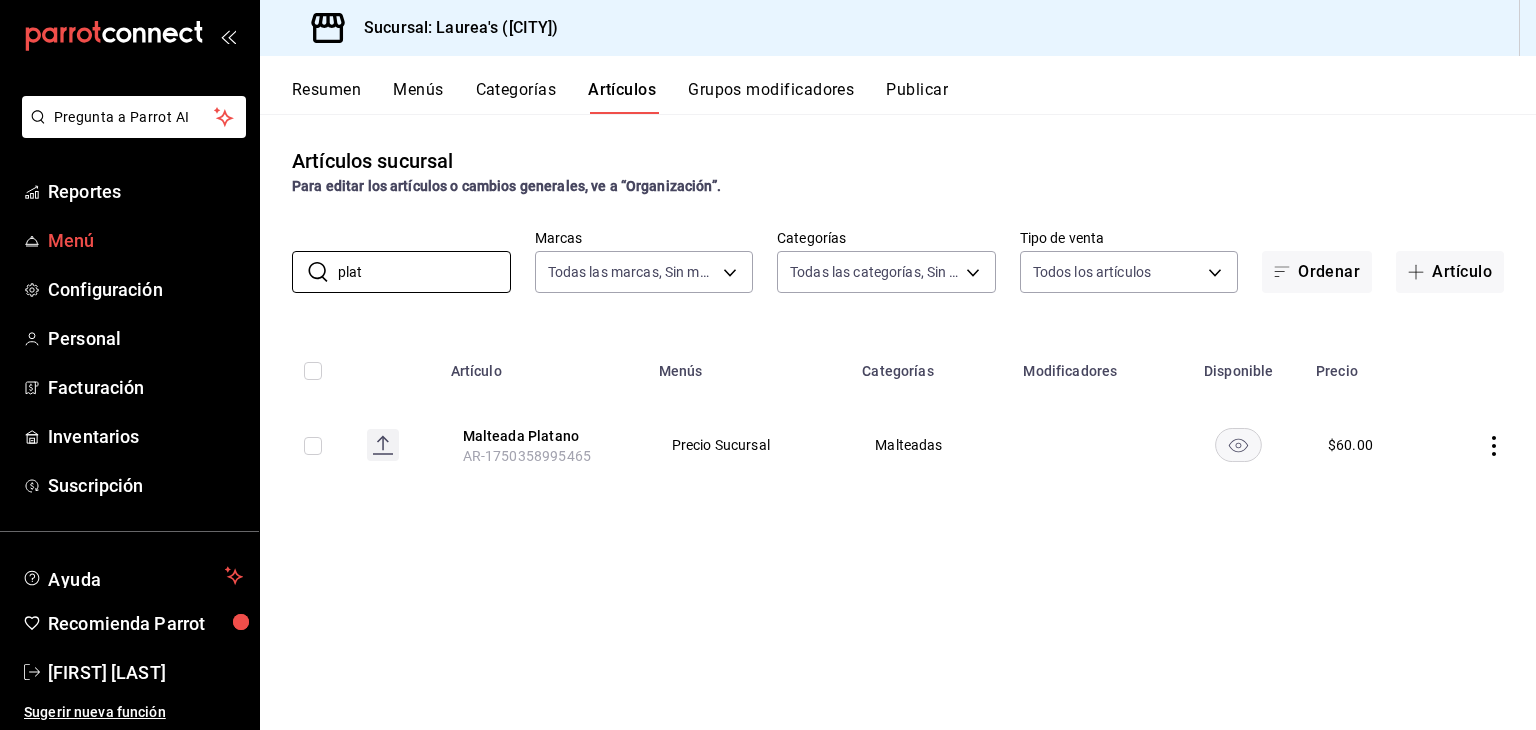 drag, startPoint x: 398, startPoint y: 279, endPoint x: 241, endPoint y: 253, distance: 159.1383 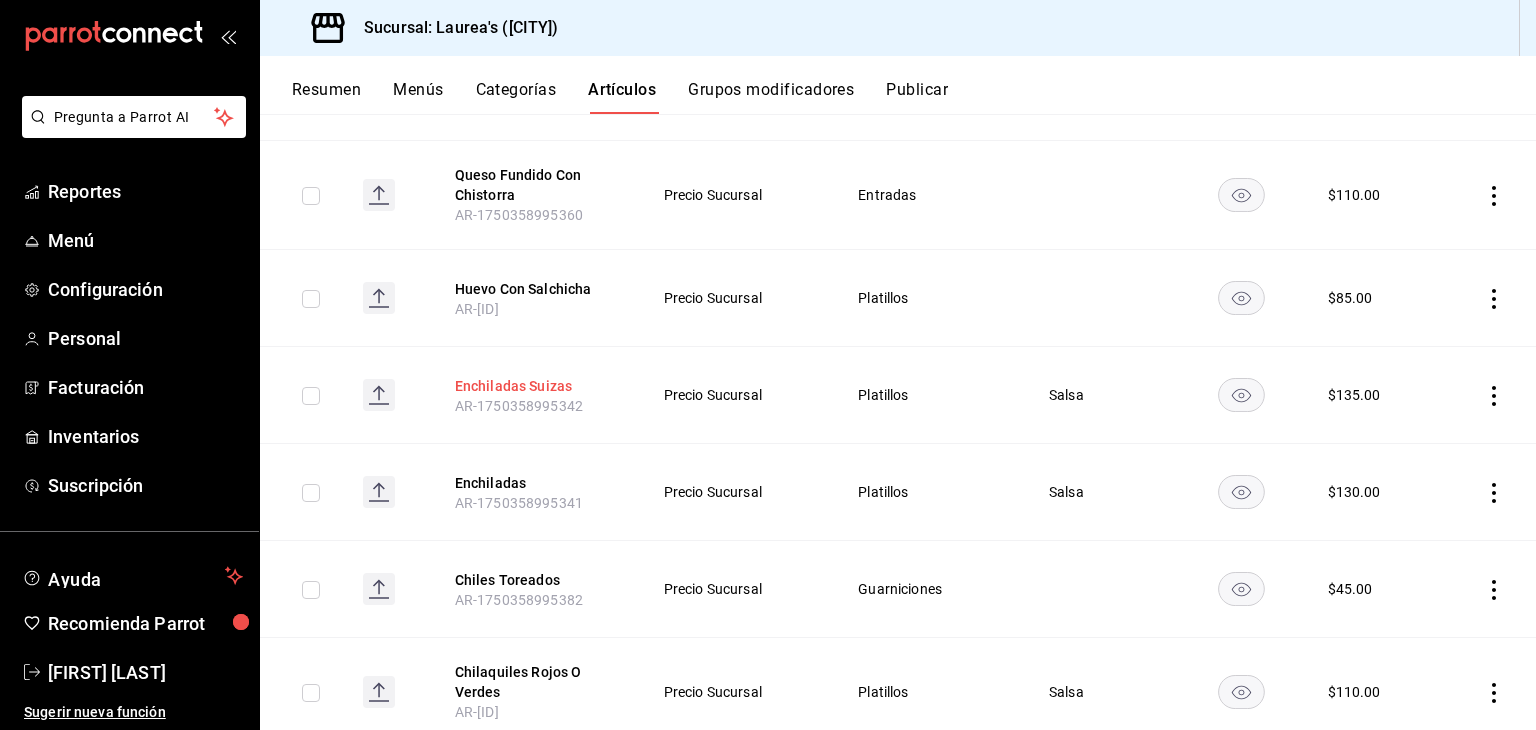 scroll, scrollTop: 500, scrollLeft: 0, axis: vertical 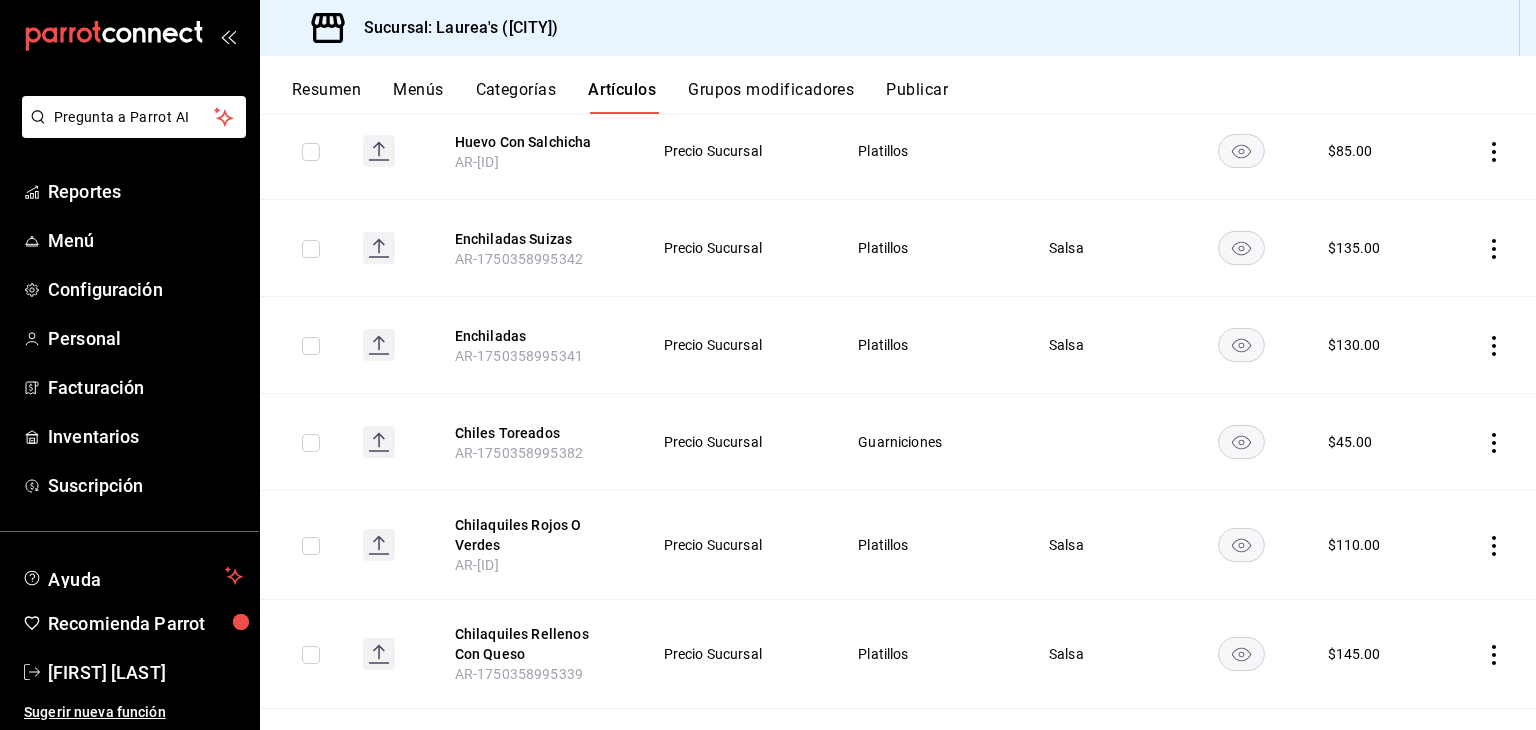 type on "chi" 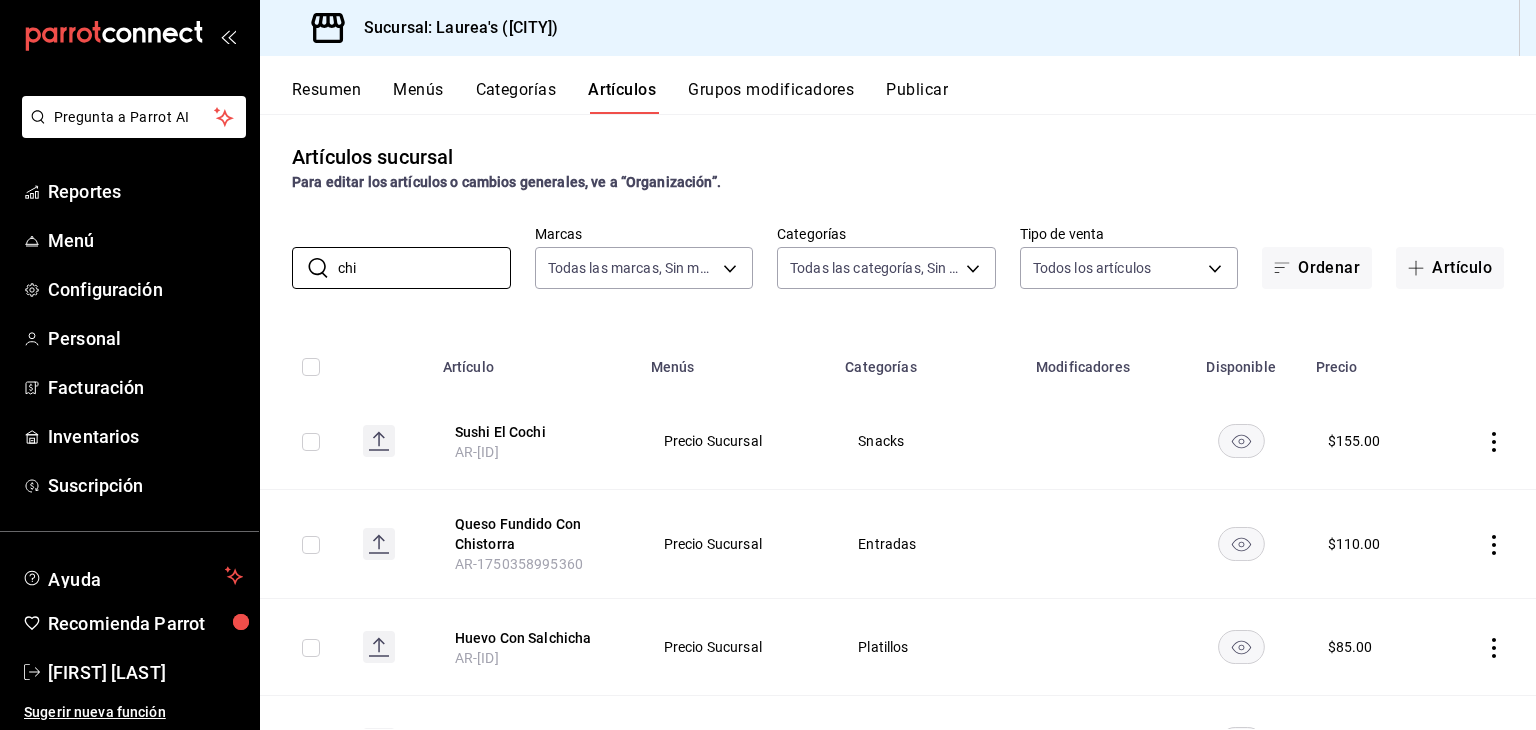 scroll, scrollTop: 0, scrollLeft: 0, axis: both 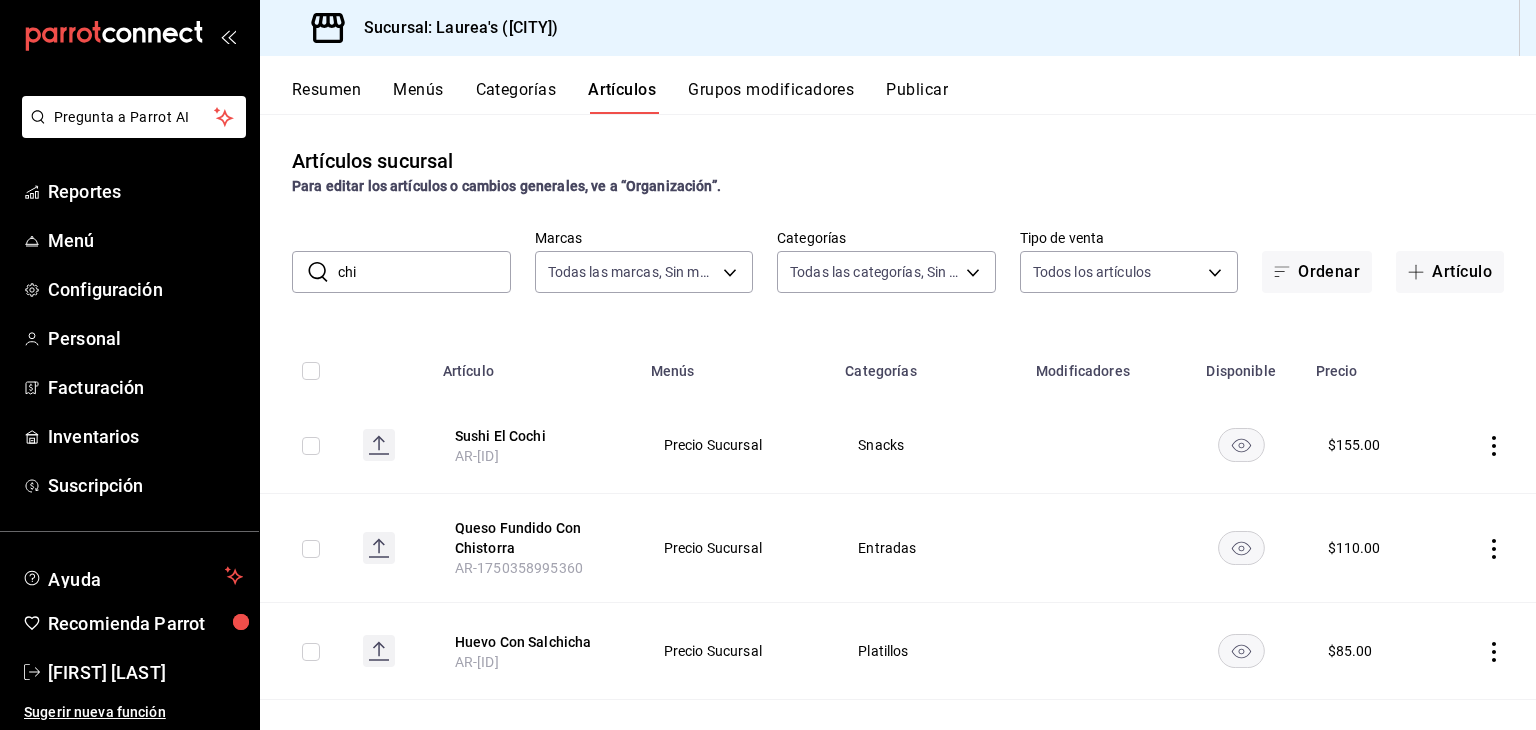 click on "Publicar" at bounding box center [917, 97] 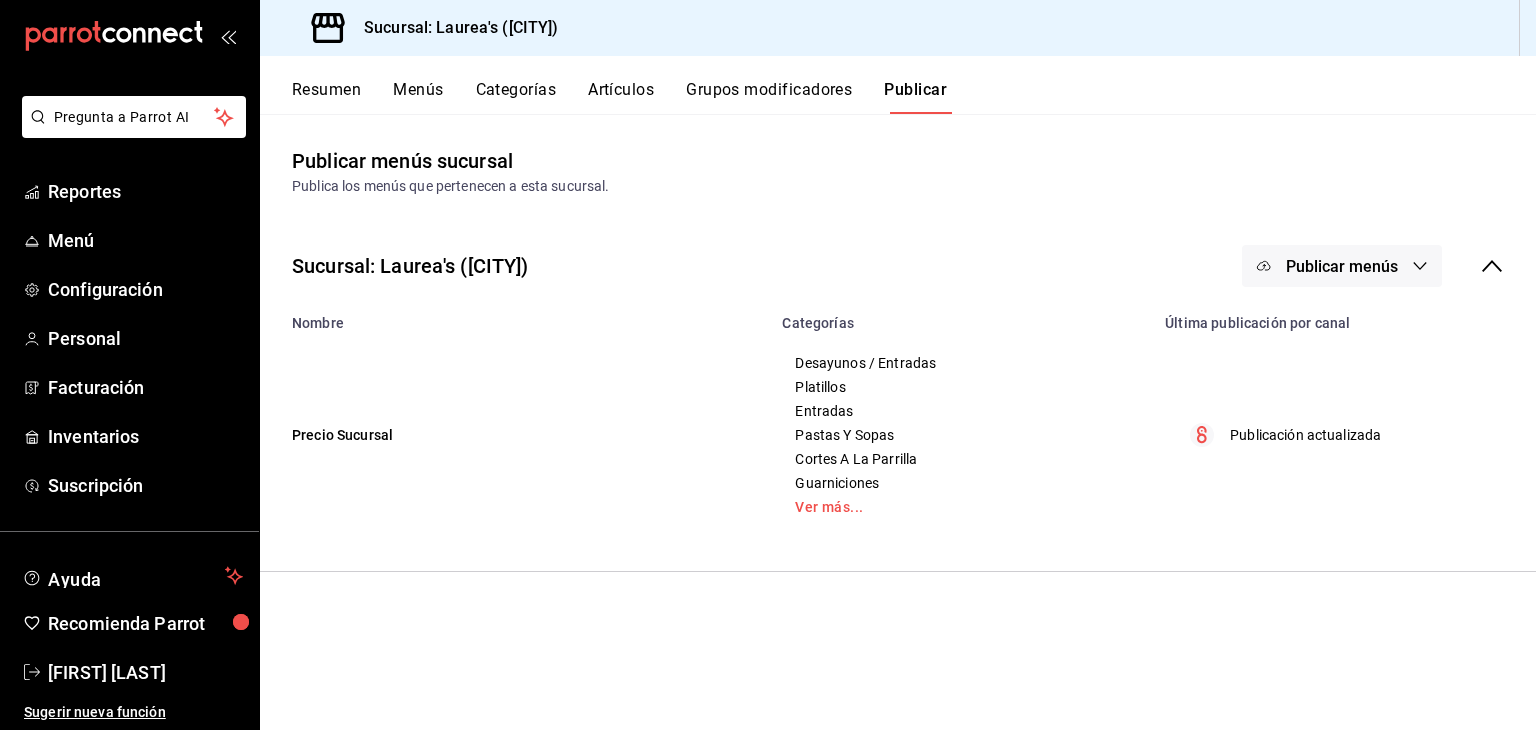 click on "Resumen" at bounding box center (326, 97) 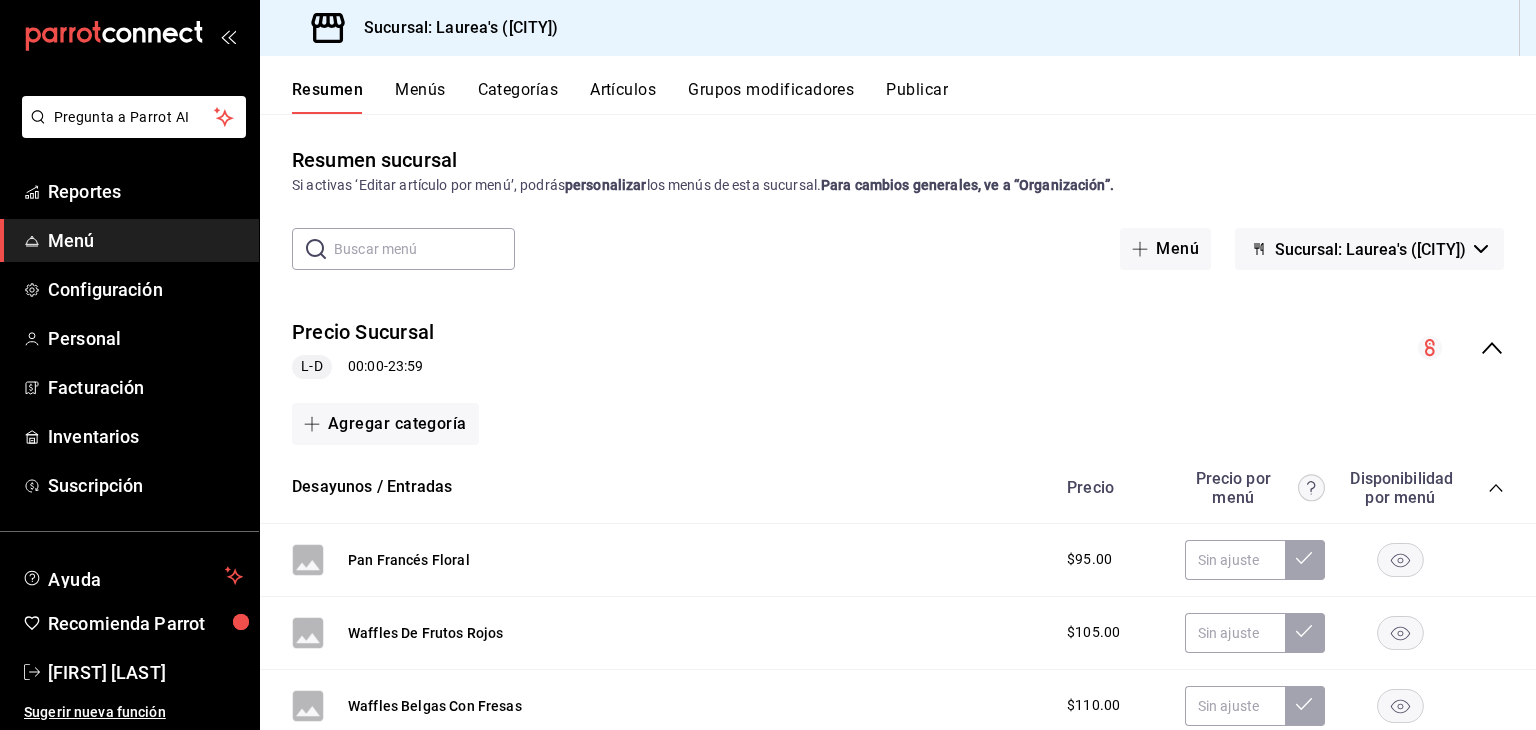 scroll, scrollTop: 0, scrollLeft: 0, axis: both 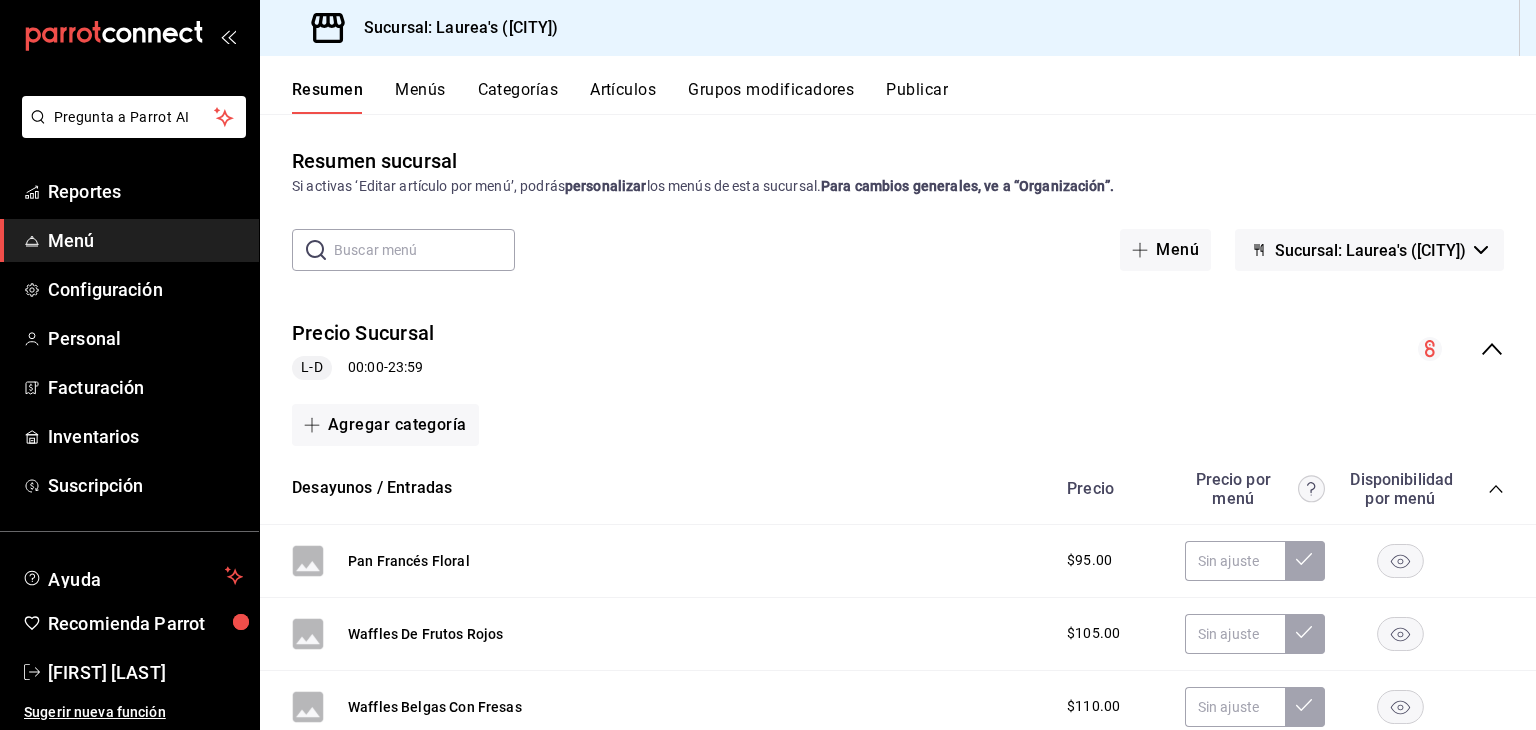 click 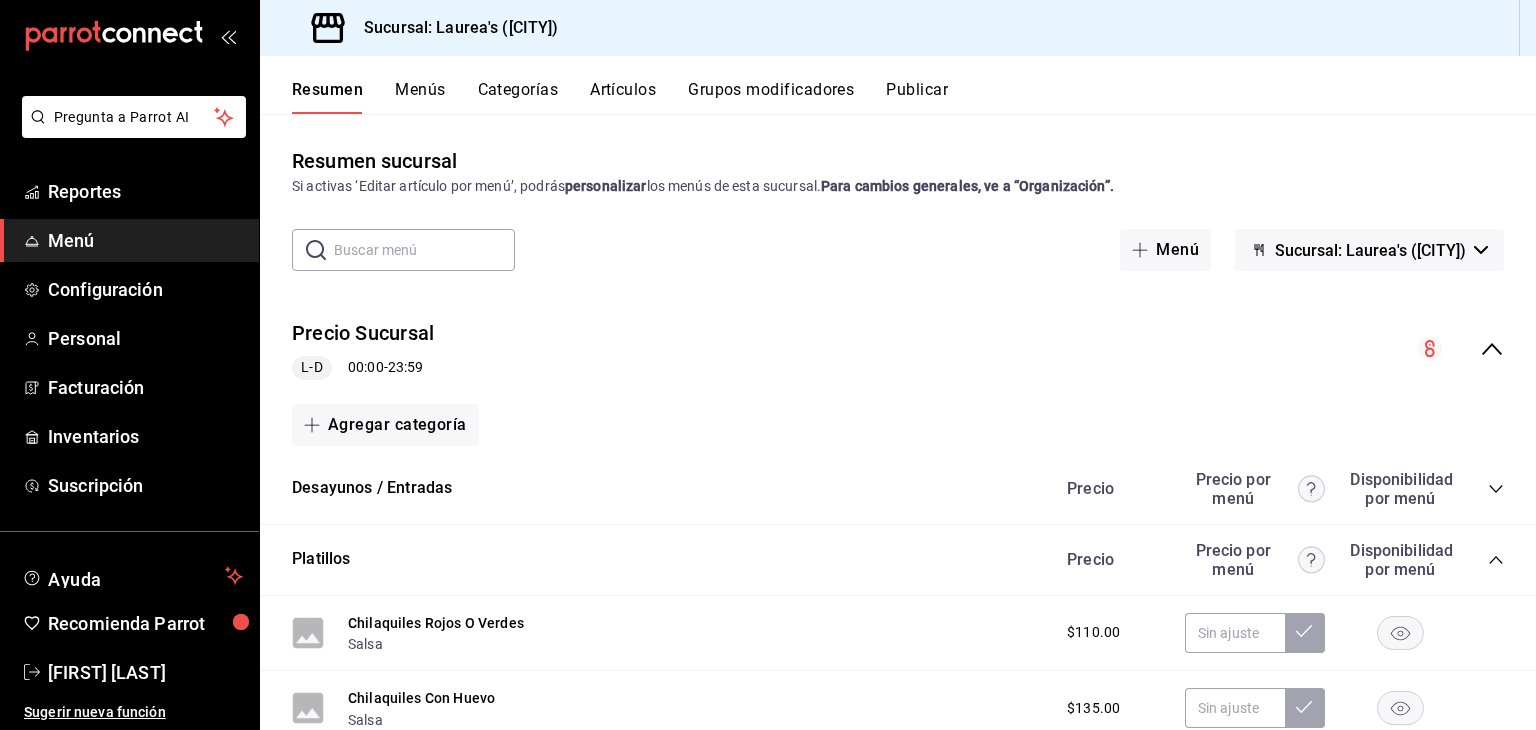click 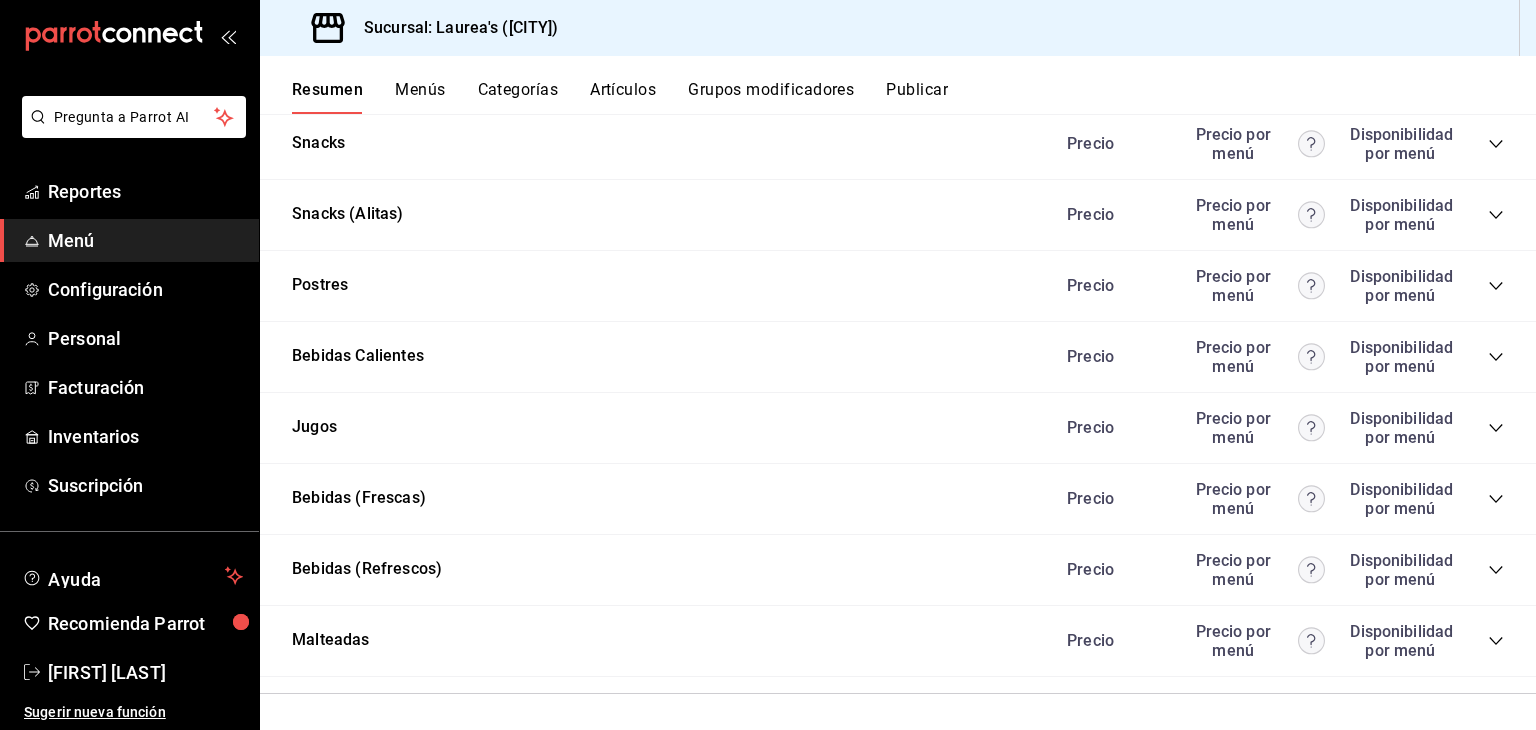scroll, scrollTop: 992, scrollLeft: 0, axis: vertical 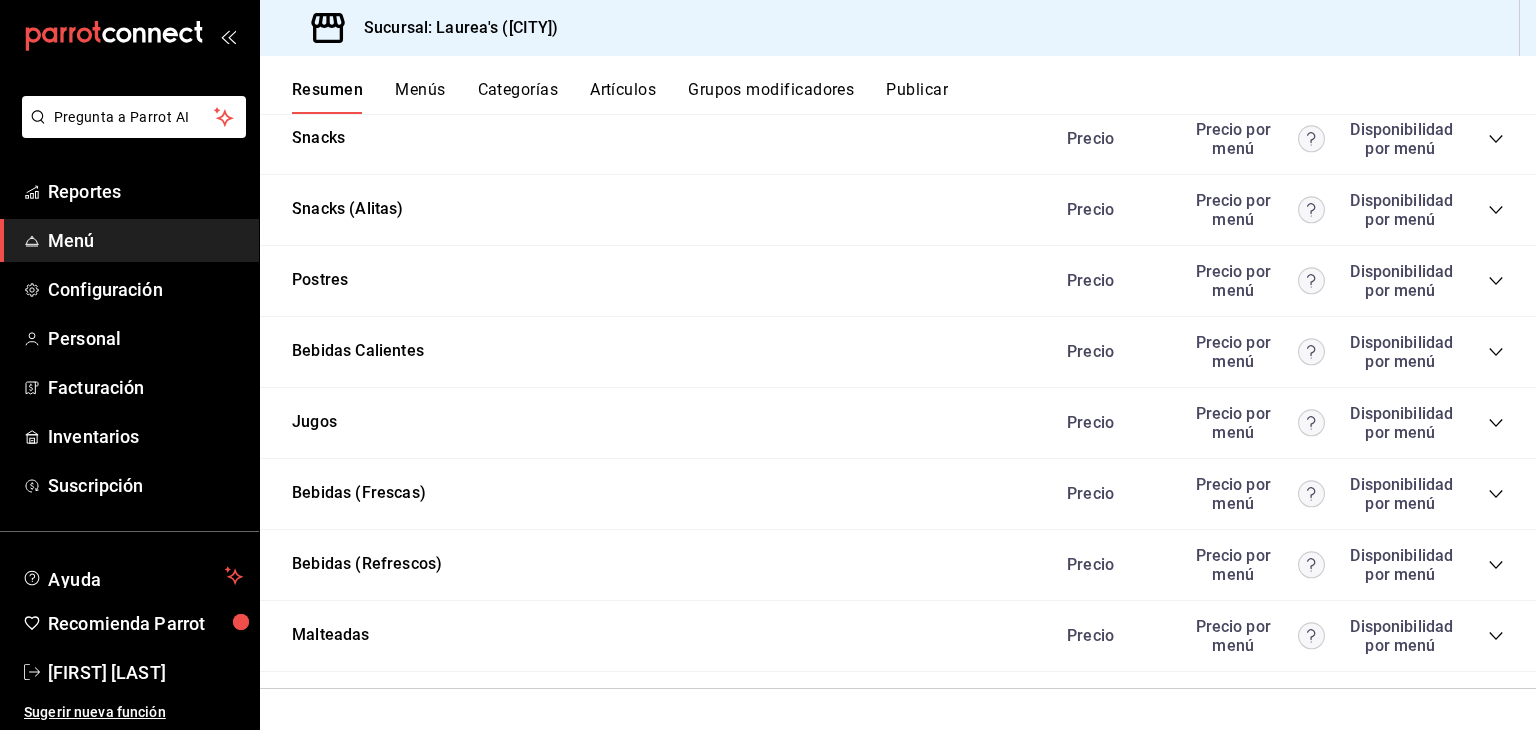click on "Bebidas (Refrescos) Precio Precio por menú   Disponibilidad por menú" at bounding box center (898, 565) 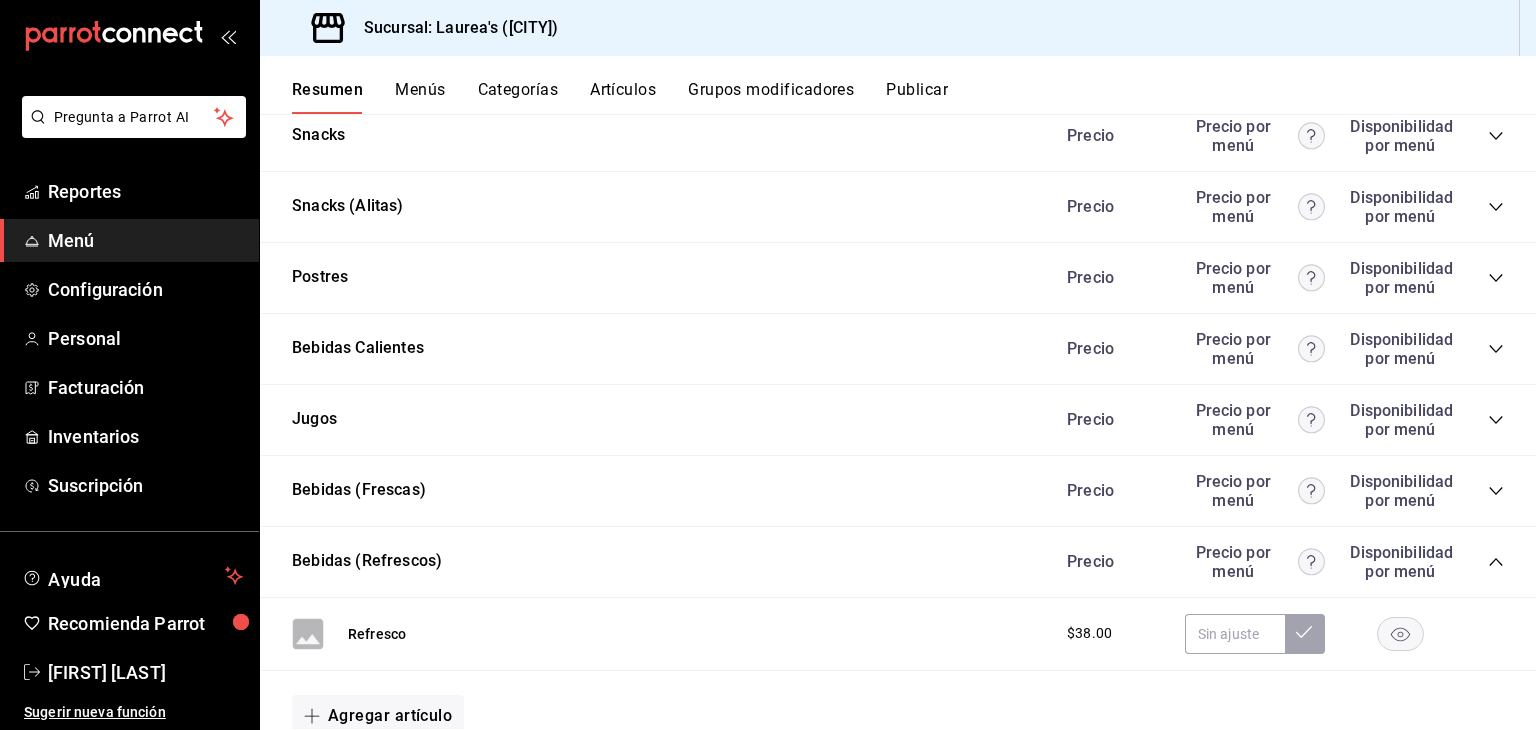 scroll, scrollTop: 1155, scrollLeft: 0, axis: vertical 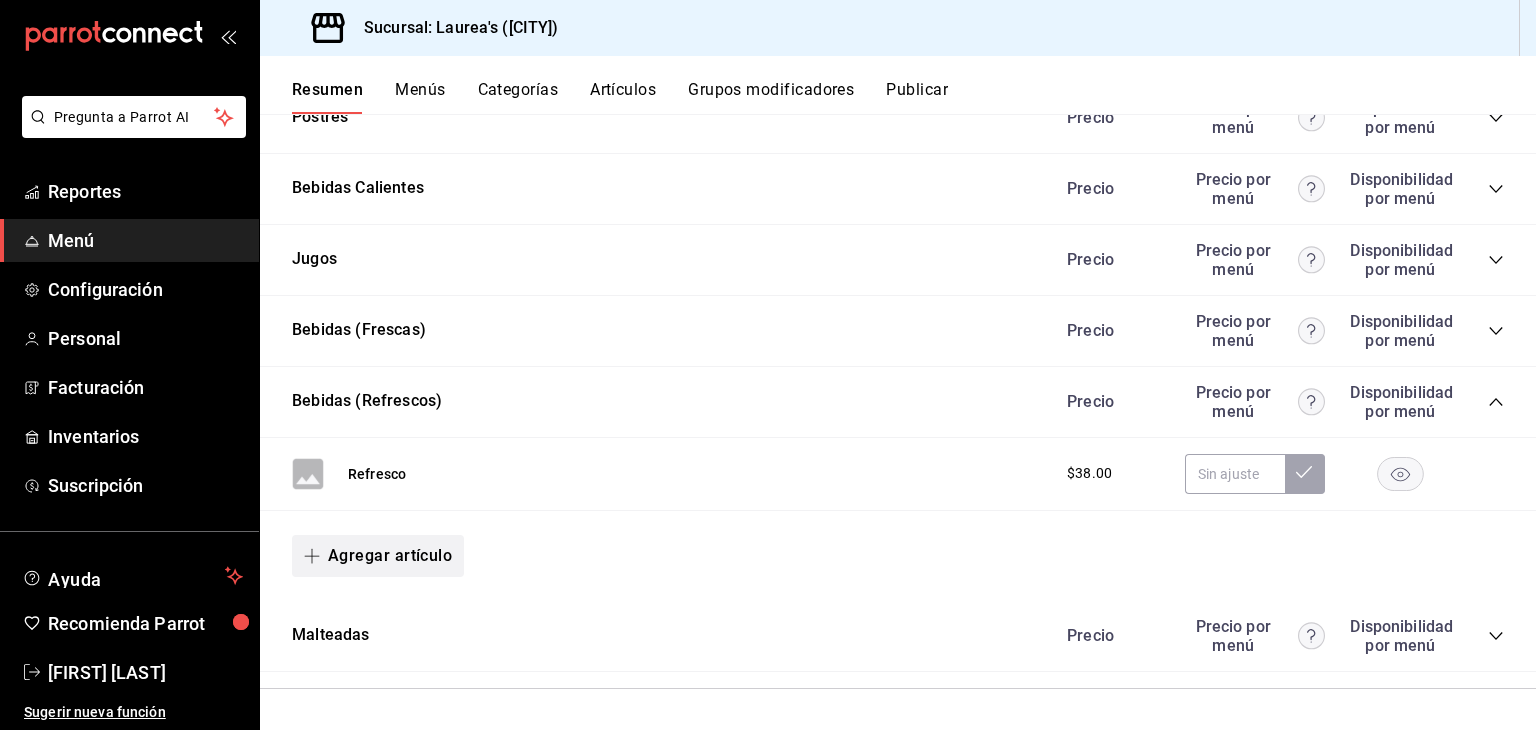 click on "Agregar artículo" at bounding box center (378, 556) 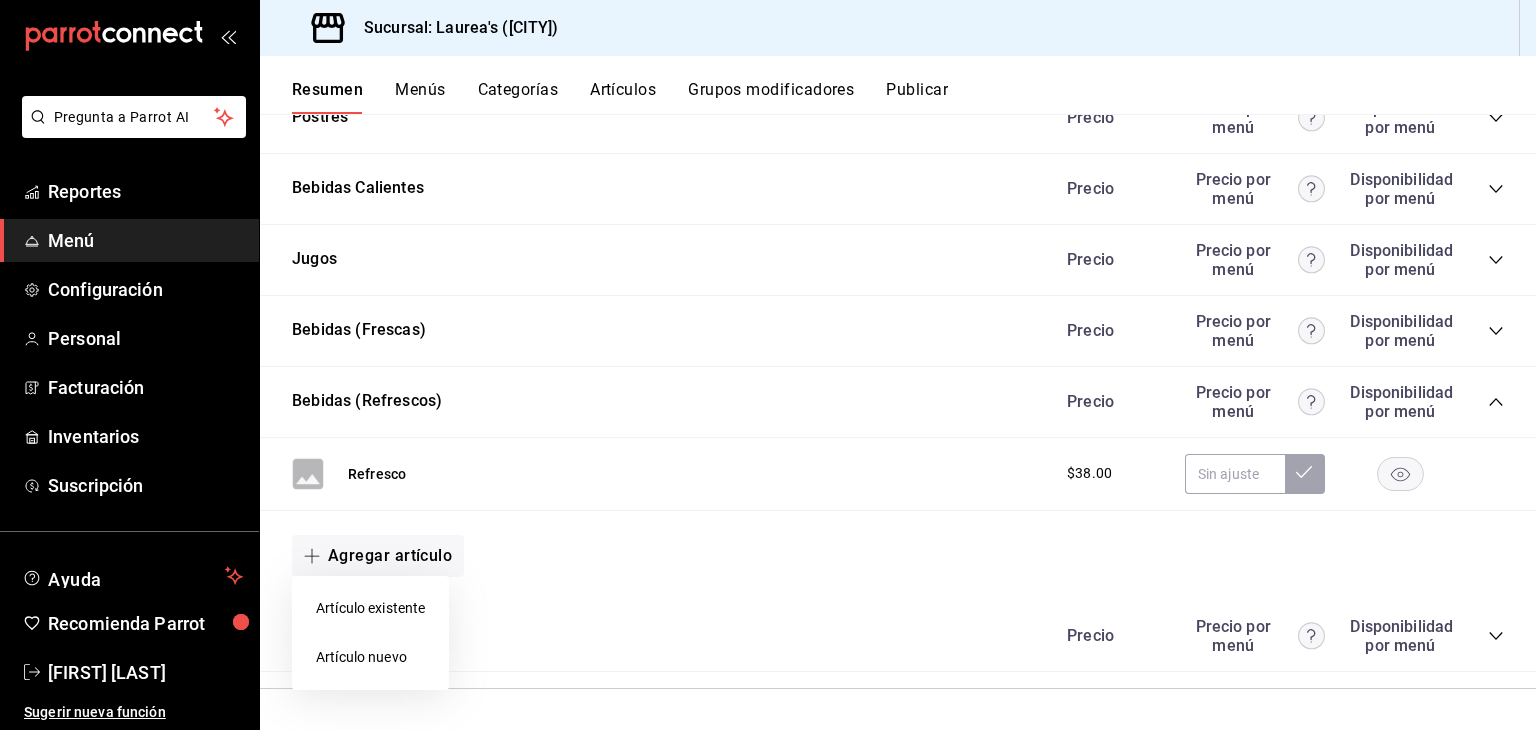 click on "Artículo nuevo" at bounding box center [370, 657] 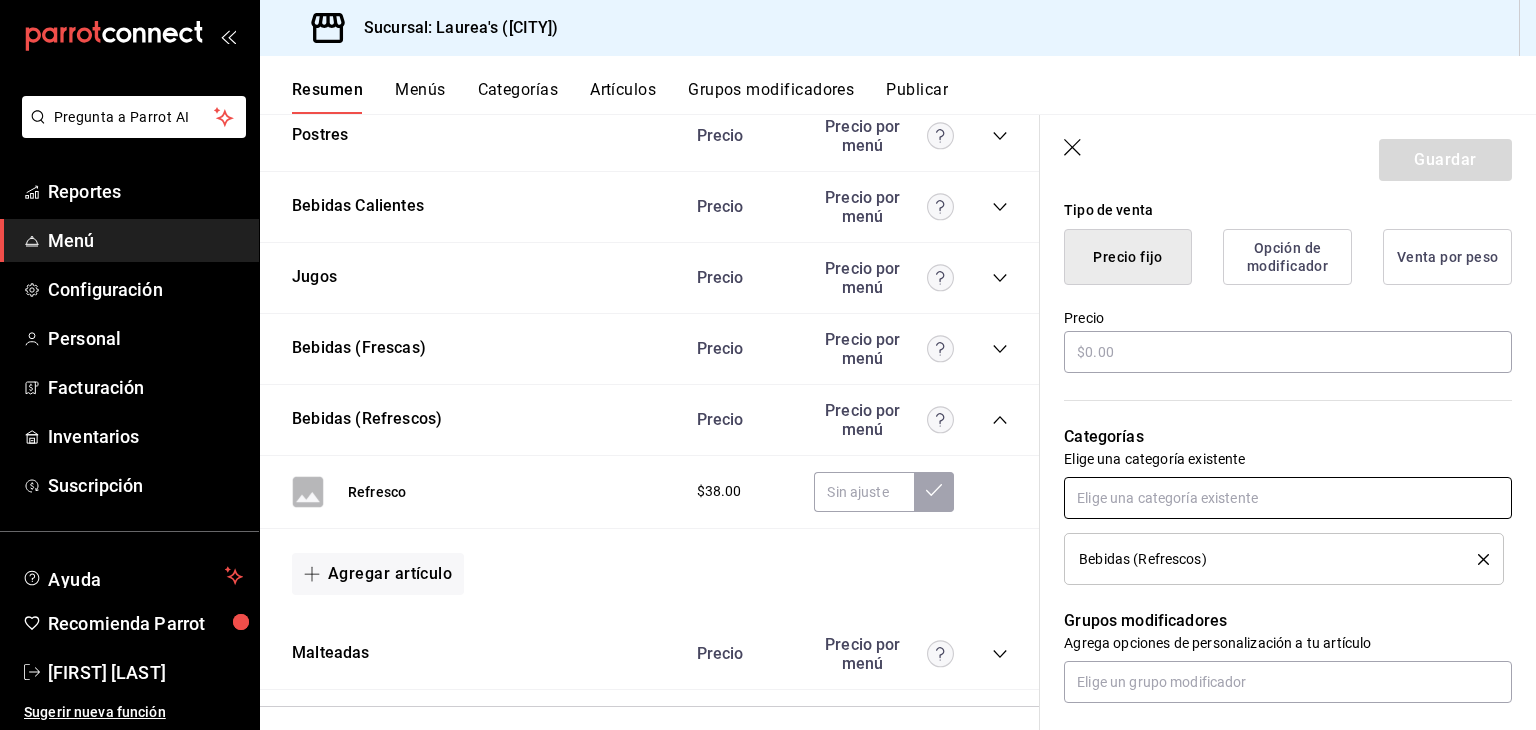 scroll, scrollTop: 500, scrollLeft: 0, axis: vertical 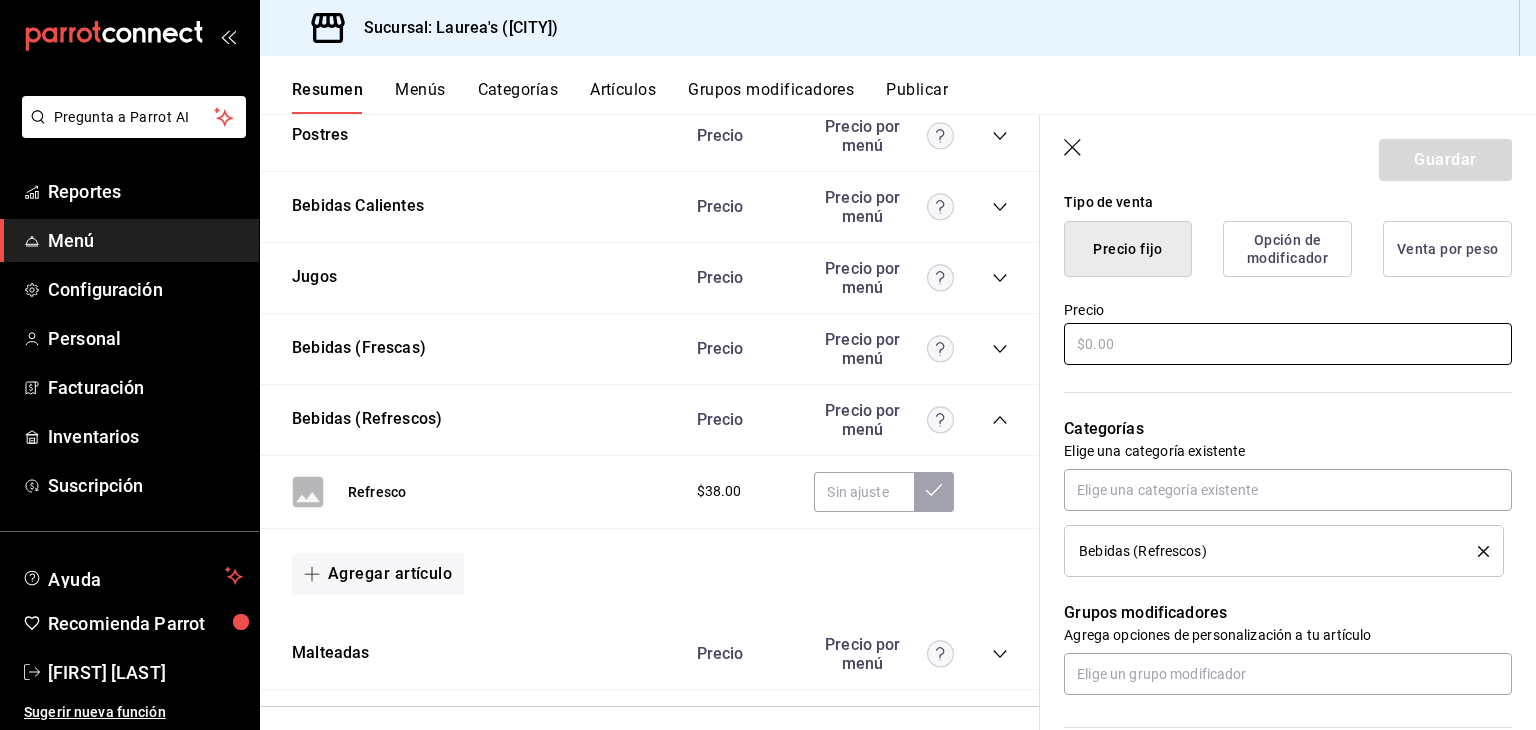 type on "Coca-Cola" 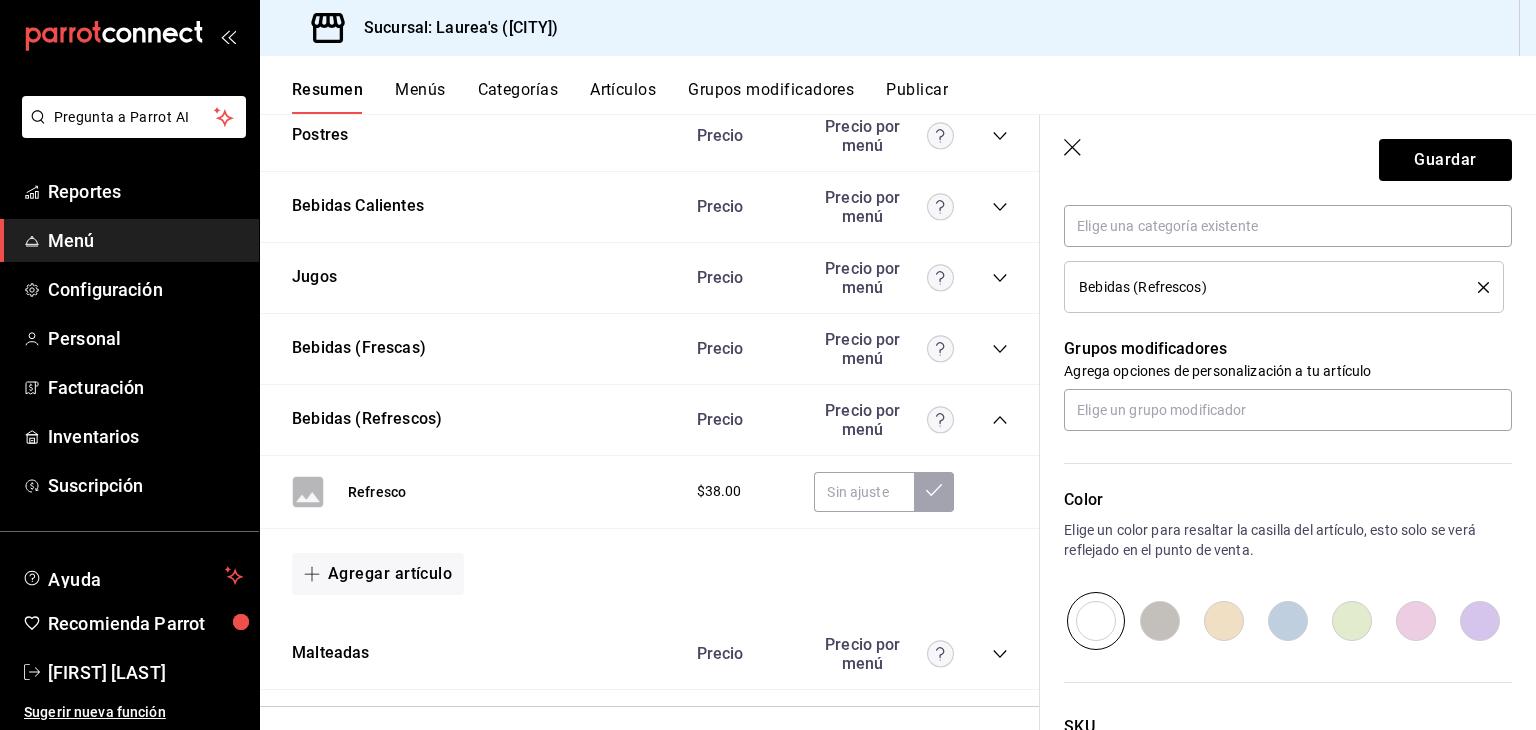 scroll, scrollTop: 934, scrollLeft: 0, axis: vertical 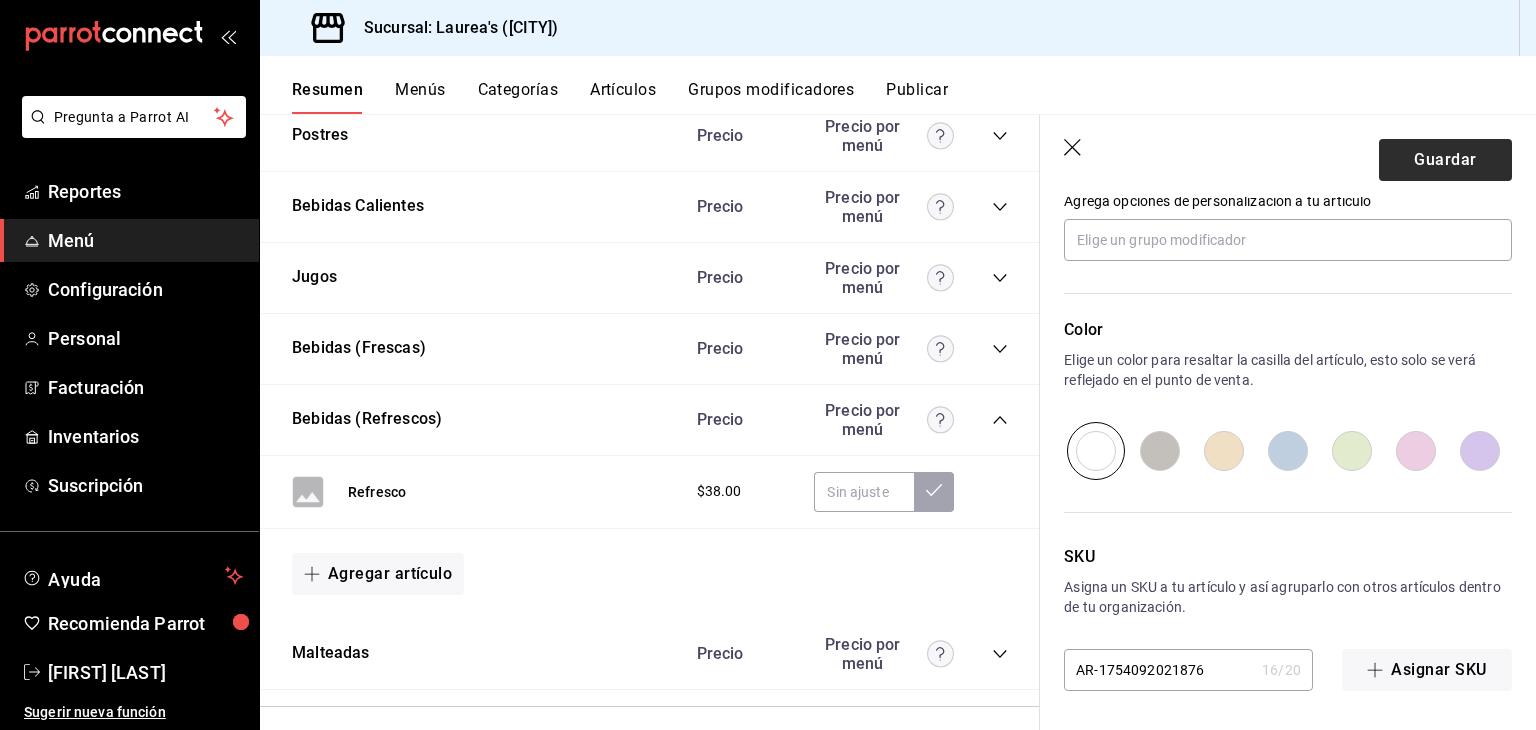 type on "$38.00" 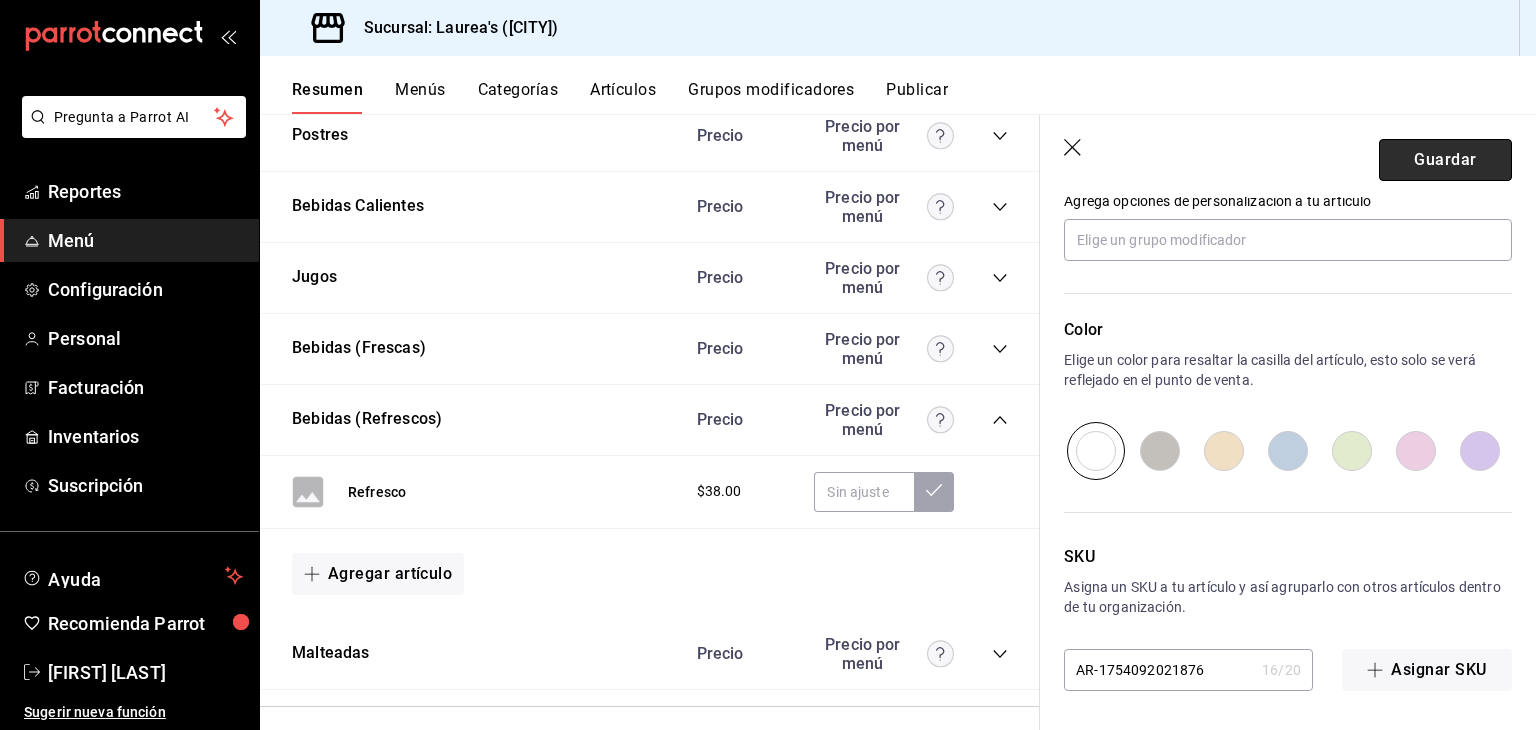 click on "Guardar" at bounding box center [1445, 160] 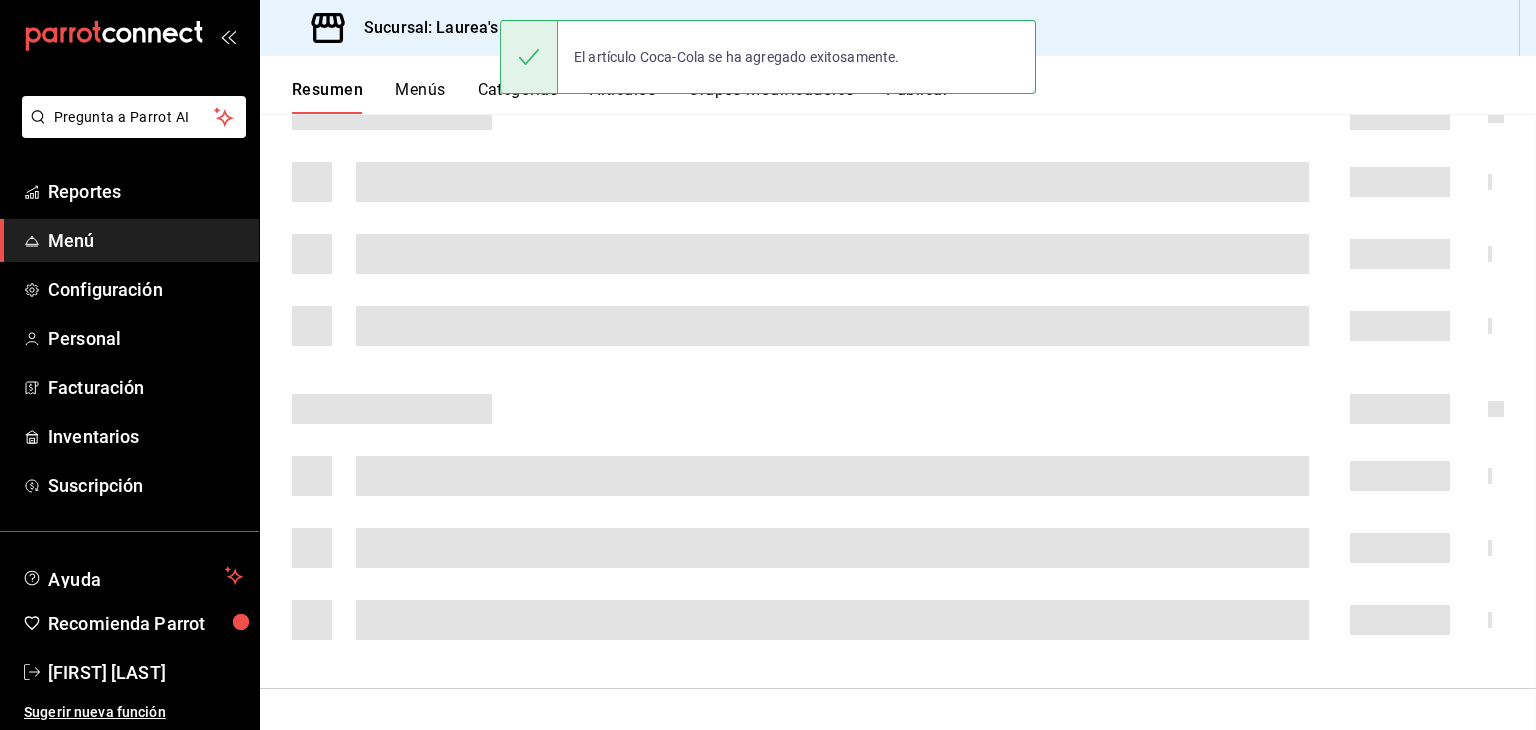 scroll, scrollTop: 0, scrollLeft: 0, axis: both 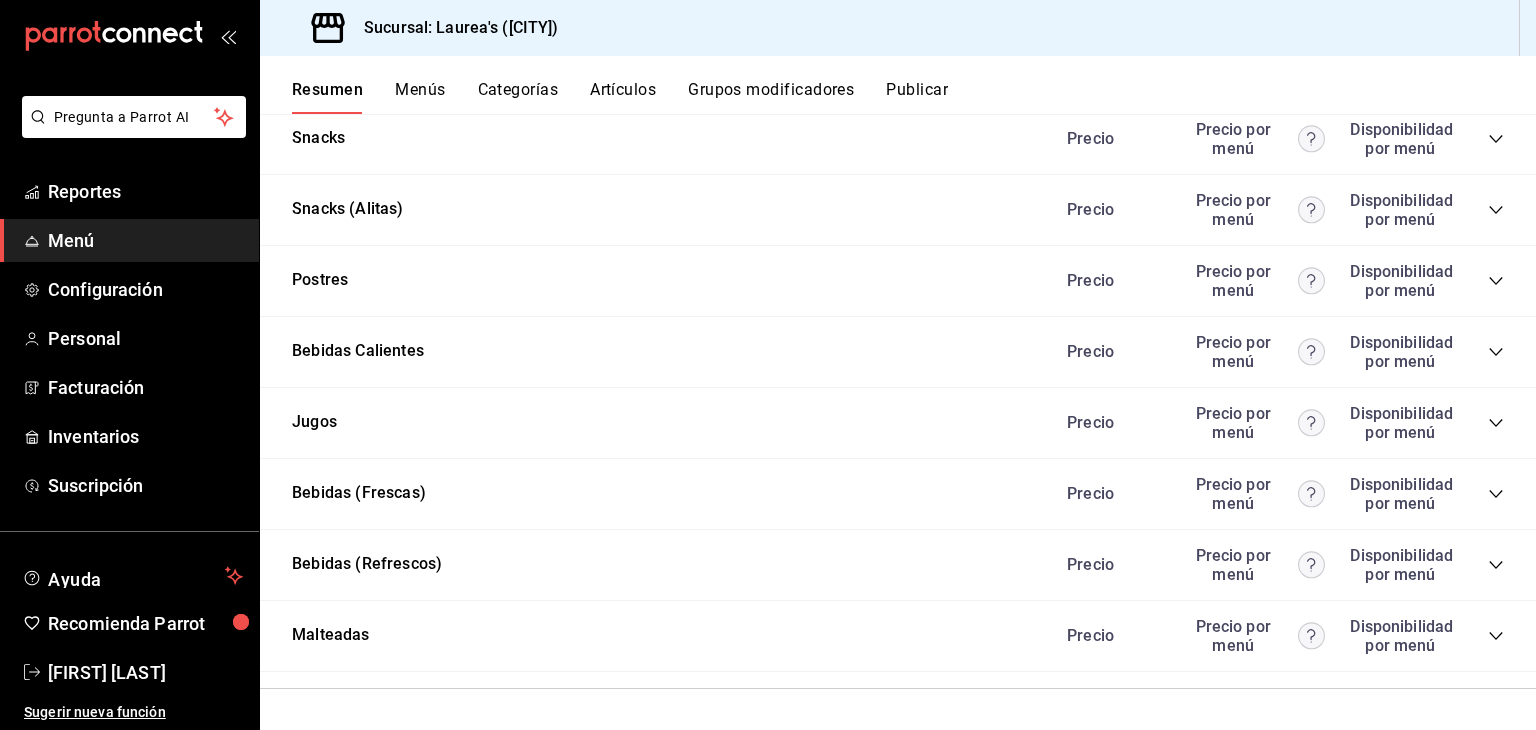click 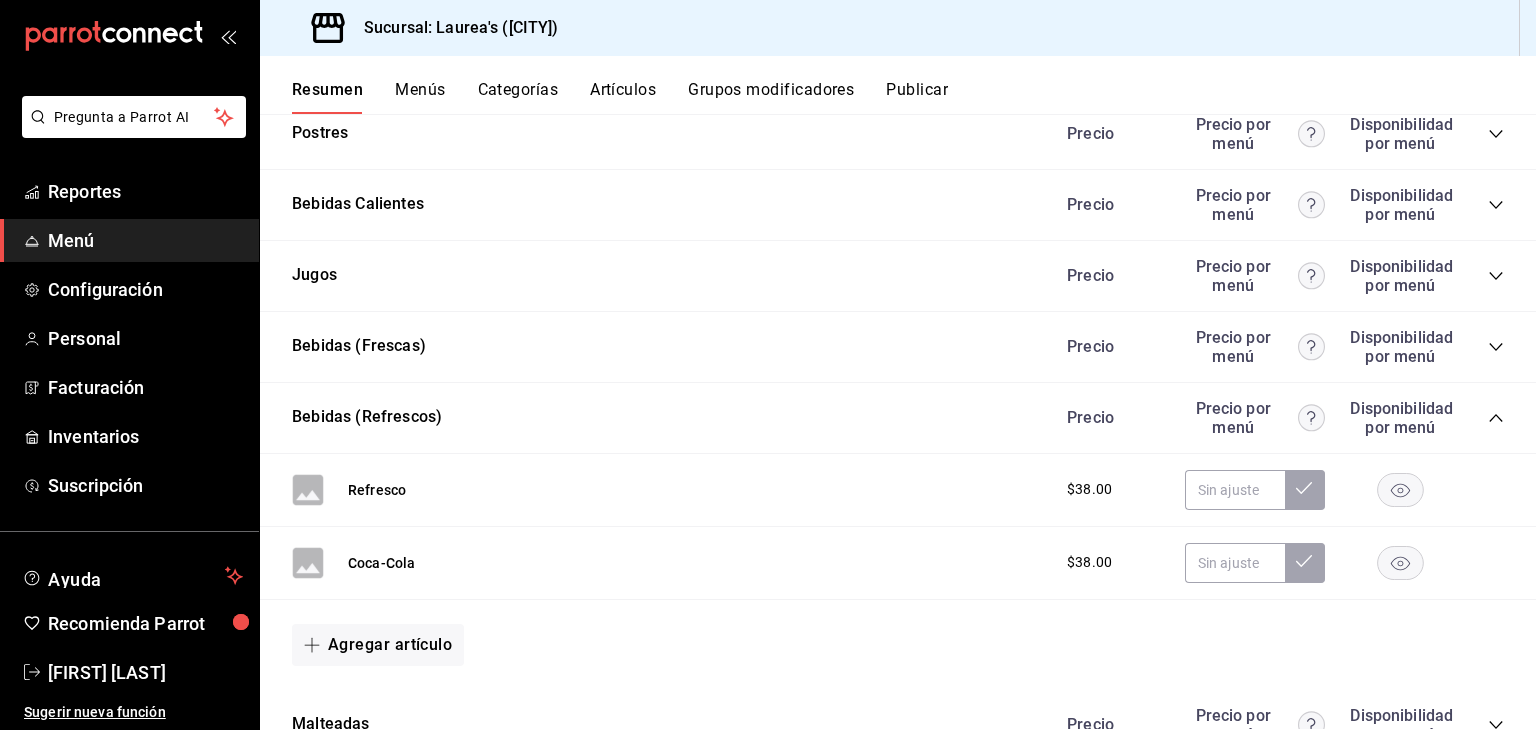 scroll, scrollTop: 3694, scrollLeft: 0, axis: vertical 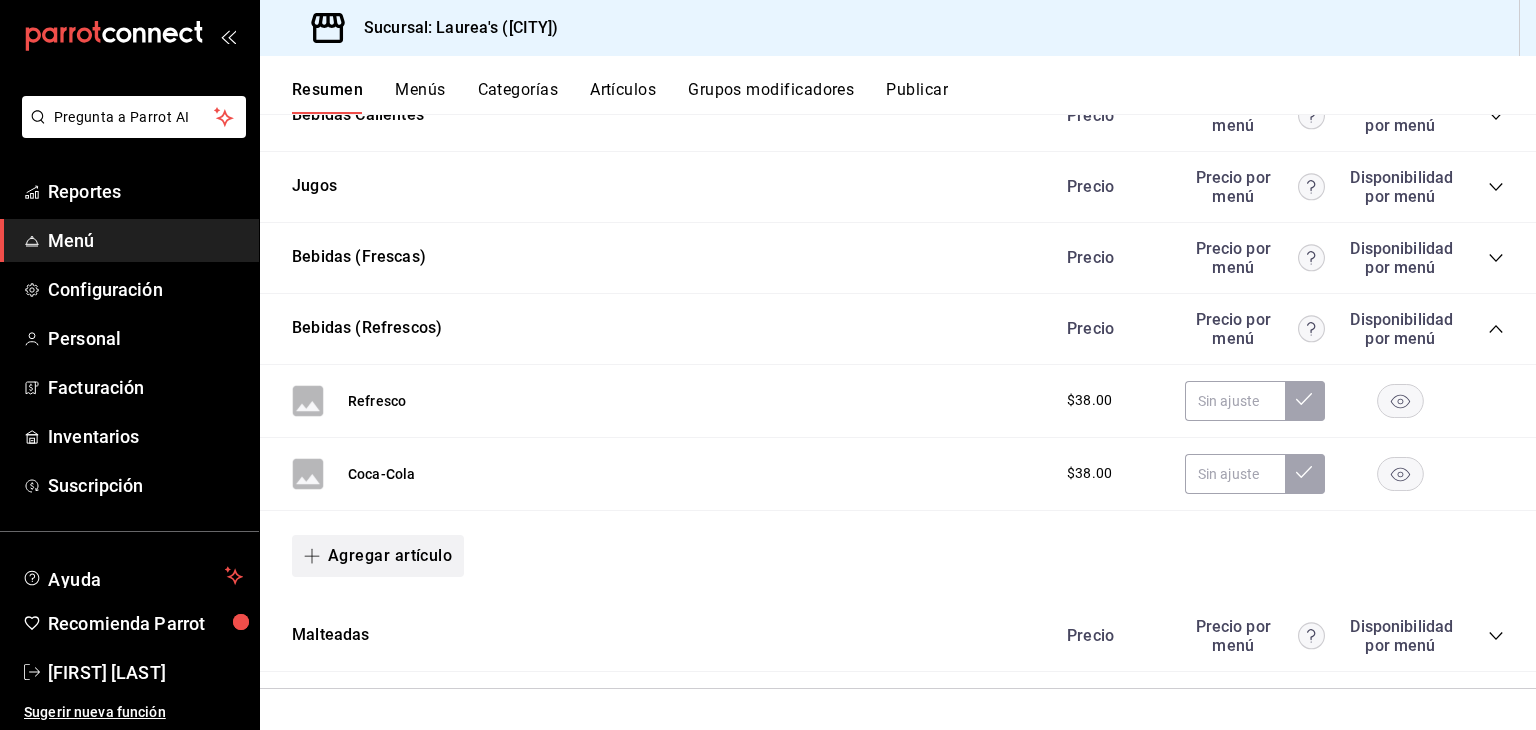 click on "Agregar artículo" at bounding box center (378, 556) 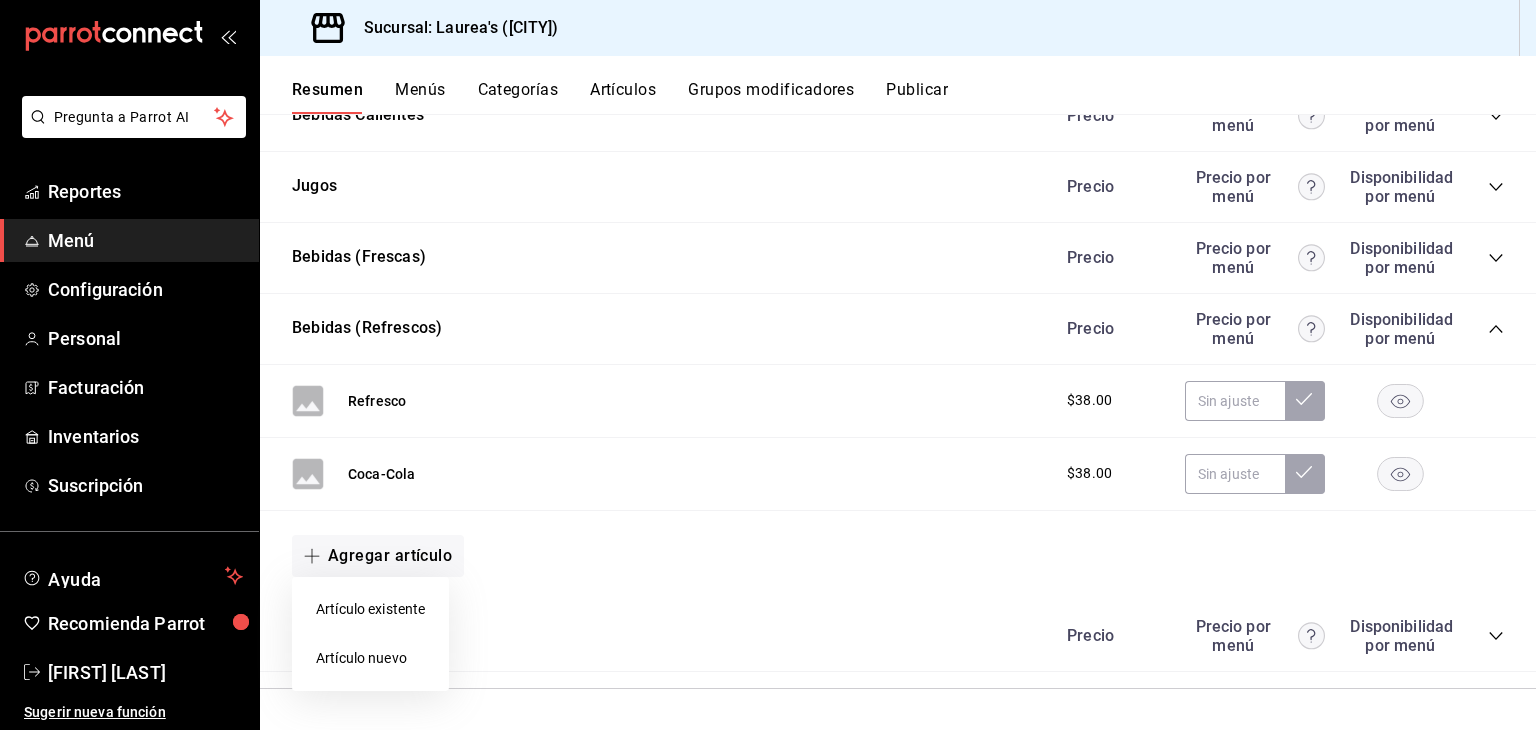 click on "Artículo nuevo" at bounding box center (370, 658) 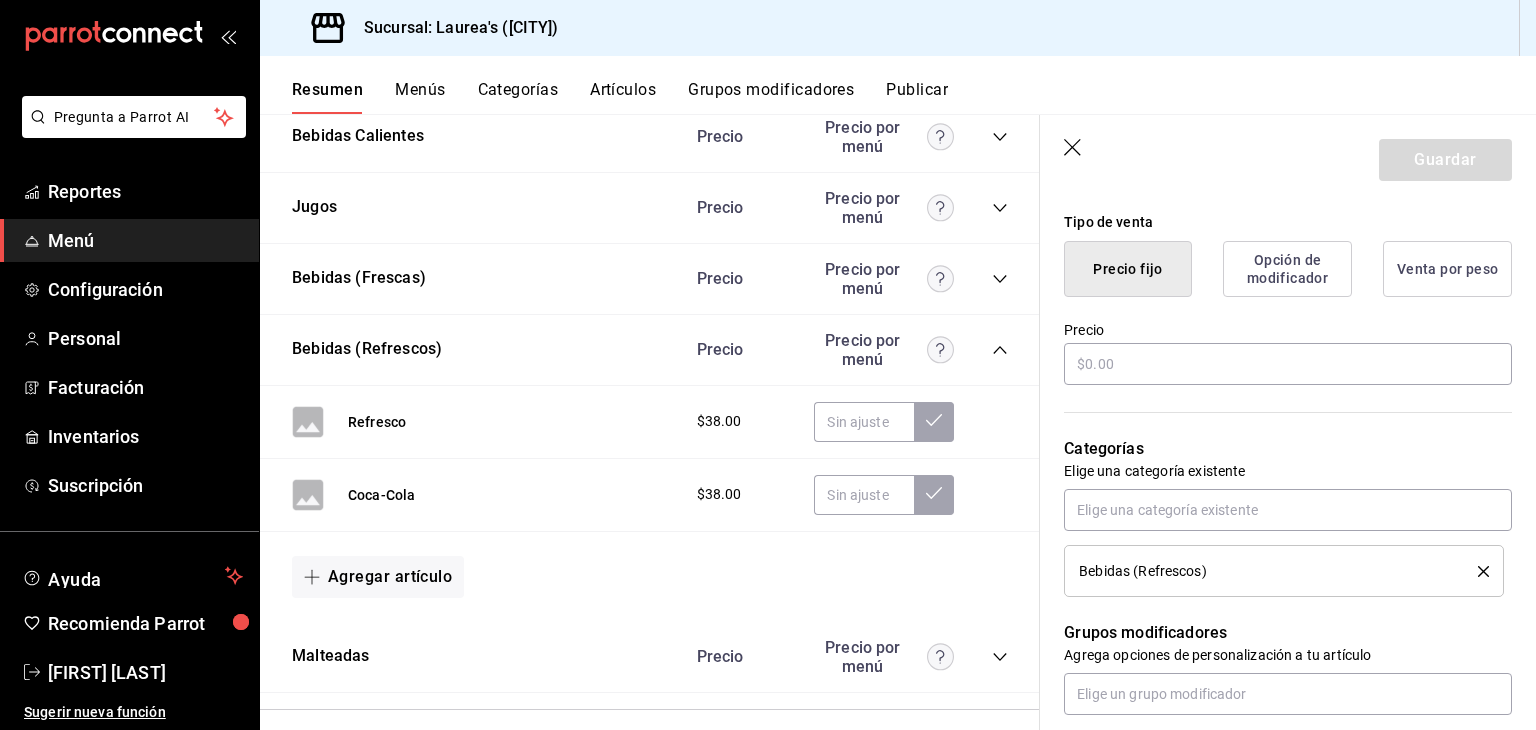 scroll, scrollTop: 500, scrollLeft: 0, axis: vertical 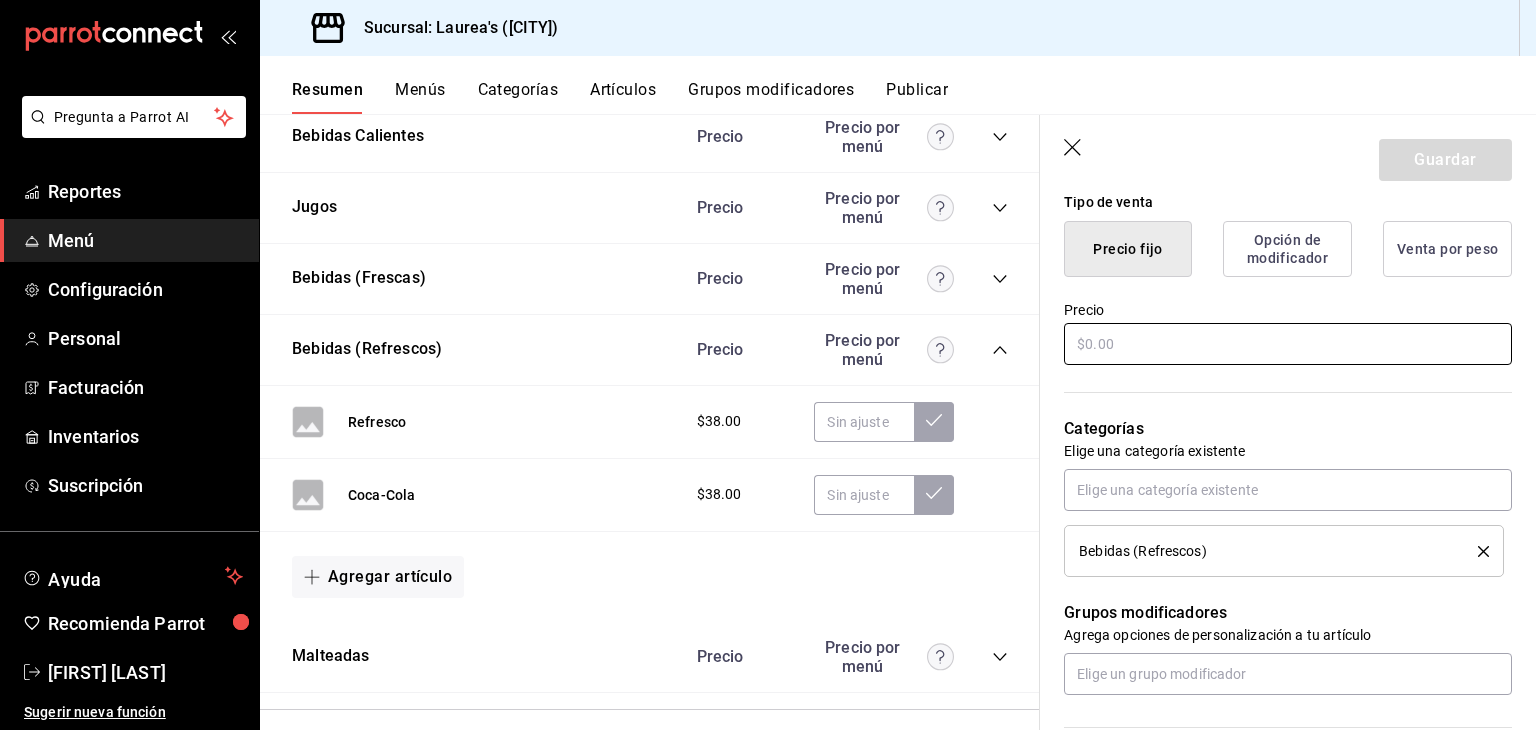 type on "Fanta" 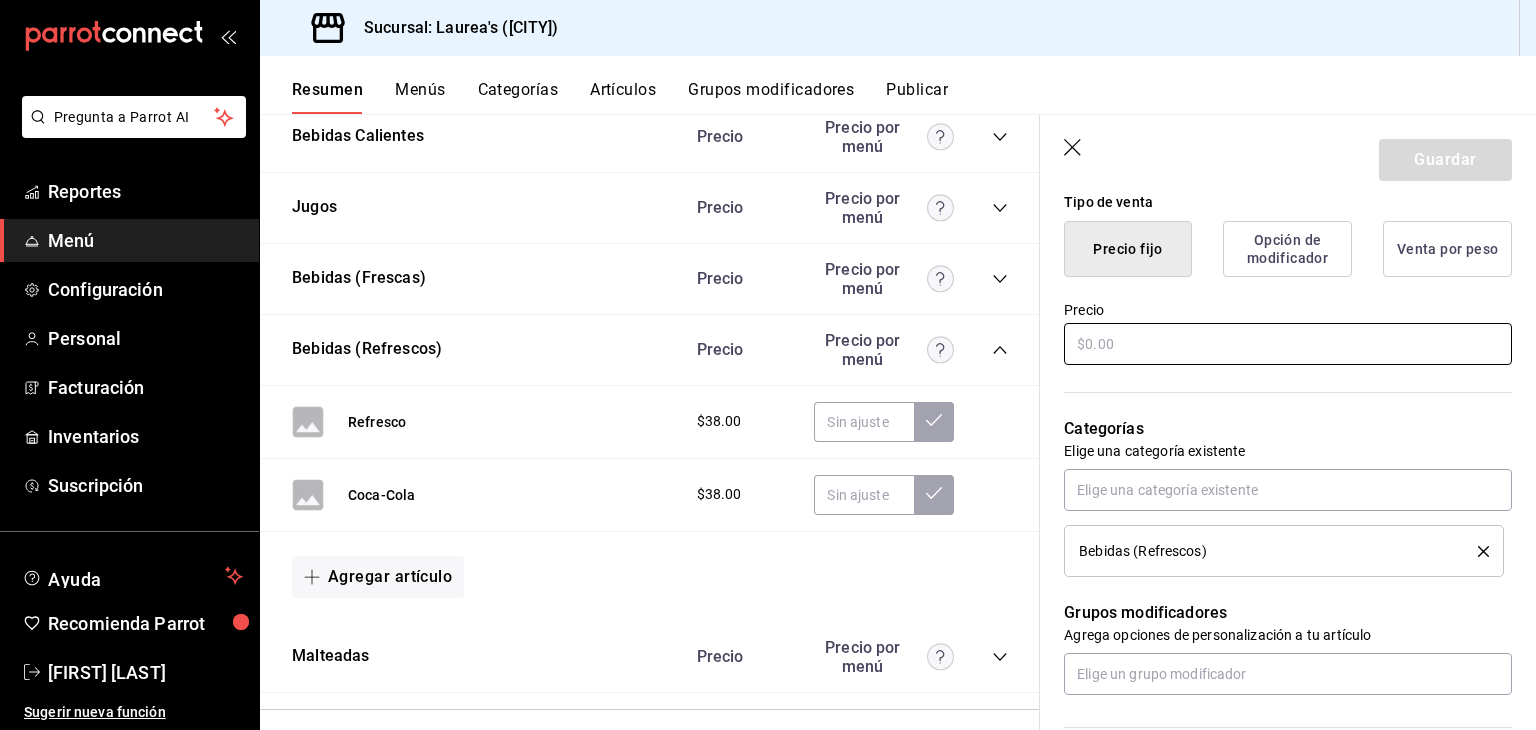 click at bounding box center [1288, 344] 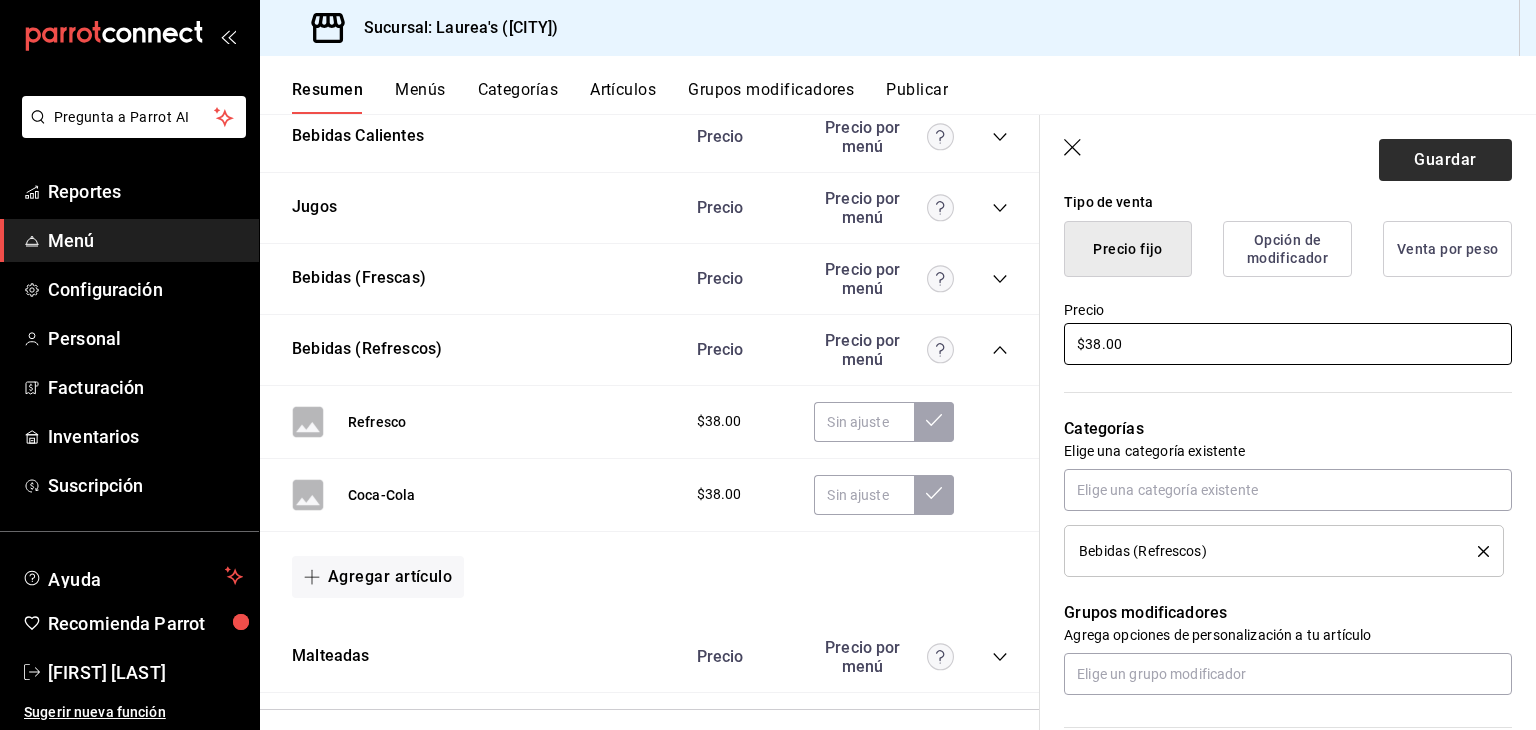 type on "$38.00" 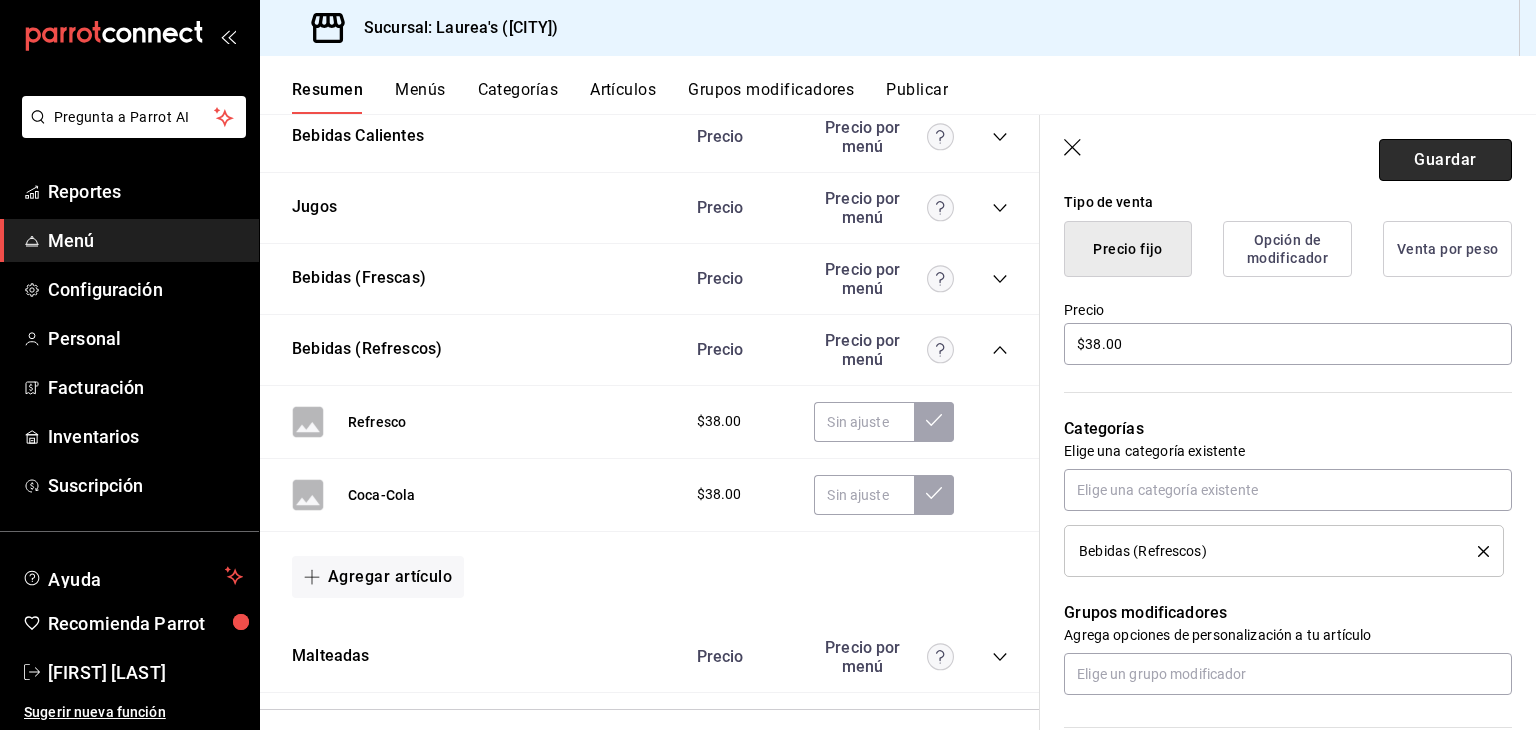 click on "Guardar" at bounding box center [1445, 160] 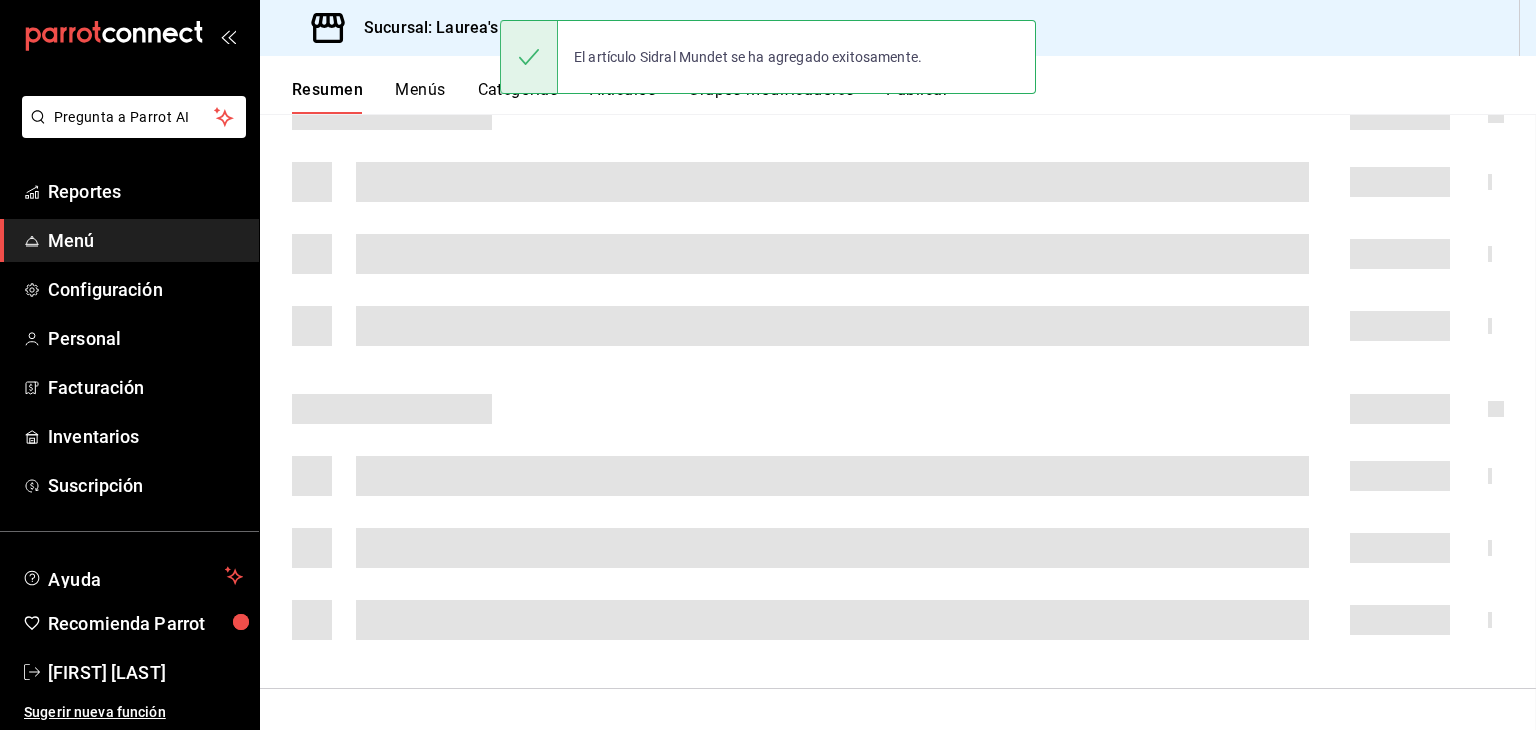 scroll, scrollTop: 3117, scrollLeft: 0, axis: vertical 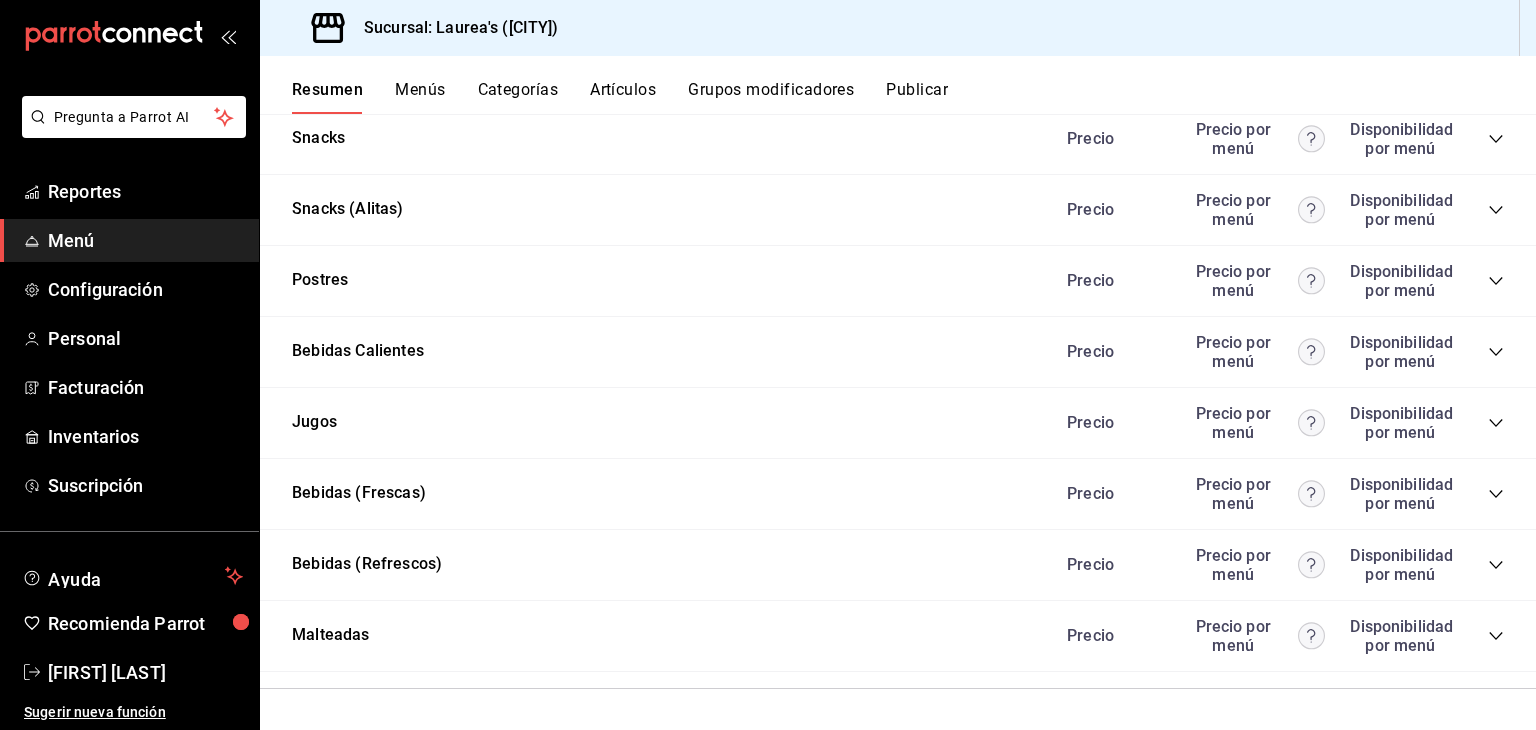 click on "Bebidas (Refrescos) Precio Precio por menú   Disponibilidad por menú" at bounding box center (898, 565) 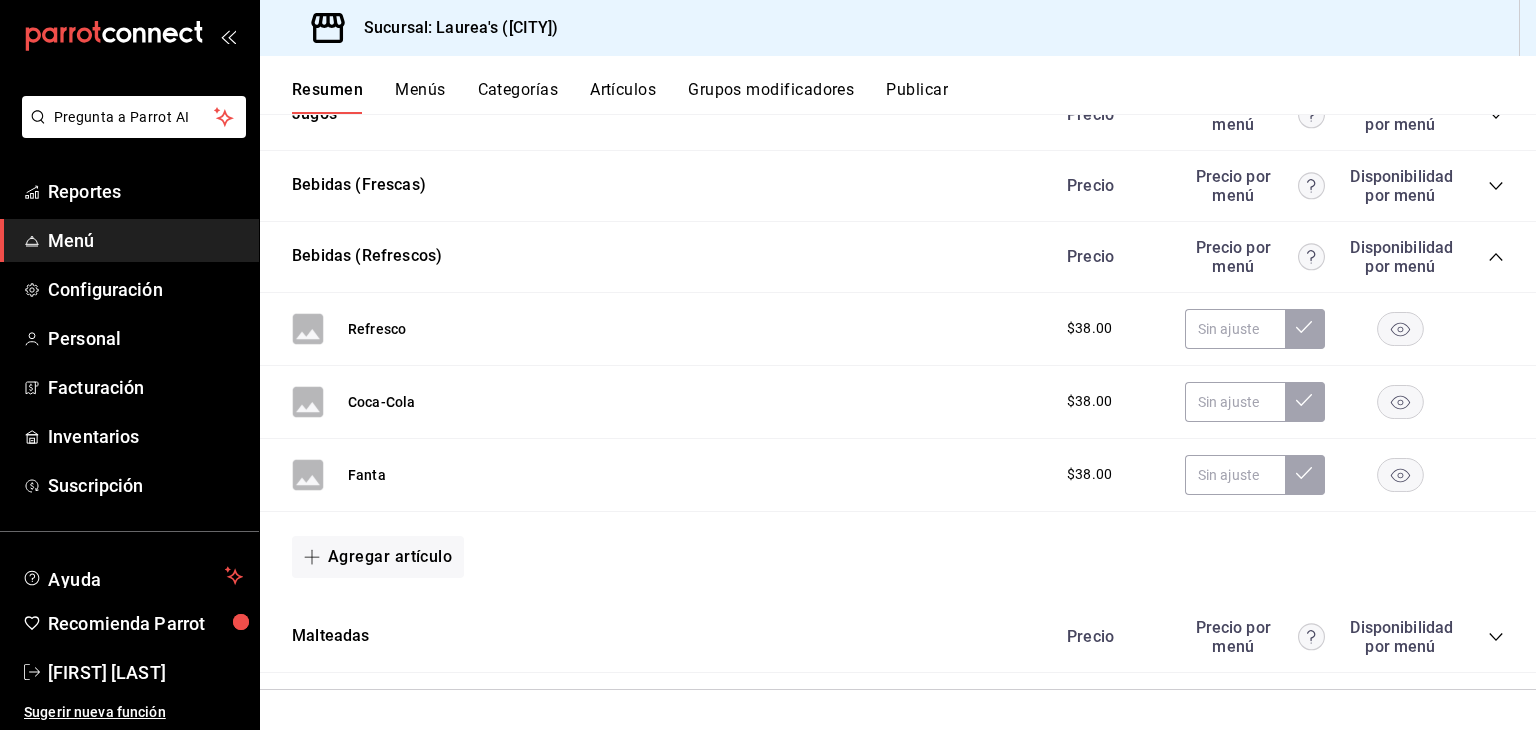 scroll, scrollTop: 3767, scrollLeft: 0, axis: vertical 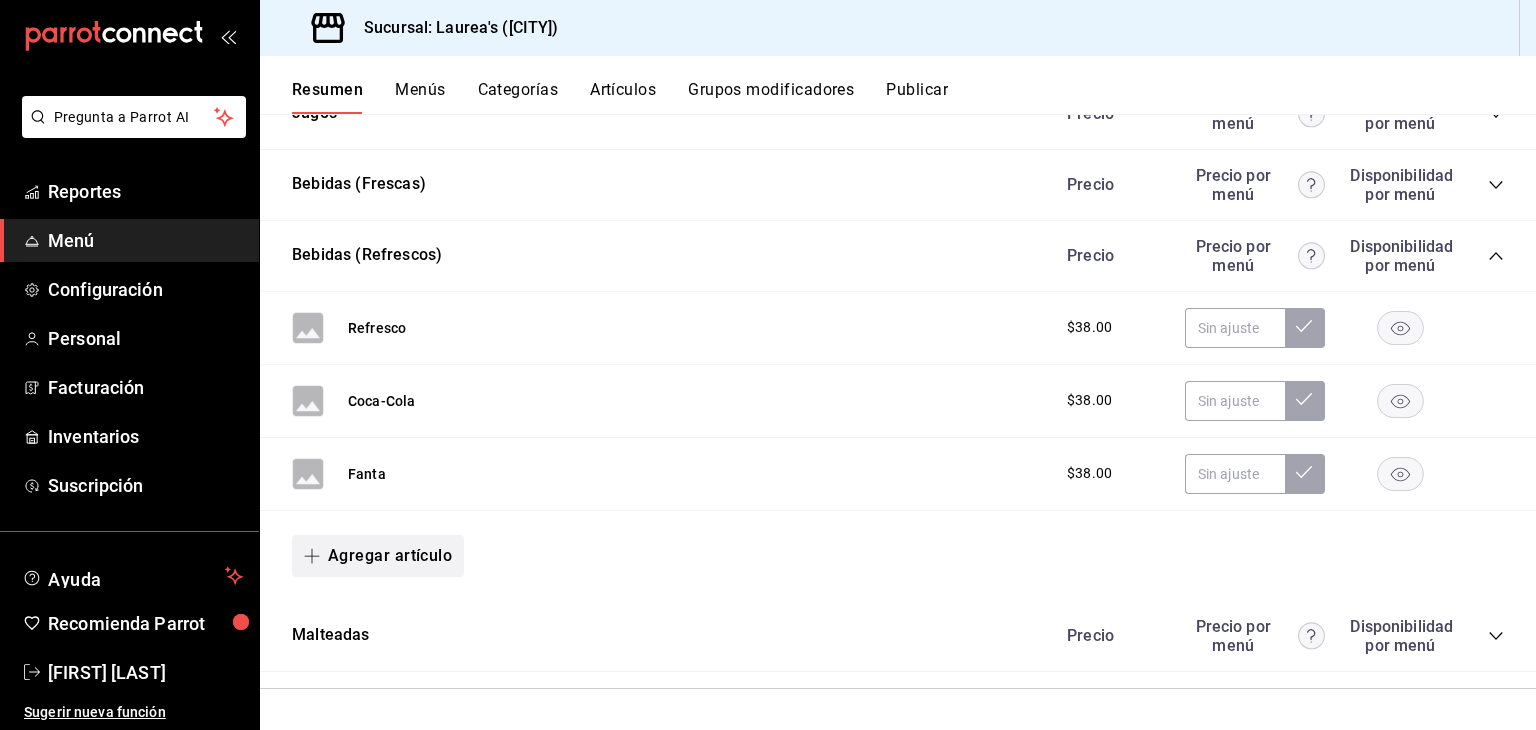 click on "Agregar artículo" at bounding box center [378, 556] 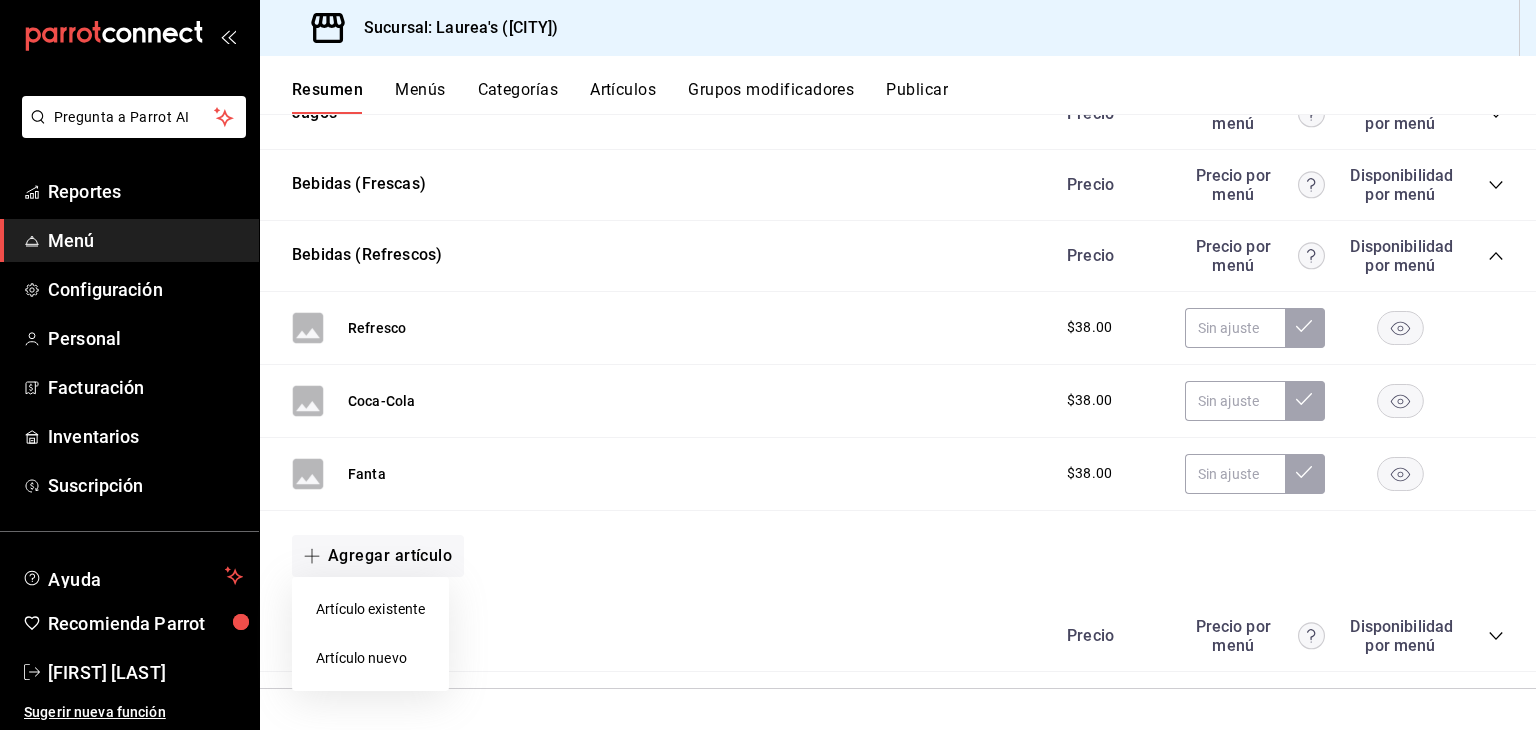 click on "Artículo nuevo" at bounding box center [370, 658] 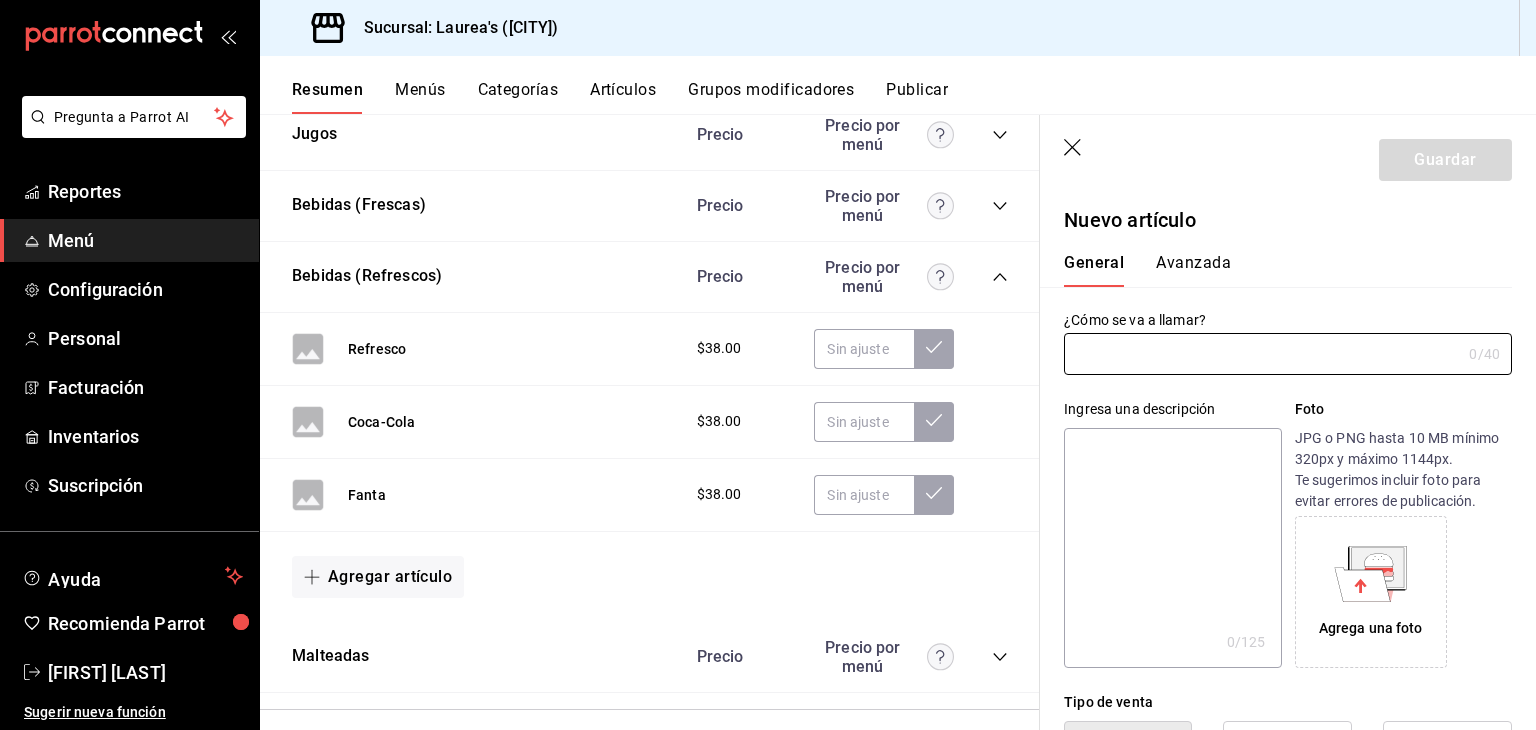 type on "AR-1754092153632" 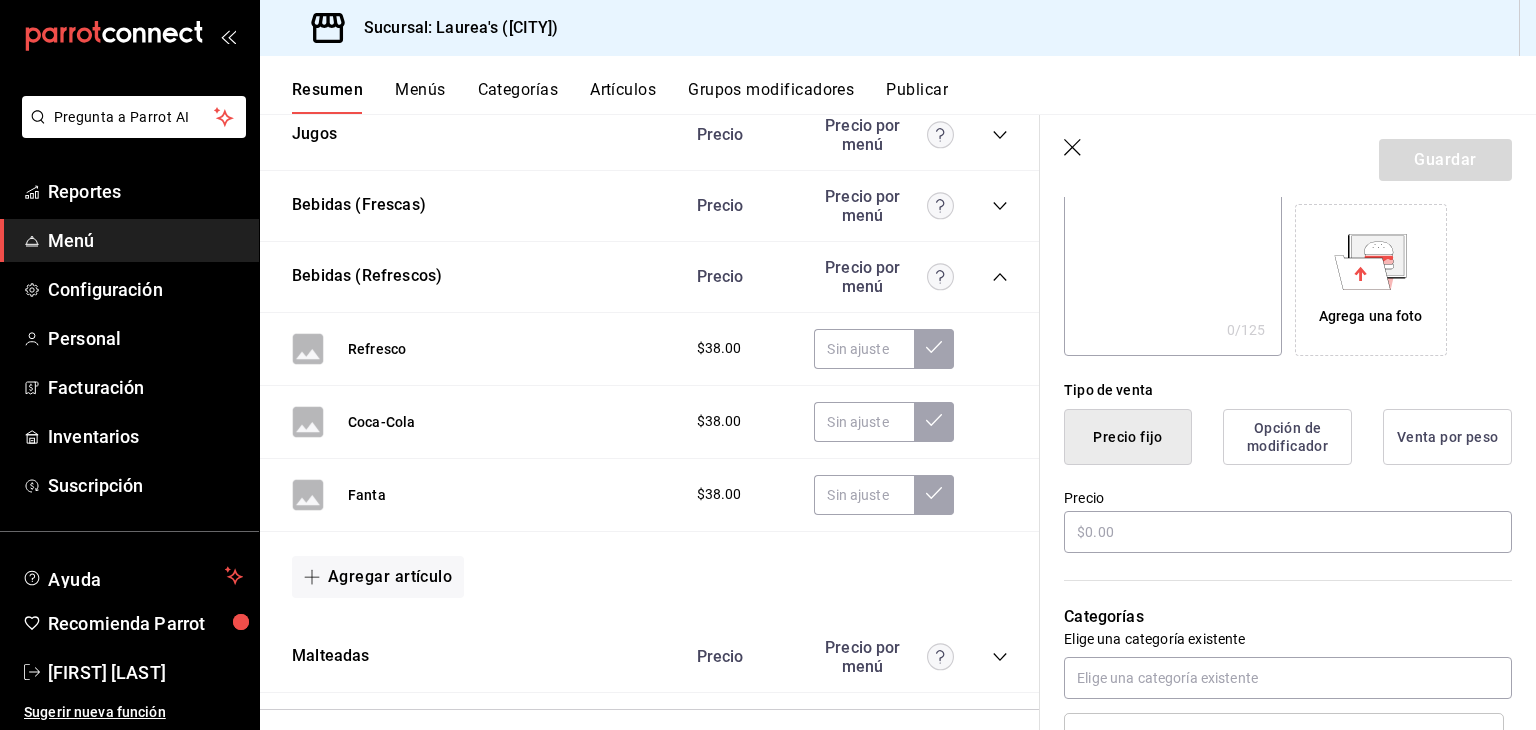 scroll, scrollTop: 500, scrollLeft: 0, axis: vertical 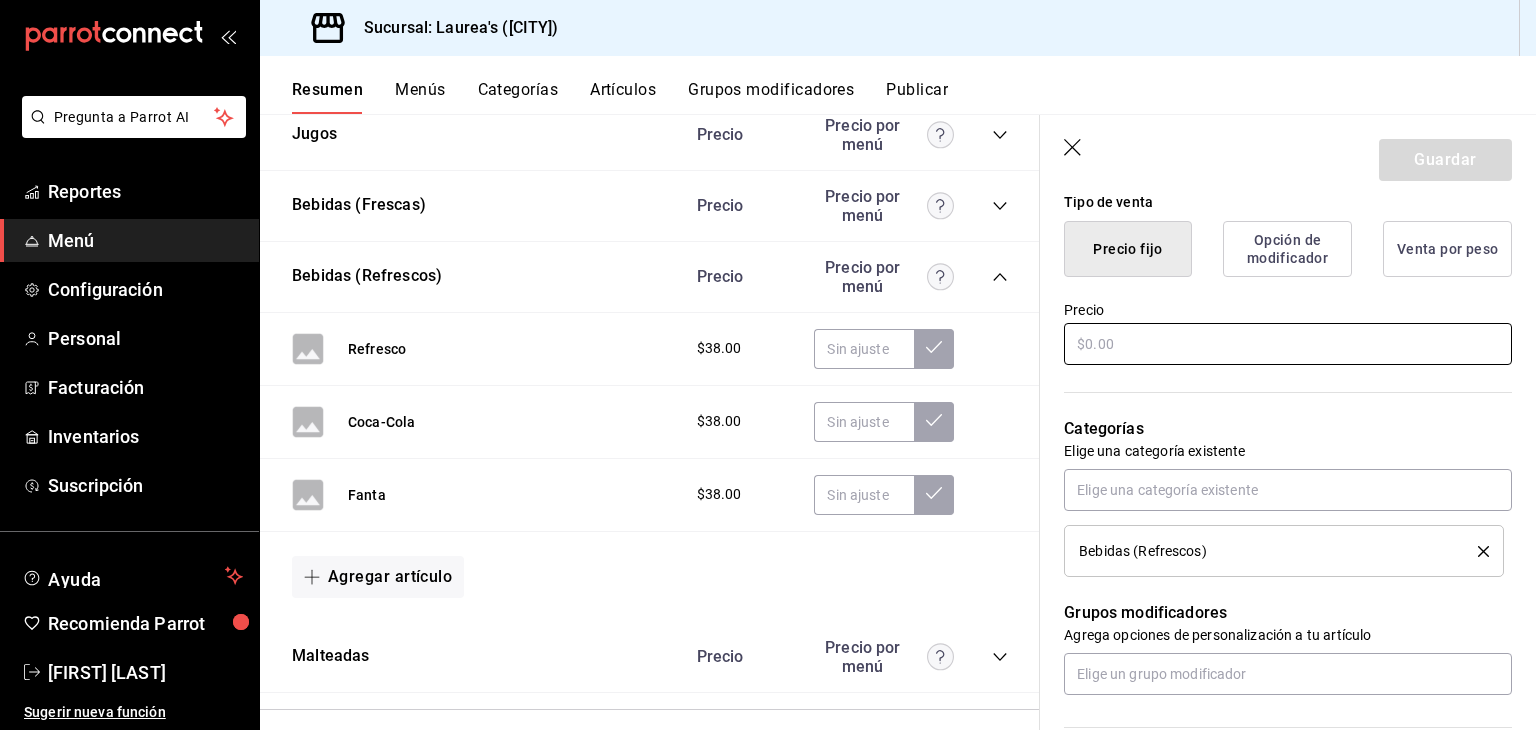 type on "Sprite" 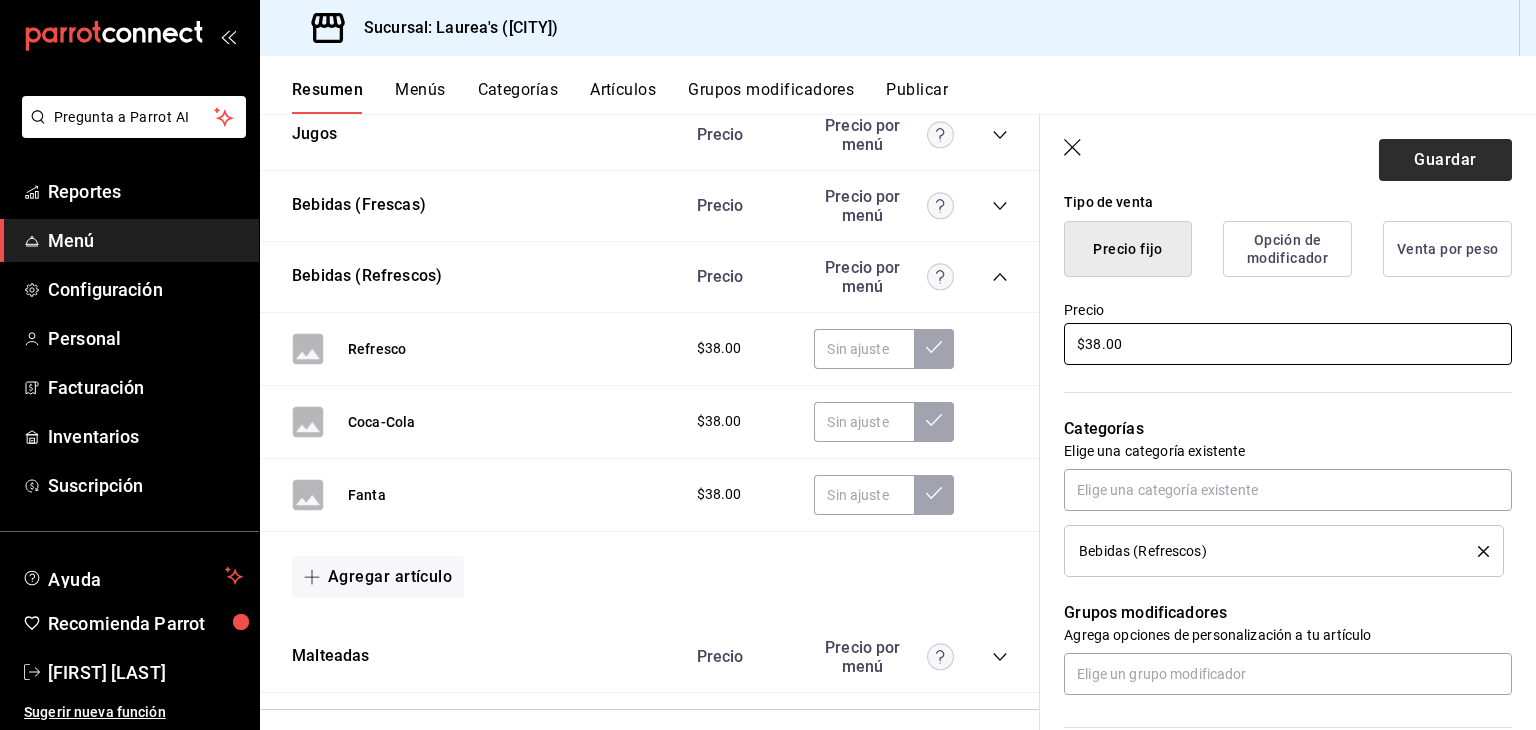 type on "$38.00" 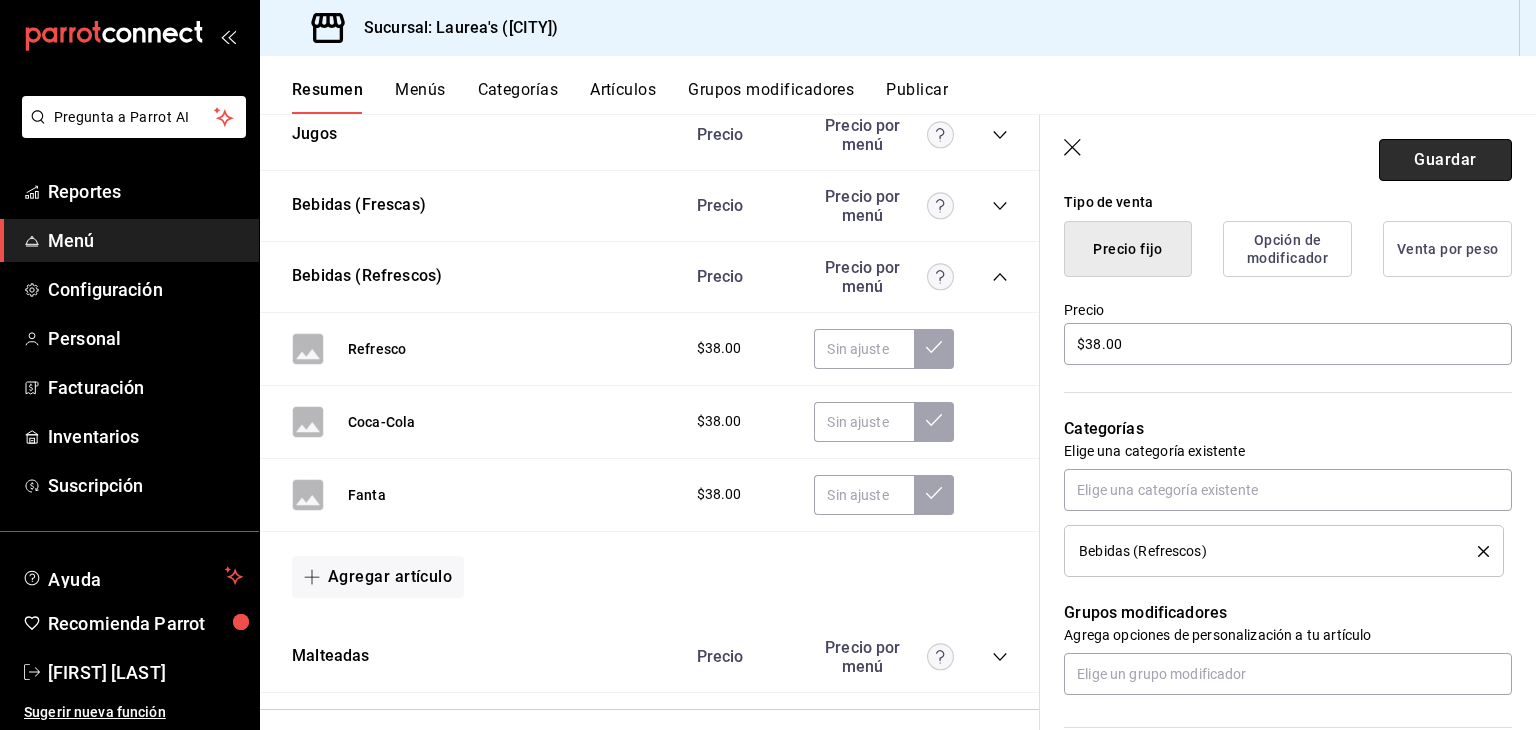 click on "Guardar" at bounding box center (1445, 160) 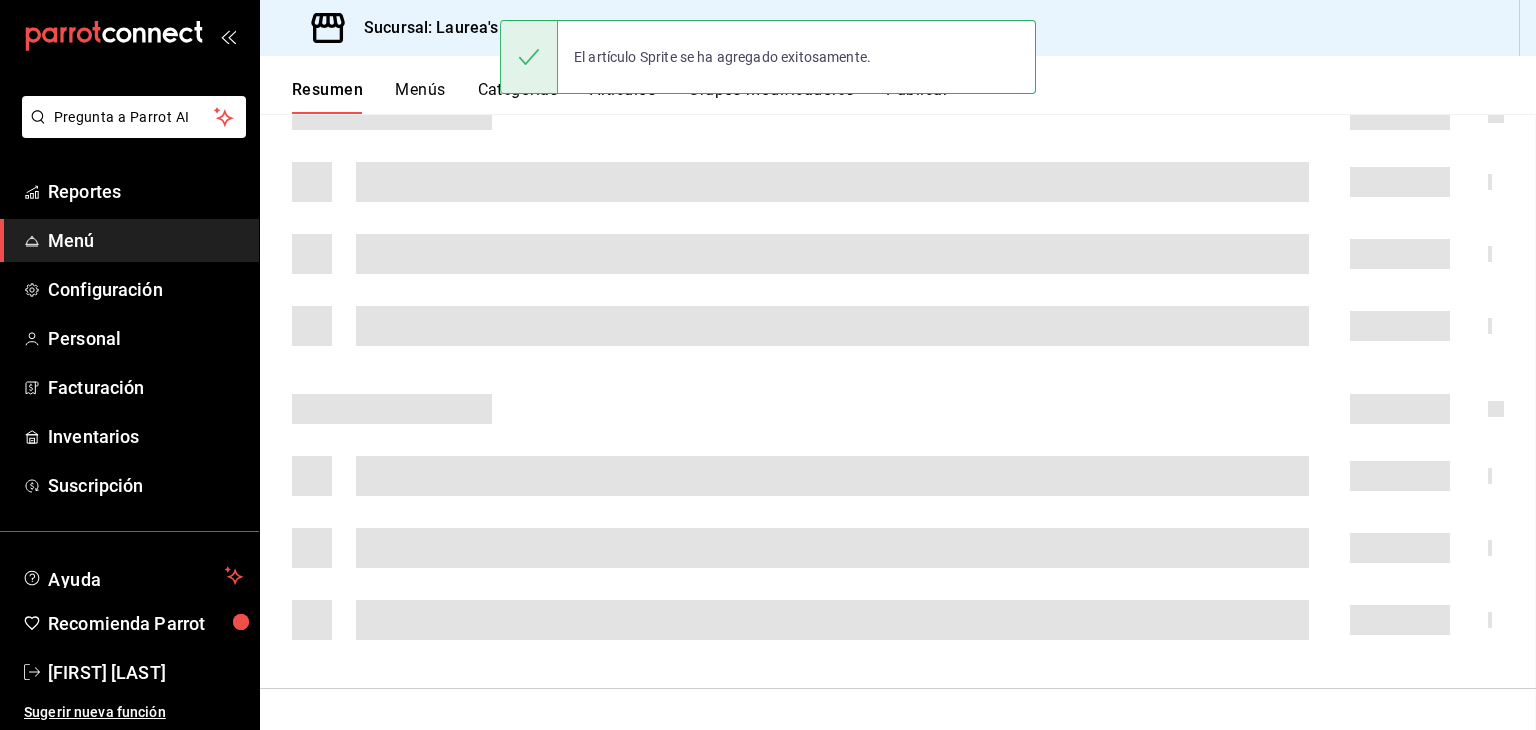 scroll, scrollTop: 790, scrollLeft: 0, axis: vertical 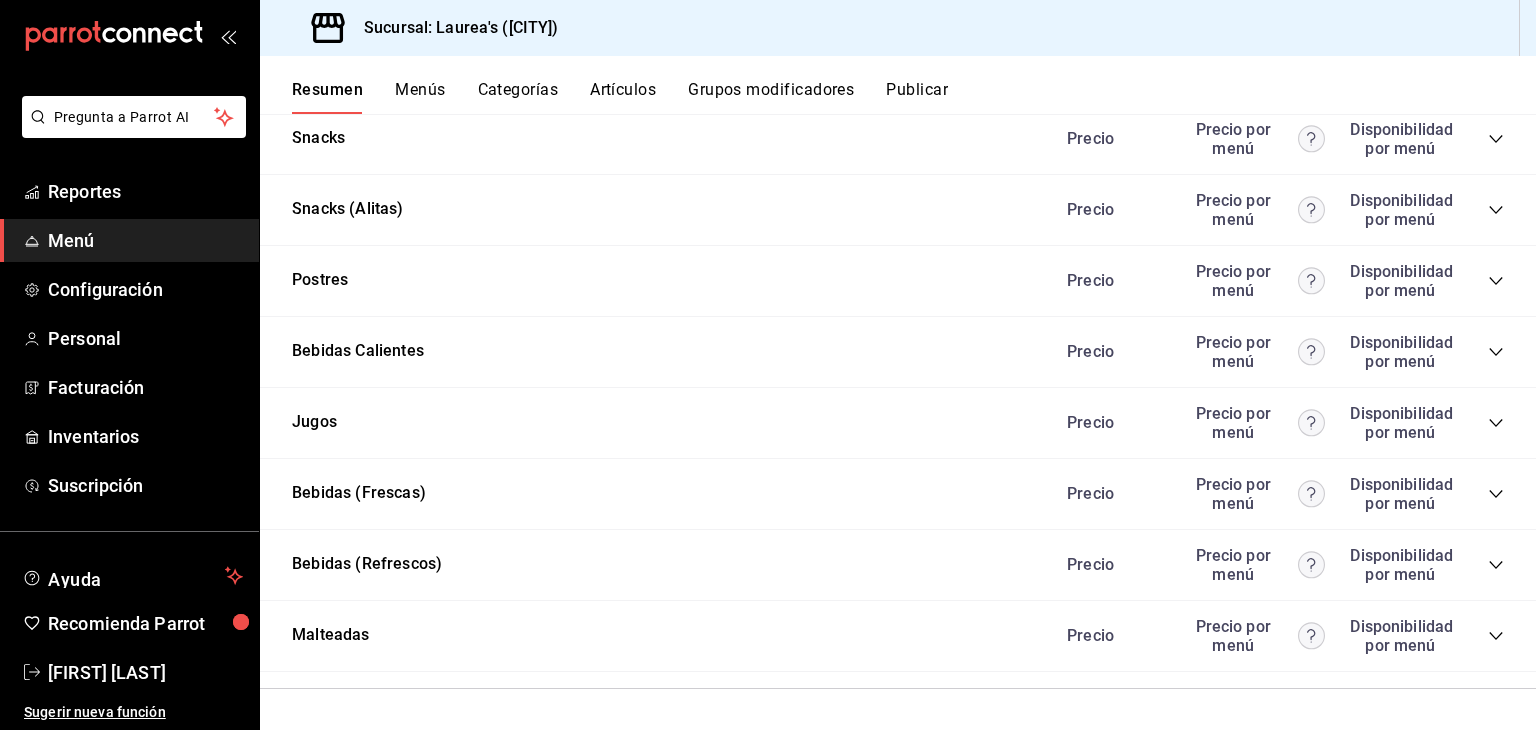 click on "Precio Precio por menú   Disponibilidad por menú" at bounding box center (1275, 565) 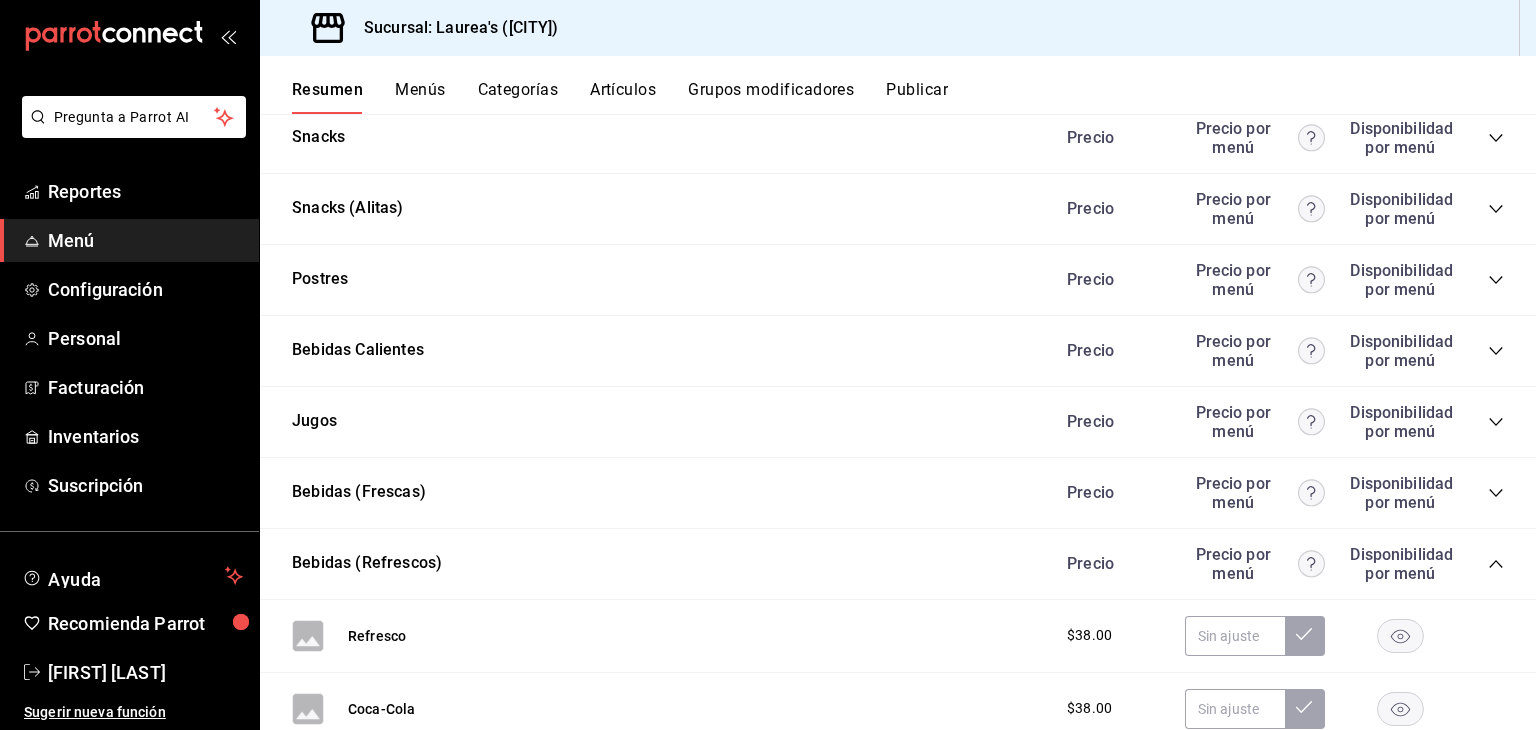 scroll, scrollTop: 3764, scrollLeft: 0, axis: vertical 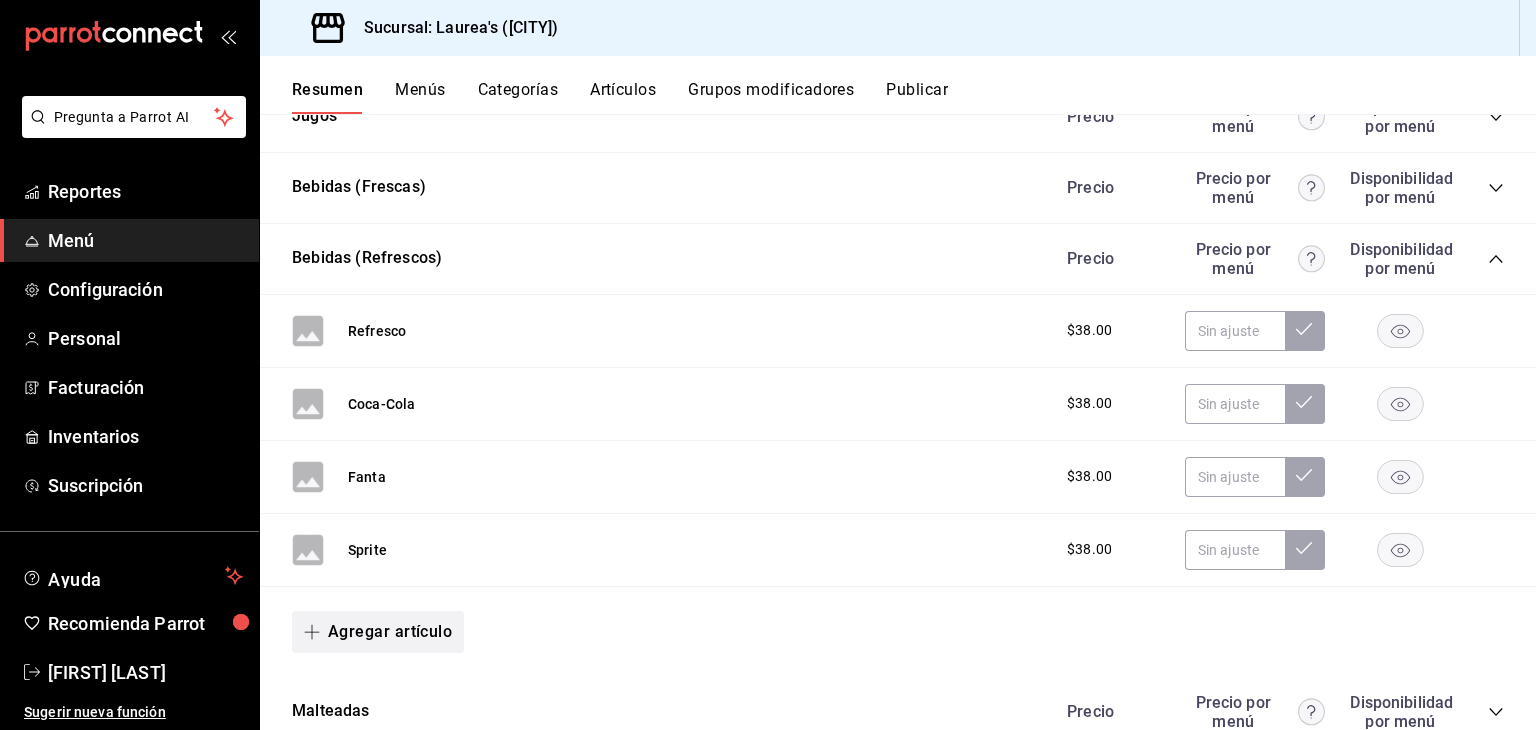 click on "Agregar artículo" at bounding box center (378, 632) 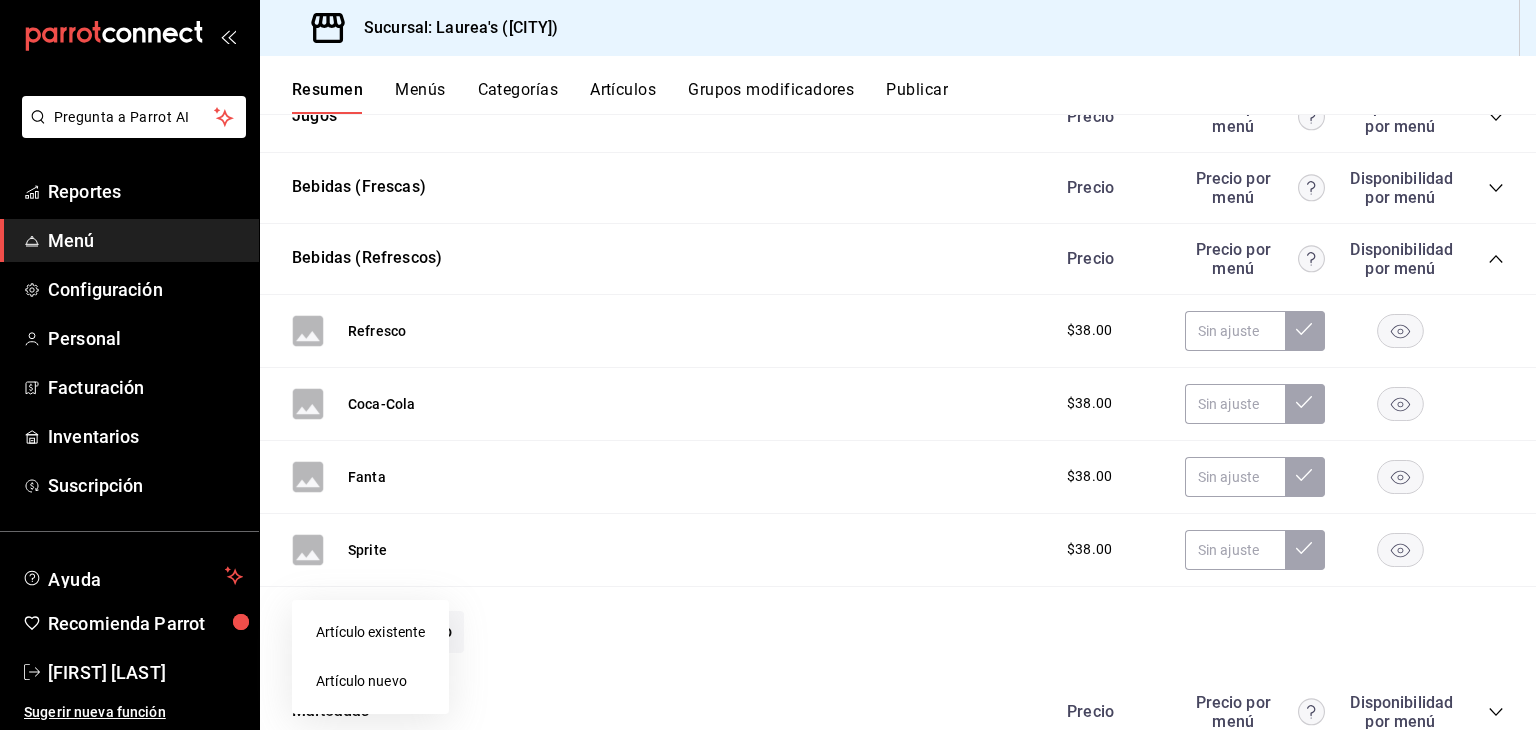 click on "Artículo nuevo" at bounding box center (370, 681) 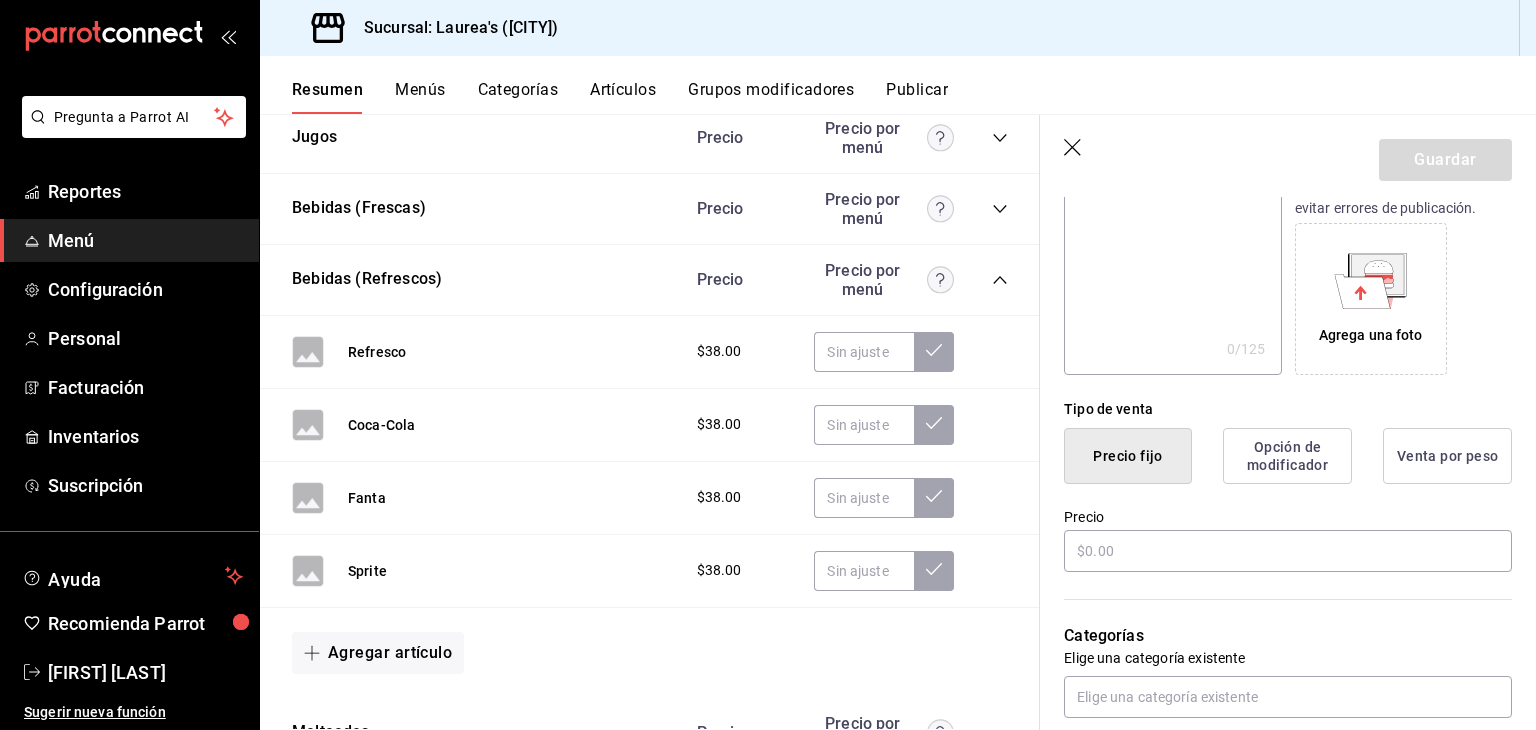 scroll, scrollTop: 500, scrollLeft: 0, axis: vertical 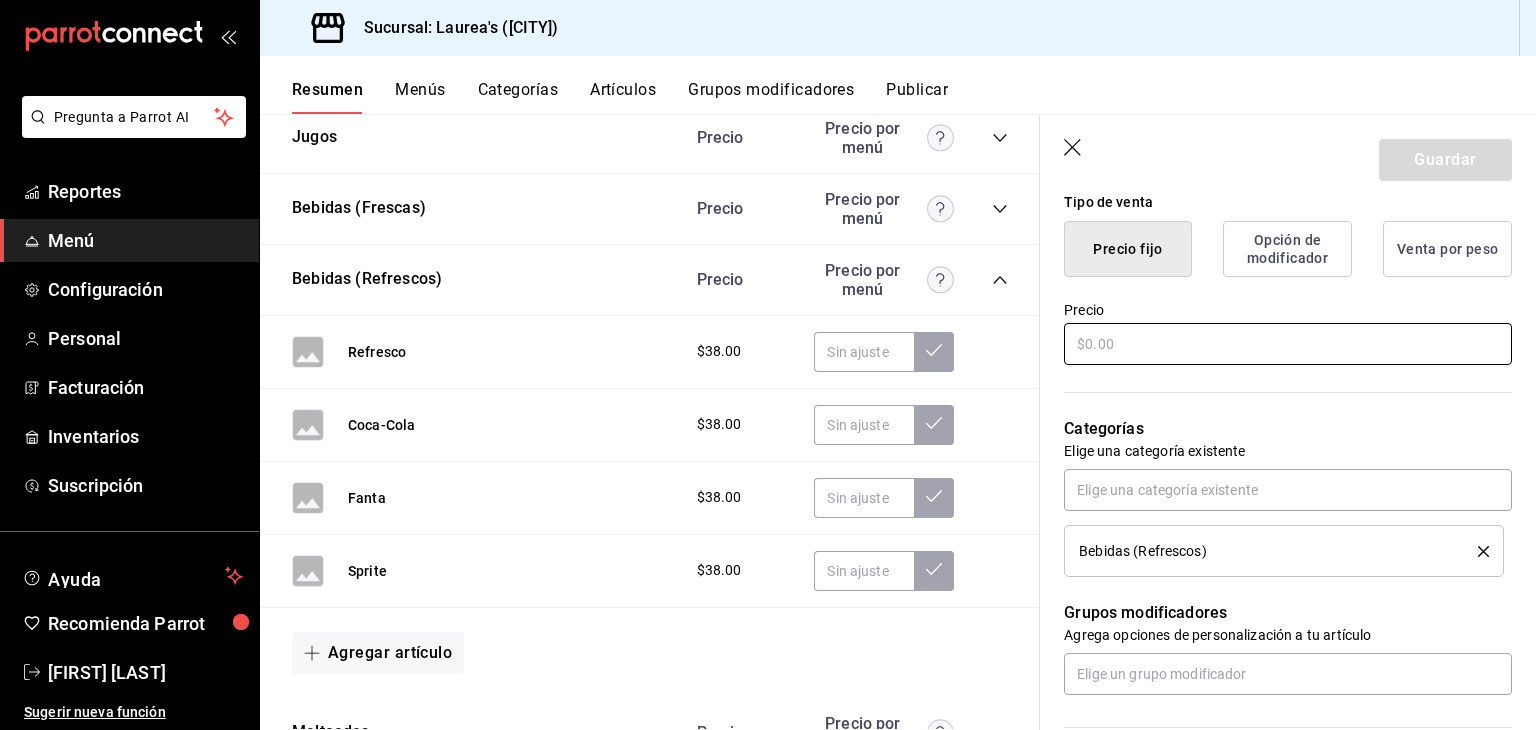 type on "Coca Cola Light" 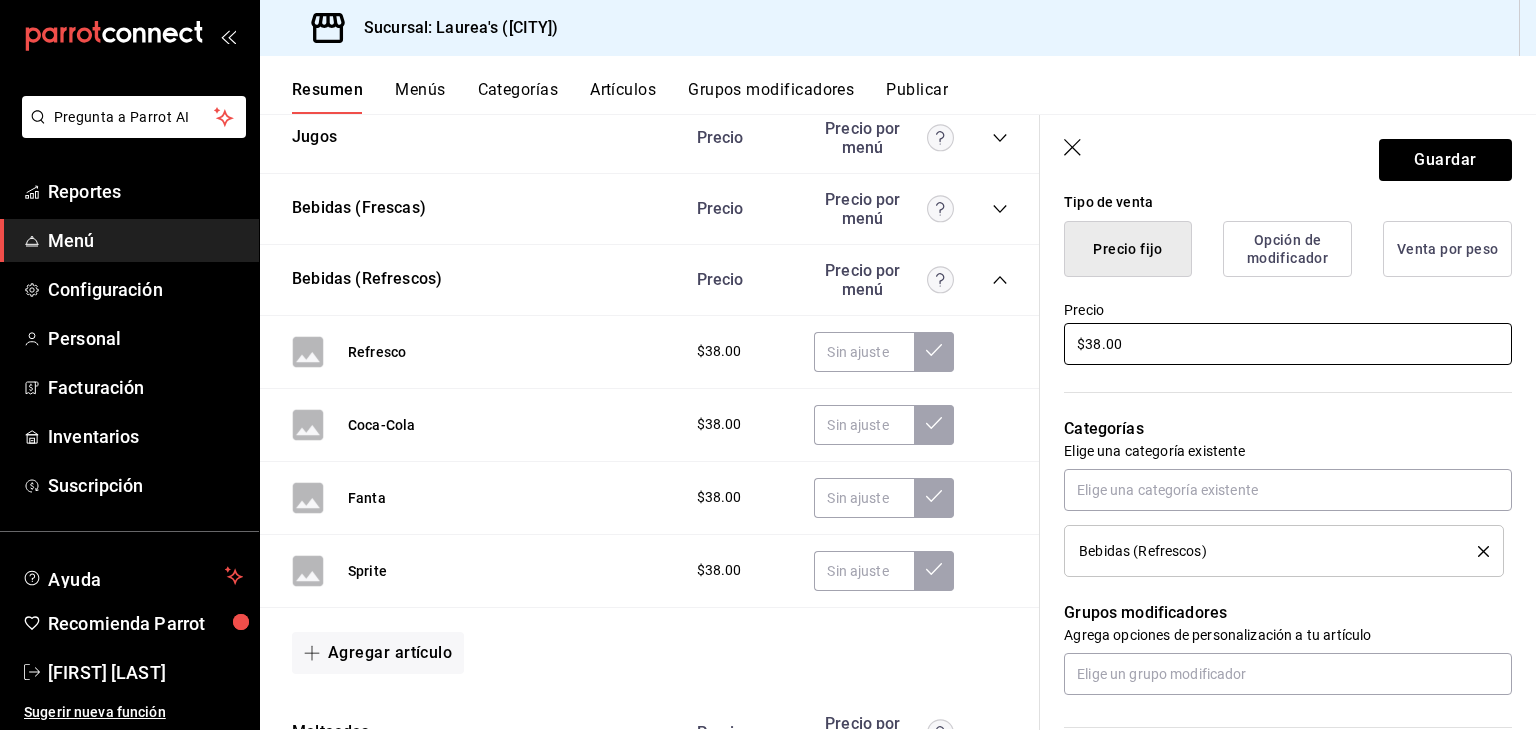 type on "$38.00" 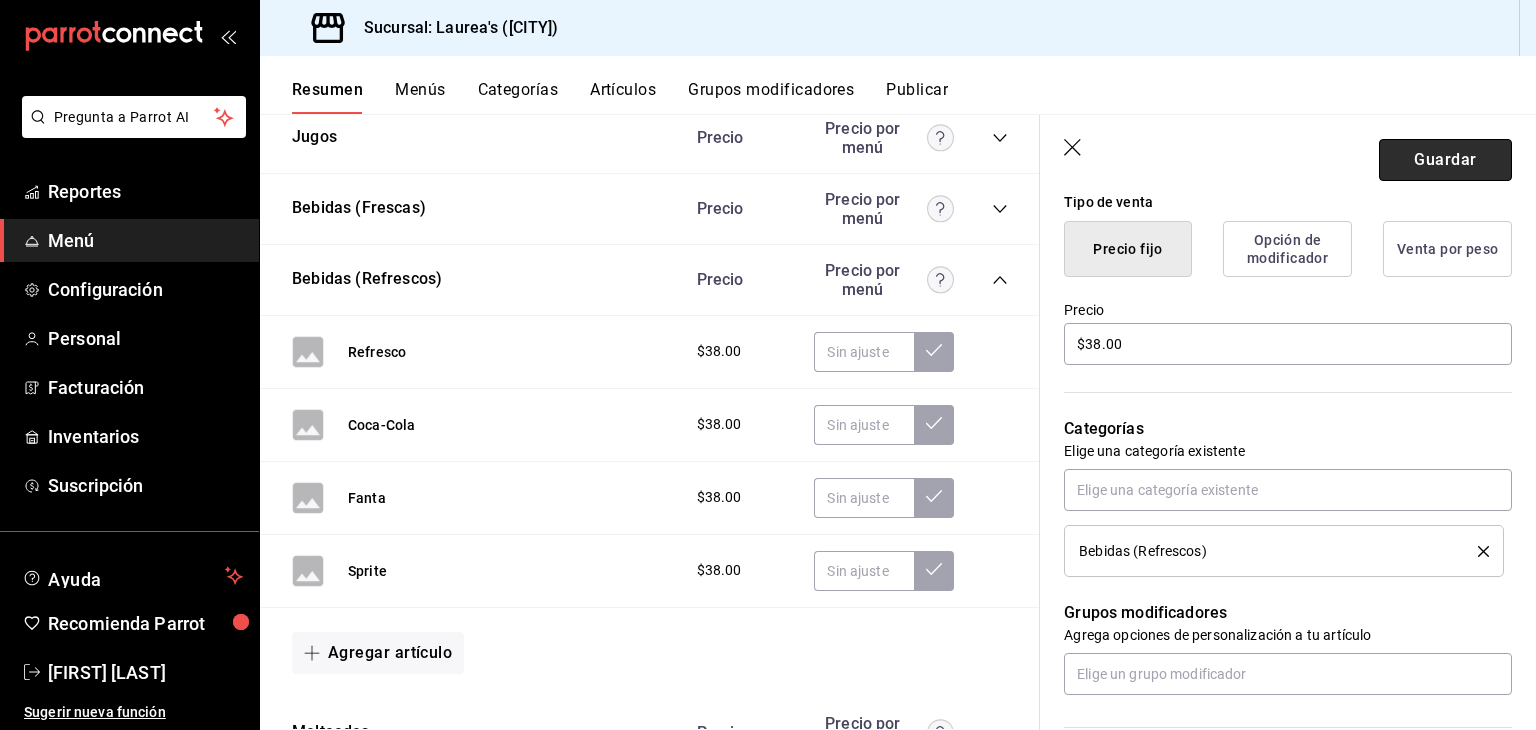 click on "Guardar" at bounding box center (1445, 160) 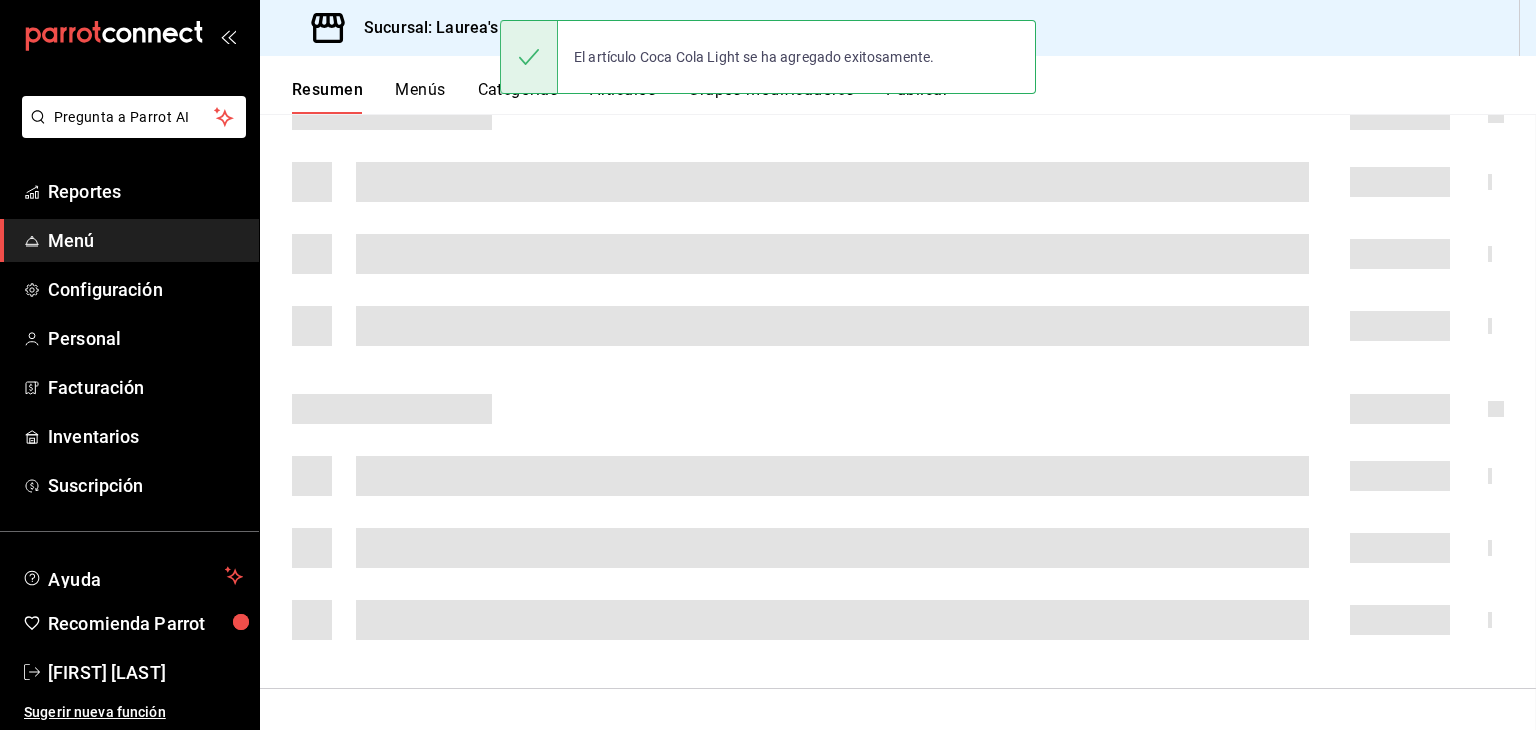 scroll, scrollTop: 371, scrollLeft: 0, axis: vertical 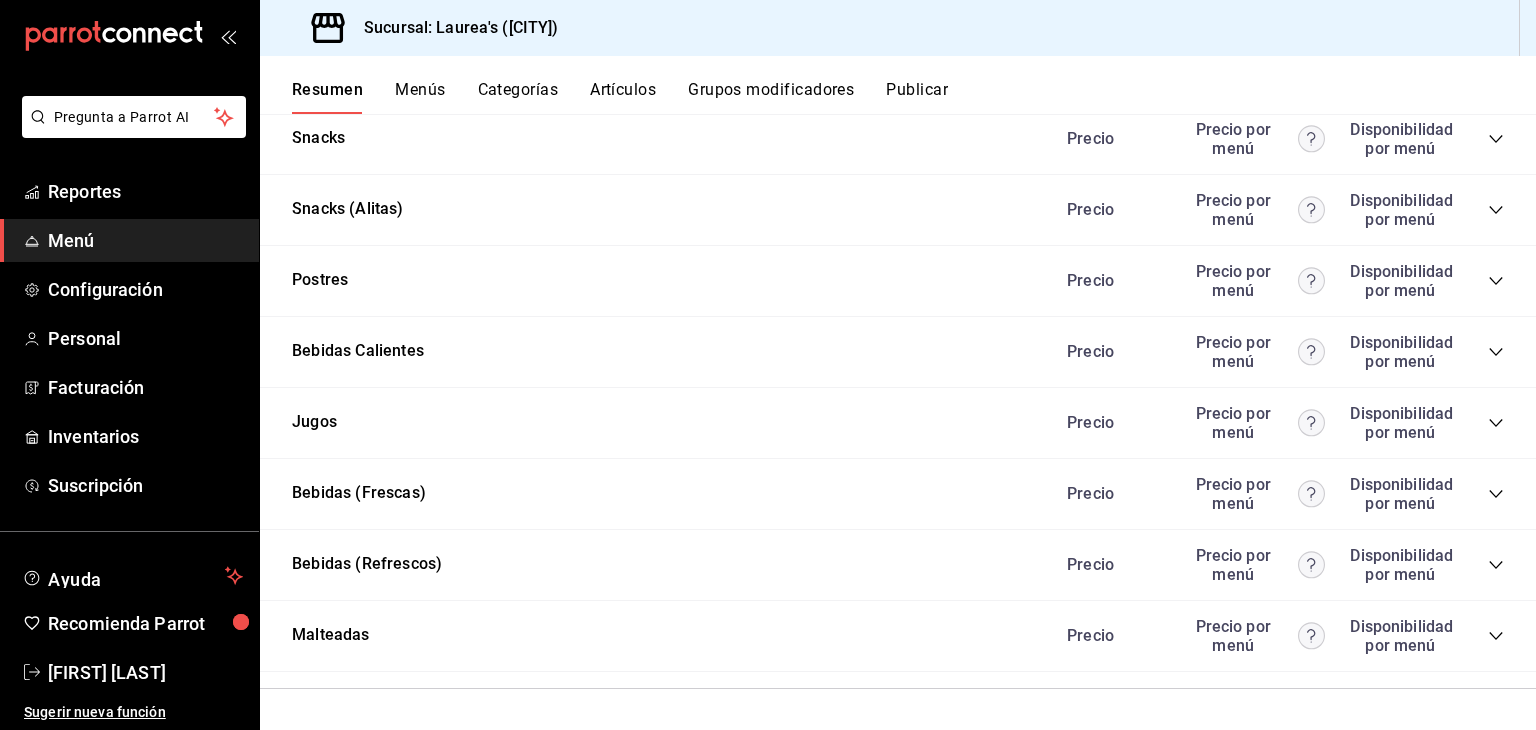 click 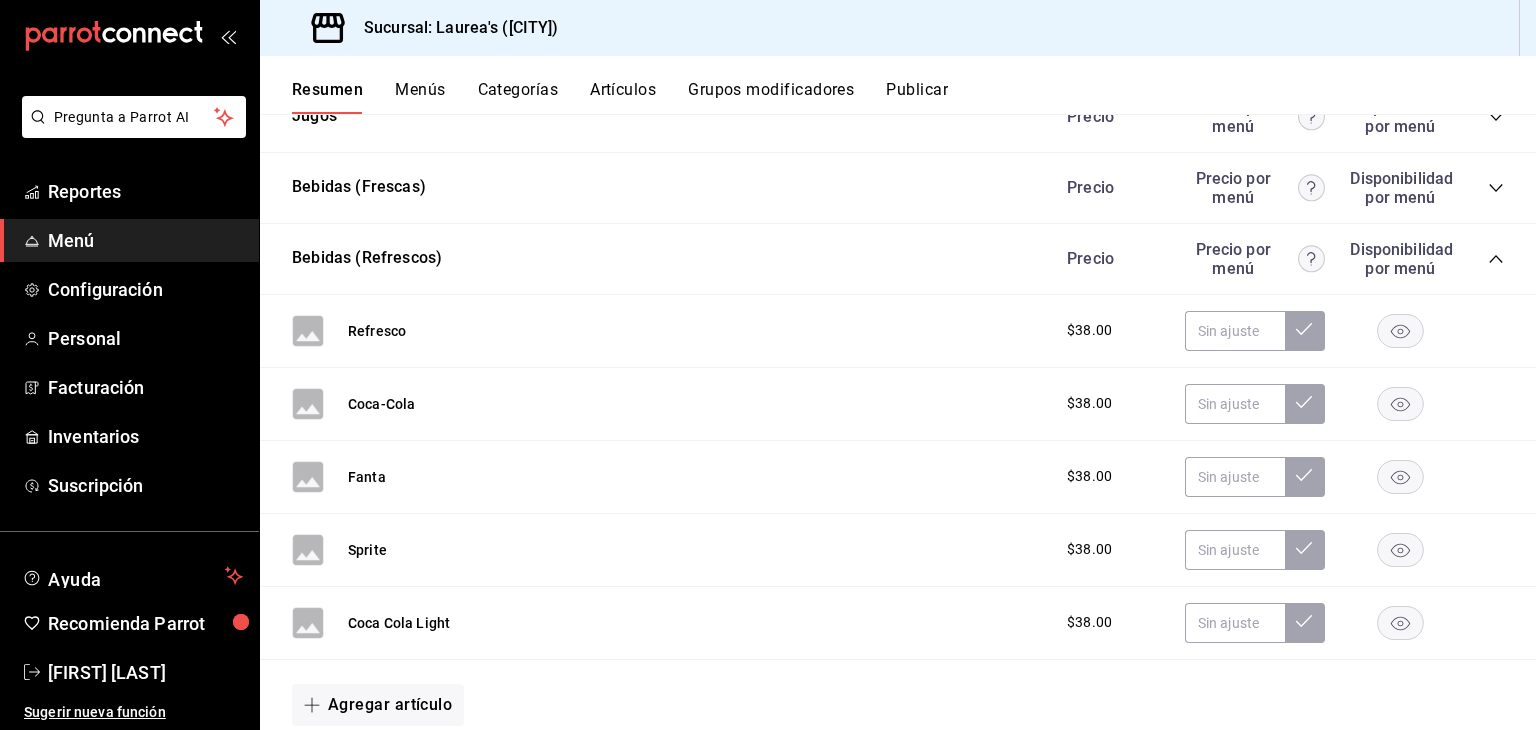 scroll, scrollTop: 3912, scrollLeft: 0, axis: vertical 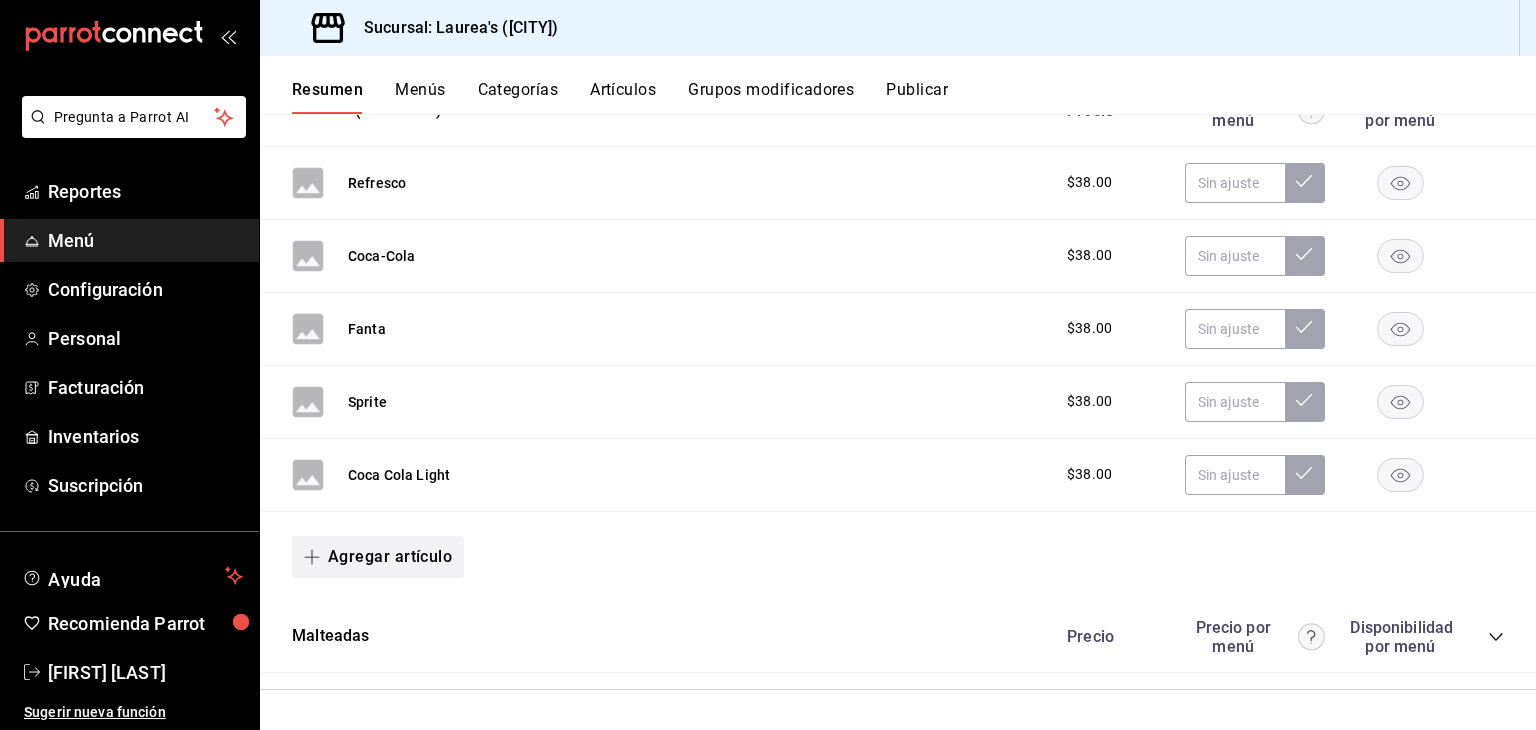 click on "Agregar artículo" at bounding box center [378, 557] 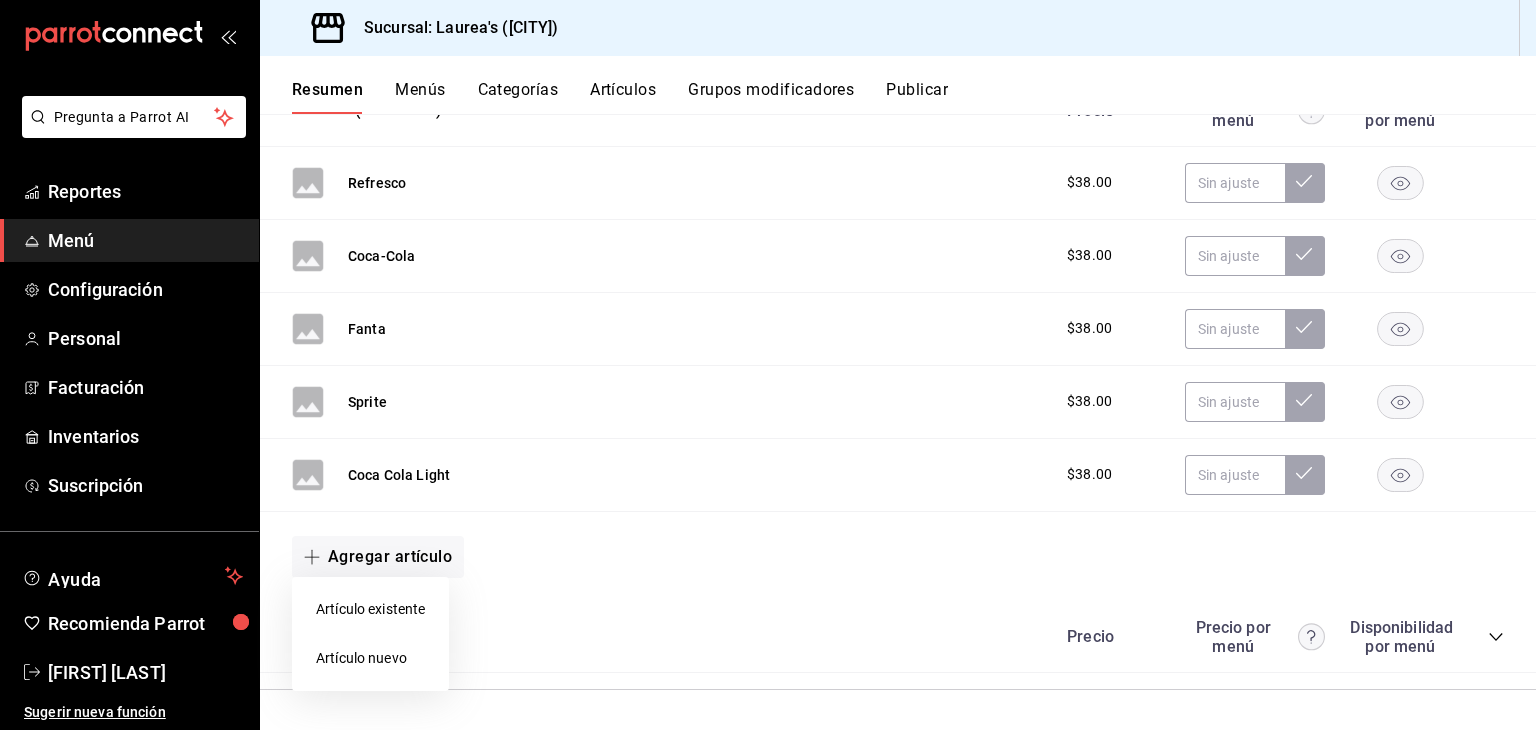 click on "Artículo nuevo" at bounding box center [370, 658] 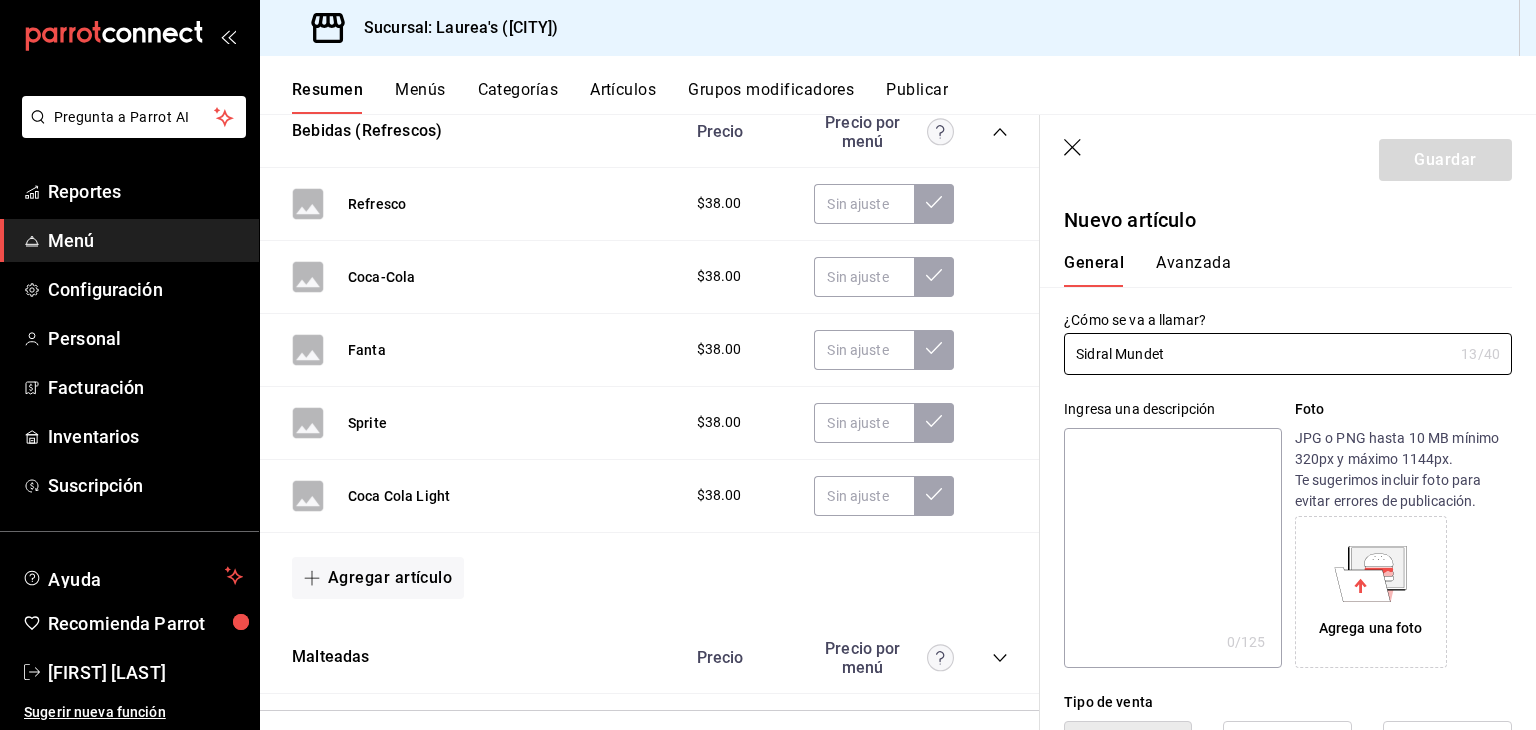 scroll, scrollTop: 500, scrollLeft: 0, axis: vertical 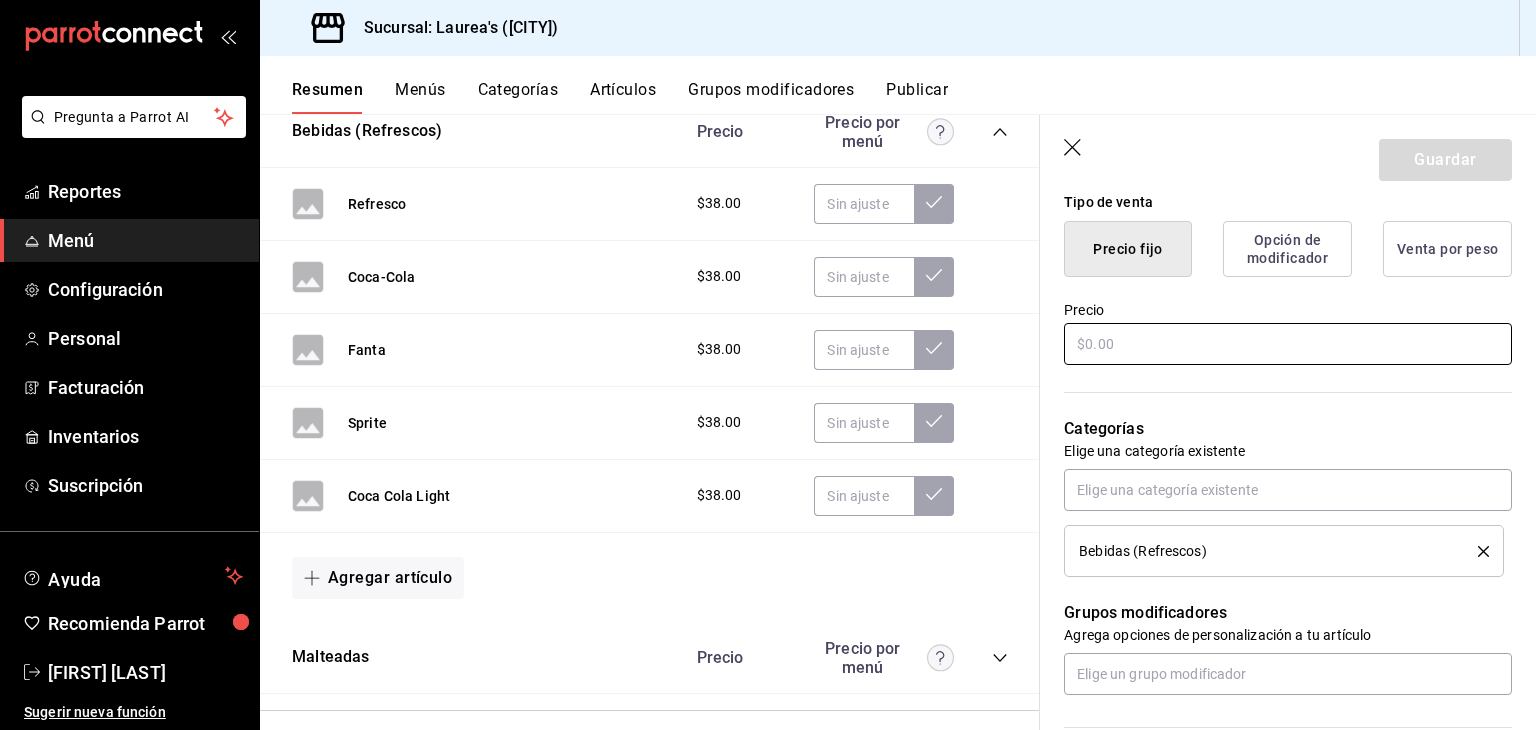 type on "Sidral Mundet" 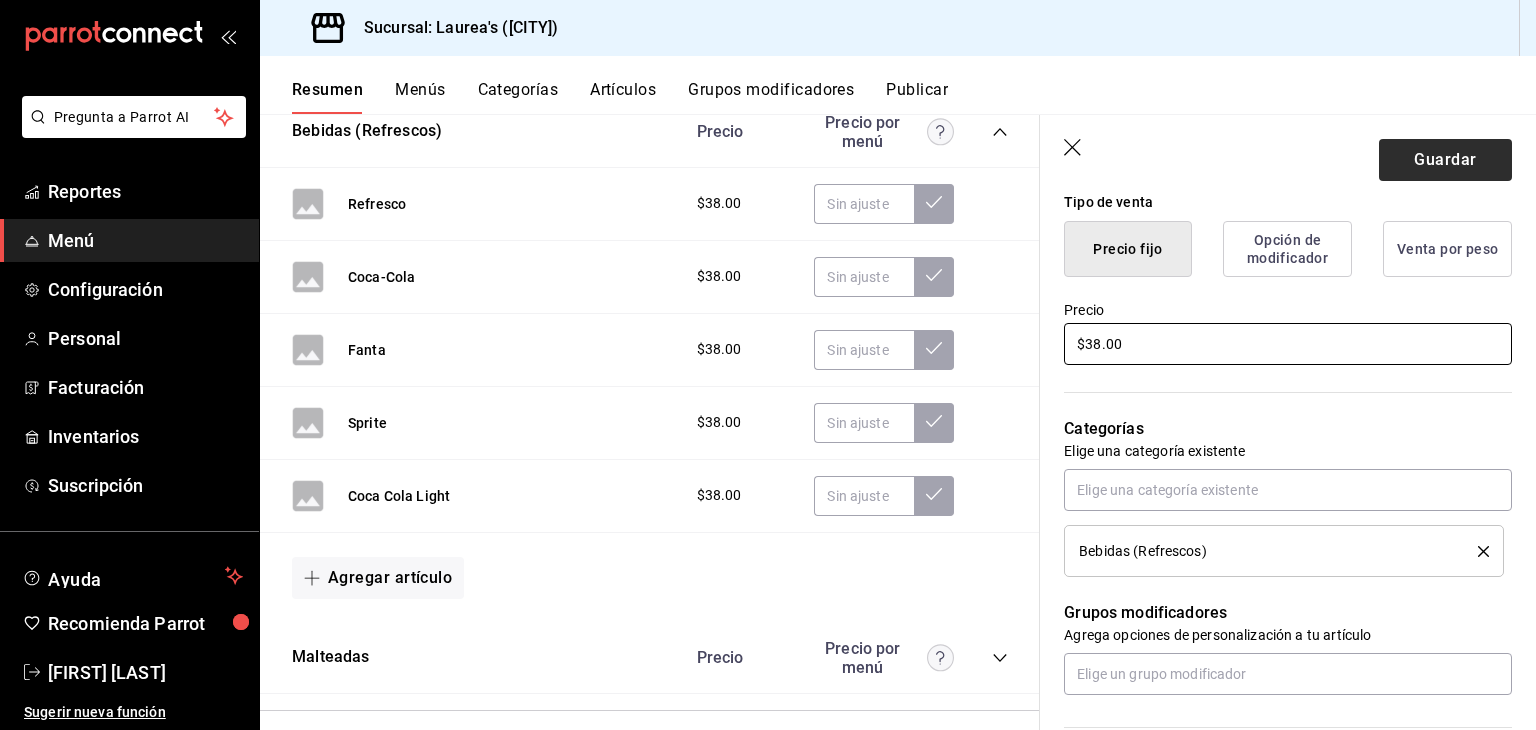 type on "$38.00" 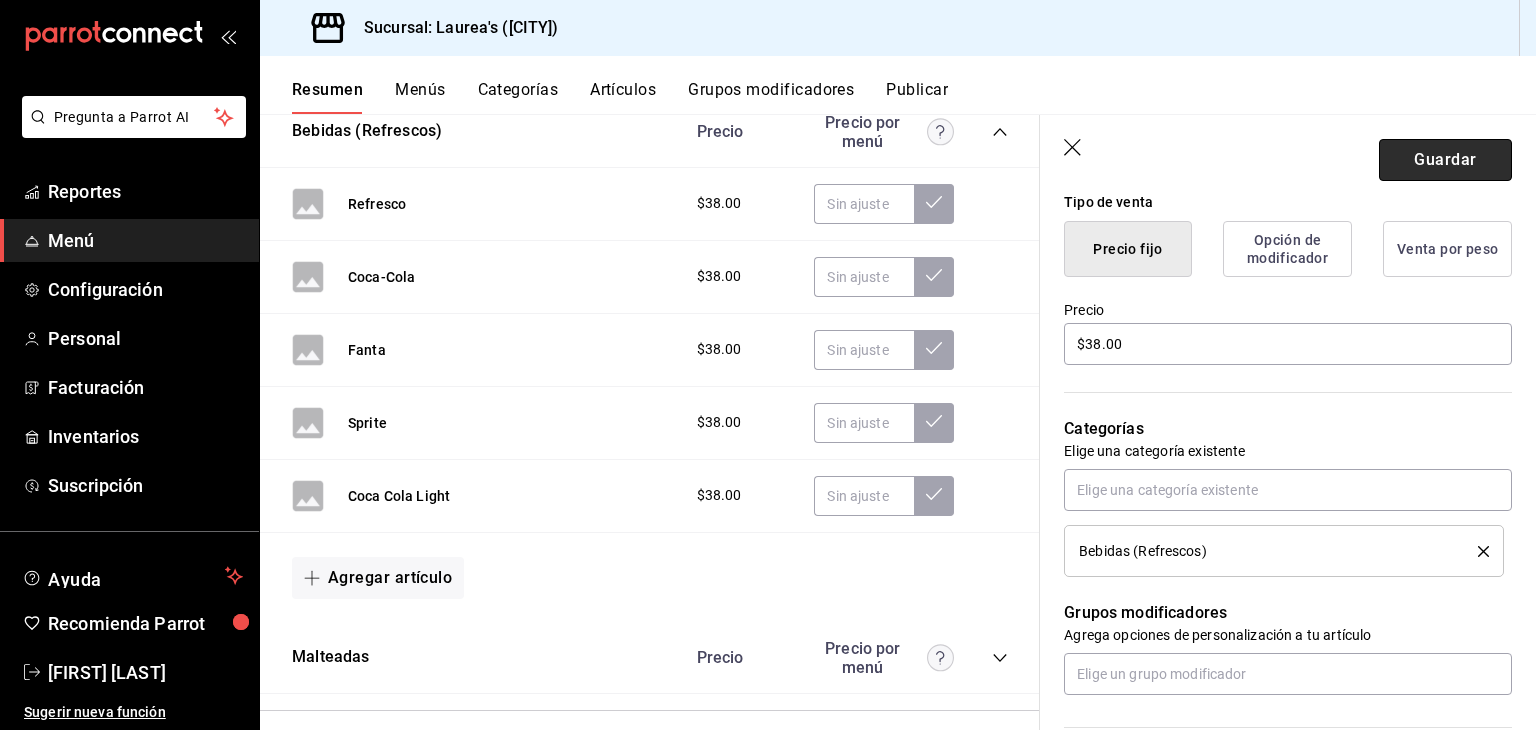click on "Guardar" at bounding box center [1445, 160] 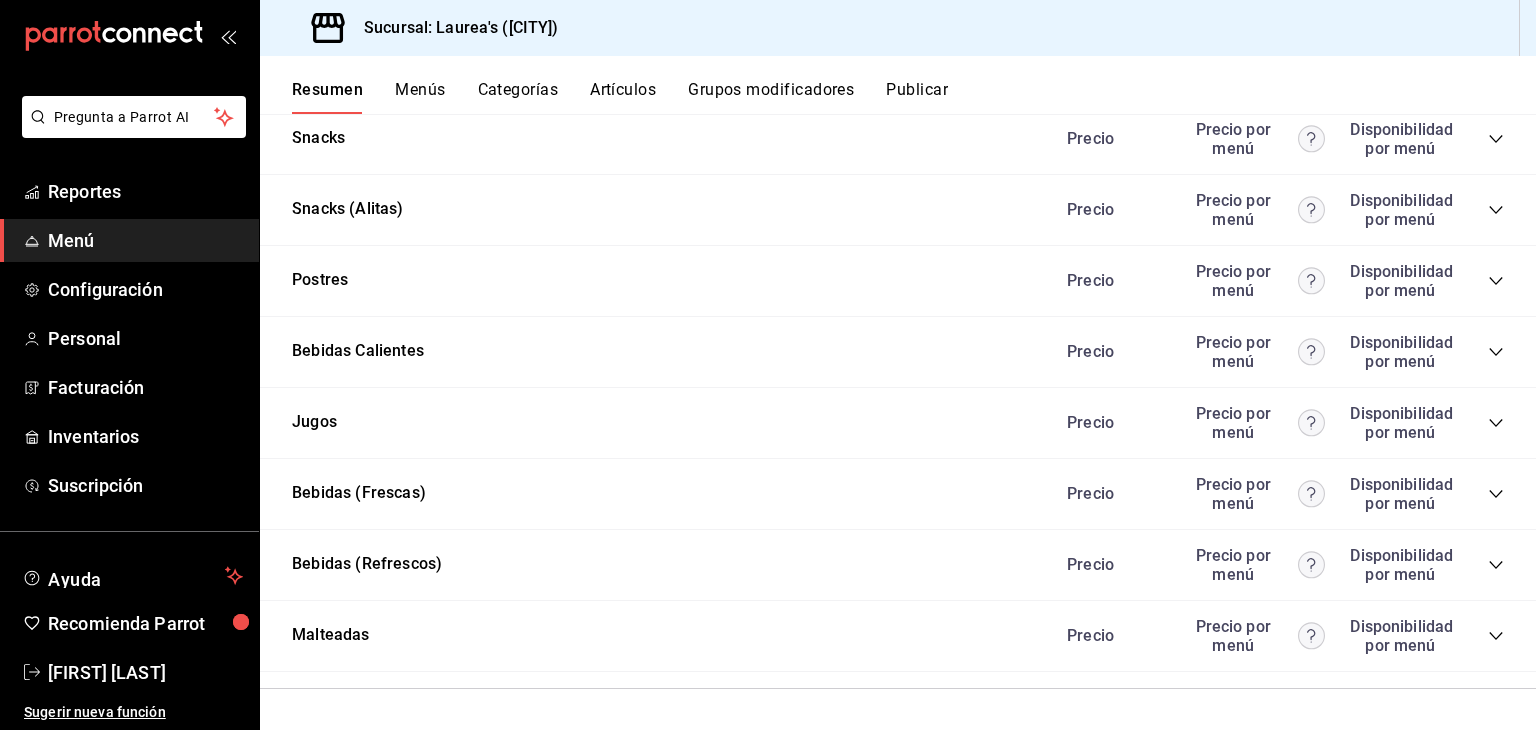 scroll, scrollTop: 3459, scrollLeft: 0, axis: vertical 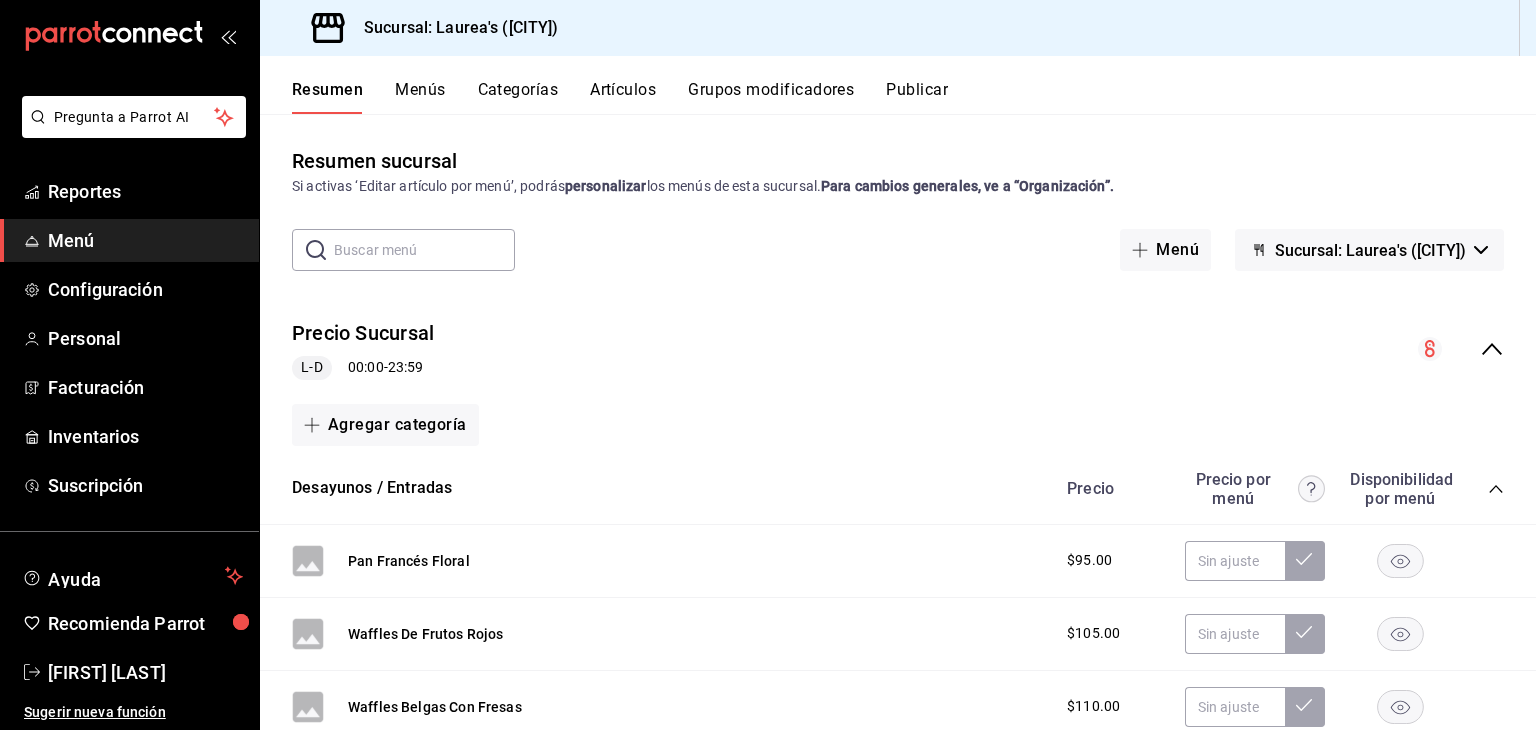 click 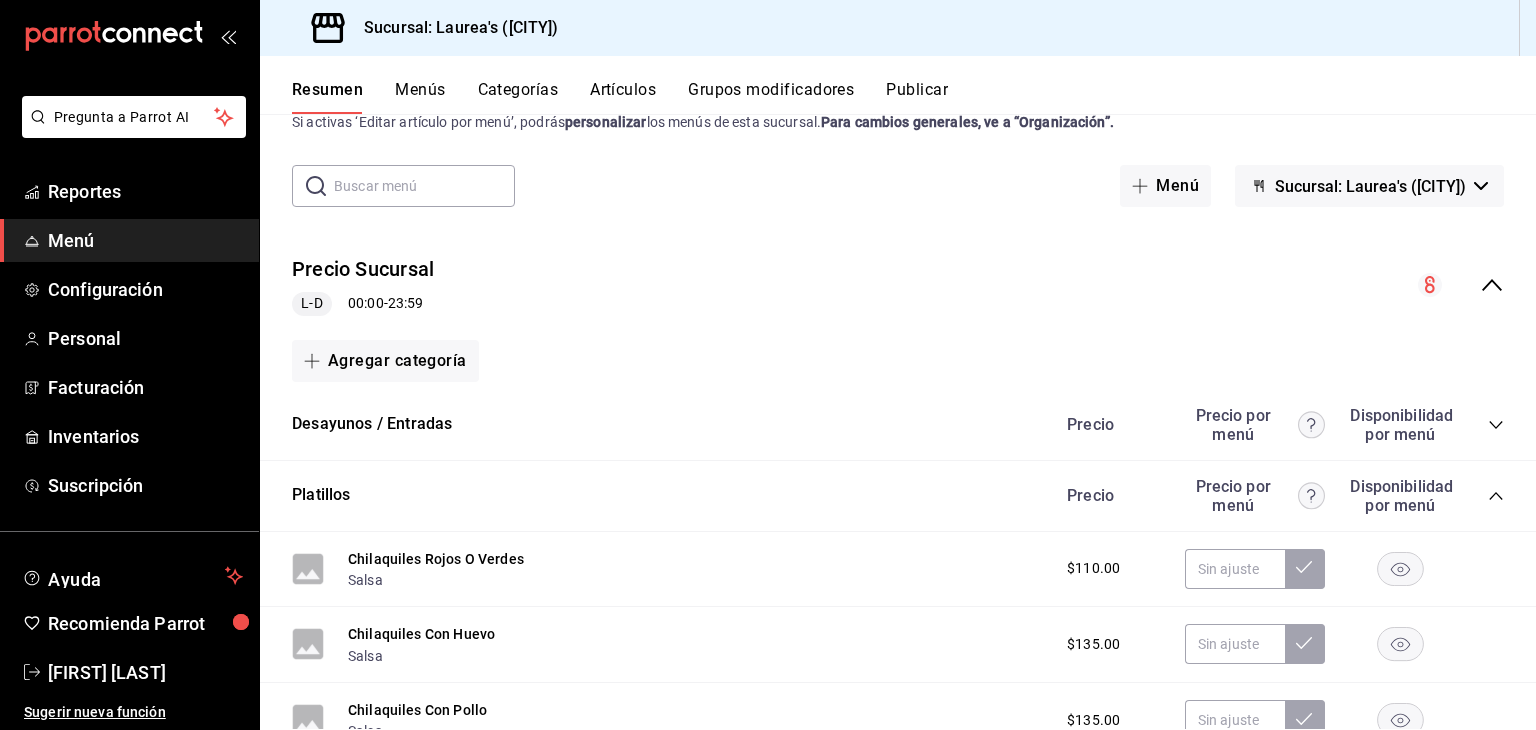 scroll, scrollTop: 100, scrollLeft: 0, axis: vertical 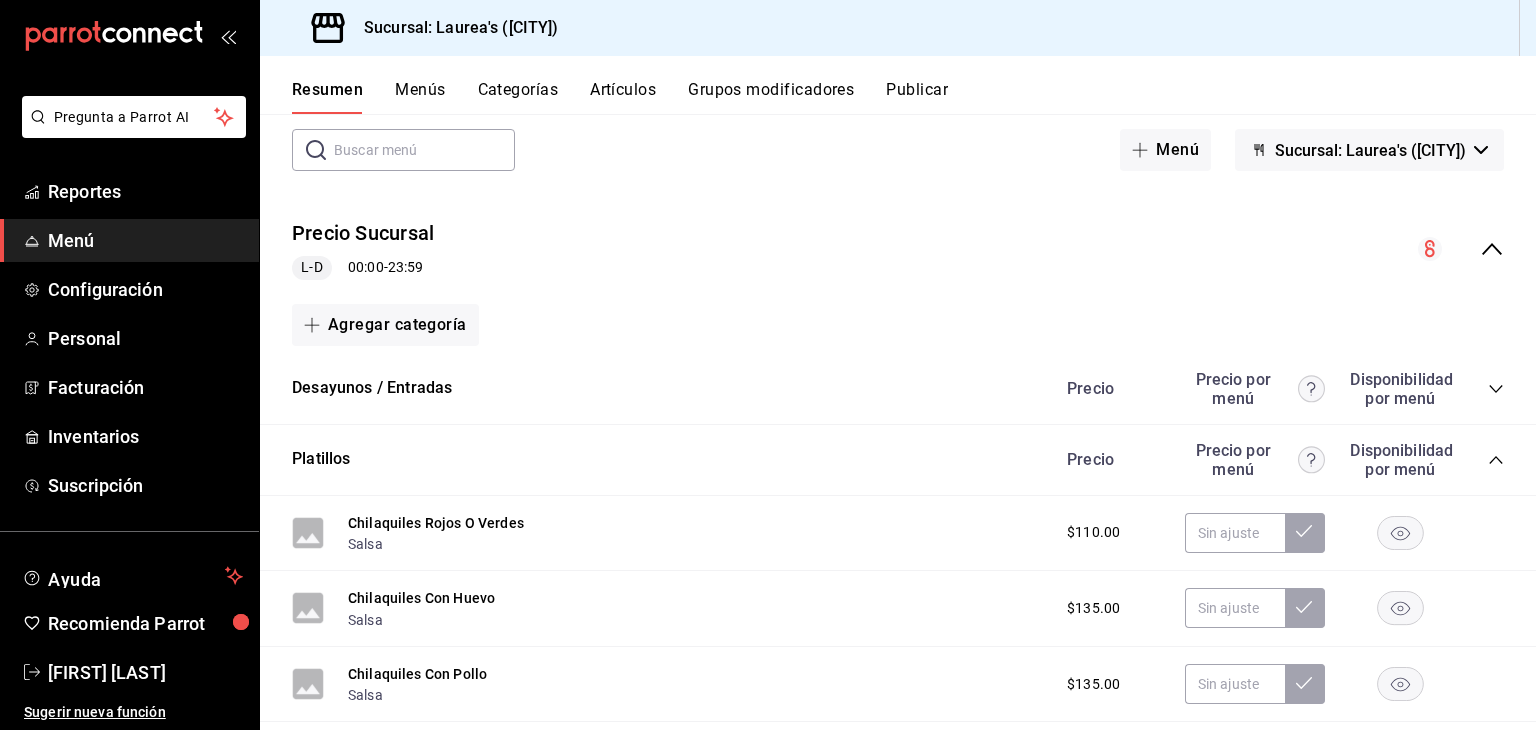 click on "Precio Precio por menú   Disponibilidad por menú" at bounding box center (1275, 460) 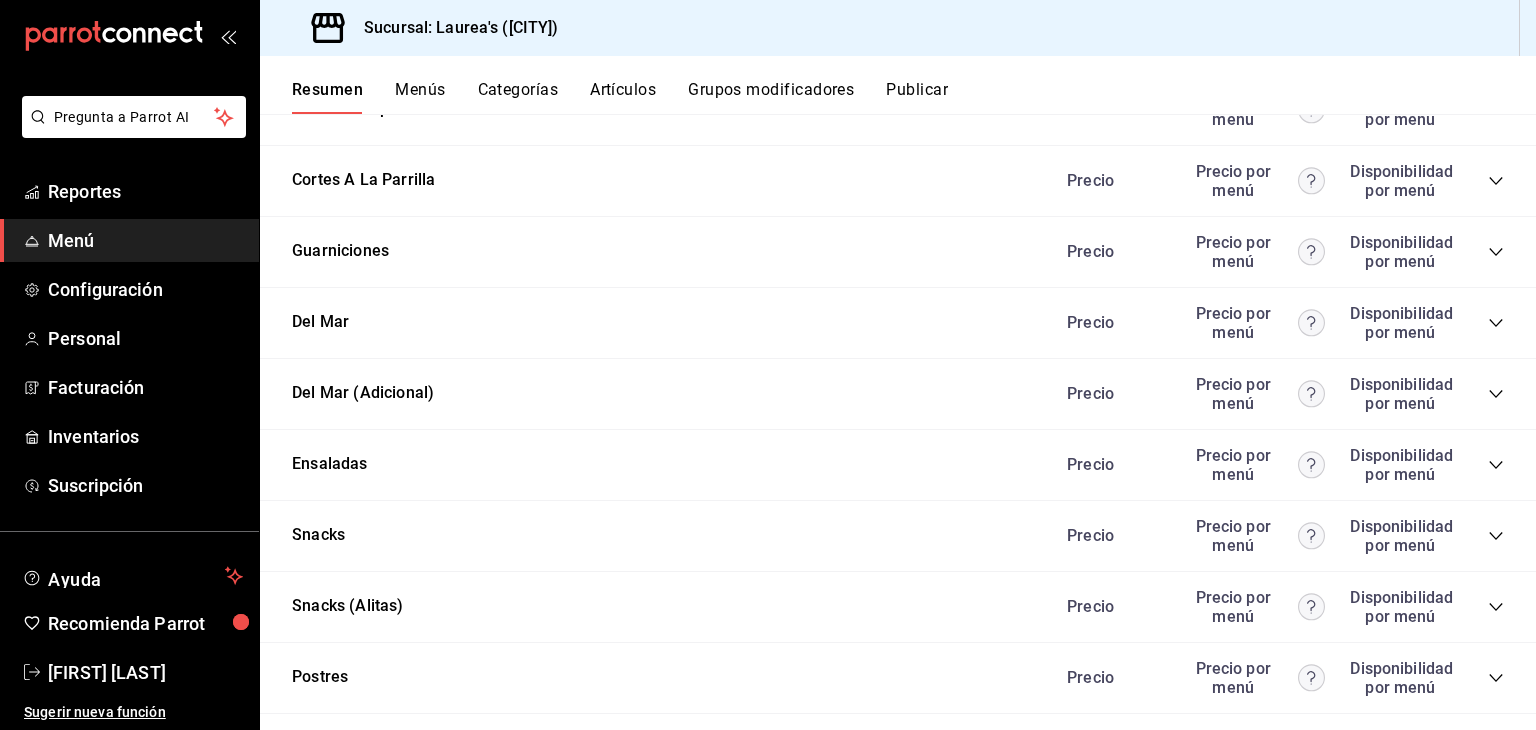 scroll, scrollTop: 992, scrollLeft: 0, axis: vertical 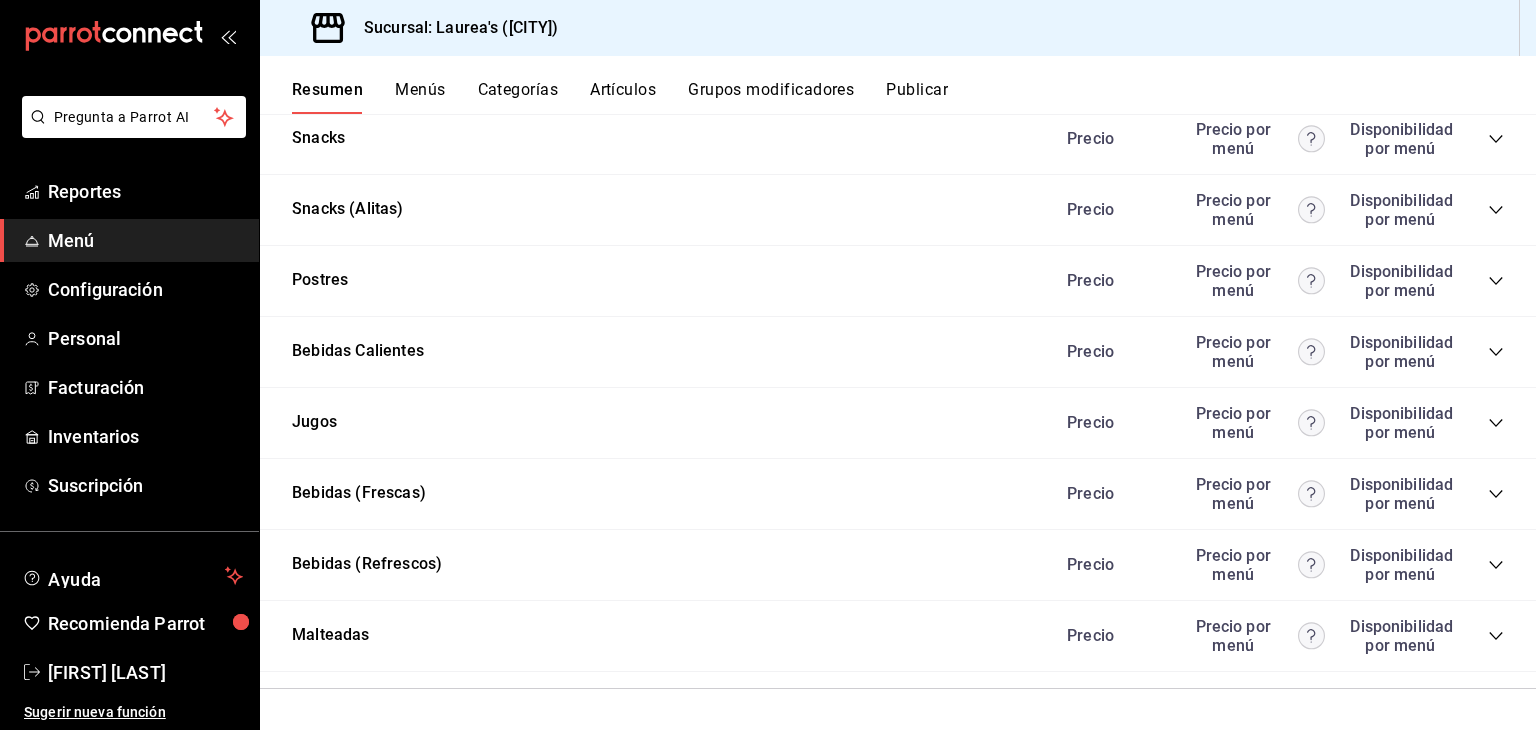 click 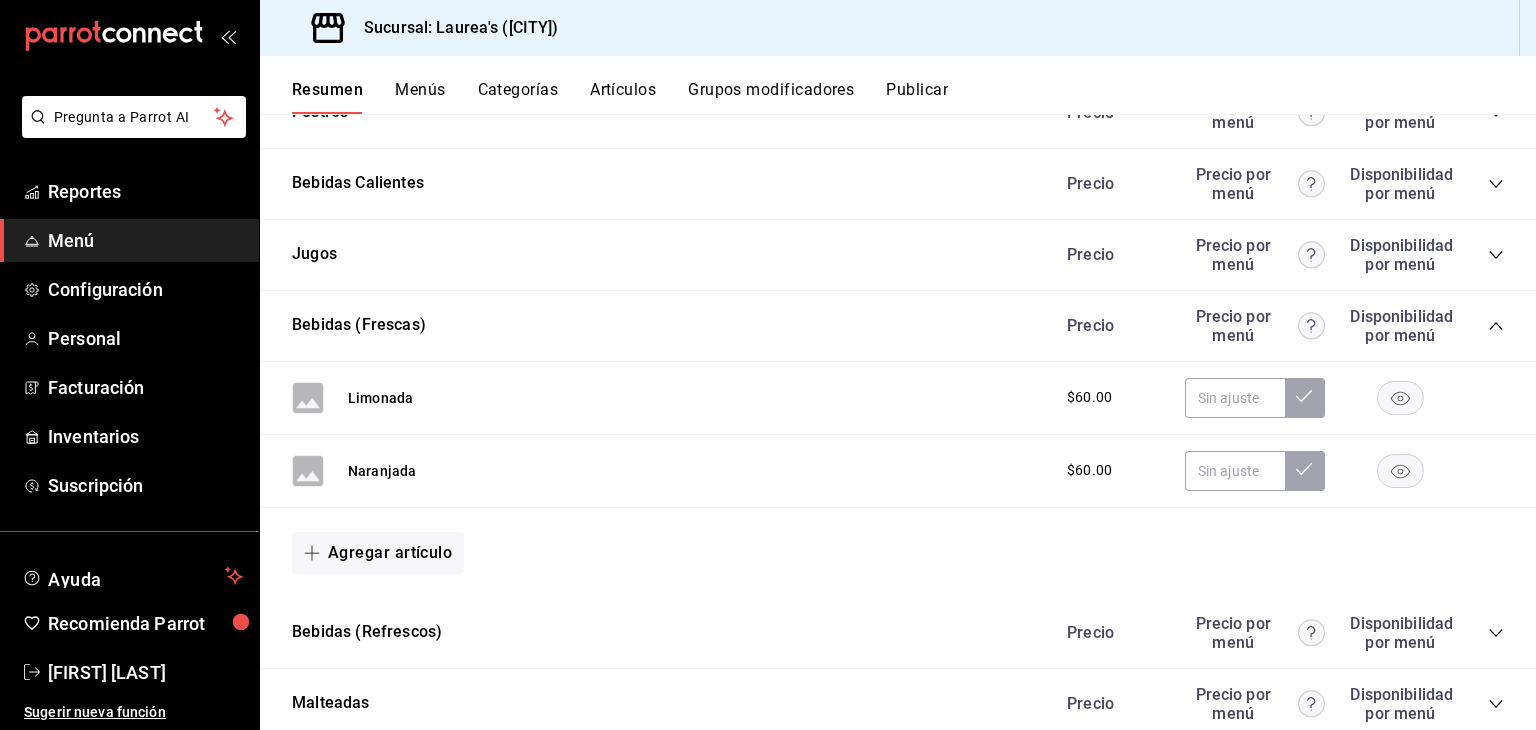 scroll, scrollTop: 1228, scrollLeft: 0, axis: vertical 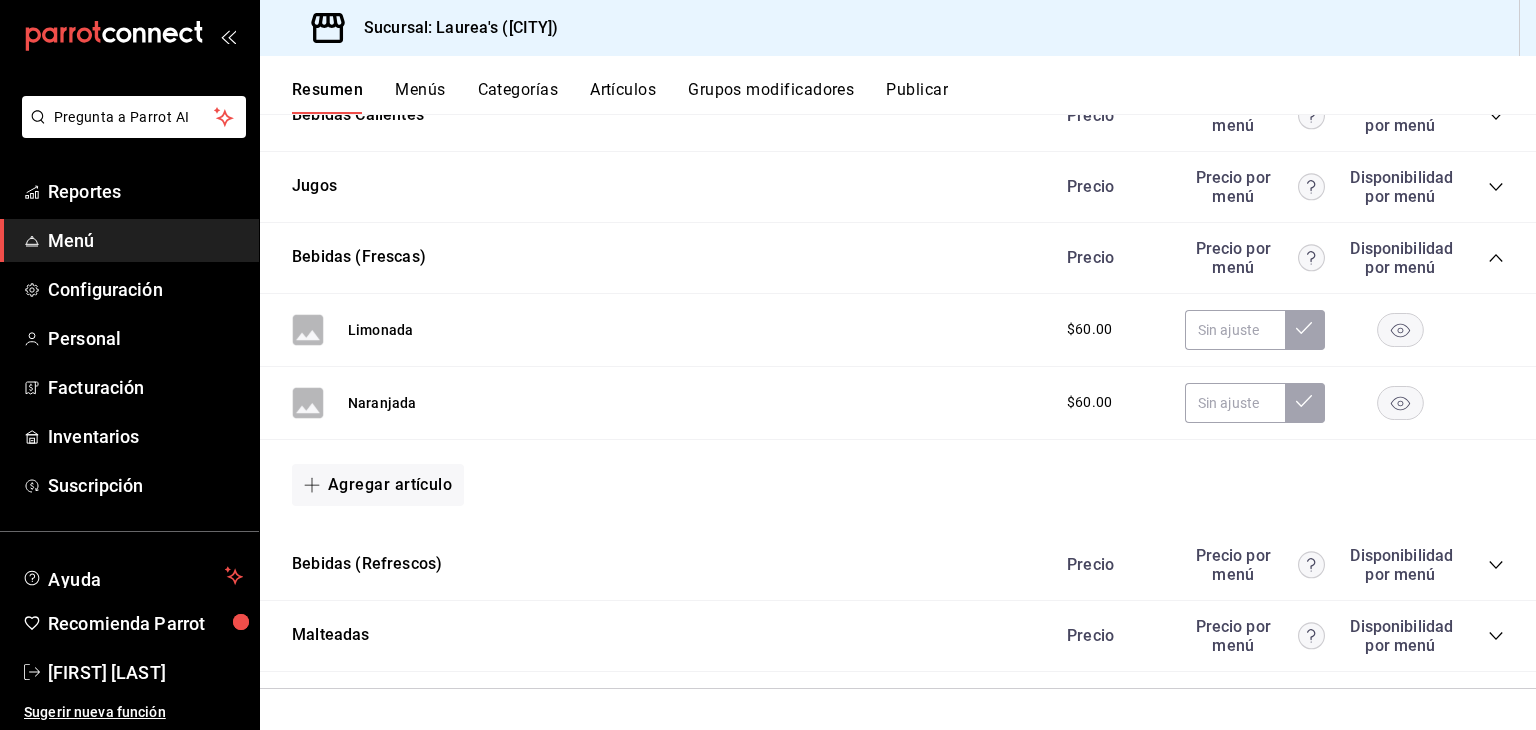 click on "Precio Precio por menú   Disponibilidad por menú" at bounding box center [1275, 258] 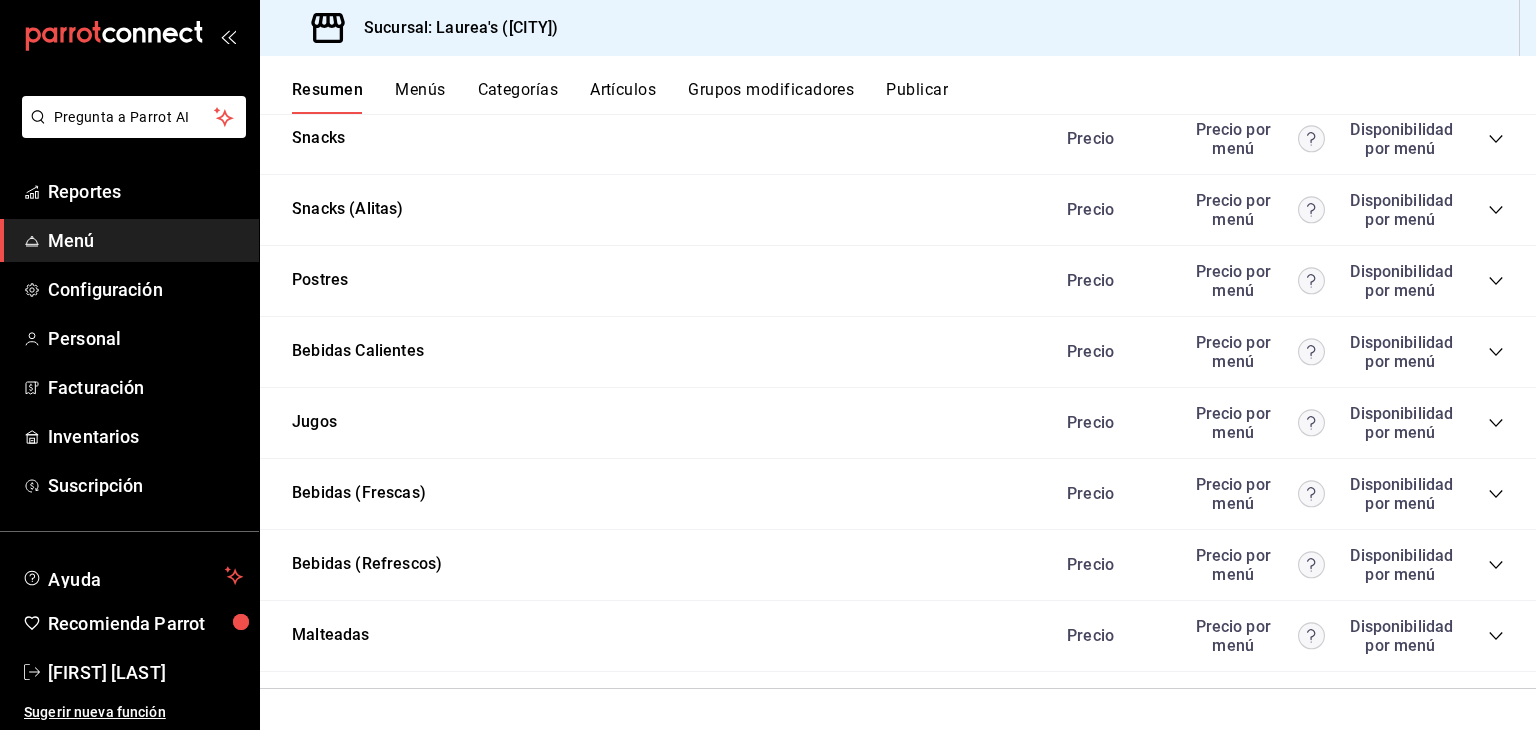 scroll, scrollTop: 992, scrollLeft: 0, axis: vertical 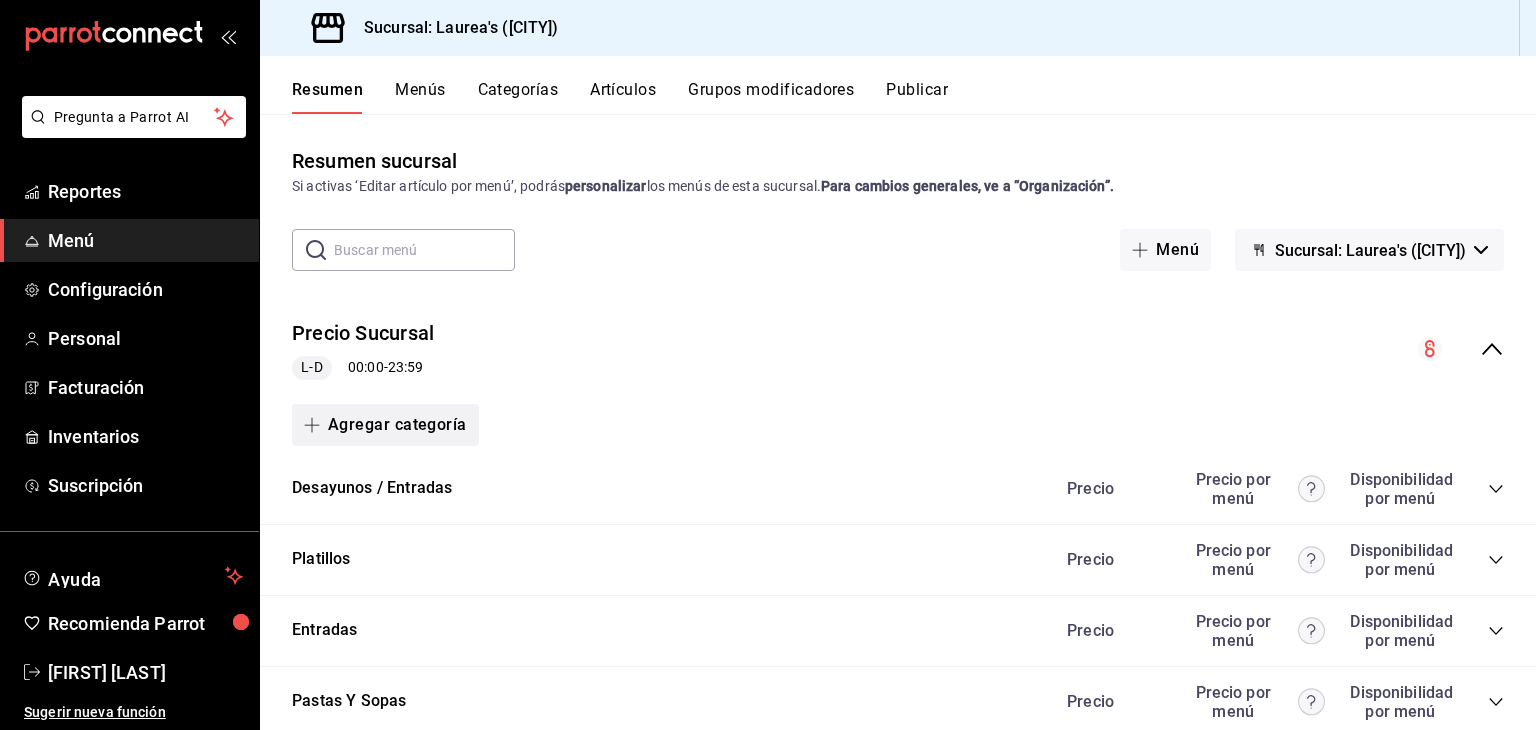 click on "Agregar categoría" at bounding box center (385, 425) 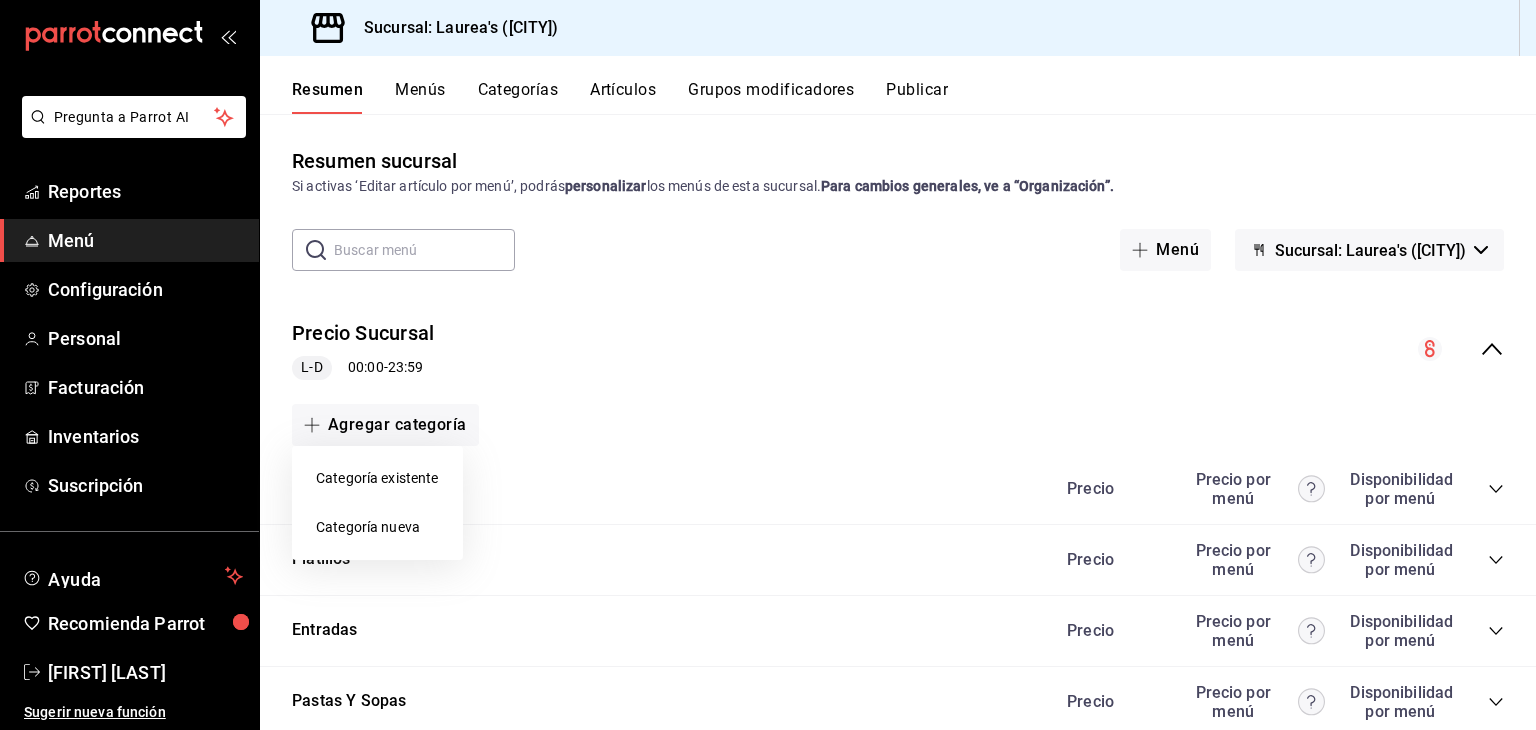 click on "Categoría nueva" at bounding box center (377, 527) 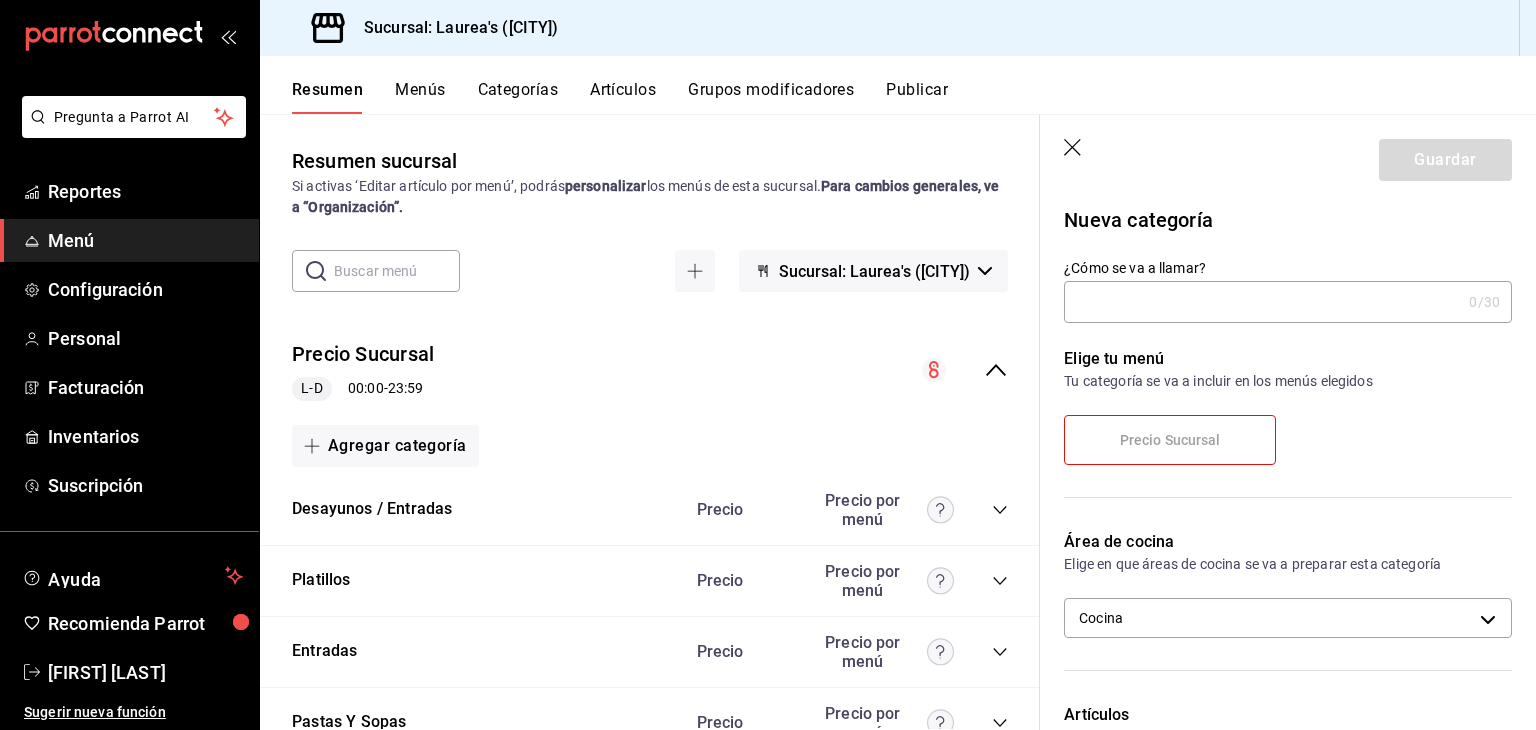 click on "¿Cómo se va a llamar?" at bounding box center [1262, 302] 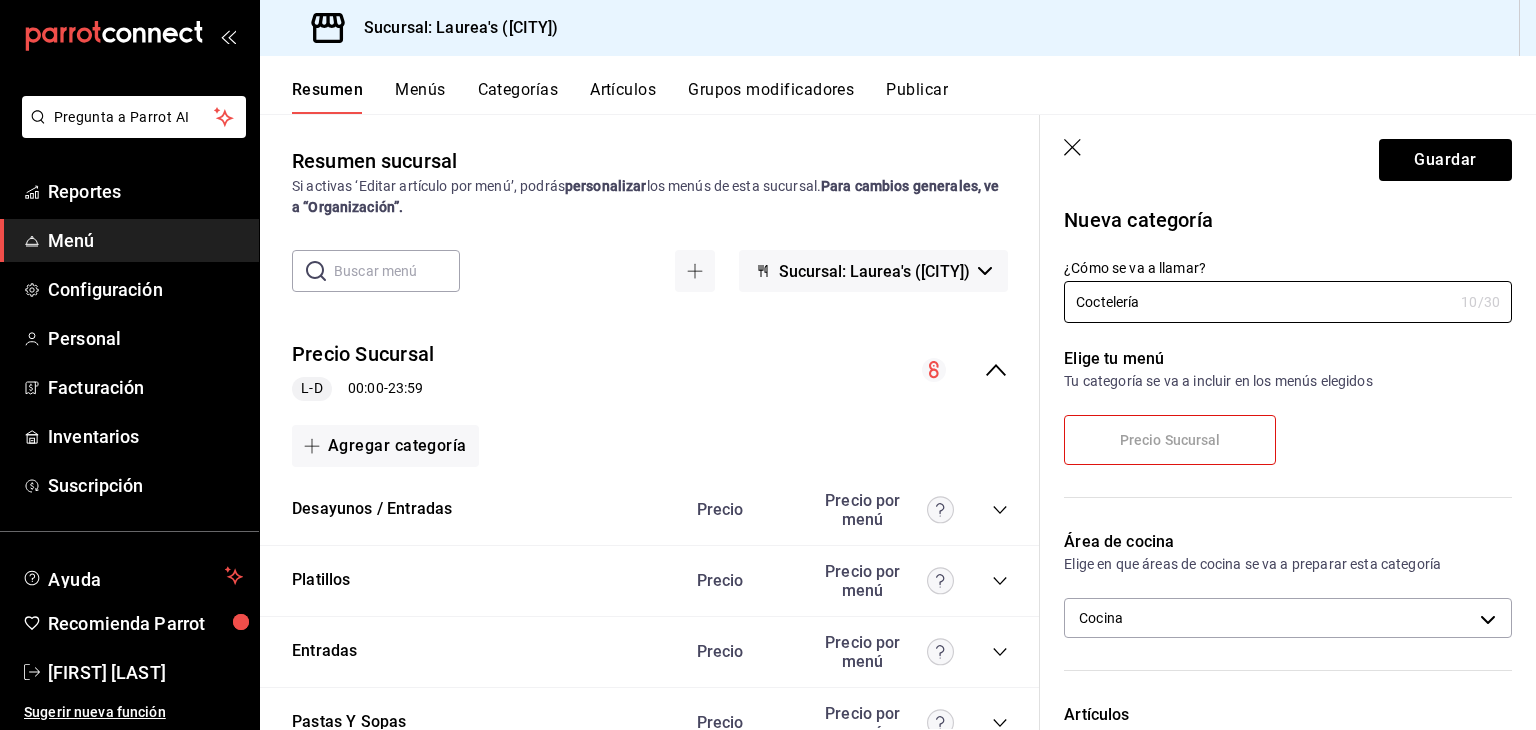 type on "Coctelería" 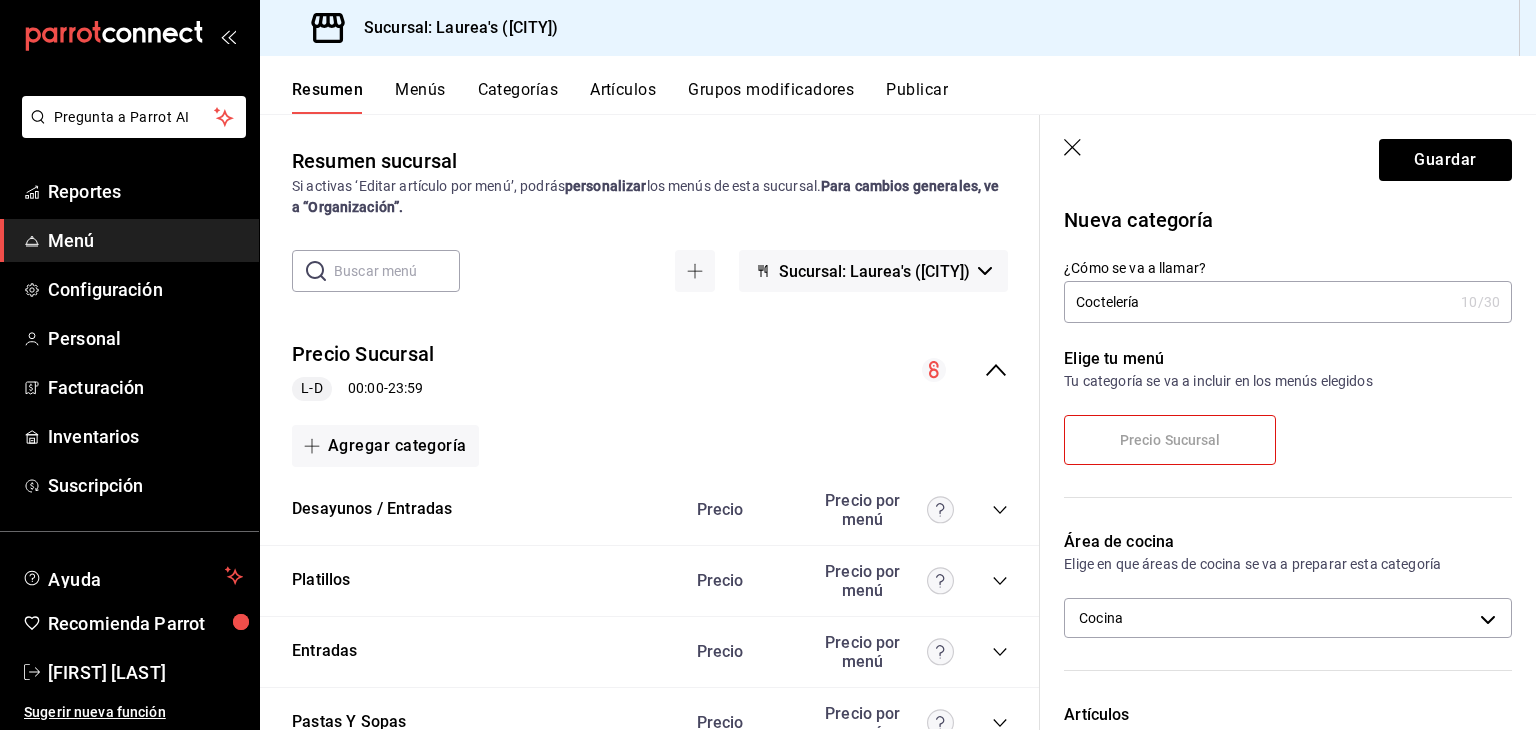 scroll, scrollTop: 100, scrollLeft: 0, axis: vertical 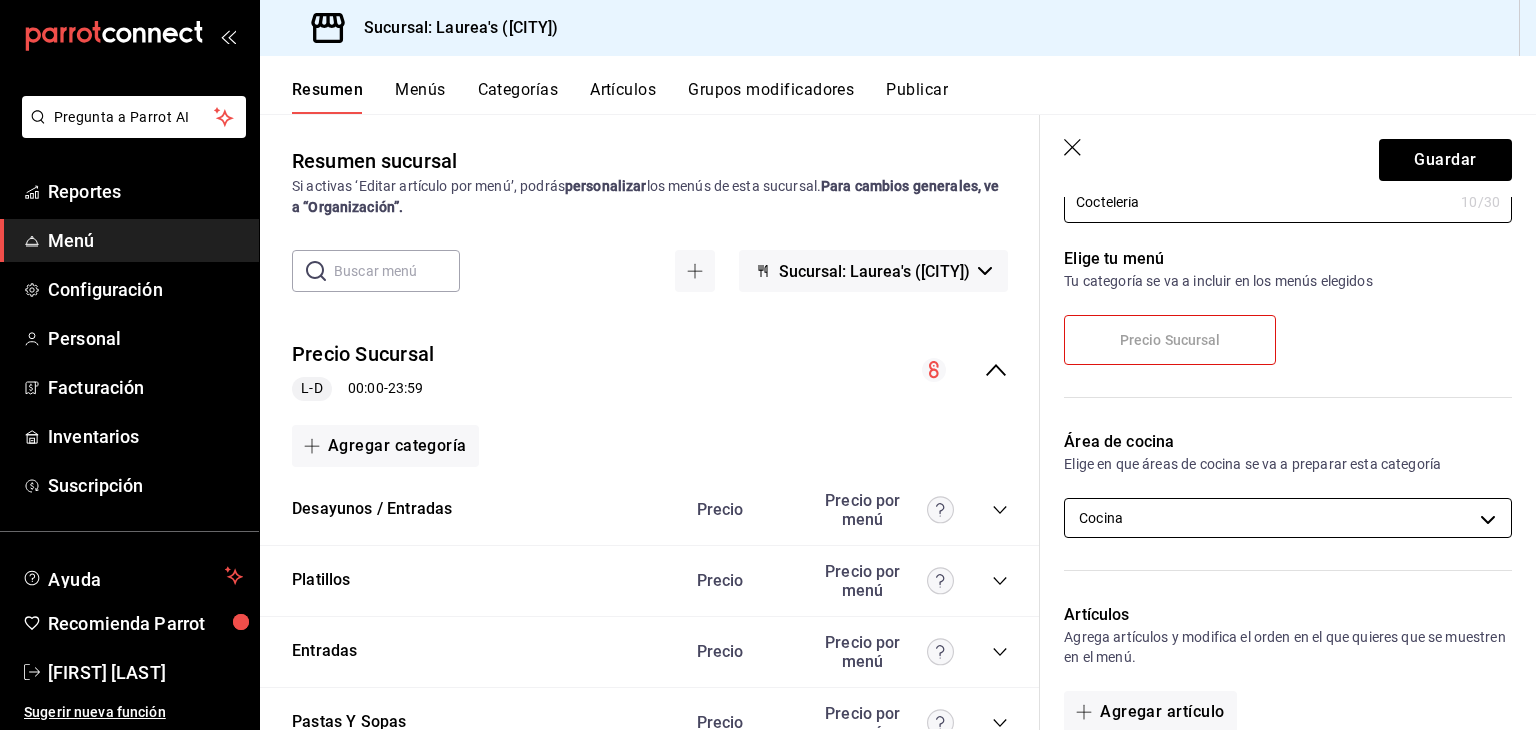 click on "Pregunta a Parrot AI Reportes   Menú   Configuración   Personal   Facturación   Inventarios   Suscripción   Ayuda Recomienda Parrot   Carlos Garcia   Sugerir nueva función   Sucursal: Laurea's (Puebla) Resumen Menús Categorías Artículos Grupos modificadores Publicar Resumen sucursal Si activas ‘Editar artículo por menú’, podrás  personalizar  los menús de esta sucursal.  Para cambios generales, ve a “Organización”. ​ ​ Laurea's - Puebla Precio Sucursal L-D 00:00  -  23:59 Agregar categoría Desayunos / Entradas Precio Precio por menú   Pan Francés Floral $95.00 Waffles De Frutos Rojos $105.00 Waffles Belgas Con Fresas $110.00 Hot Cake Clásico $70.00 Hot Cakes Con F y A $85.00 Croissant Relleno De Nutella $85.00 Croissant Relleno De Pistache $85.00 Conchas Rellenas $95.00 Bowl De Yogurt $110.00 Agregar artículo Platillos Precio Precio por menú   Chilaquiles Rojos O Verdes Salsa $110.00 Chilaquiles Con Huevo Salsa $135.00 Chilaquiles Con Pollo Salsa $135.00 Chilaquiles Con Chorizo" at bounding box center [768, 365] 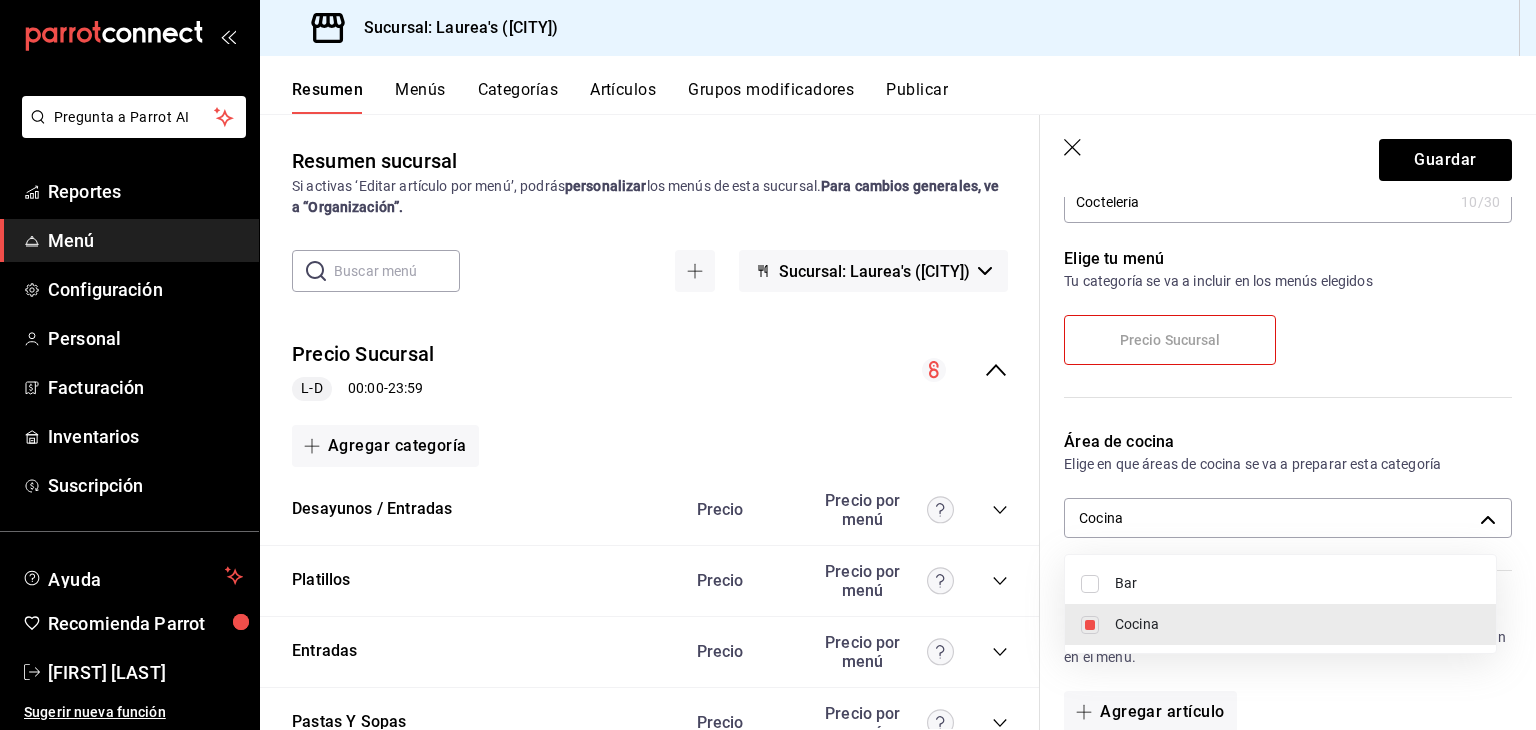 click on "Bar" at bounding box center (1297, 583) 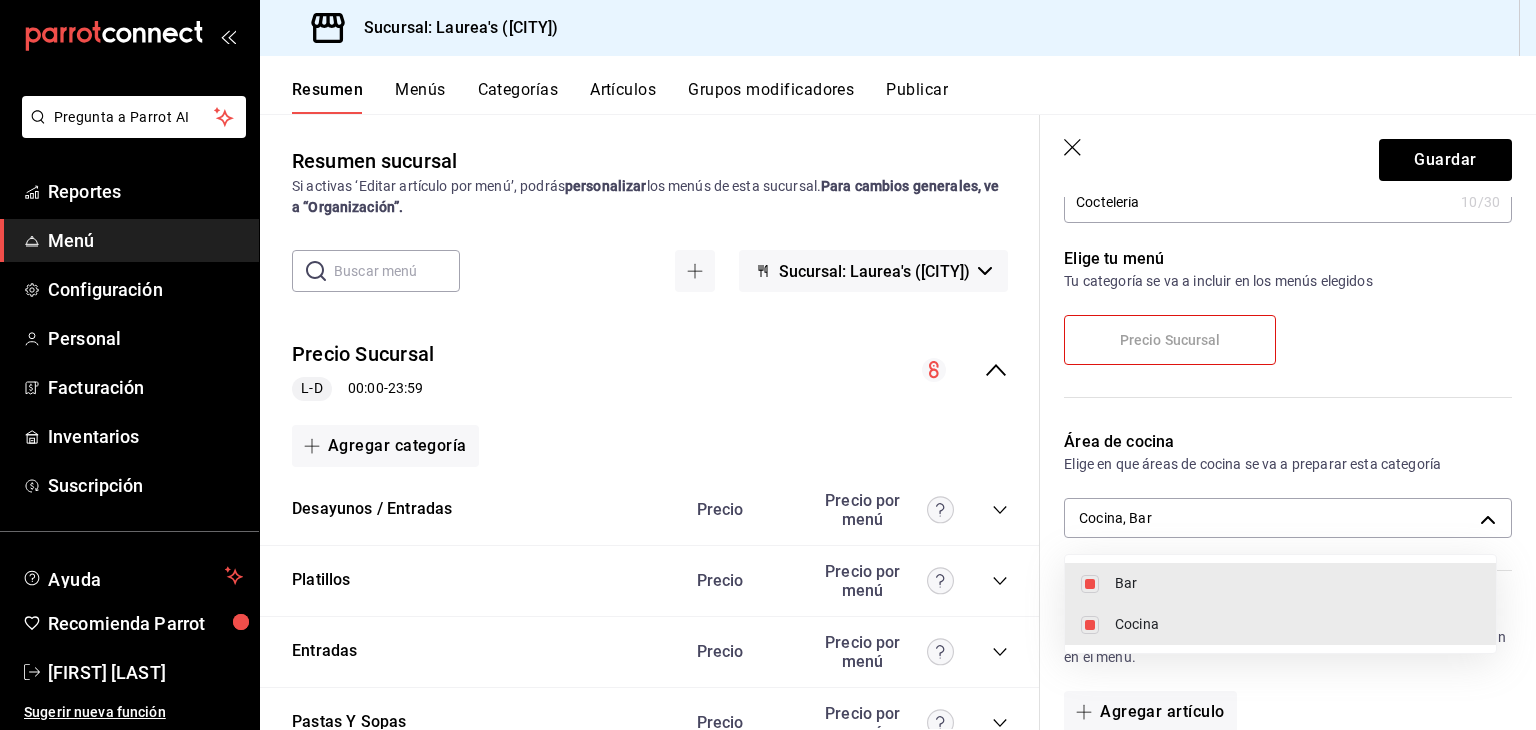 click on "Cocina" at bounding box center (1297, 624) 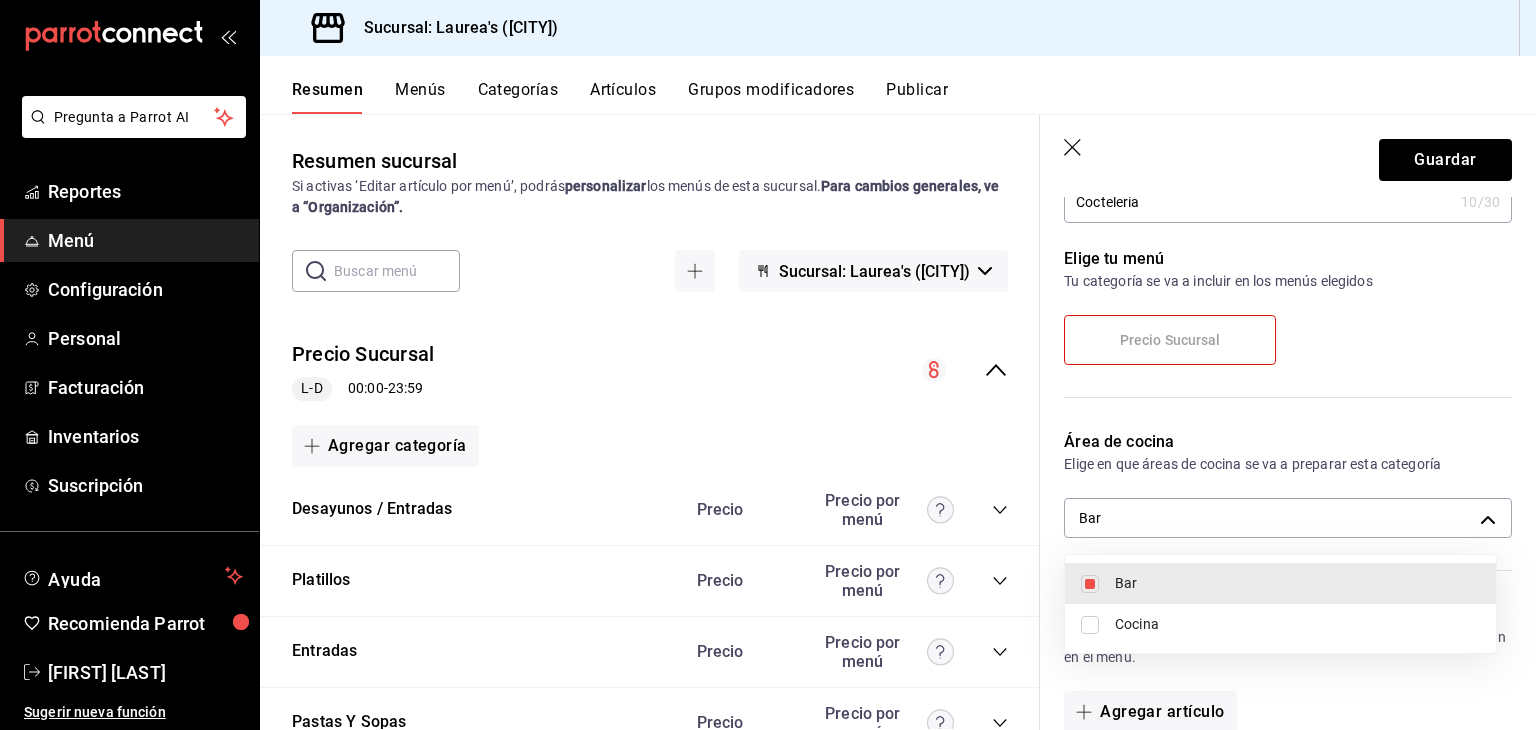 click at bounding box center [768, 365] 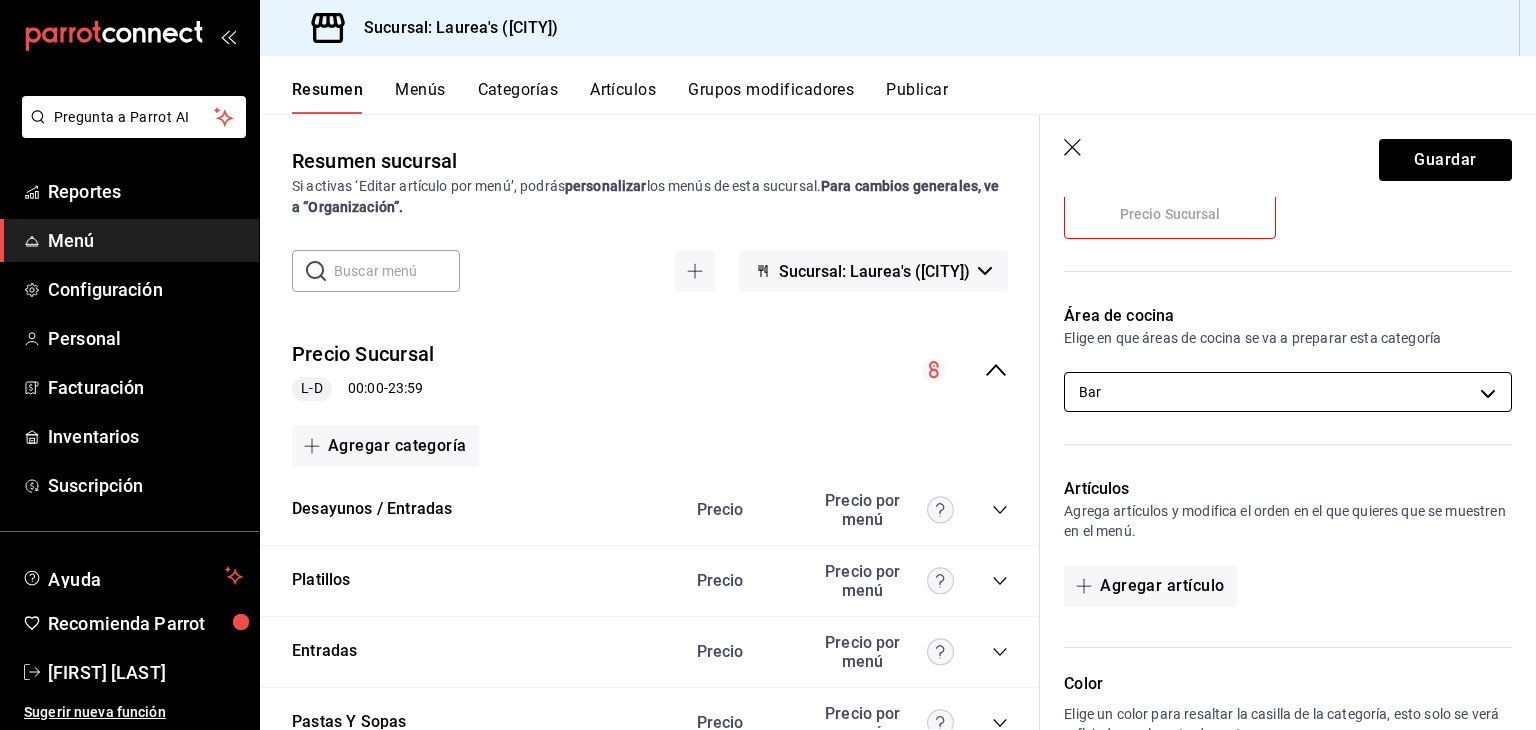 scroll, scrollTop: 400, scrollLeft: 0, axis: vertical 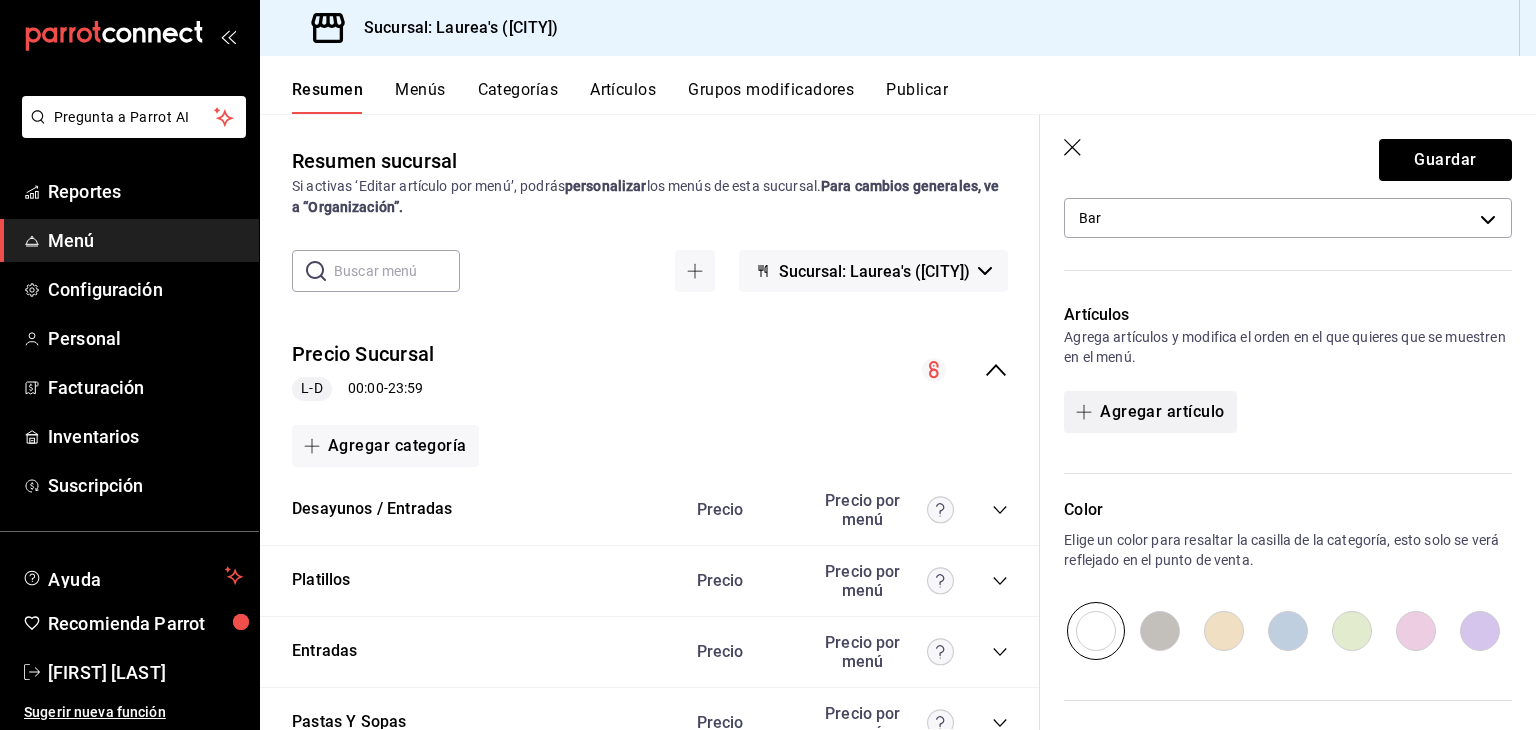 click on "Agregar artículo" at bounding box center [1150, 412] 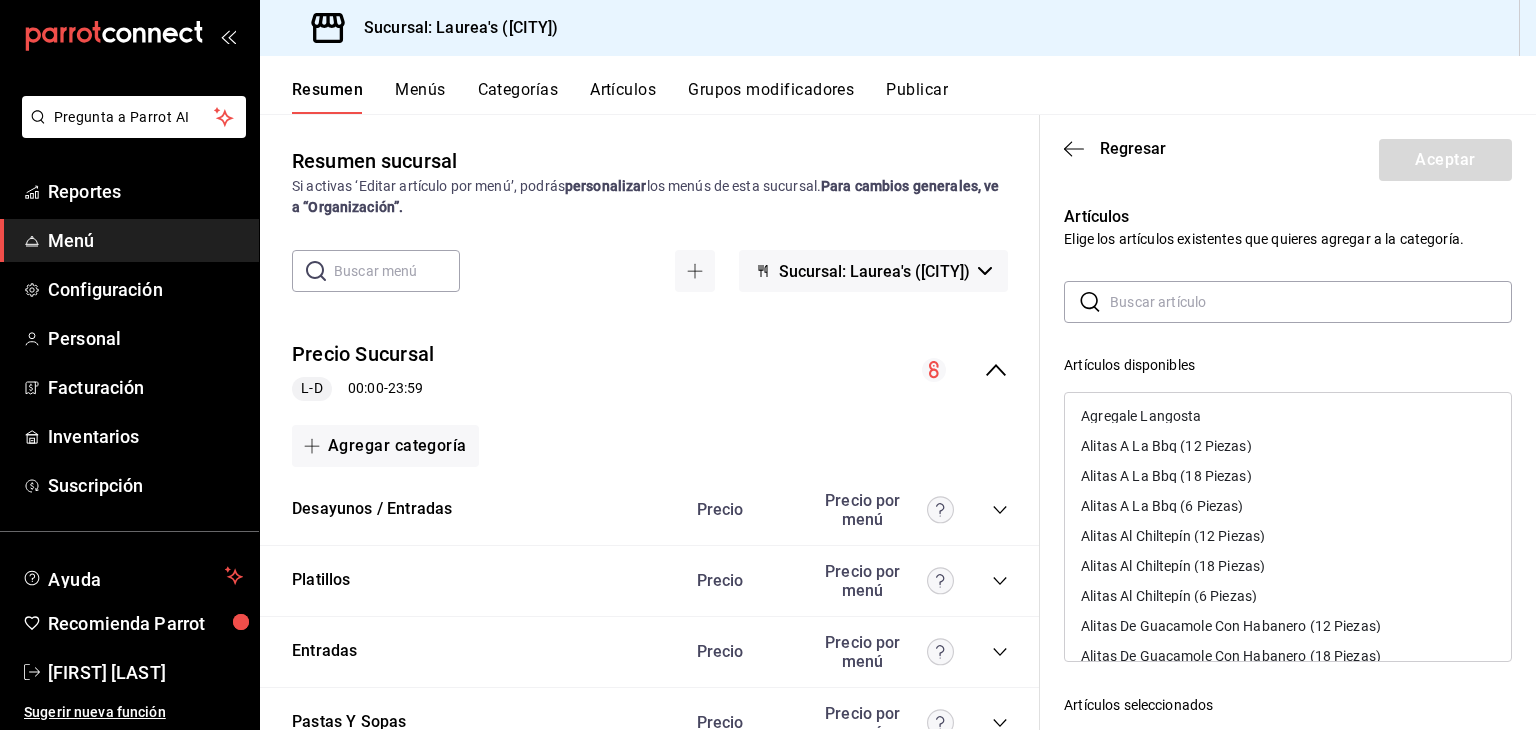 click at bounding box center [1311, 302] 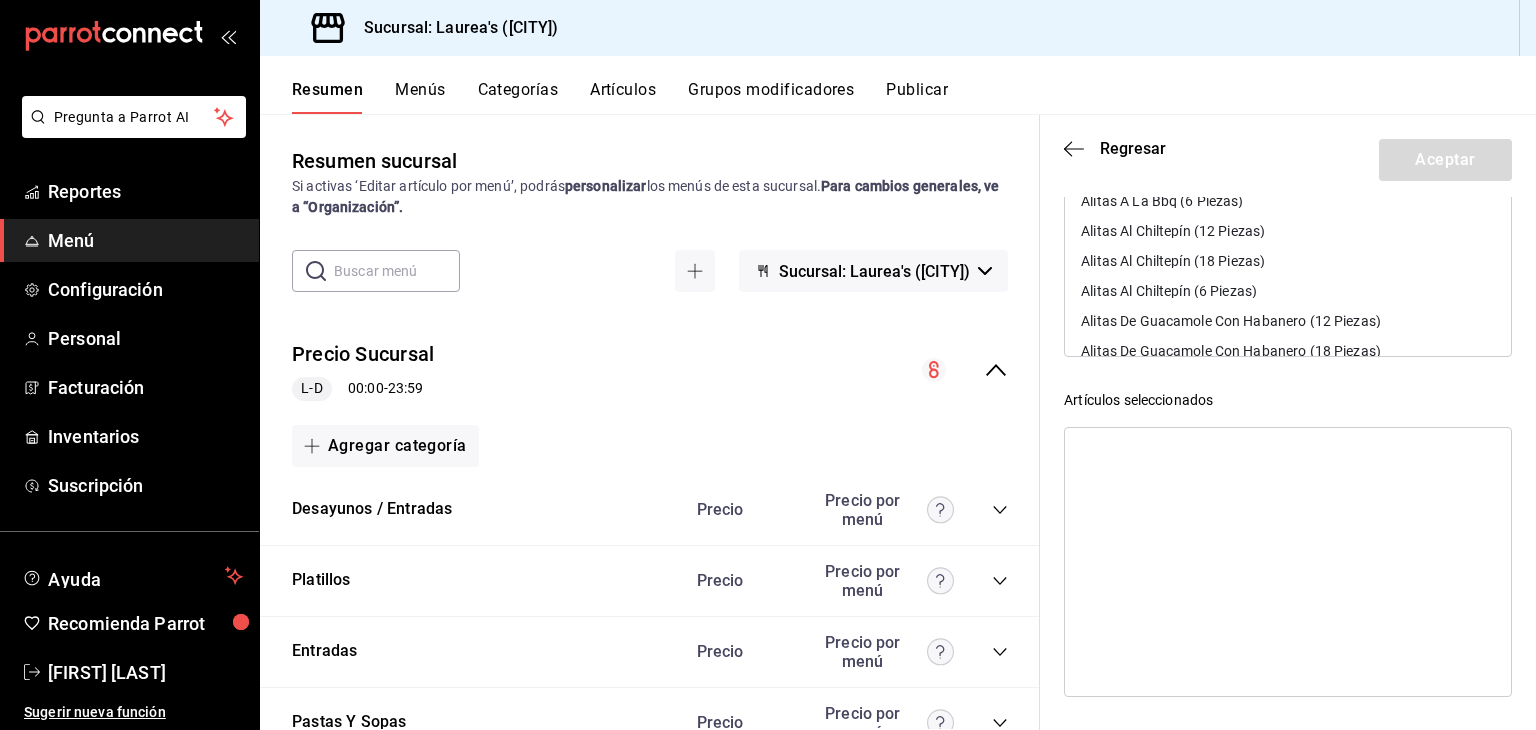 scroll, scrollTop: 0, scrollLeft: 0, axis: both 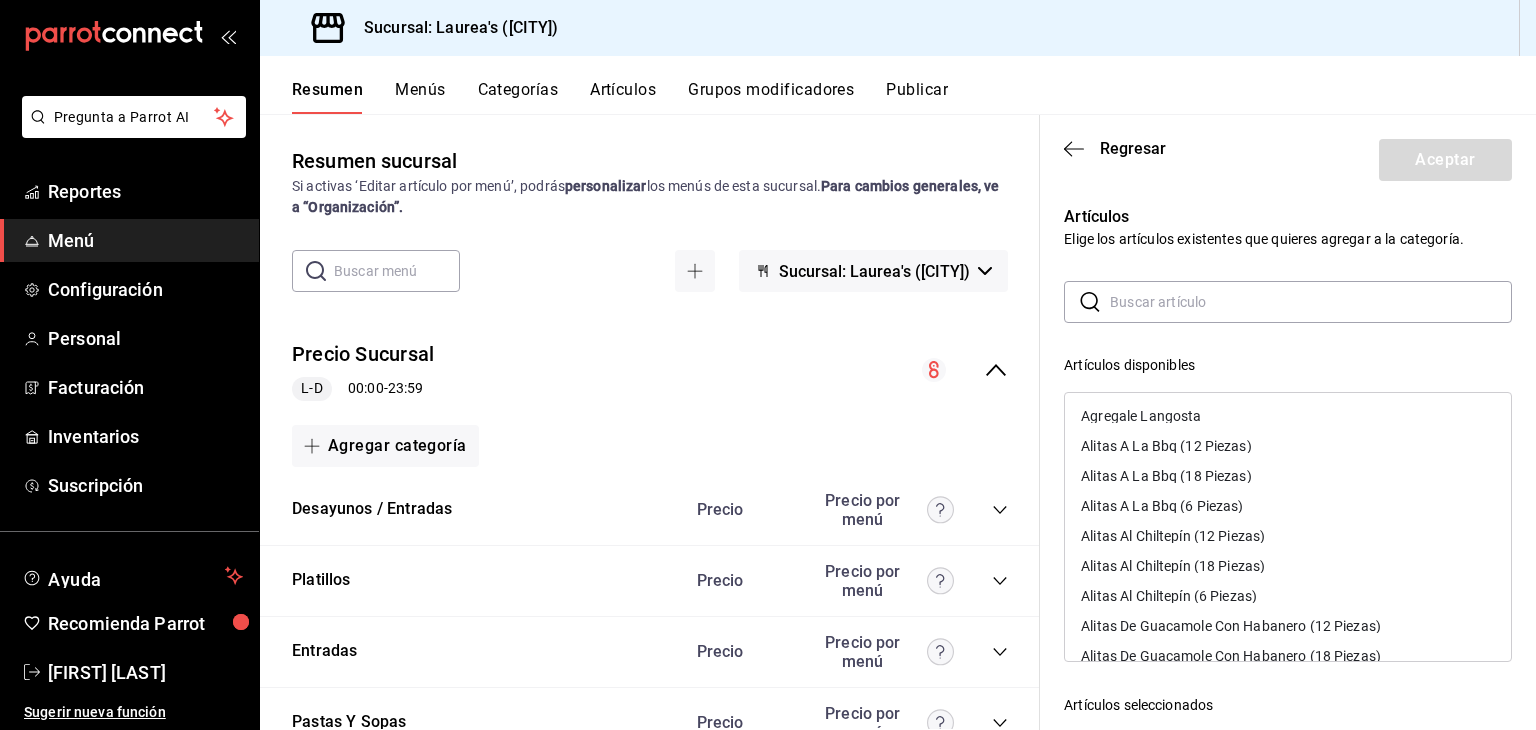 click on "Regresar Aceptar" at bounding box center (1288, 156) 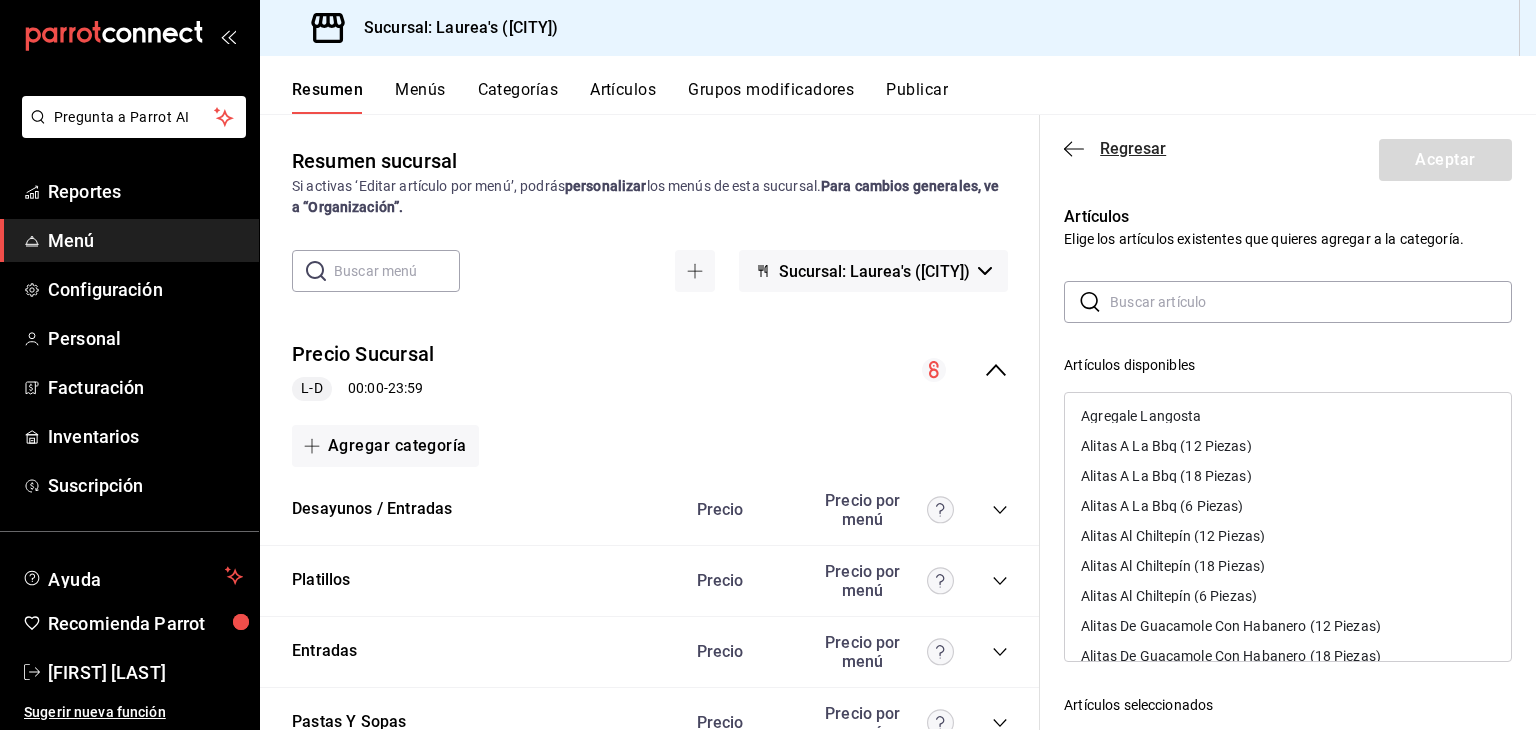 click 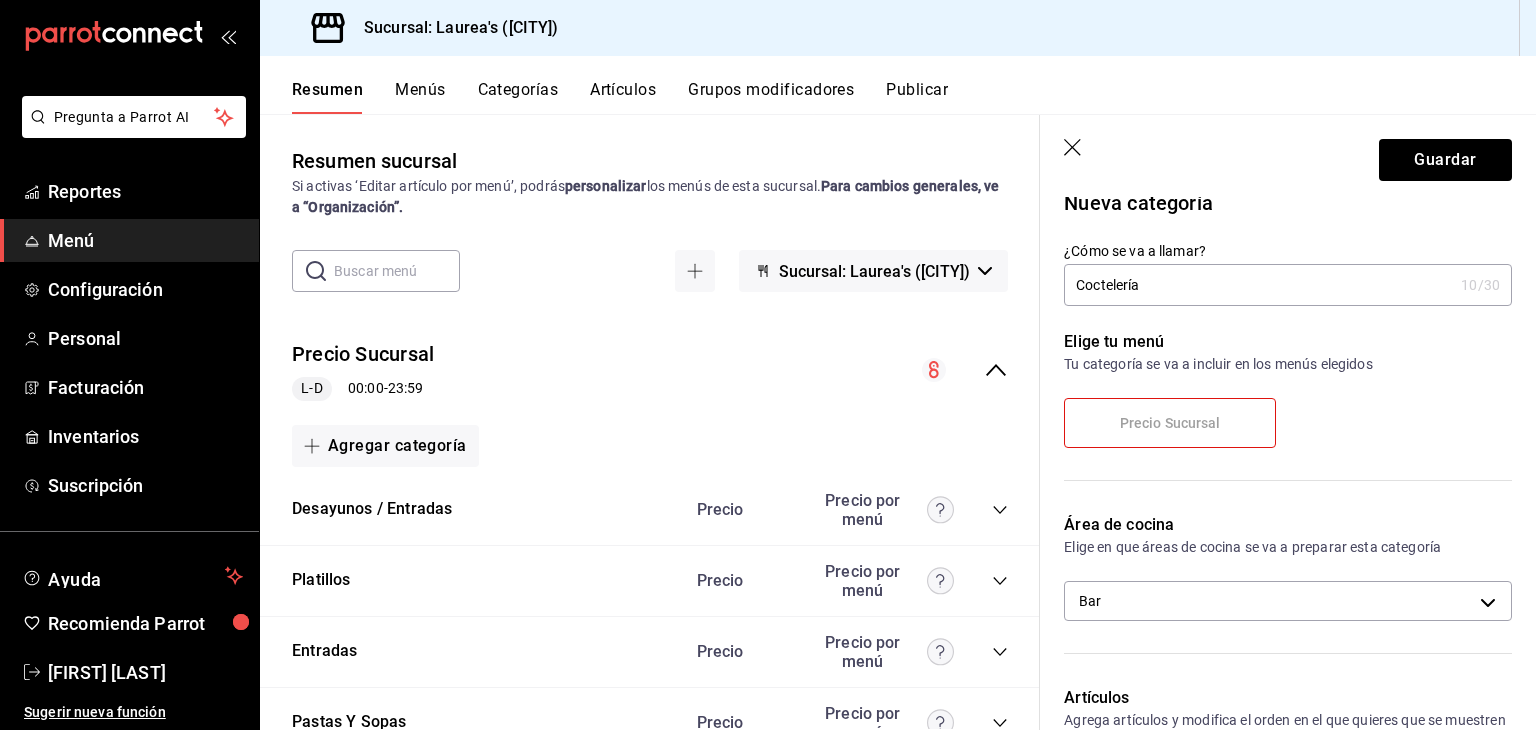 scroll, scrollTop: 0, scrollLeft: 0, axis: both 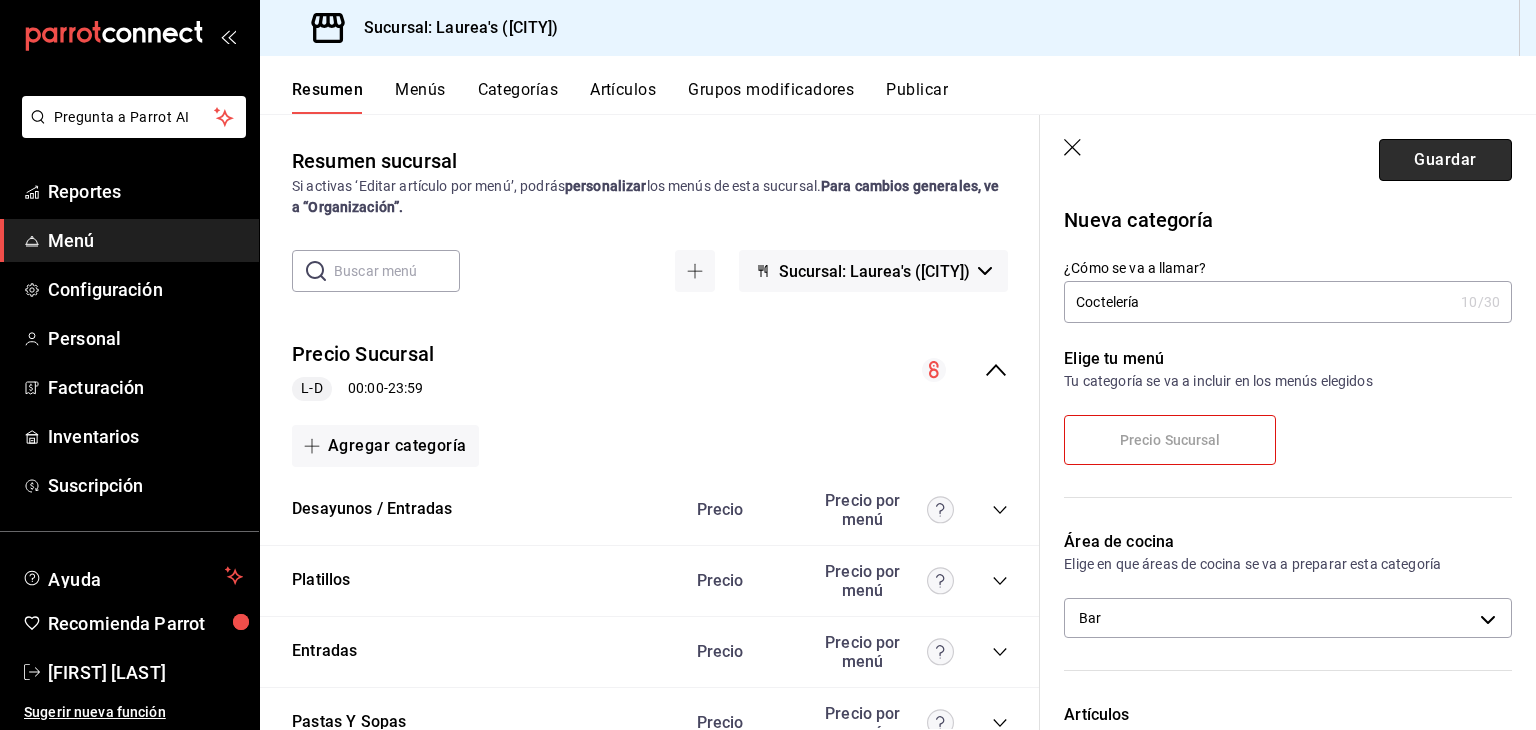 click on "Guardar" at bounding box center (1445, 160) 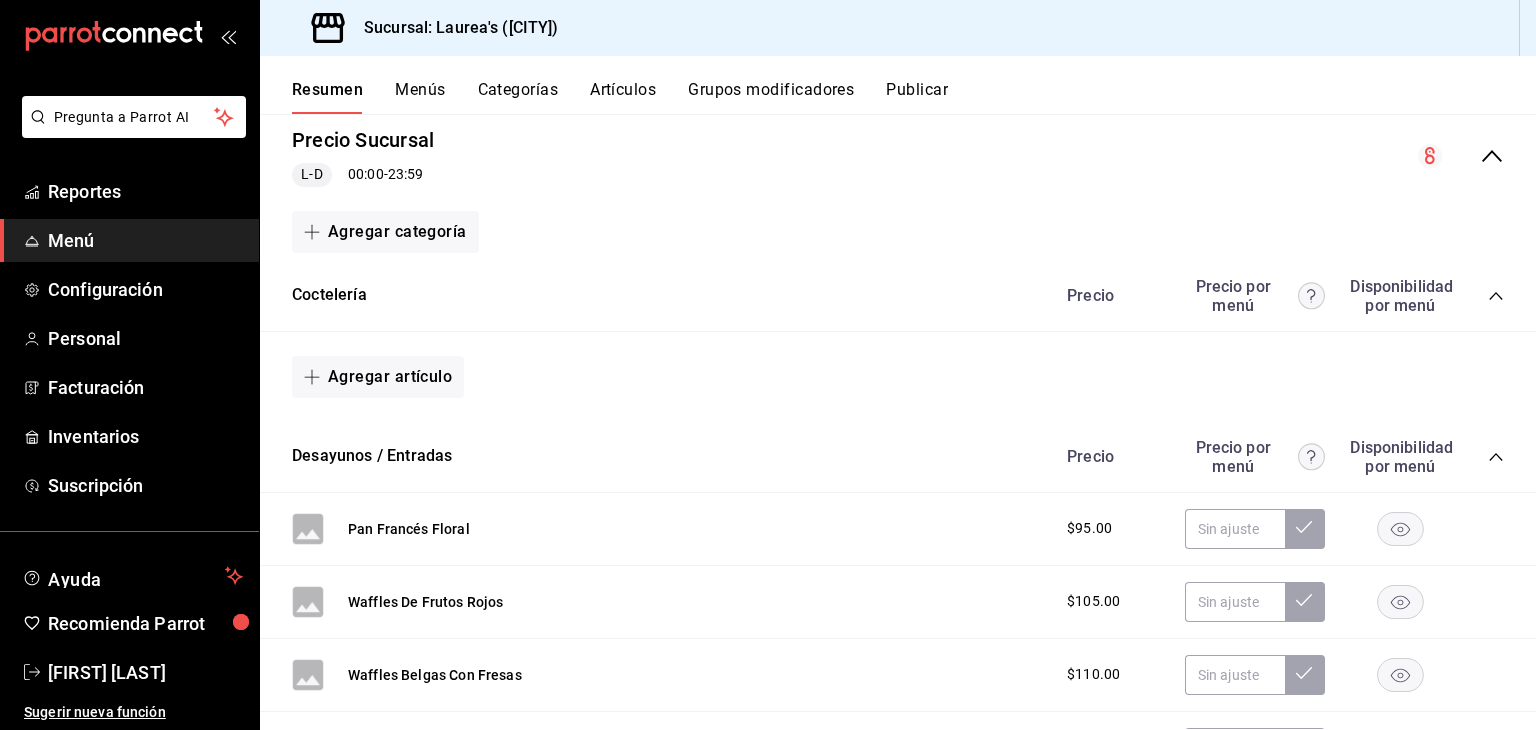 scroll, scrollTop: 200, scrollLeft: 0, axis: vertical 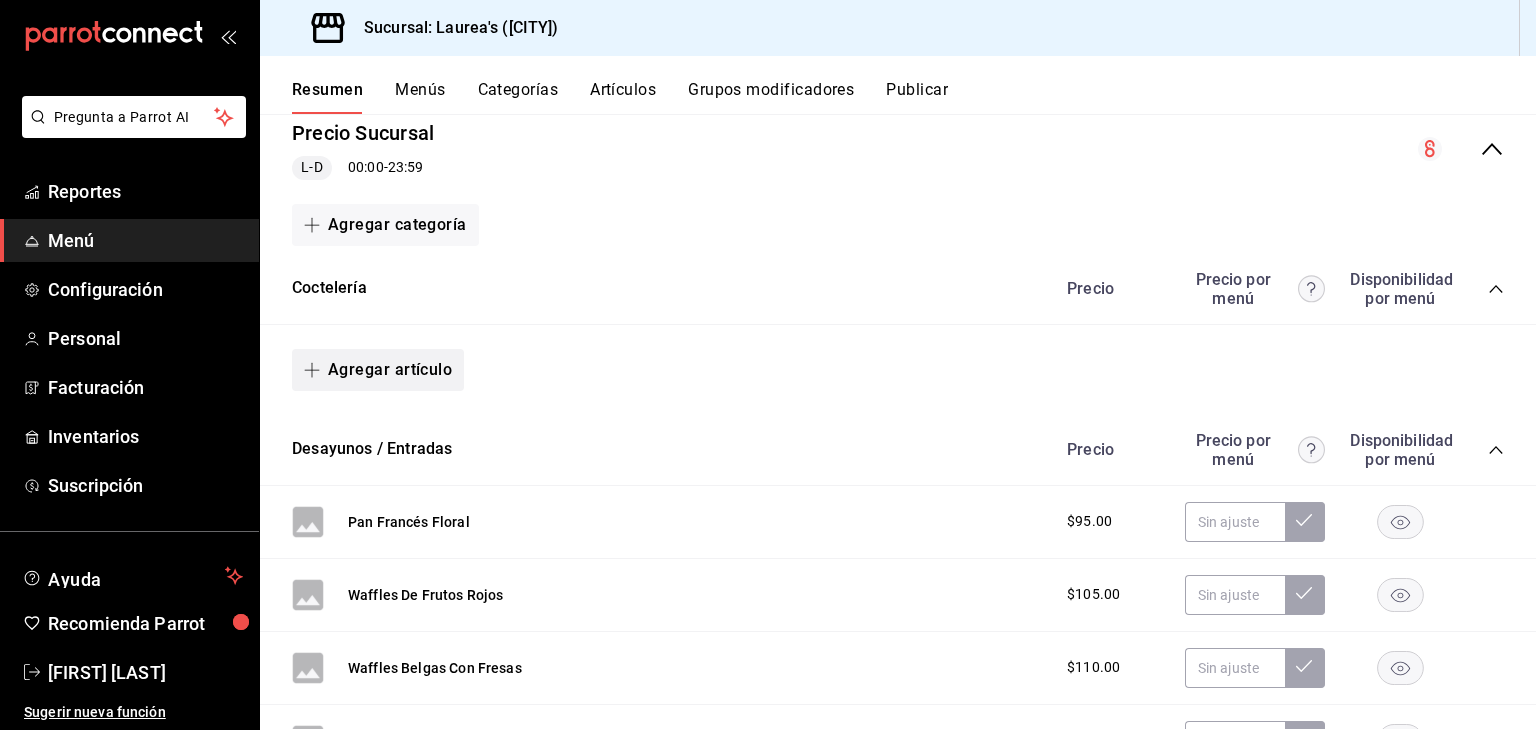 click on "Agregar artículo" at bounding box center (378, 370) 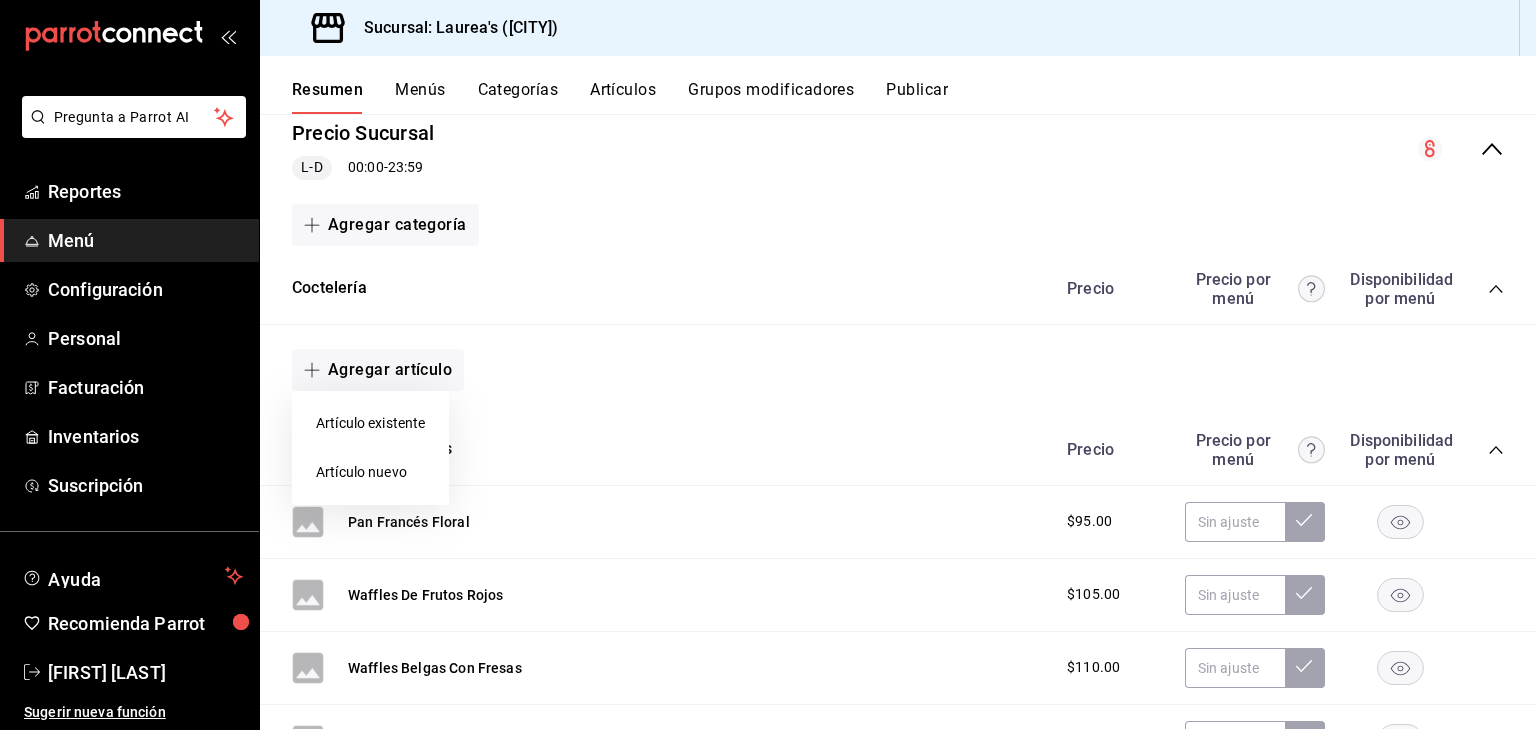 click on "Artículo nuevo" at bounding box center (370, 472) 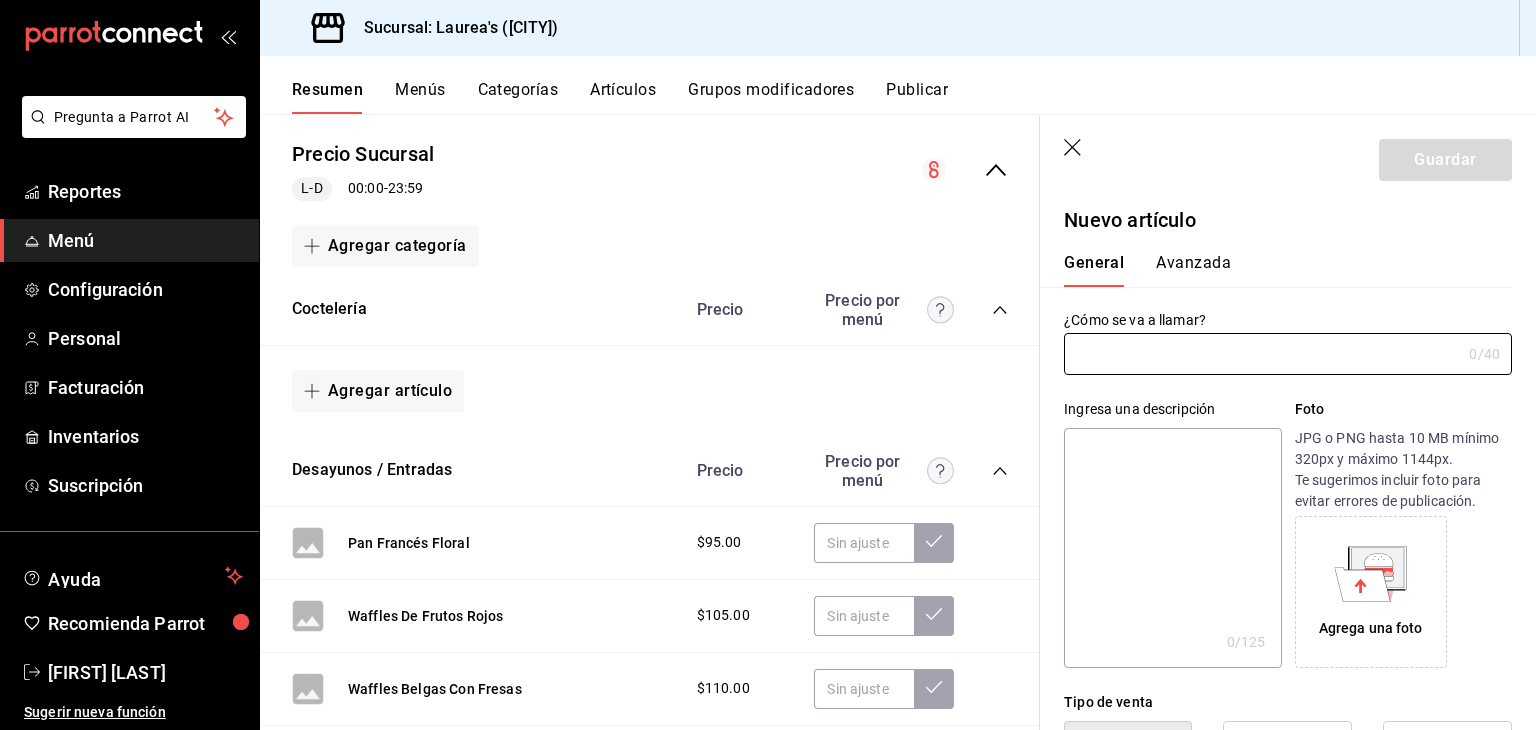 type on "AR-1754093898776" 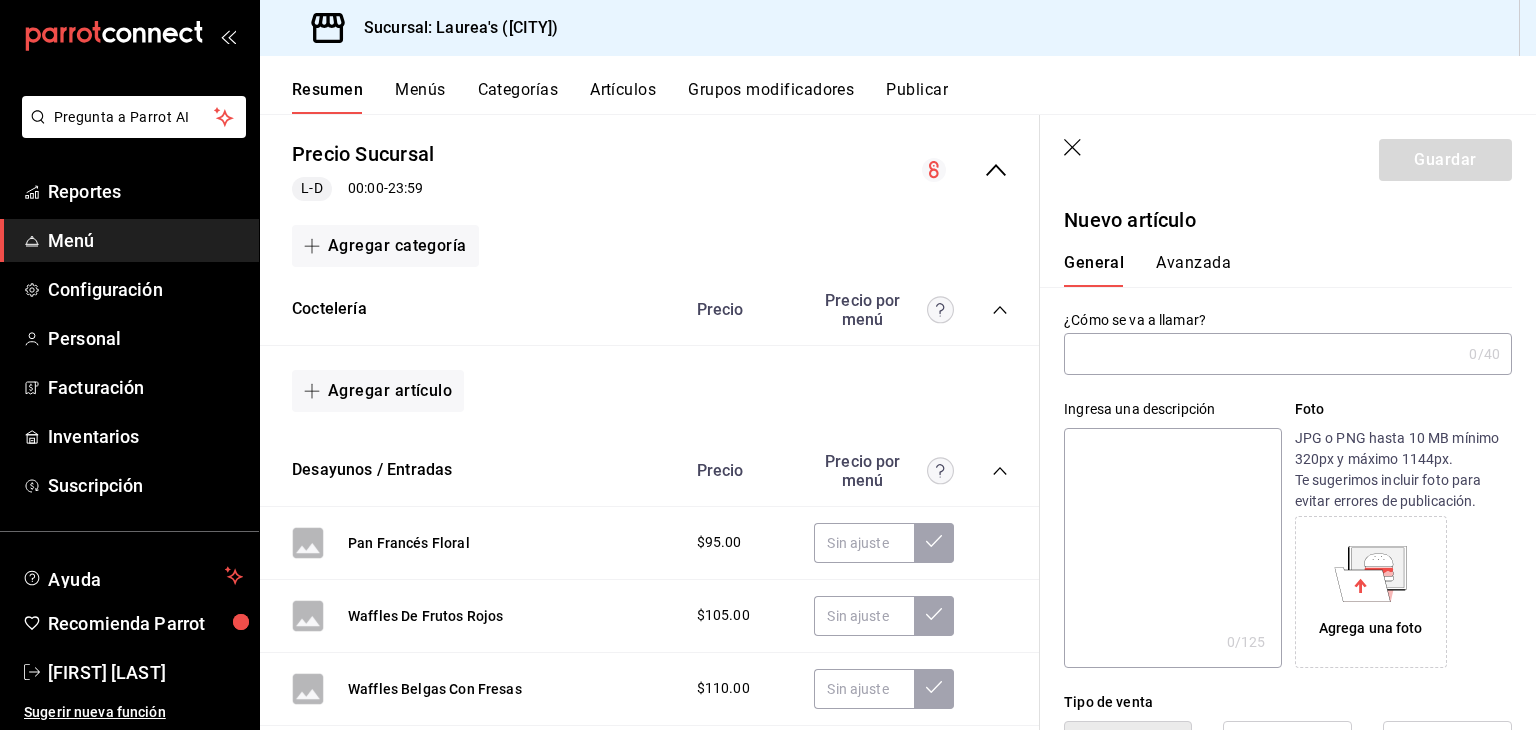 click at bounding box center (1262, 354) 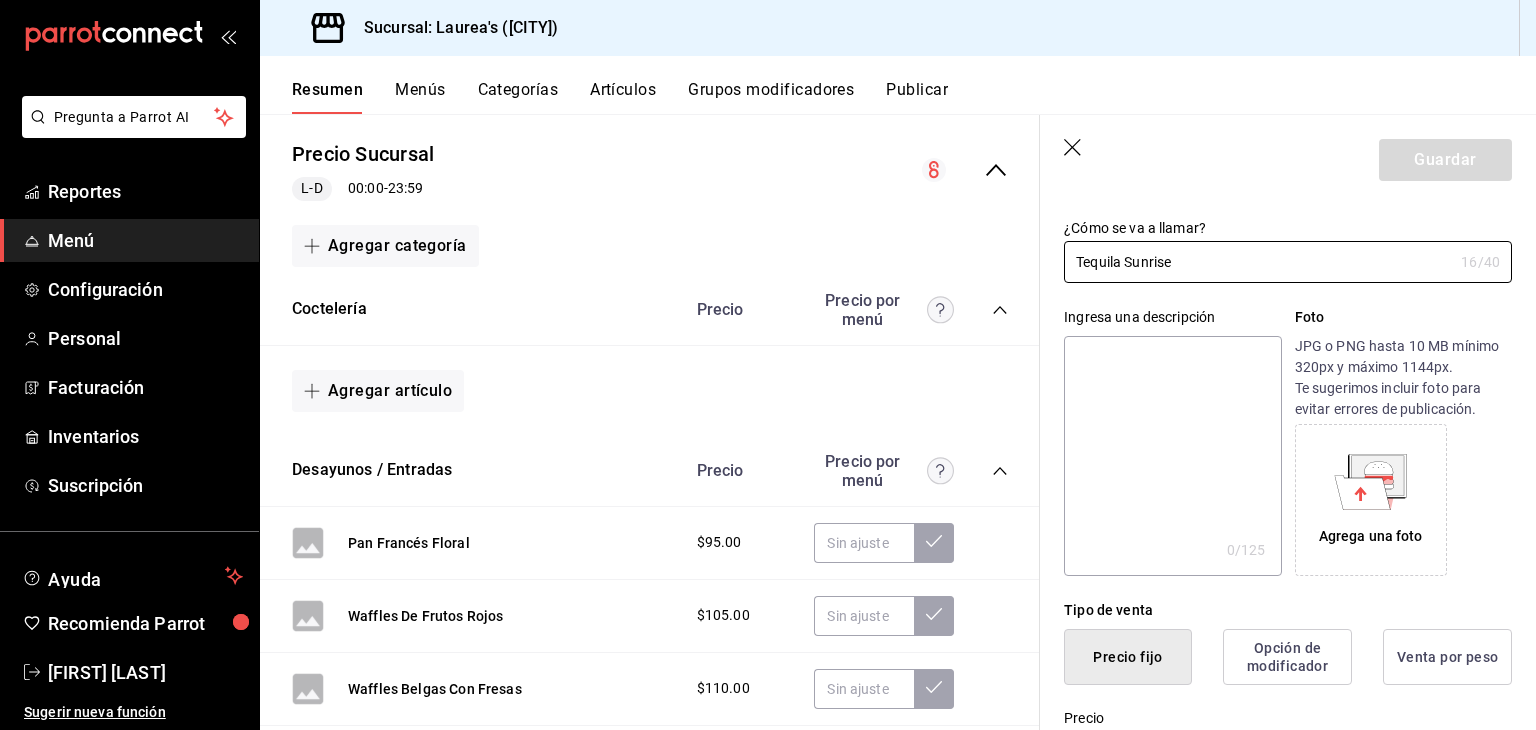 scroll, scrollTop: 100, scrollLeft: 0, axis: vertical 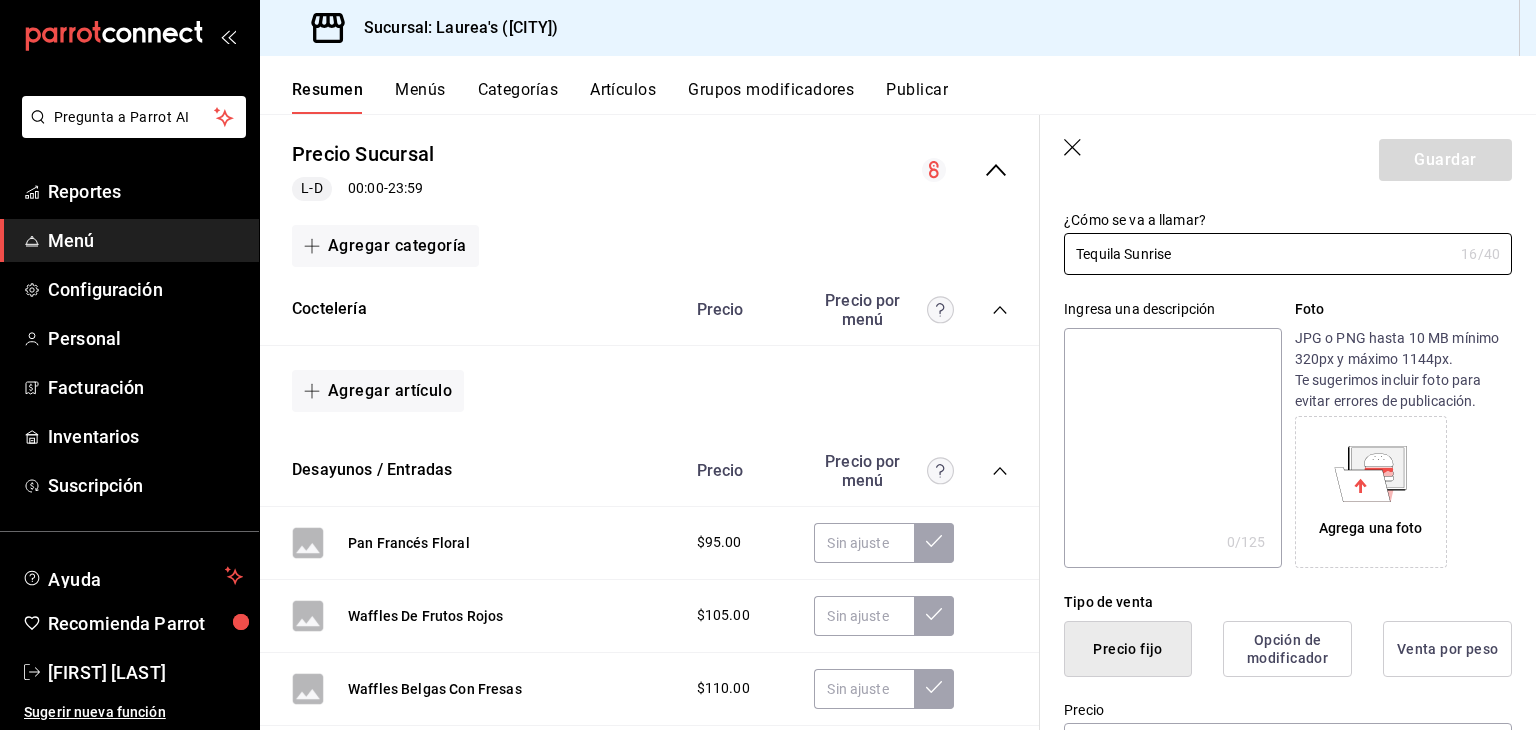 type on "Tequila Sunrise" 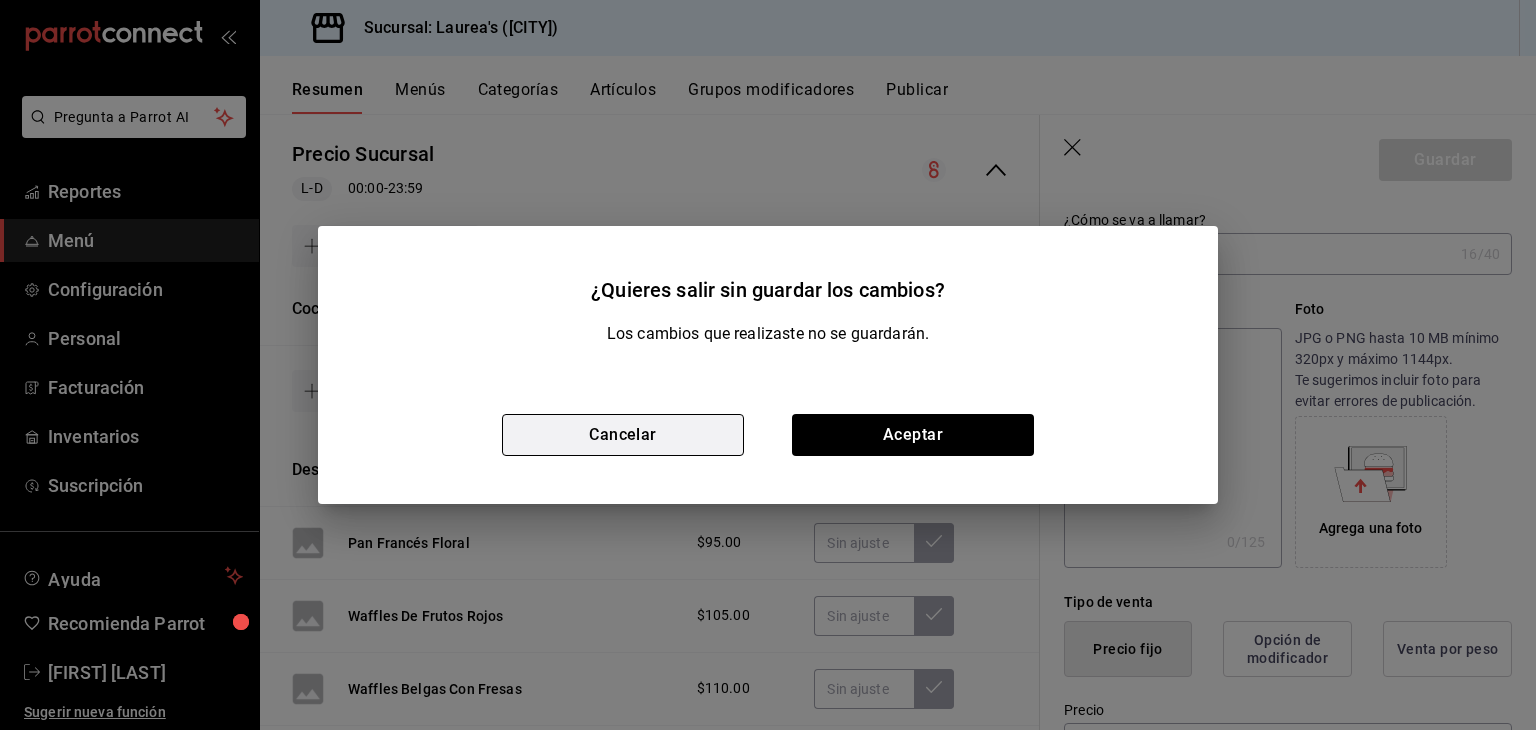 click on "Cancelar" at bounding box center (623, 435) 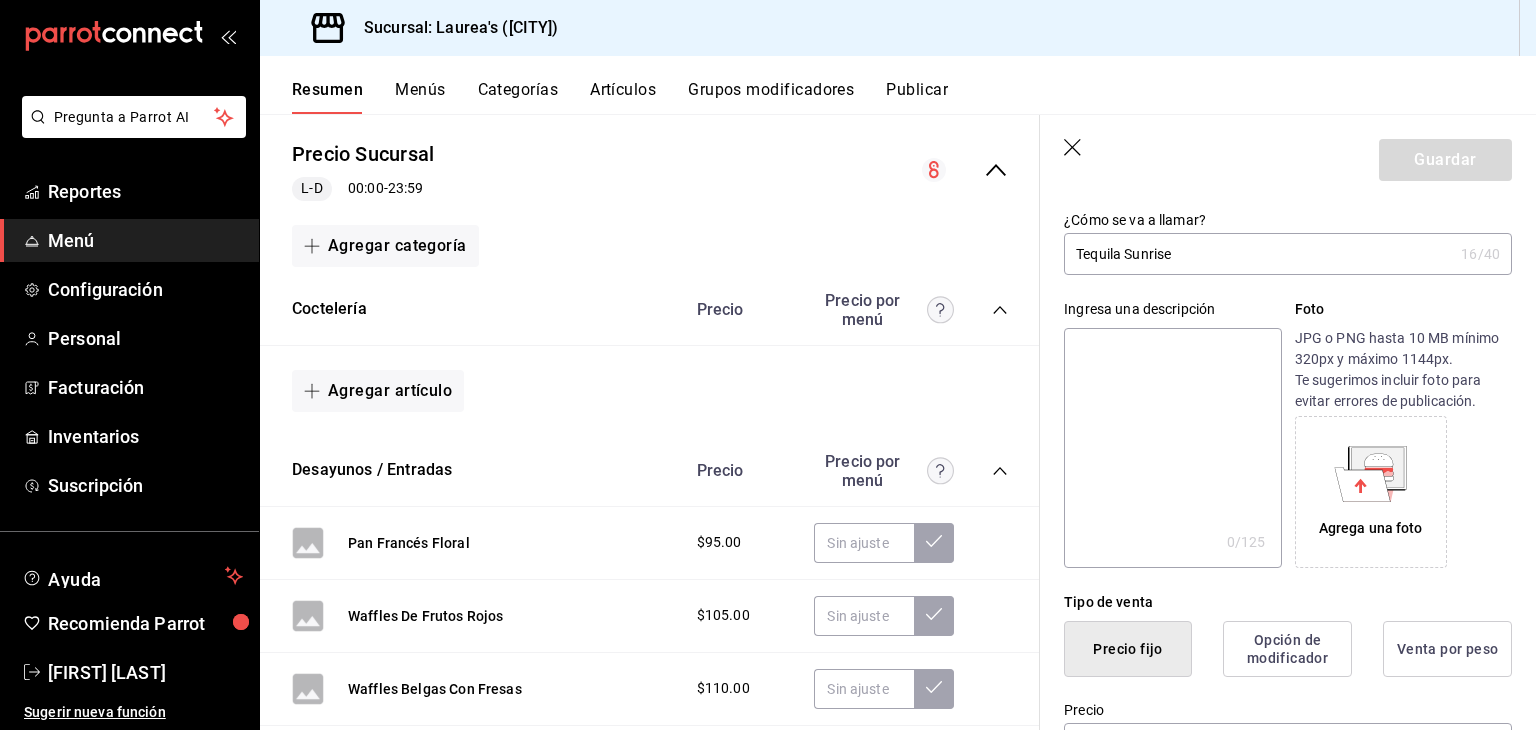 click at bounding box center [1172, 448] 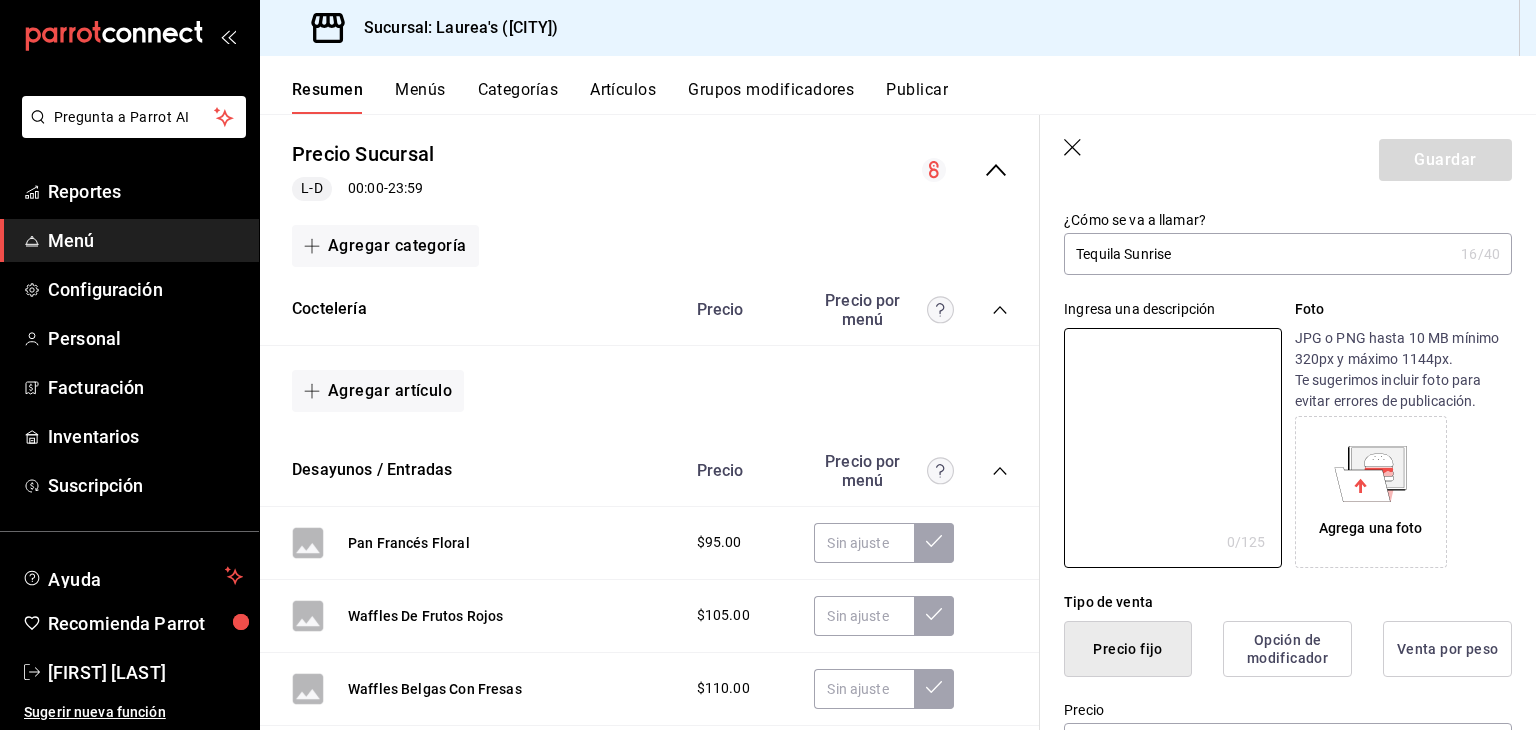 click on "Guardar" at bounding box center [1288, 156] 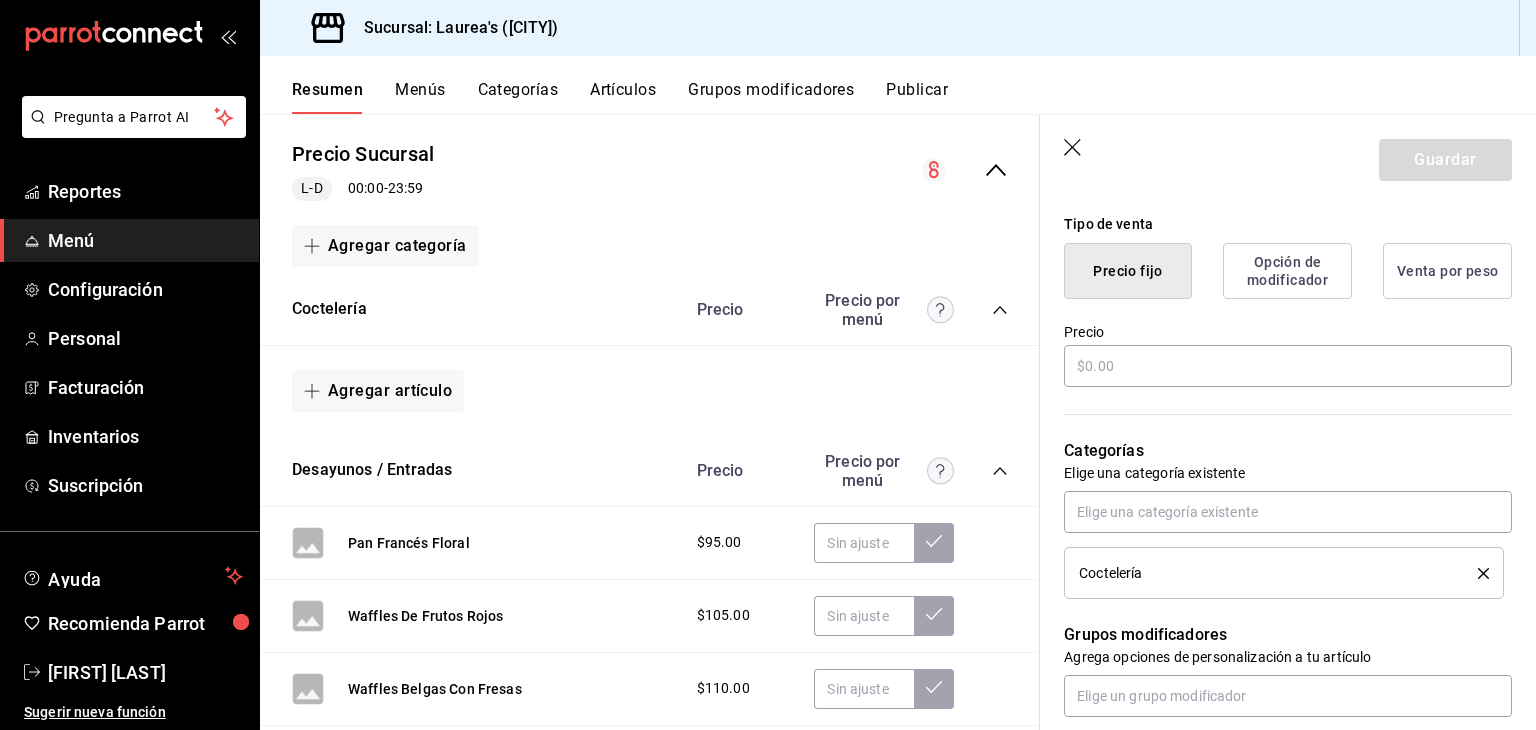 scroll, scrollTop: 500, scrollLeft: 0, axis: vertical 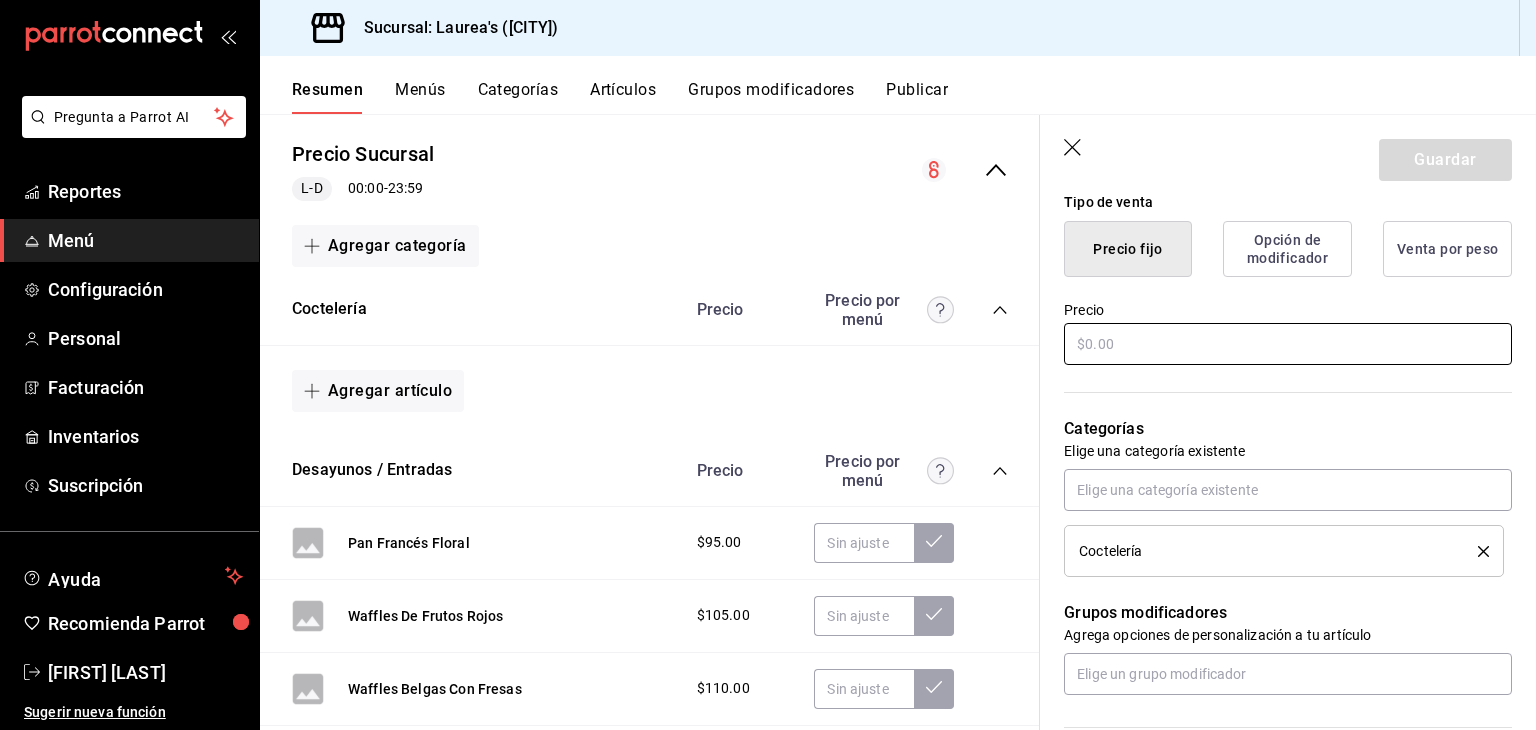 click at bounding box center (1288, 344) 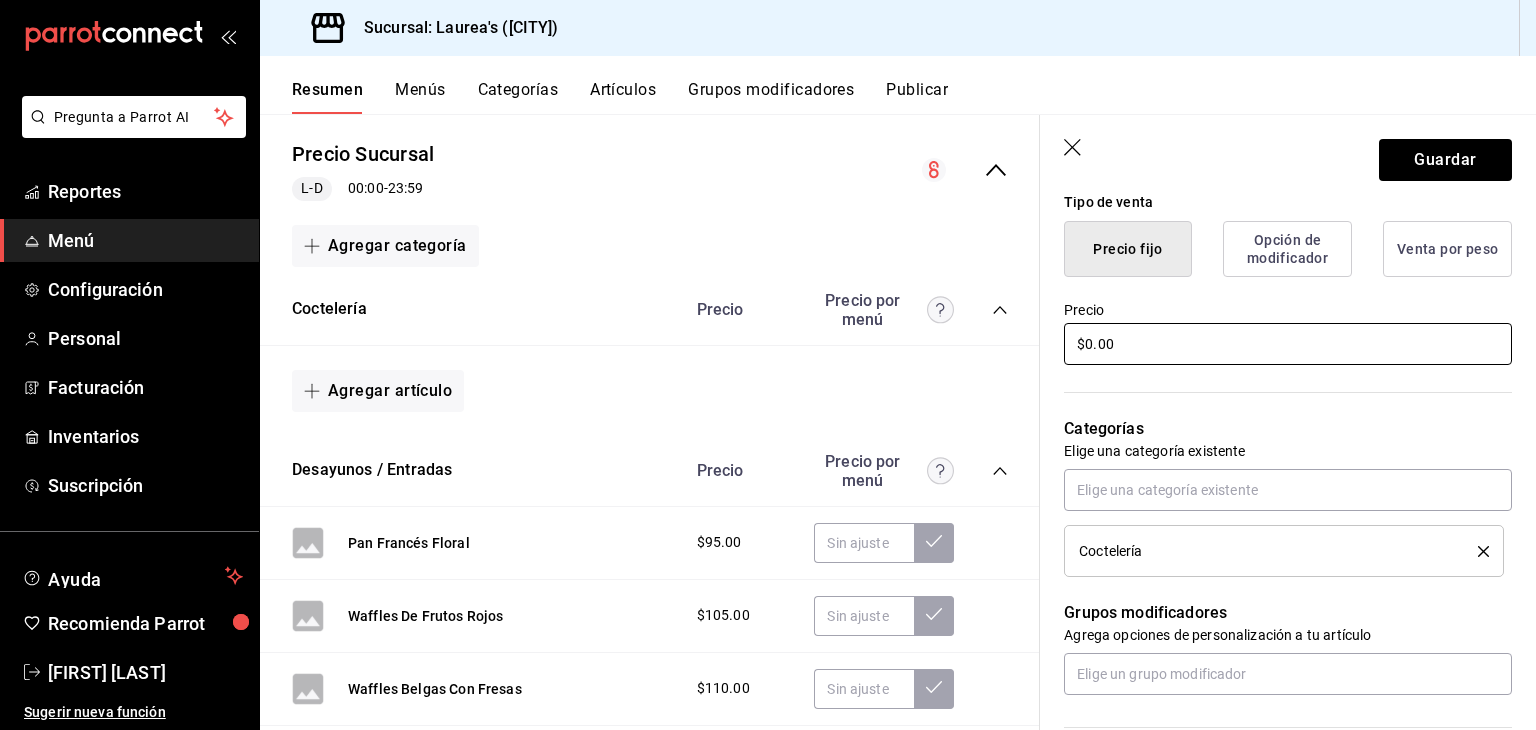 drag, startPoint x: 1119, startPoint y: 347, endPoint x: 1043, endPoint y: 340, distance: 76.321686 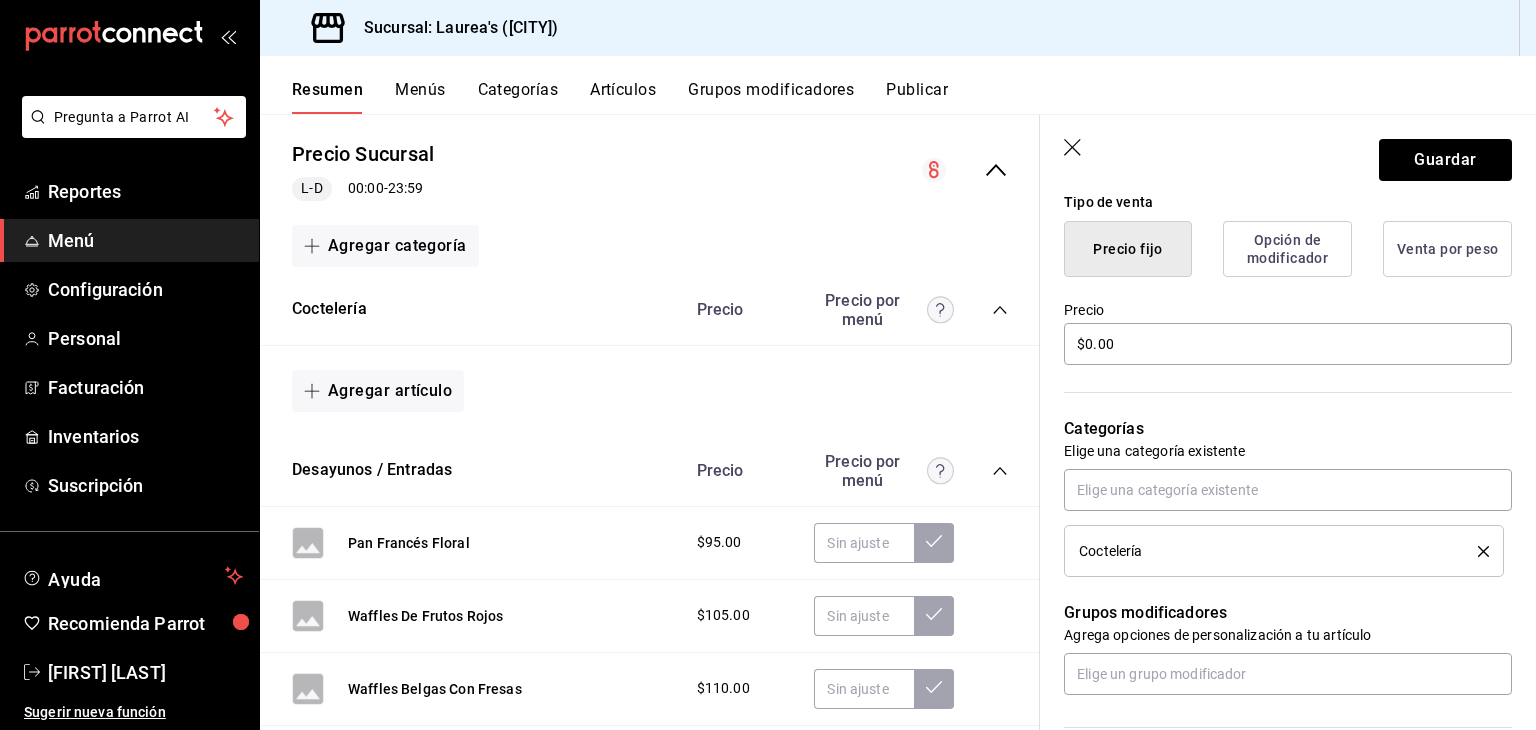 click on "Guardar" at bounding box center (1288, 156) 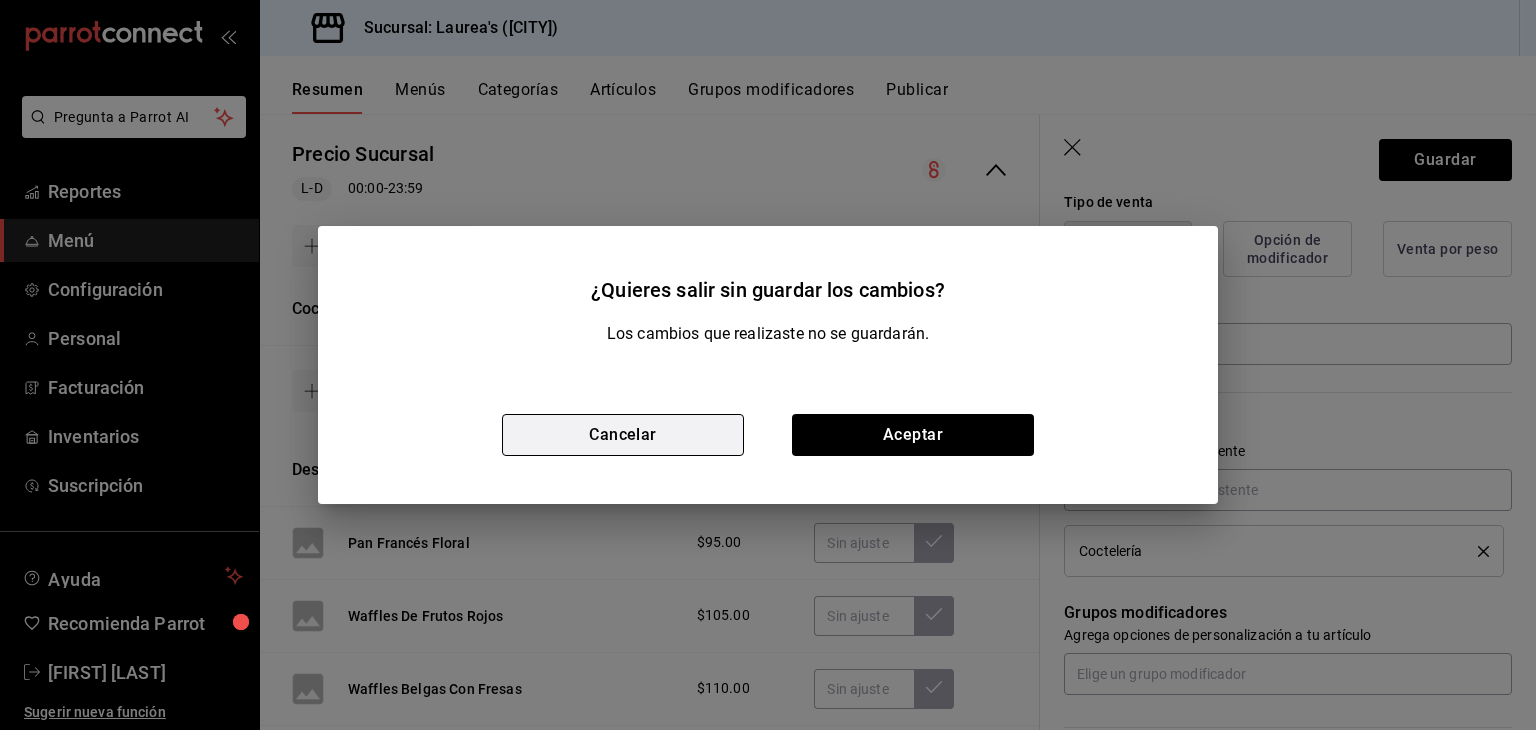 click on "Cancelar" at bounding box center (623, 435) 